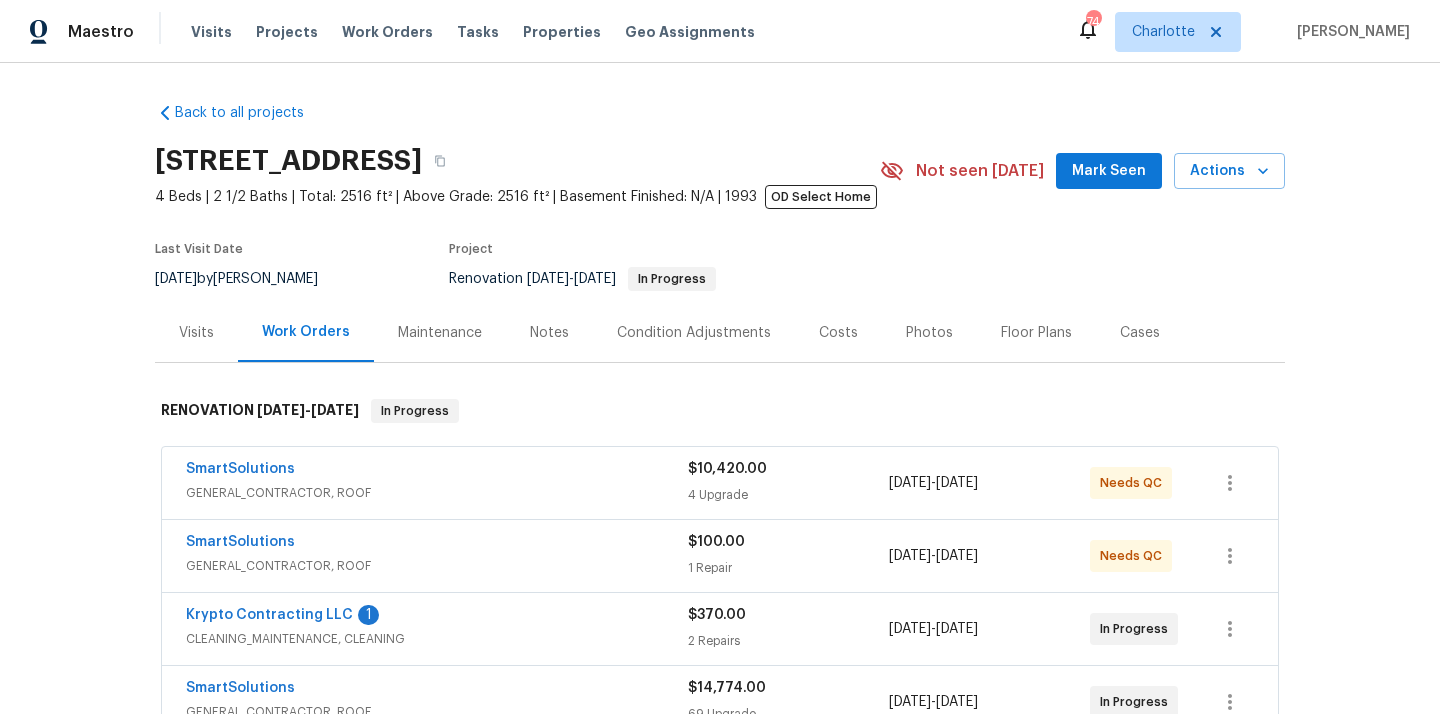 scroll, scrollTop: 0, scrollLeft: 0, axis: both 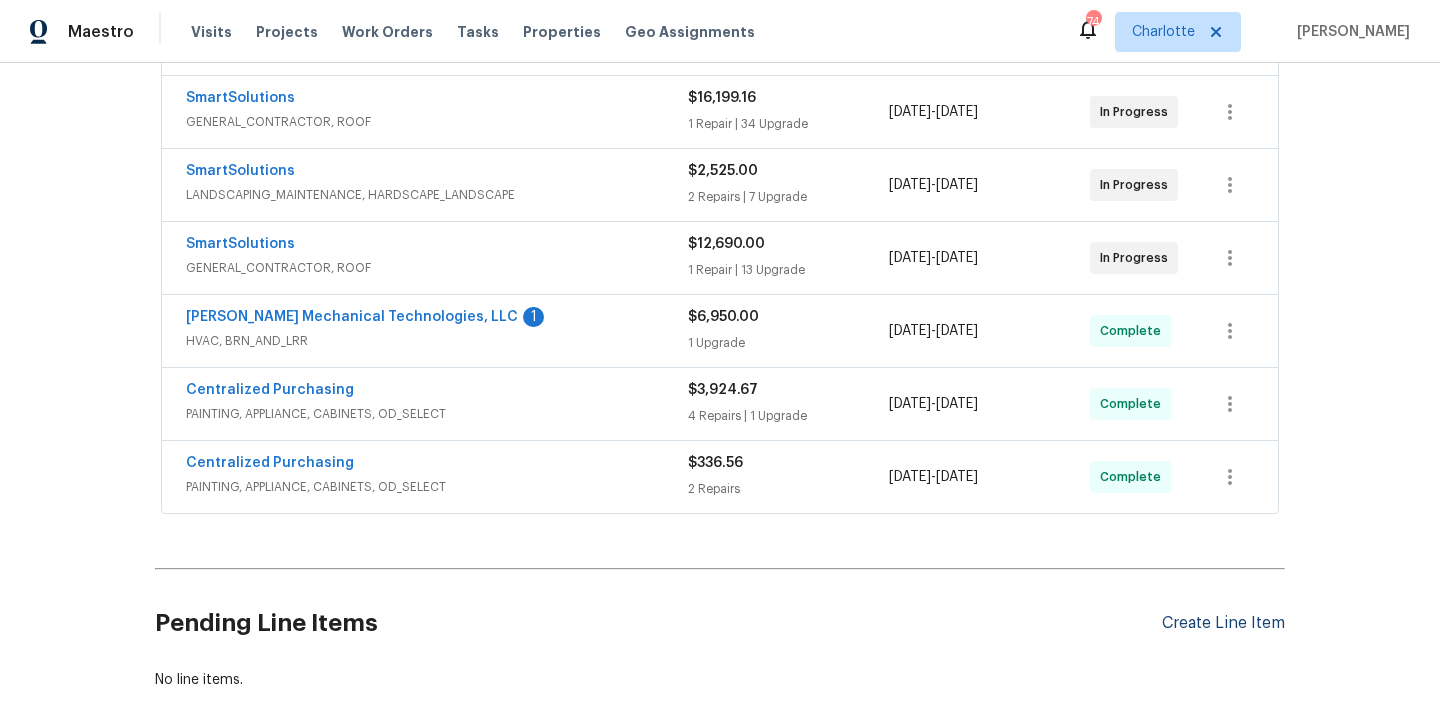 click on "Create Line Item" at bounding box center [1223, 623] 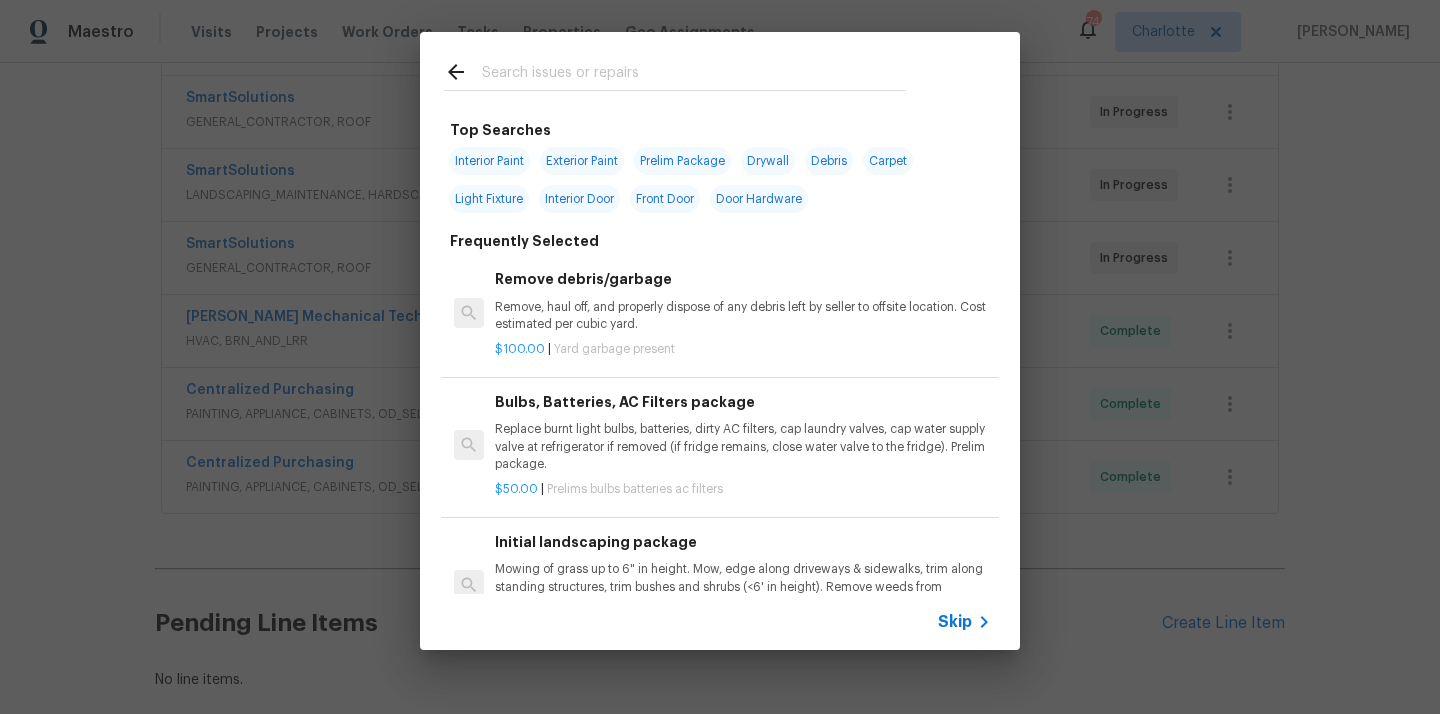 click at bounding box center (694, 75) 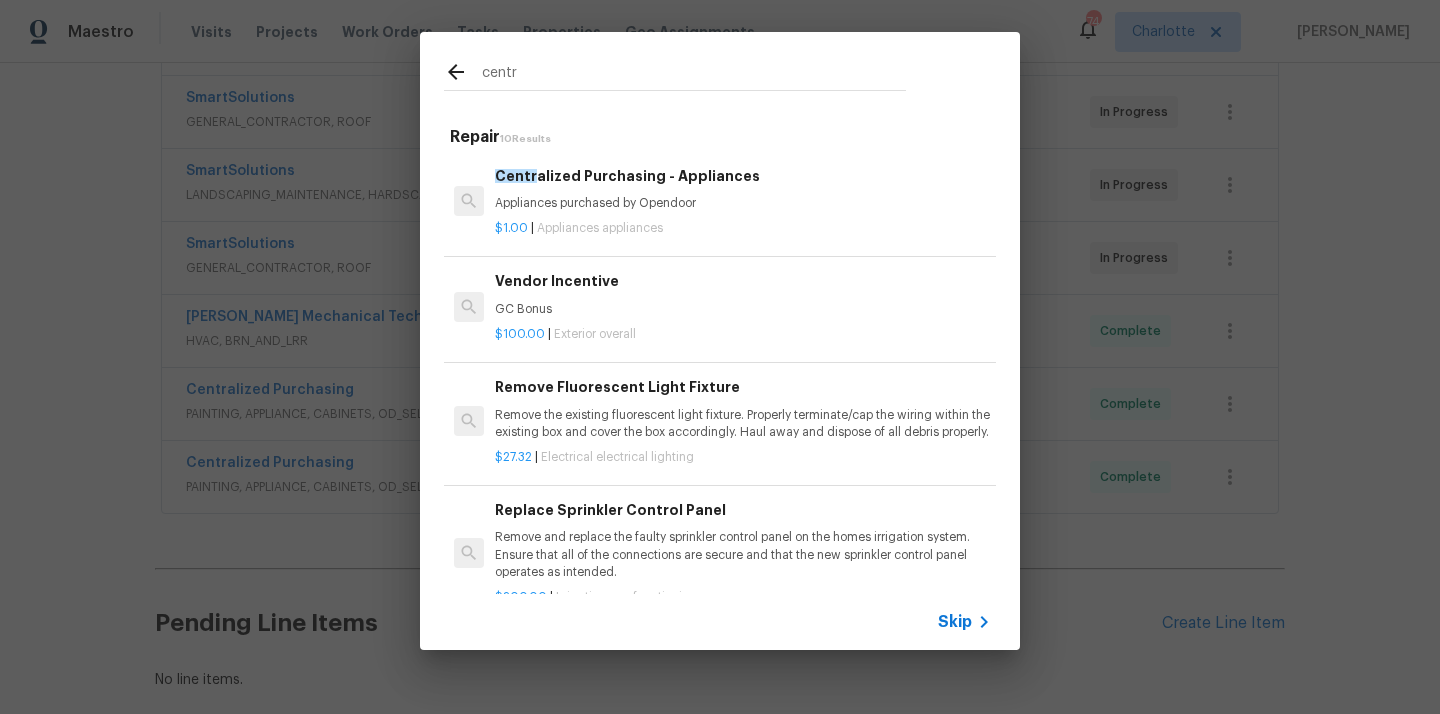 type on "centr" 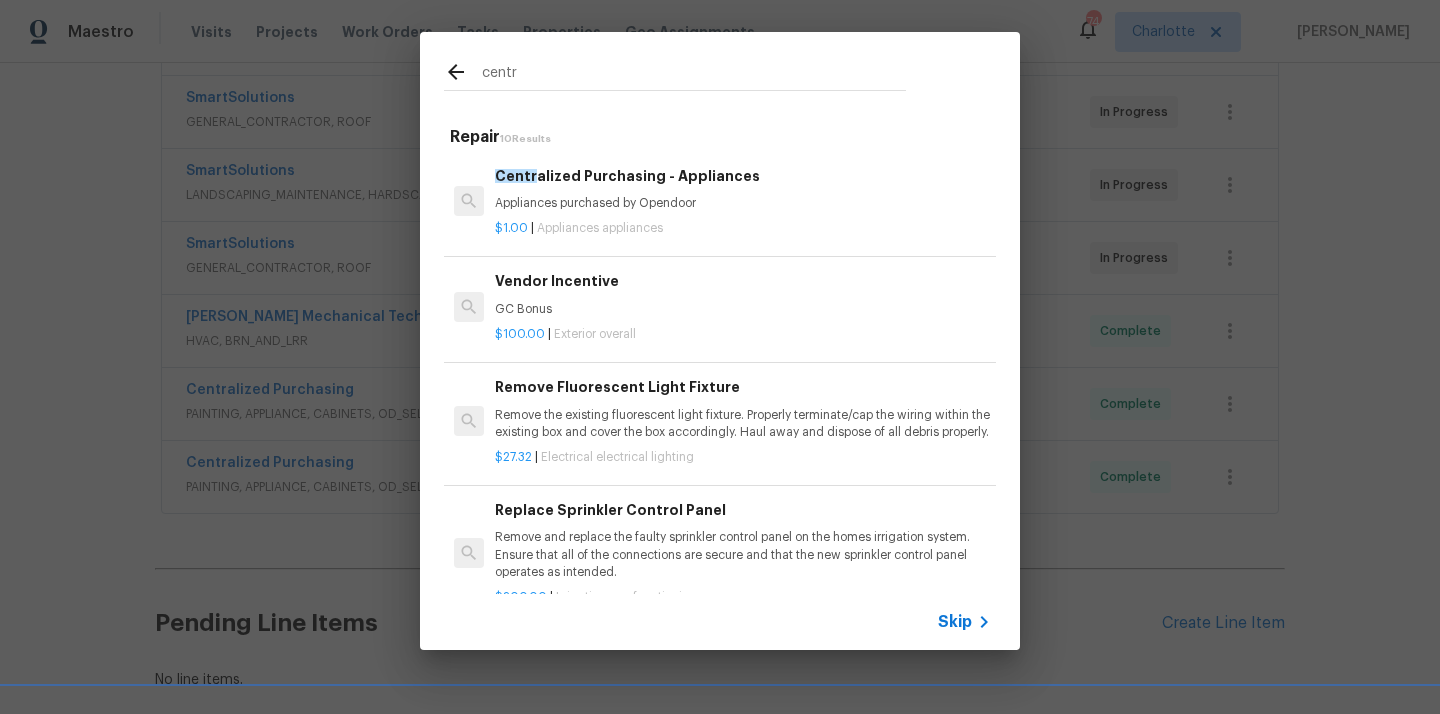 click on "Appliances purchased by Opendoor" at bounding box center [743, 203] 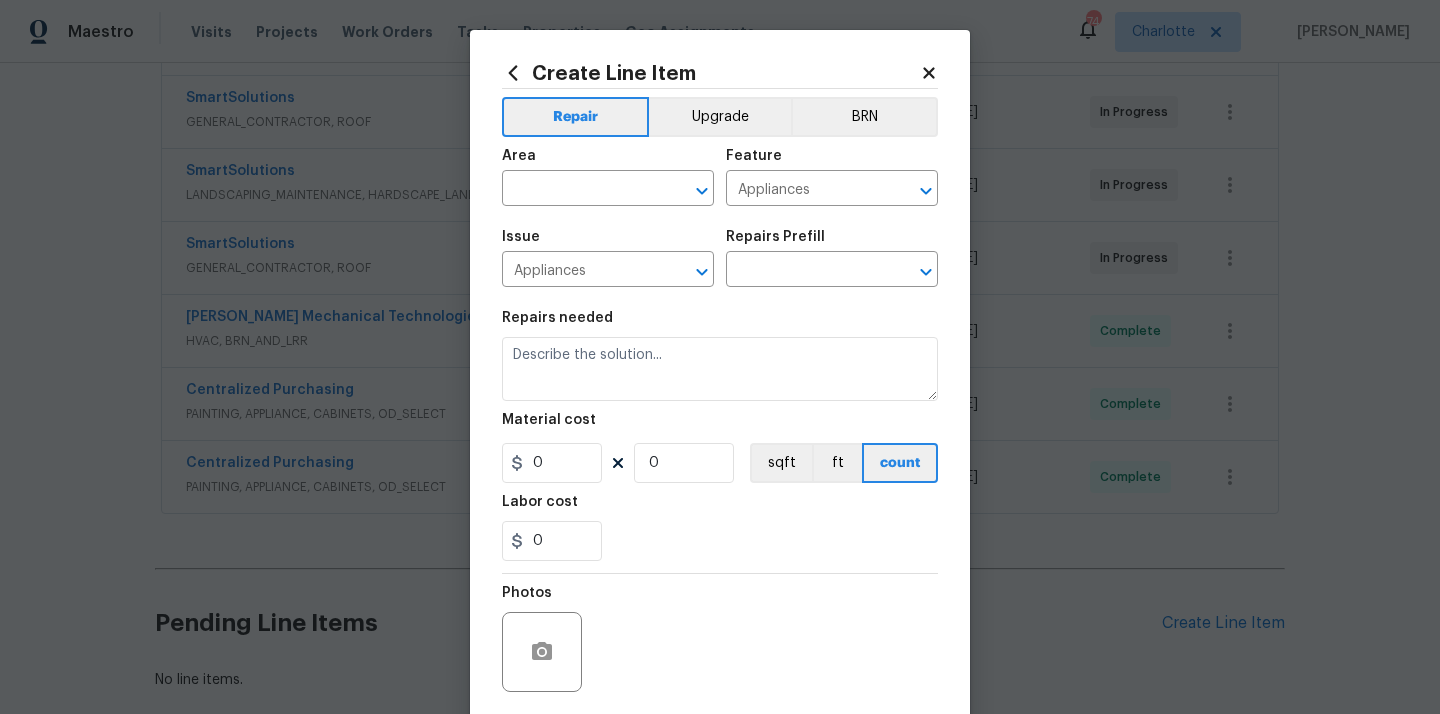 type on "Appliances purchased by Opendoor" 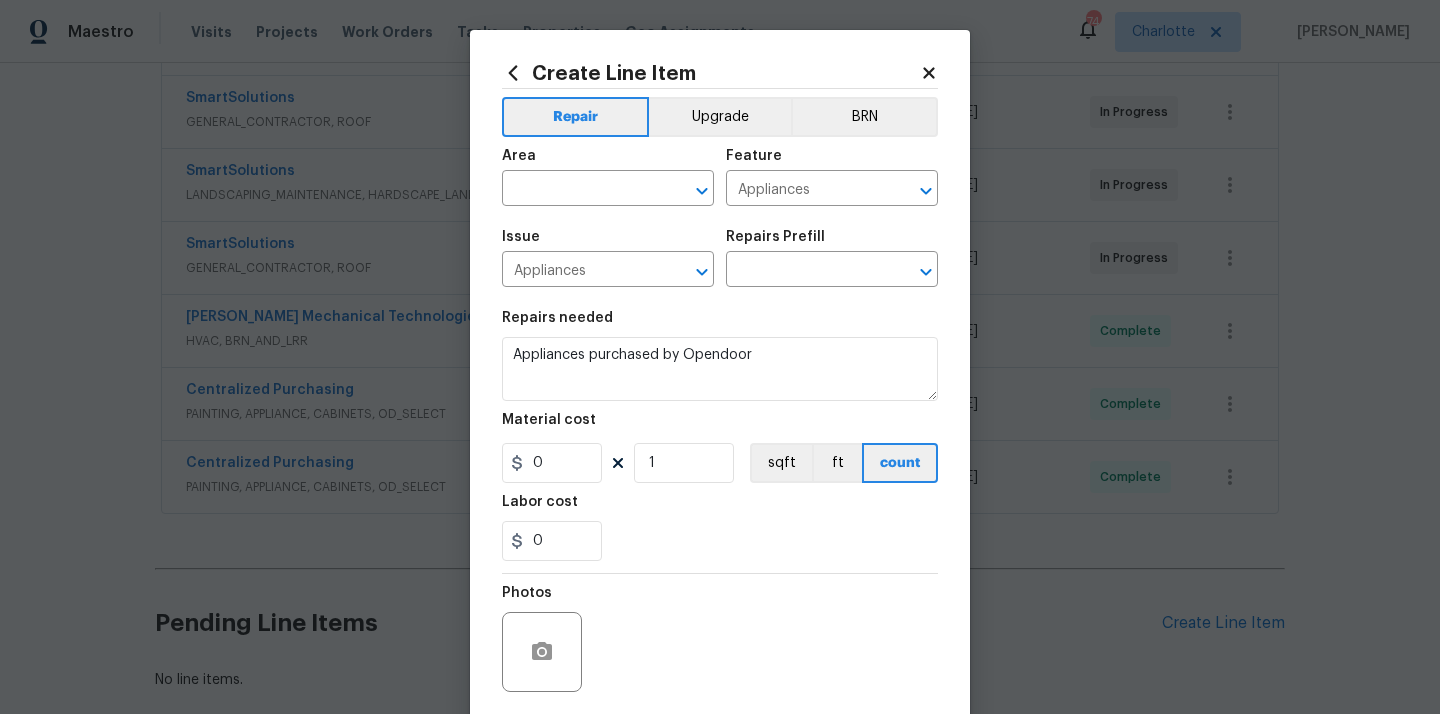 type on "Centralized Purchasing - Appliances $1.00" 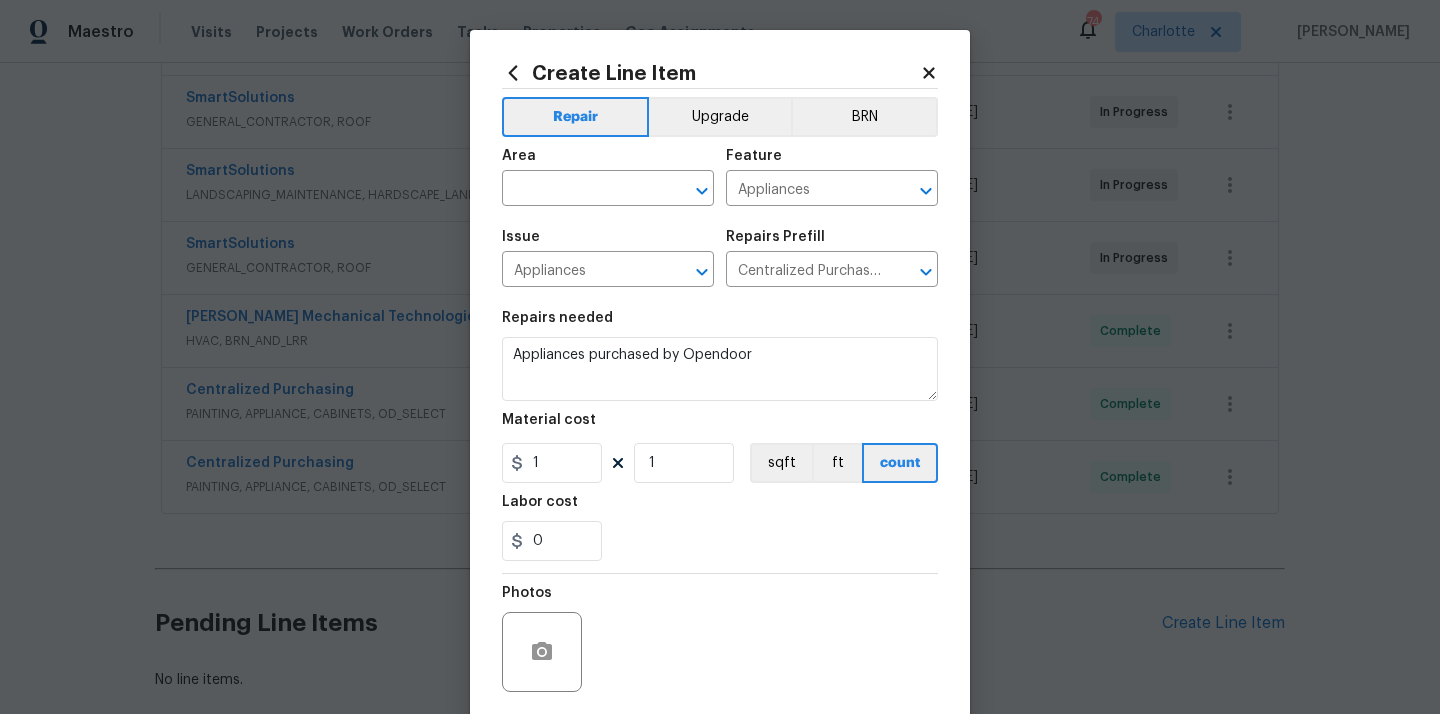 click on "Area" at bounding box center [608, 162] 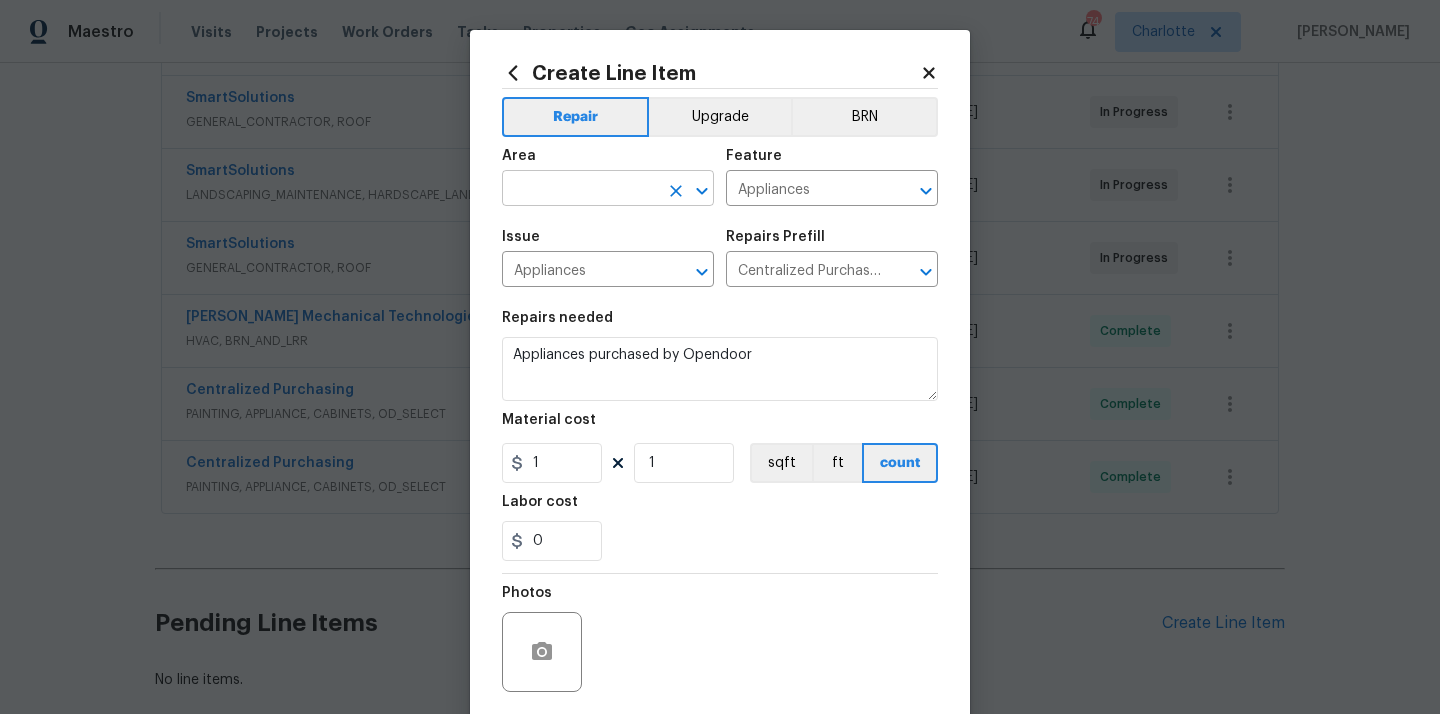 click at bounding box center [580, 190] 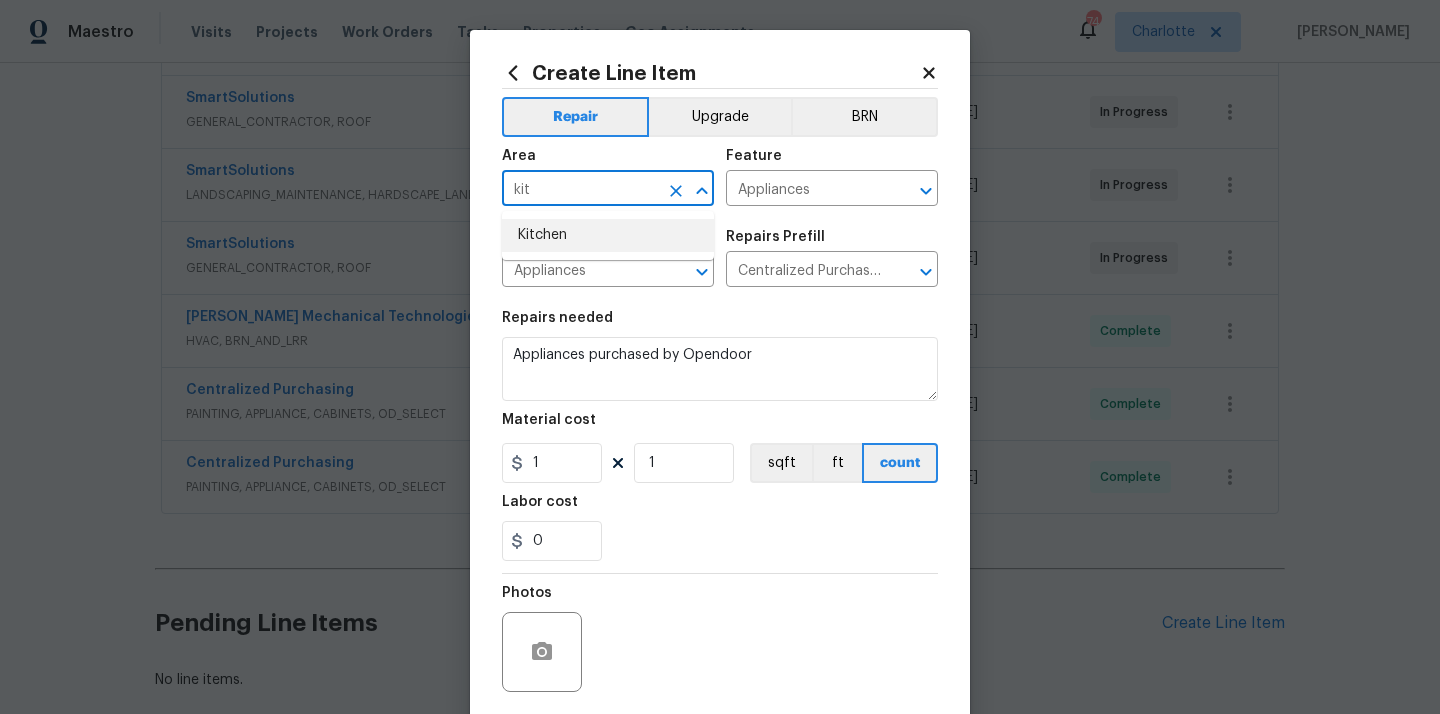 click on "Kitchen" at bounding box center [608, 235] 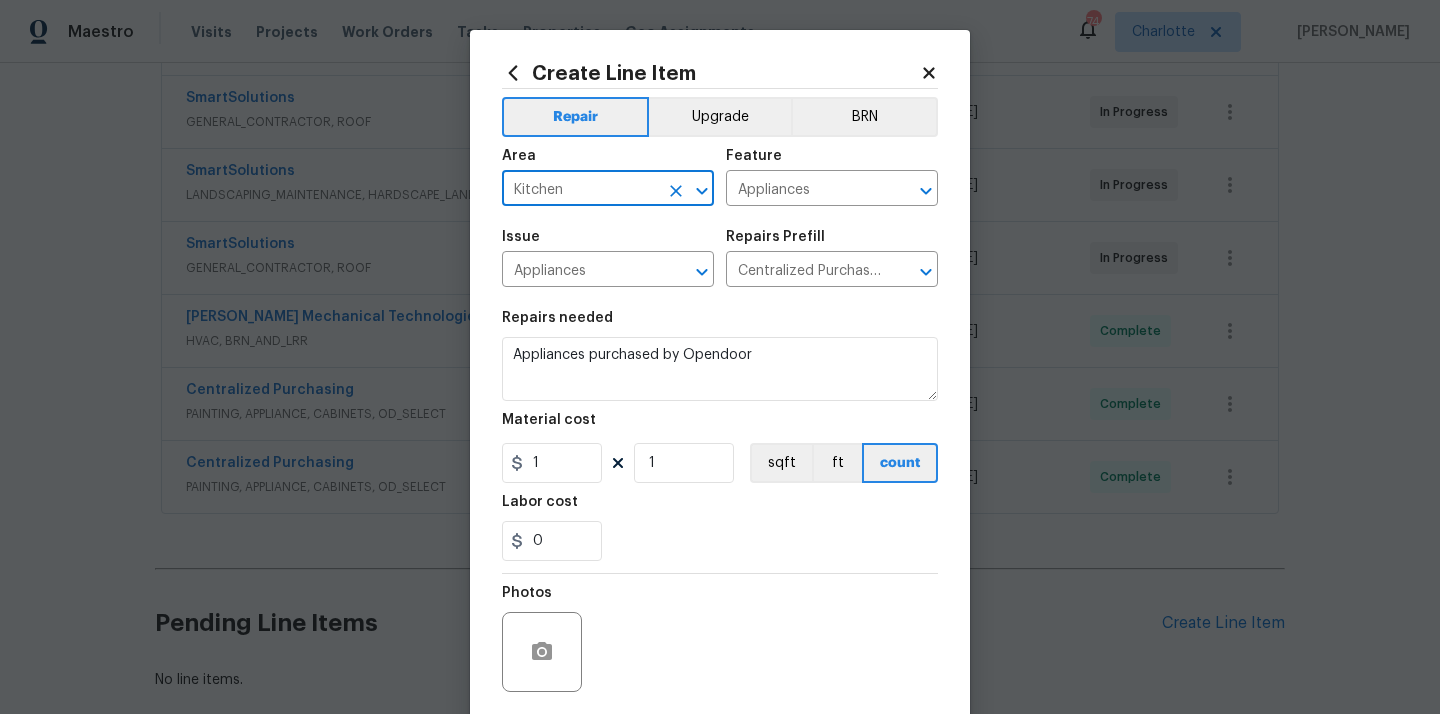 type on "Kitchen" 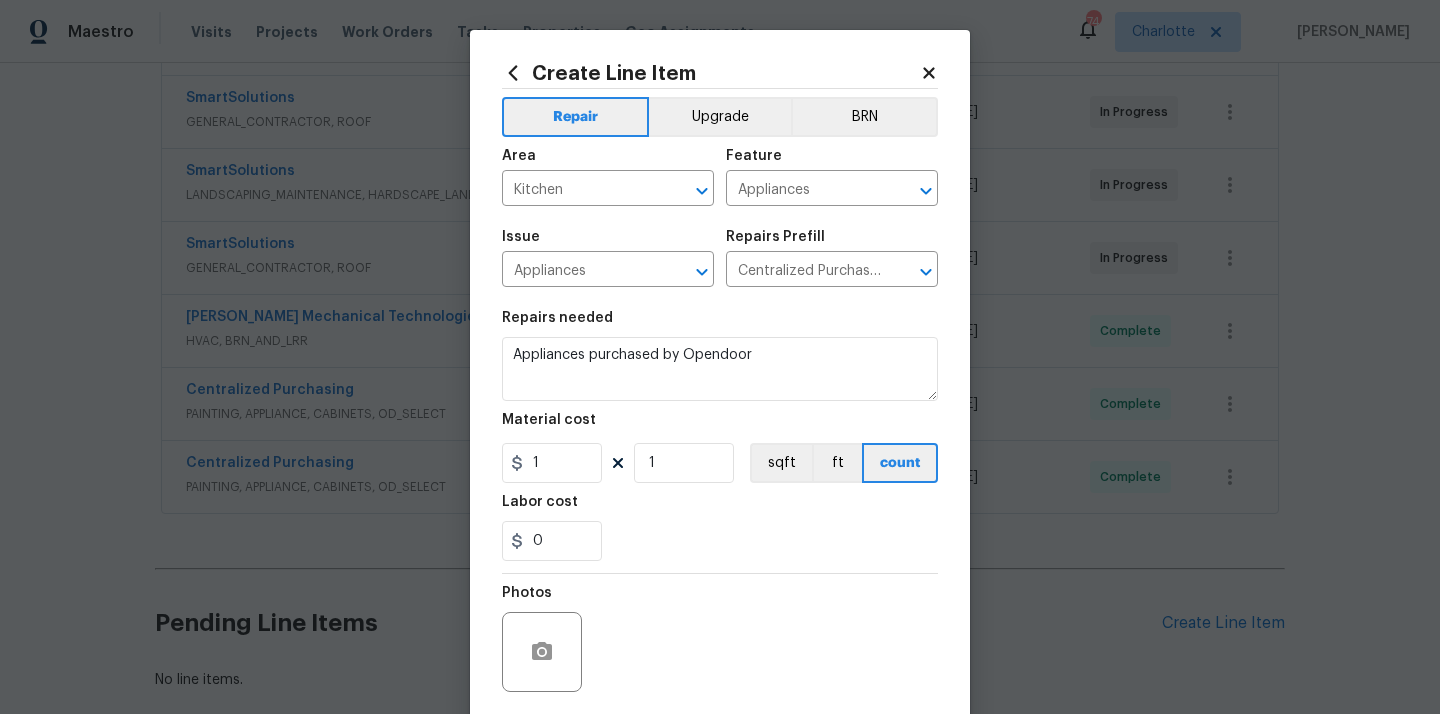 click on "Repairs needed" at bounding box center [720, 324] 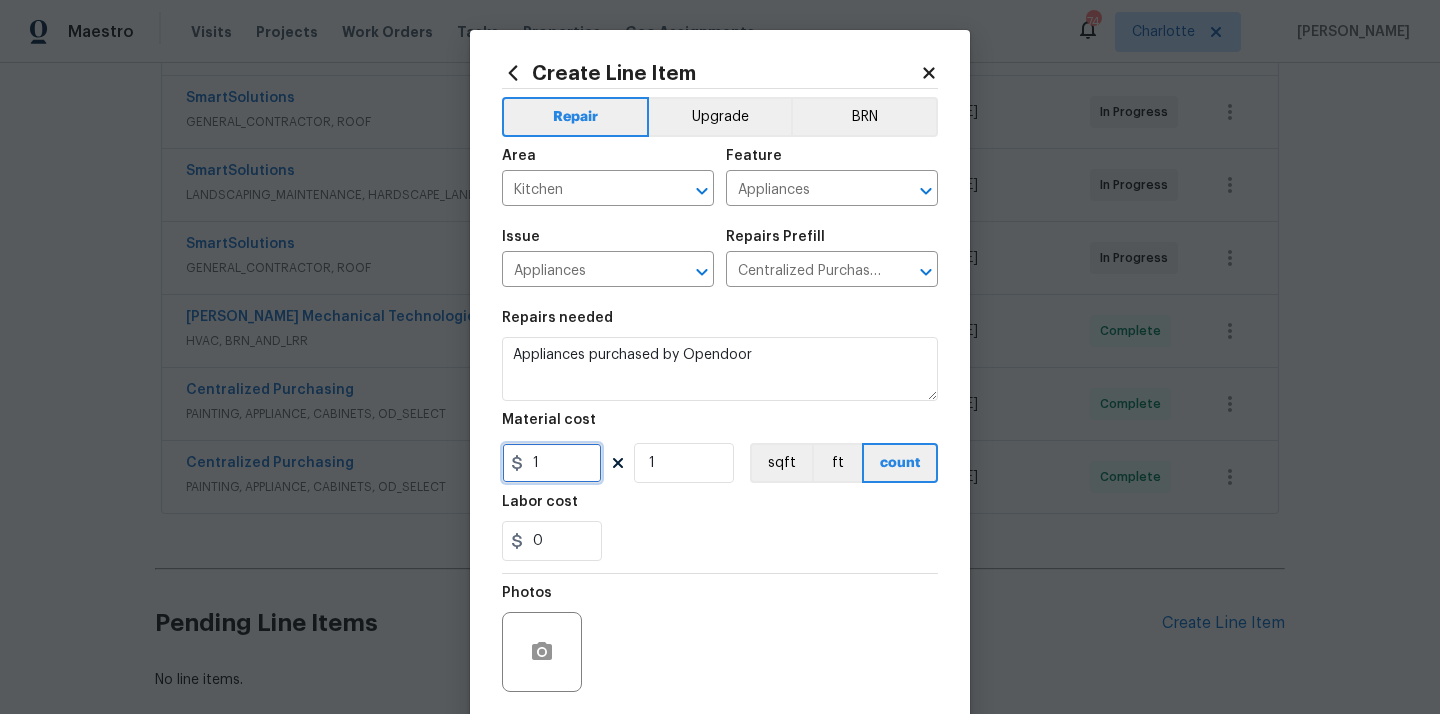 drag, startPoint x: 563, startPoint y: 469, endPoint x: 512, endPoint y: 468, distance: 51.009804 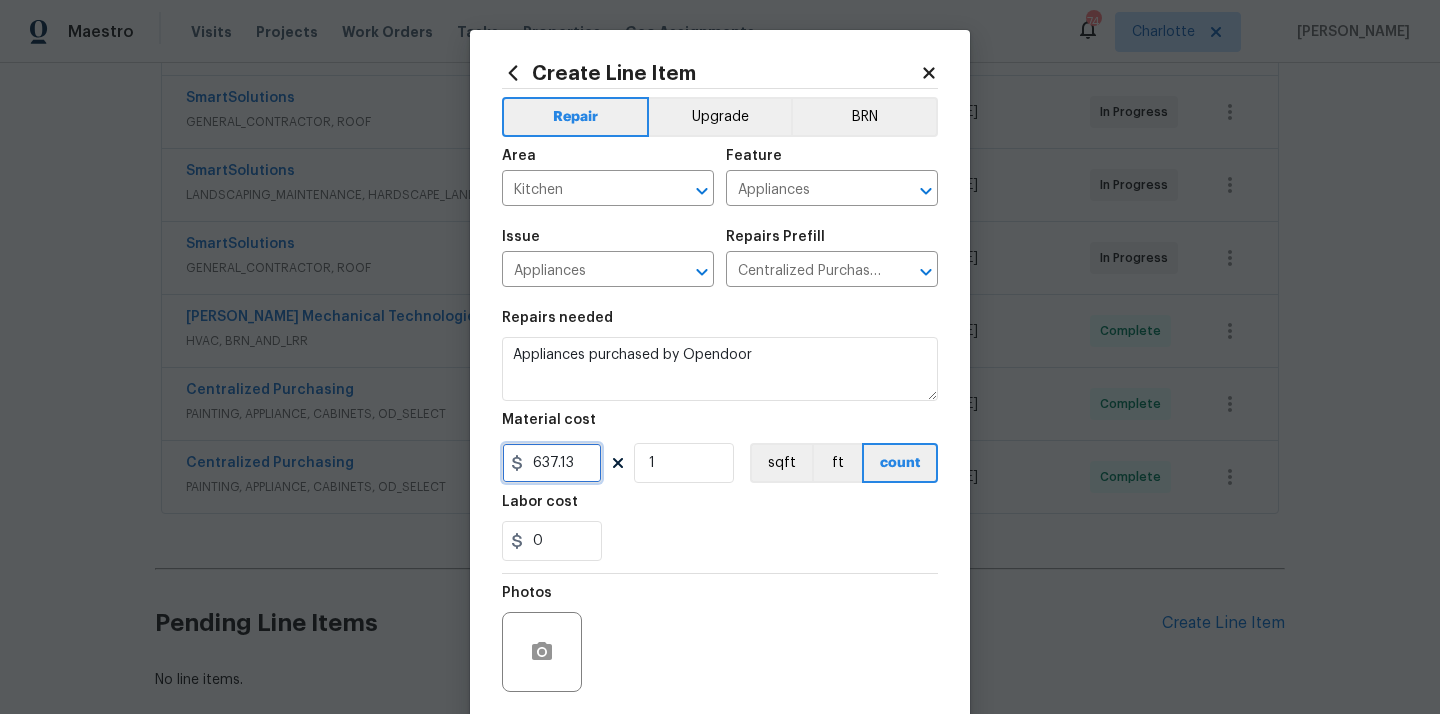 type on "637.13" 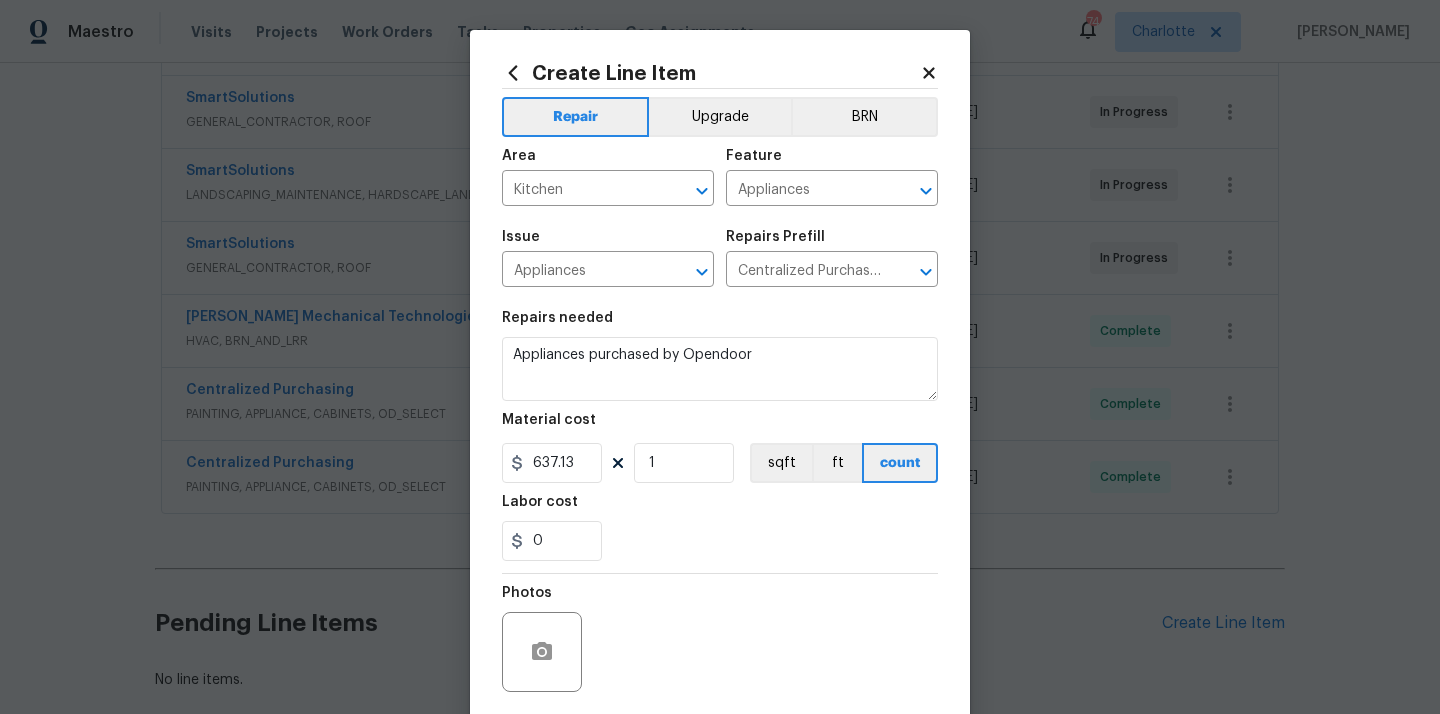 click on "0" at bounding box center (720, 541) 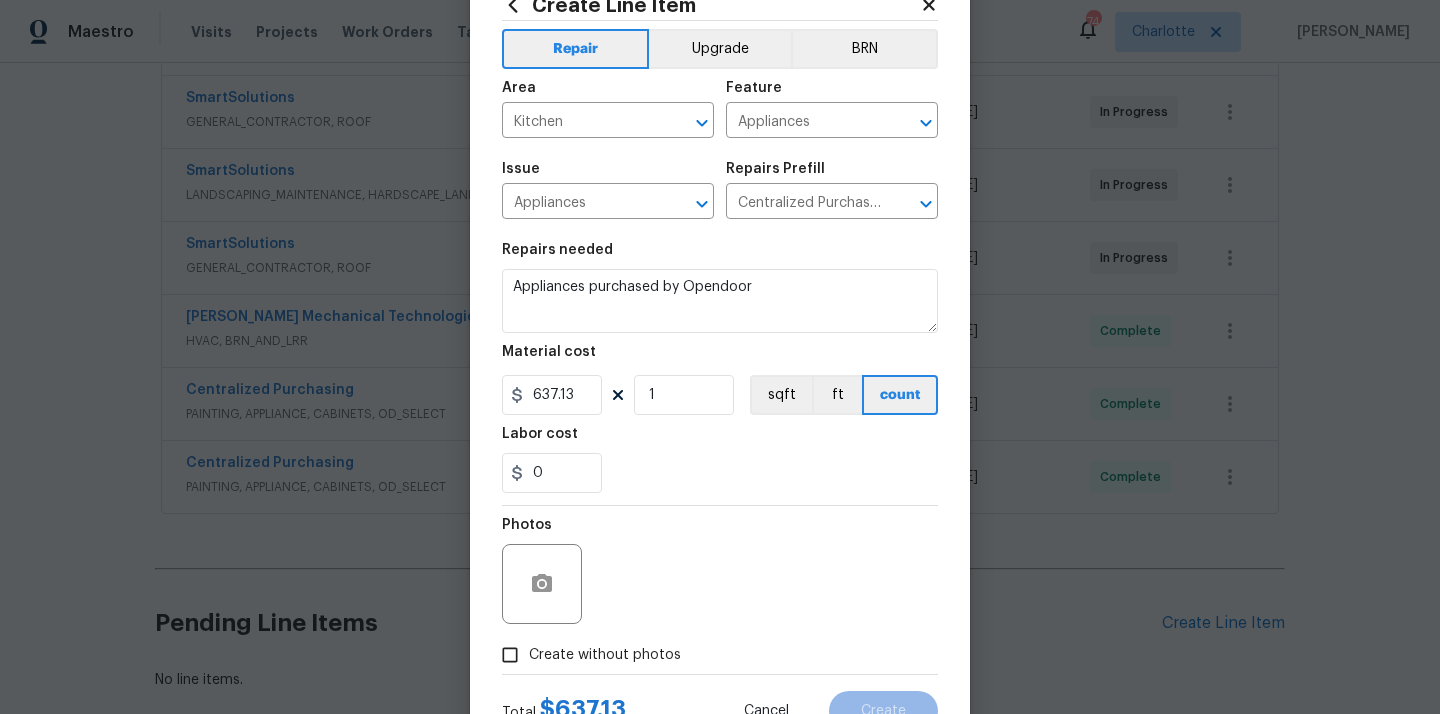 scroll, scrollTop: 148, scrollLeft: 0, axis: vertical 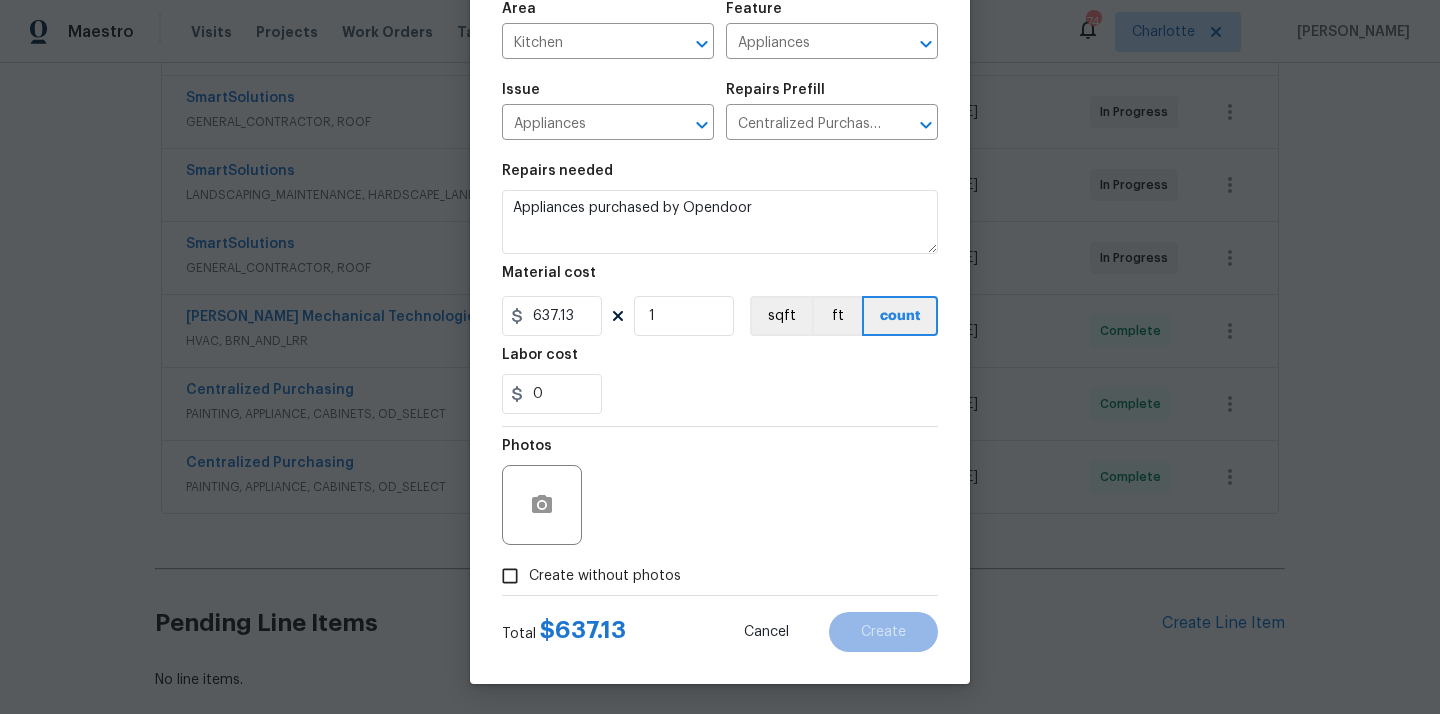 click on "Create without photos" at bounding box center [605, 576] 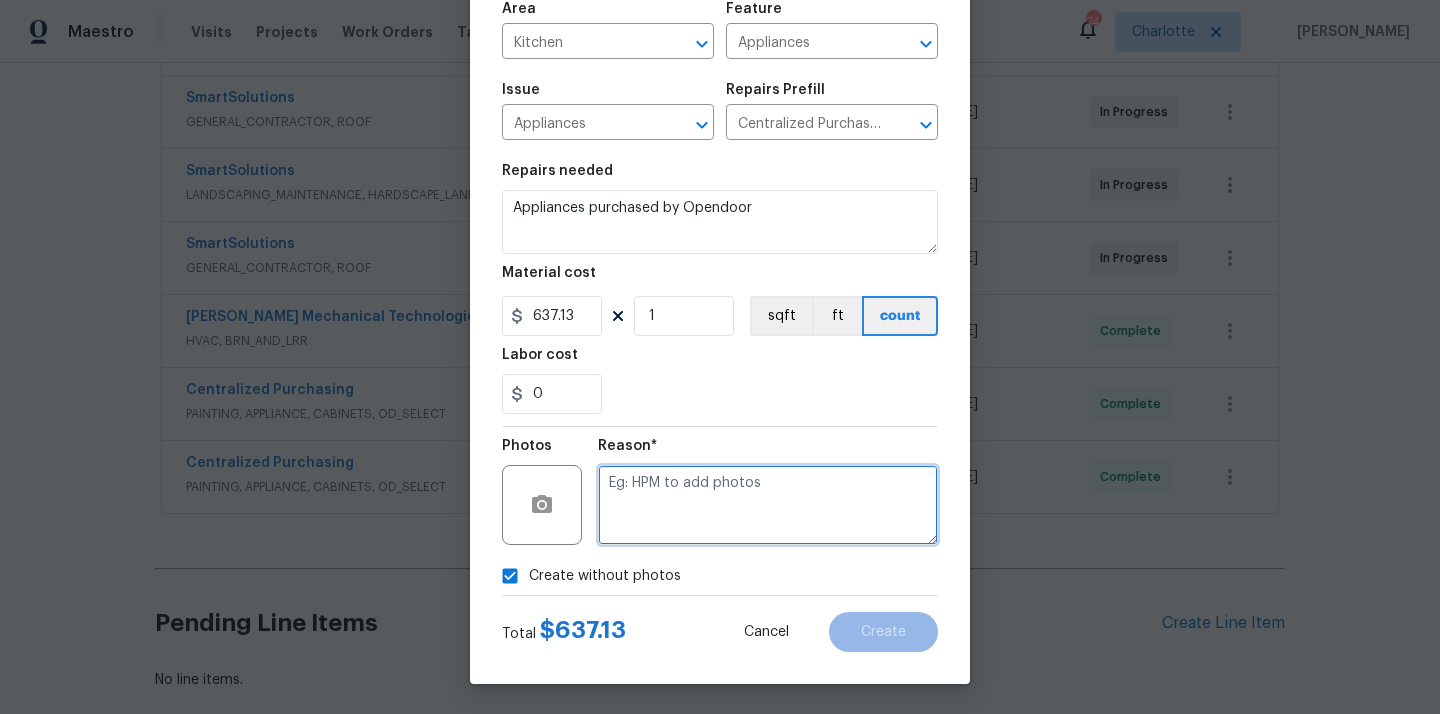 click at bounding box center [768, 505] 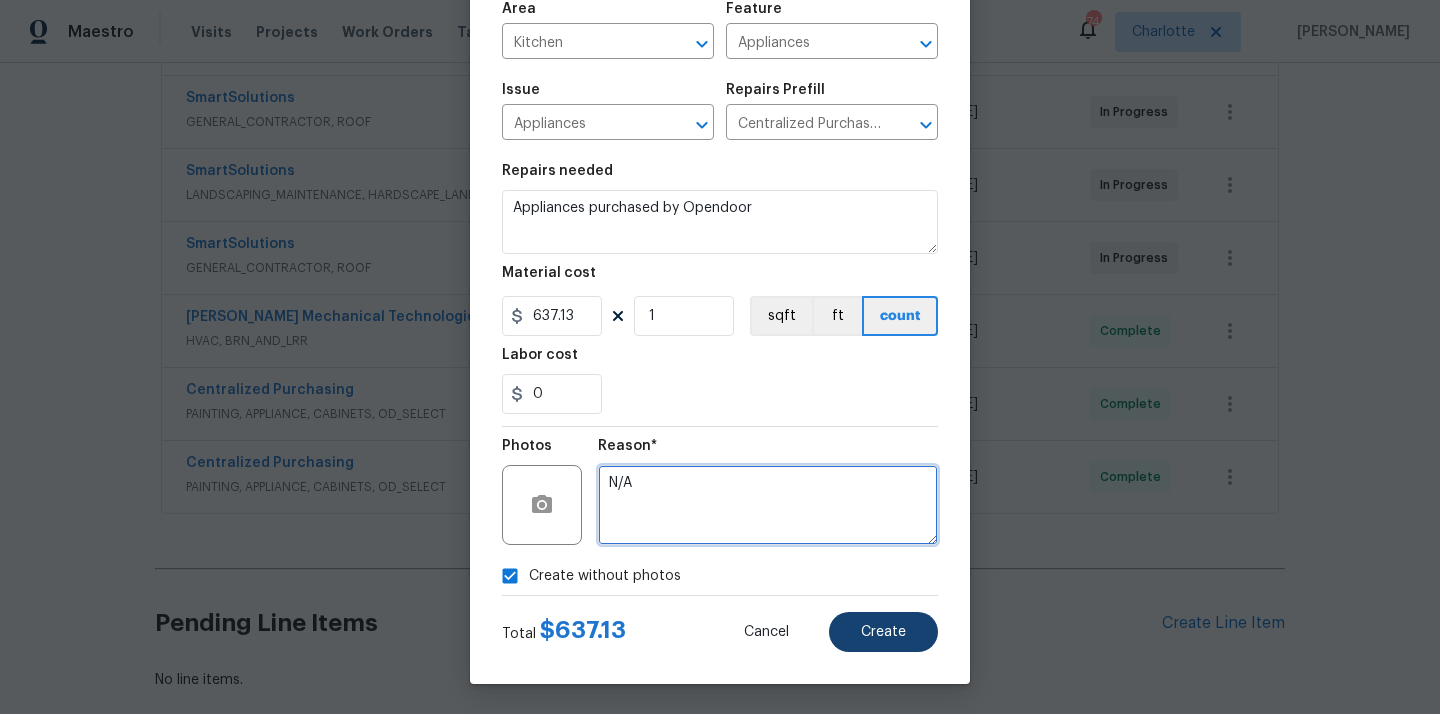 type on "N/A" 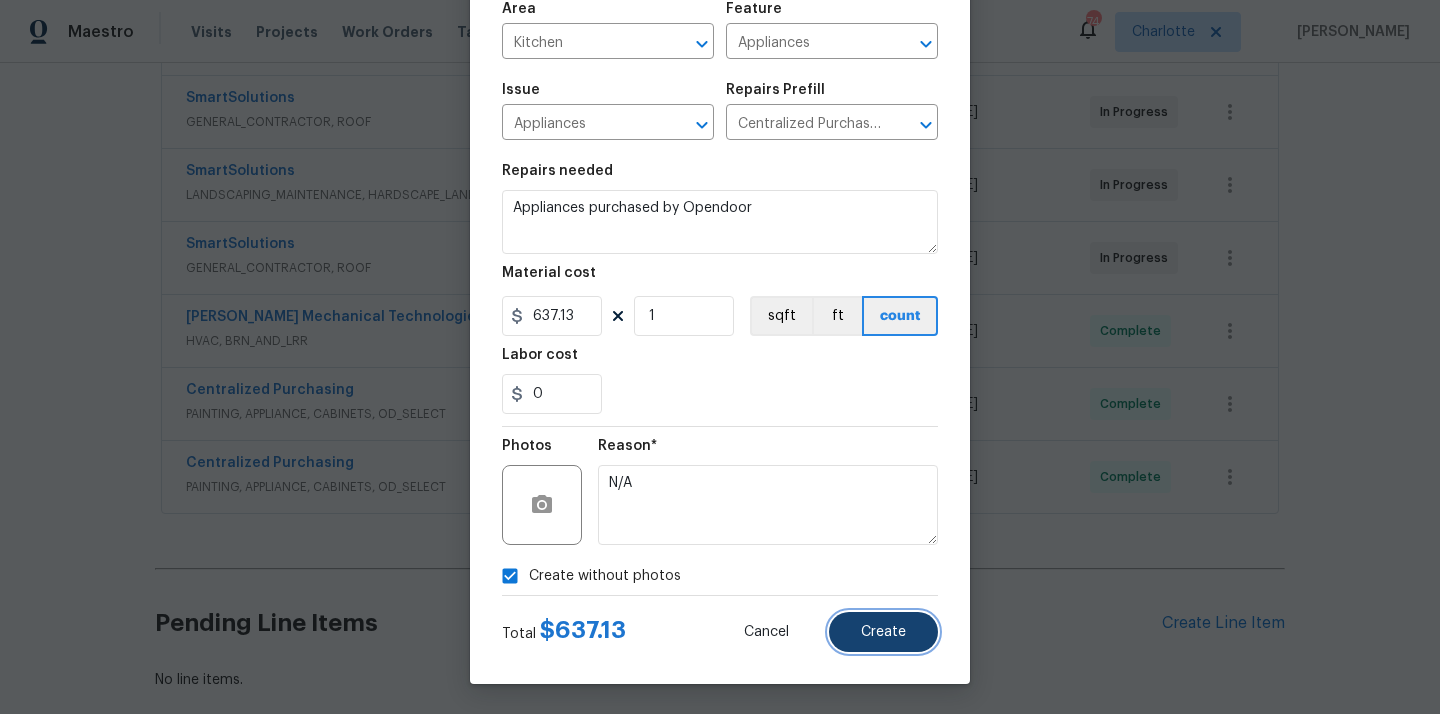 click on "Create" at bounding box center [883, 632] 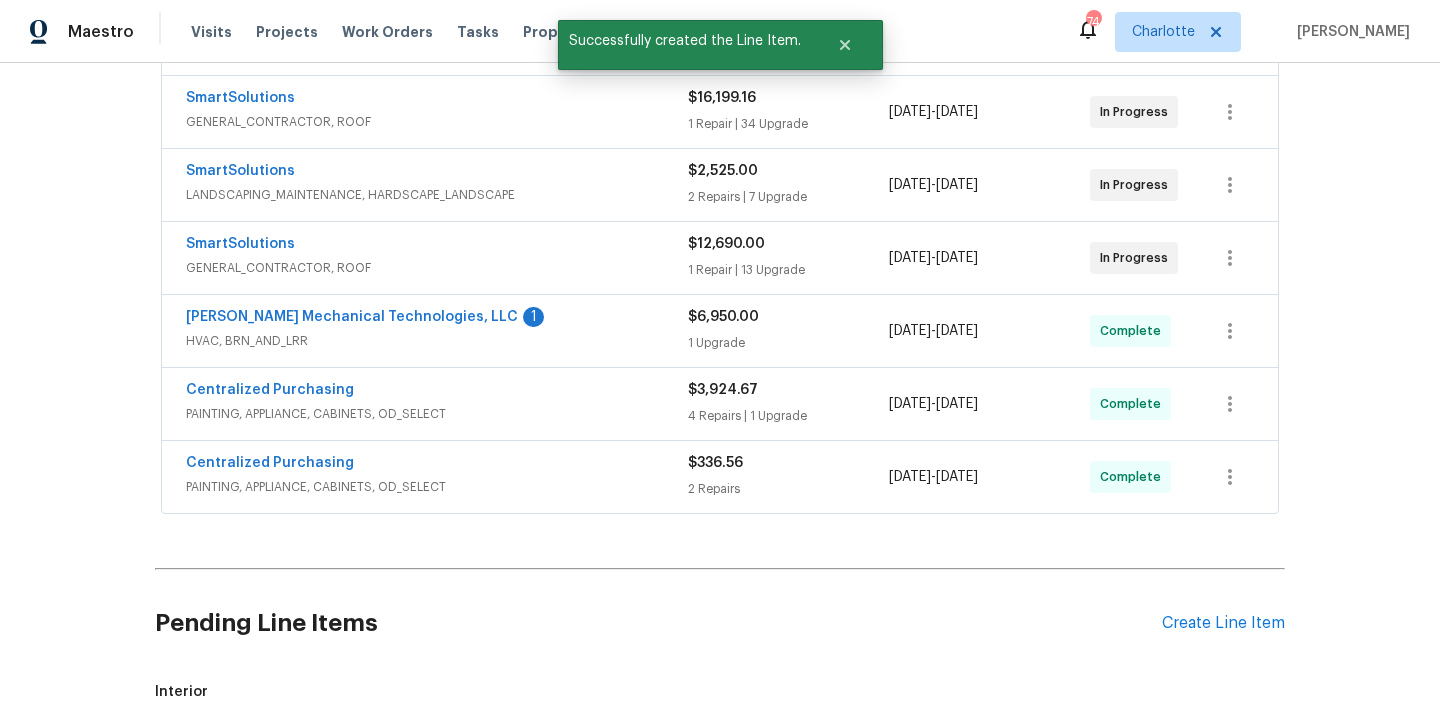 scroll, scrollTop: 811, scrollLeft: 0, axis: vertical 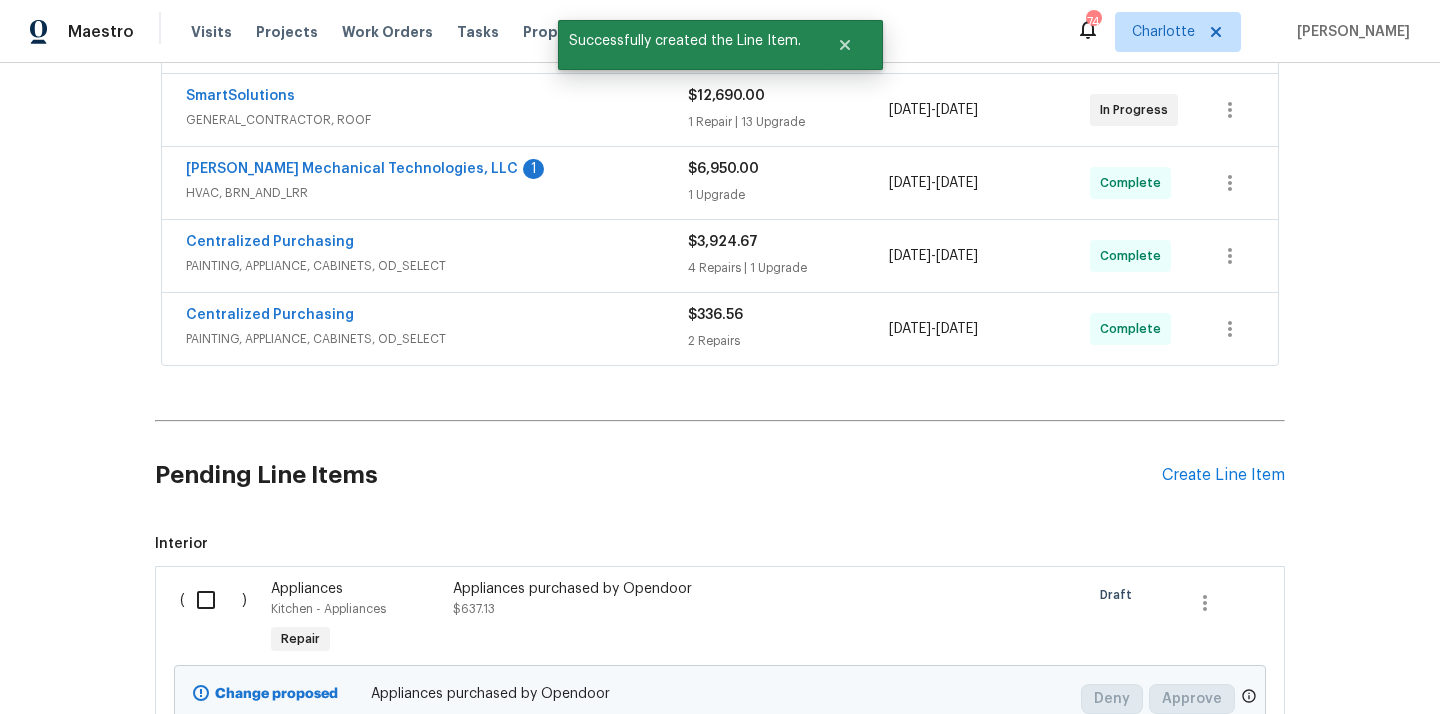 click at bounding box center (213, 600) 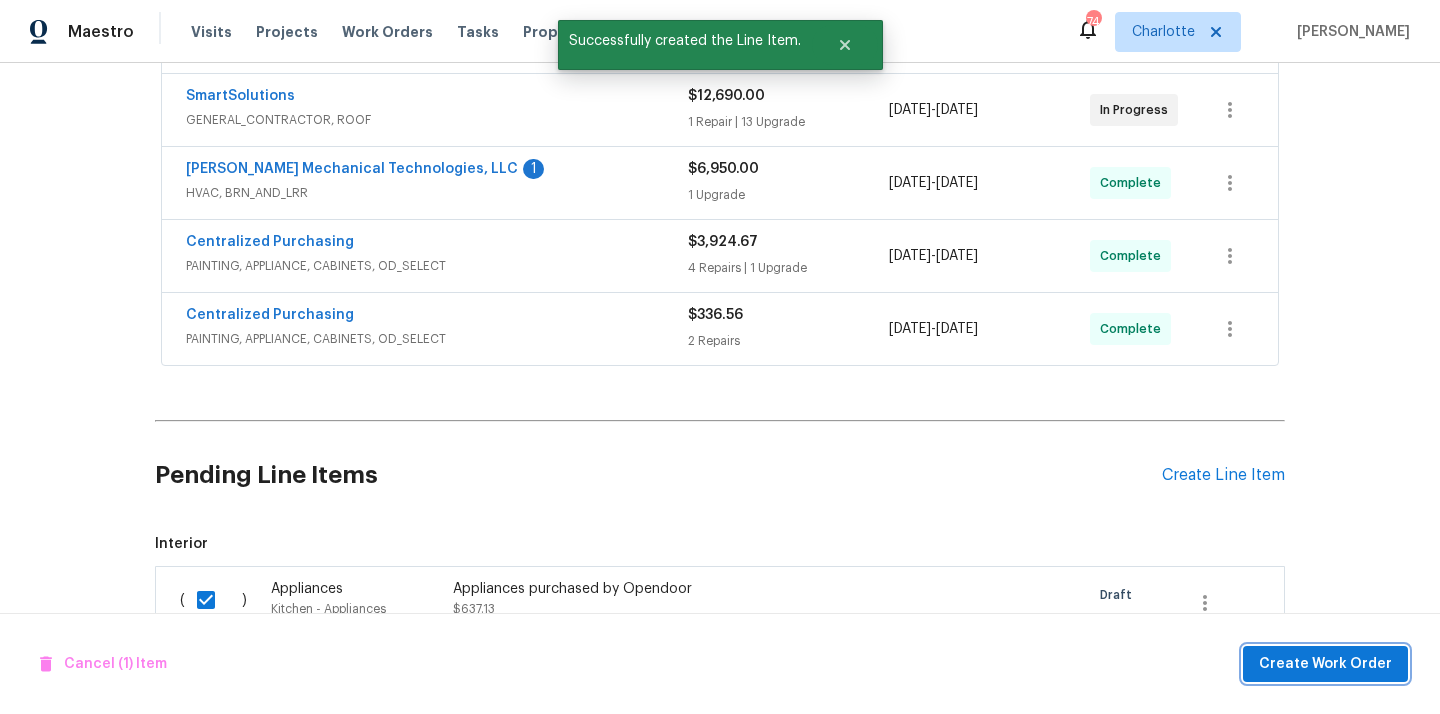 click on "Create Work Order" at bounding box center (1325, 664) 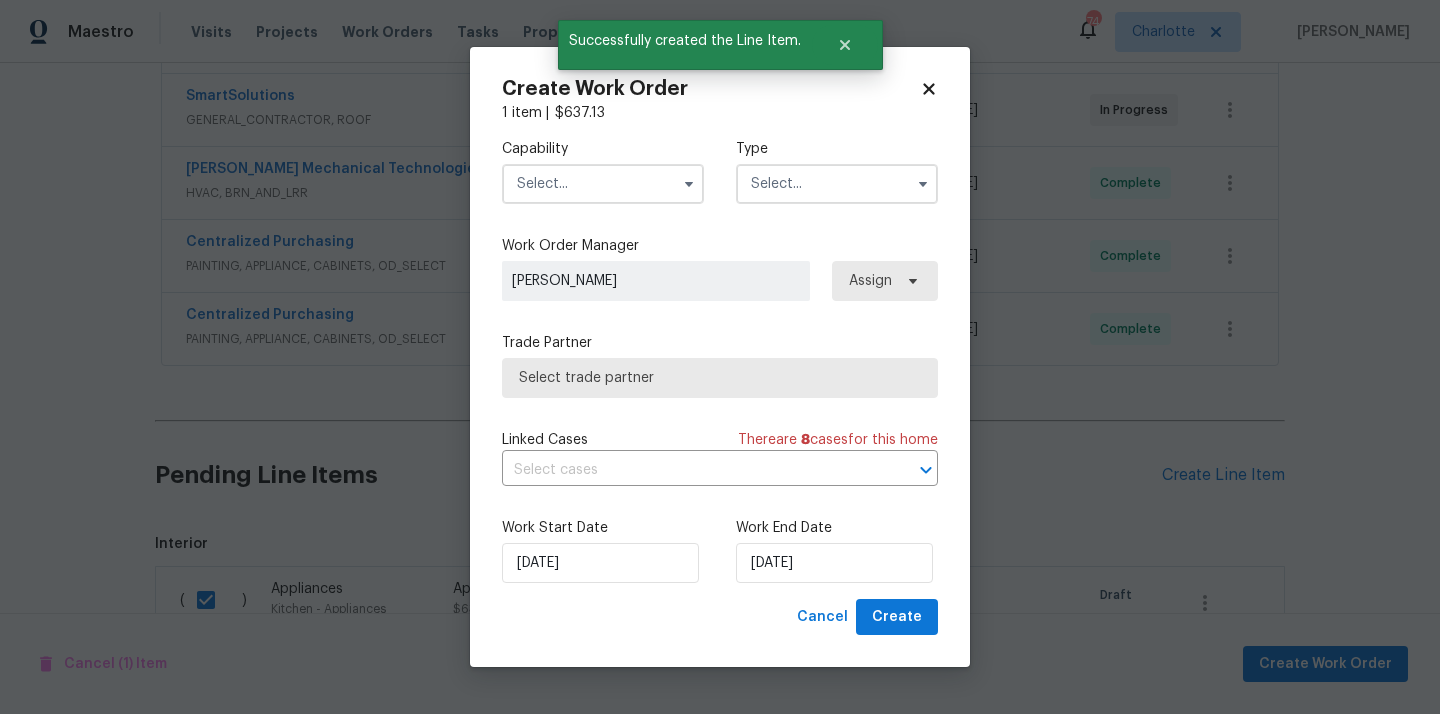 click at bounding box center (603, 184) 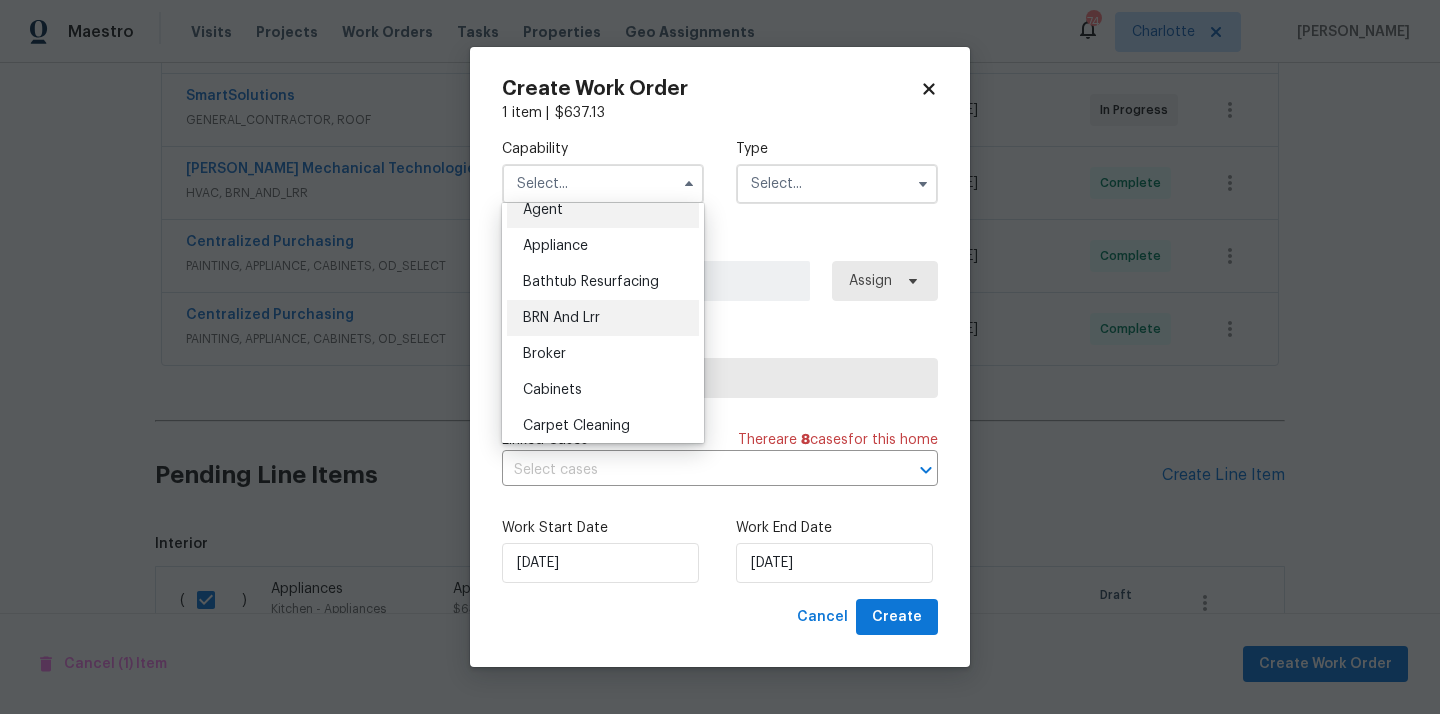 scroll, scrollTop: 18, scrollLeft: 0, axis: vertical 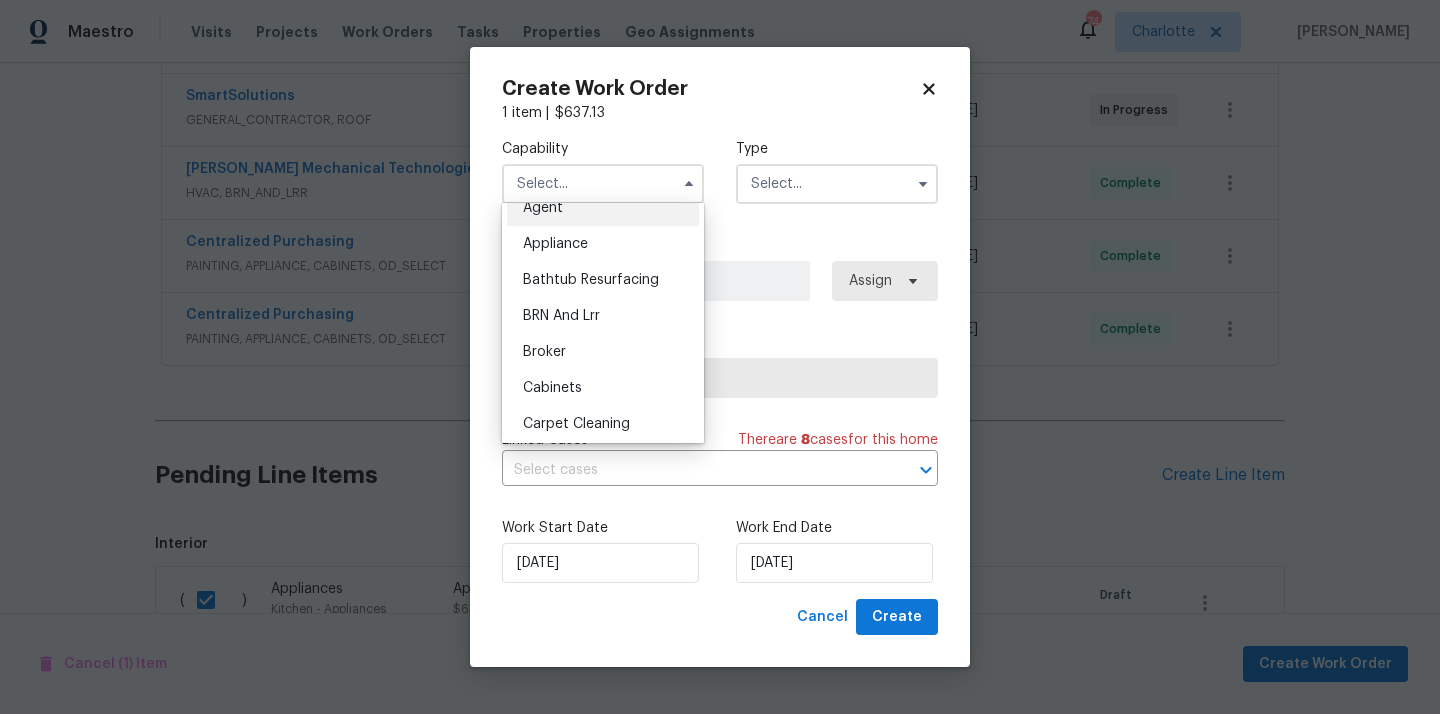 click on "Agent" at bounding box center (603, 208) 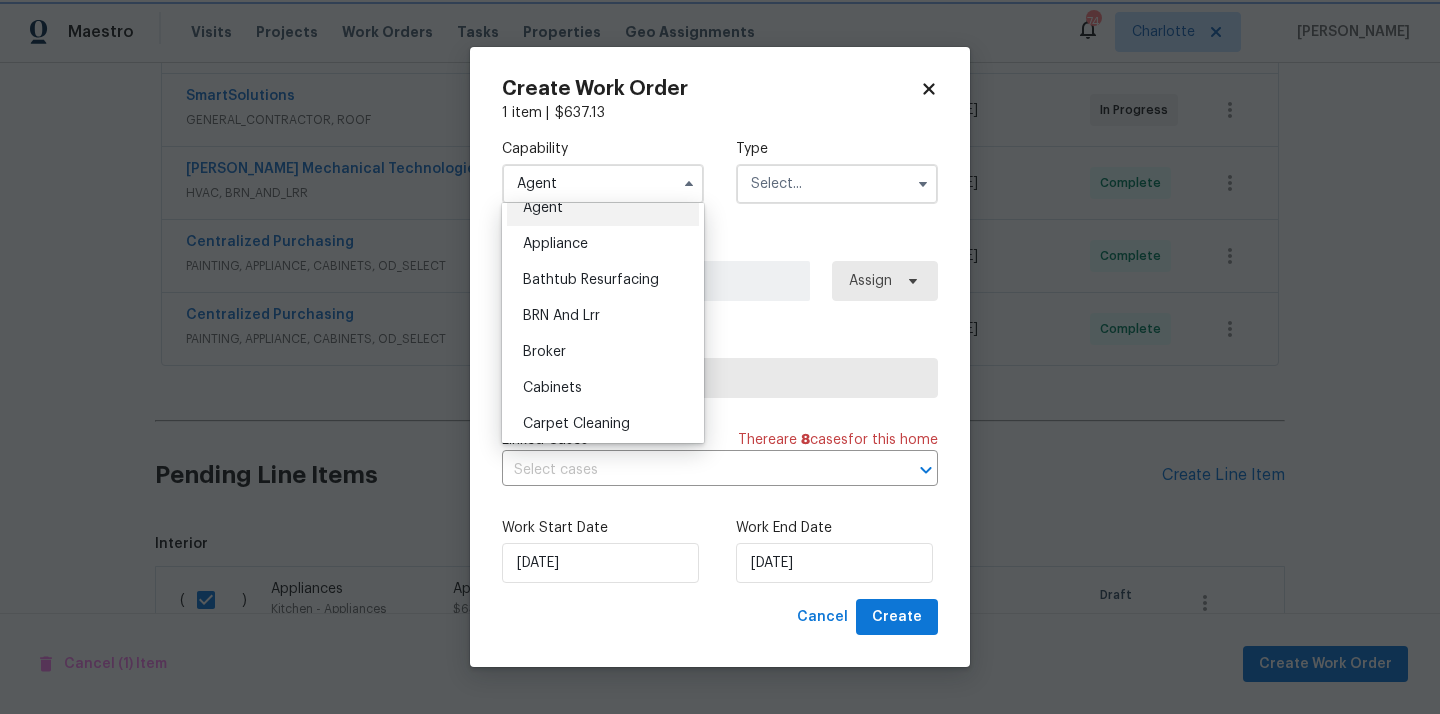 scroll, scrollTop: 0, scrollLeft: 0, axis: both 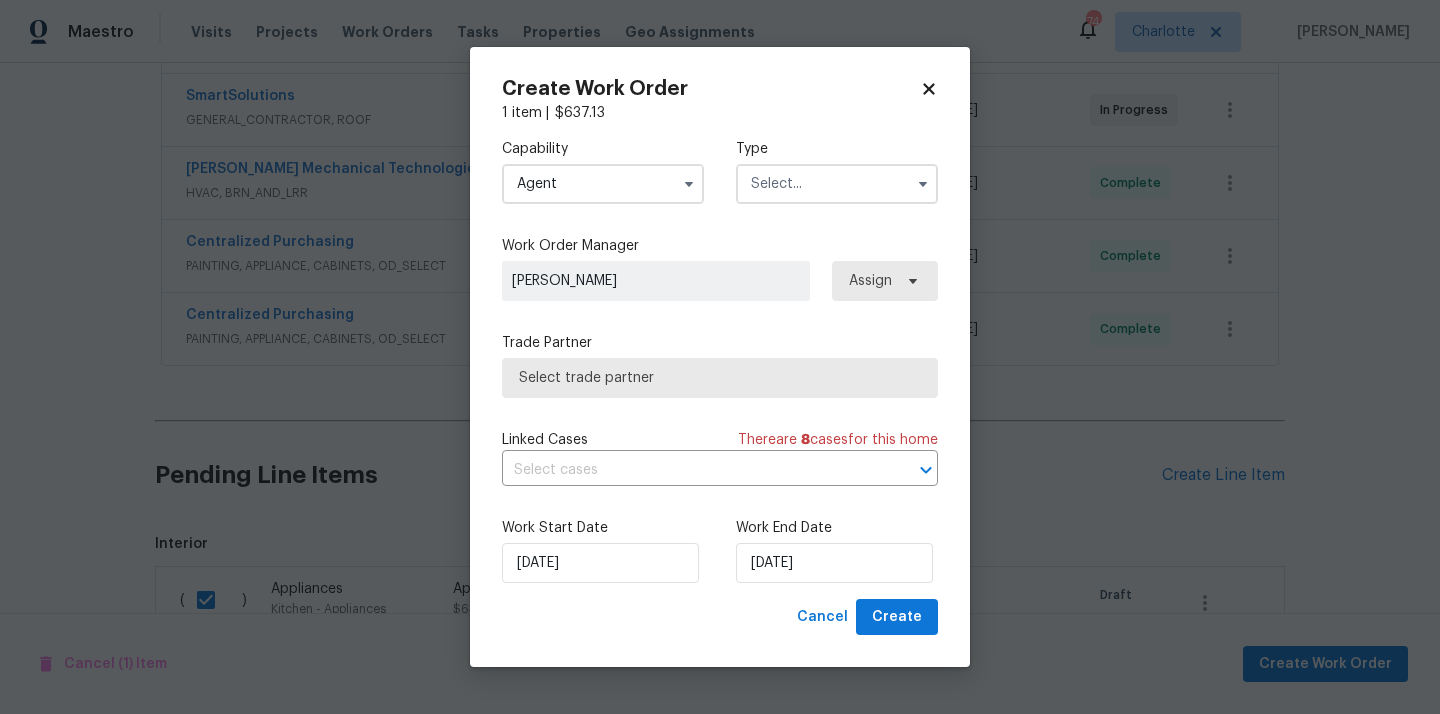 click on "Agent" at bounding box center [603, 184] 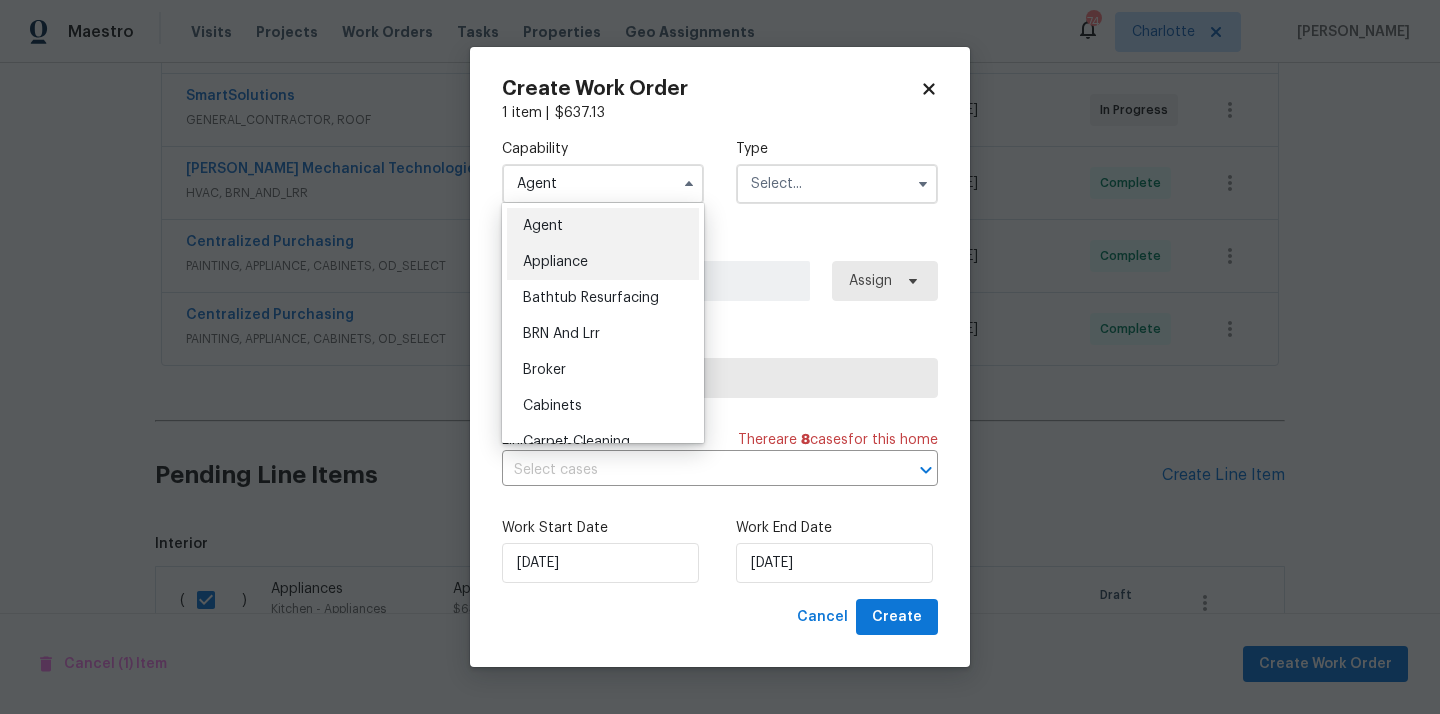 click on "Appliance" at bounding box center [555, 262] 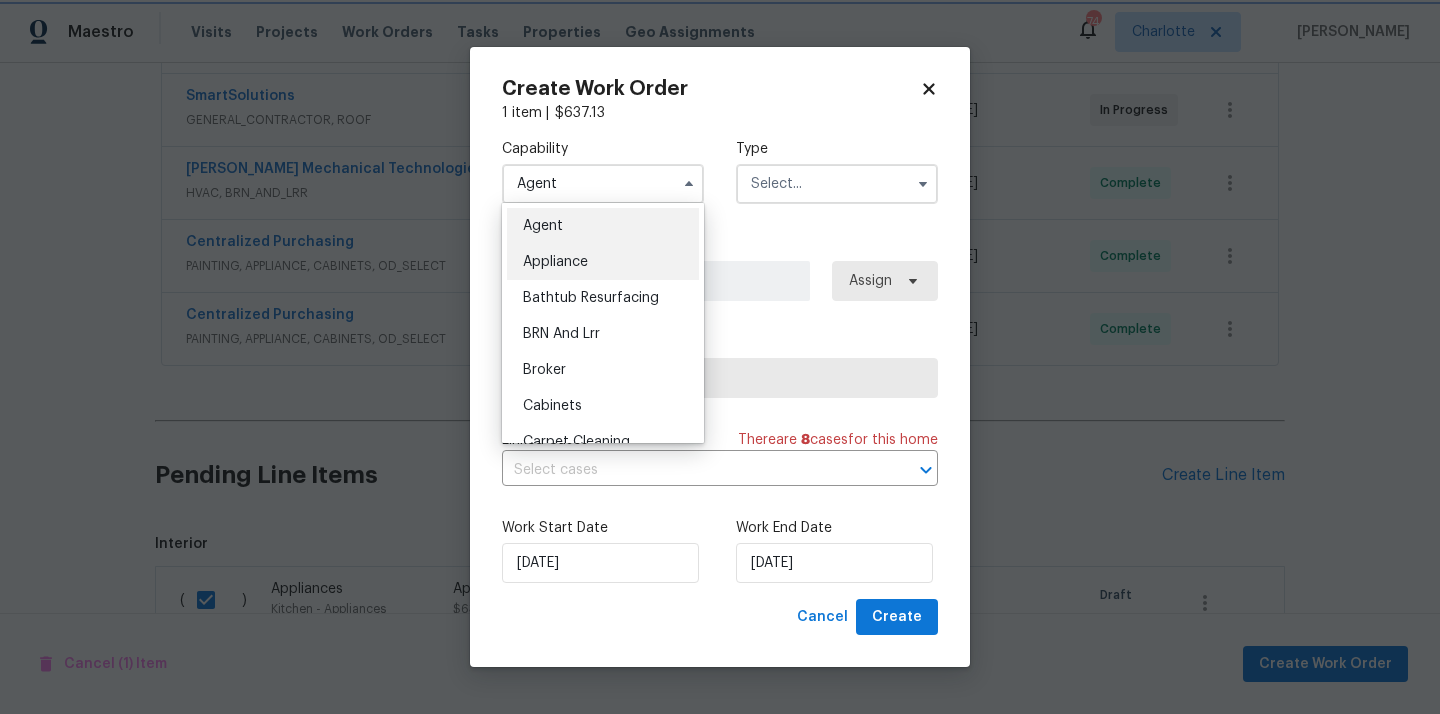 type on "Appliance" 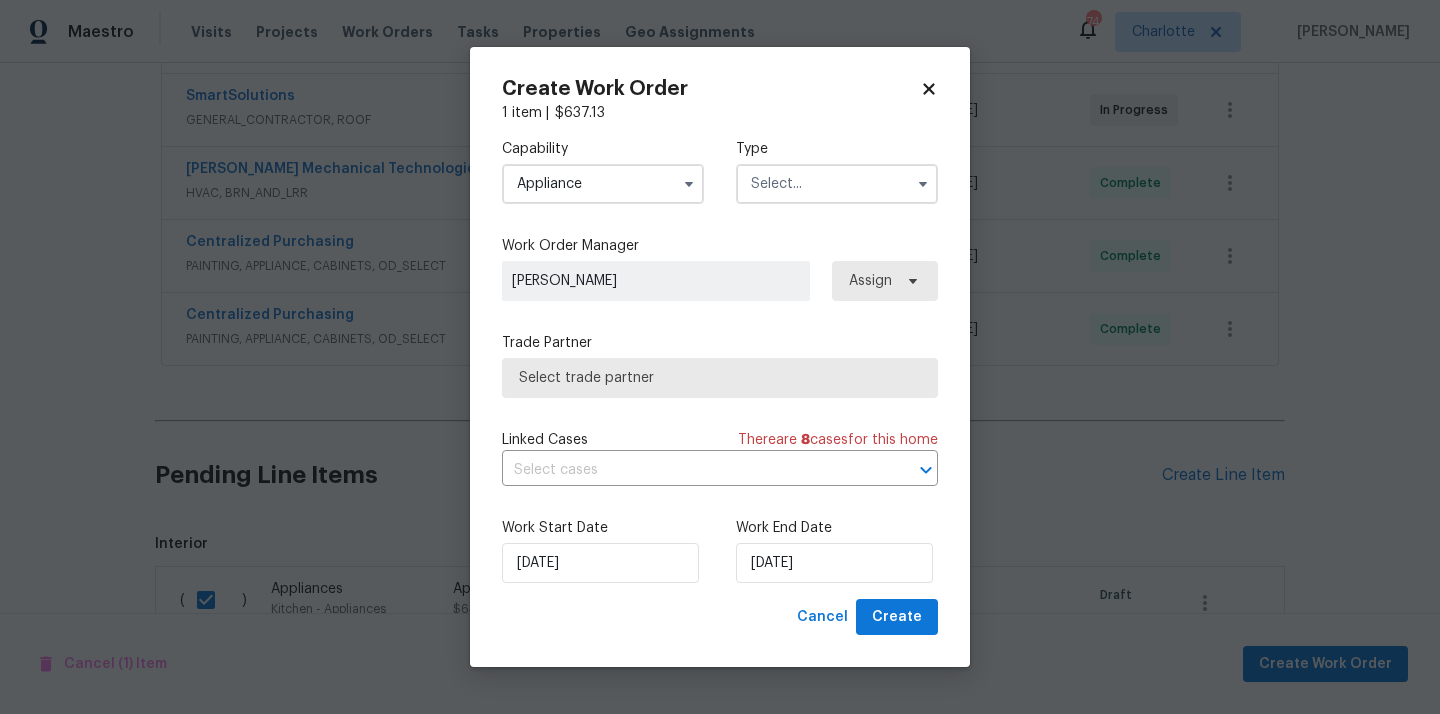 click at bounding box center [837, 184] 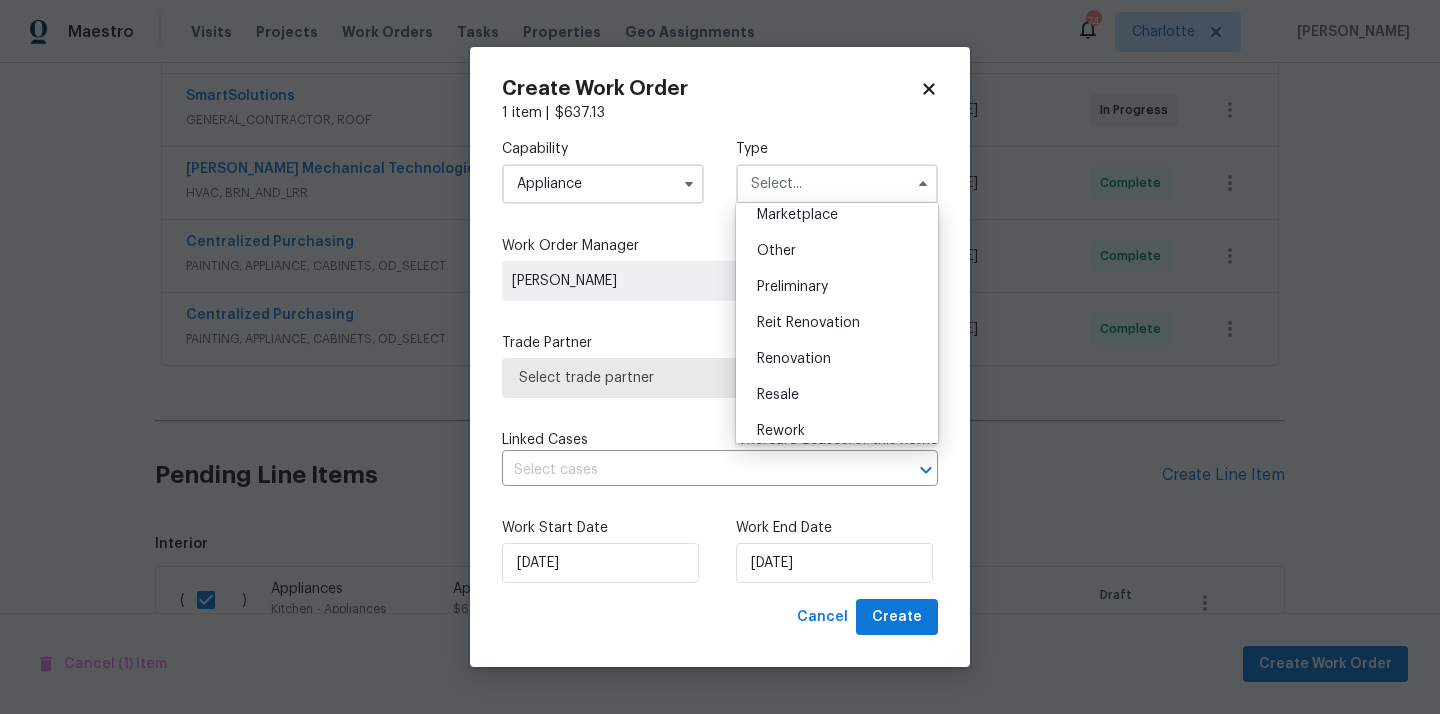 scroll, scrollTop: 454, scrollLeft: 0, axis: vertical 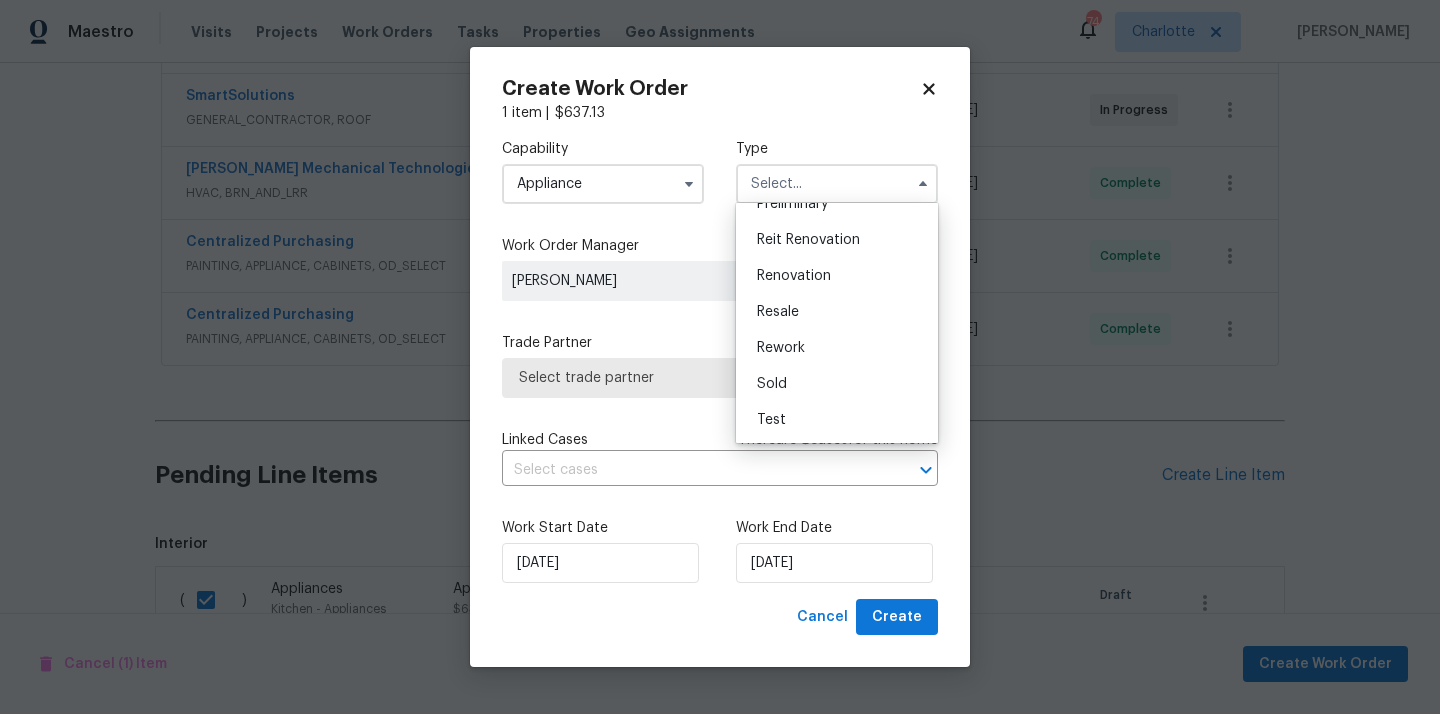 click on "Renovation" at bounding box center (837, 276) 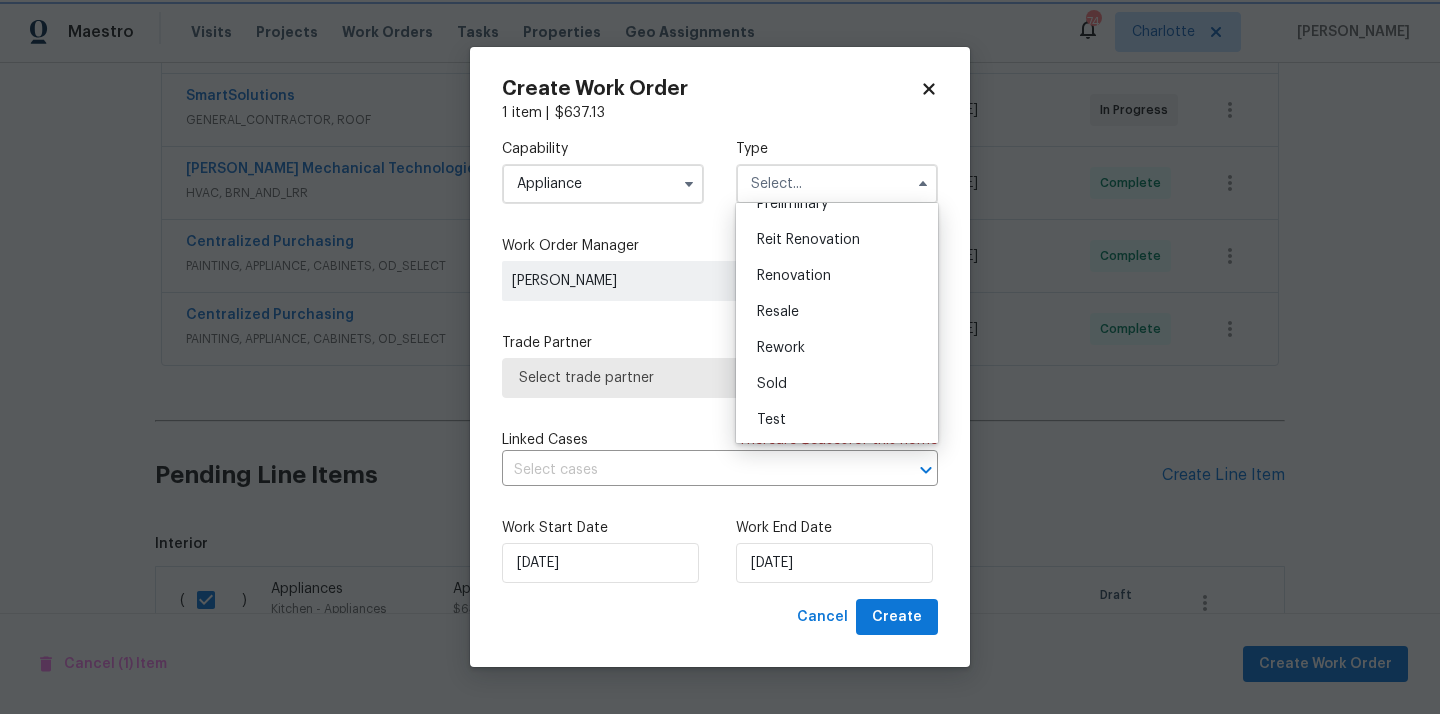 type on "Renovation" 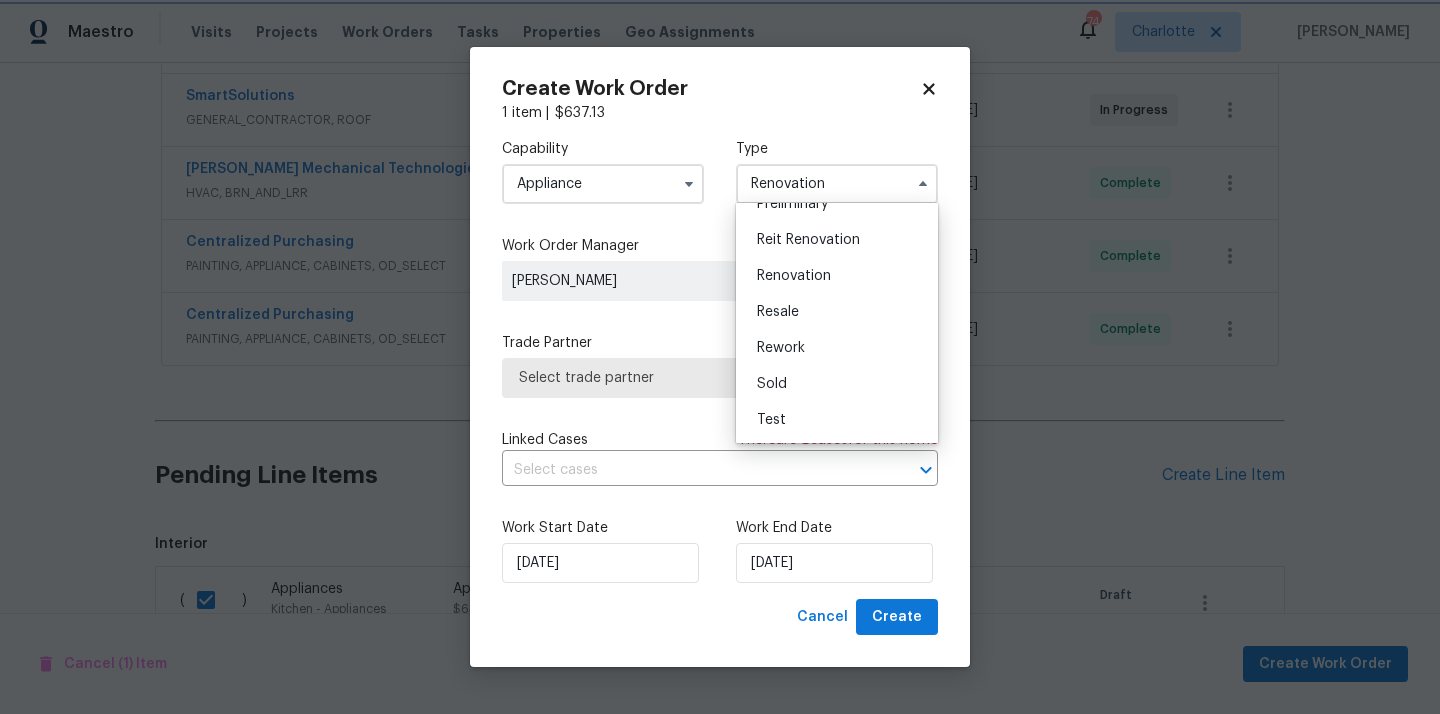 scroll, scrollTop: 0, scrollLeft: 0, axis: both 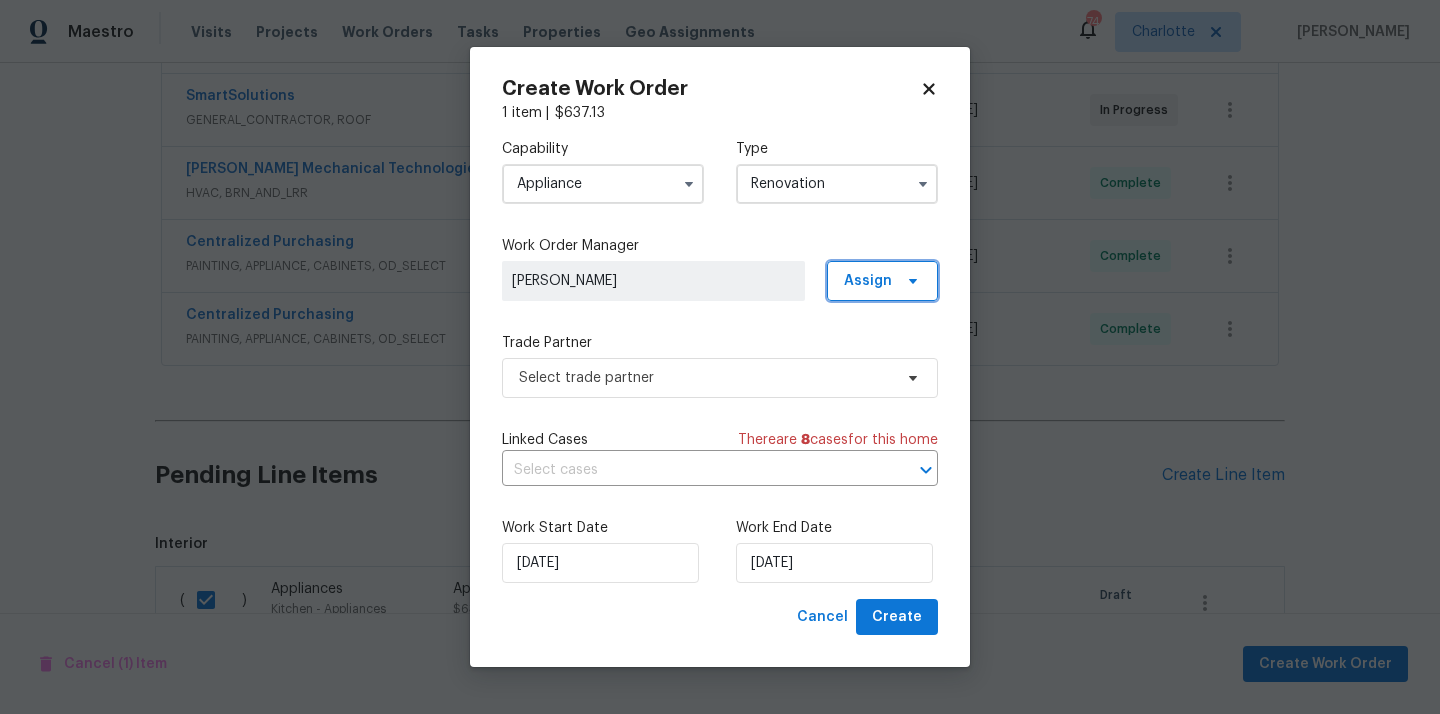 click on "Assign" at bounding box center [882, 281] 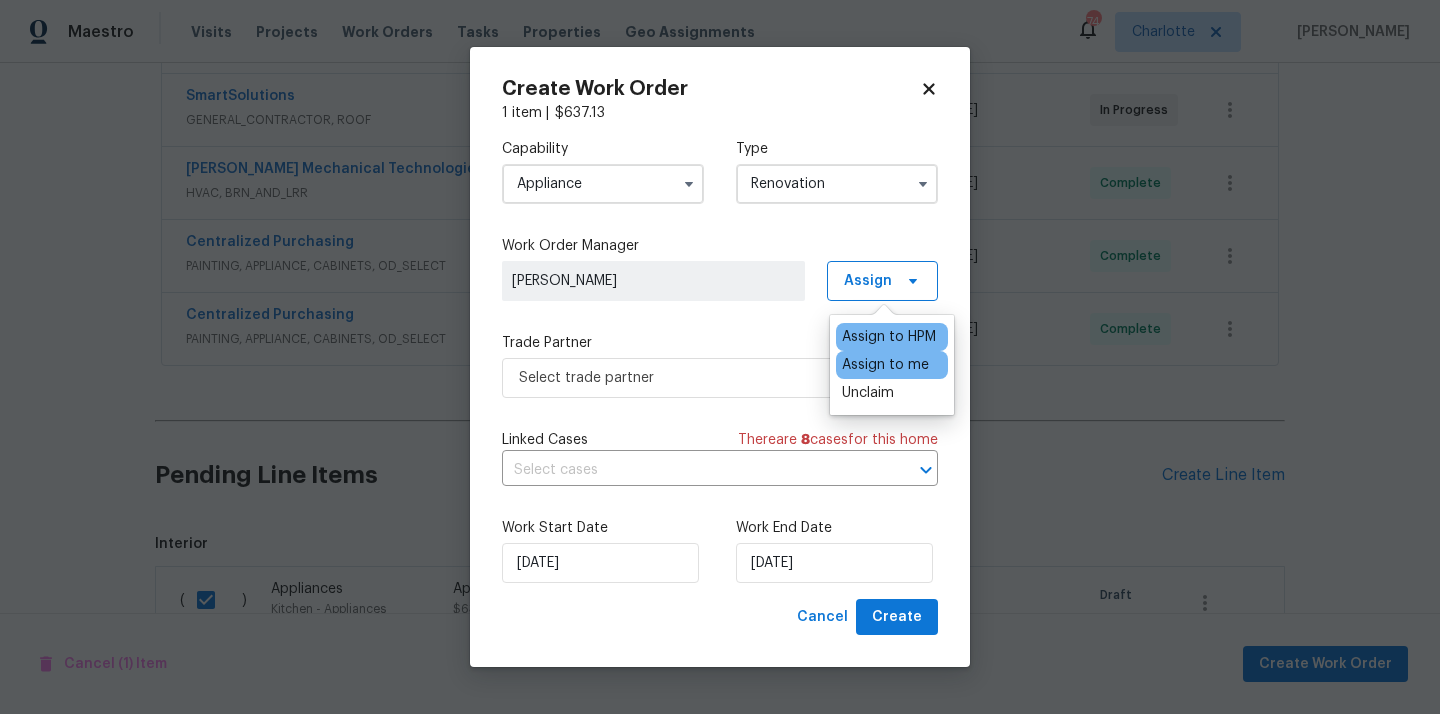 click on "Assign to me" at bounding box center (885, 365) 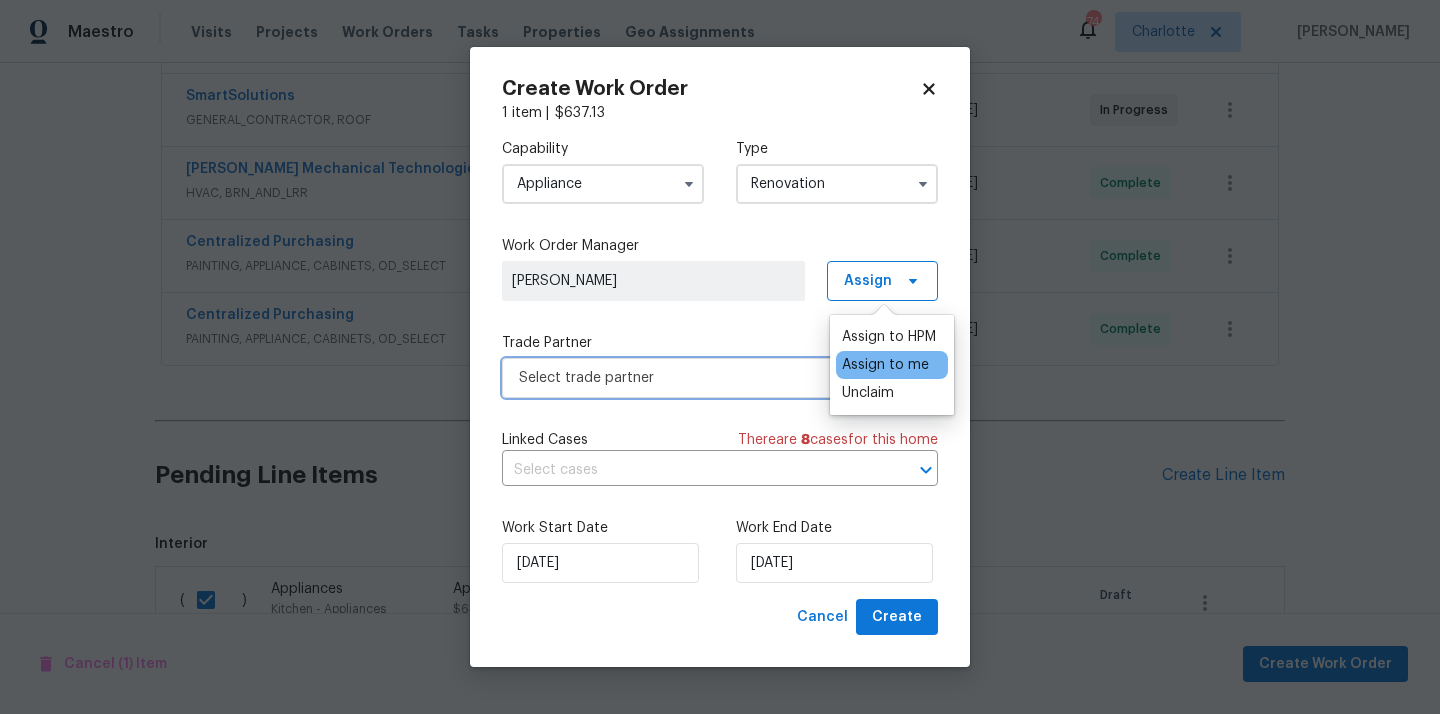 click on "Select trade partner" at bounding box center [705, 378] 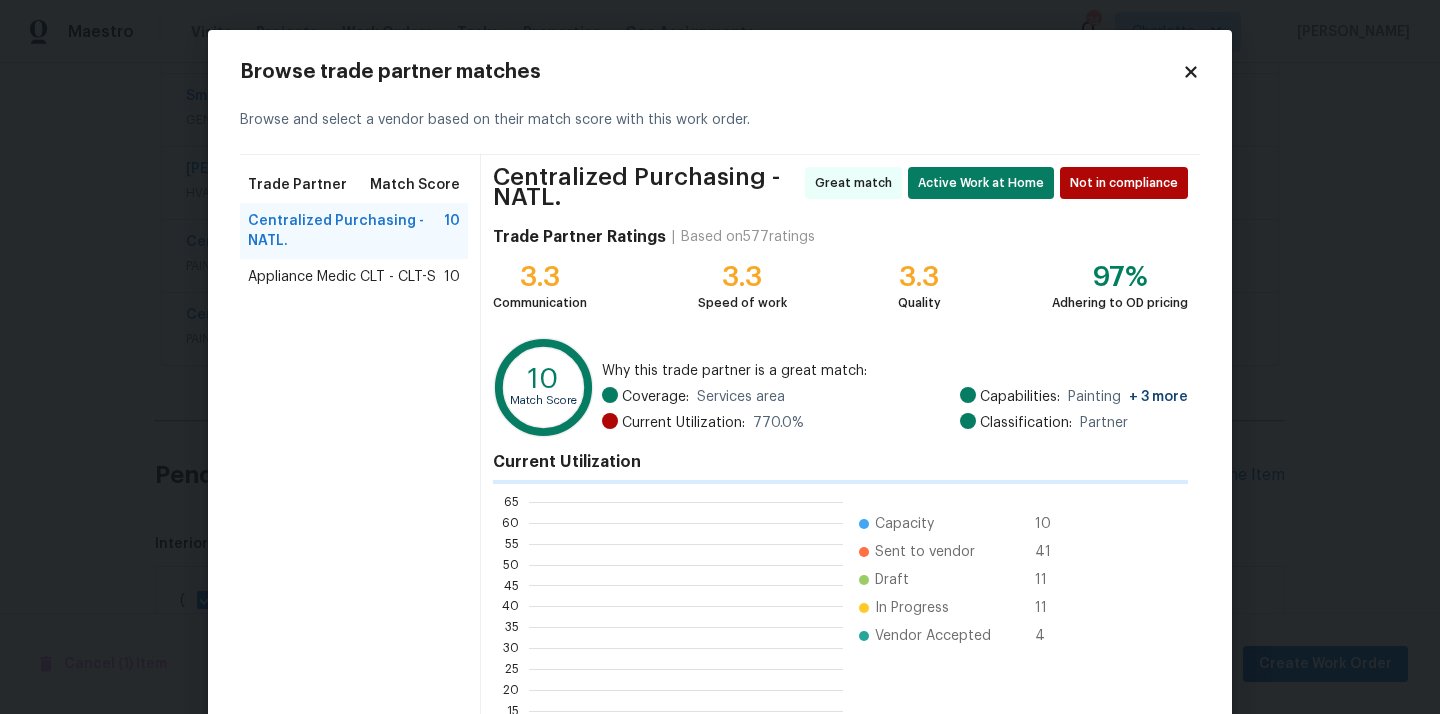 scroll, scrollTop: 2, scrollLeft: 1, axis: both 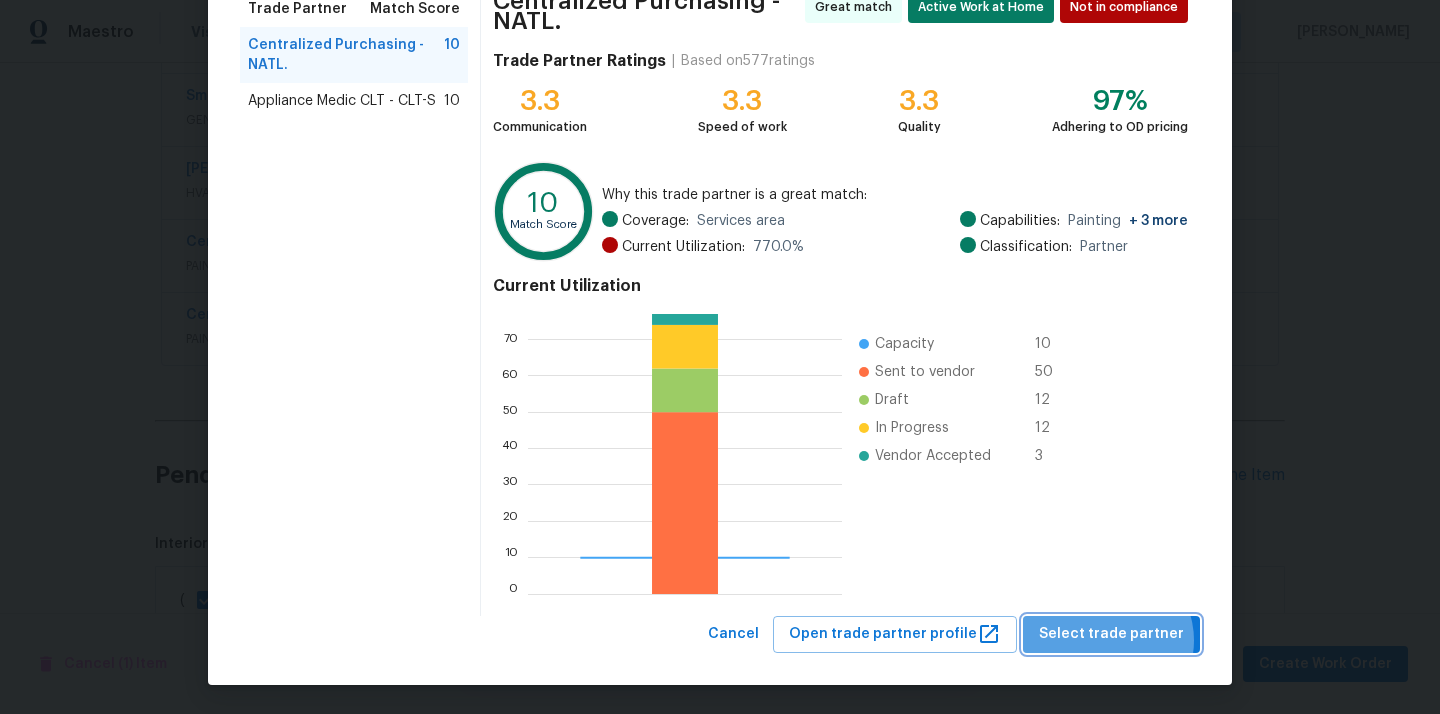 click on "Select trade partner" at bounding box center [1111, 634] 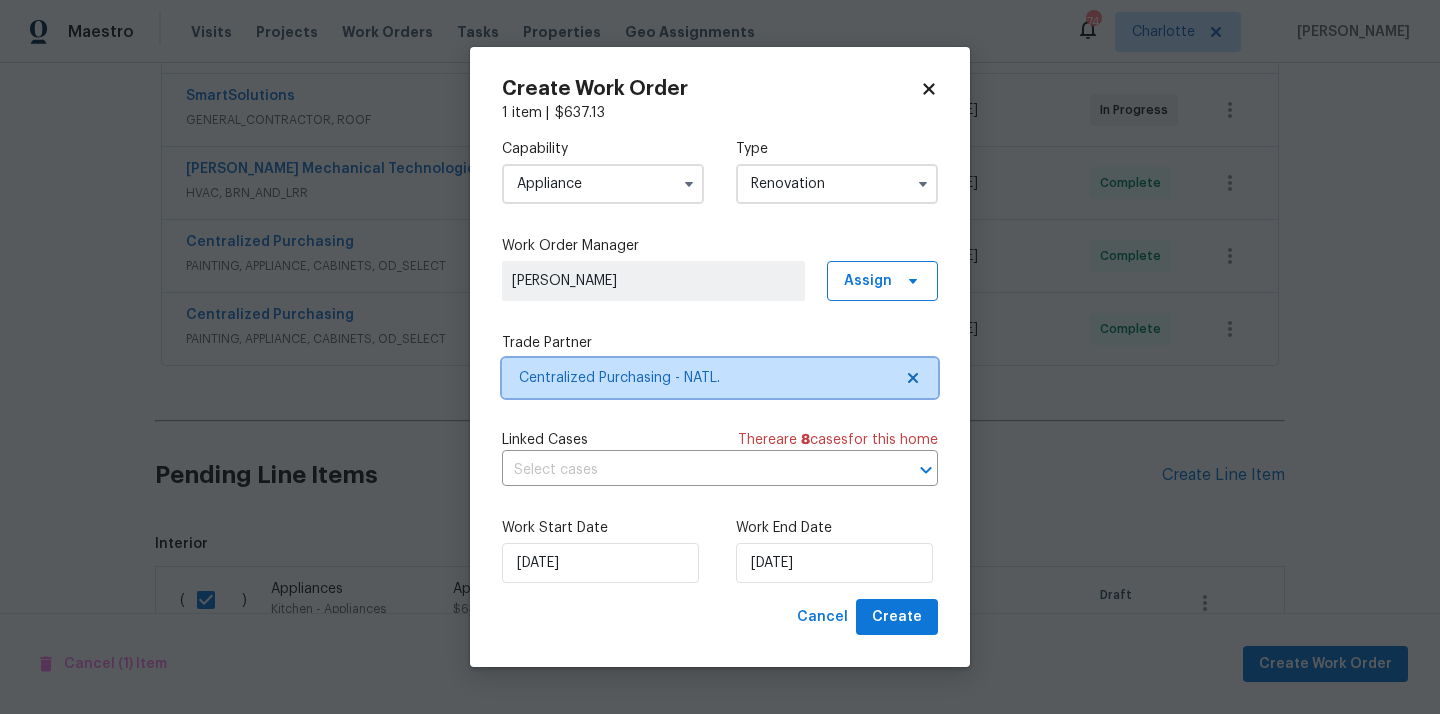scroll, scrollTop: 0, scrollLeft: 0, axis: both 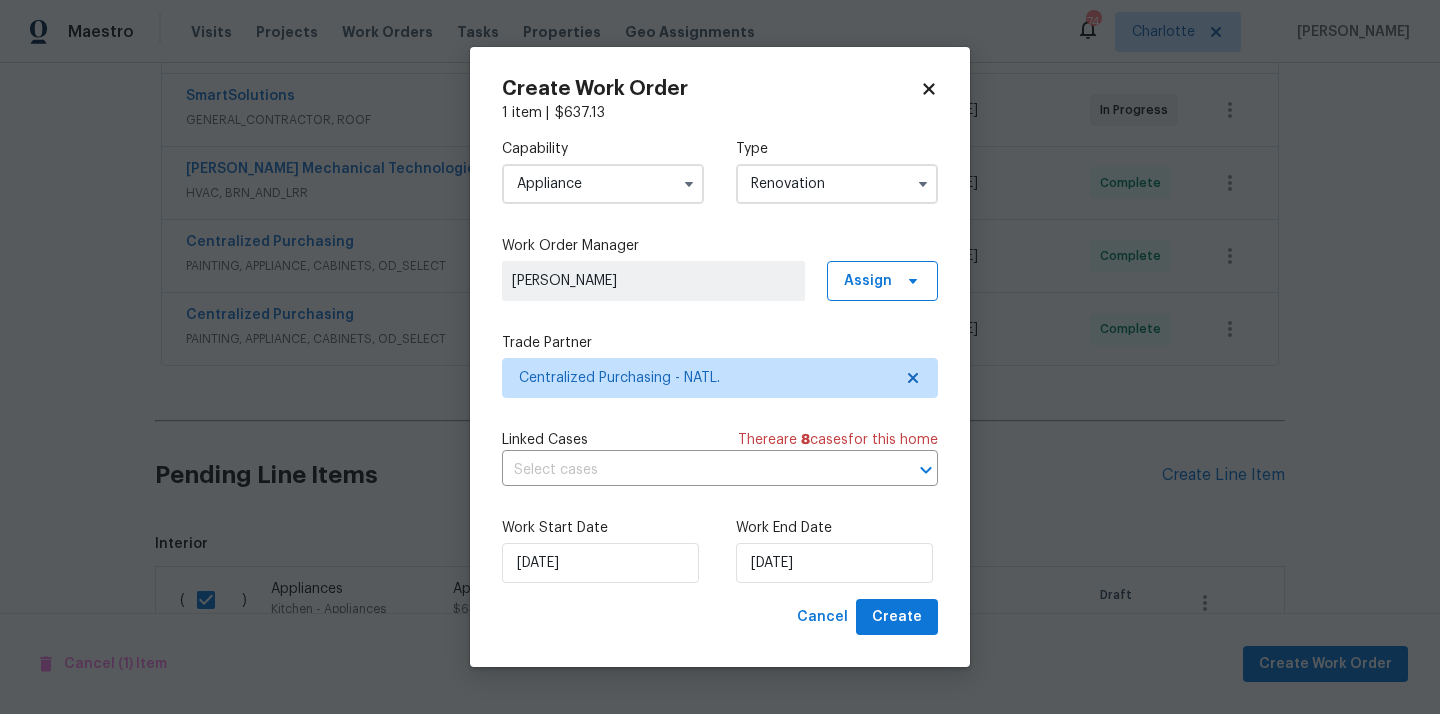 click on "Create Work Order 1 item | $ 637.13 Capability   Appliance Type   Renovation Work Order Manager   Tim Hochradel Assign Trade Partner   Centralized Purchasing - NATL. Linked Cases There  are   8  case s  for this home   ​ Work Start Date   7/21/2025 Work End Date   7/21/2025 Cancel Create" at bounding box center (720, 357) 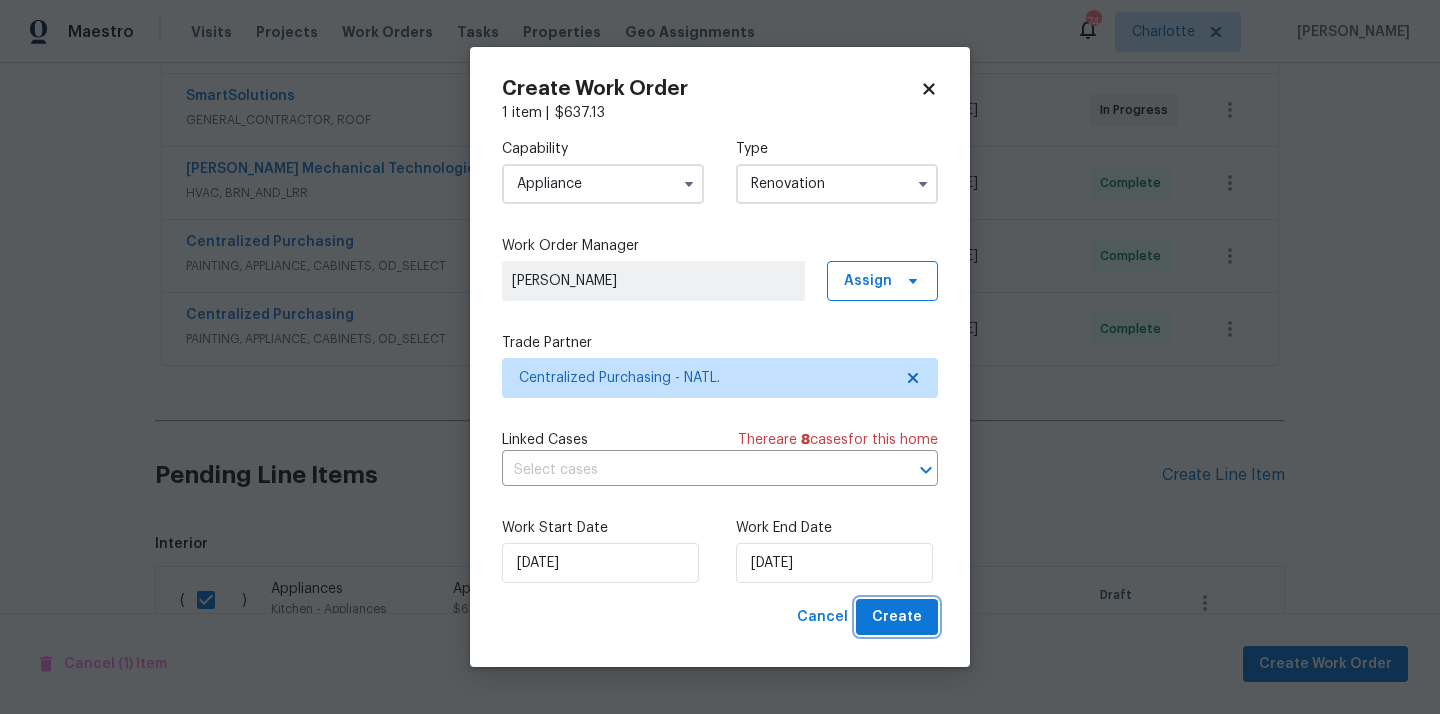 click on "Create" at bounding box center (897, 617) 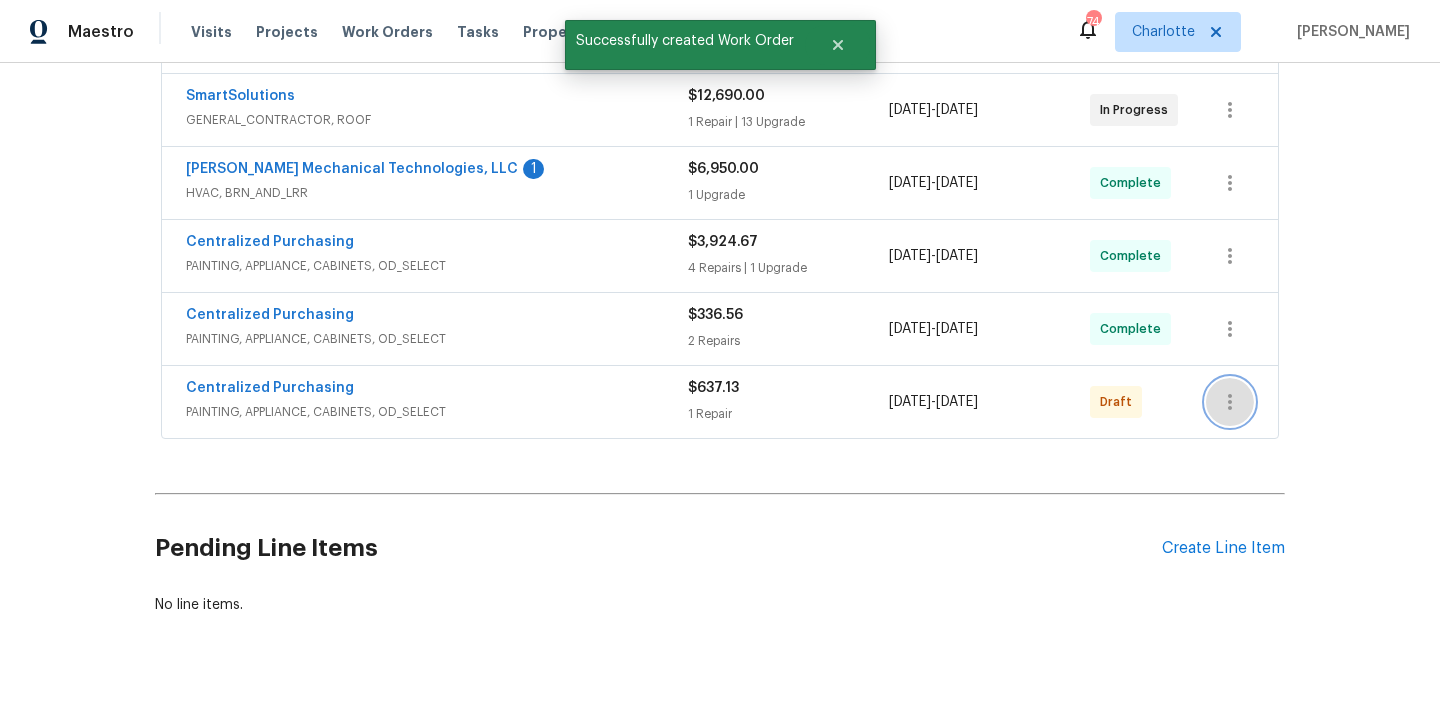 click 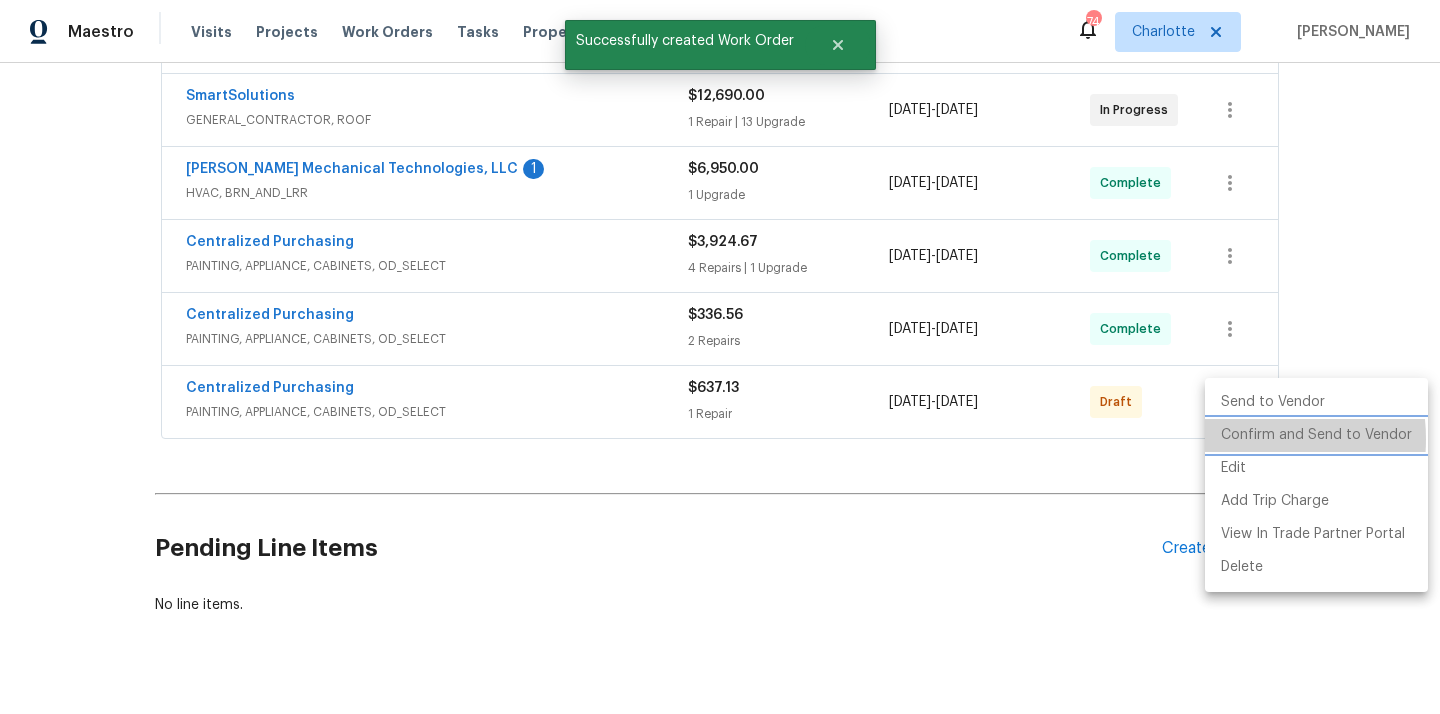 click on "Confirm and Send to Vendor" at bounding box center (1316, 435) 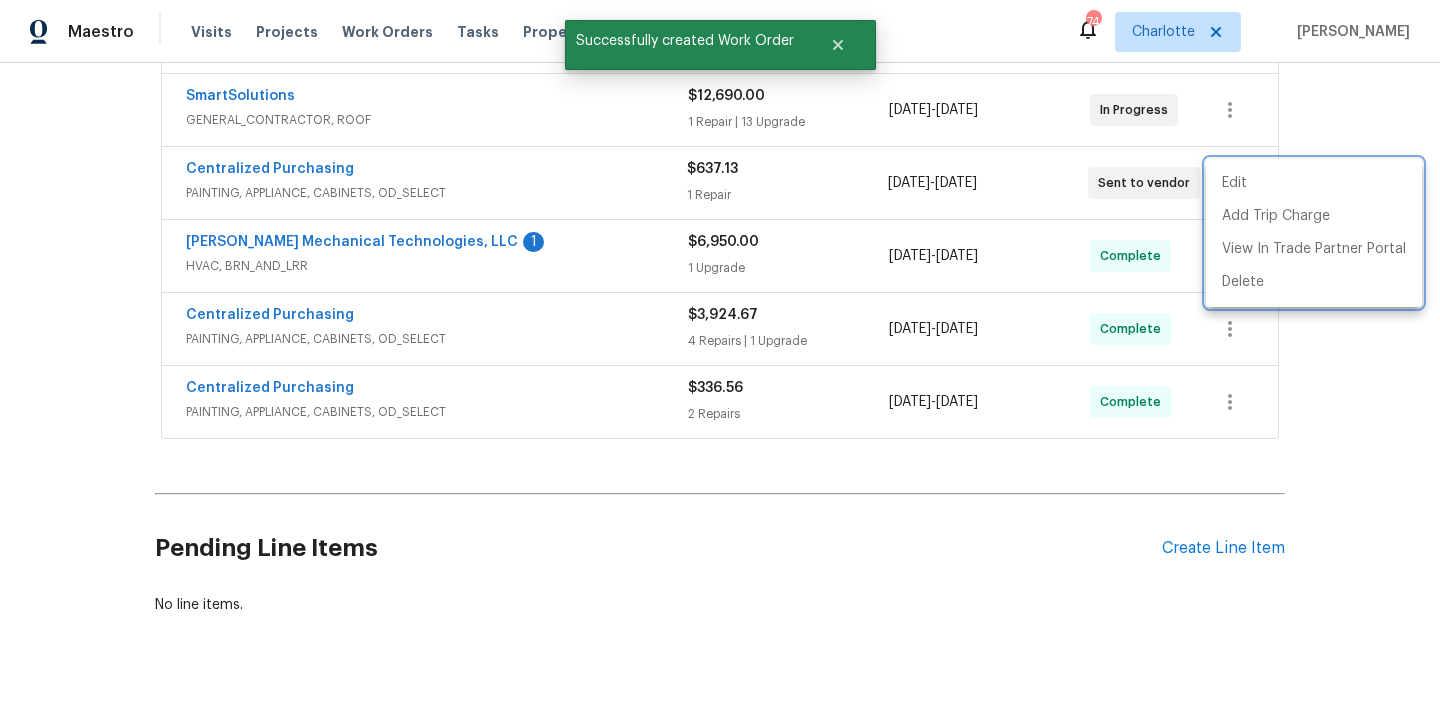 click at bounding box center [720, 357] 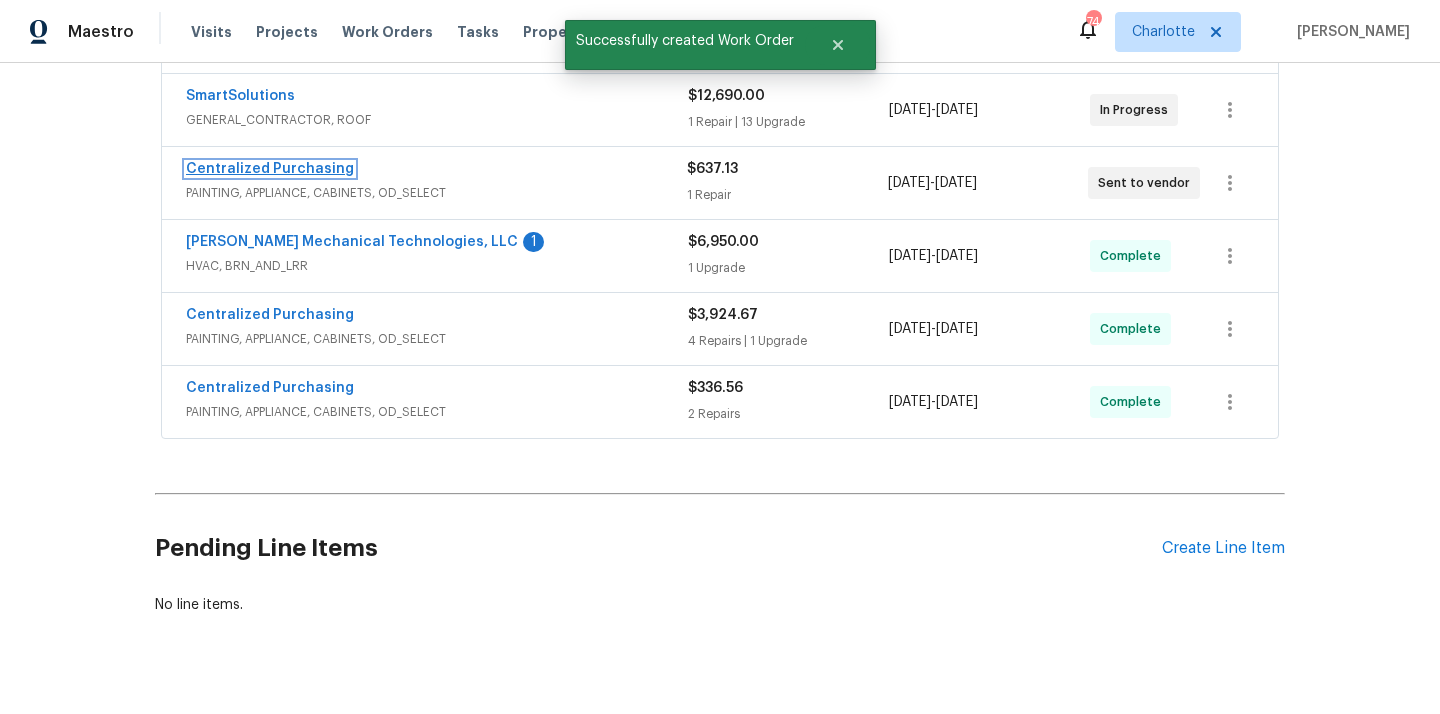 click on "Centralized Purchasing" at bounding box center [270, 169] 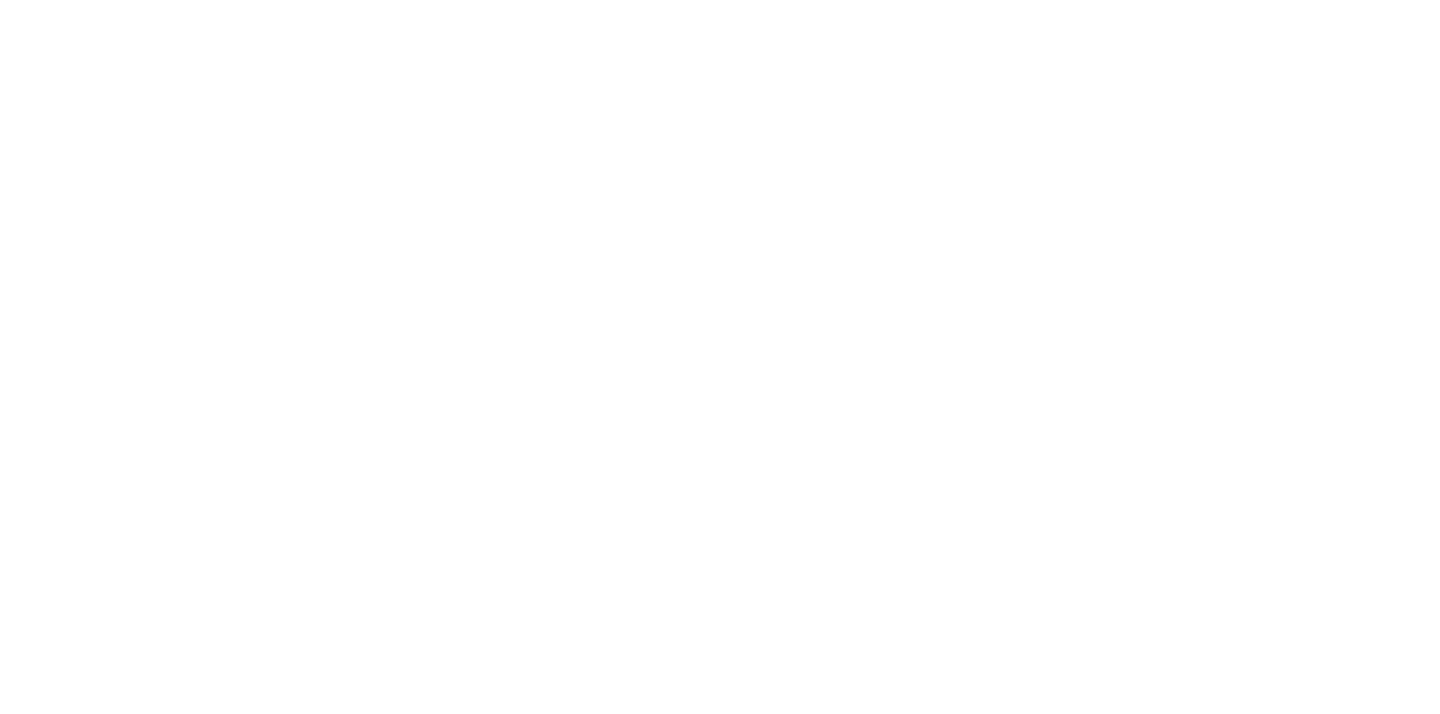 scroll, scrollTop: 0, scrollLeft: 0, axis: both 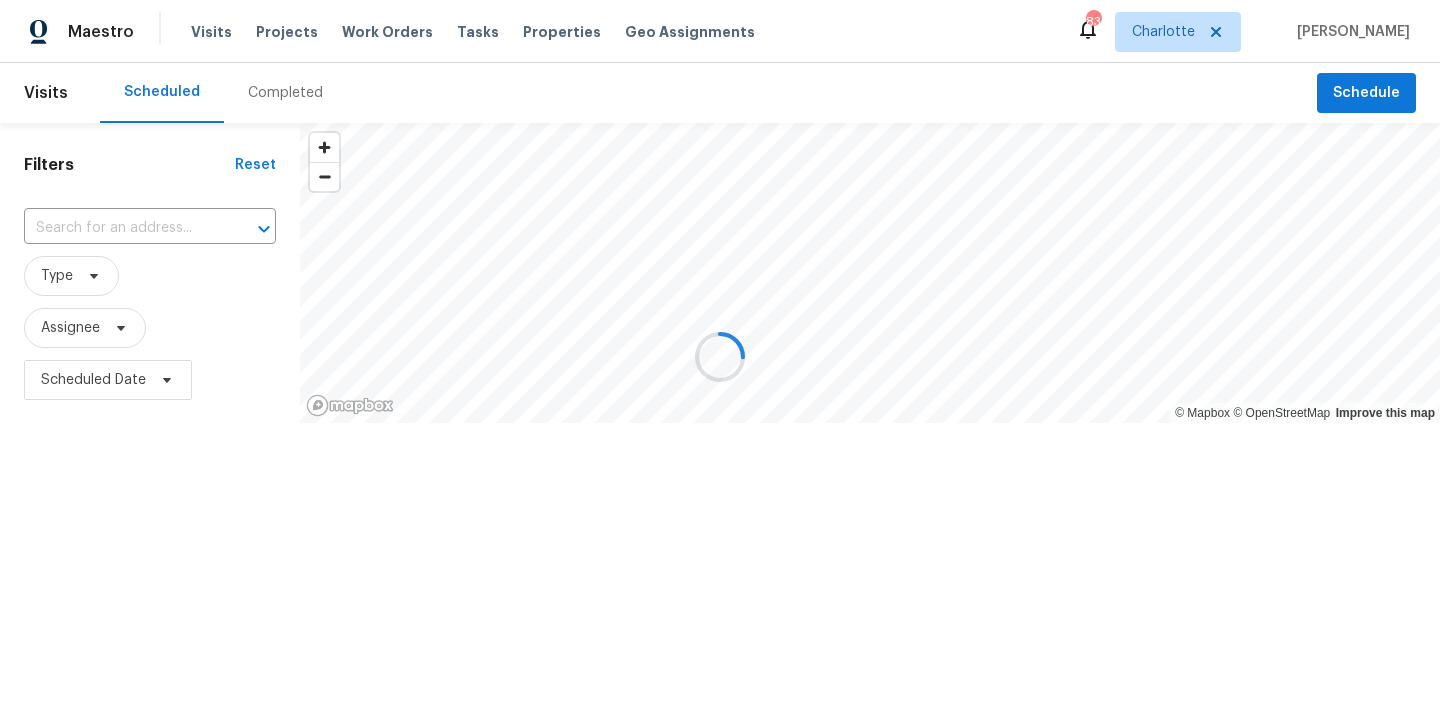 click at bounding box center (720, 357) 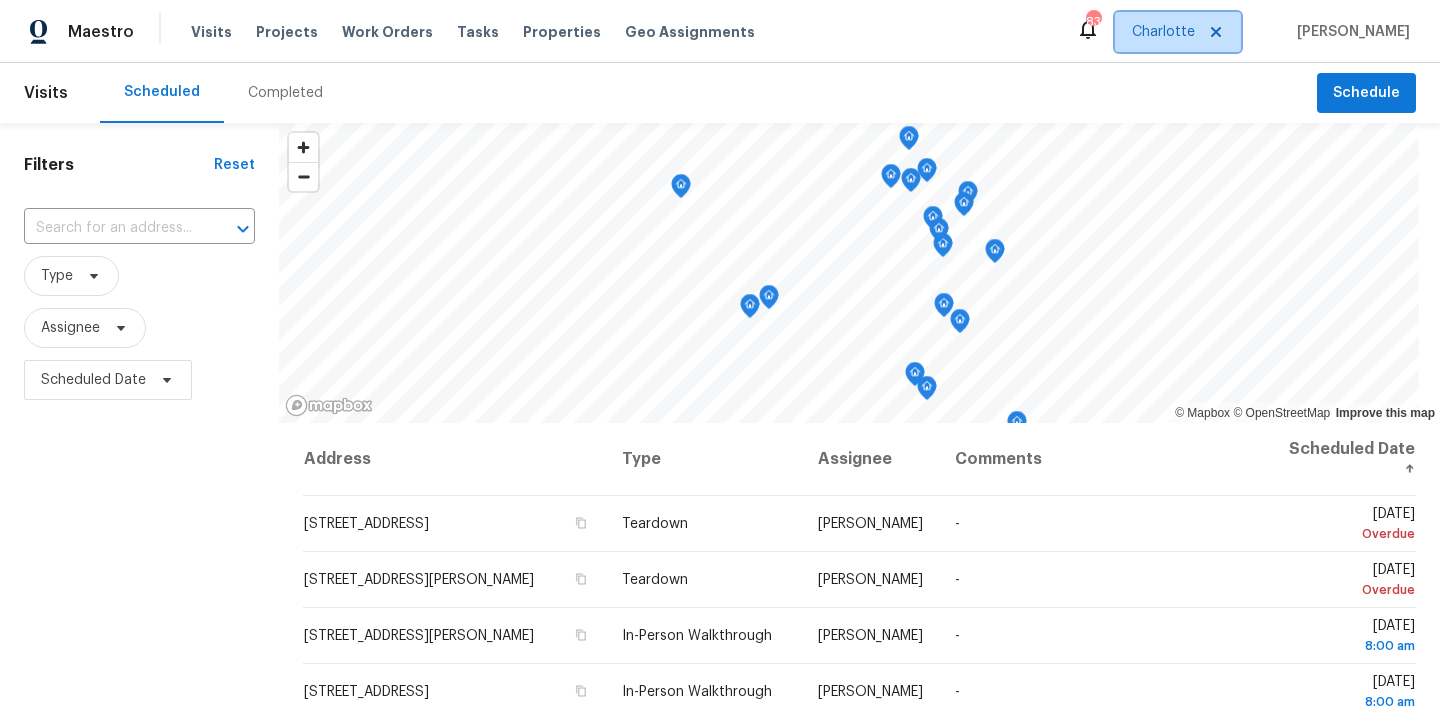 click on "Charlotte" at bounding box center (1163, 32) 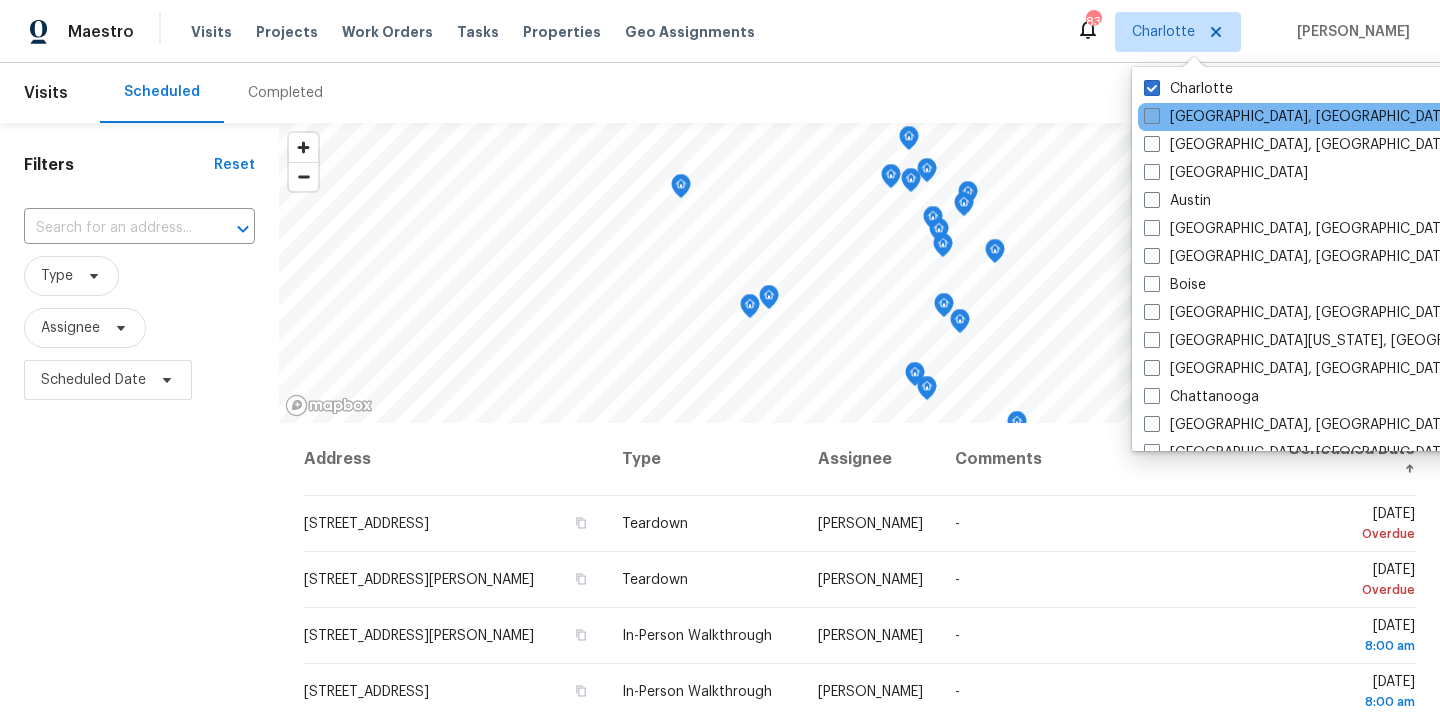 click on "Albuquerque, NM" at bounding box center [1299, 117] 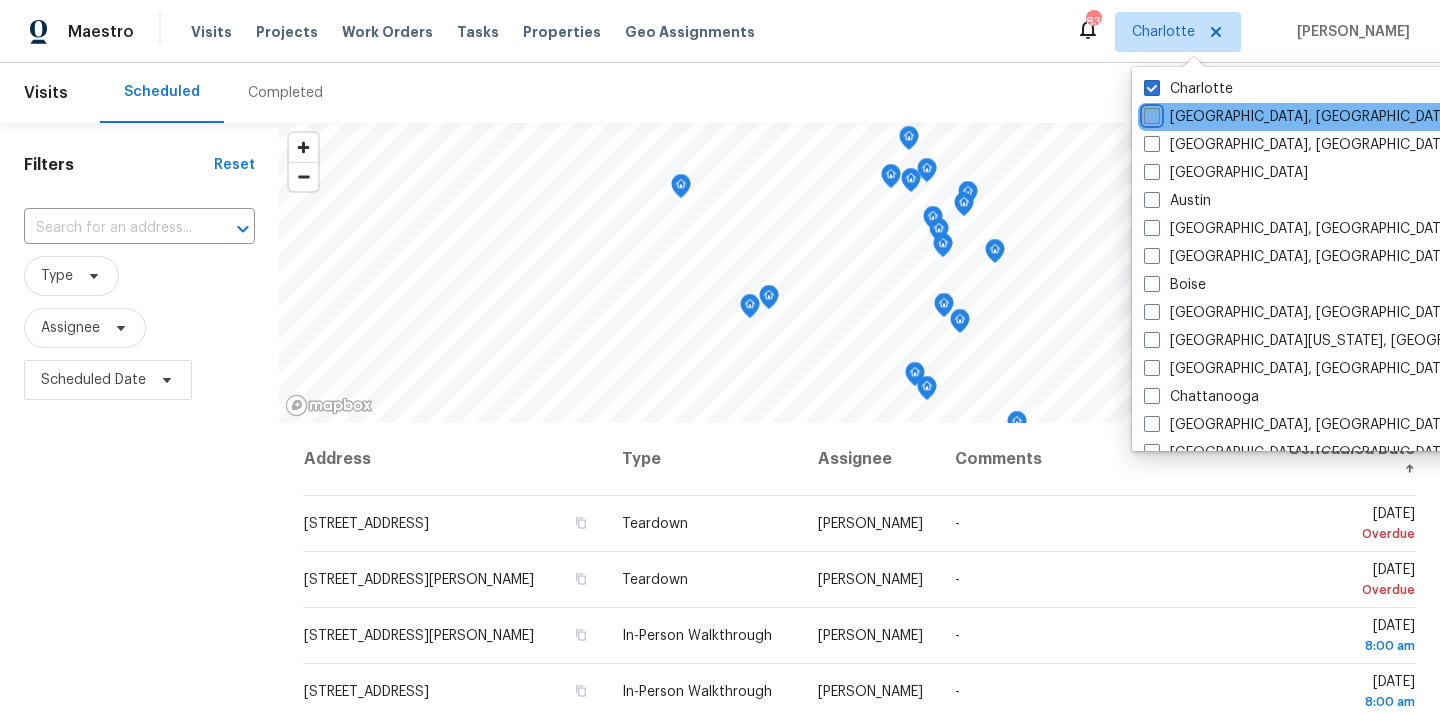click on "Albuquerque, NM" at bounding box center (1150, 113) 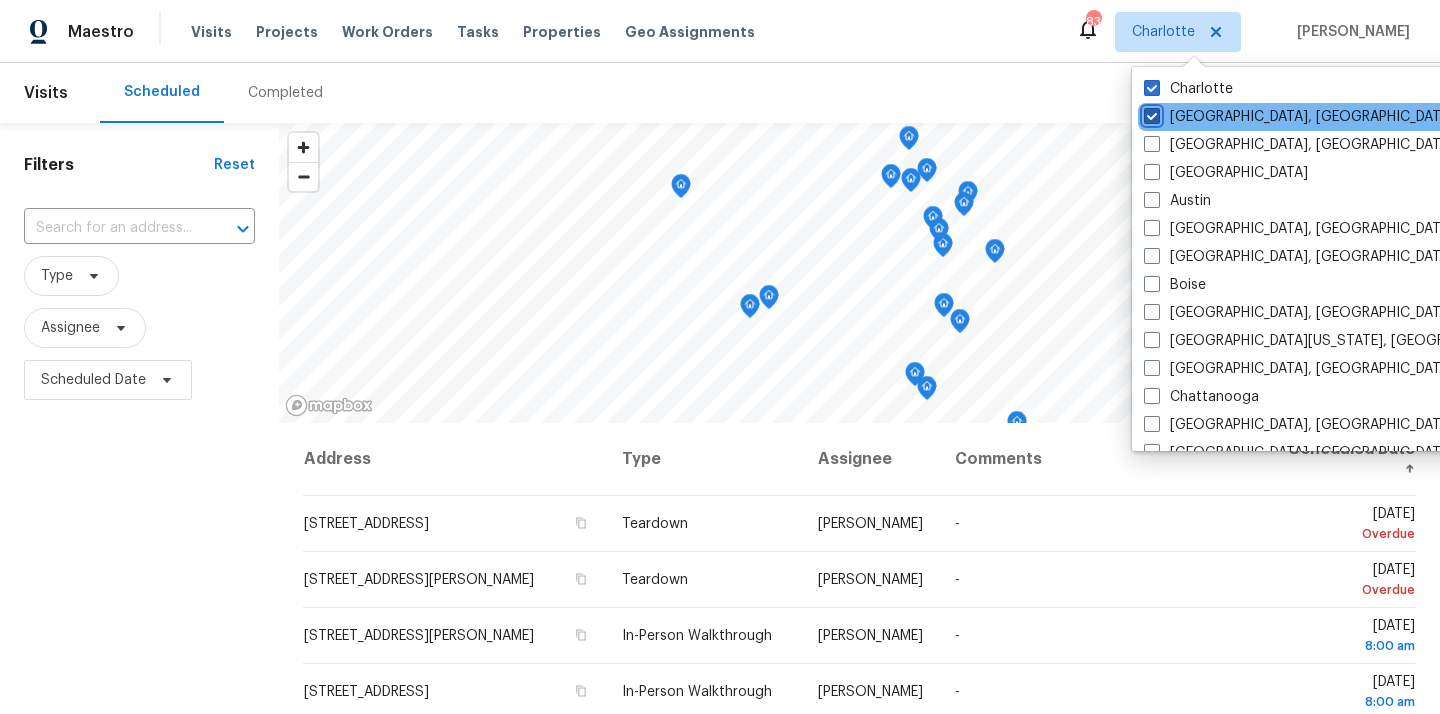 checkbox on "true" 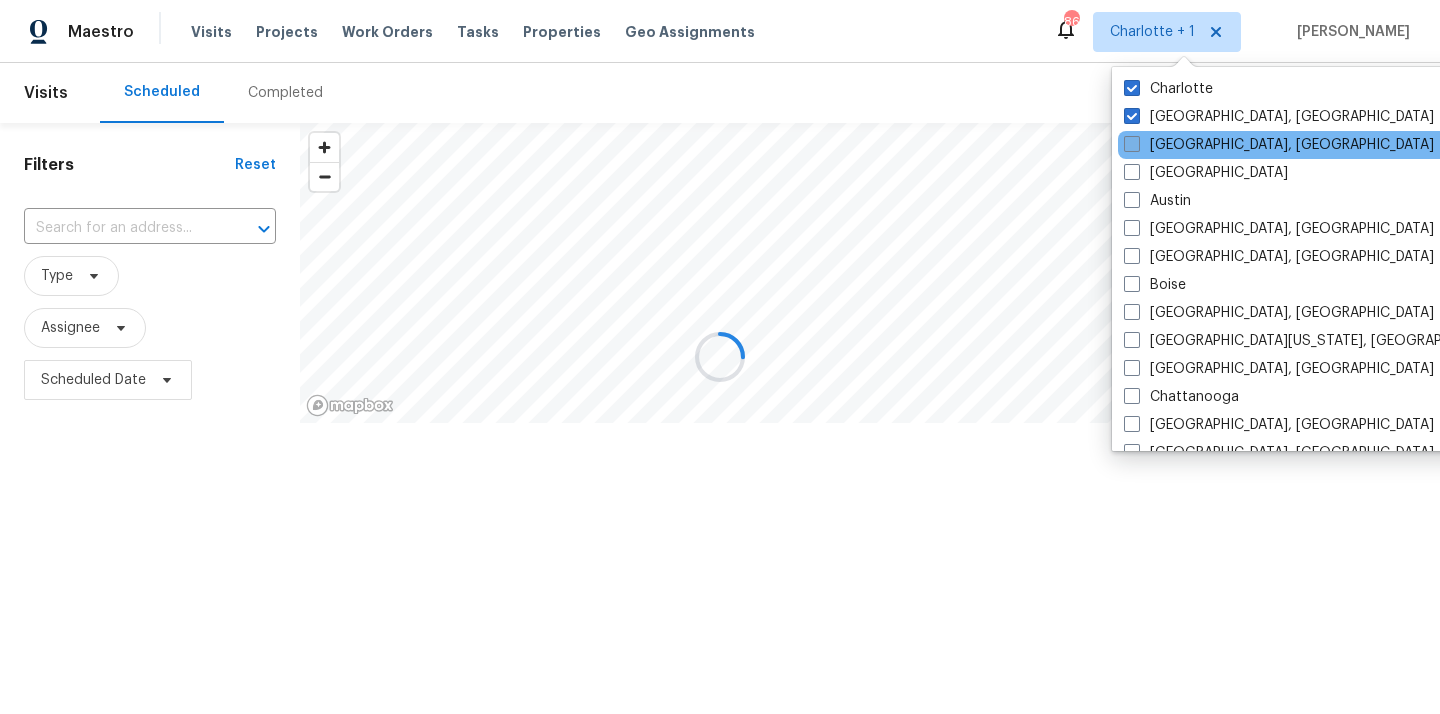 click on "Asheville, NC" at bounding box center (1279, 145) 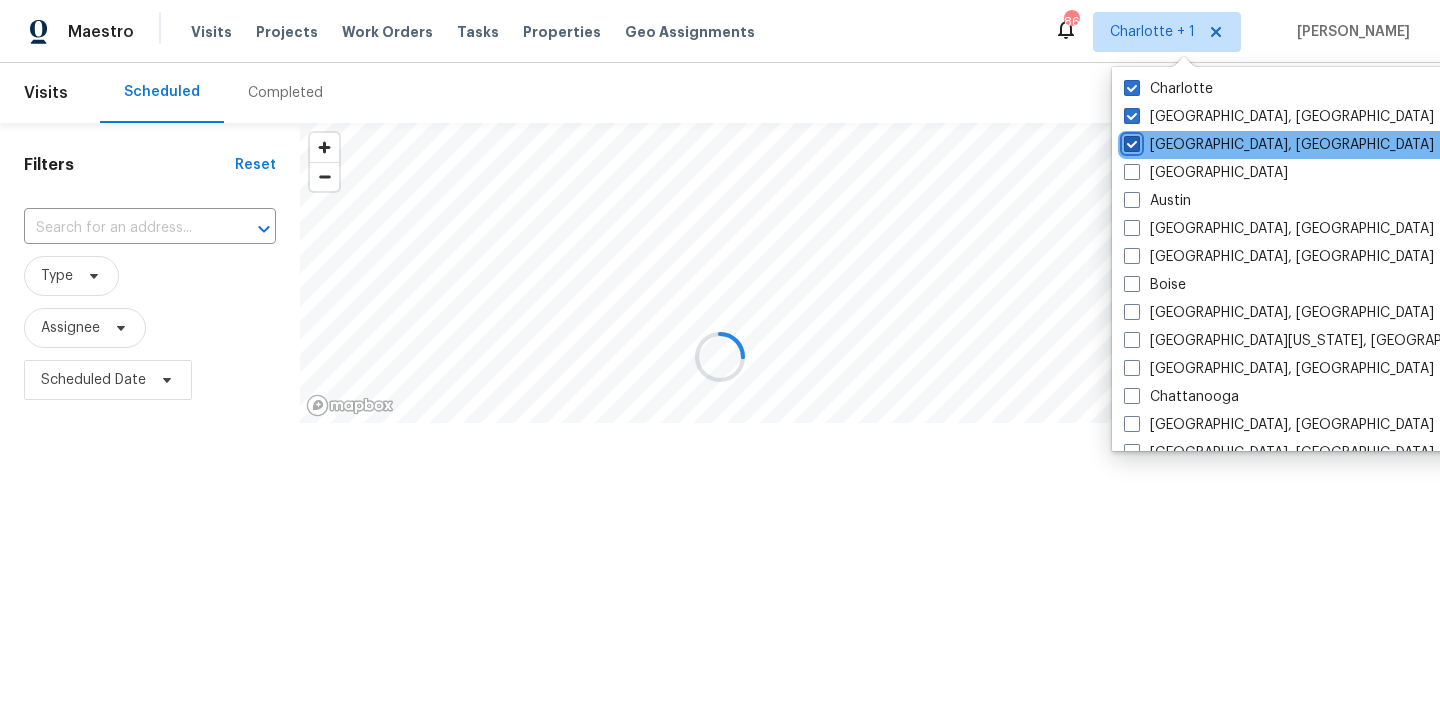 checkbox on "true" 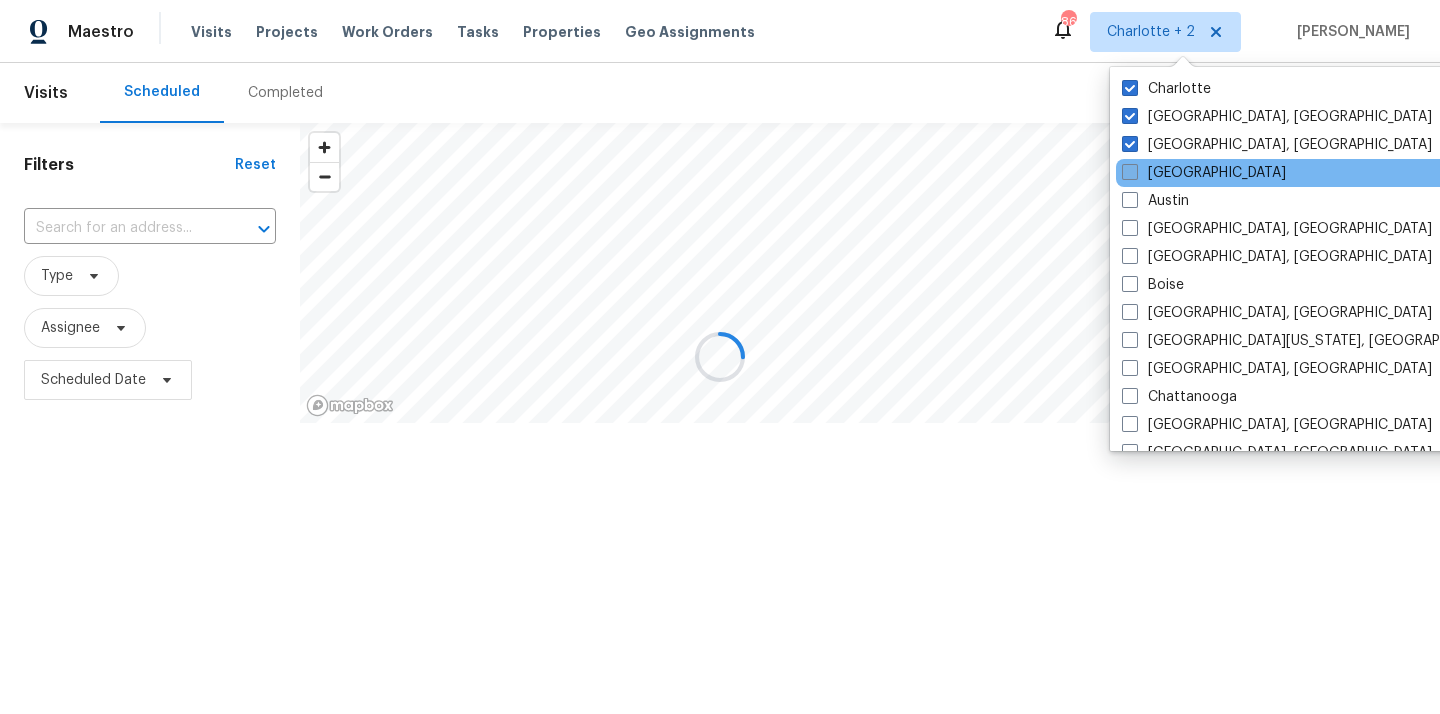 click on "Atlanta" at bounding box center [1204, 173] 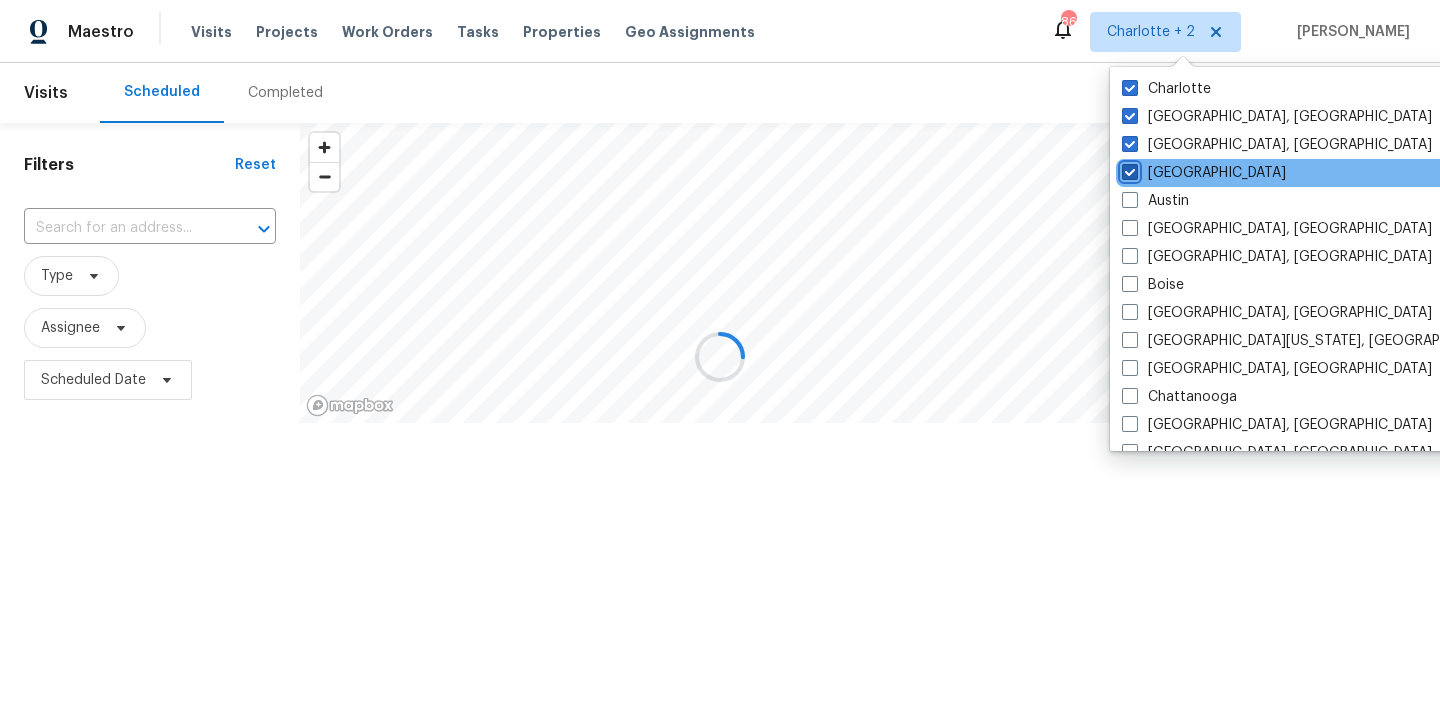 checkbox on "true" 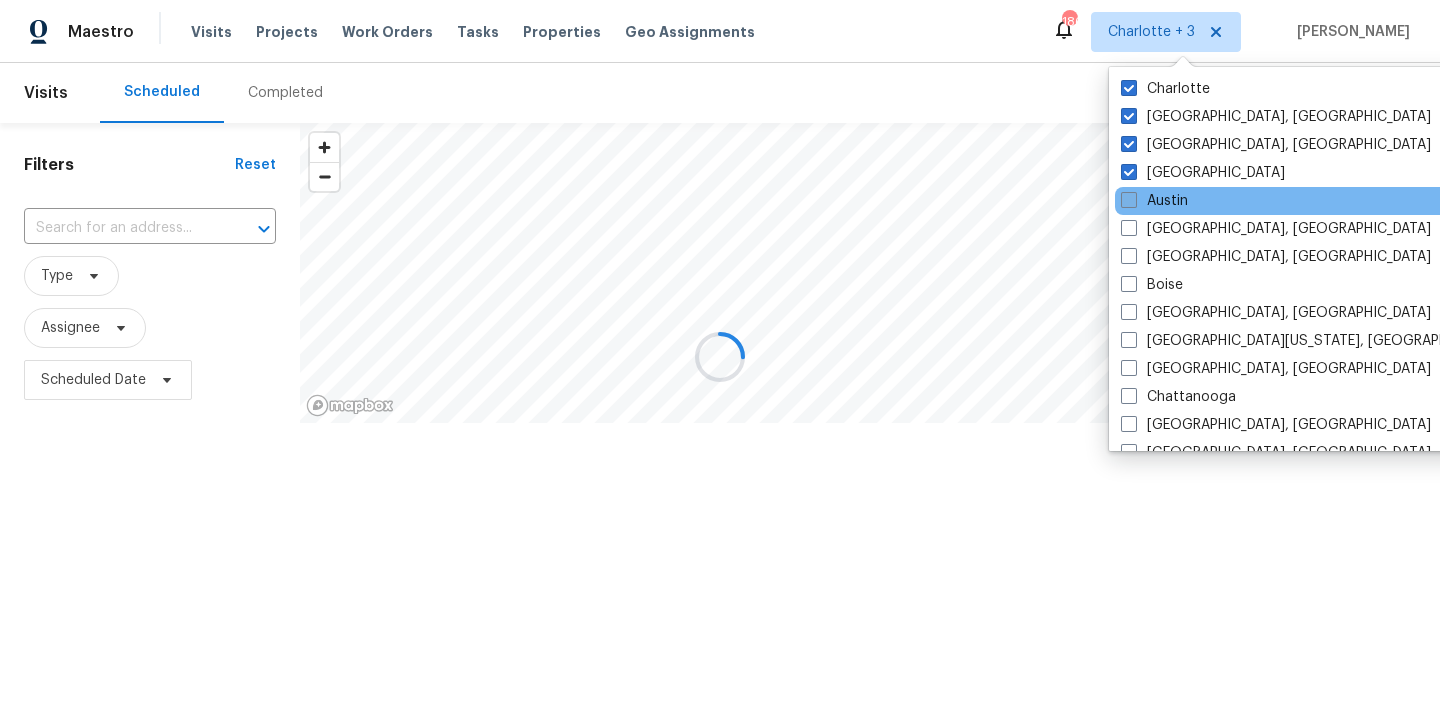 click on "Austin" at bounding box center [1154, 201] 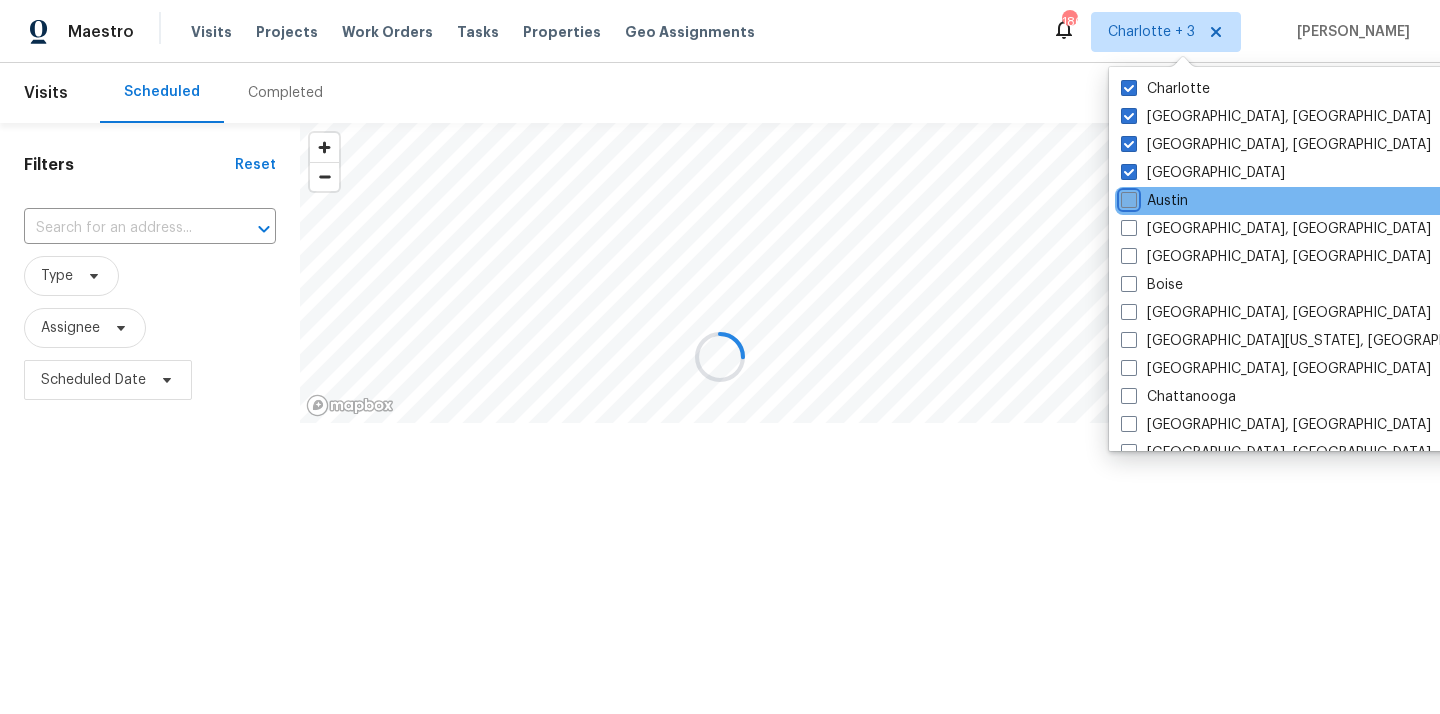 click on "Austin" at bounding box center [1127, 197] 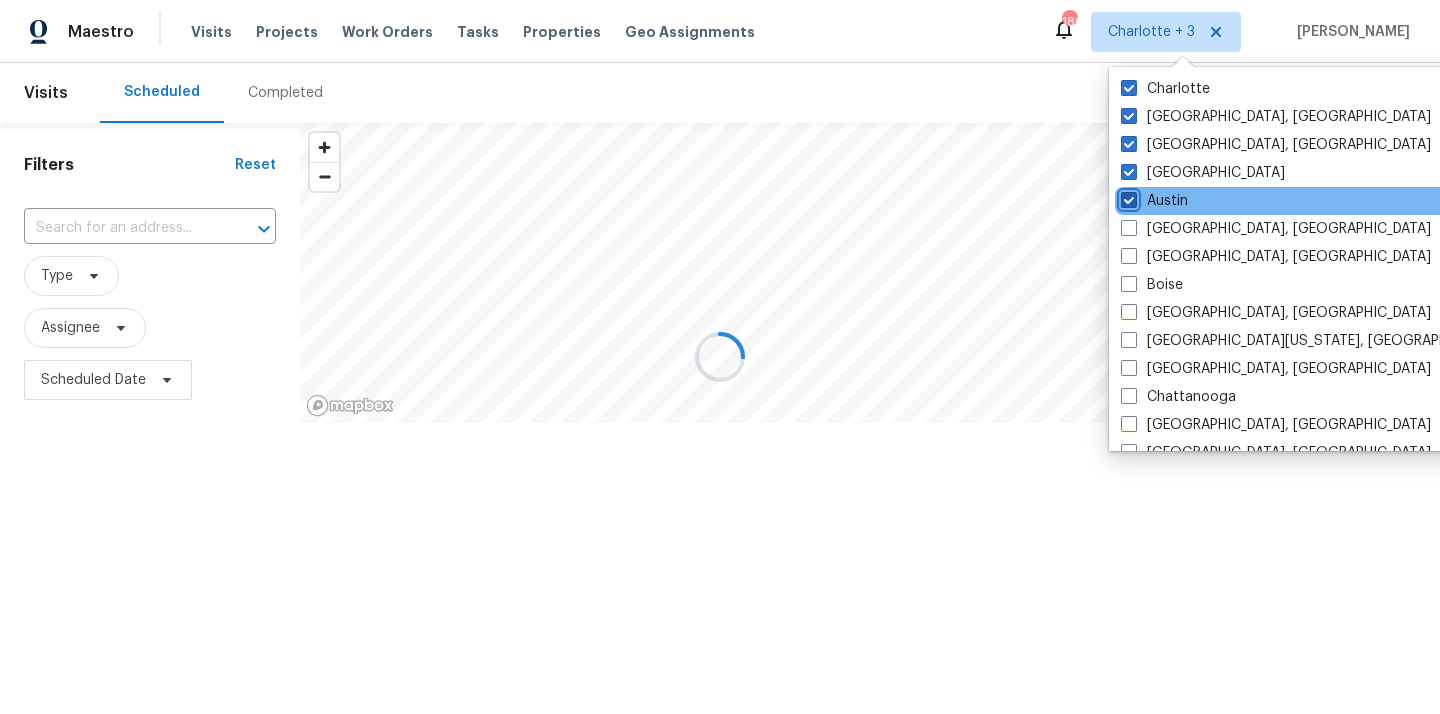 checkbox on "true" 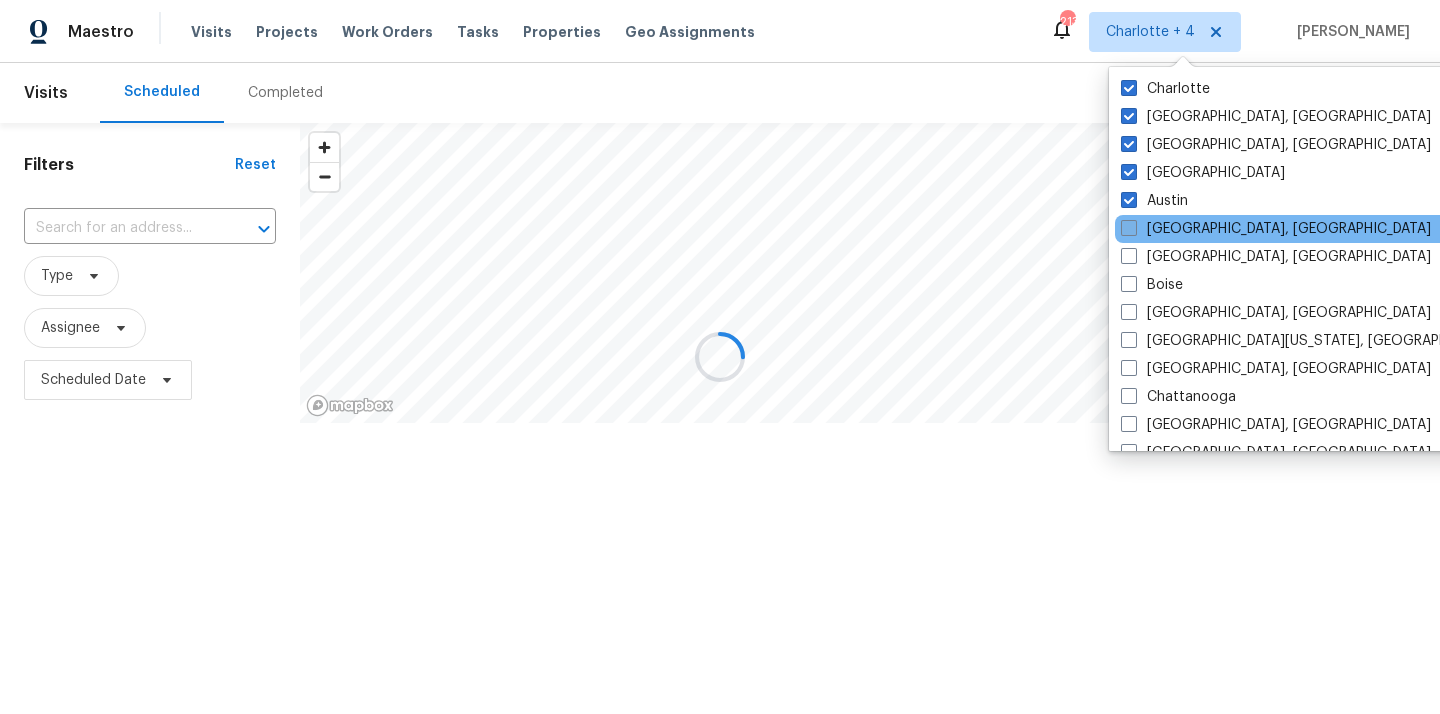 click on "Baltimore, MD" at bounding box center (1276, 229) 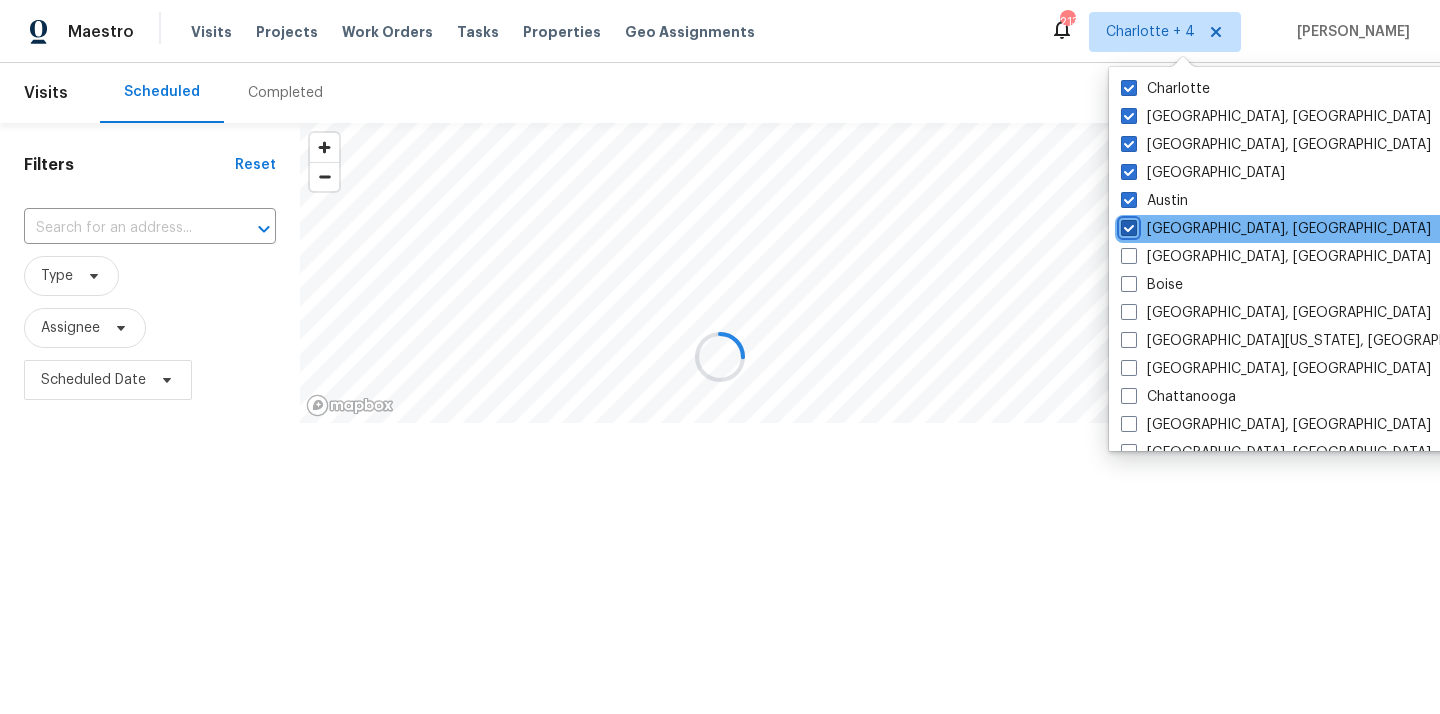 checkbox on "true" 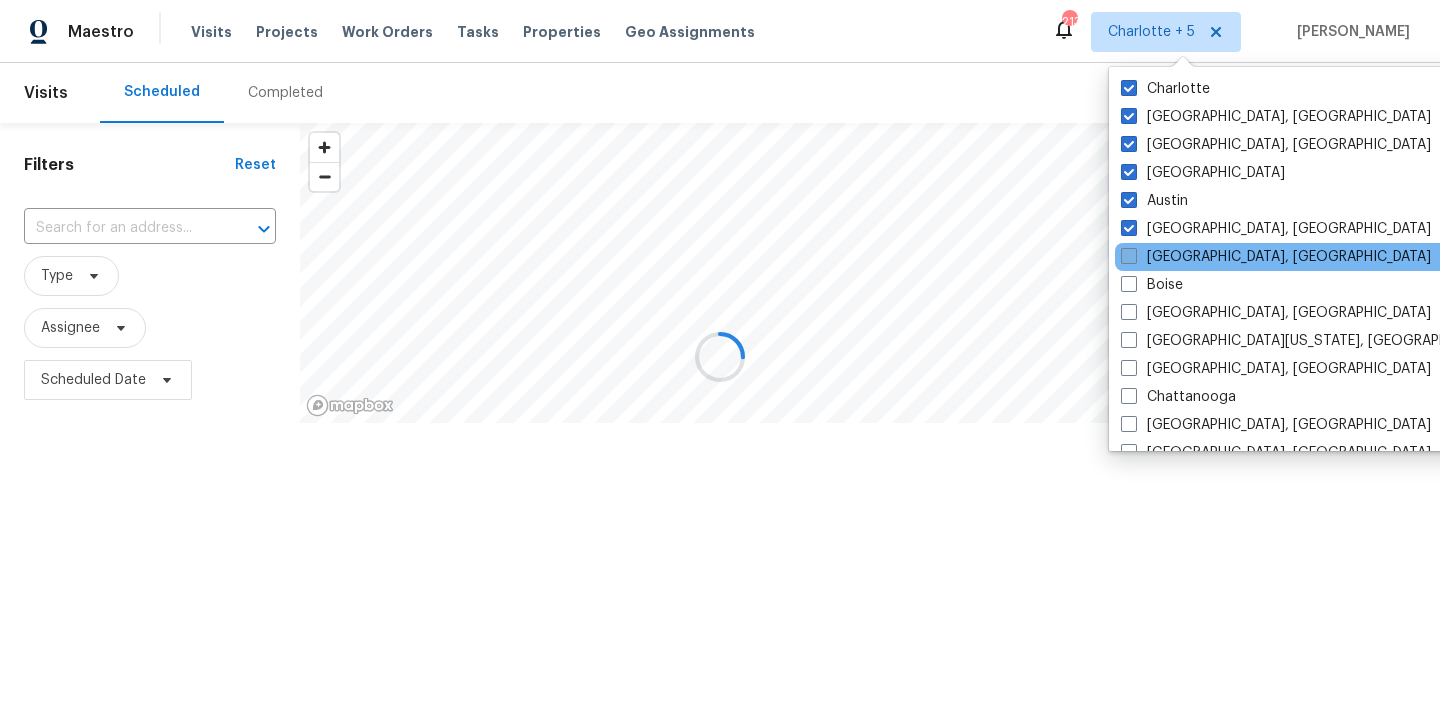 click on "Birmingham, AL" at bounding box center (1276, 257) 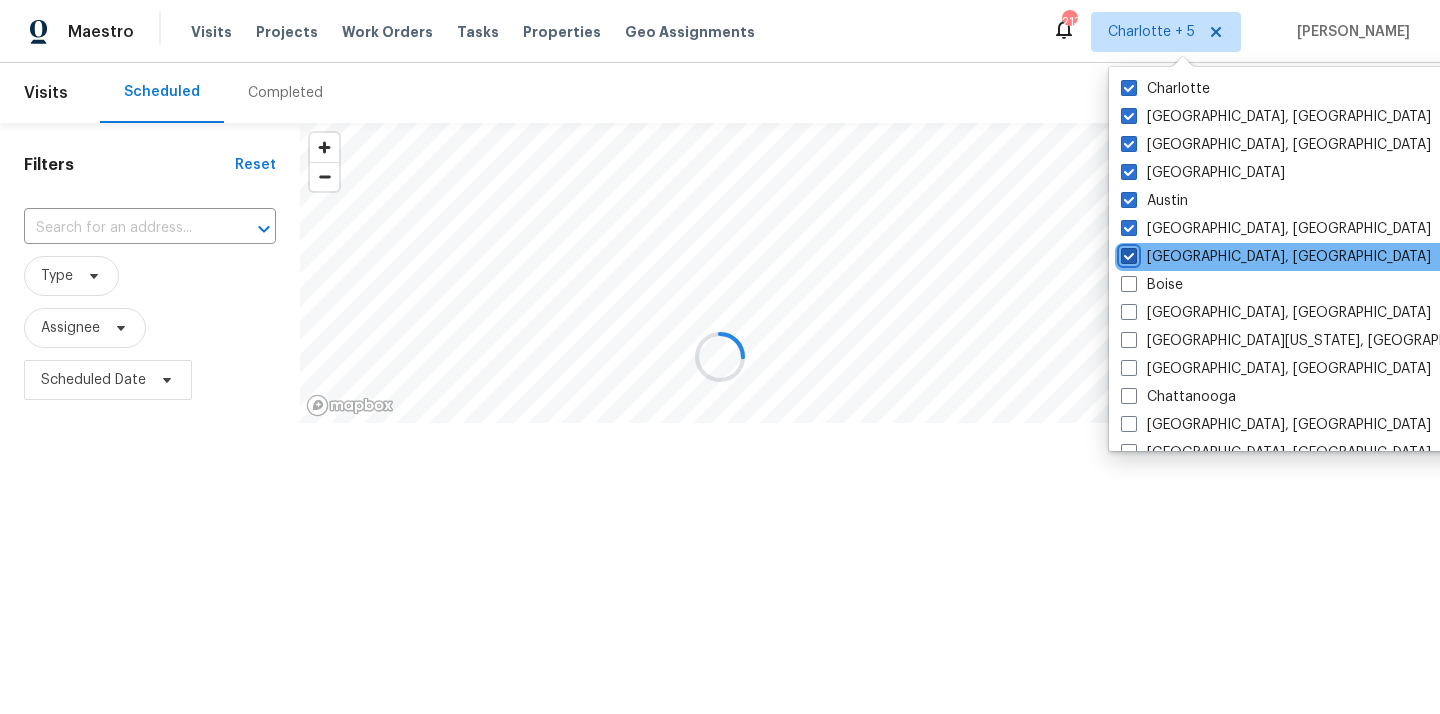checkbox on "true" 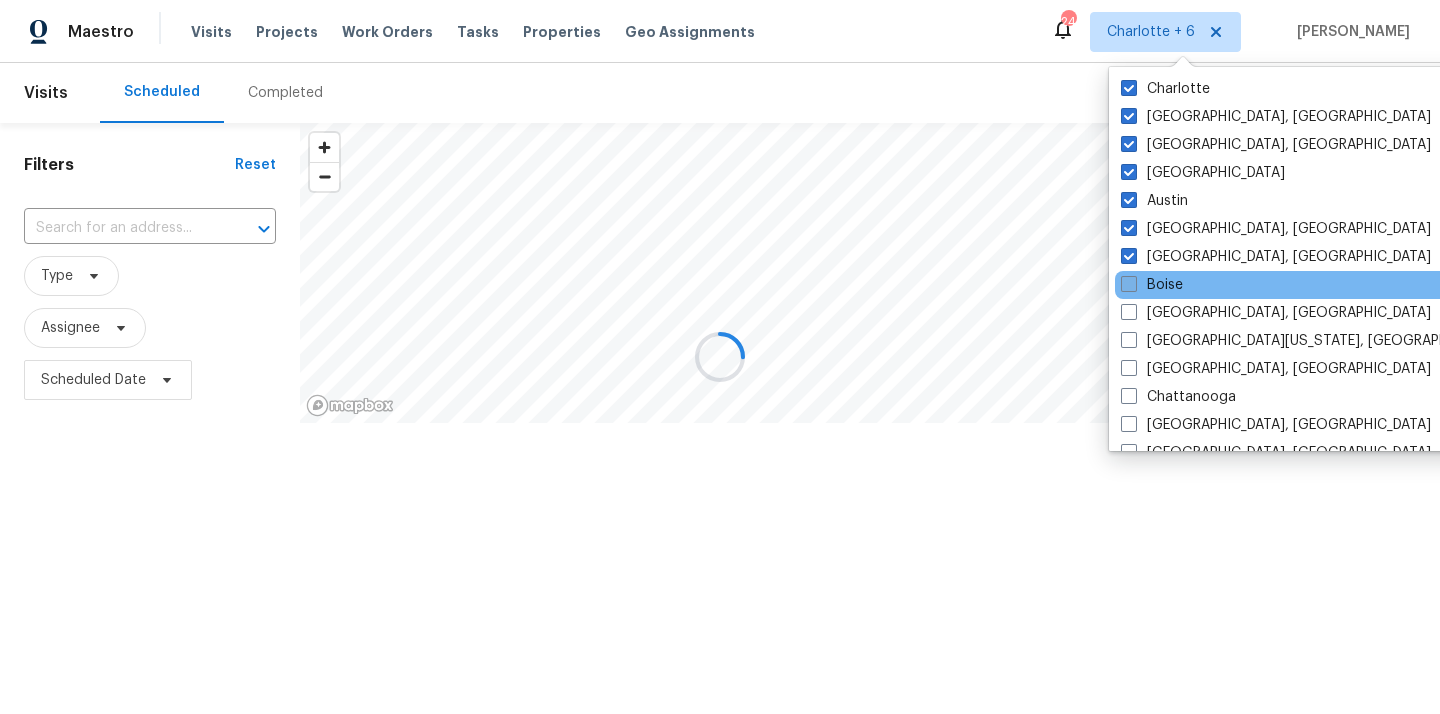 click on "Boise" at bounding box center (1152, 285) 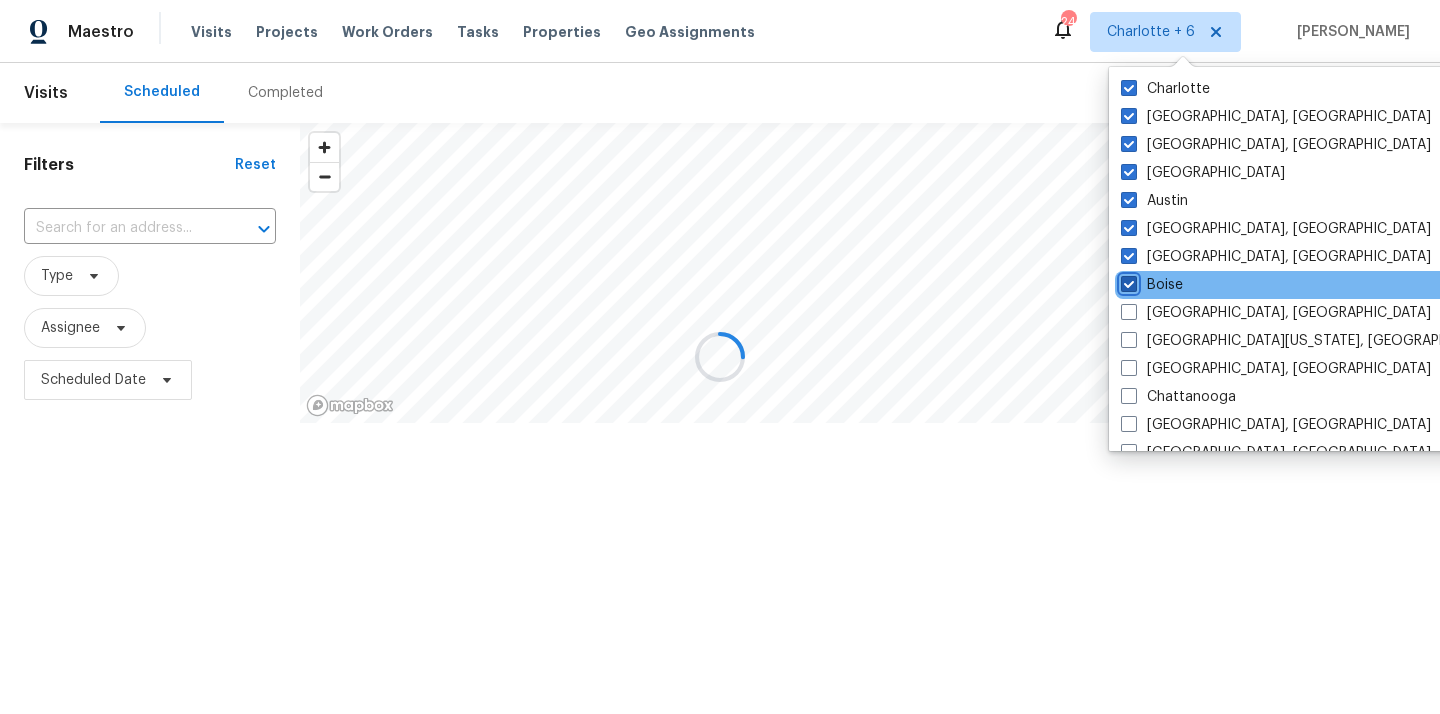 checkbox on "true" 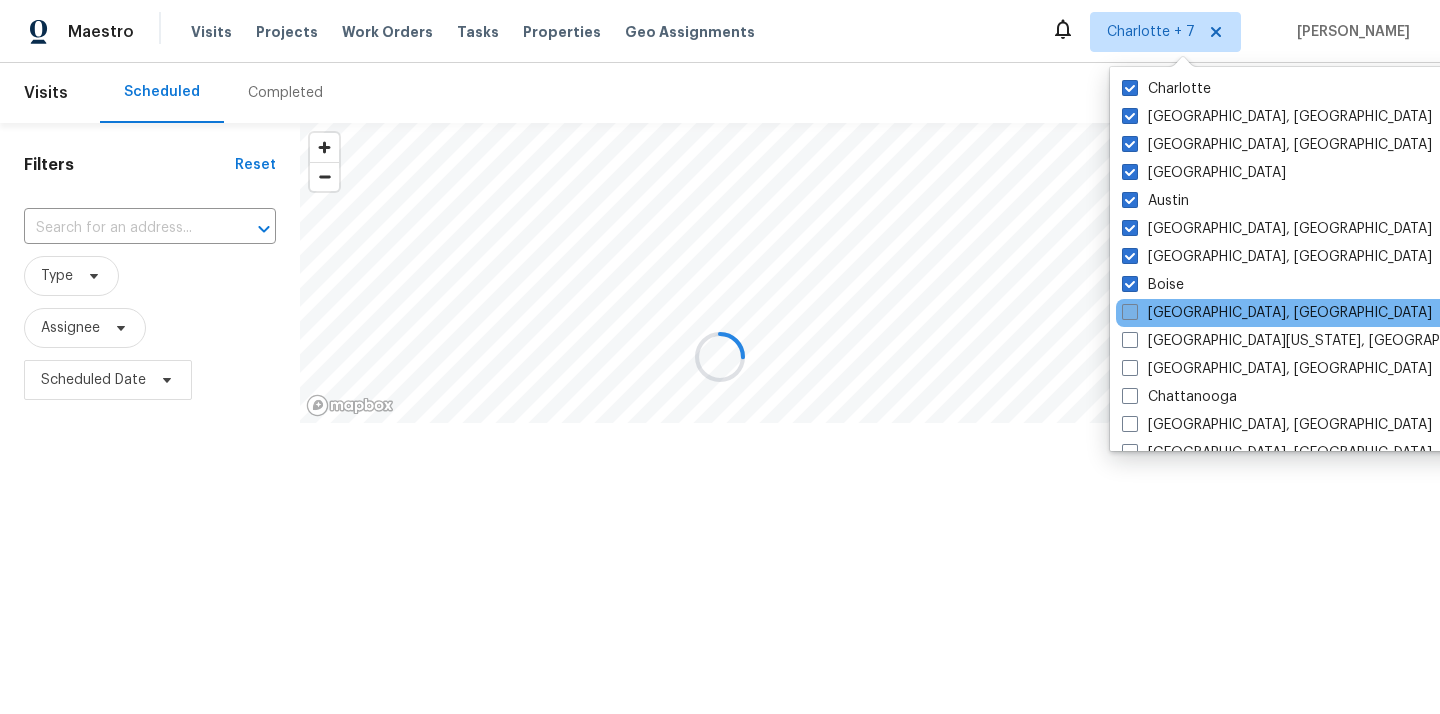 click on "Boston, MA" at bounding box center (1277, 313) 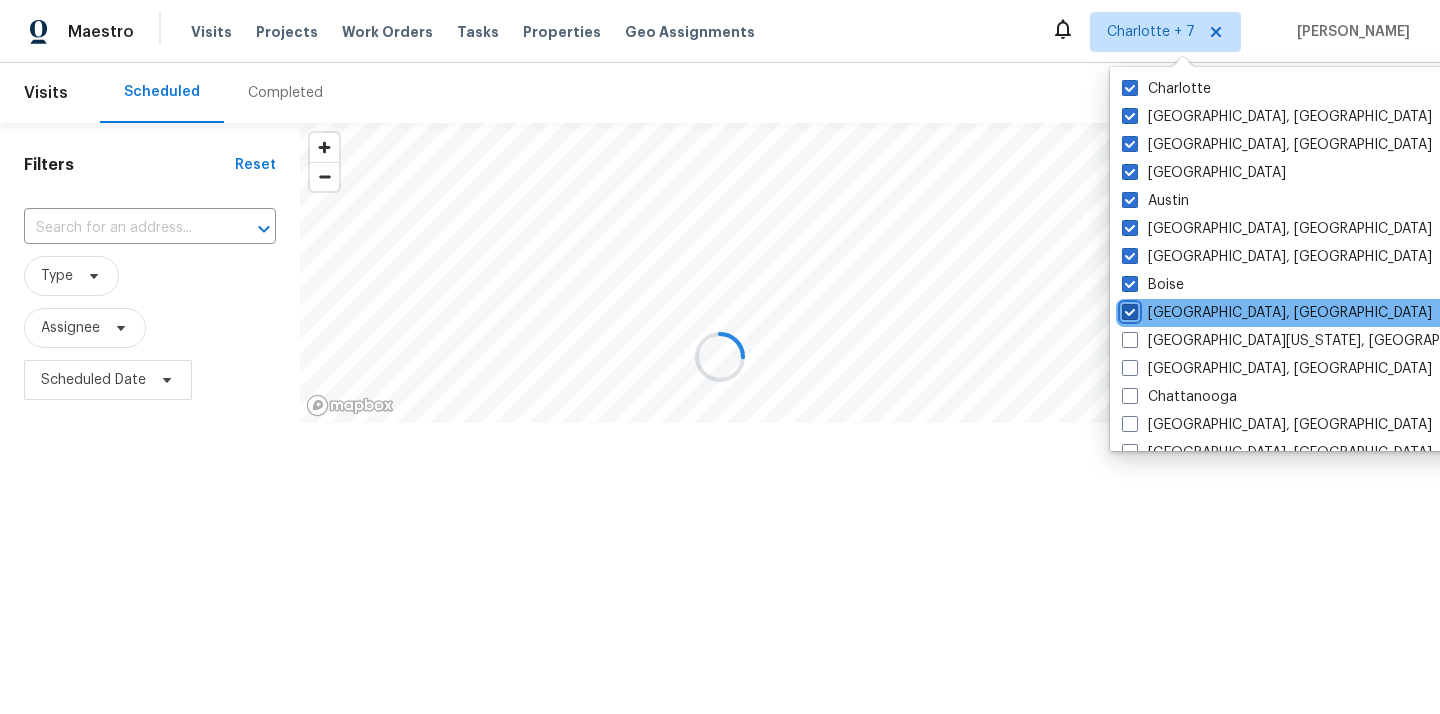 checkbox on "true" 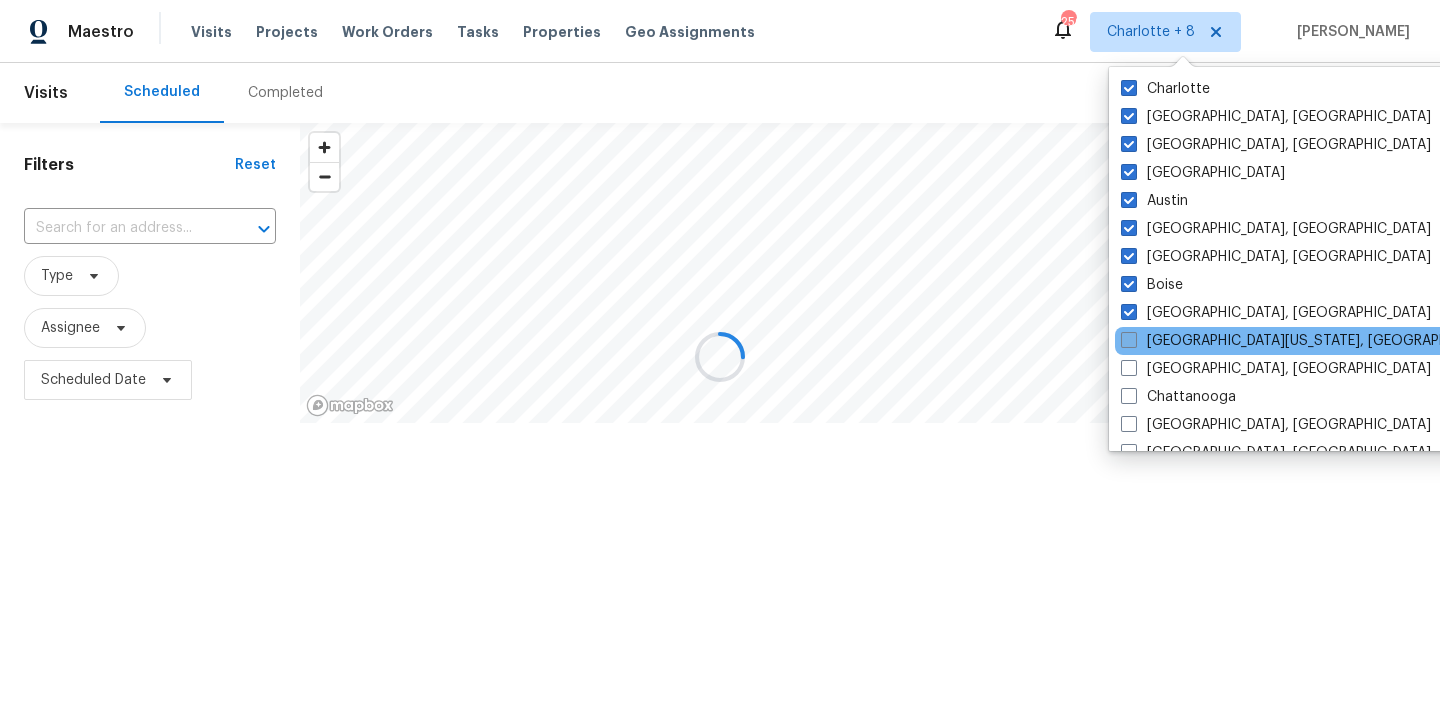click on "Central California, CA" at bounding box center (1313, 341) 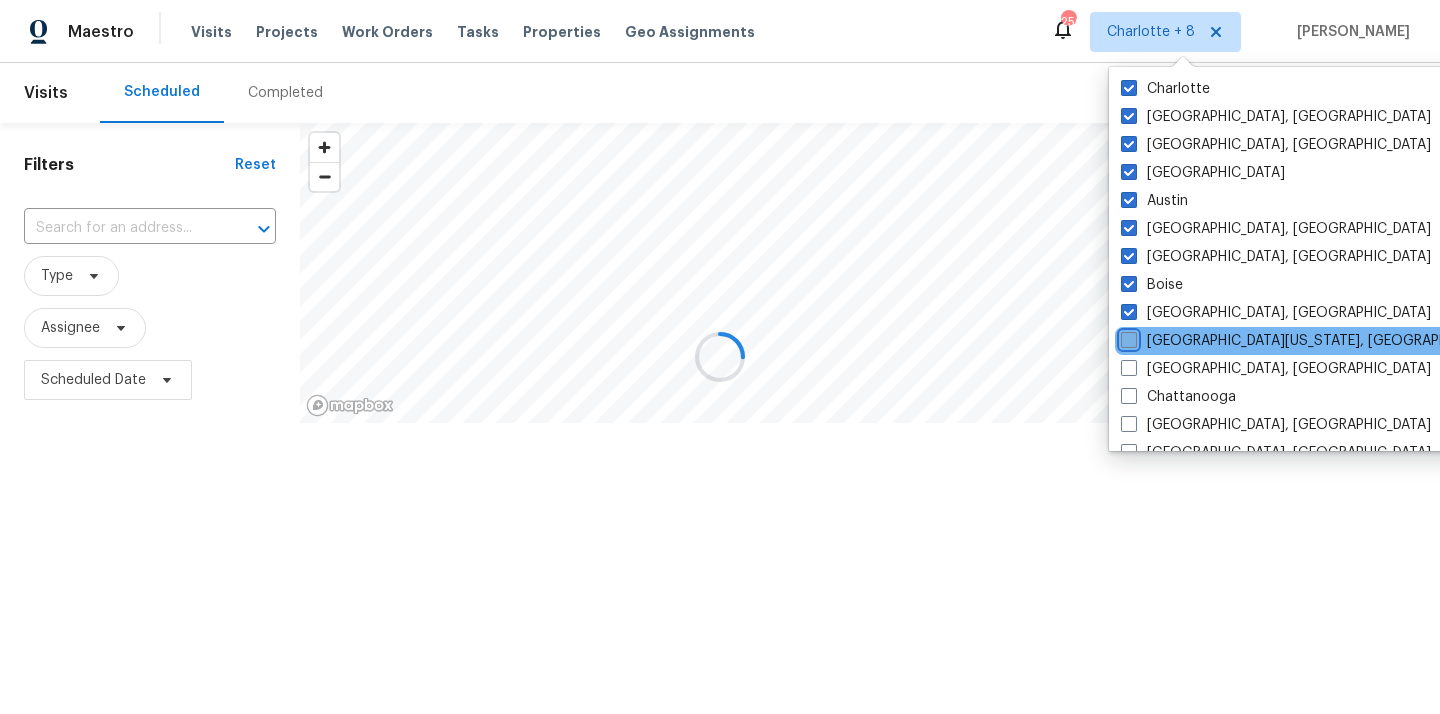 click on "Central California, CA" at bounding box center (1127, 337) 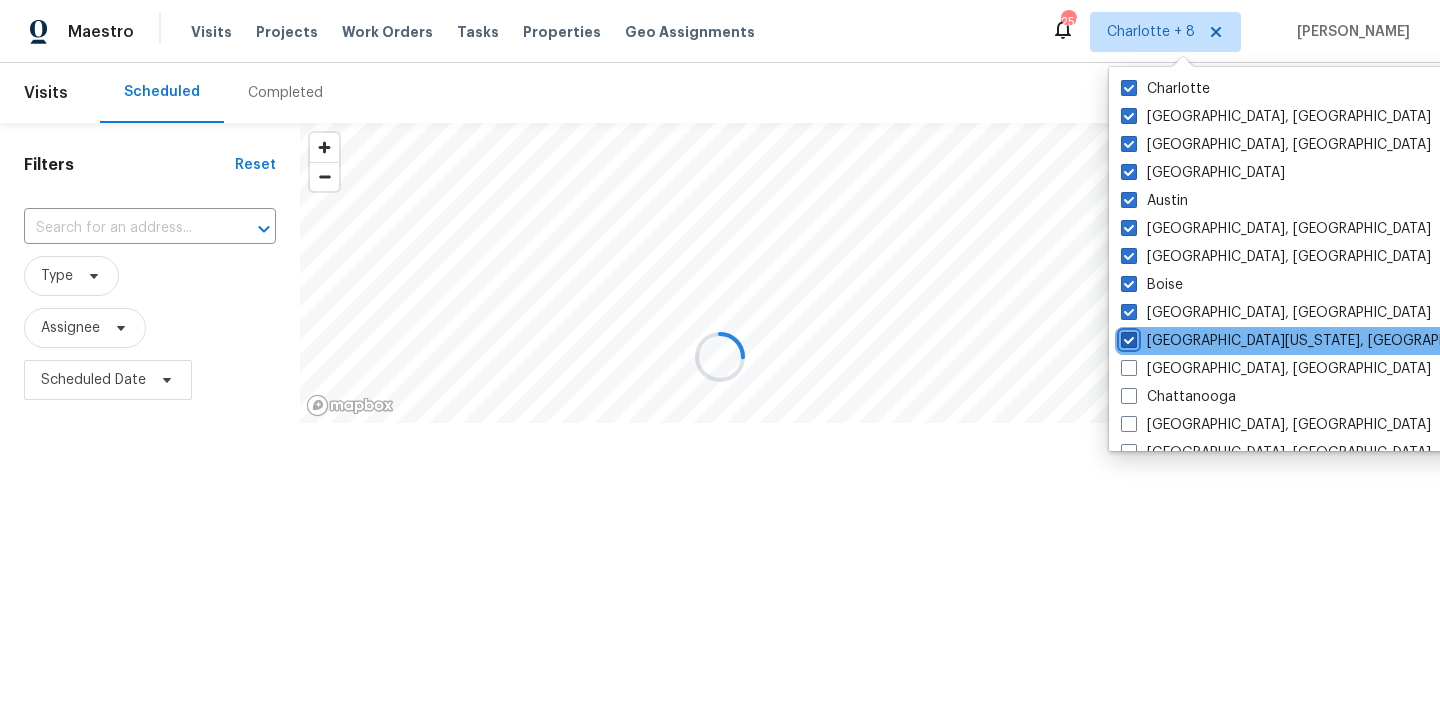 checkbox on "true" 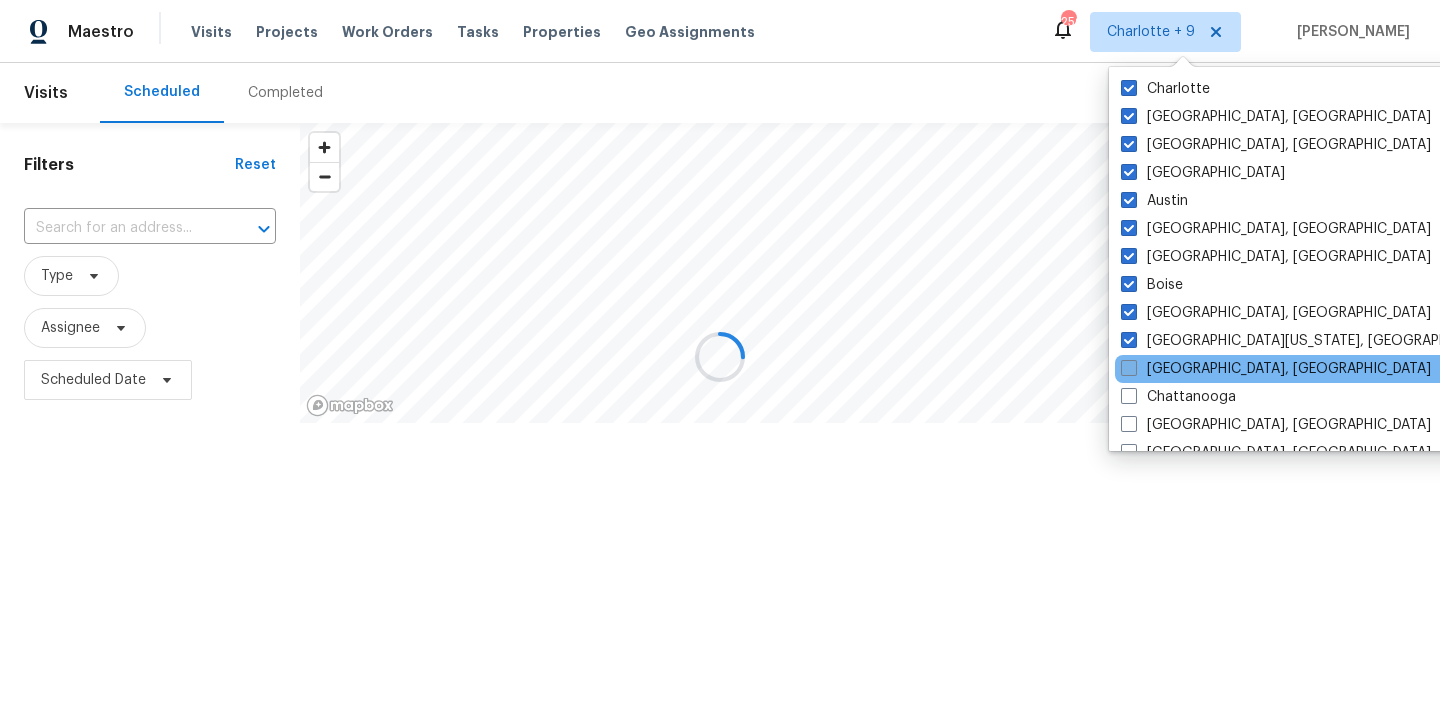 click on "Charleston, SC" at bounding box center [1276, 369] 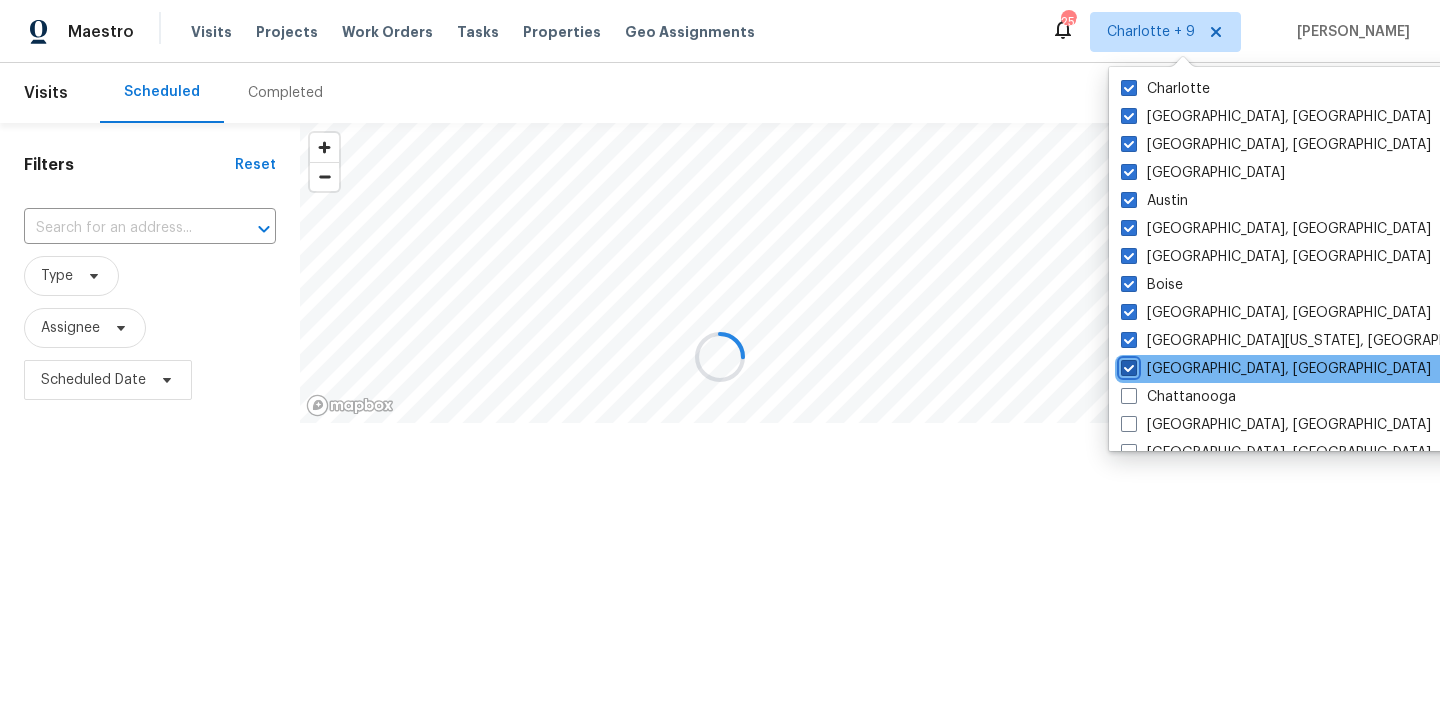 checkbox on "true" 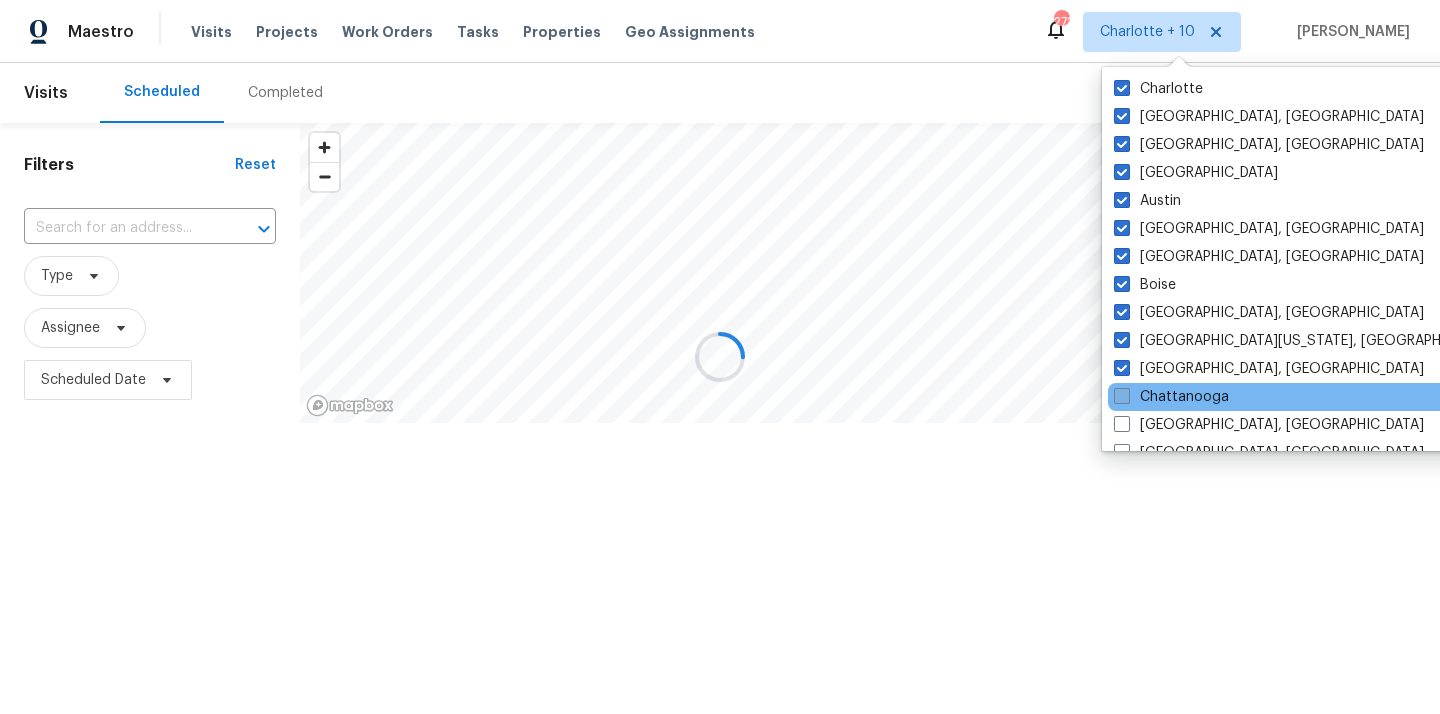 click on "Chattanooga" at bounding box center [1171, 397] 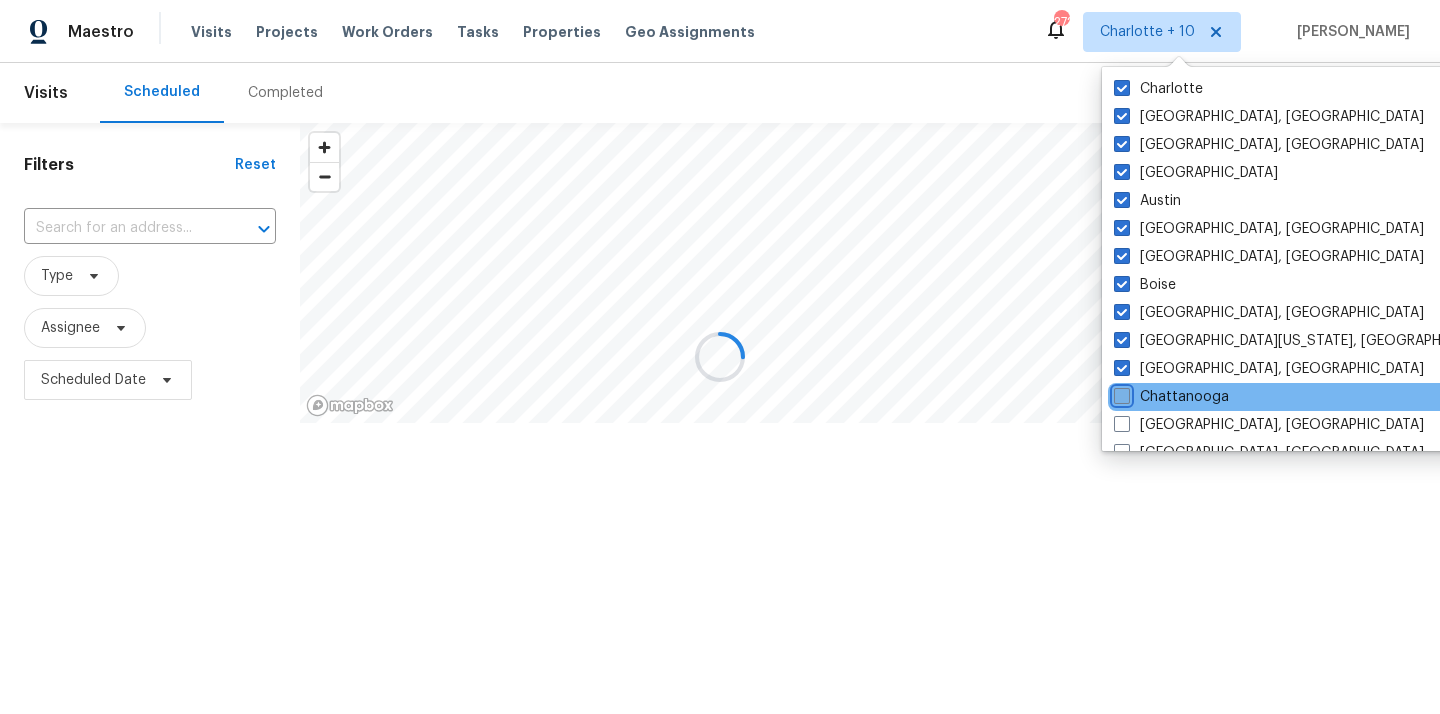 click on "Chattanooga" at bounding box center (1120, 393) 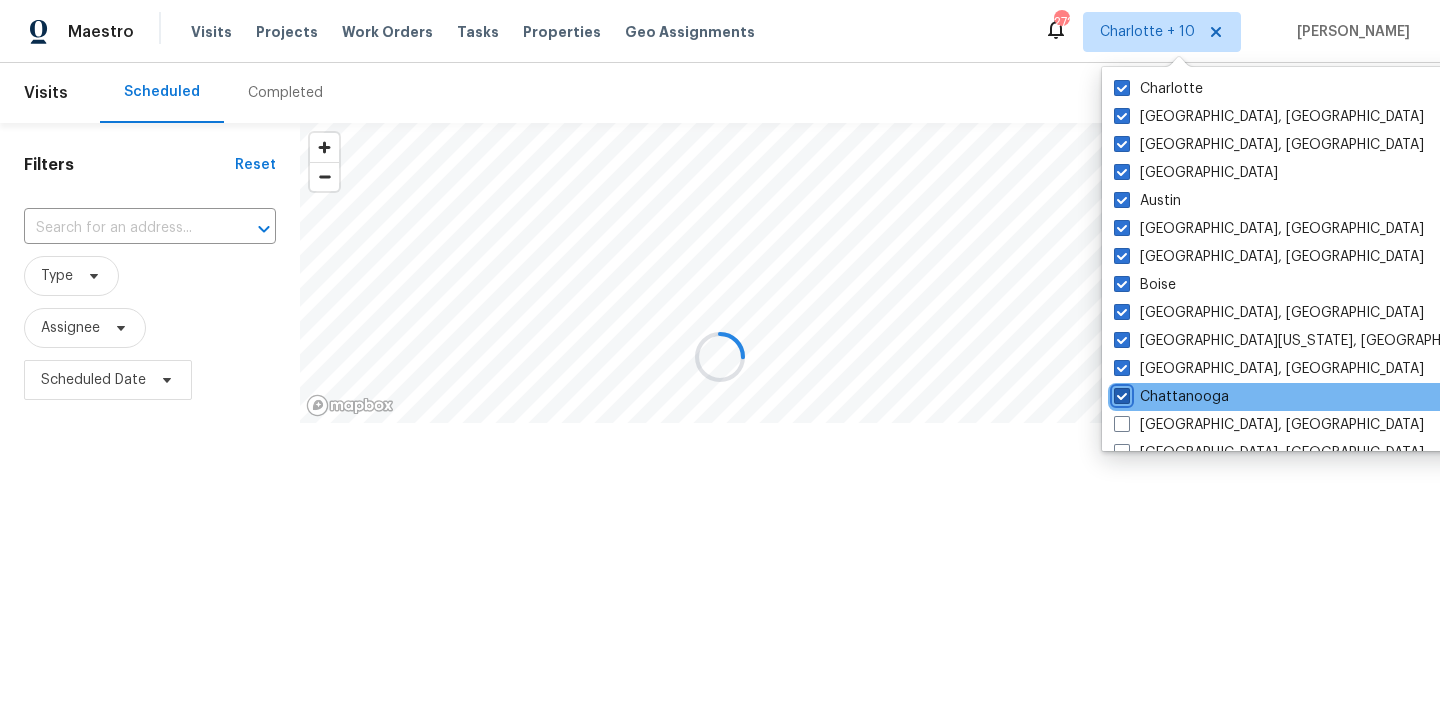 checkbox on "true" 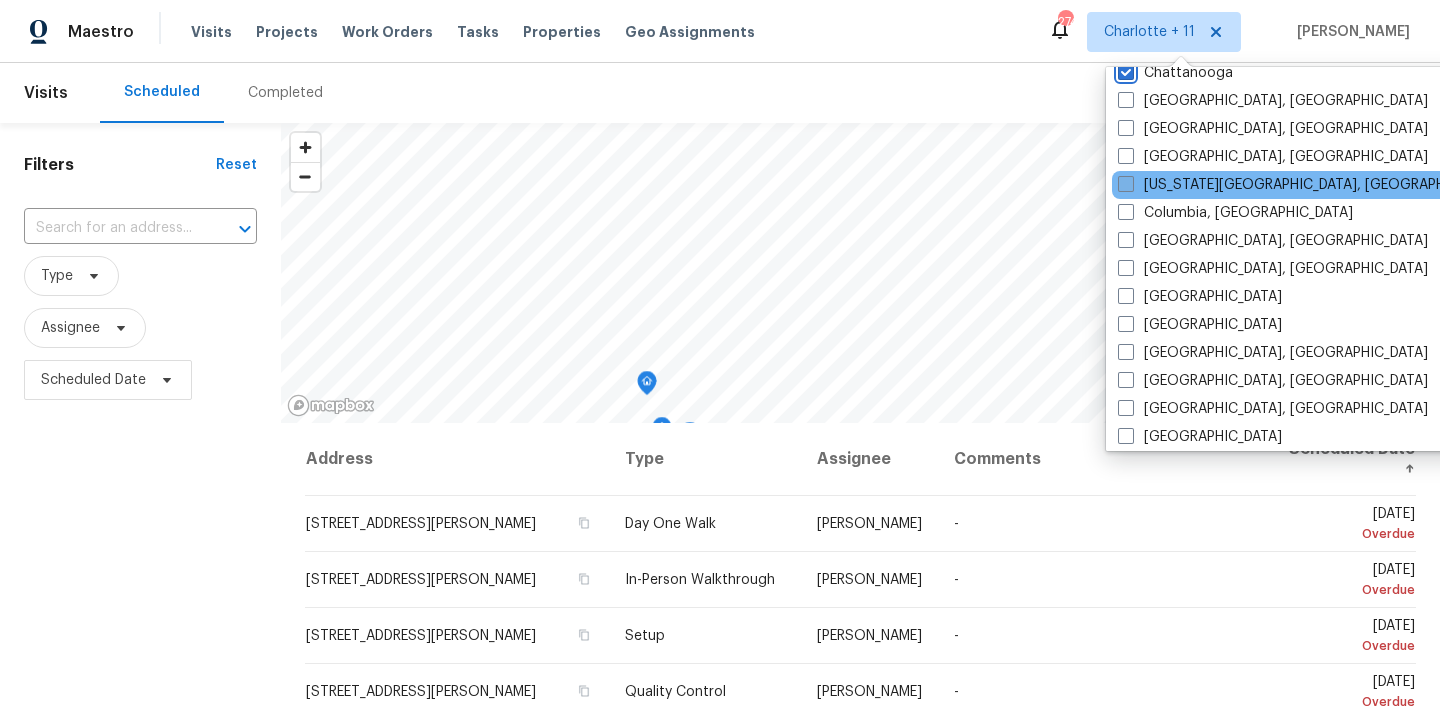 scroll, scrollTop: 328, scrollLeft: 0, axis: vertical 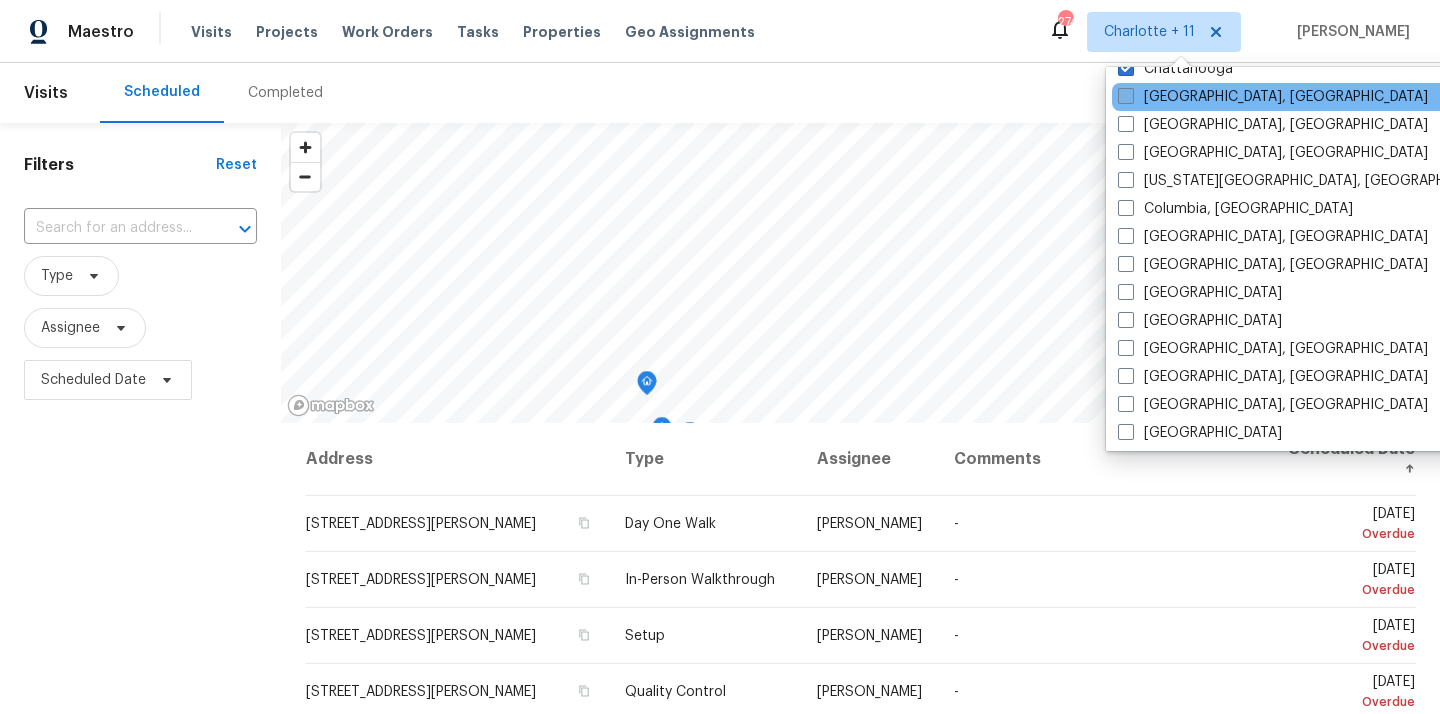 click on "Chicago, IL" at bounding box center (1273, 97) 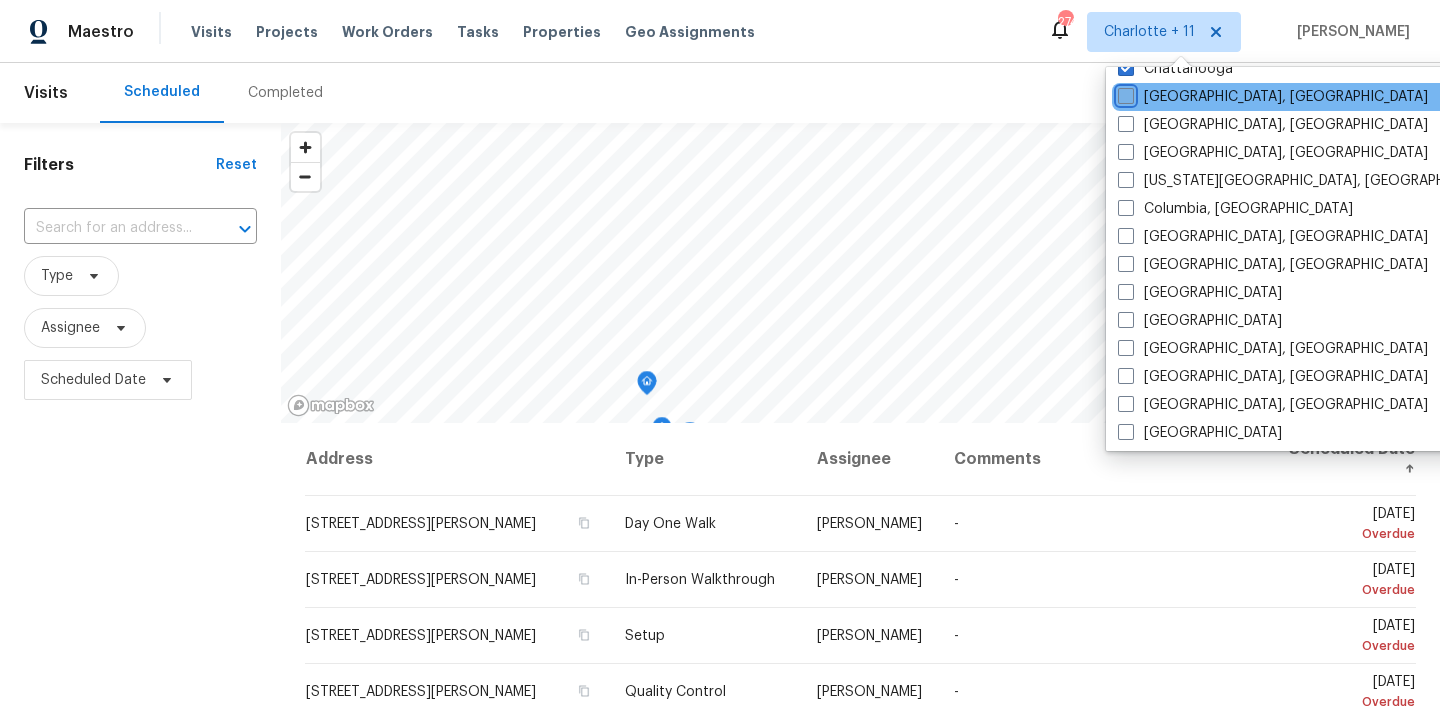 click on "Chicago, IL" at bounding box center [1124, 93] 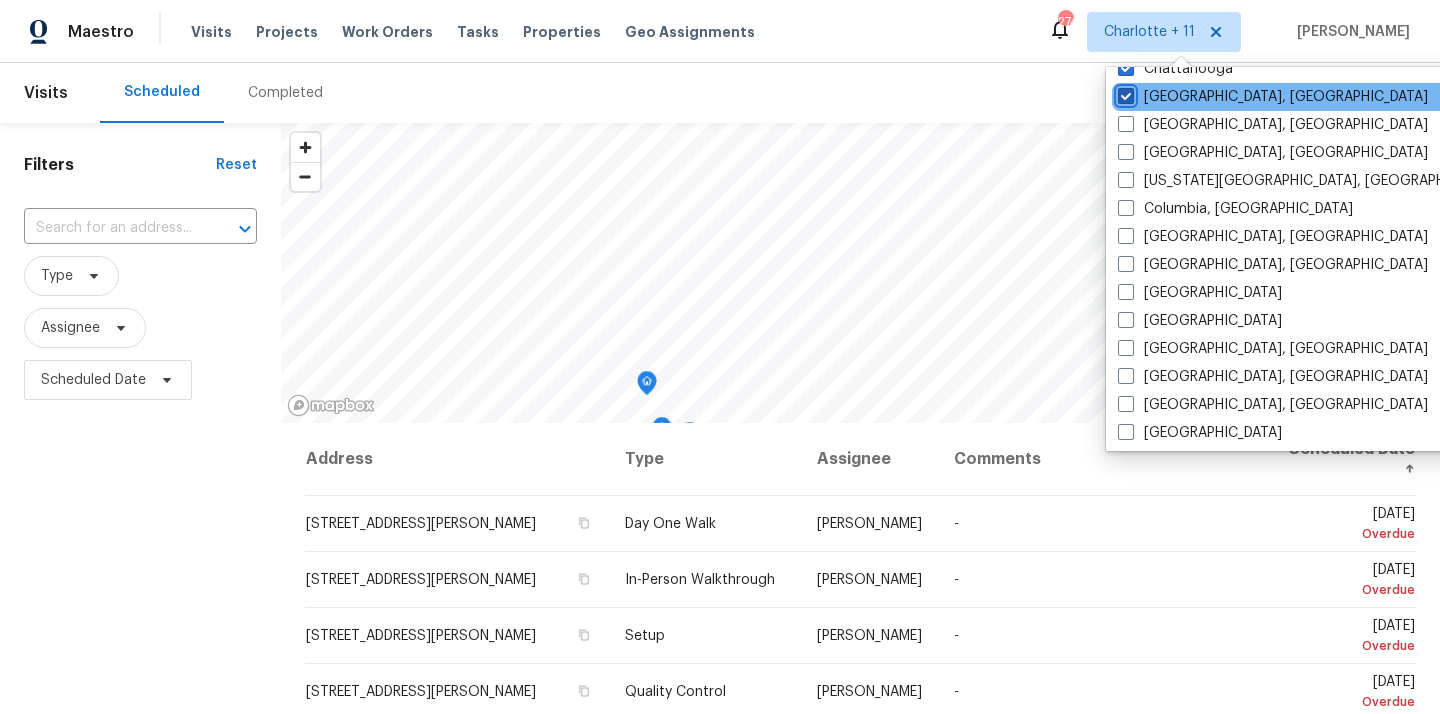 checkbox on "true" 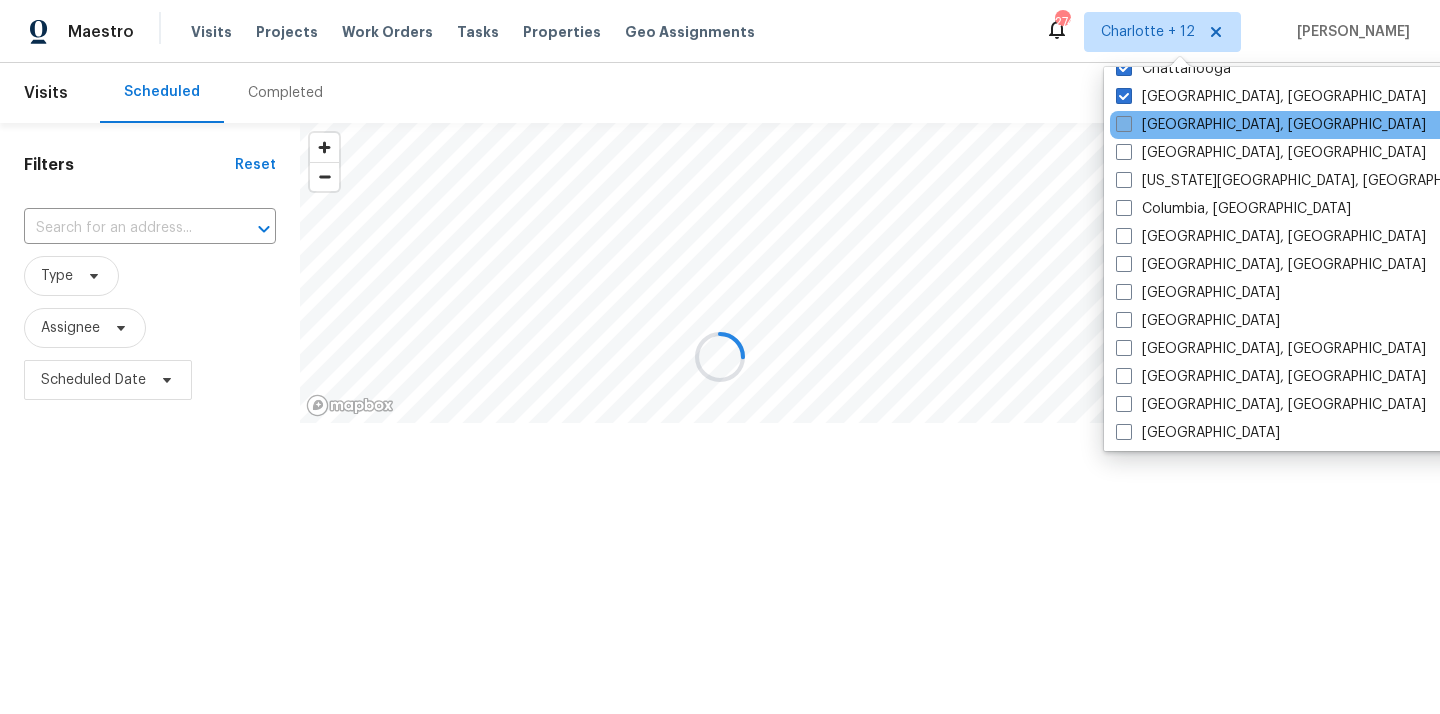 click on "Cincinnati, OH" at bounding box center (1271, 125) 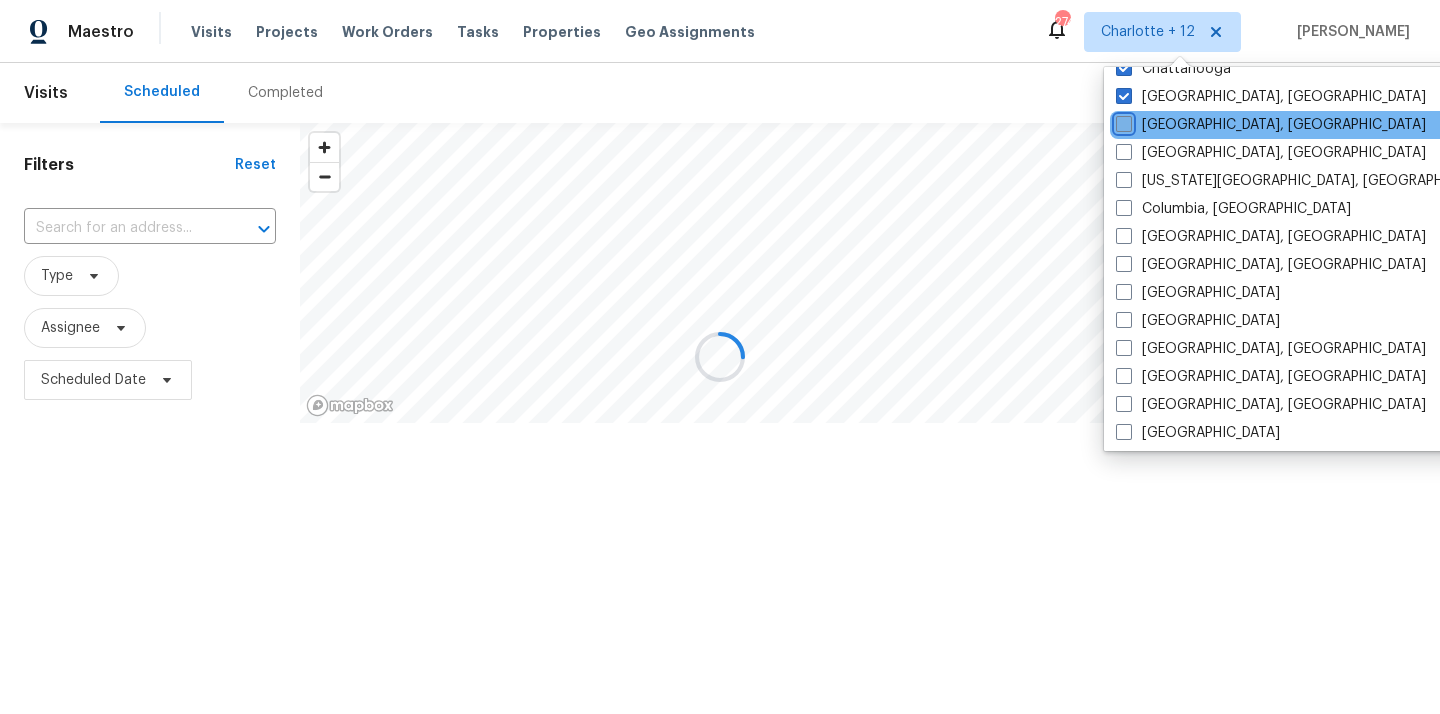 click on "Cincinnati, OH" at bounding box center [1122, 121] 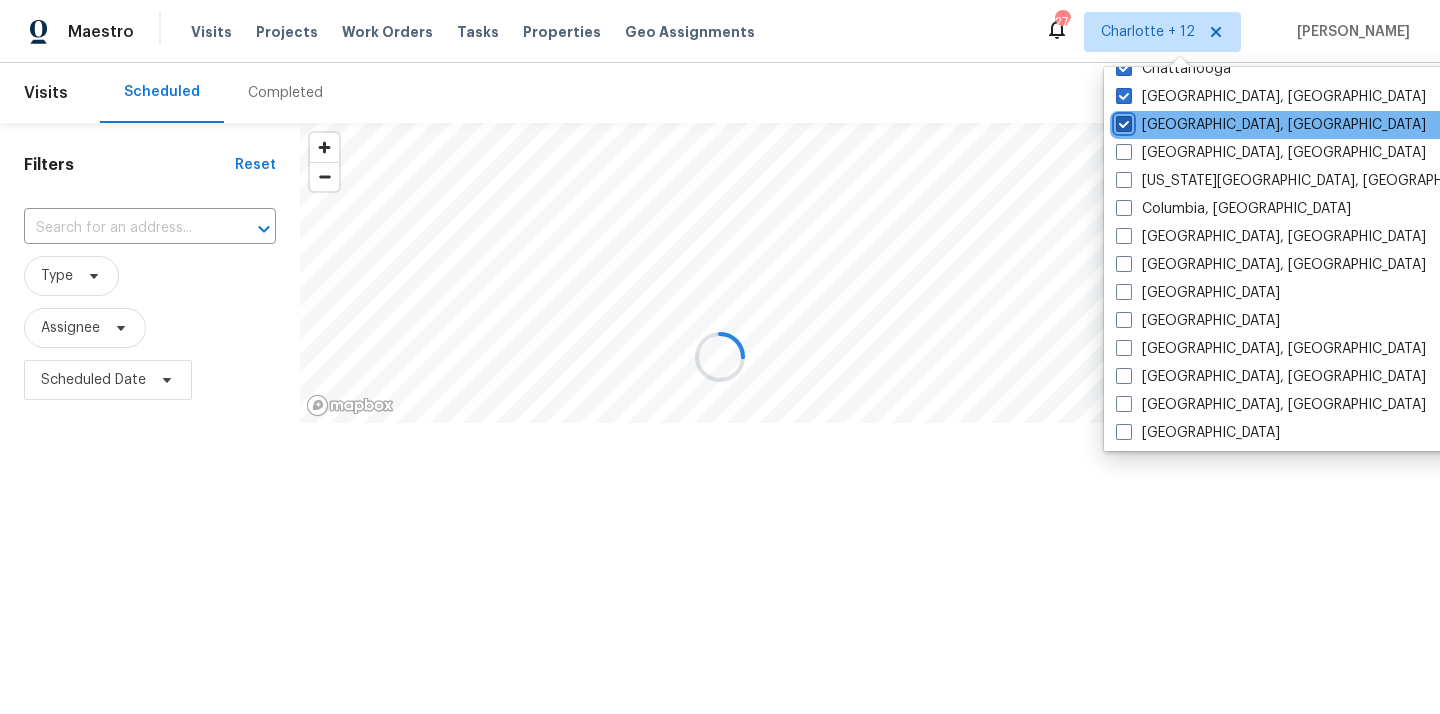 checkbox on "true" 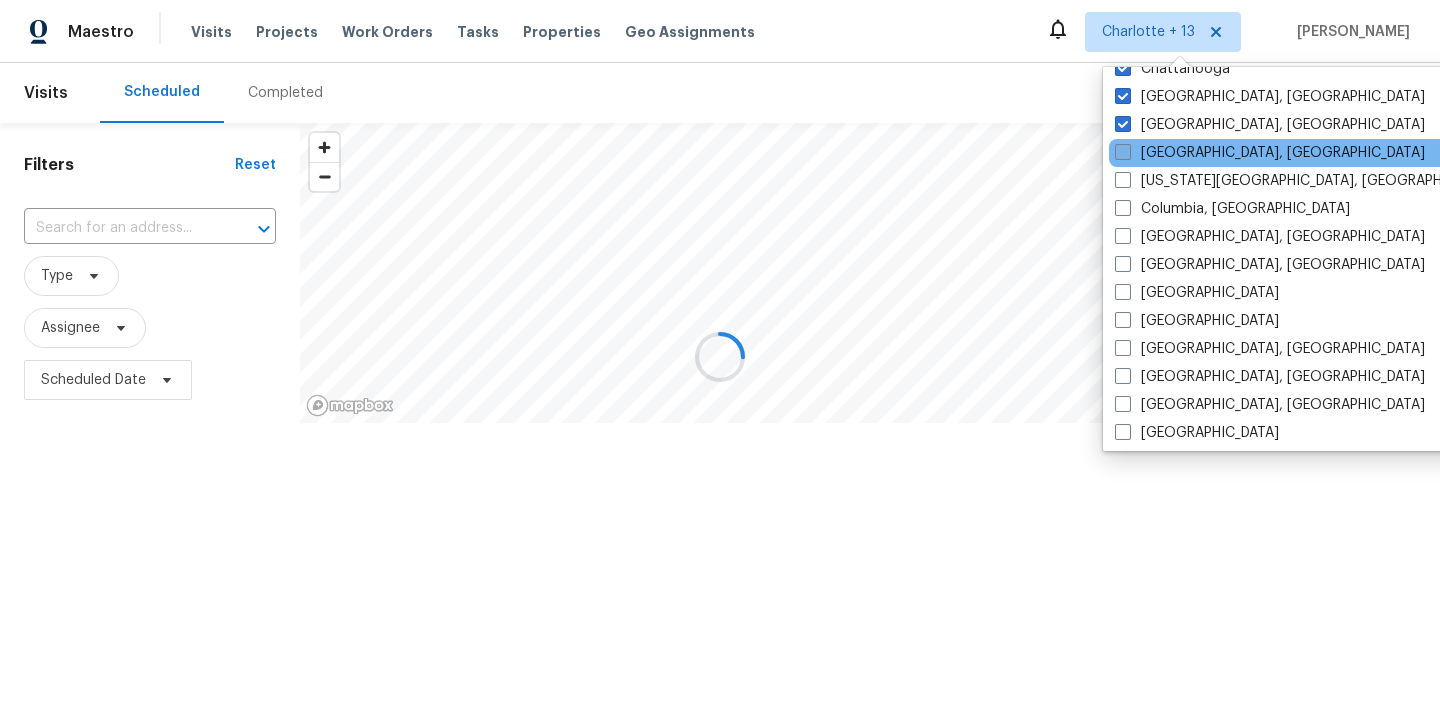 click on "Cleveland, OH" at bounding box center (1270, 153) 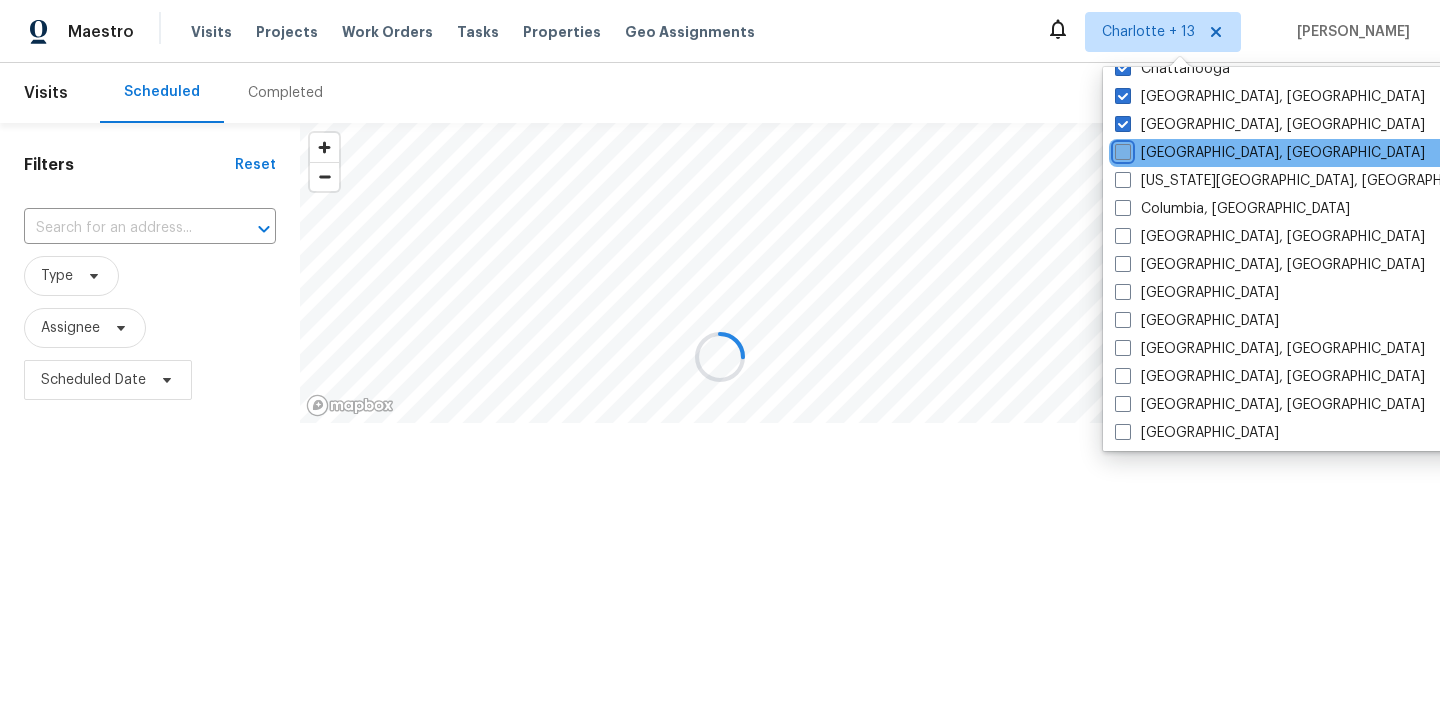 click on "Cleveland, OH" at bounding box center (1121, 149) 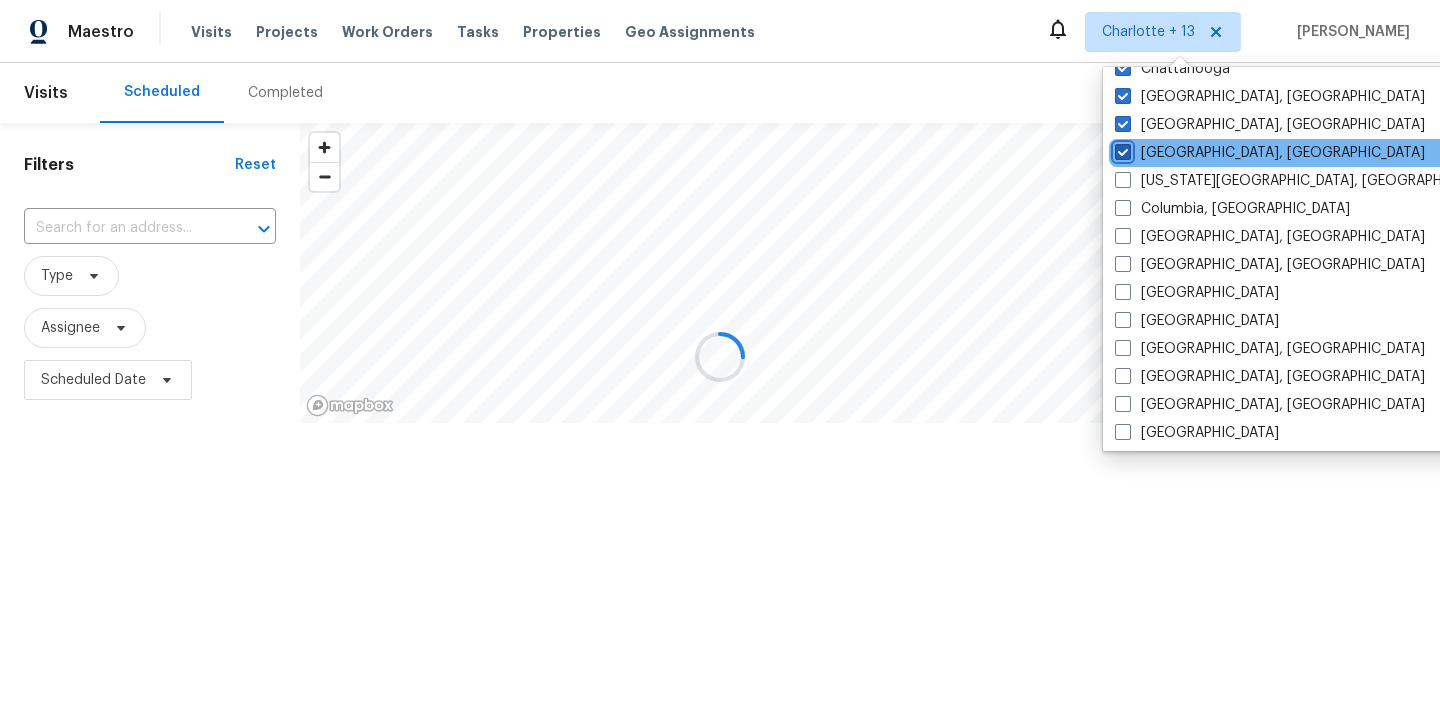 checkbox on "true" 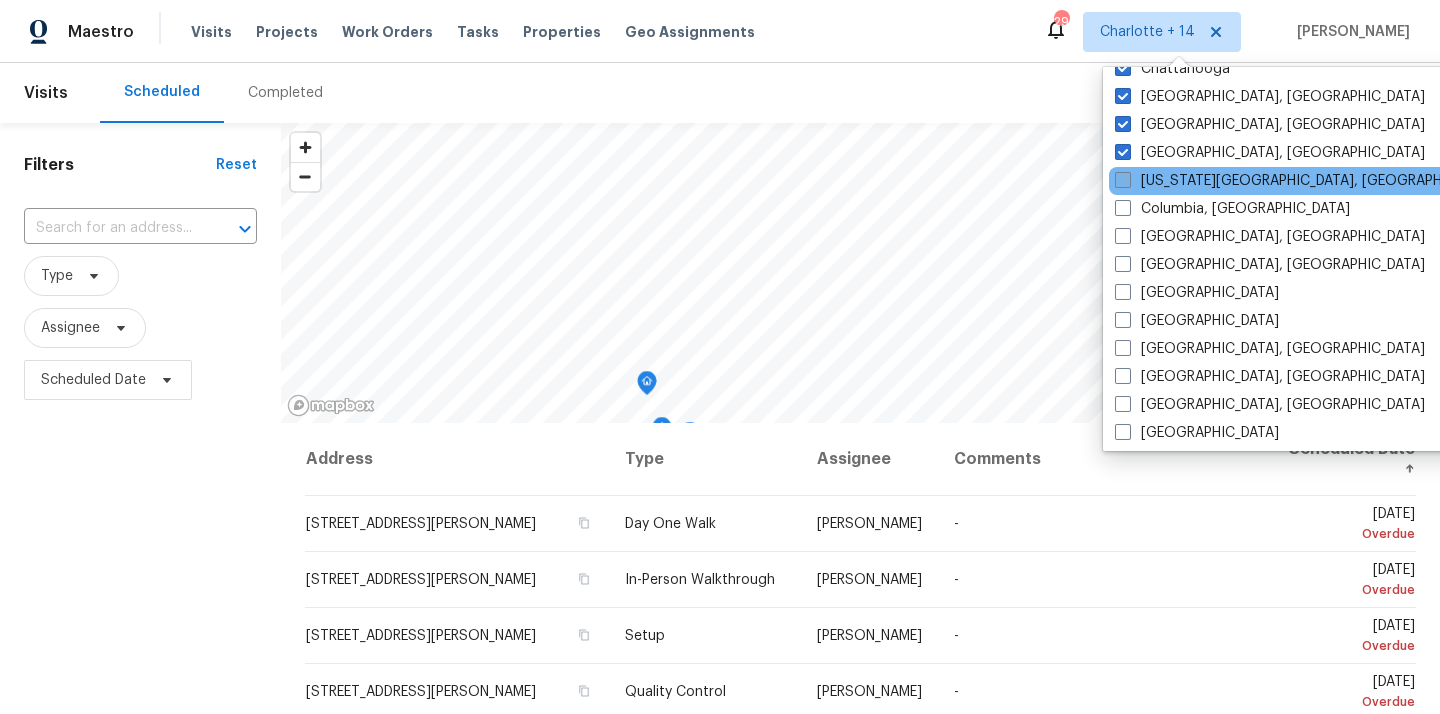 click on "Colorado Springs, CO" at bounding box center [1307, 181] 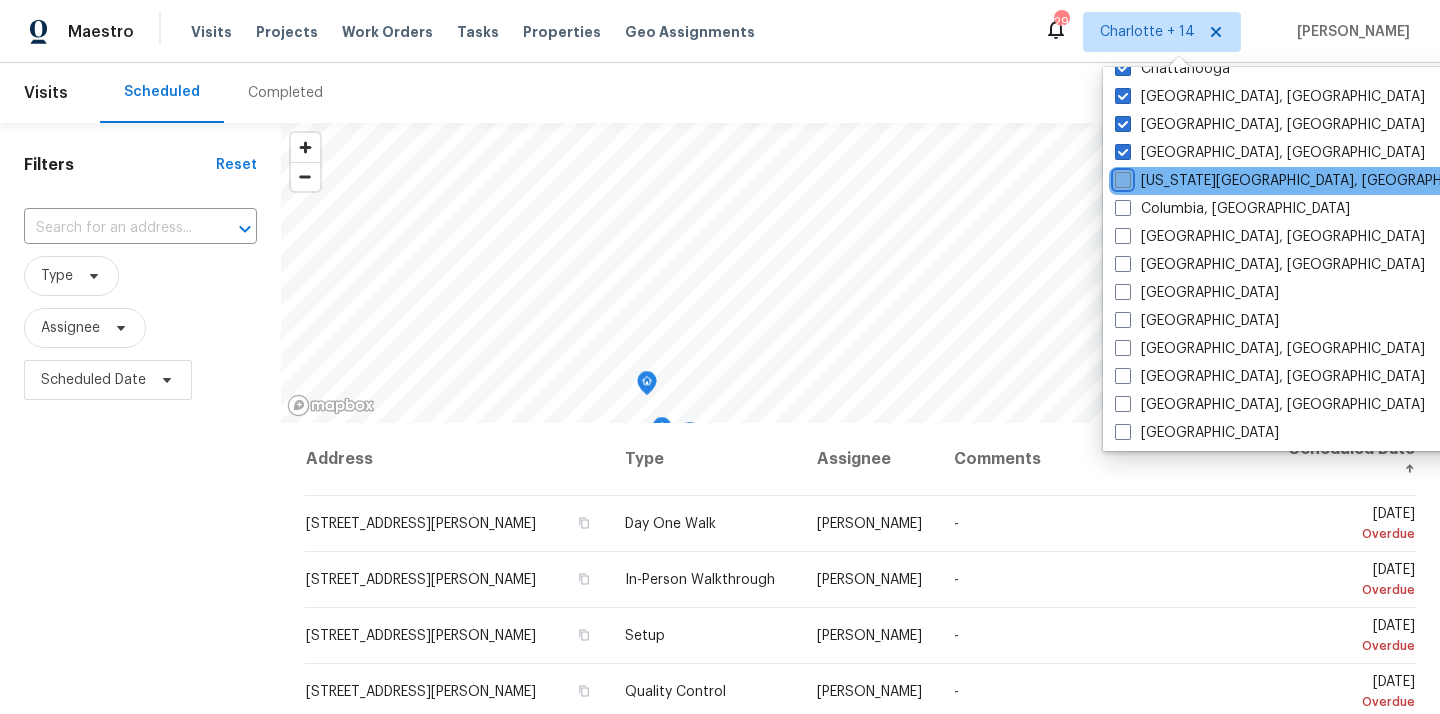 click on "Colorado Springs, CO" at bounding box center (1121, 177) 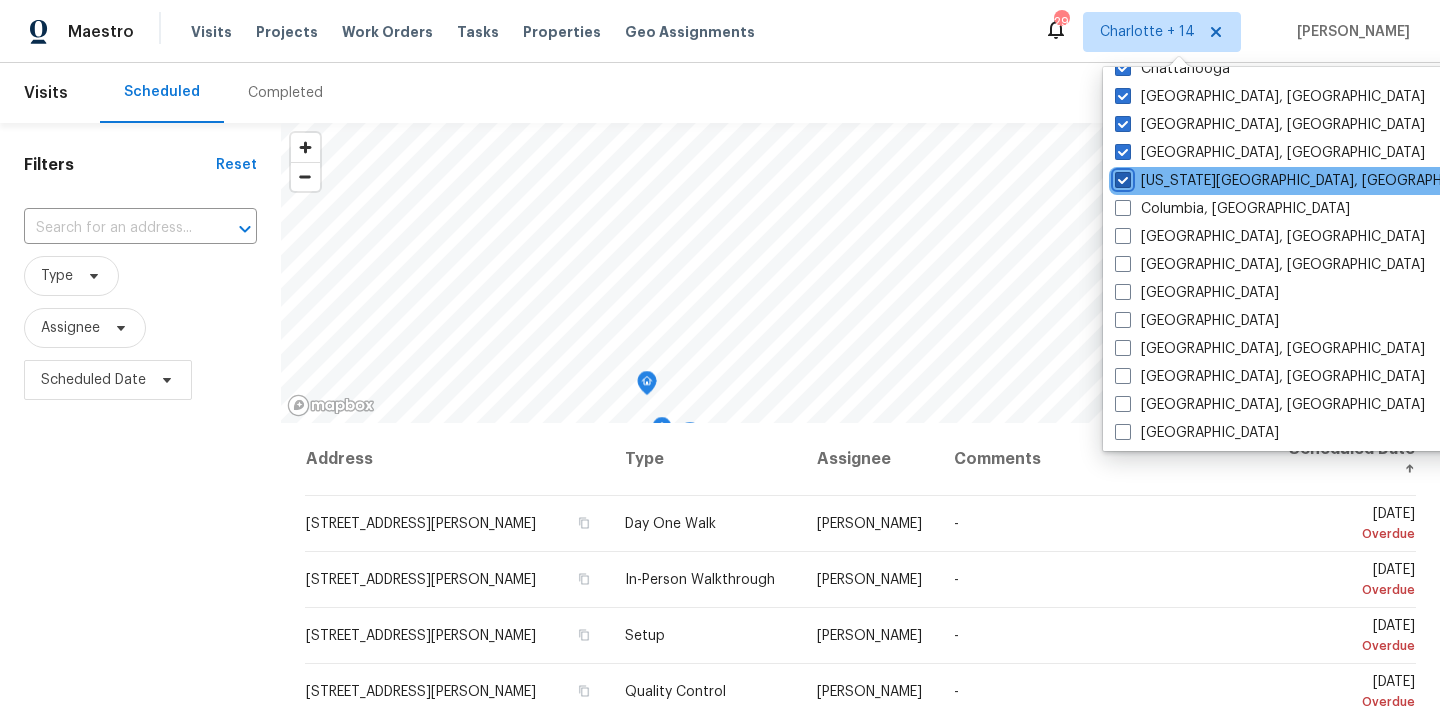 checkbox on "true" 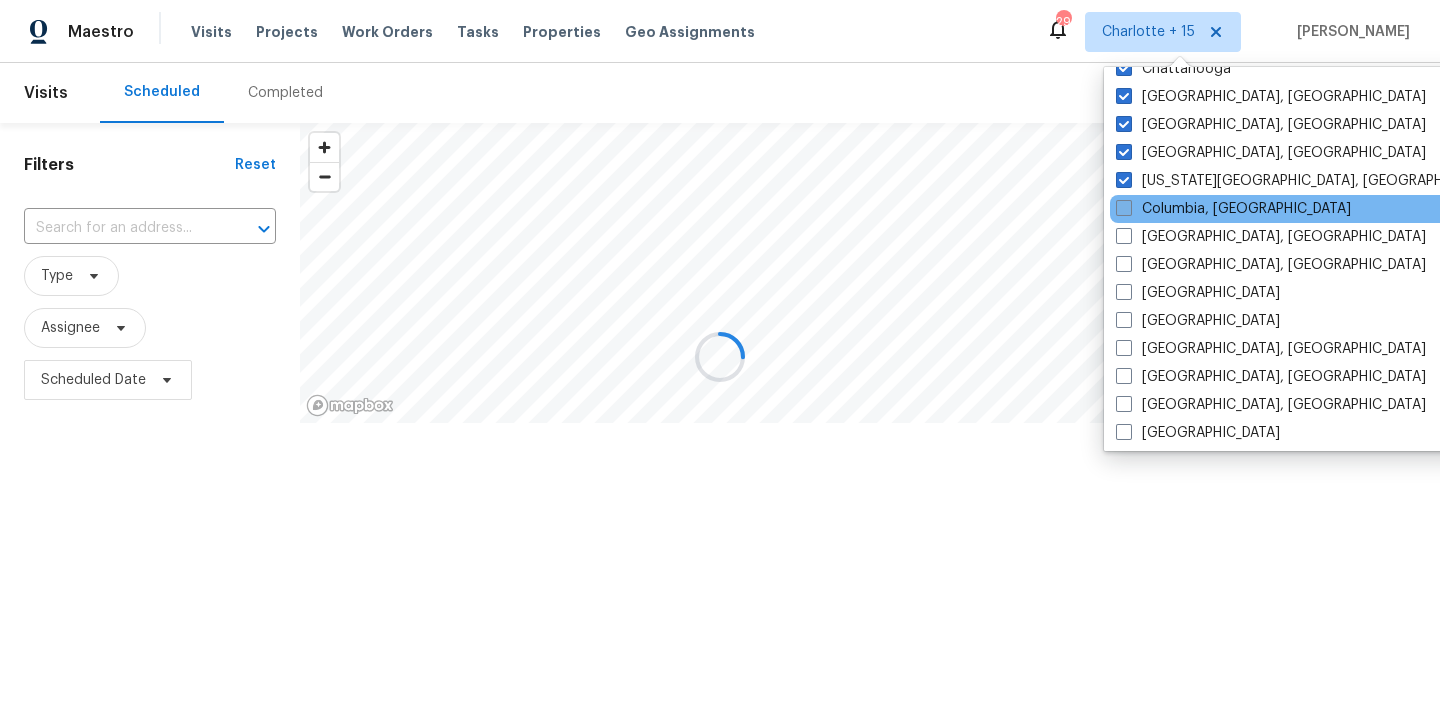 click on "Columbia, SC" at bounding box center [1233, 209] 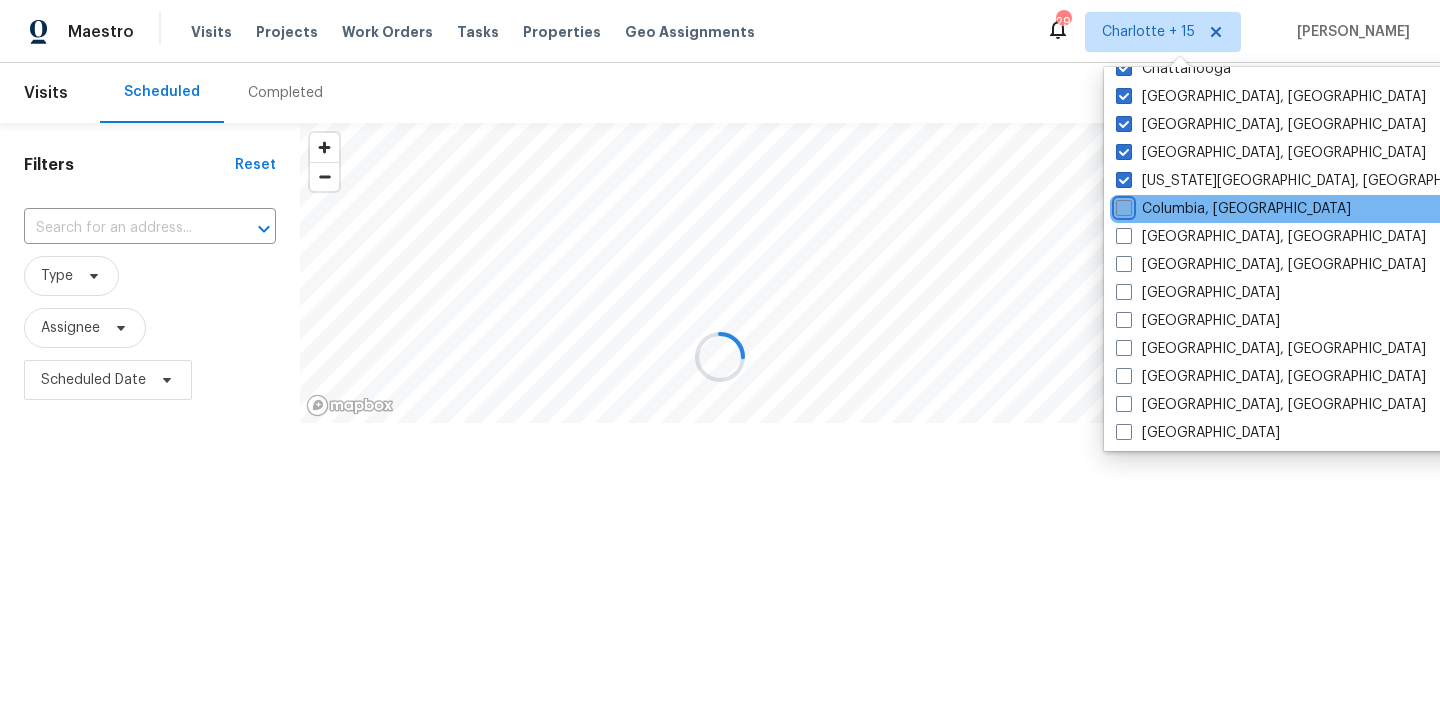 click on "Columbia, SC" at bounding box center [1122, 205] 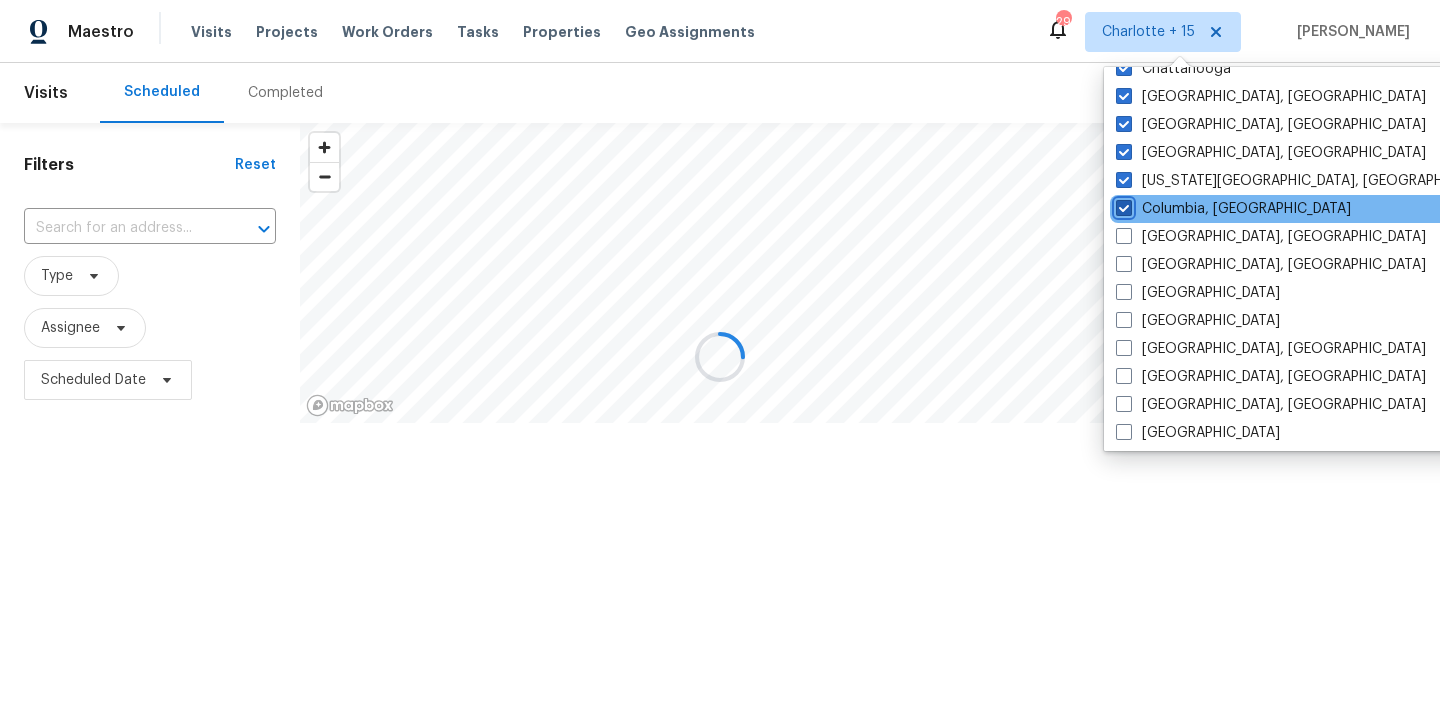 checkbox on "true" 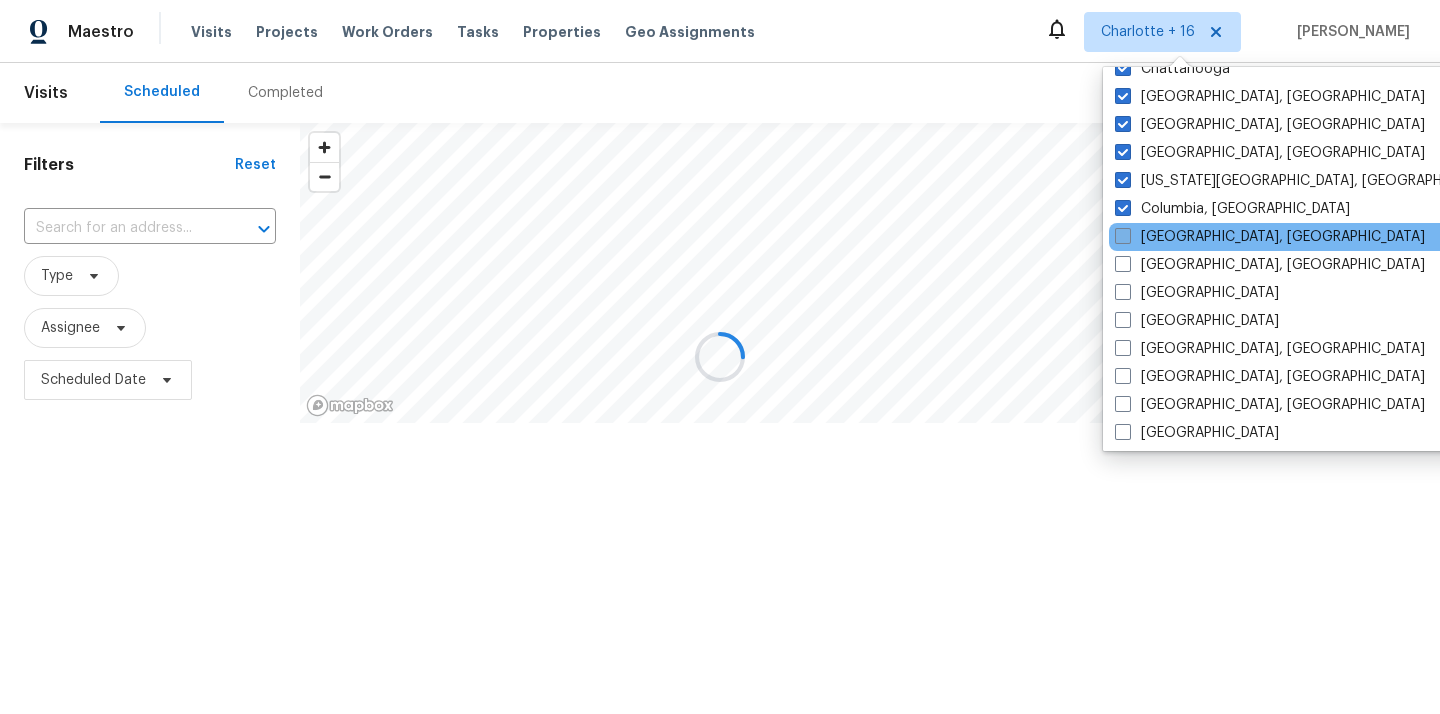 click on "Columbus, OH" at bounding box center [1270, 237] 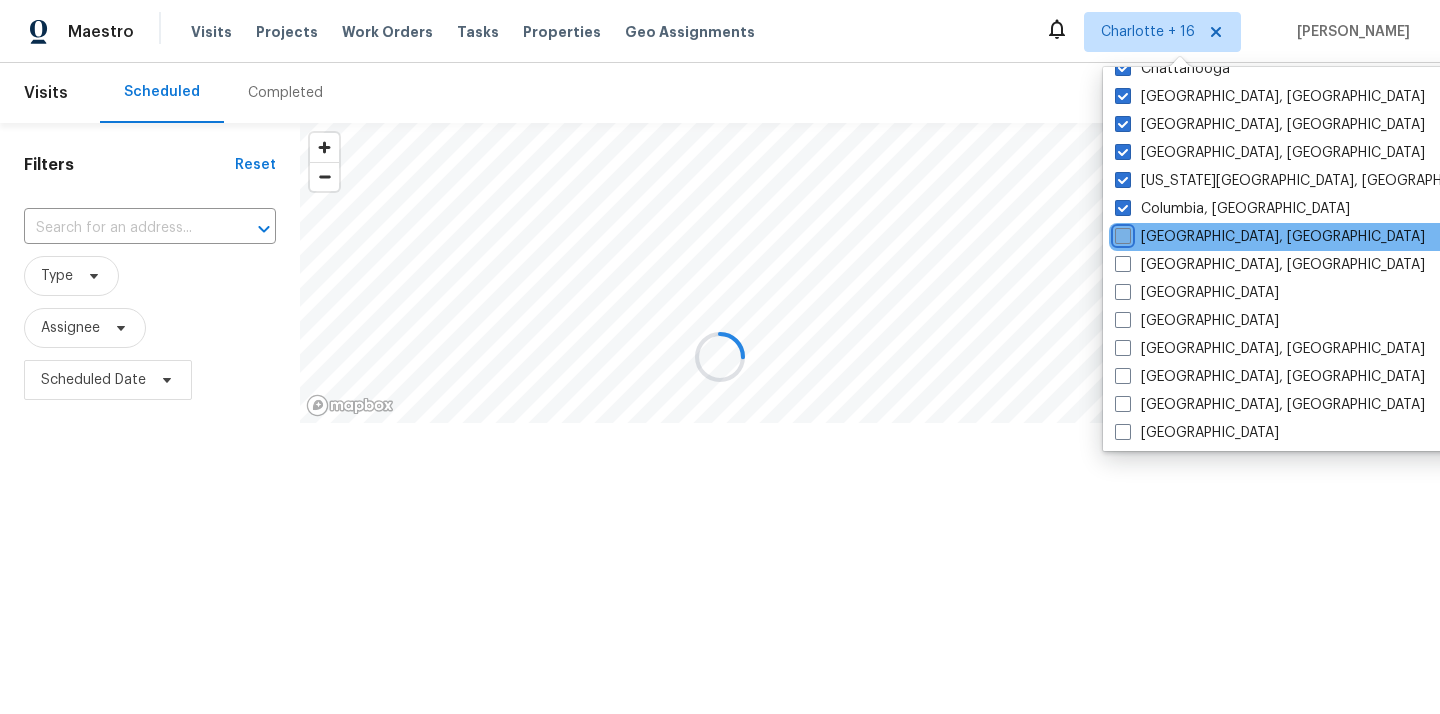 click on "Columbus, OH" at bounding box center [1121, 233] 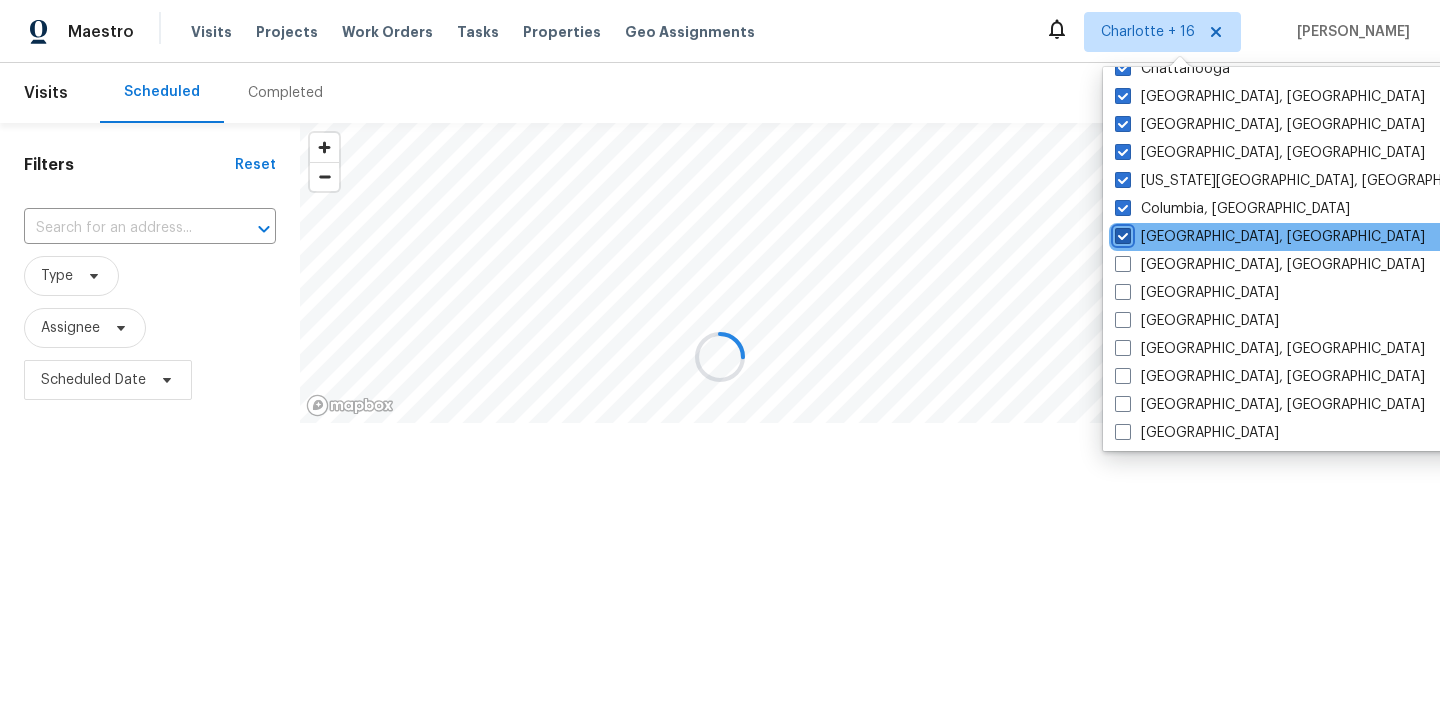 checkbox on "true" 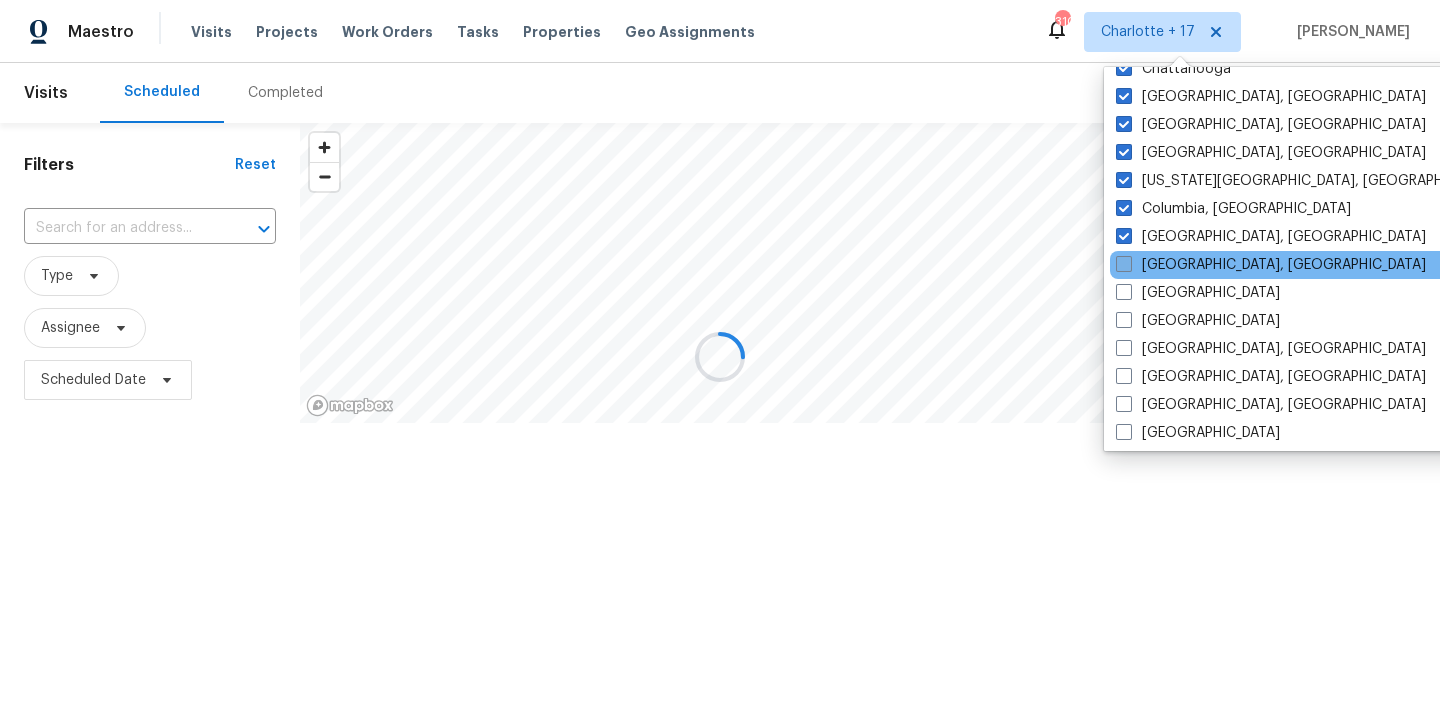 click on "Corpus Christi, TX" at bounding box center (1271, 265) 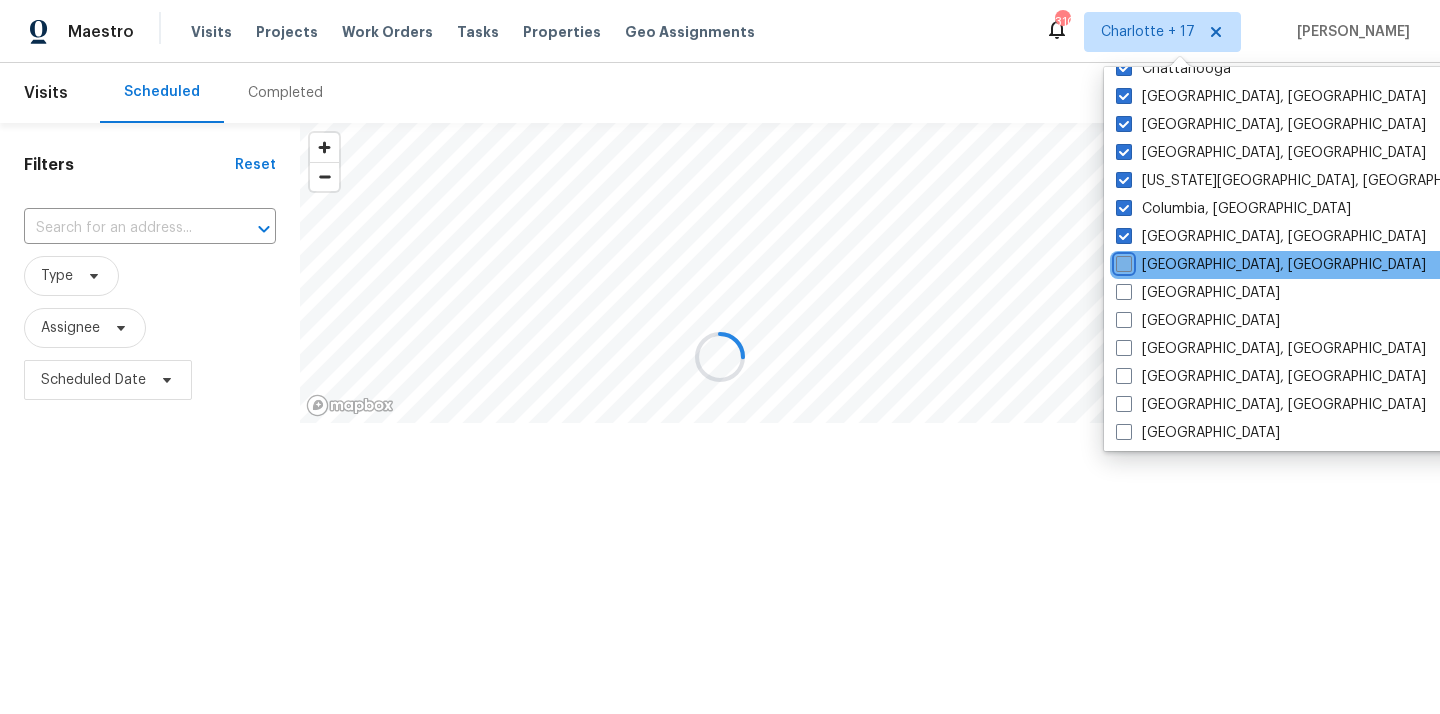click on "Corpus Christi, TX" at bounding box center [1122, 261] 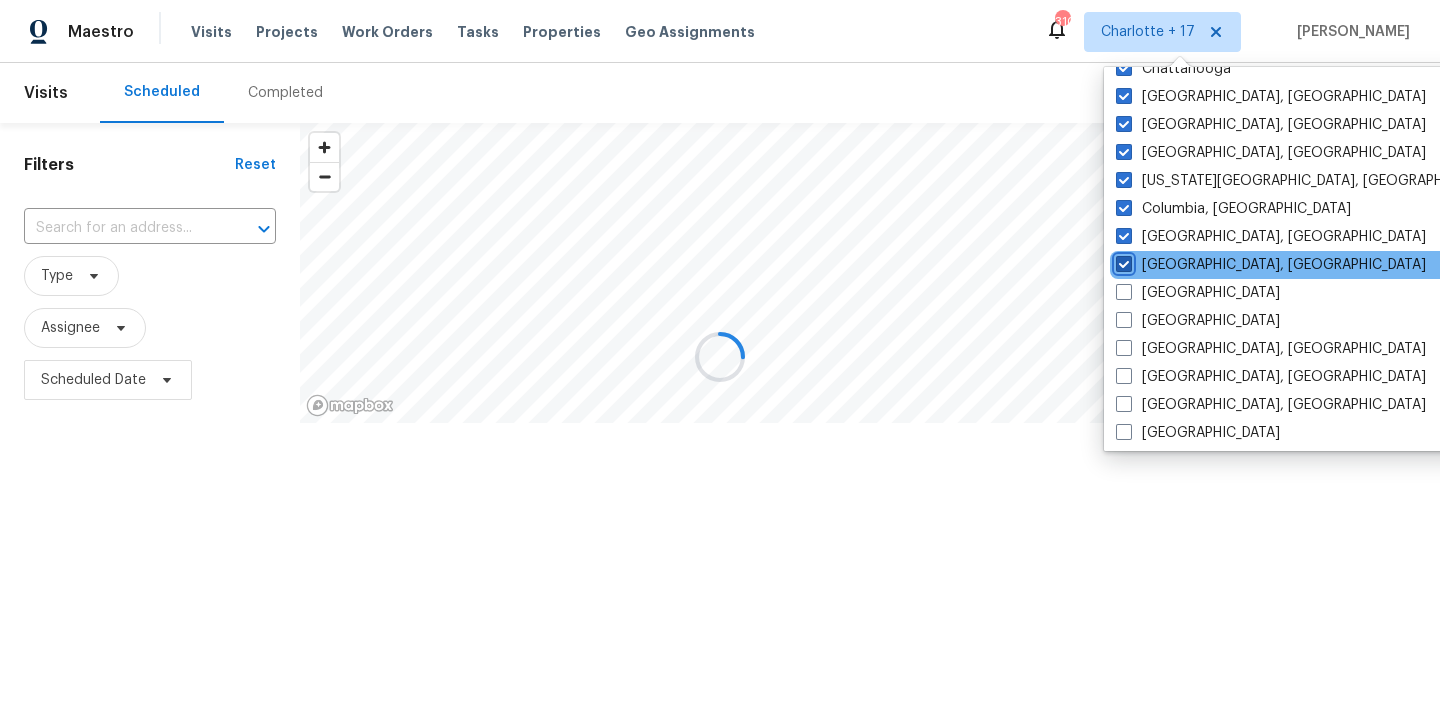 checkbox on "true" 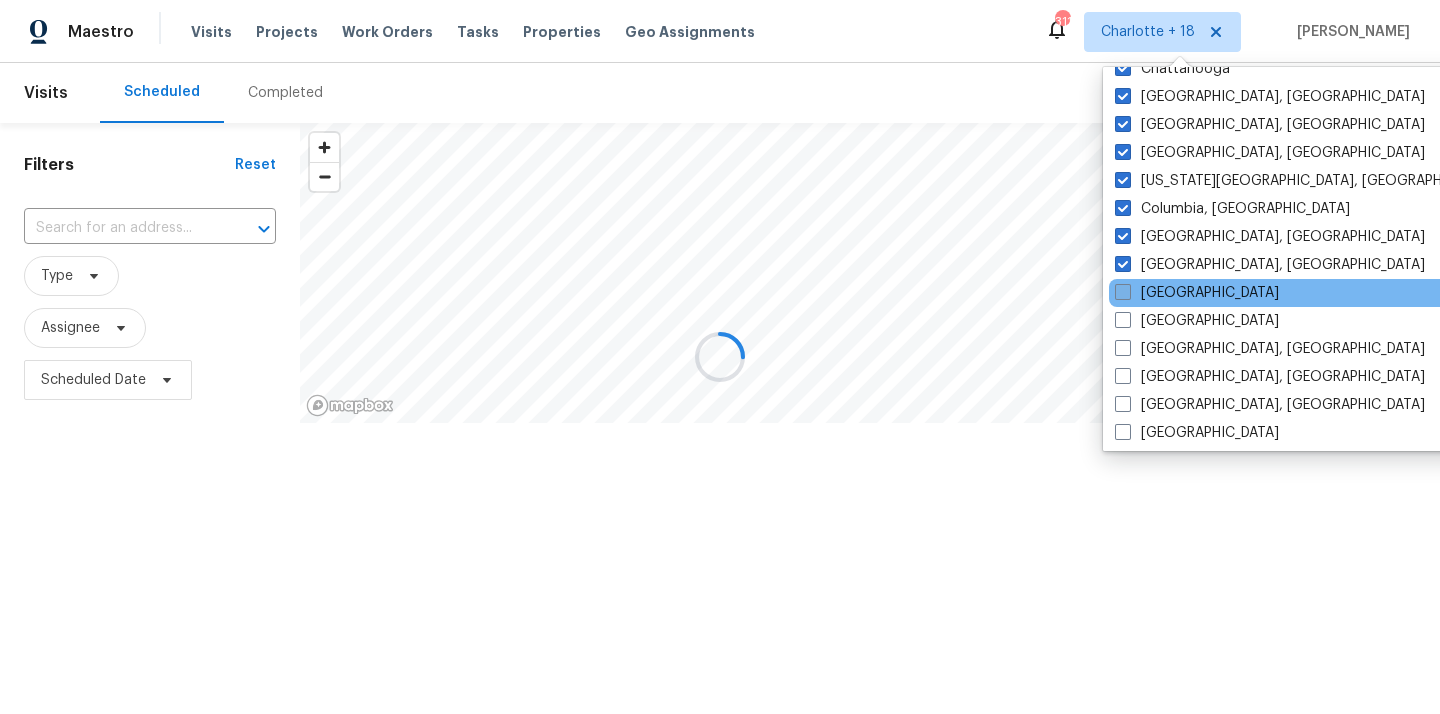 click on "Dallas" at bounding box center (1197, 293) 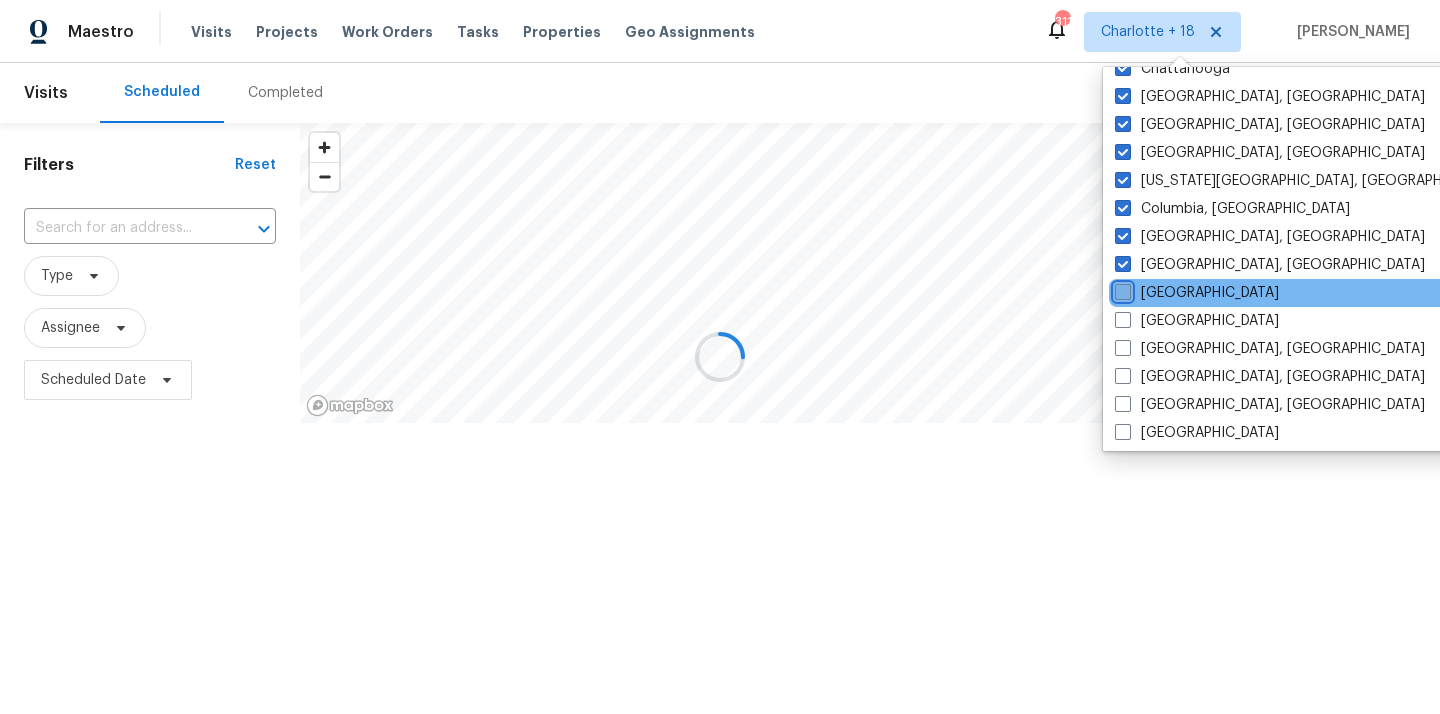 click on "Dallas" at bounding box center (1121, 289) 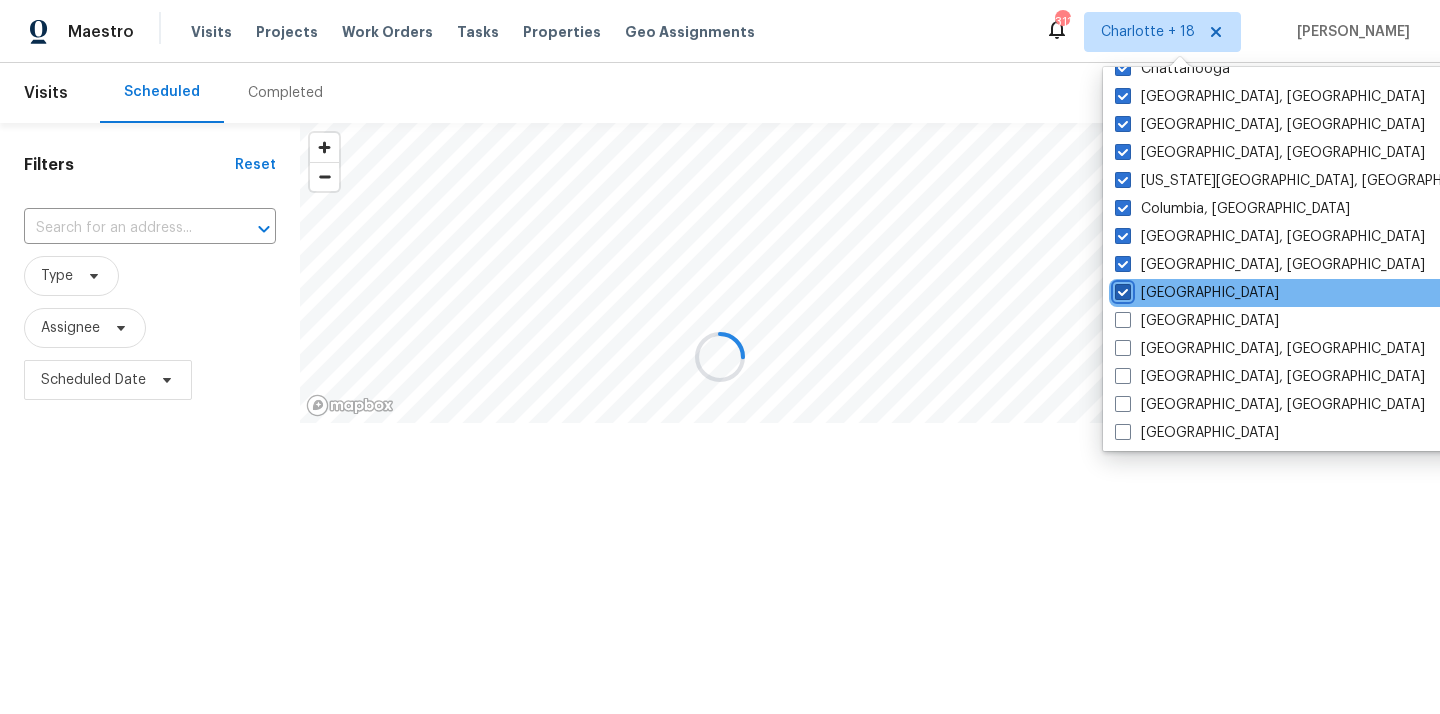 checkbox on "true" 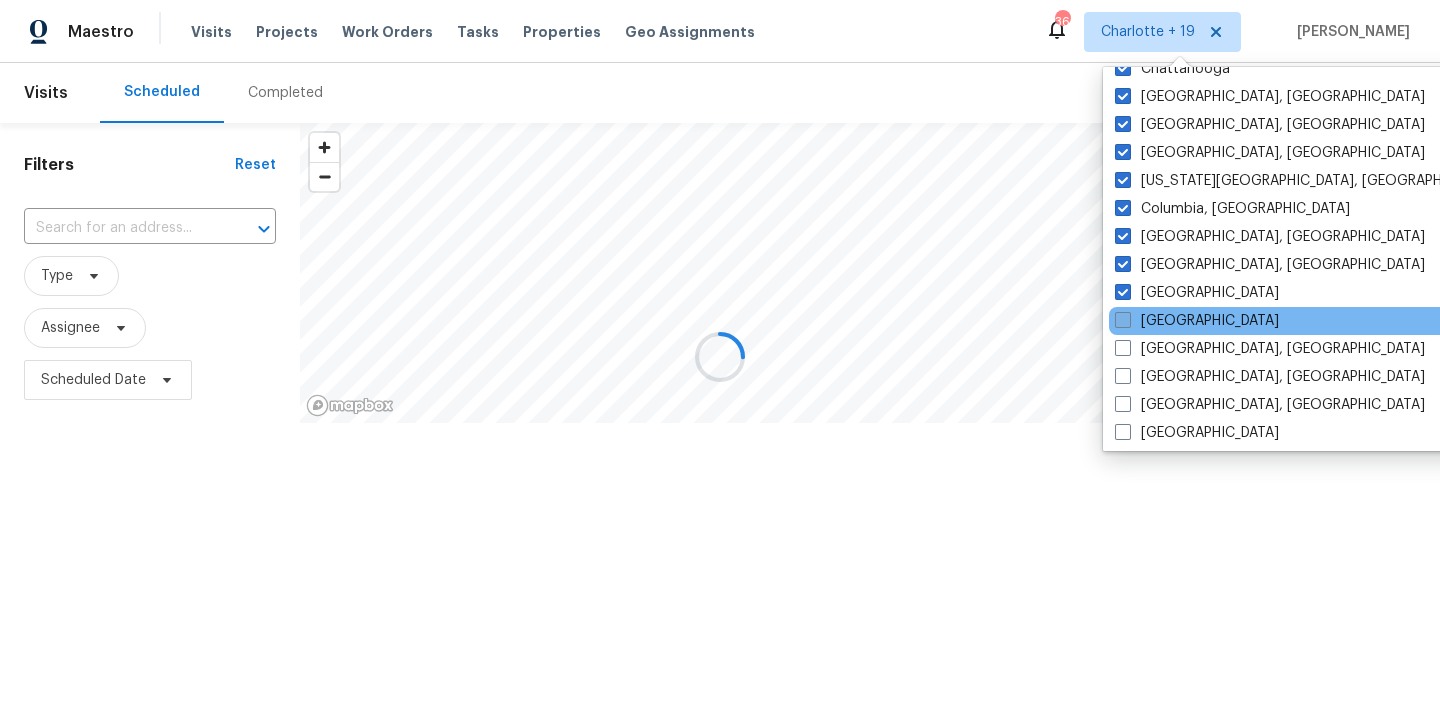 click on "Denver" at bounding box center (1197, 321) 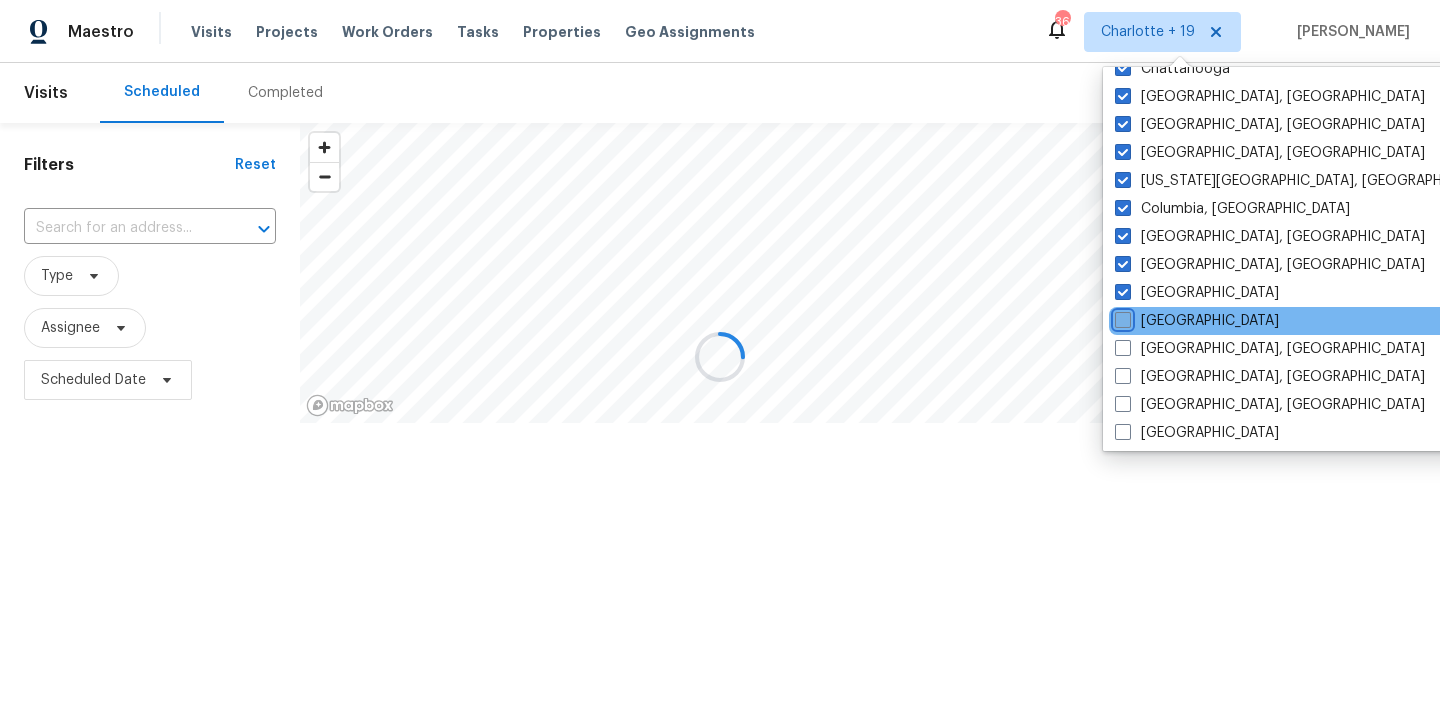 click on "Denver" at bounding box center [1121, 317] 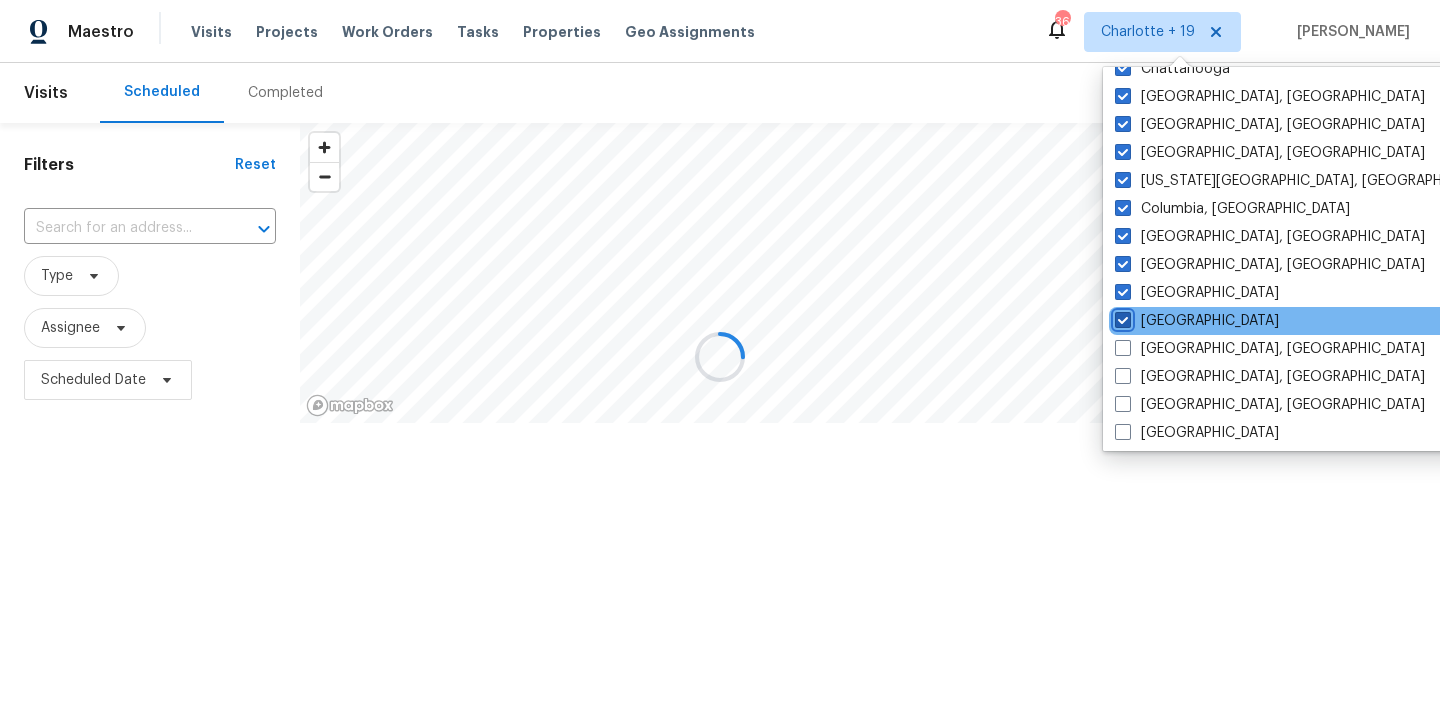 checkbox on "true" 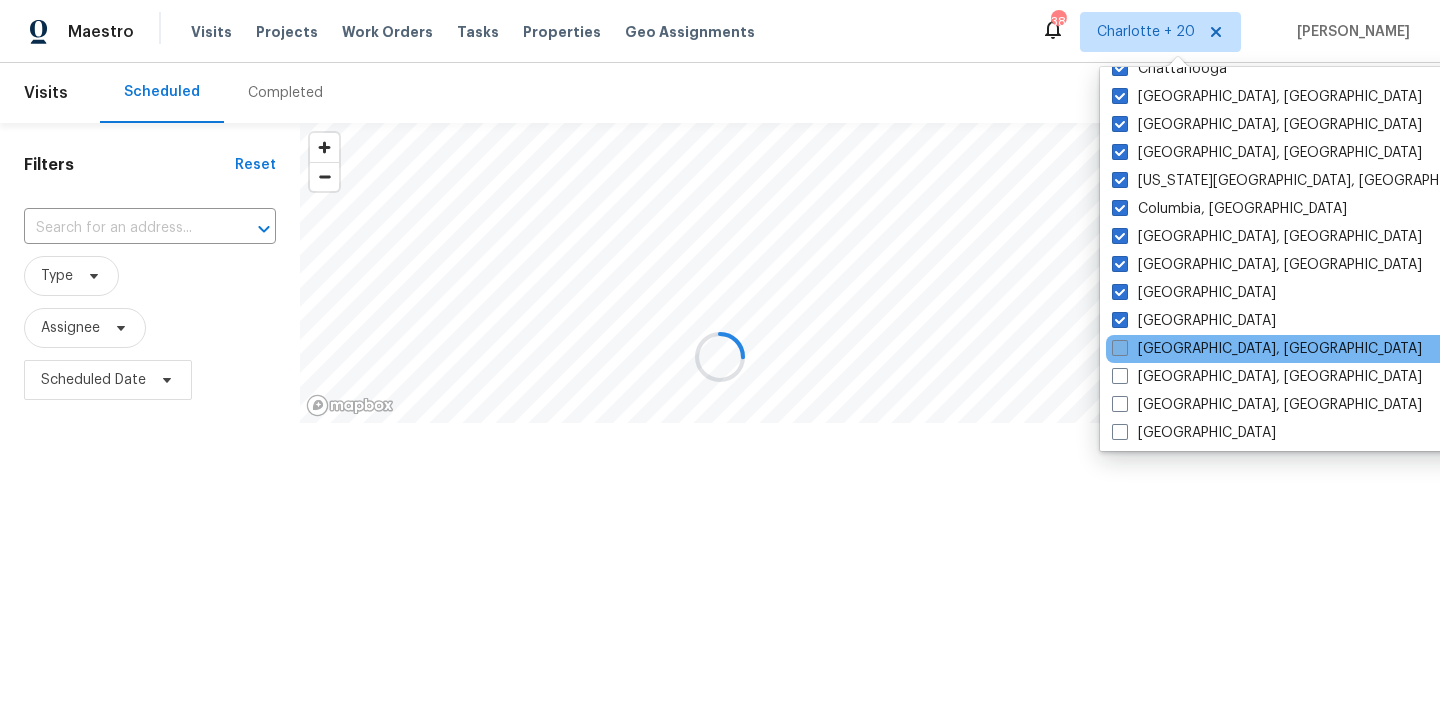 click on "Detroit, MI" at bounding box center [1267, 349] 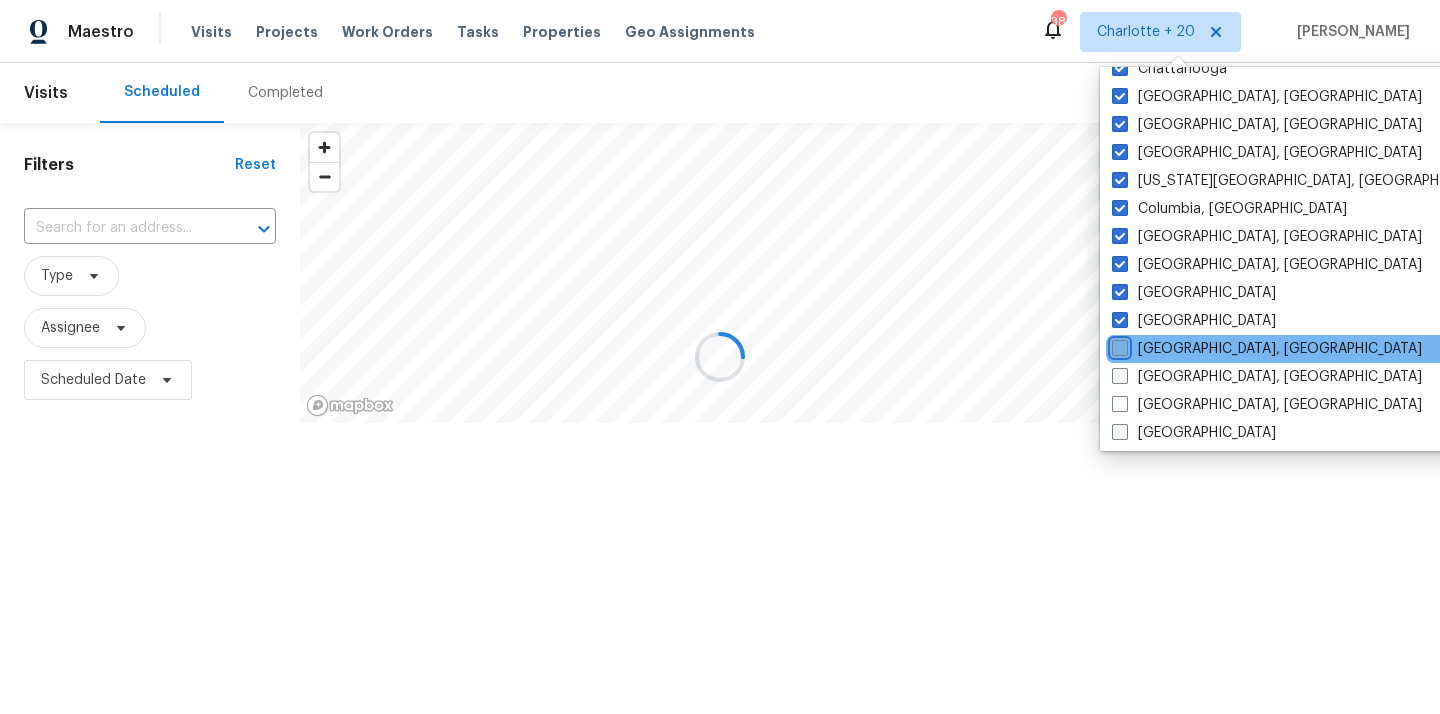 click on "Detroit, MI" at bounding box center [1118, 345] 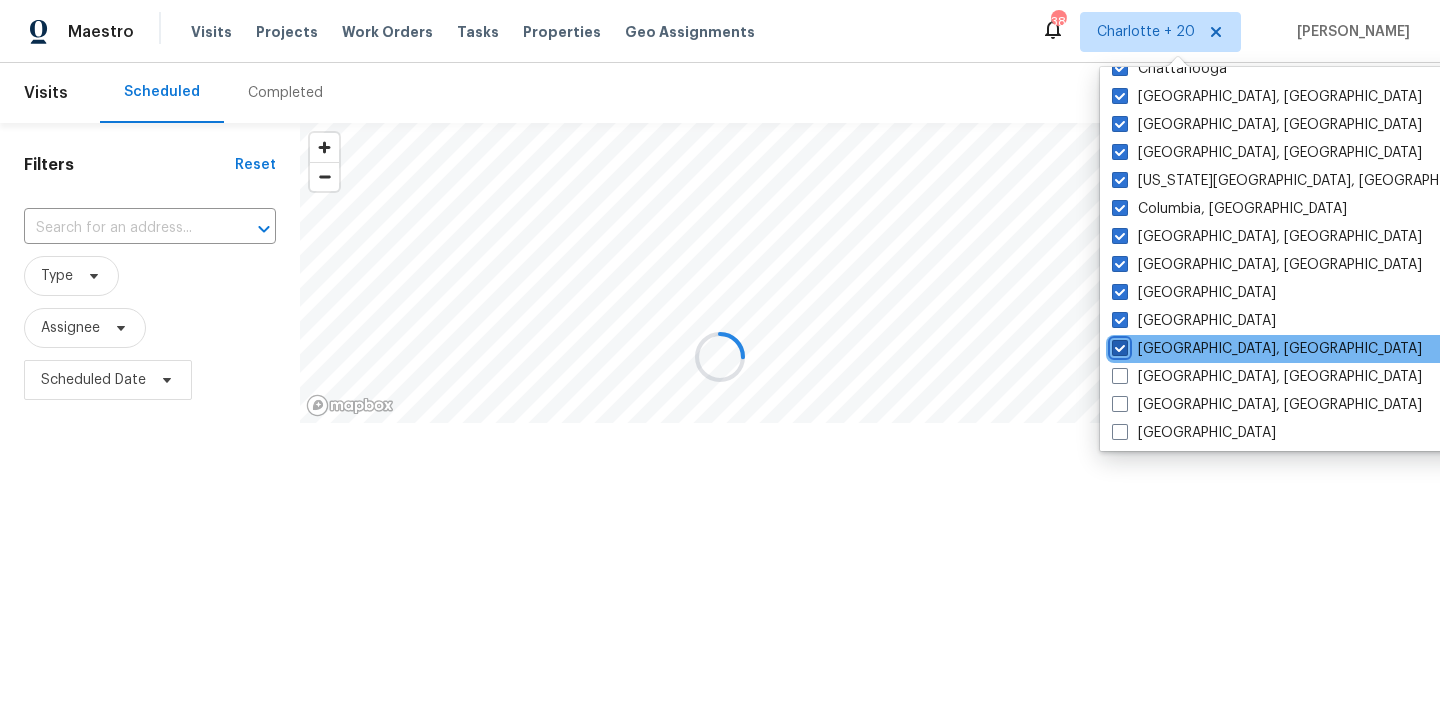checkbox on "true" 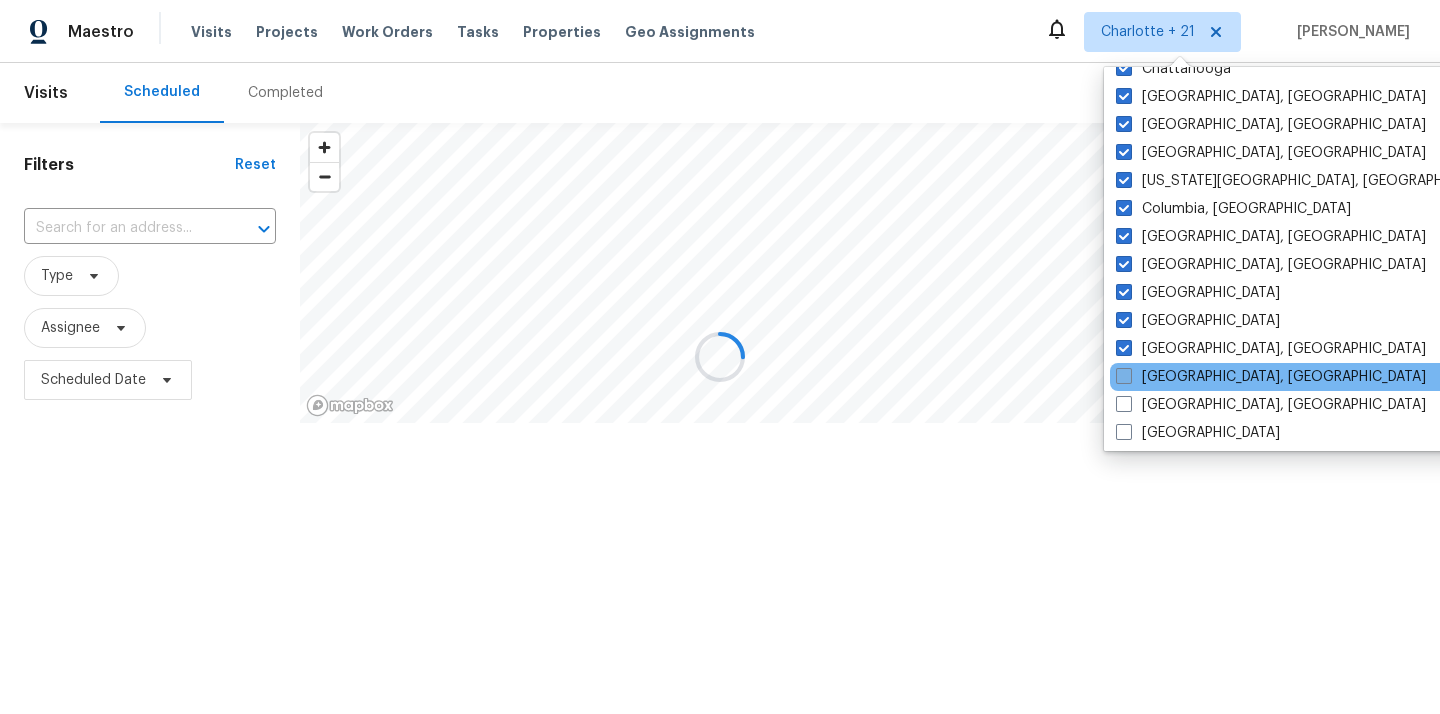 click on "Greensboro, NC" at bounding box center [1271, 377] 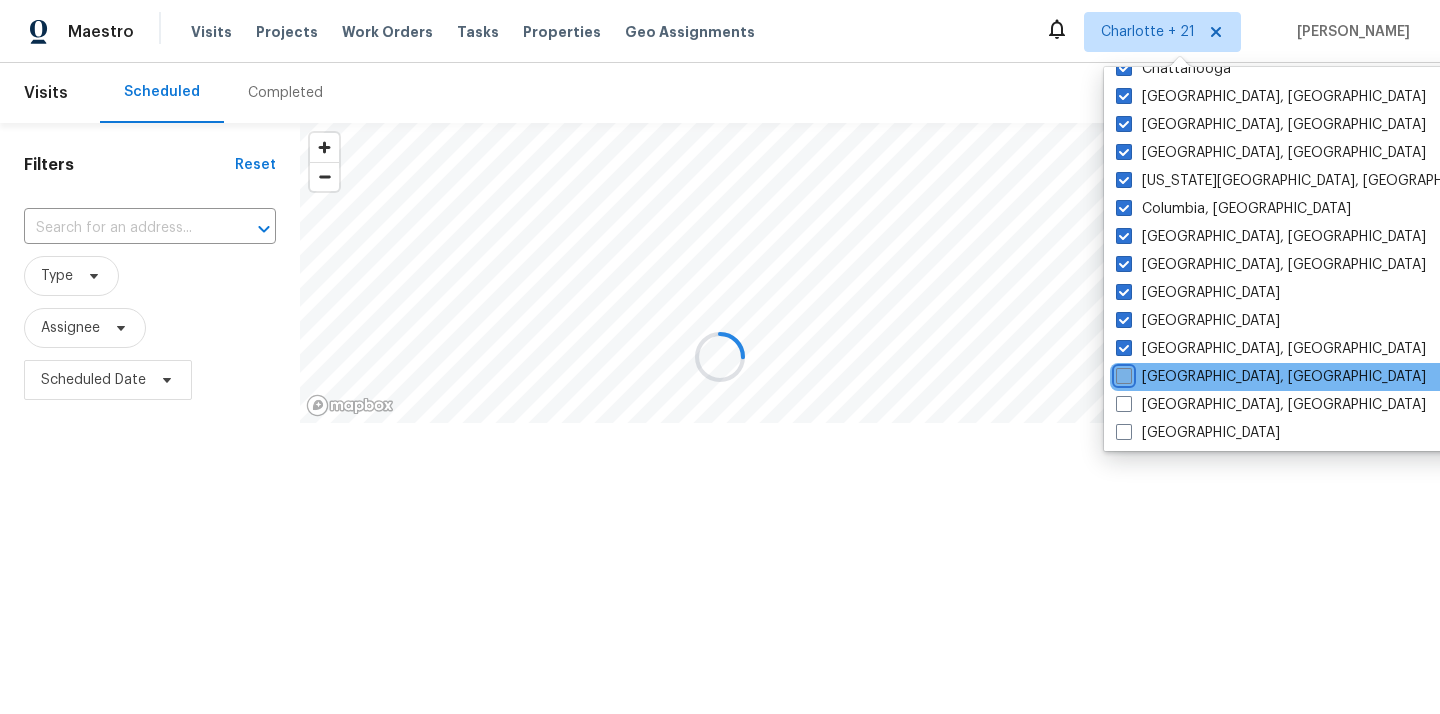click on "Greensboro, NC" at bounding box center [1122, 373] 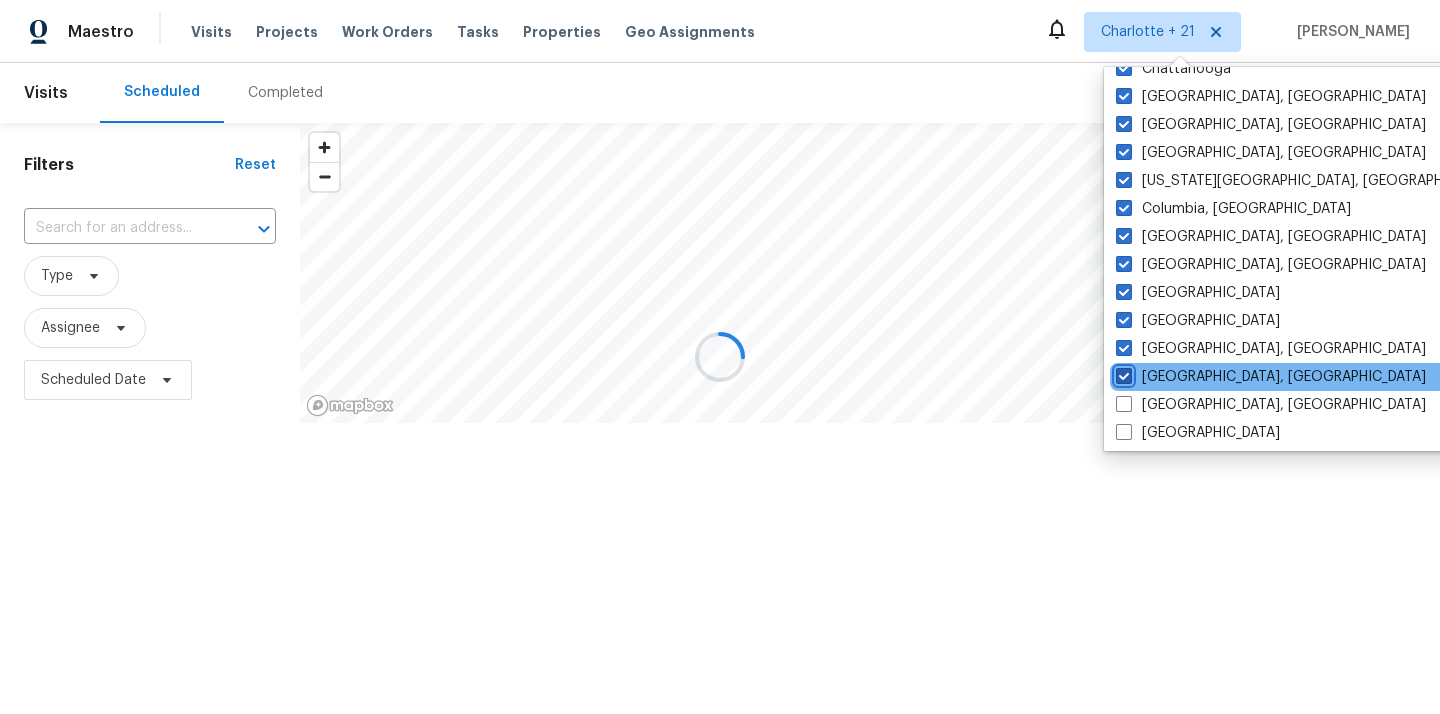 checkbox on "true" 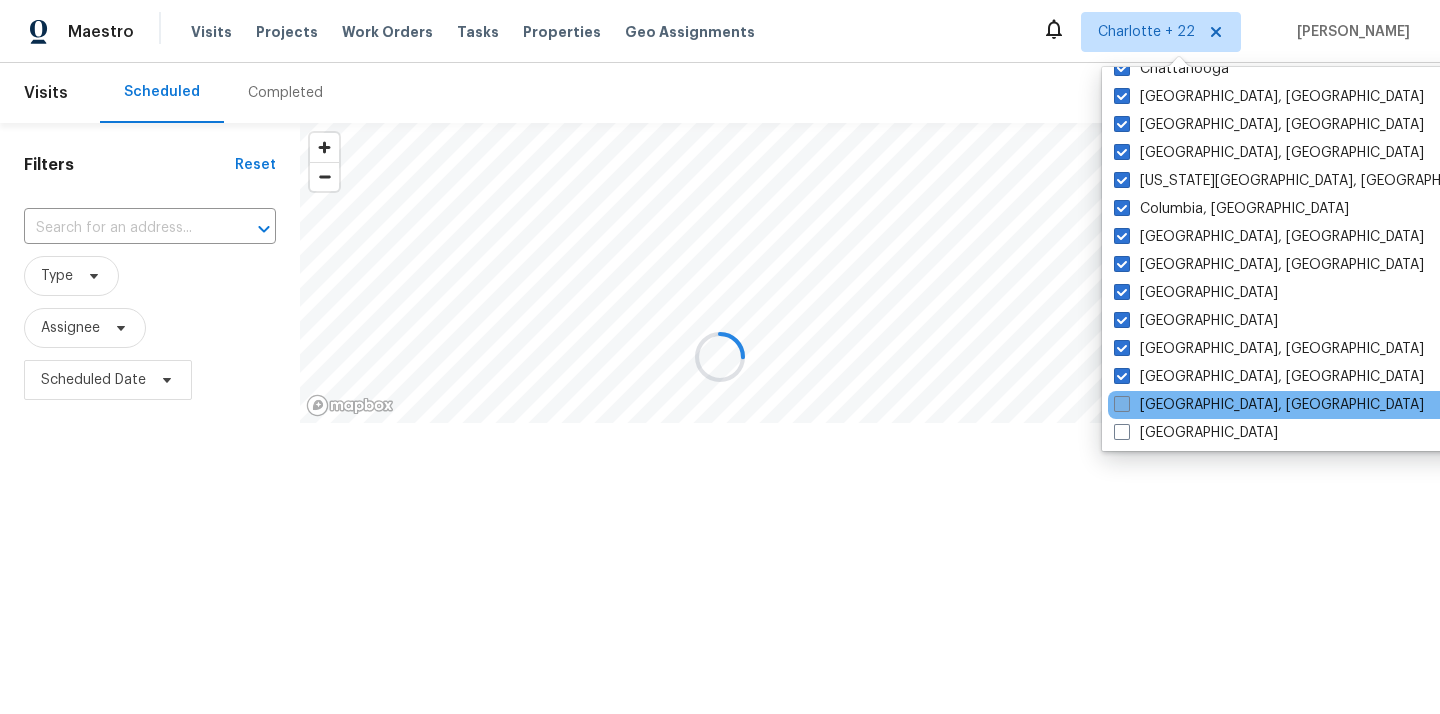 click on "Greenville, SC" at bounding box center [1269, 405] 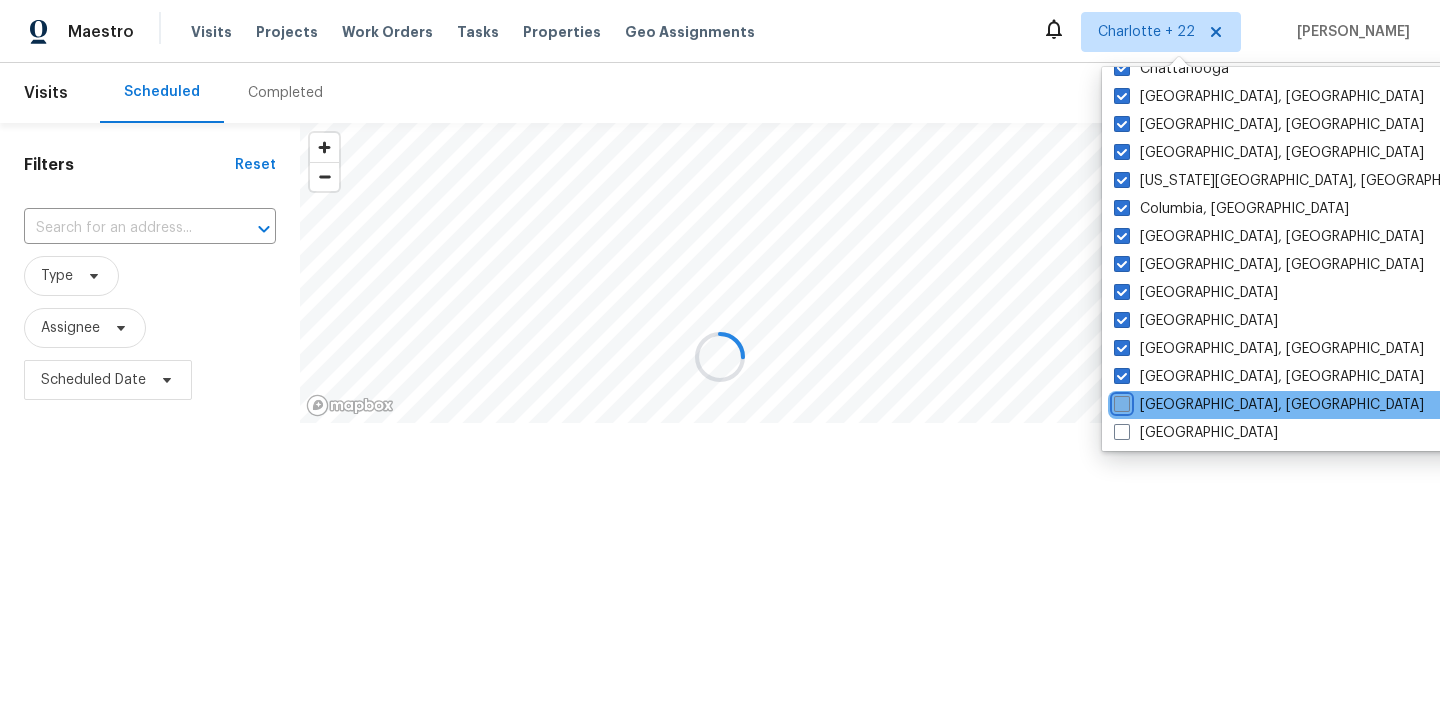 click on "Greenville, SC" at bounding box center (1120, 401) 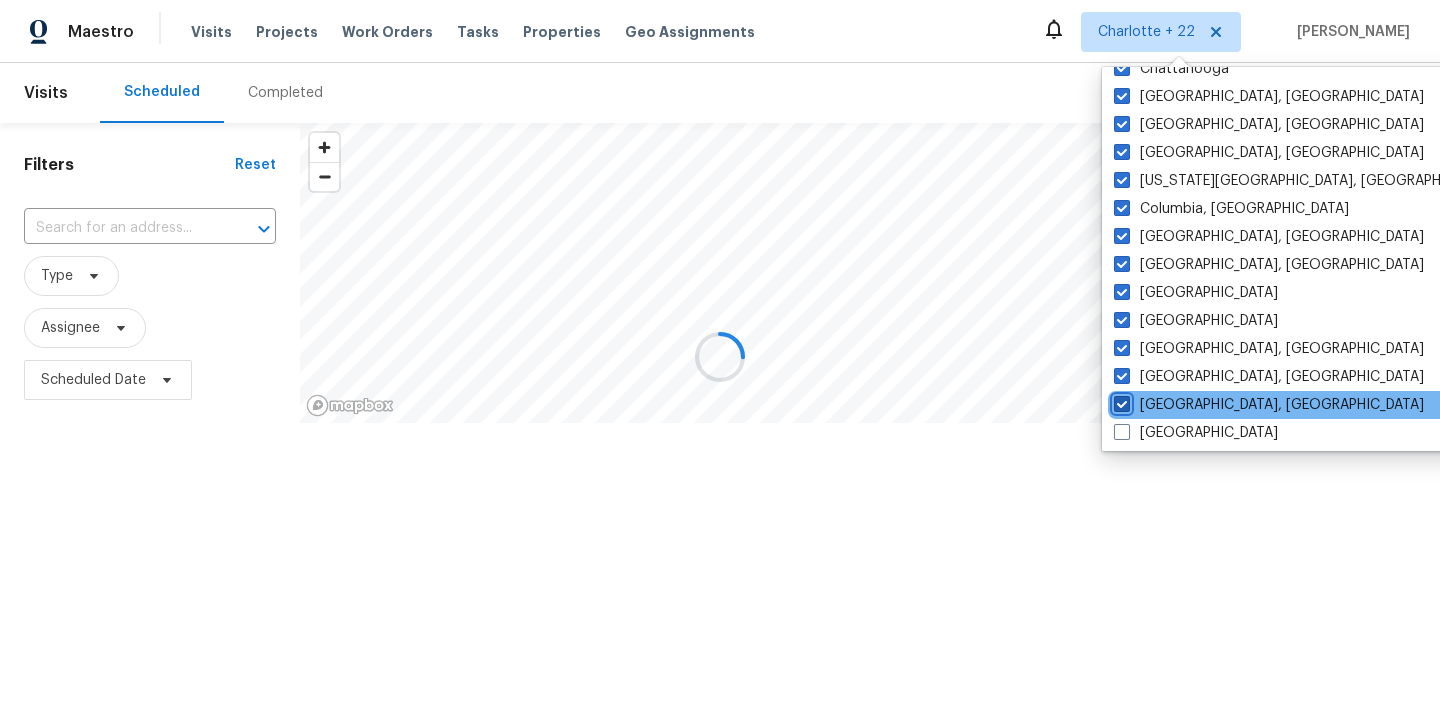 checkbox on "true" 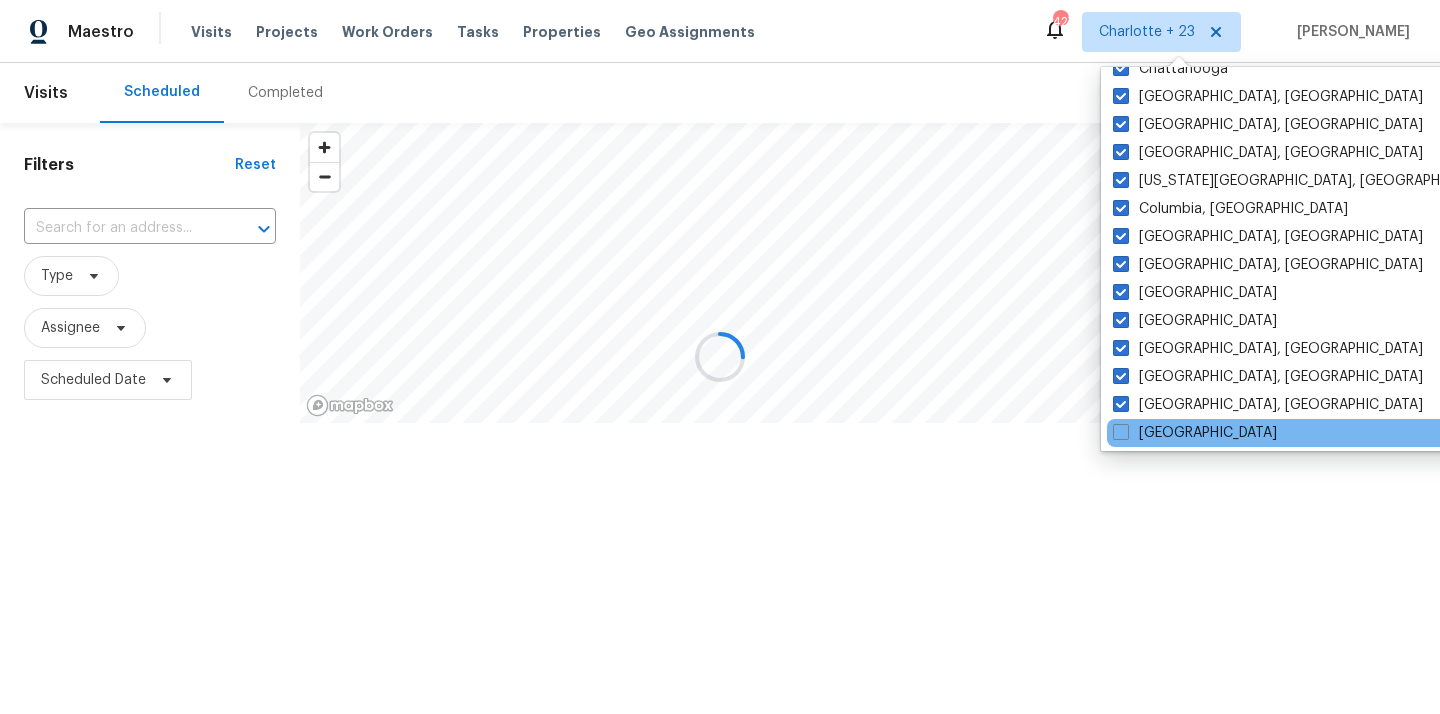 click on "Houston" at bounding box center [1308, 433] 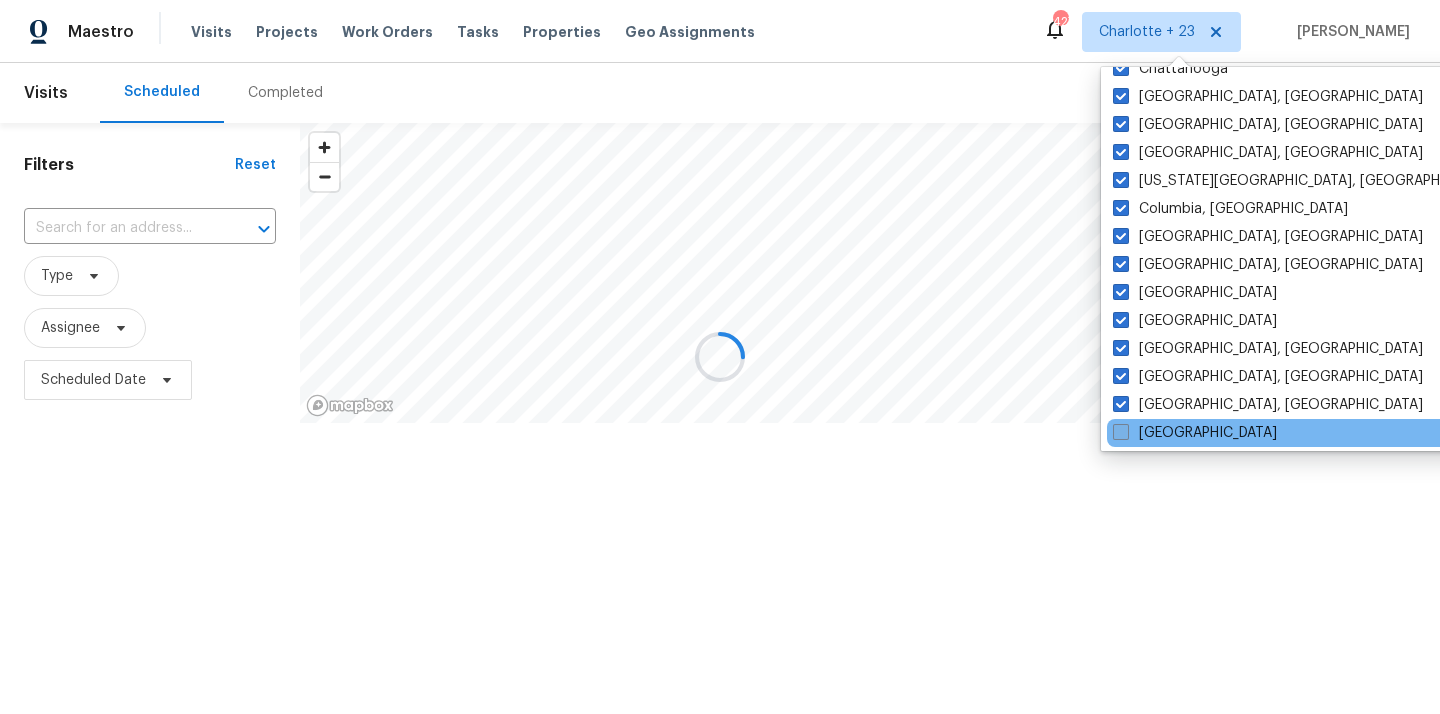 click on "Houston" at bounding box center (1195, 433) 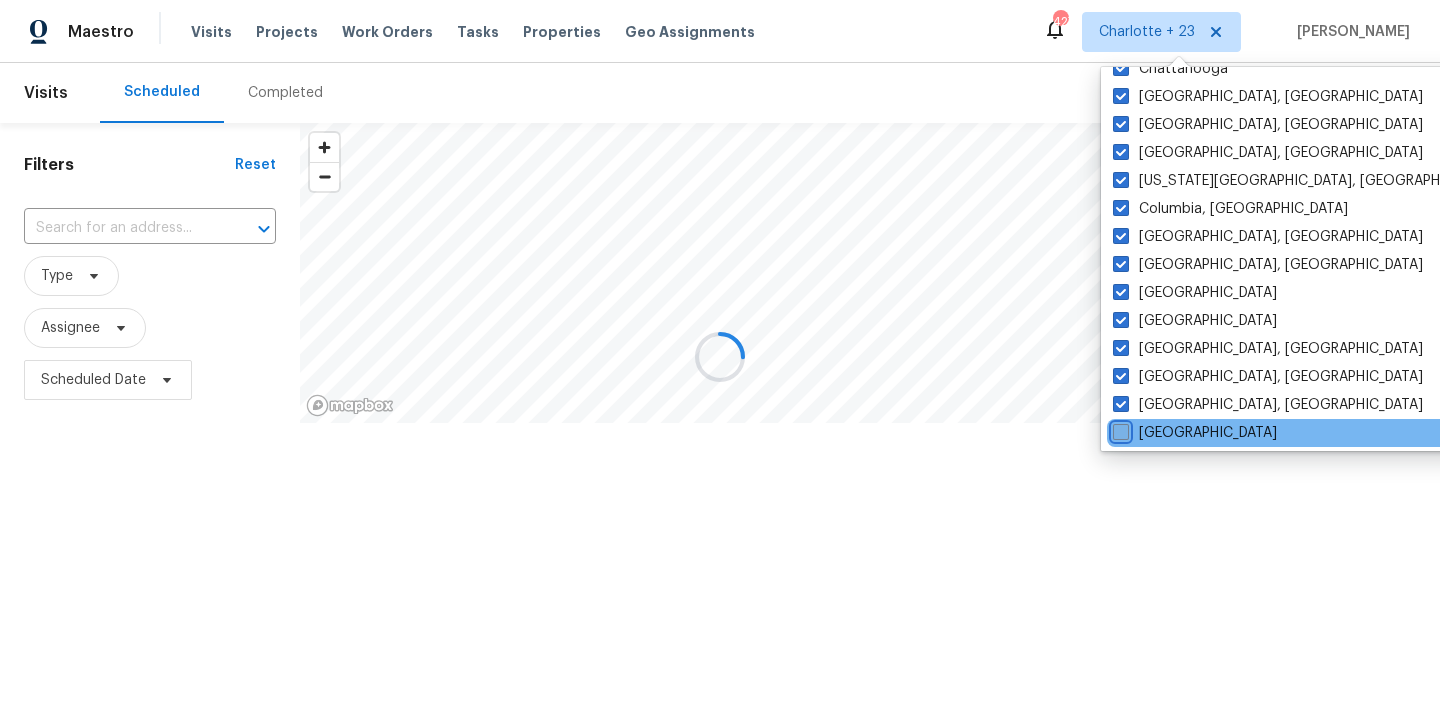 click on "Houston" at bounding box center [1119, 429] 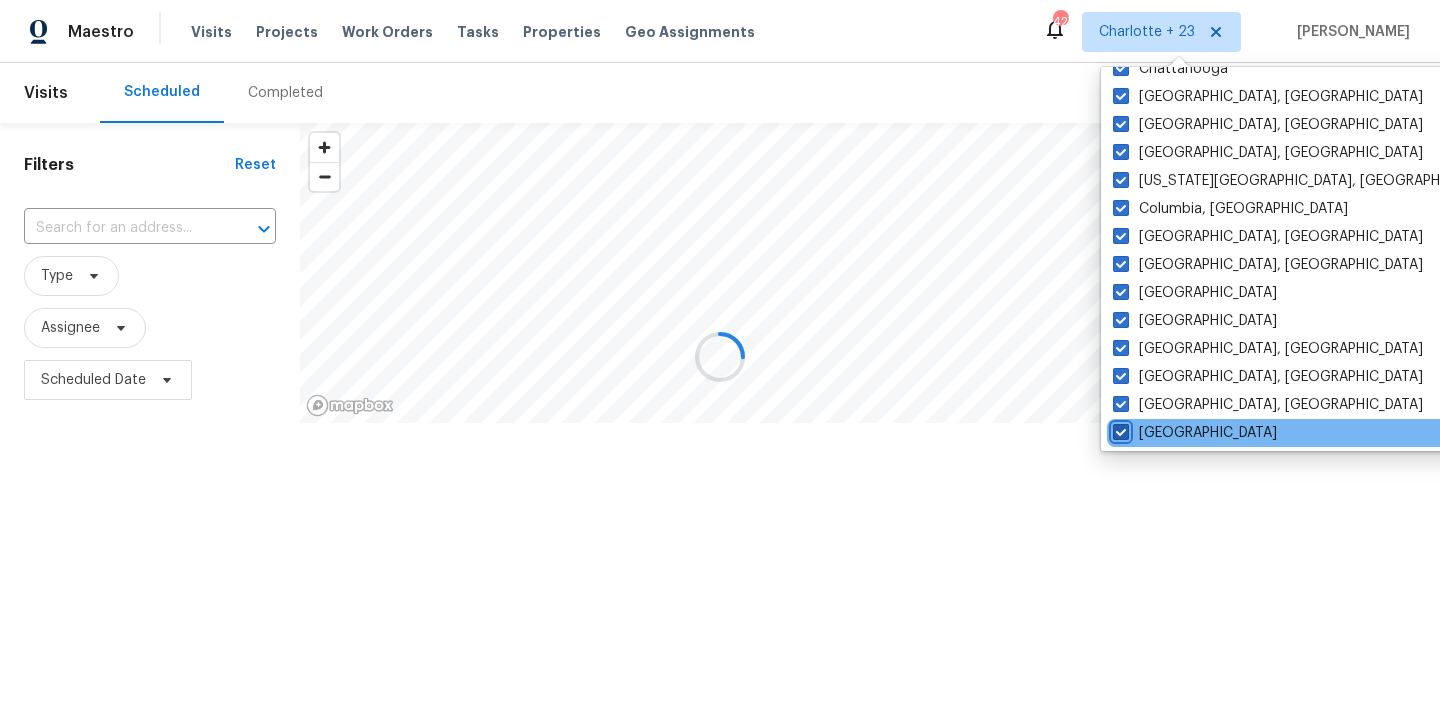 checkbox on "true" 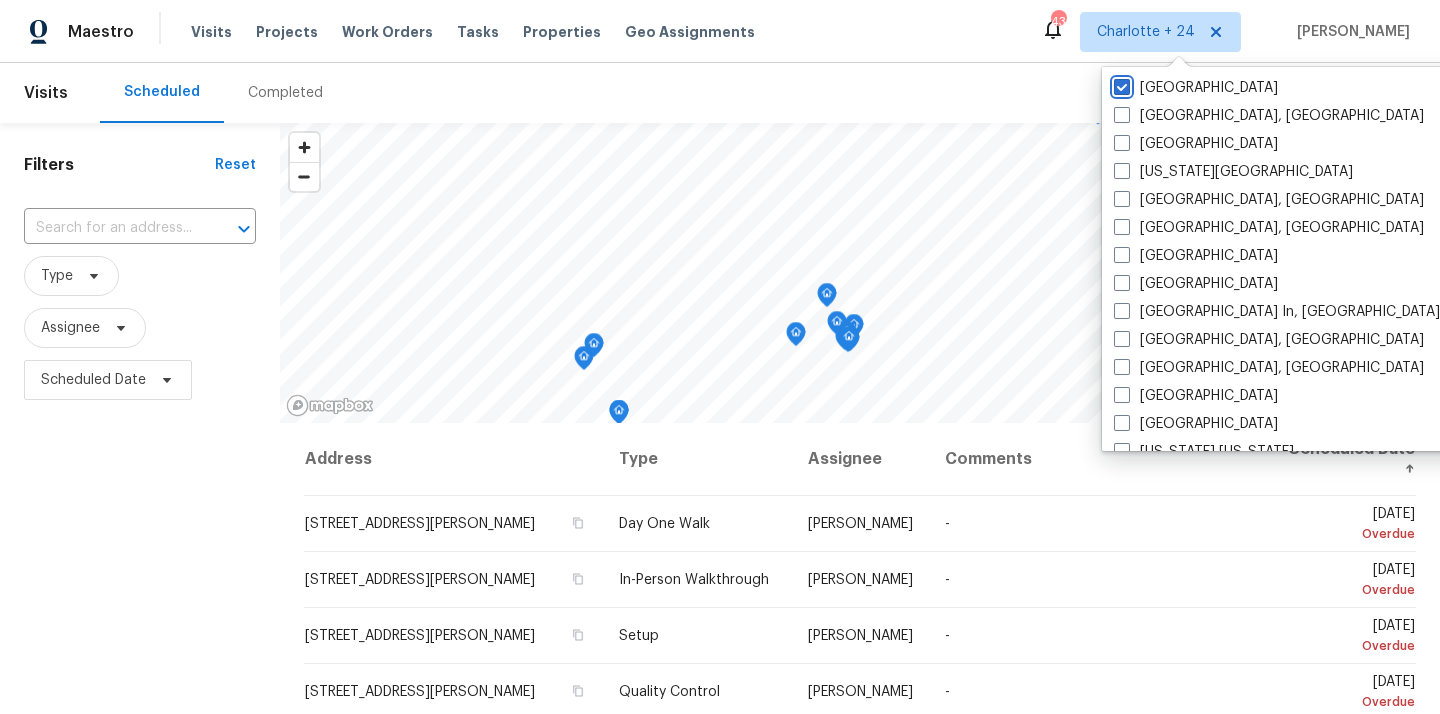 scroll, scrollTop: 680, scrollLeft: 0, axis: vertical 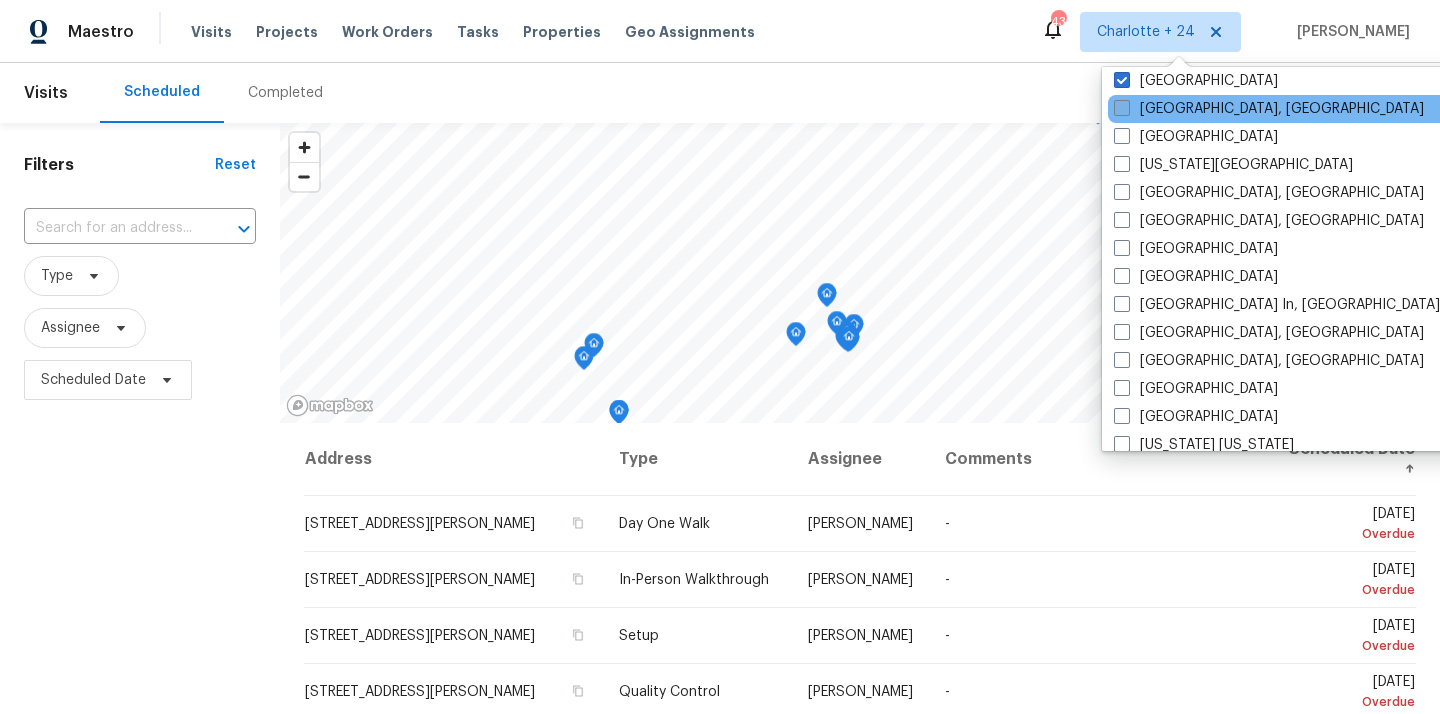click on "Indianapolis, IN" at bounding box center (1269, 109) 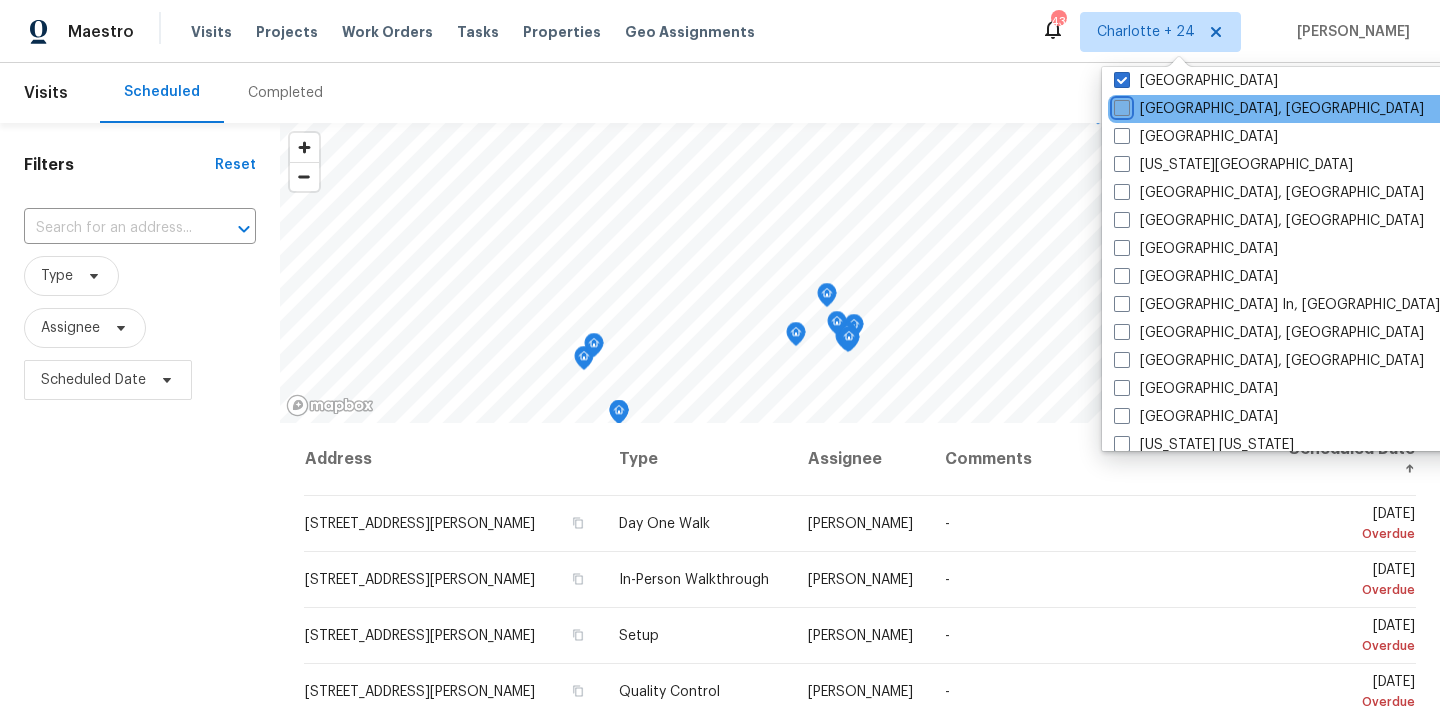 click on "Indianapolis, IN" at bounding box center [1120, 105] 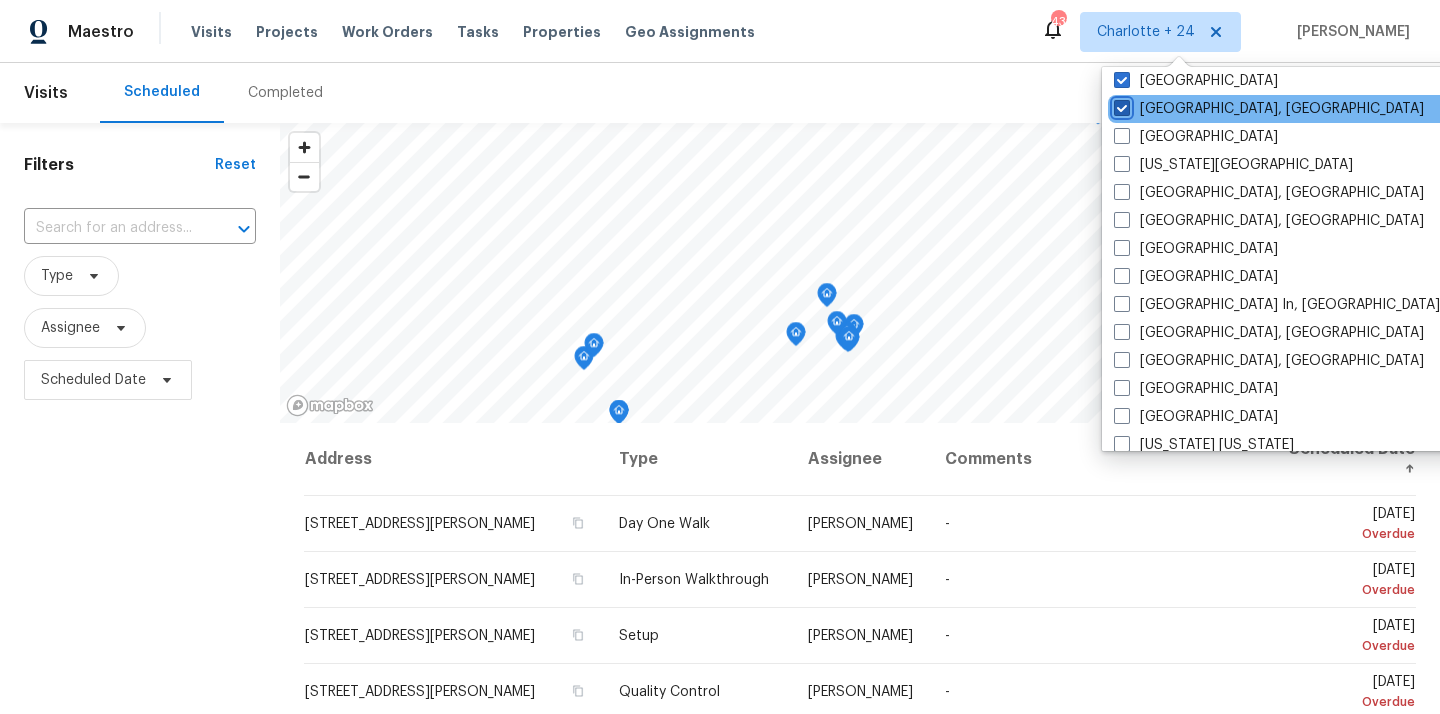 checkbox on "true" 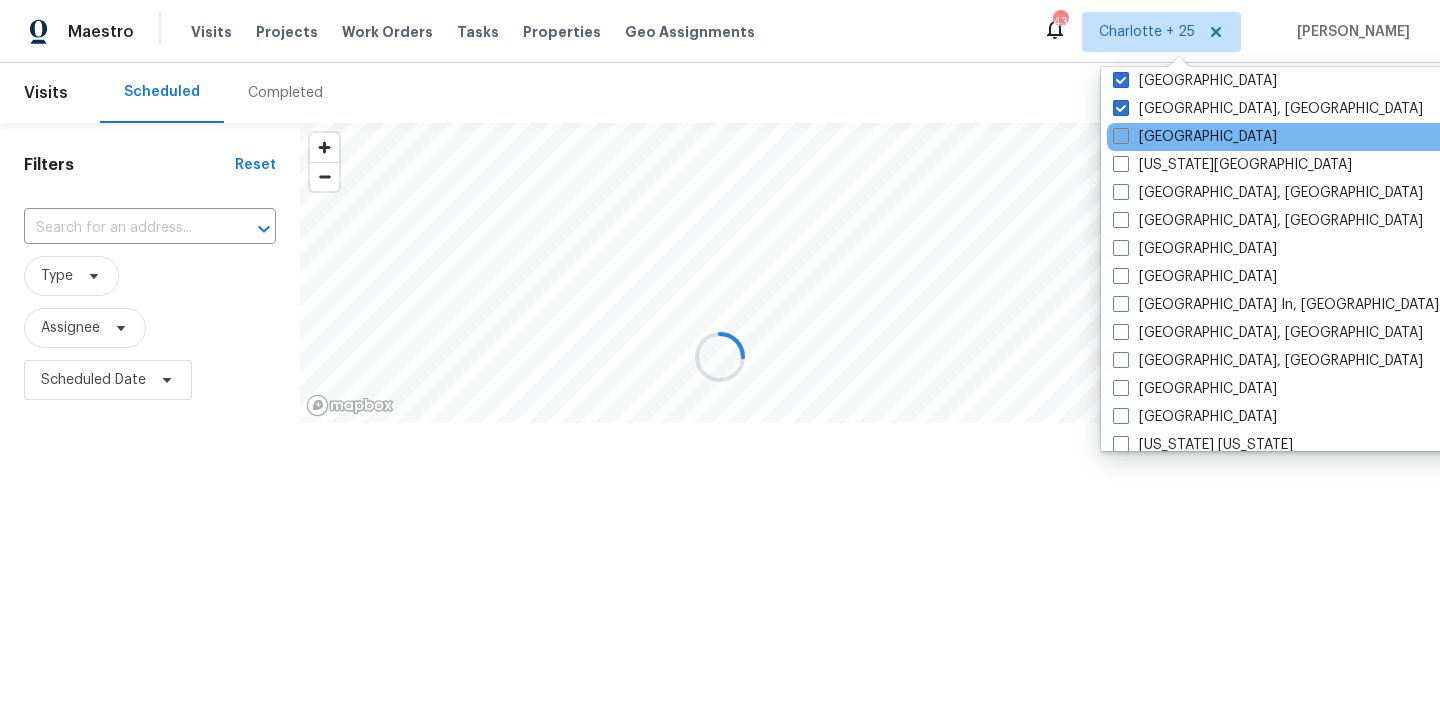 click on "Jacksonville" at bounding box center (1195, 137) 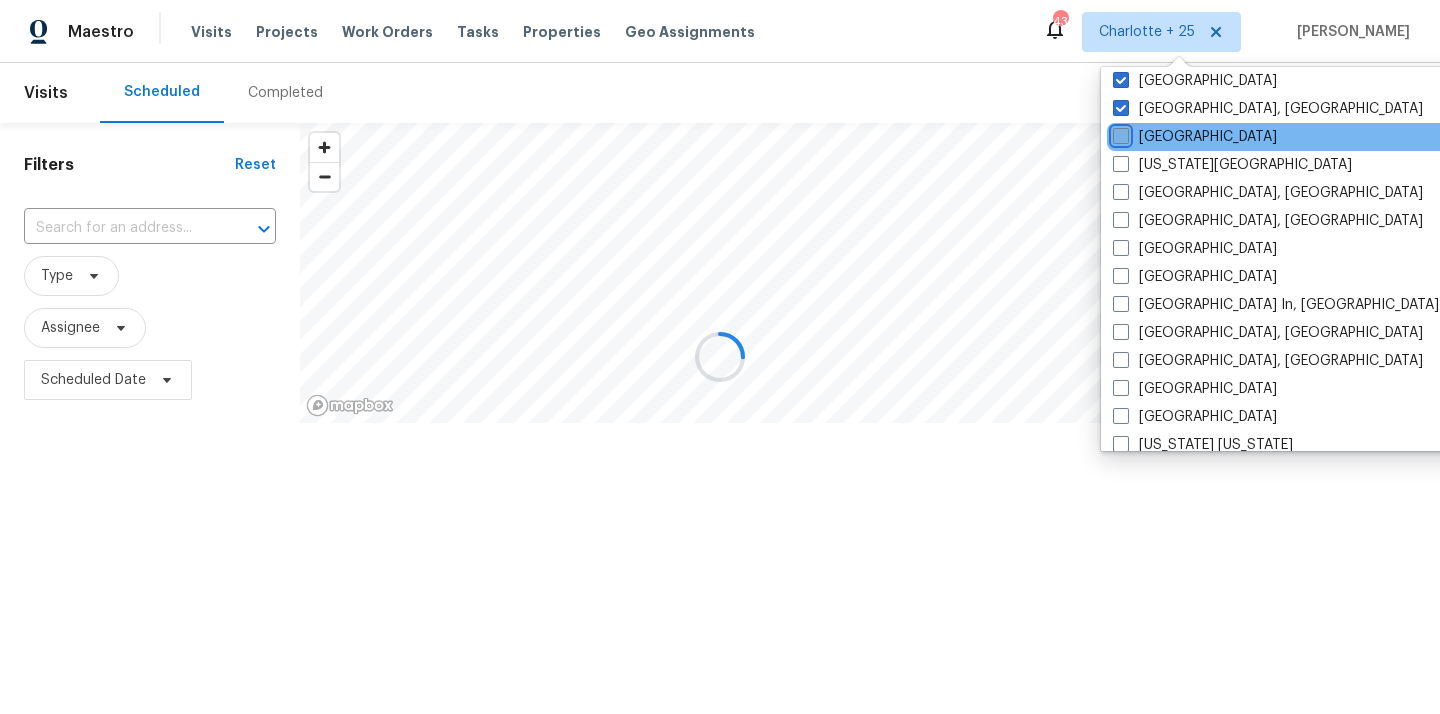 click on "Jacksonville" at bounding box center [1119, 133] 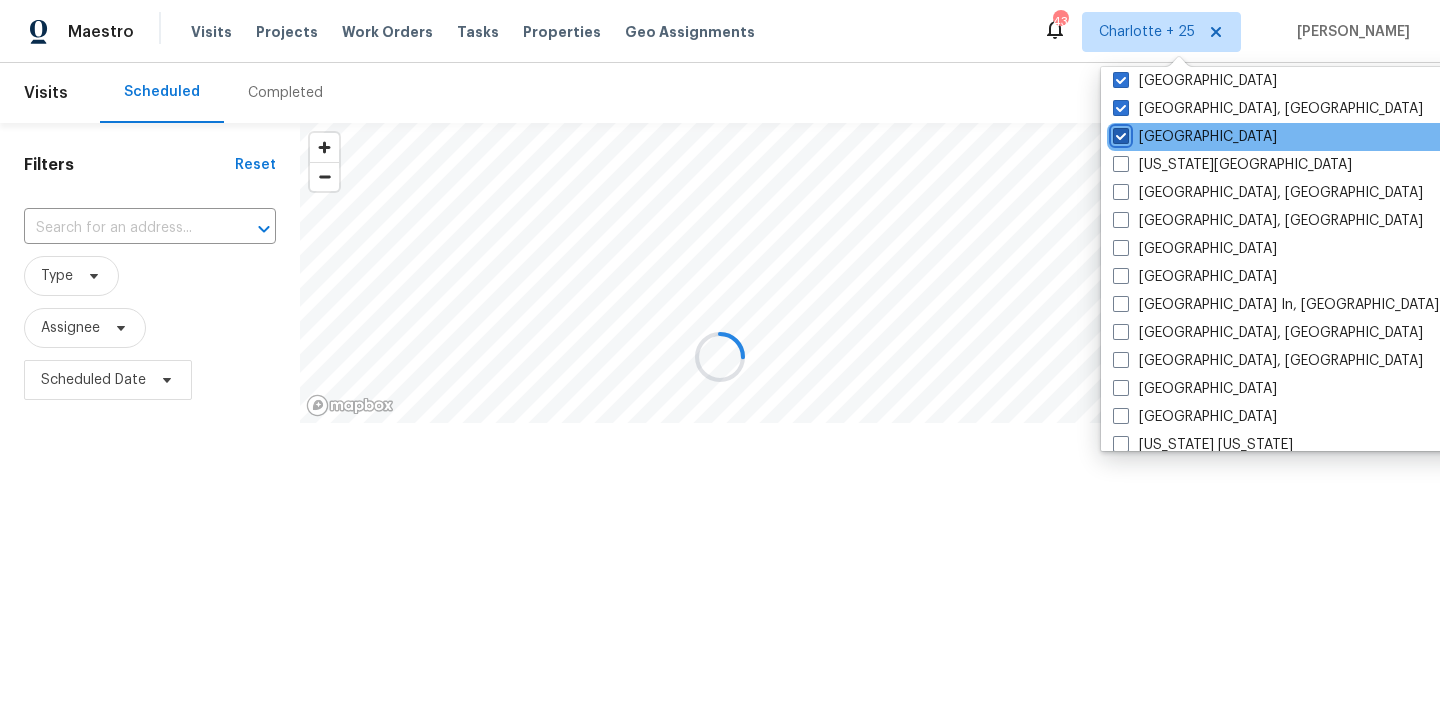 checkbox on "true" 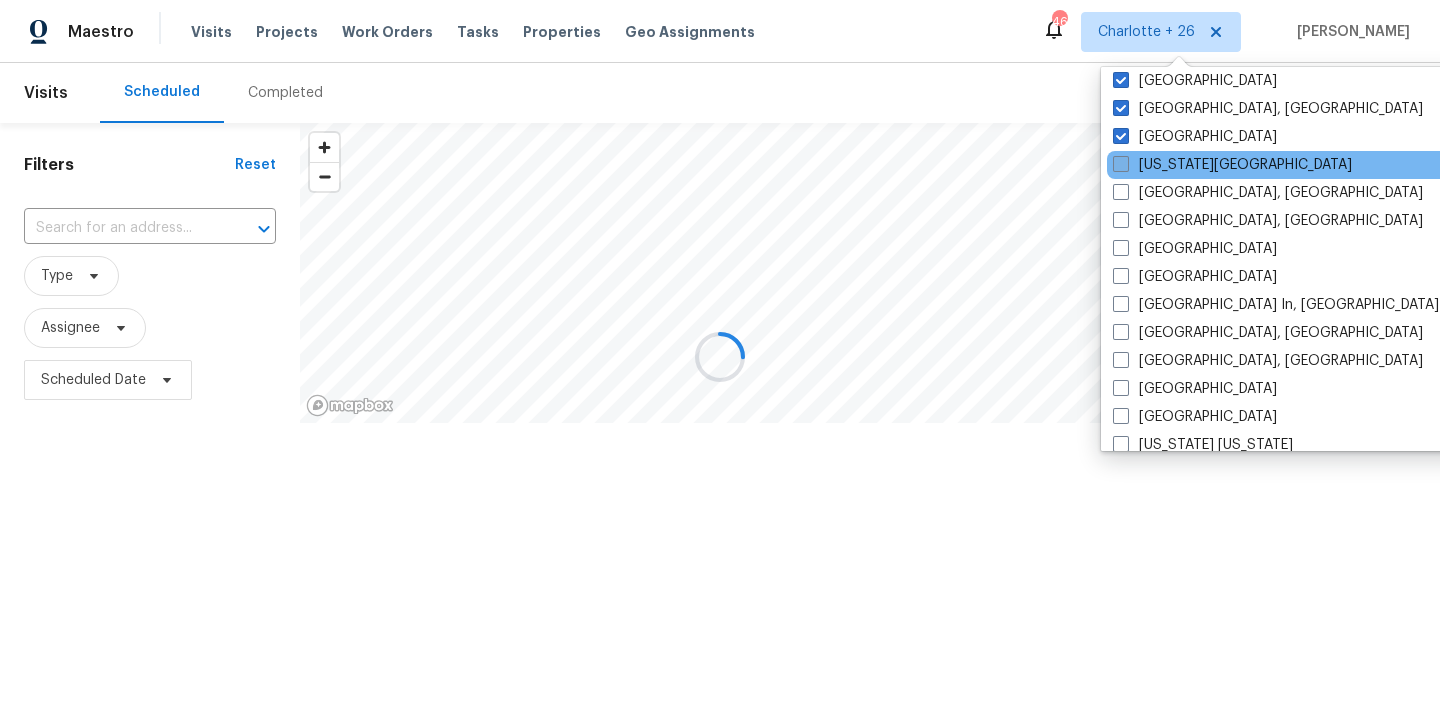 click on "[US_STATE][GEOGRAPHIC_DATA]" at bounding box center (1232, 165) 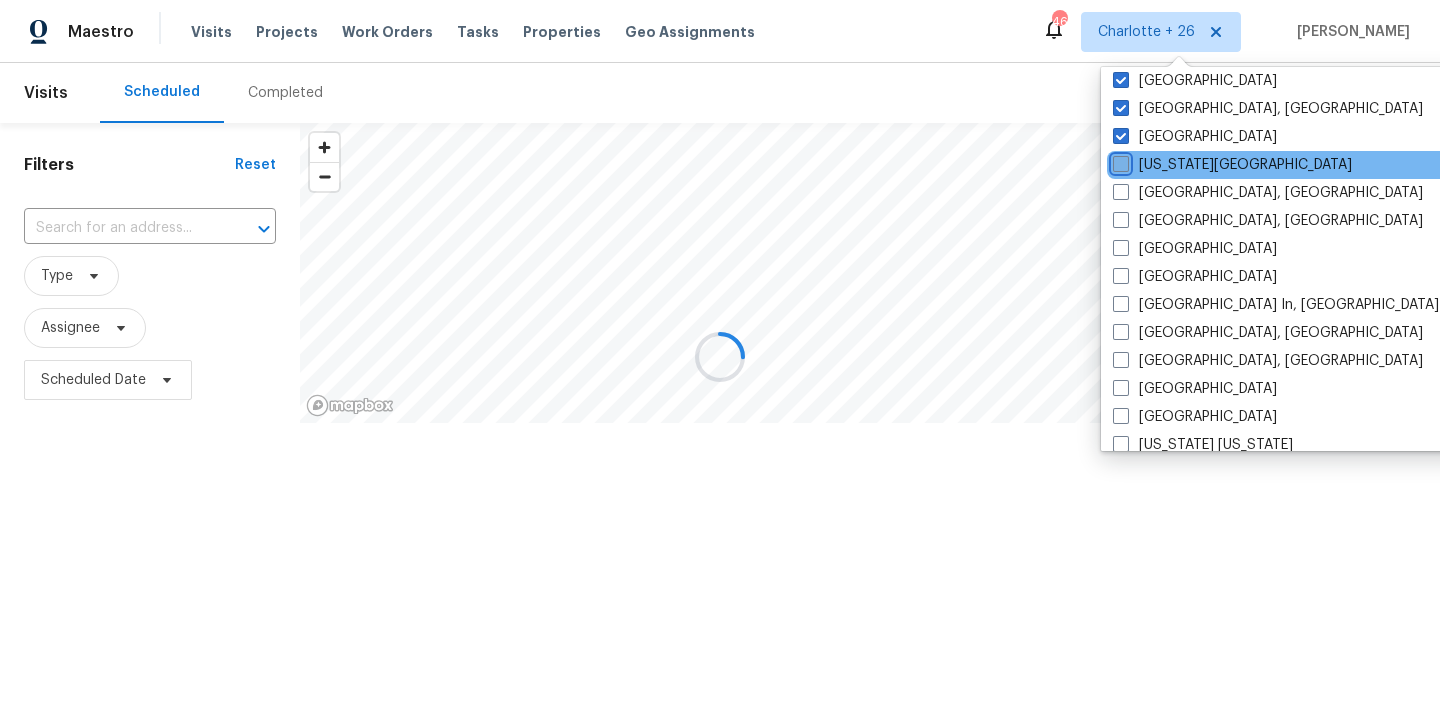 click on "[US_STATE][GEOGRAPHIC_DATA]" at bounding box center (1119, 161) 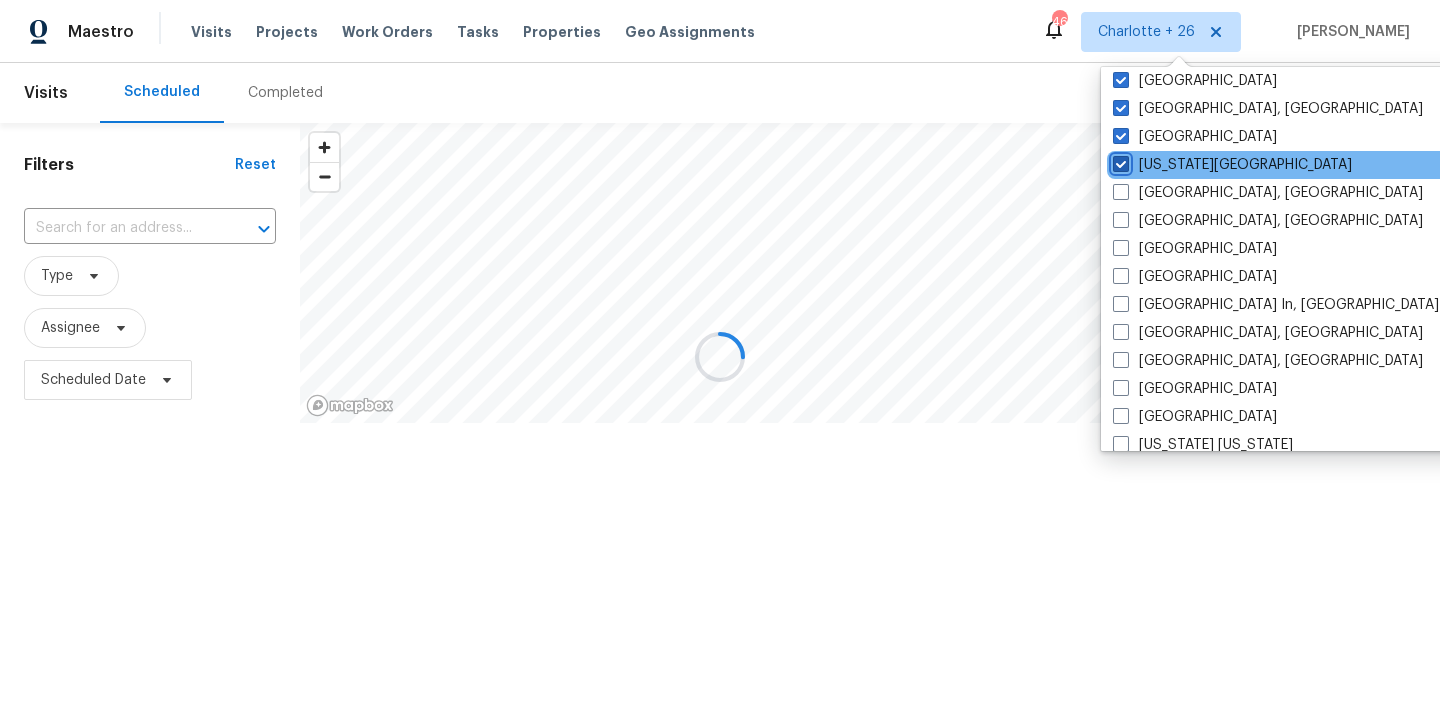checkbox on "true" 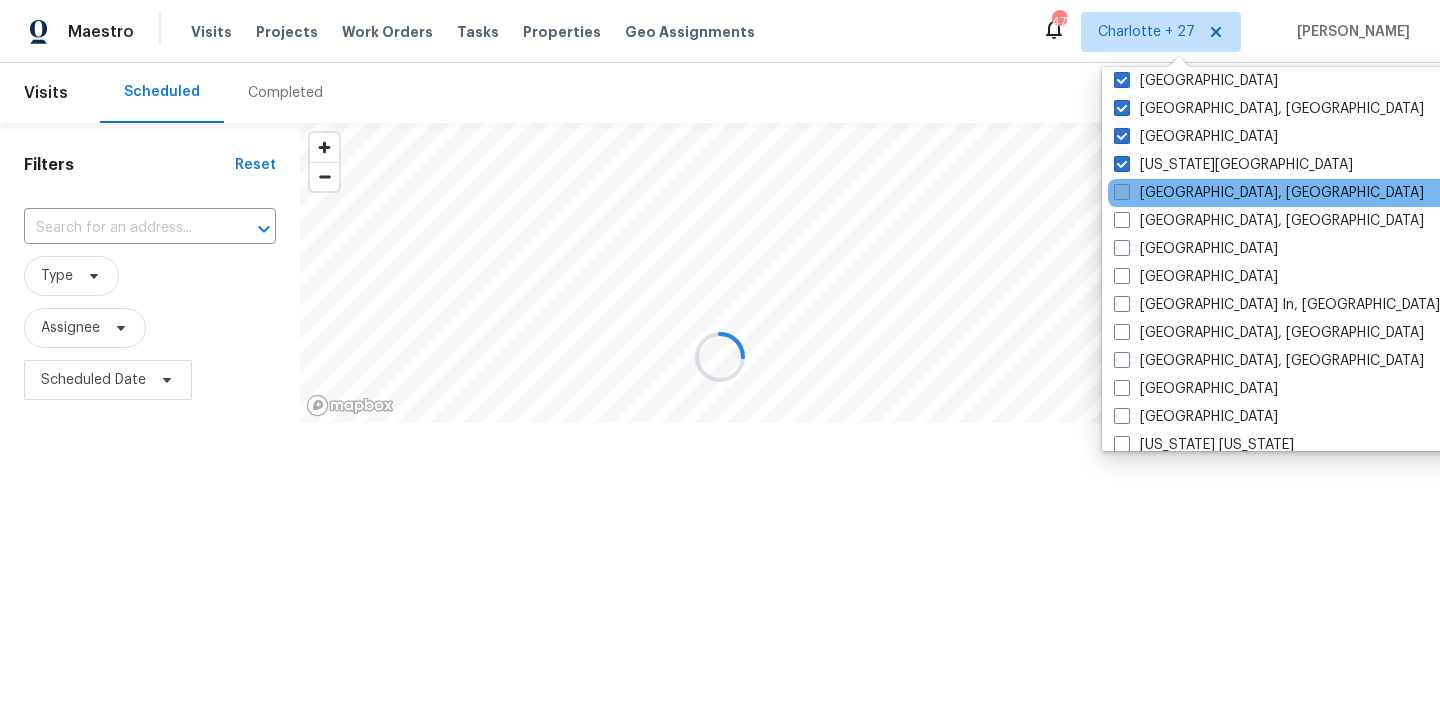 click on "[GEOGRAPHIC_DATA], [GEOGRAPHIC_DATA]" at bounding box center (1269, 193) 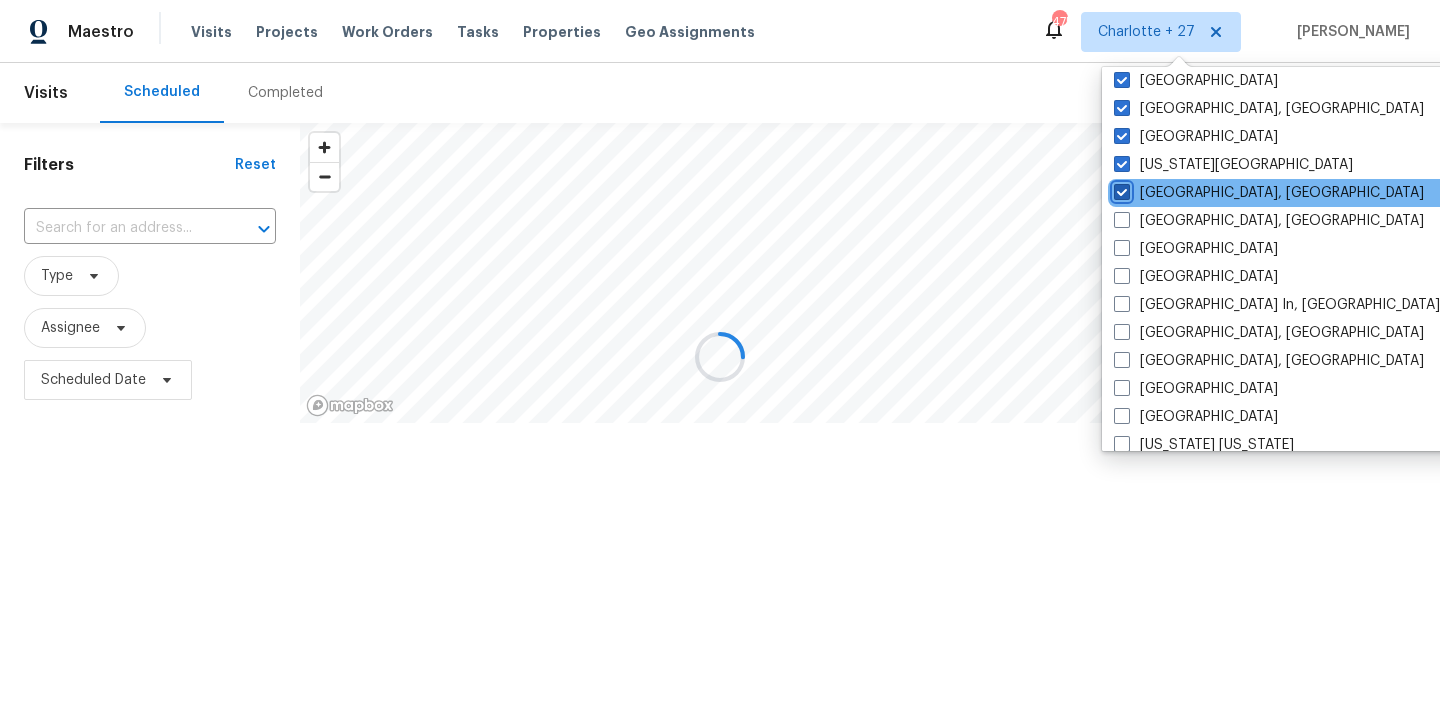 checkbox on "true" 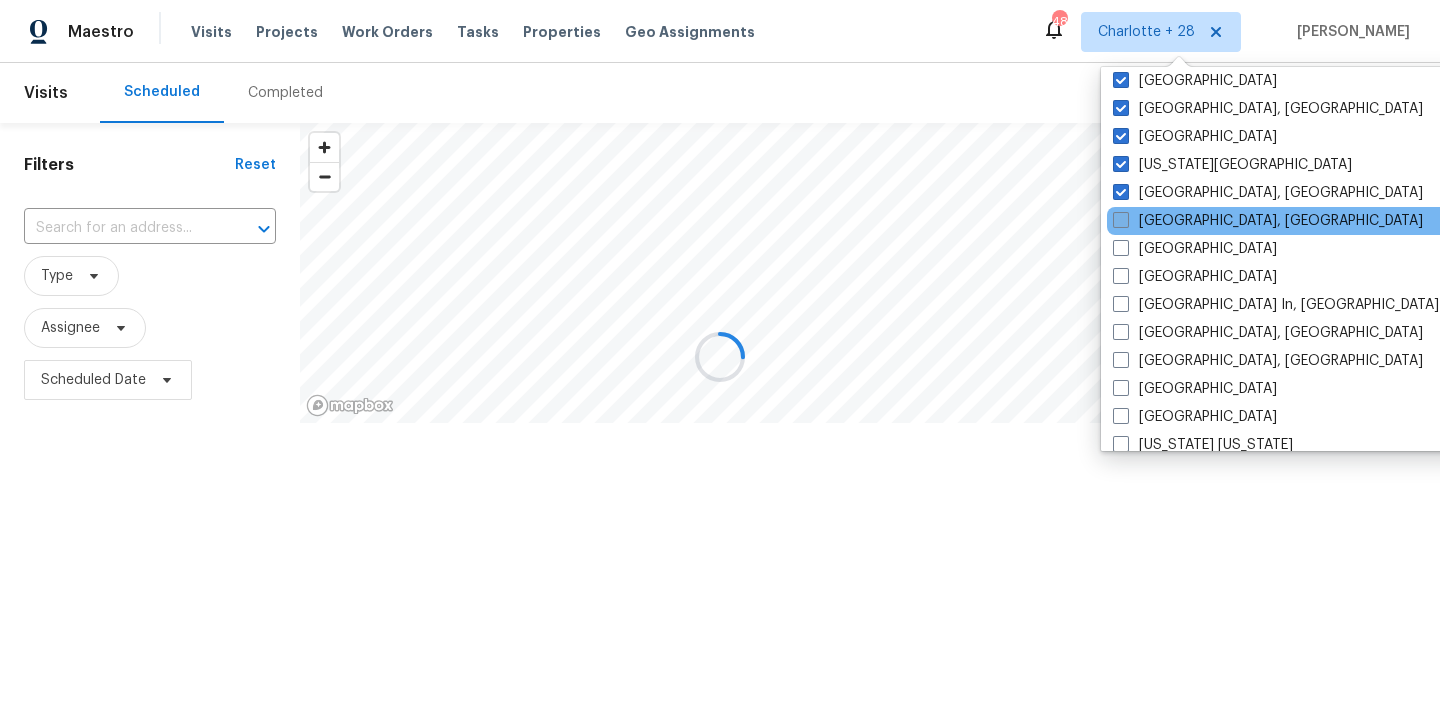 click on "[GEOGRAPHIC_DATA], [GEOGRAPHIC_DATA]" at bounding box center (1268, 221) 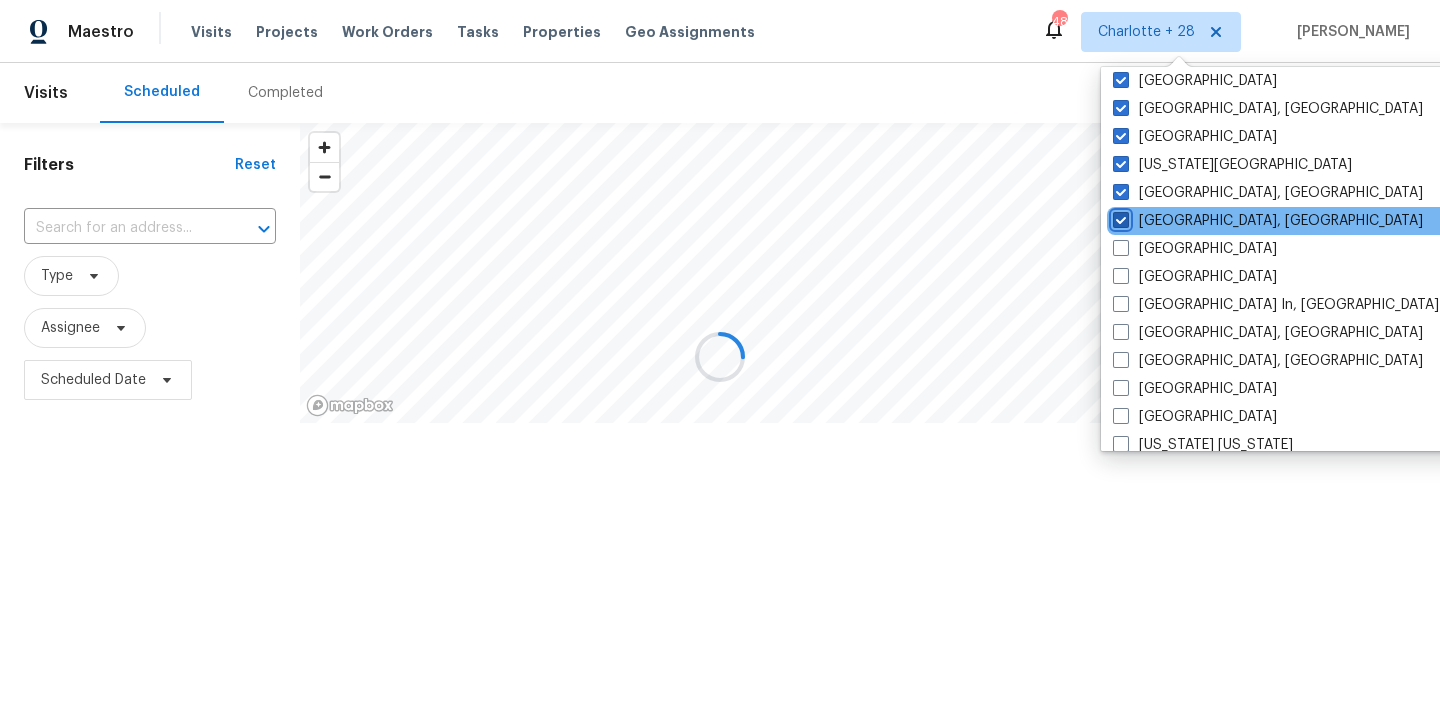 checkbox on "true" 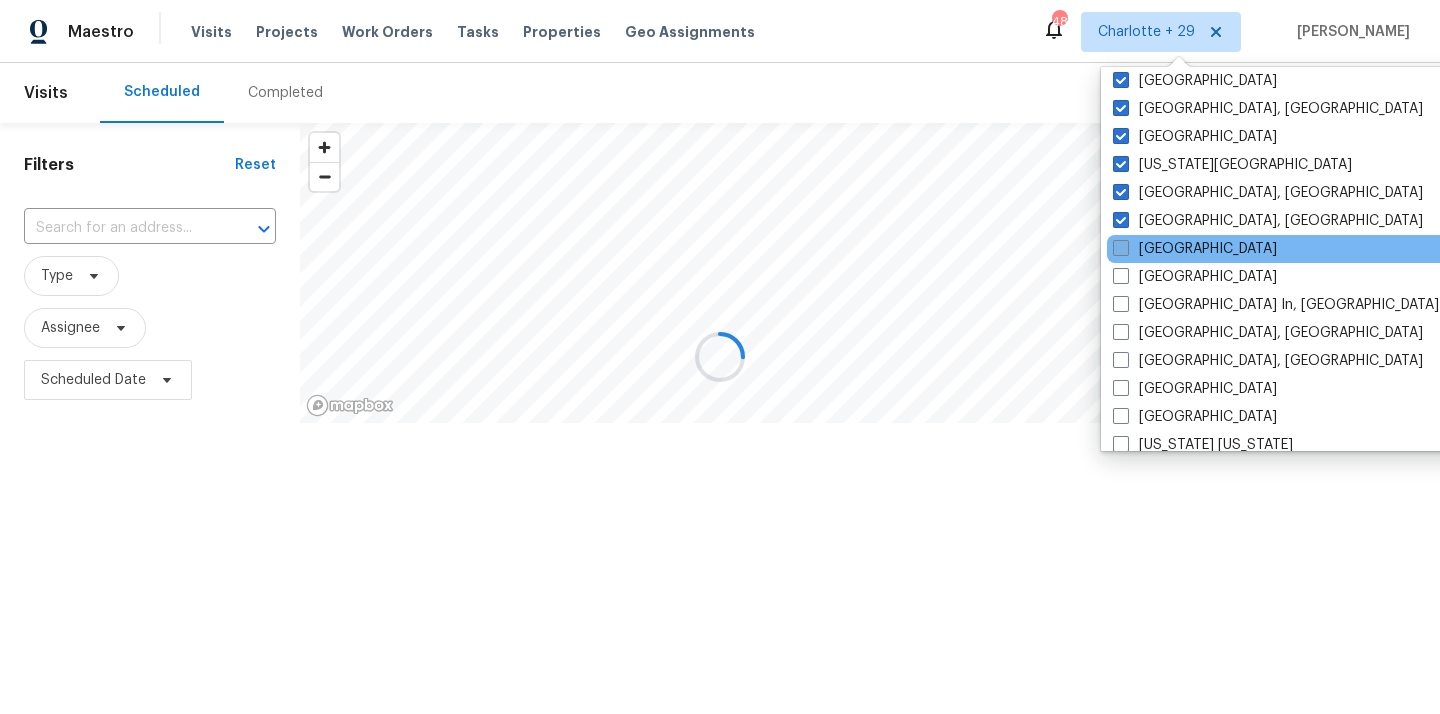 click on "[GEOGRAPHIC_DATA]" at bounding box center (1195, 249) 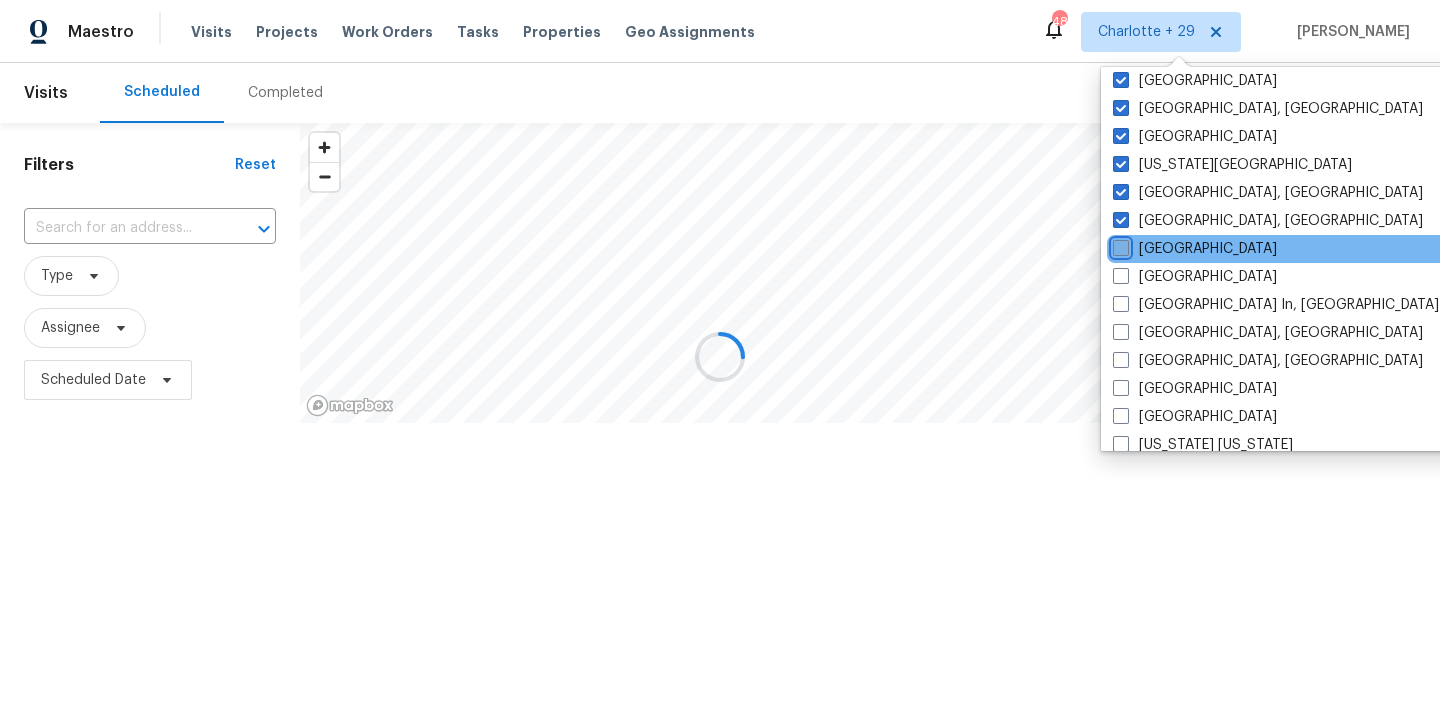 click on "[GEOGRAPHIC_DATA]" at bounding box center [1119, 245] 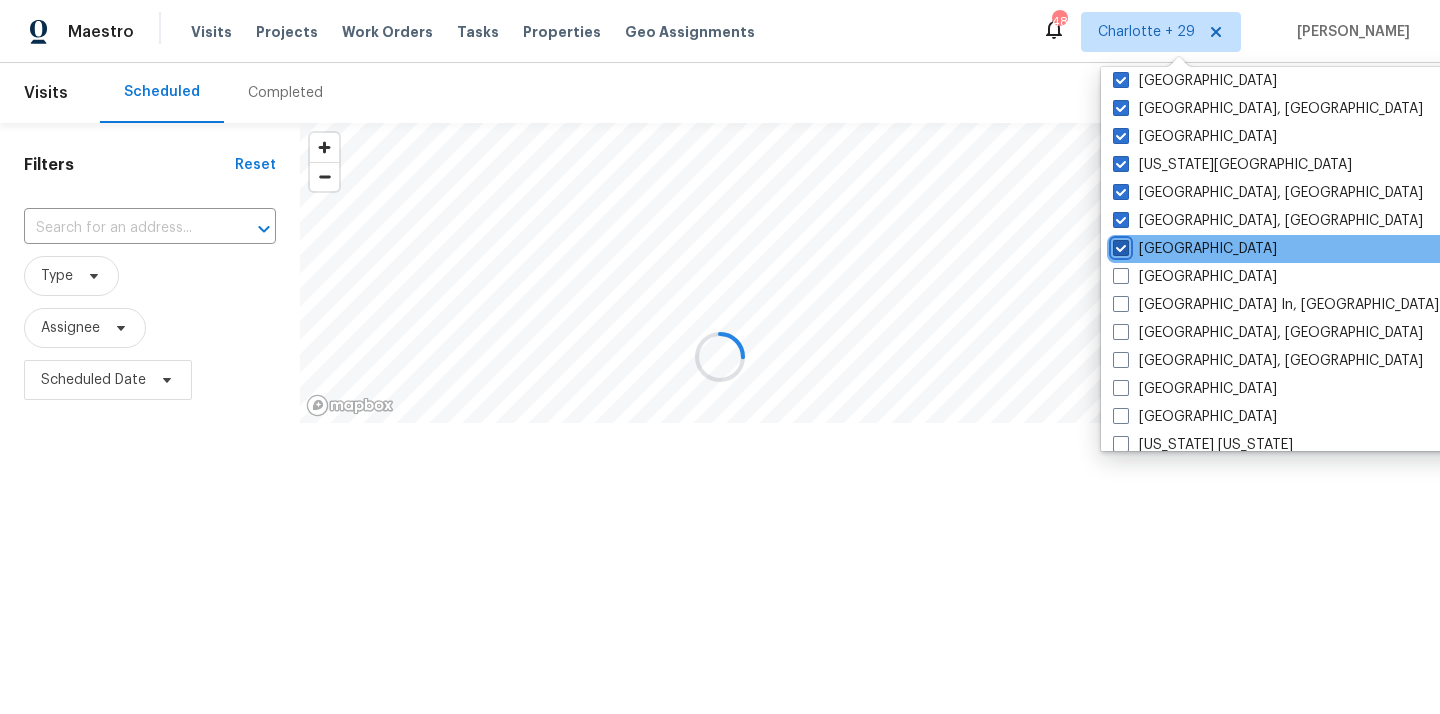 checkbox on "true" 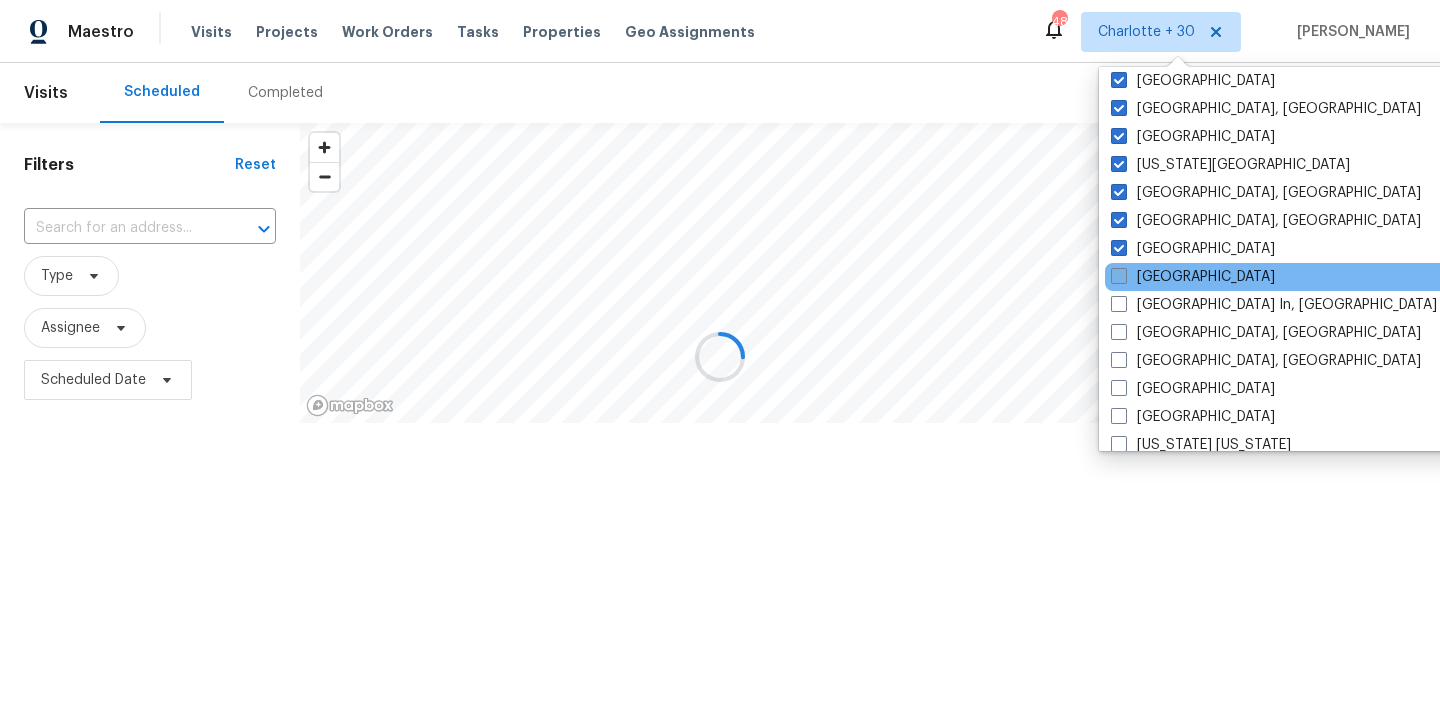 click on "[GEOGRAPHIC_DATA]" at bounding box center (1193, 277) 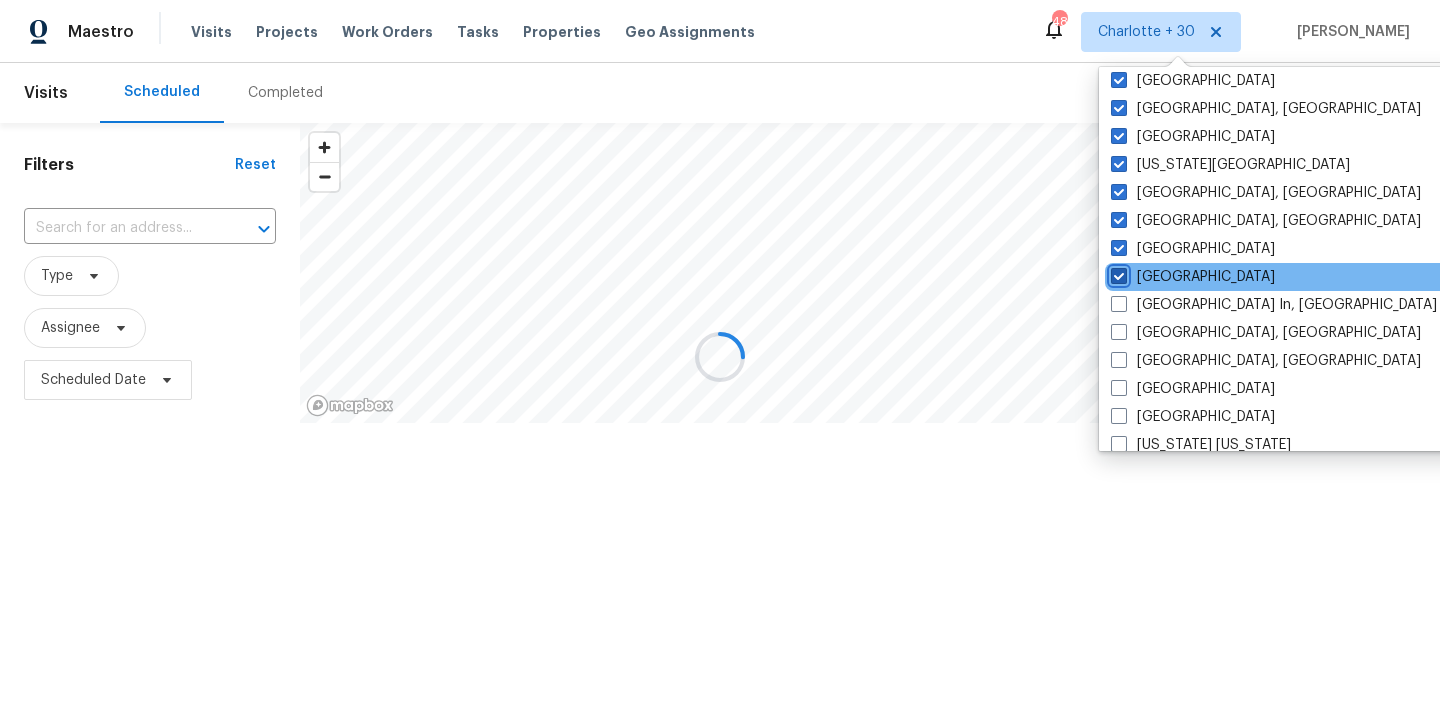 checkbox on "true" 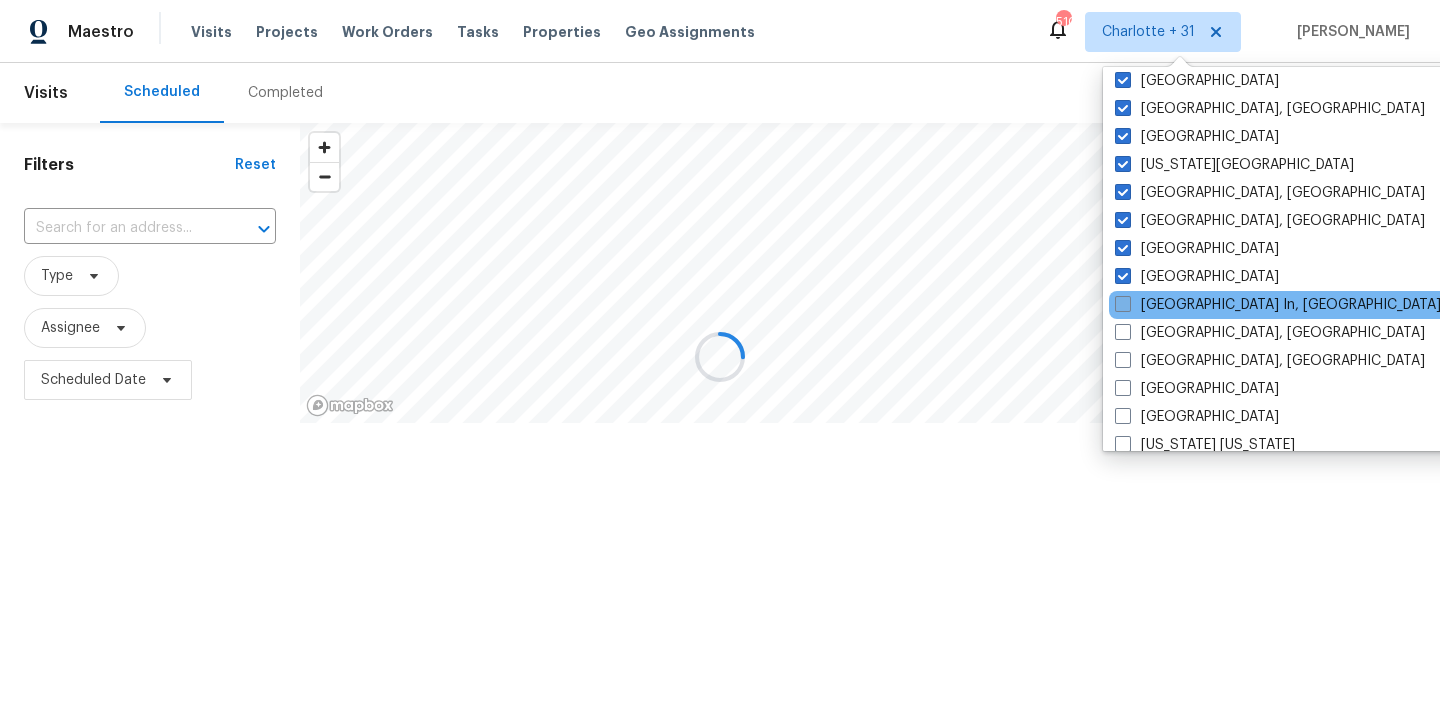 click on "[GEOGRAPHIC_DATA] In, [GEOGRAPHIC_DATA]" at bounding box center [1278, 305] 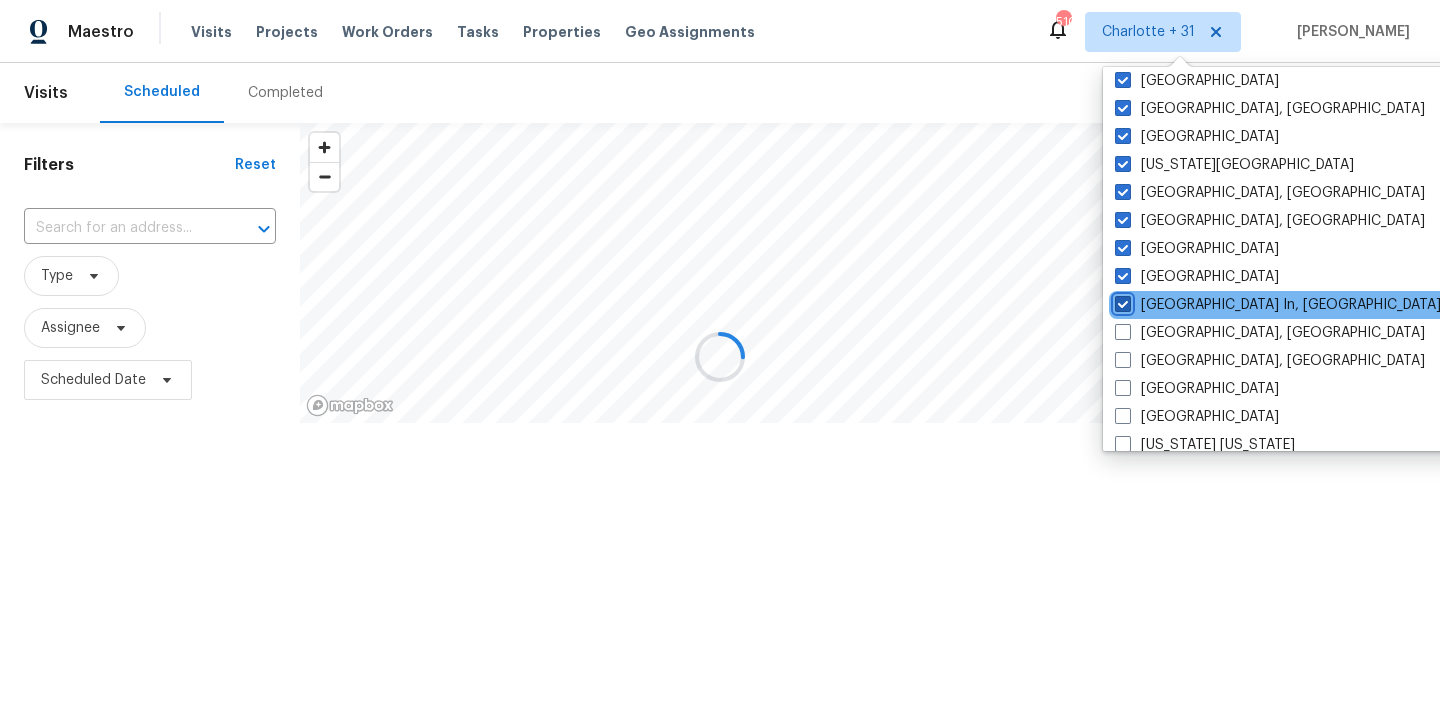checkbox on "true" 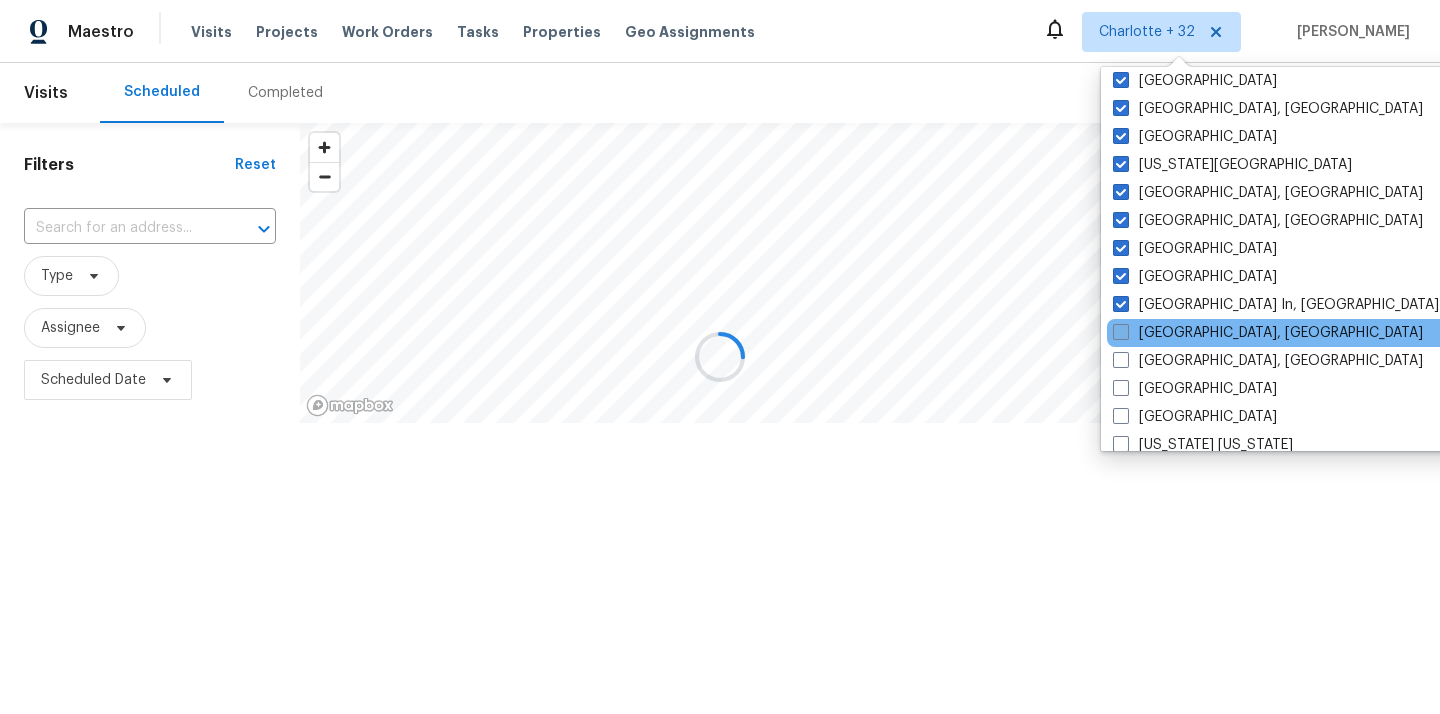 click on "[GEOGRAPHIC_DATA], [GEOGRAPHIC_DATA]" at bounding box center (1268, 333) 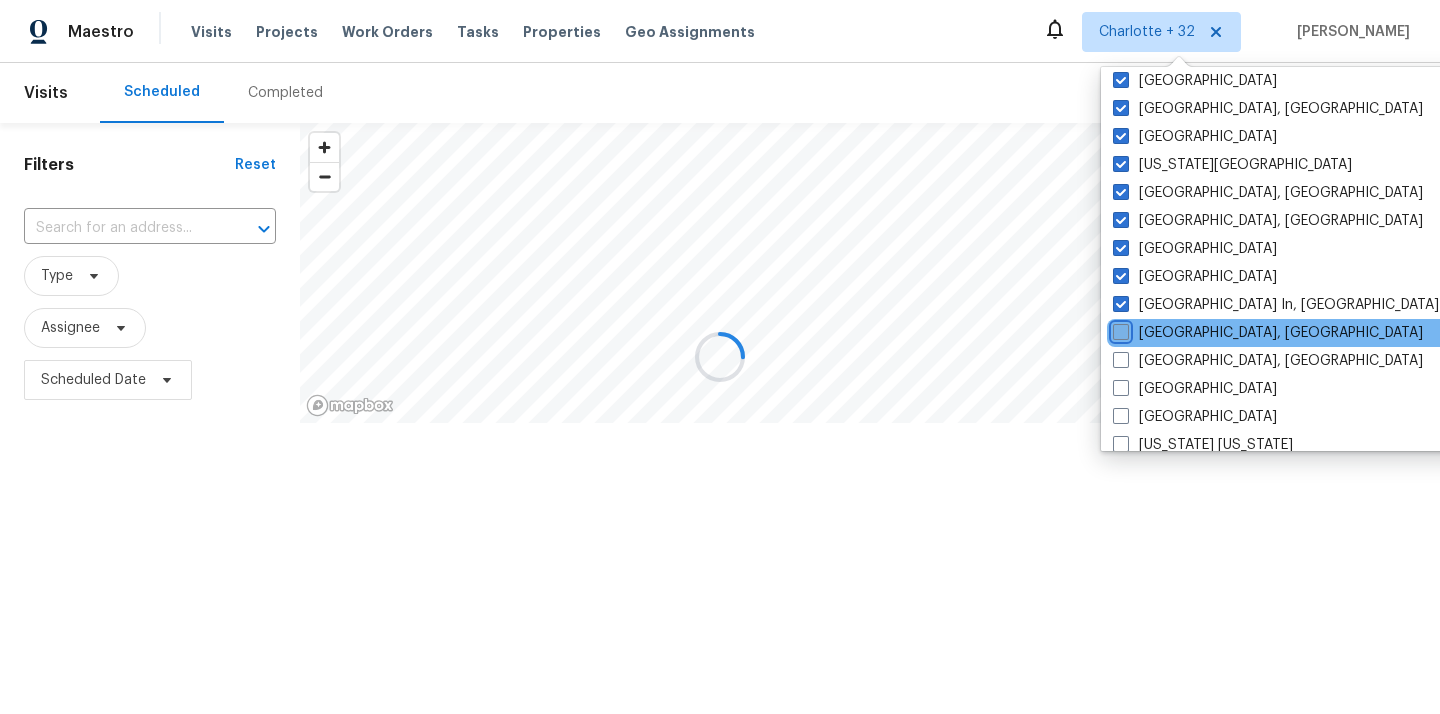 click on "[GEOGRAPHIC_DATA], [GEOGRAPHIC_DATA]" at bounding box center (1119, 329) 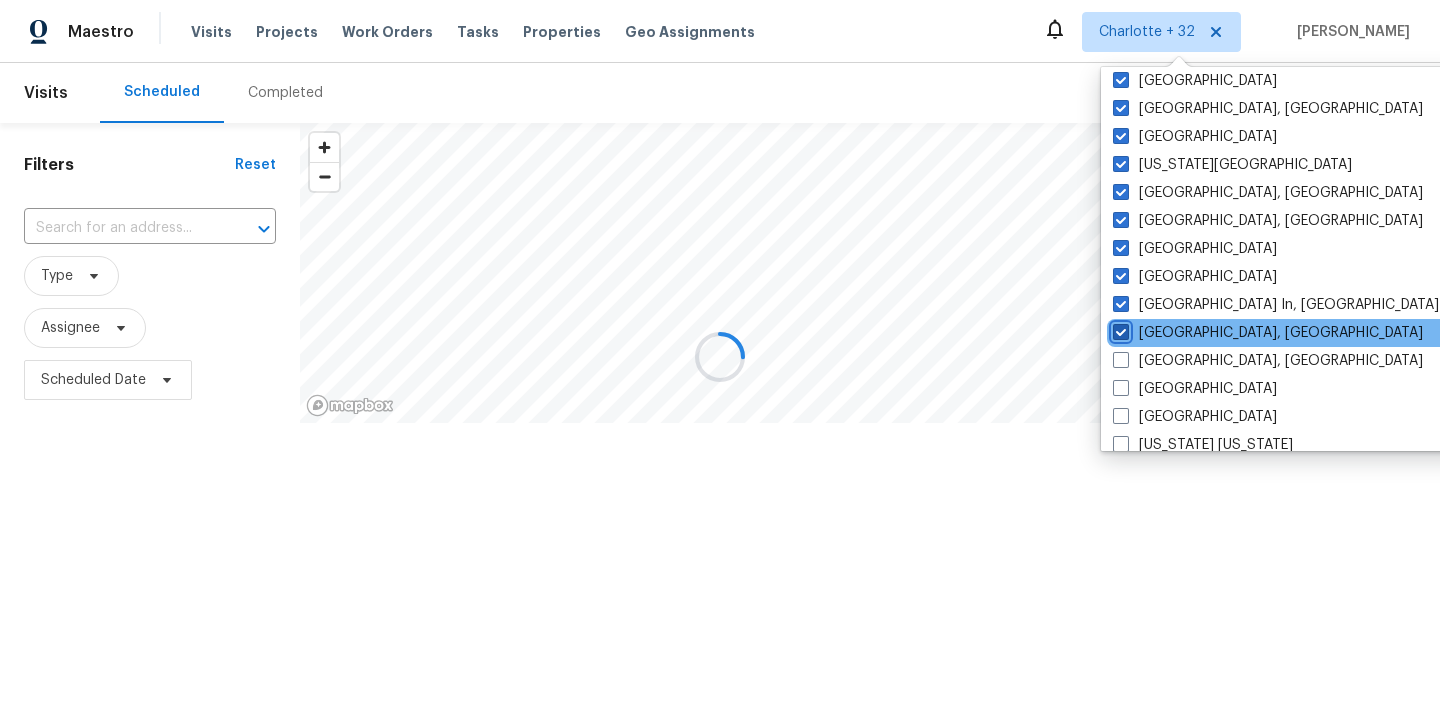 checkbox on "true" 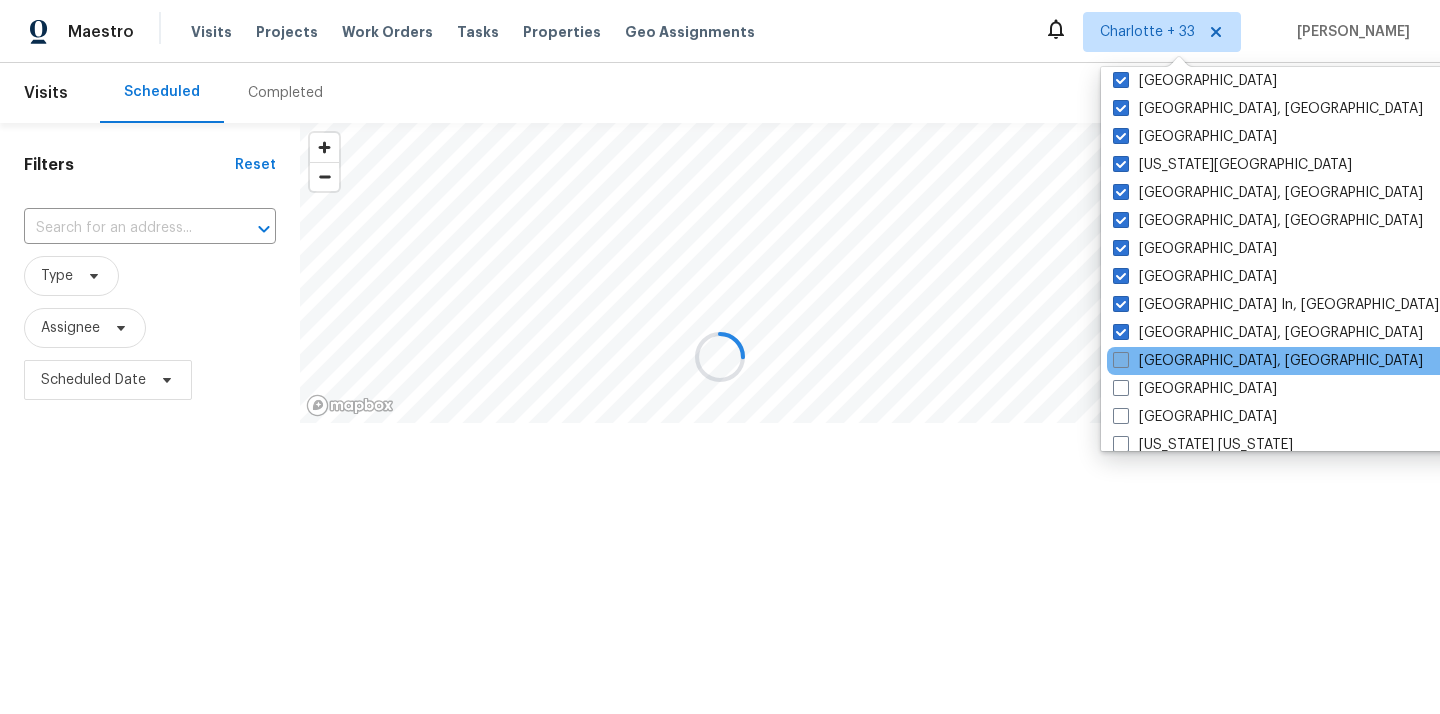 click on "[GEOGRAPHIC_DATA], [GEOGRAPHIC_DATA]" at bounding box center (1268, 361) 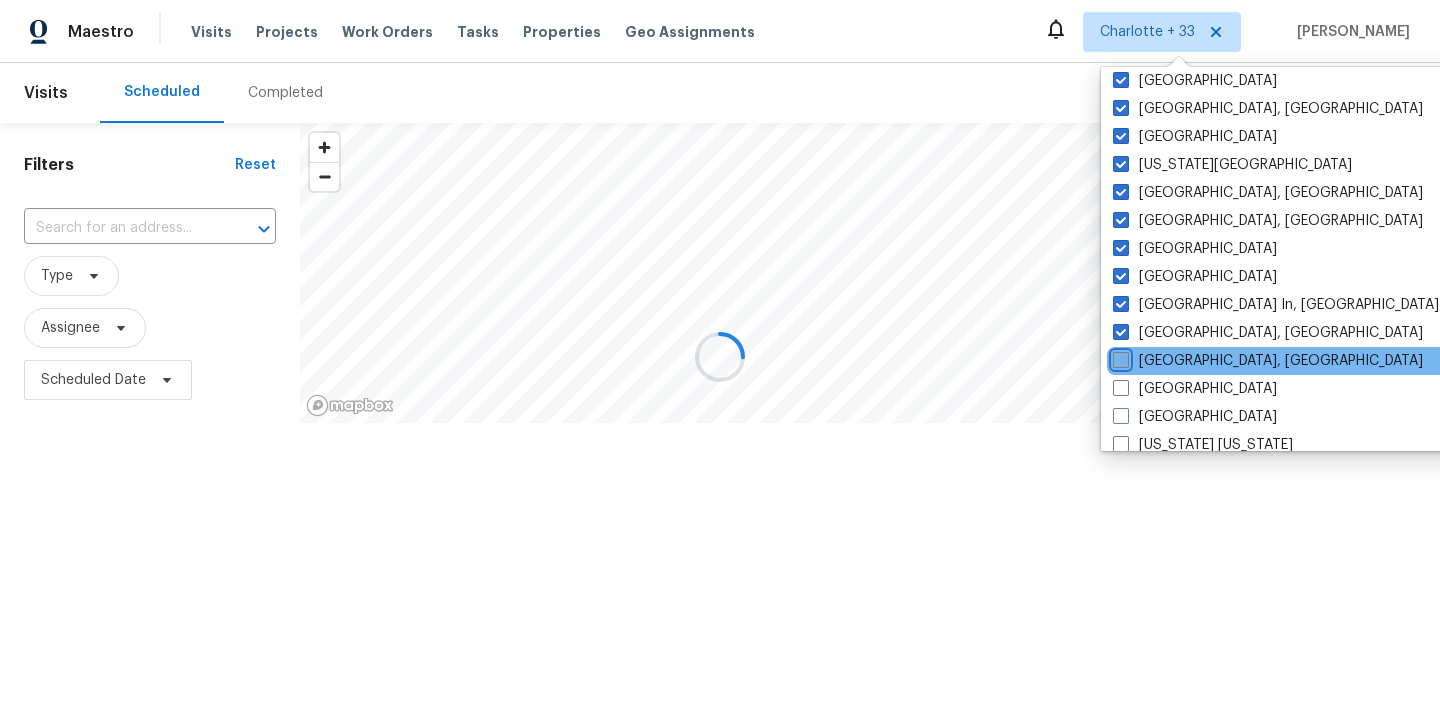 click on "[GEOGRAPHIC_DATA], [GEOGRAPHIC_DATA]" at bounding box center (1119, 357) 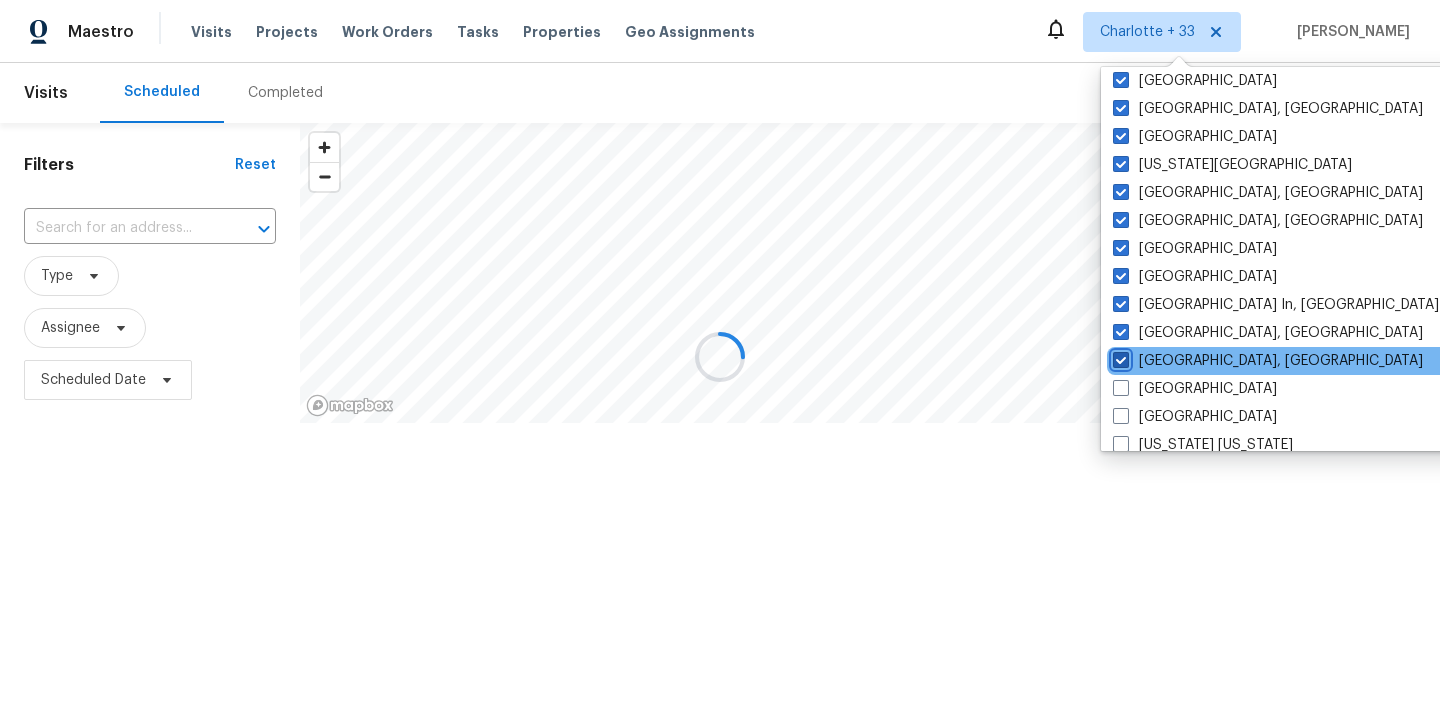checkbox on "true" 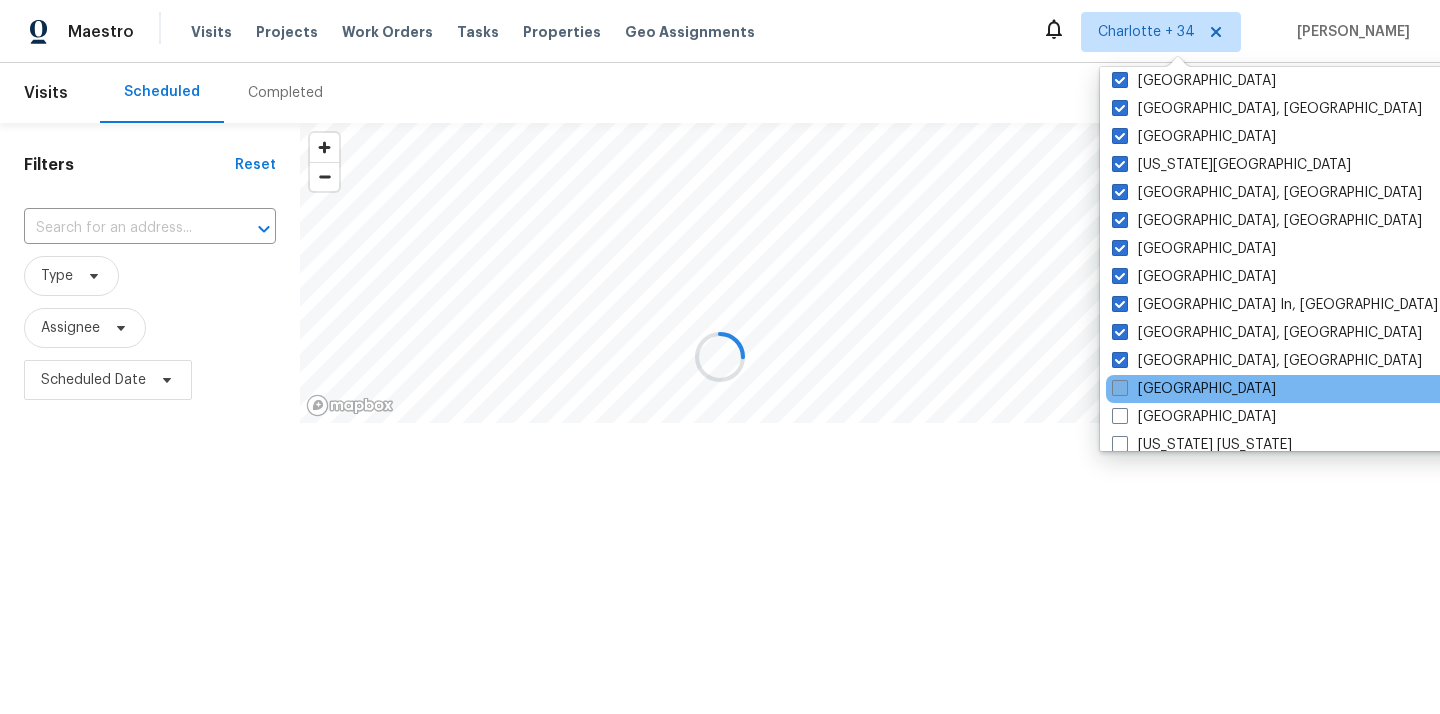 click on "[GEOGRAPHIC_DATA]" at bounding box center [1194, 389] 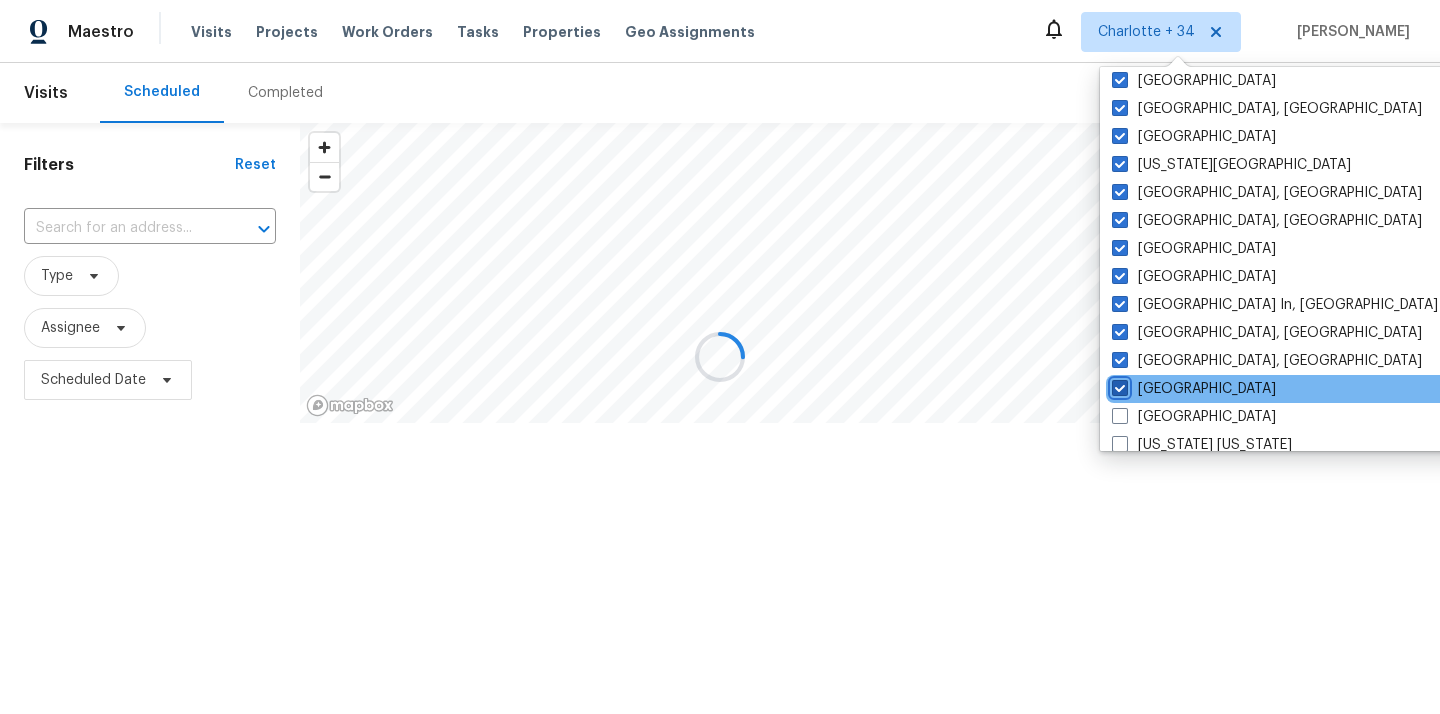 checkbox on "true" 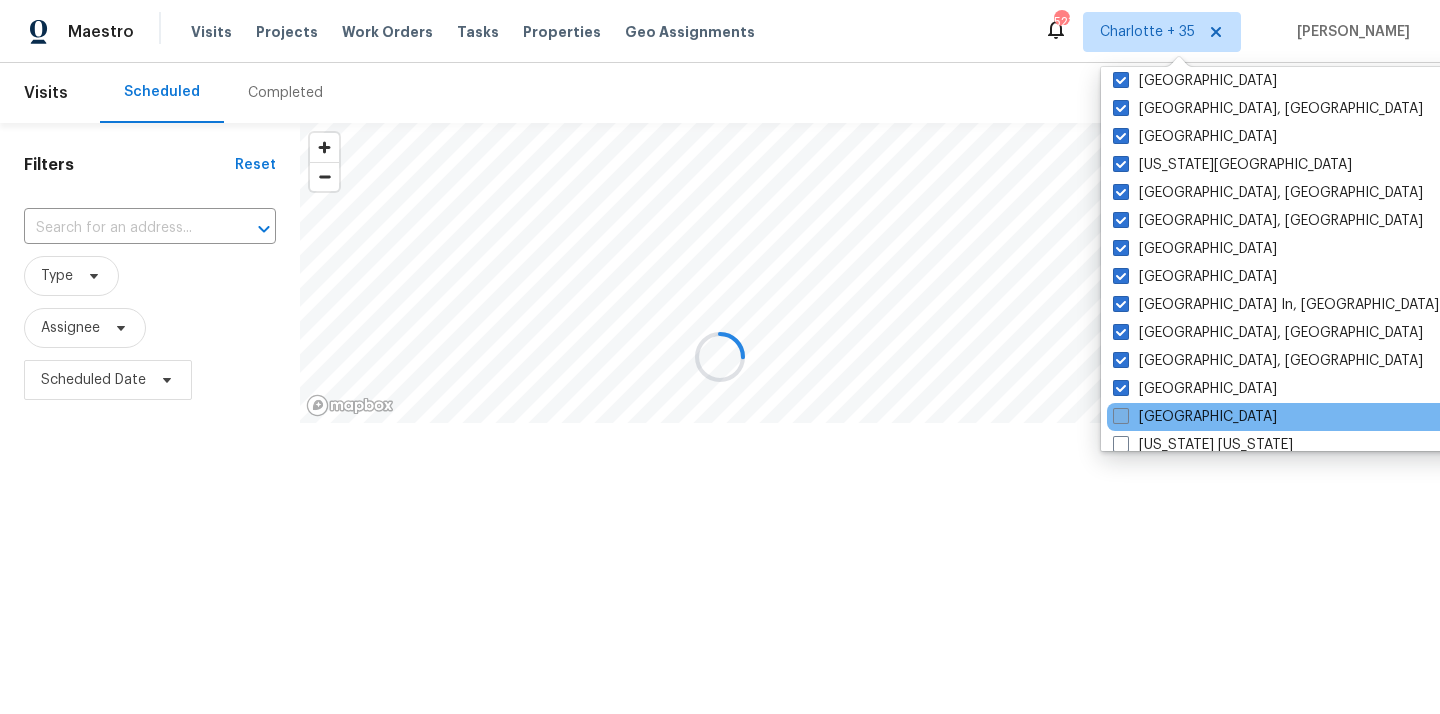 click on "[GEOGRAPHIC_DATA]" at bounding box center [1195, 417] 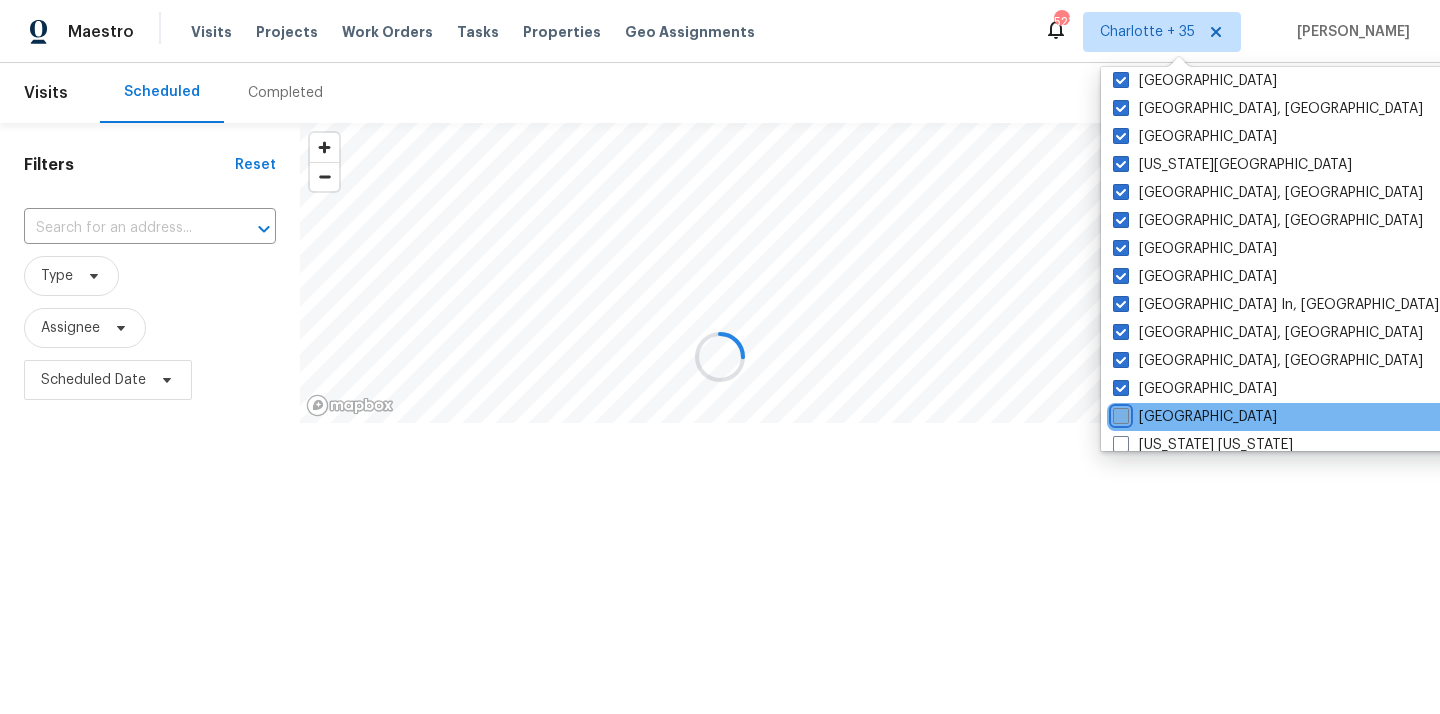 click on "[GEOGRAPHIC_DATA]" at bounding box center (1119, 413) 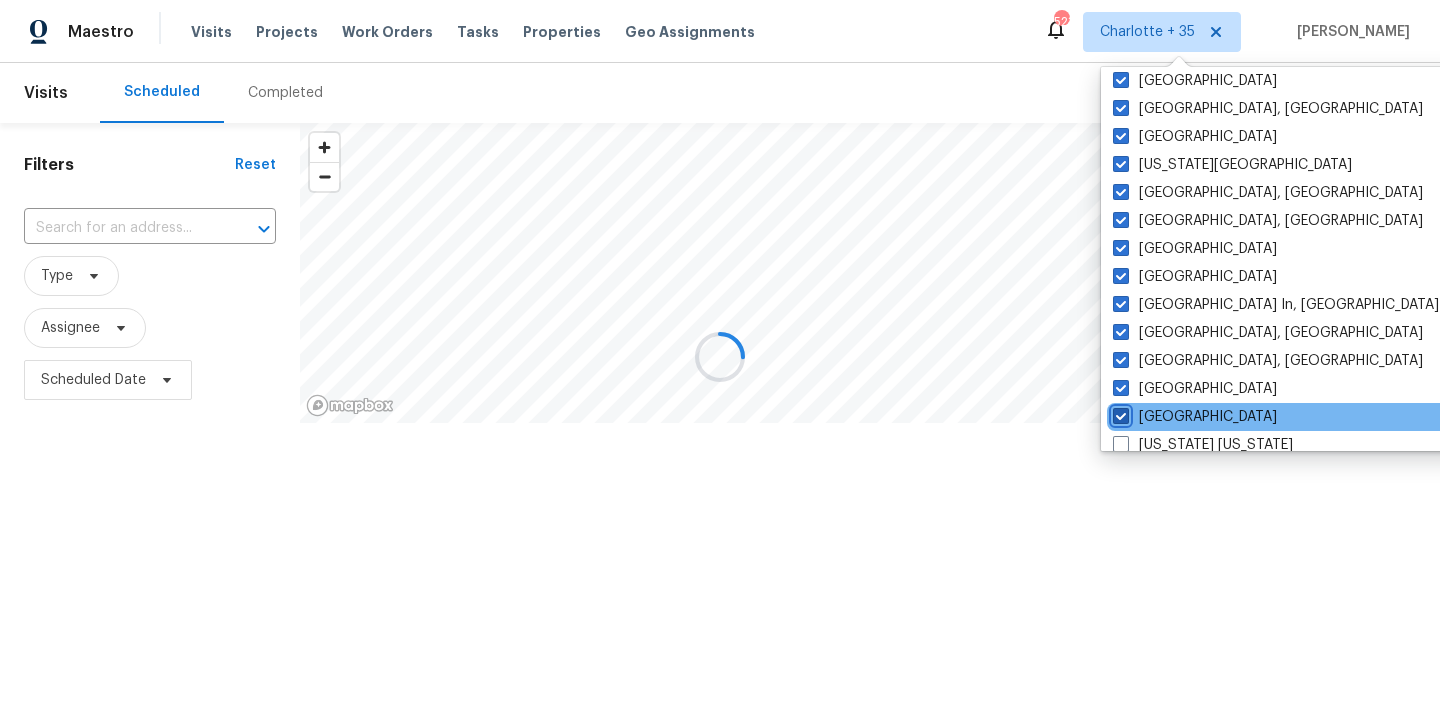 checkbox on "true" 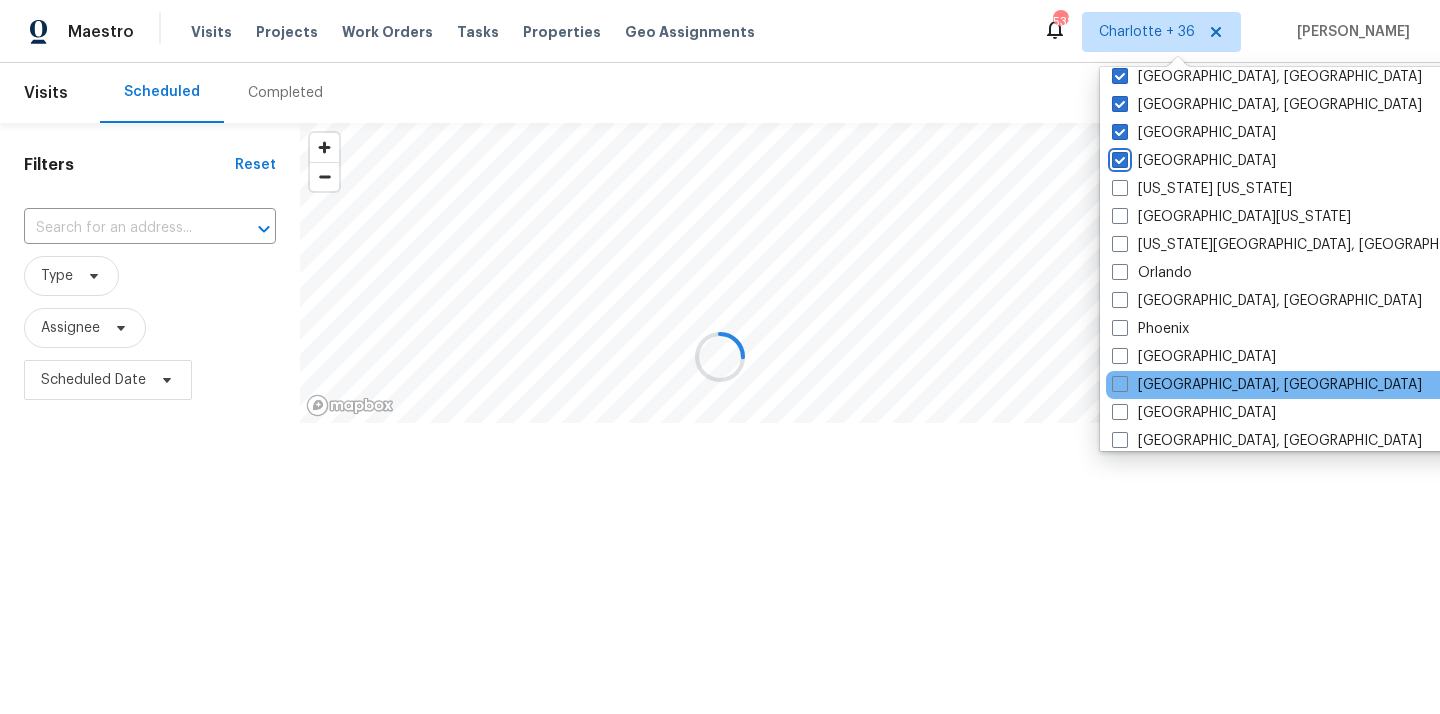 scroll, scrollTop: 957, scrollLeft: 0, axis: vertical 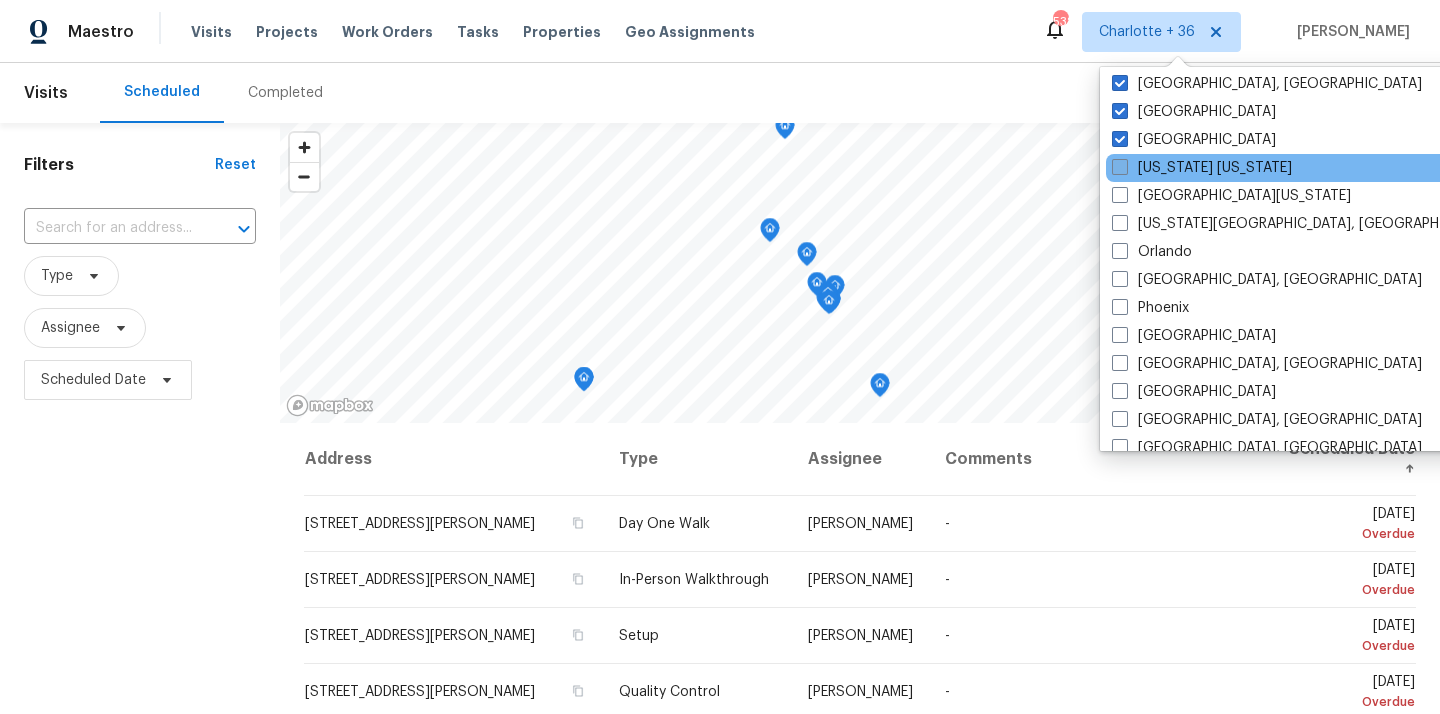 click on "[US_STATE] [US_STATE]" at bounding box center [1202, 168] 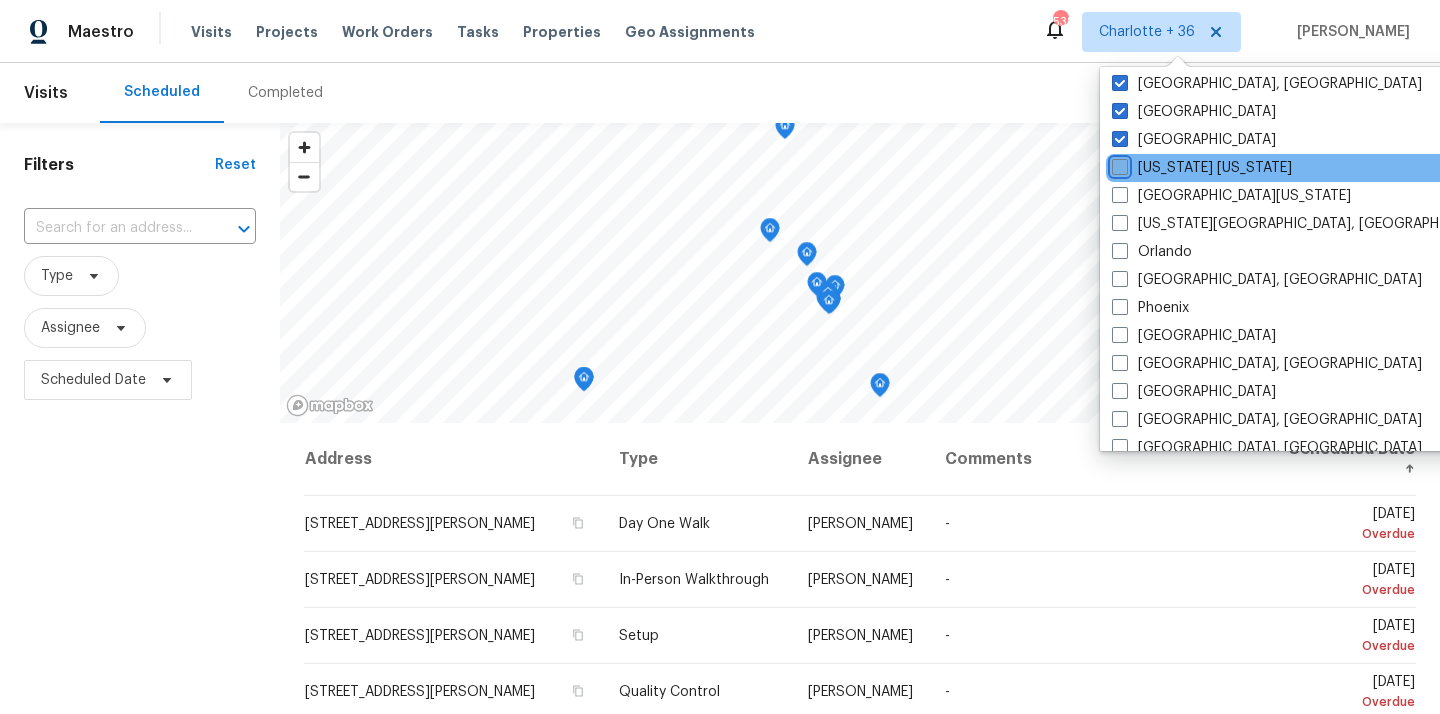 click on "[US_STATE] [US_STATE]" at bounding box center (1118, 164) 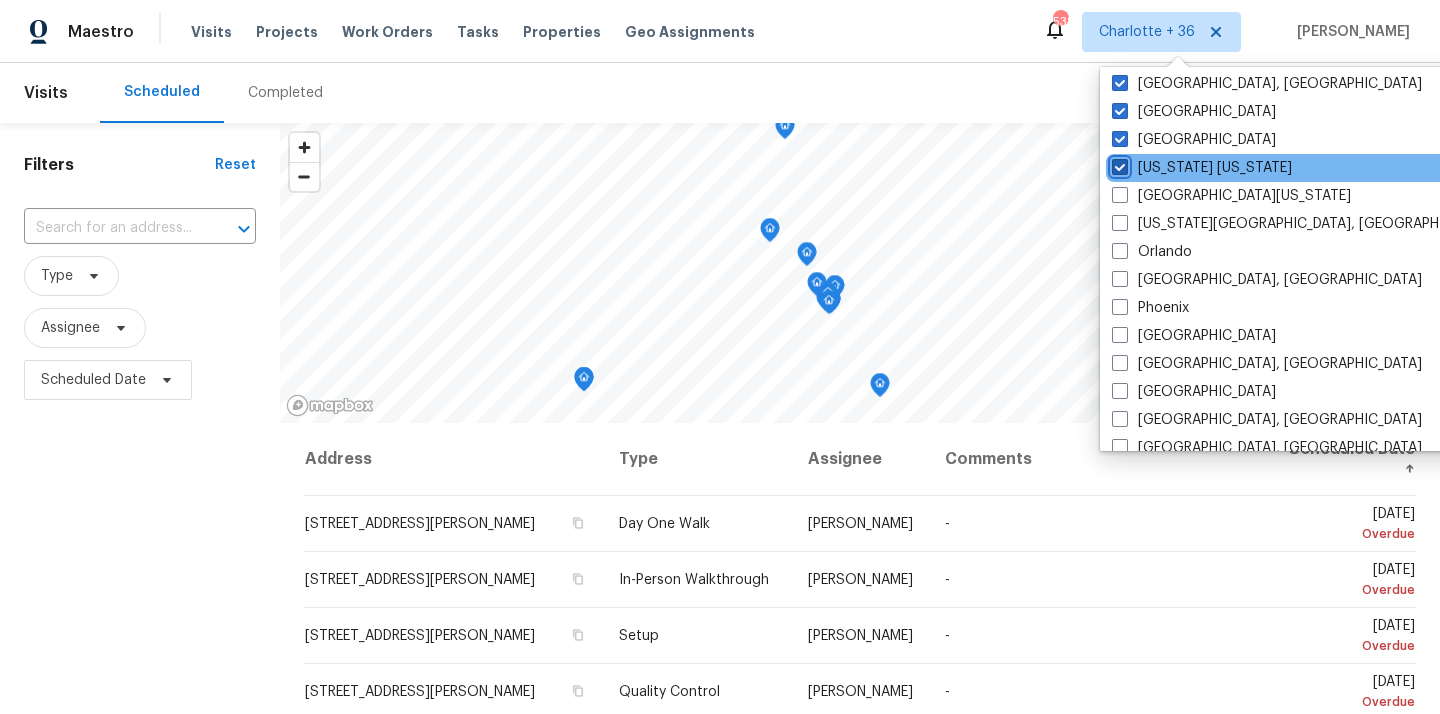 checkbox on "true" 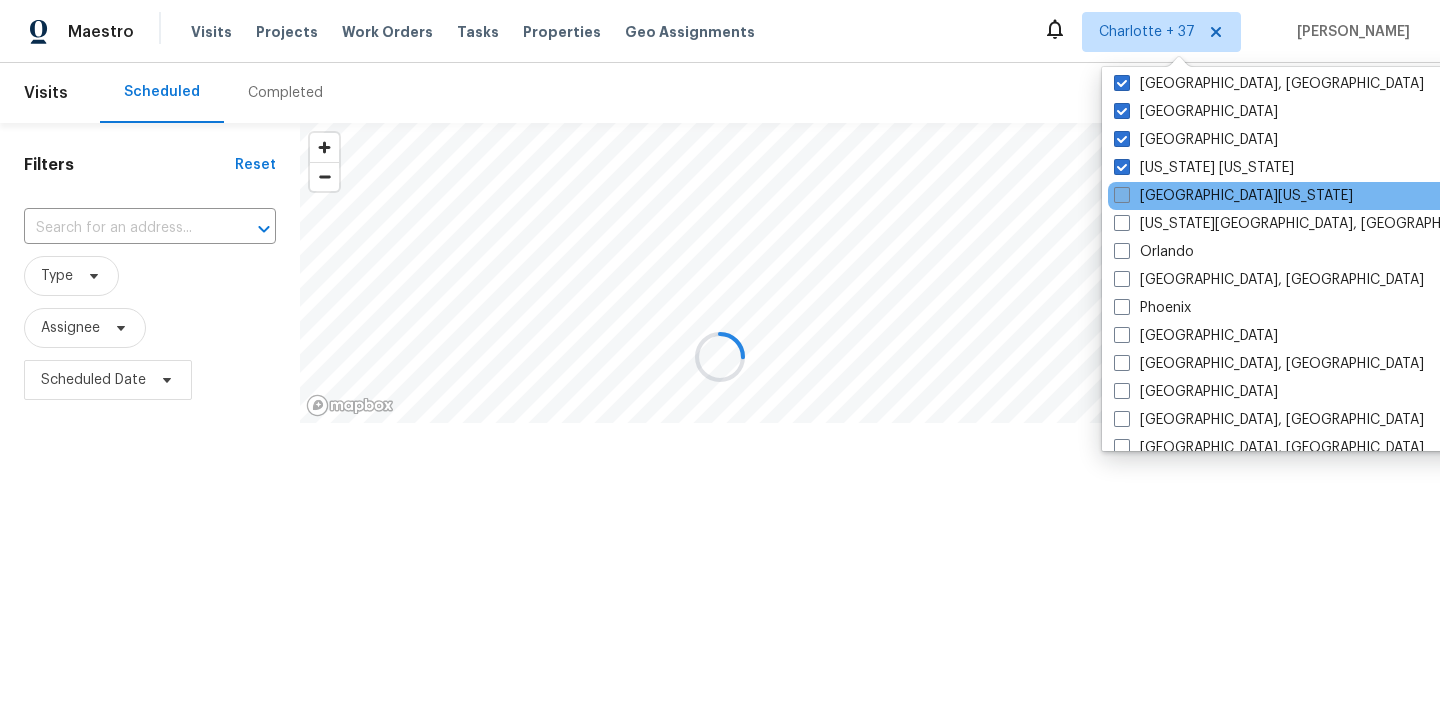 click on "[GEOGRAPHIC_DATA][US_STATE]" at bounding box center (1233, 196) 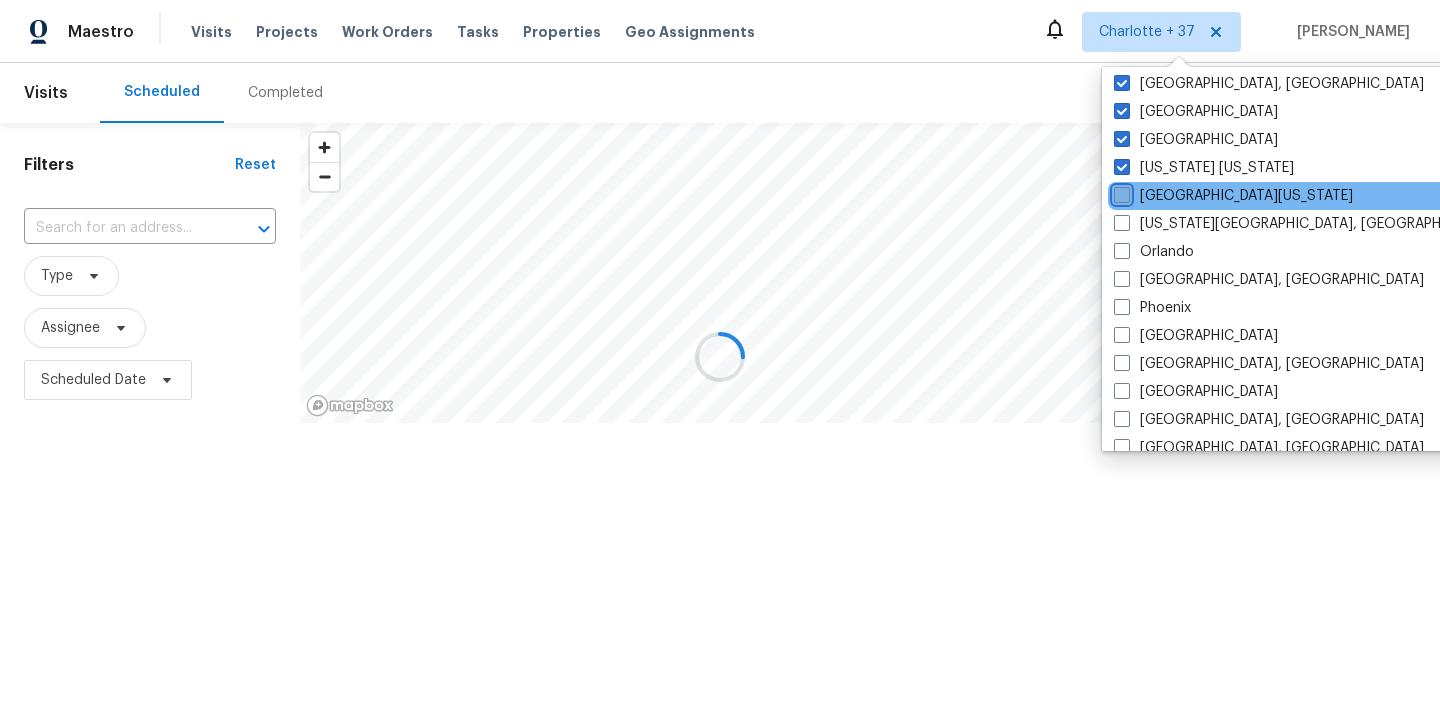 click on "[GEOGRAPHIC_DATA][US_STATE]" at bounding box center (1120, 192) 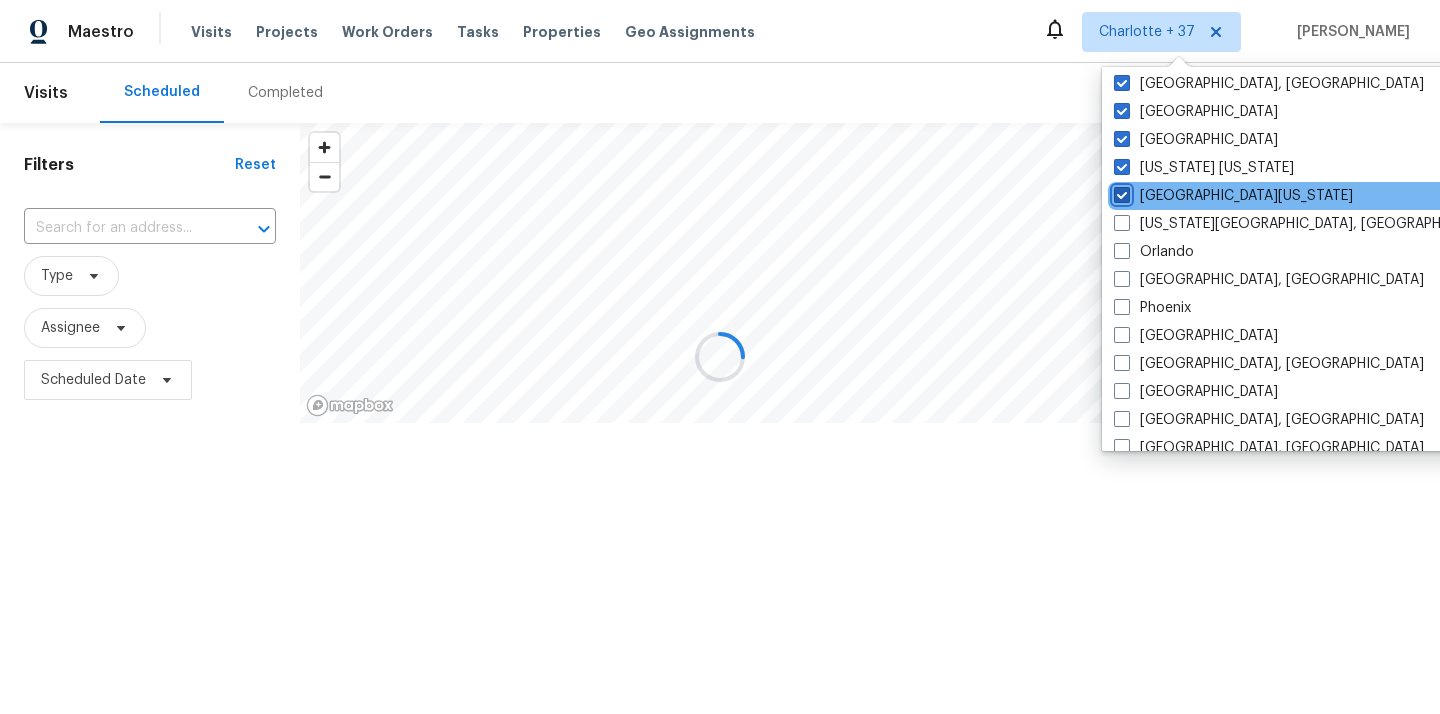 checkbox on "true" 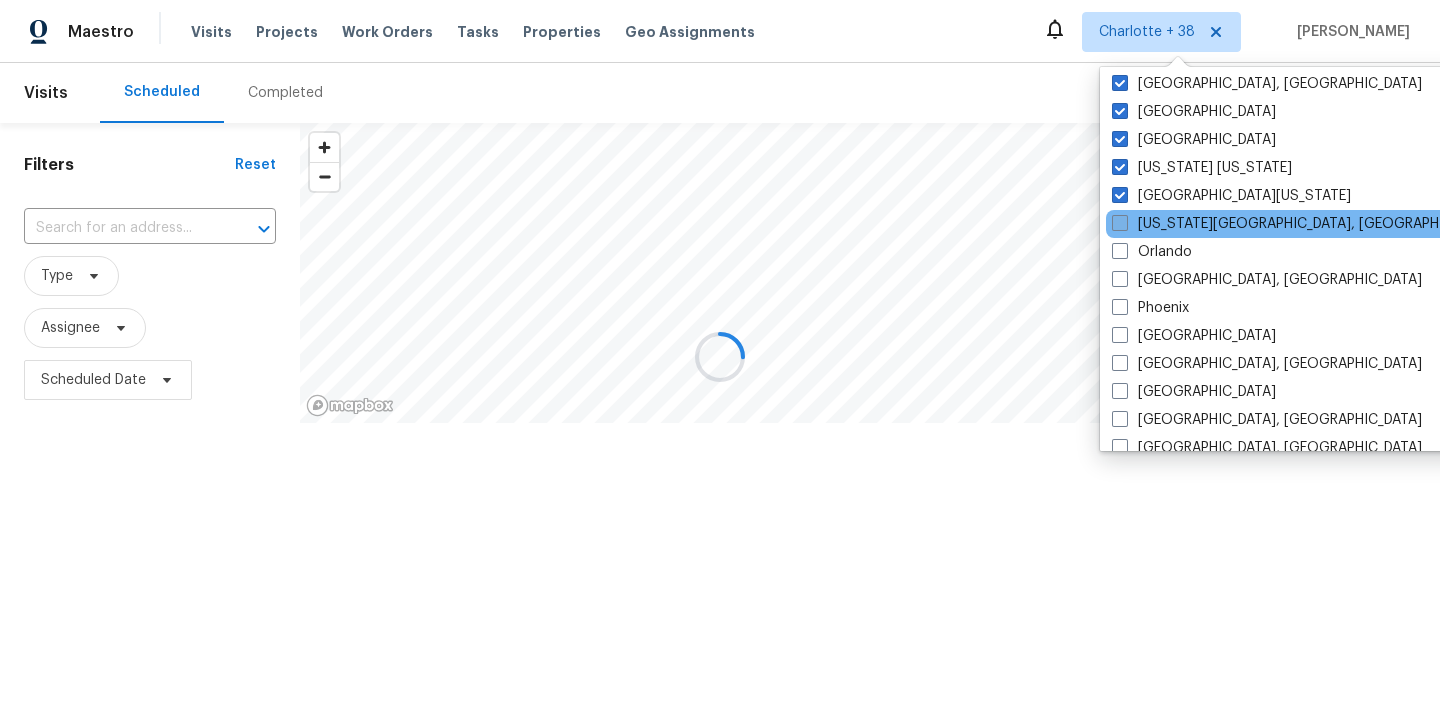 click on "[US_STATE][GEOGRAPHIC_DATA], [GEOGRAPHIC_DATA]" at bounding box center [1304, 224] 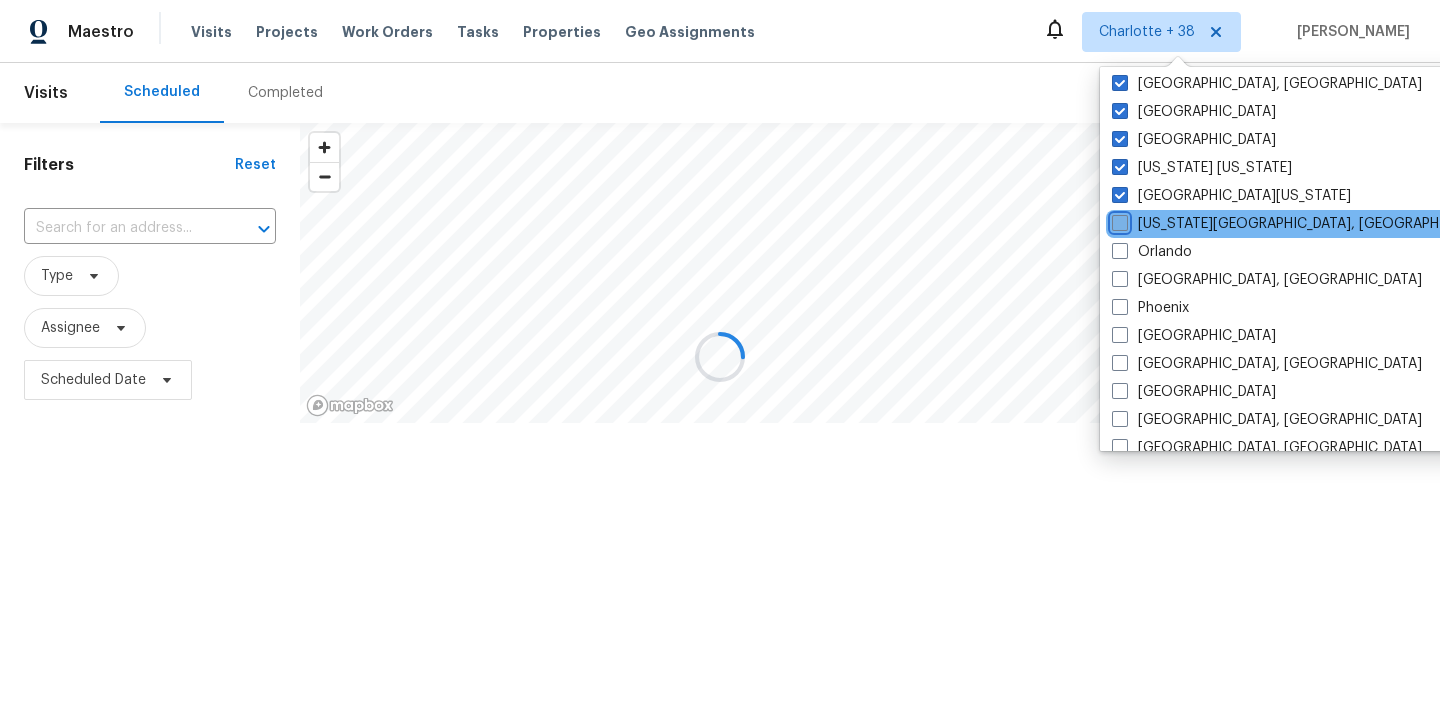 click on "[US_STATE][GEOGRAPHIC_DATA], [GEOGRAPHIC_DATA]" at bounding box center [1118, 220] 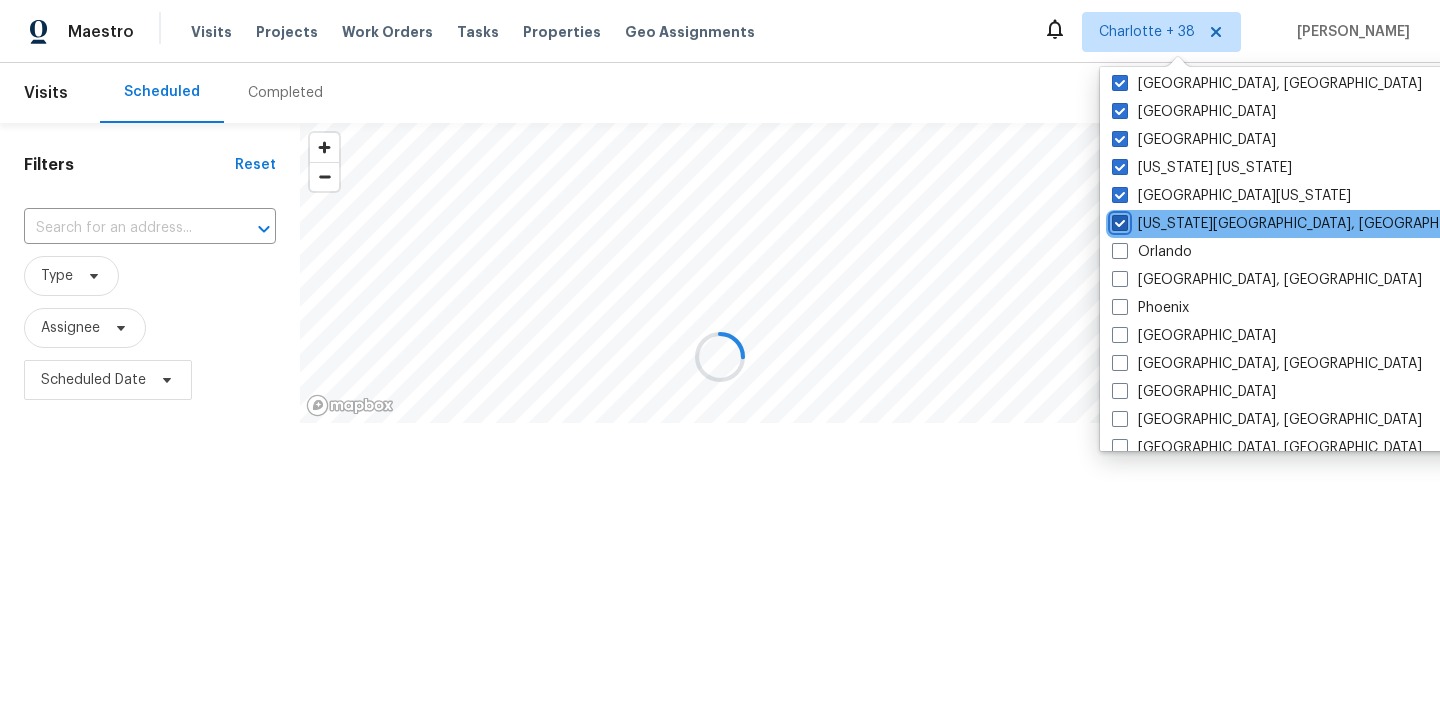 checkbox on "true" 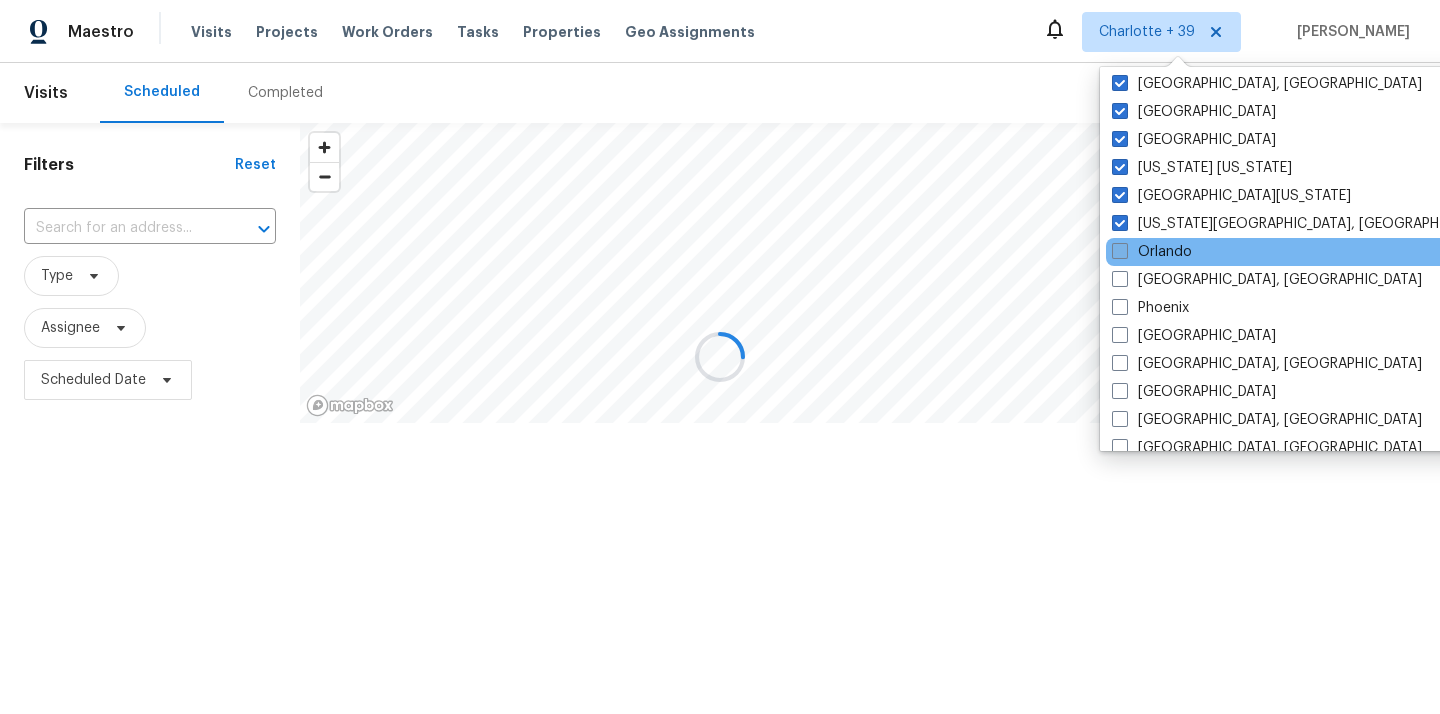 click on "Orlando" at bounding box center [1152, 252] 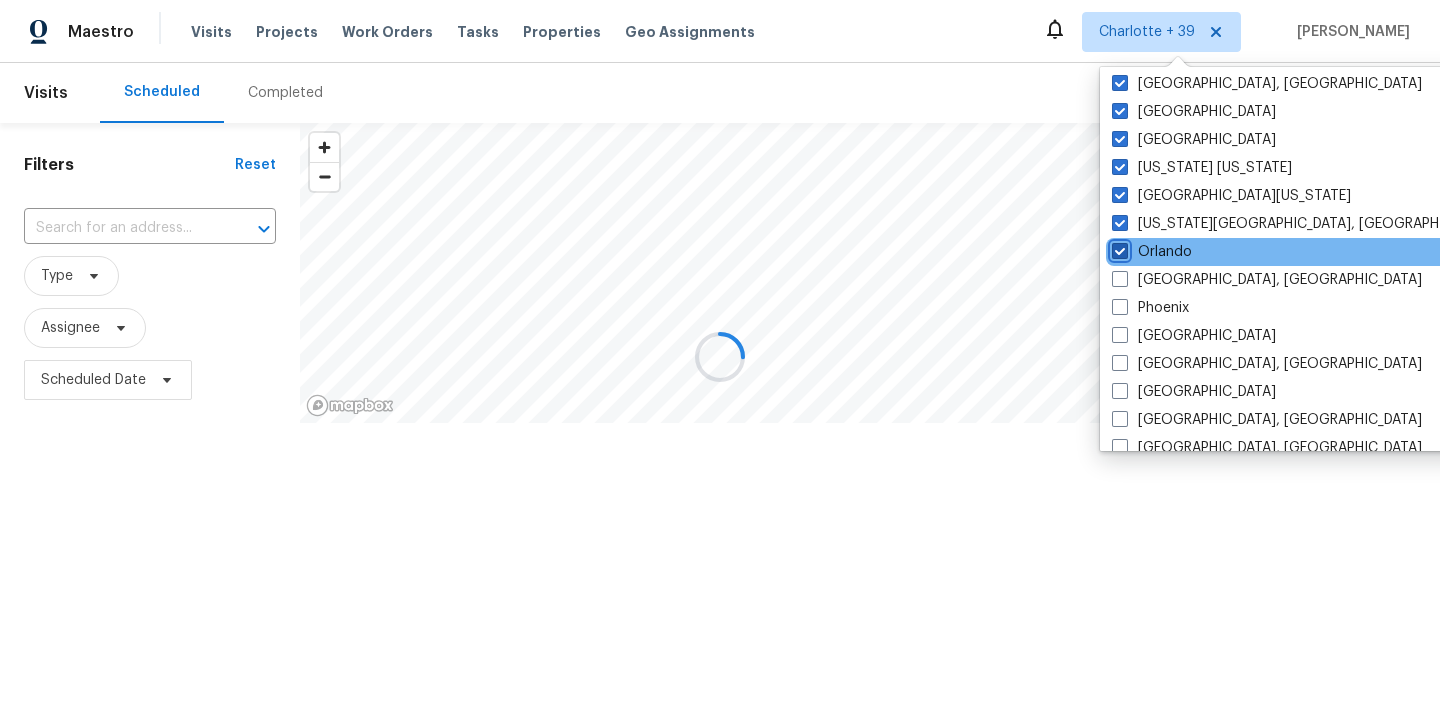checkbox on "true" 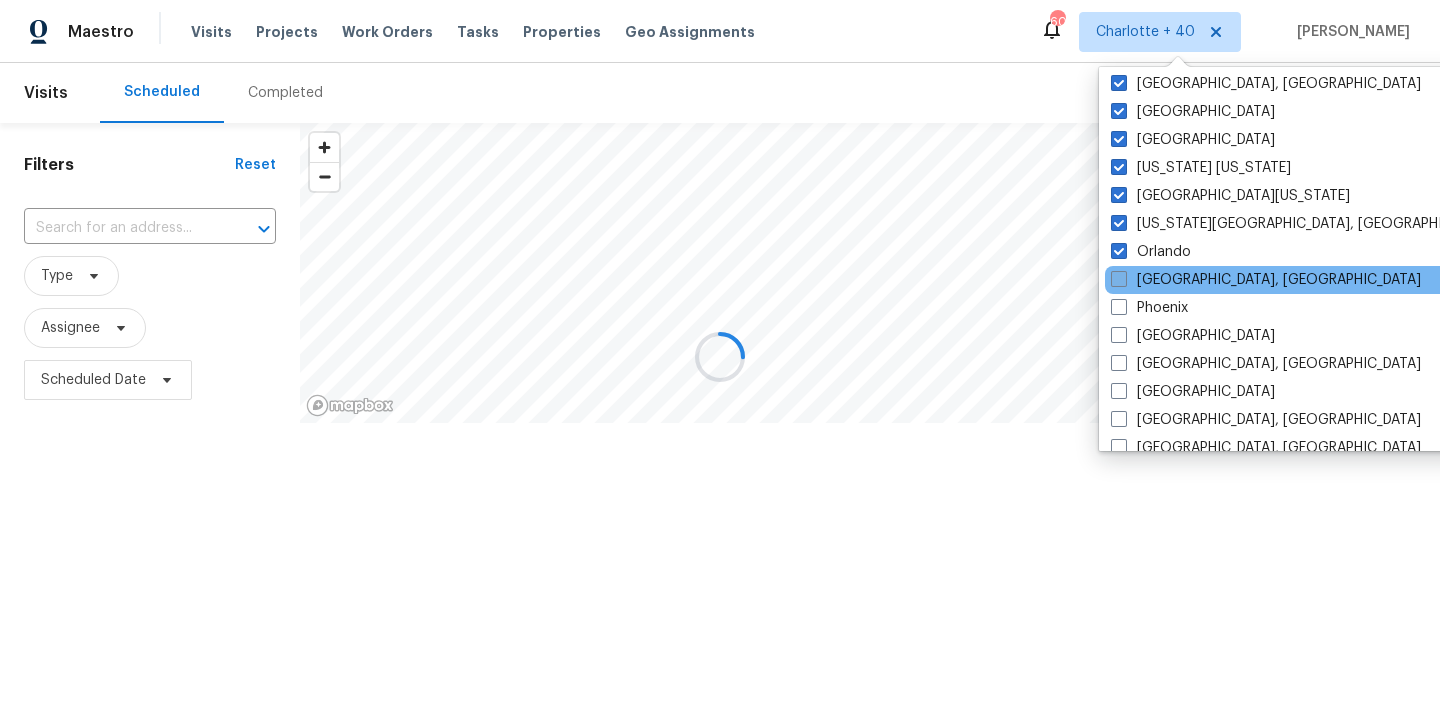 click on "[GEOGRAPHIC_DATA], [GEOGRAPHIC_DATA]" at bounding box center (1266, 280) 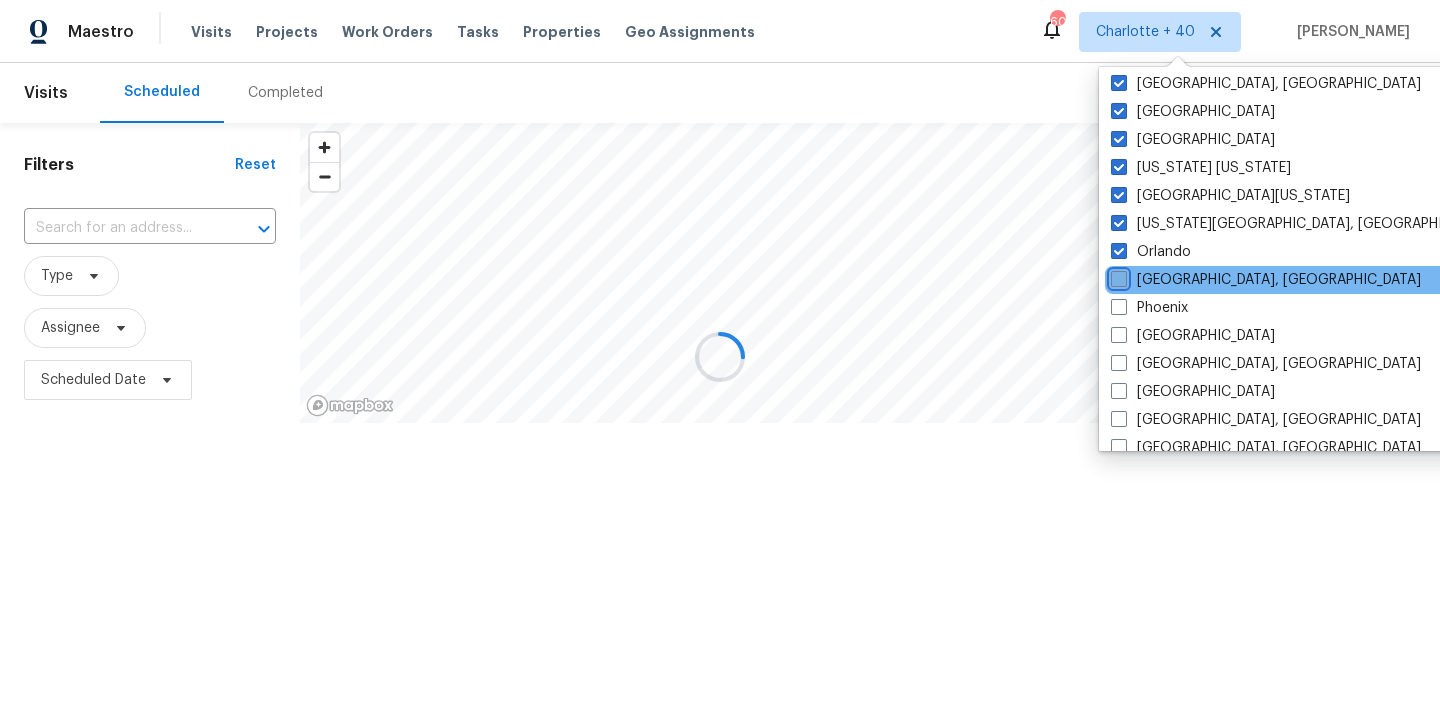 click on "[GEOGRAPHIC_DATA], [GEOGRAPHIC_DATA]" at bounding box center [1117, 276] 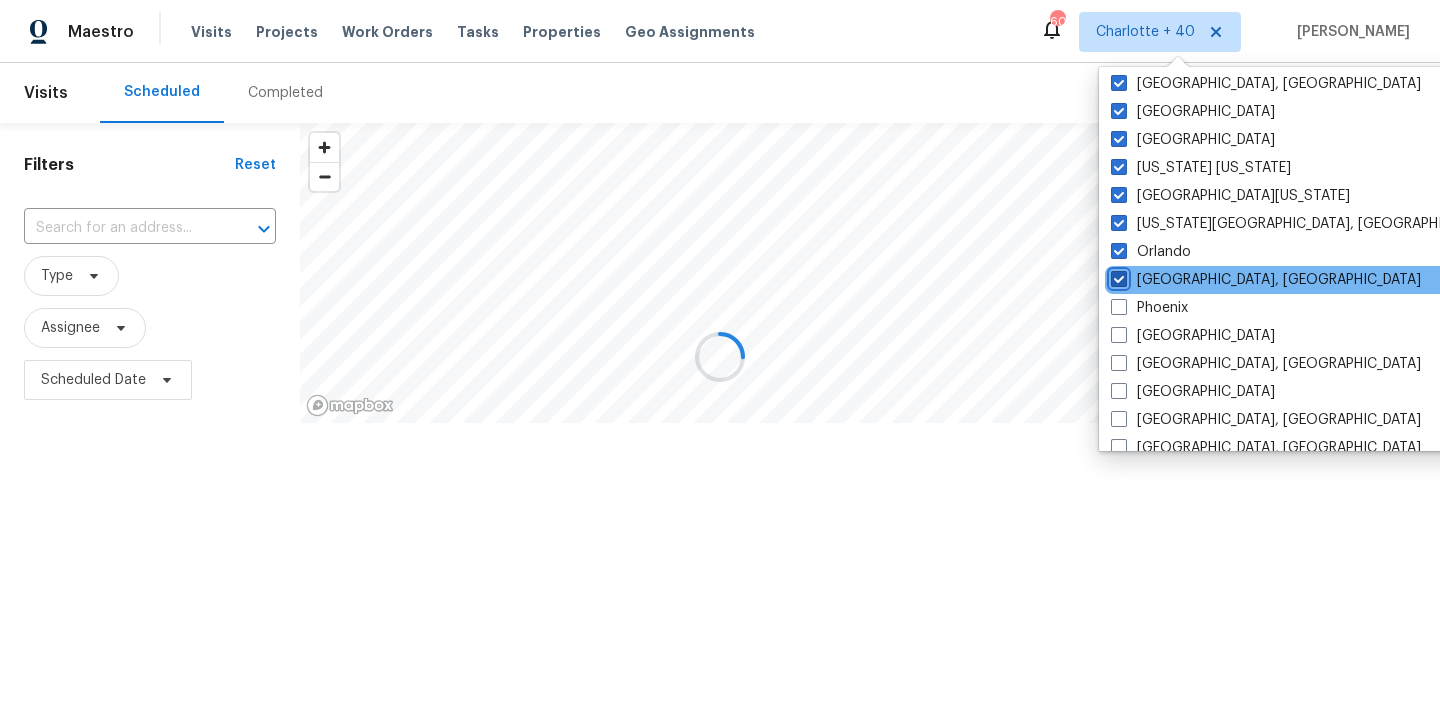 checkbox on "true" 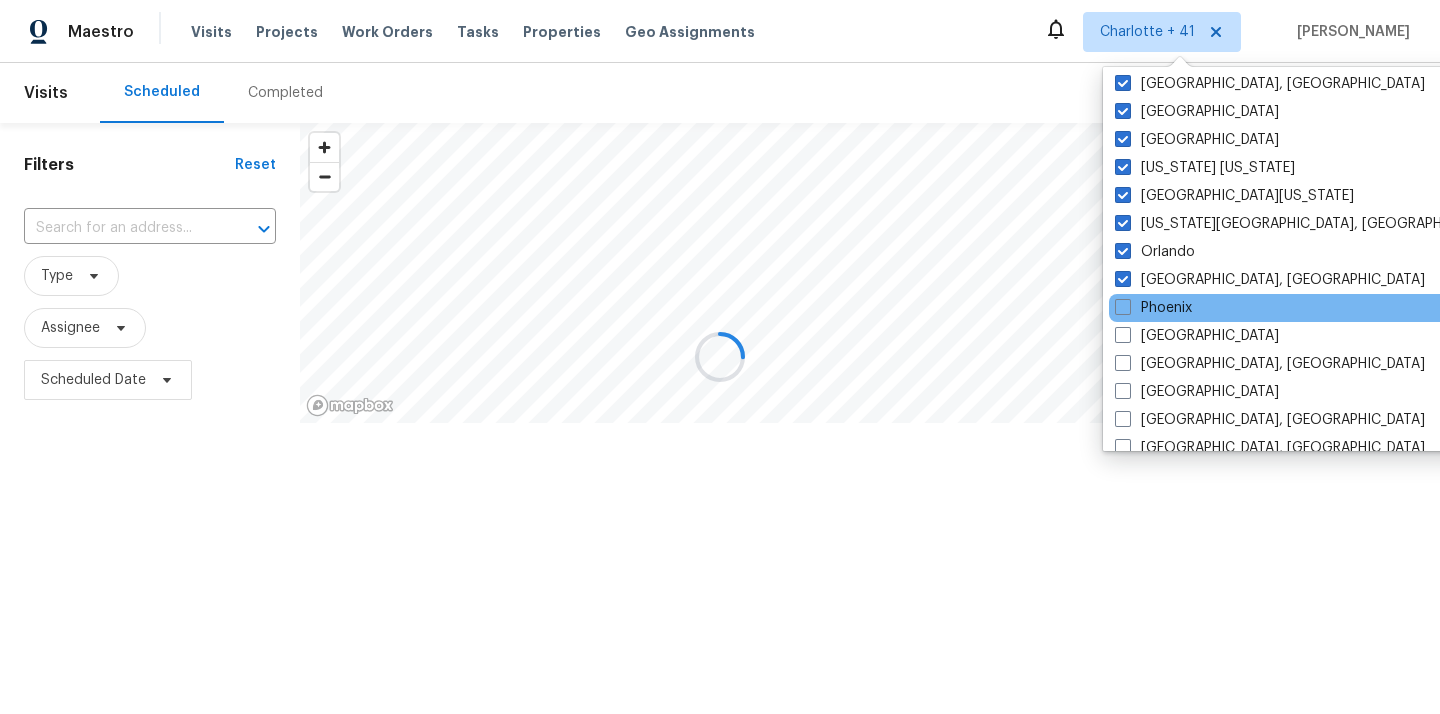 click on "Phoenix" at bounding box center [1310, 308] 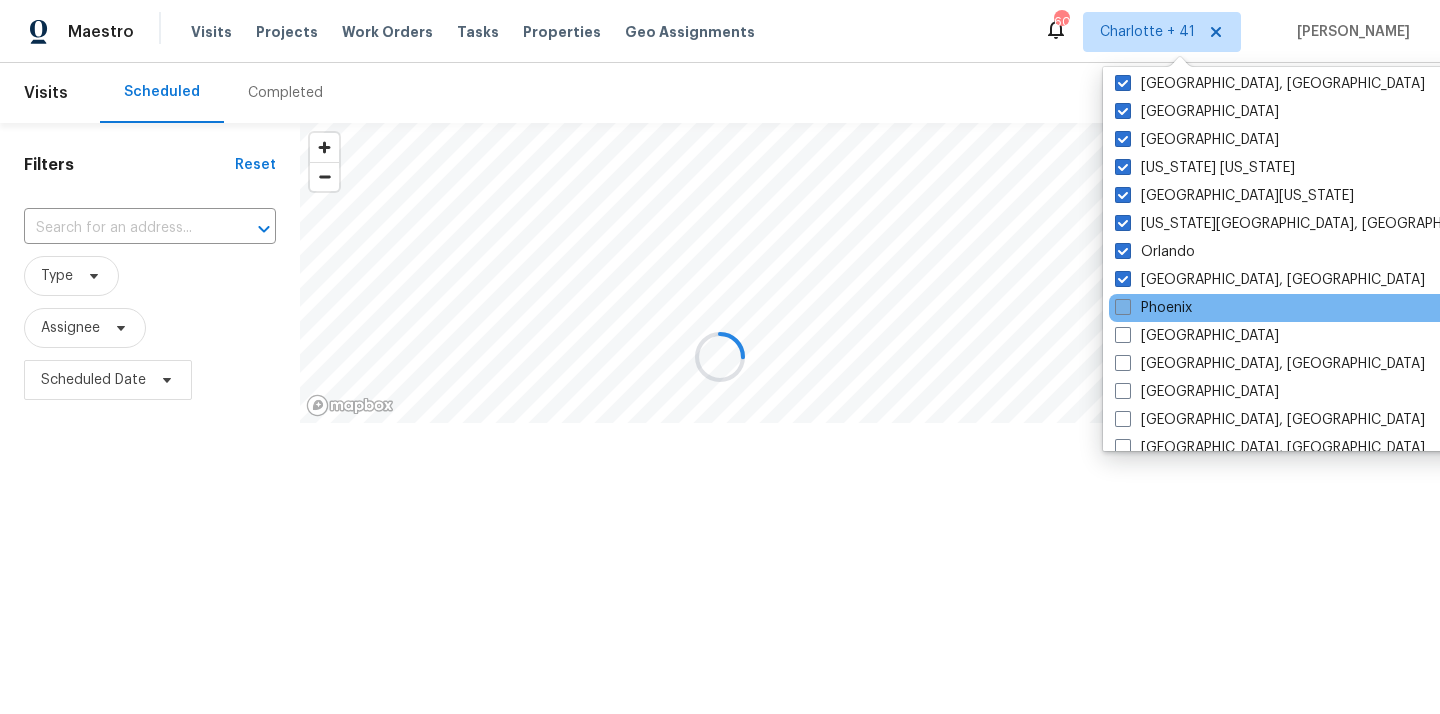 click on "Phoenix" at bounding box center (1153, 308) 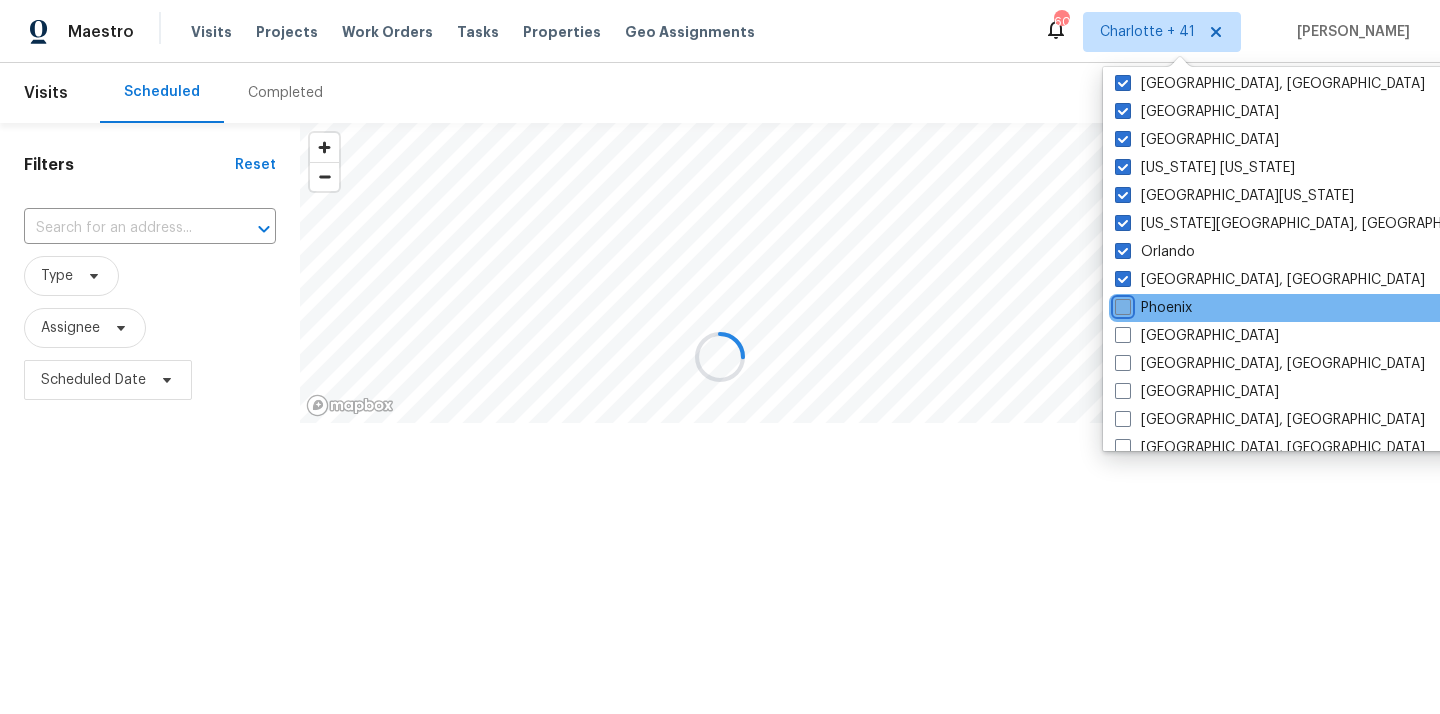 click on "Phoenix" at bounding box center [1121, 304] 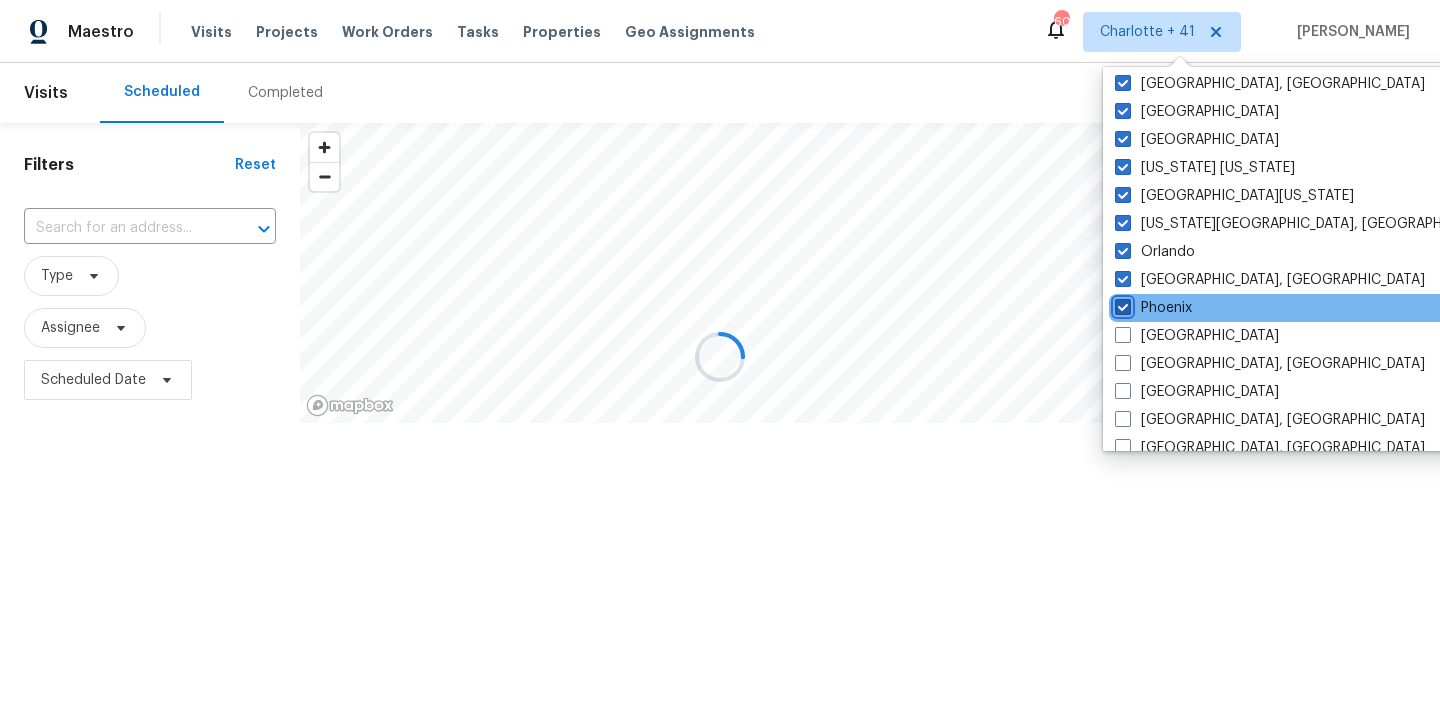 checkbox on "true" 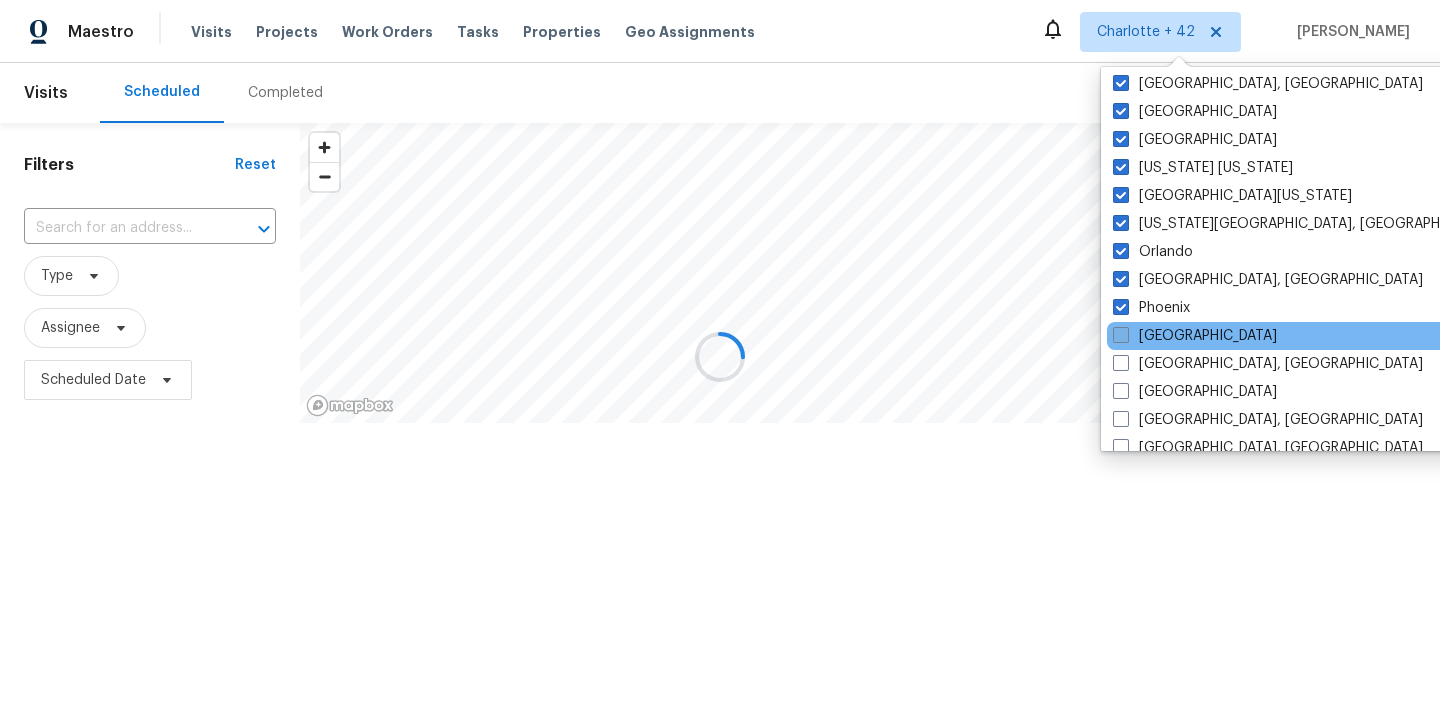 click on "[GEOGRAPHIC_DATA]" at bounding box center [1195, 336] 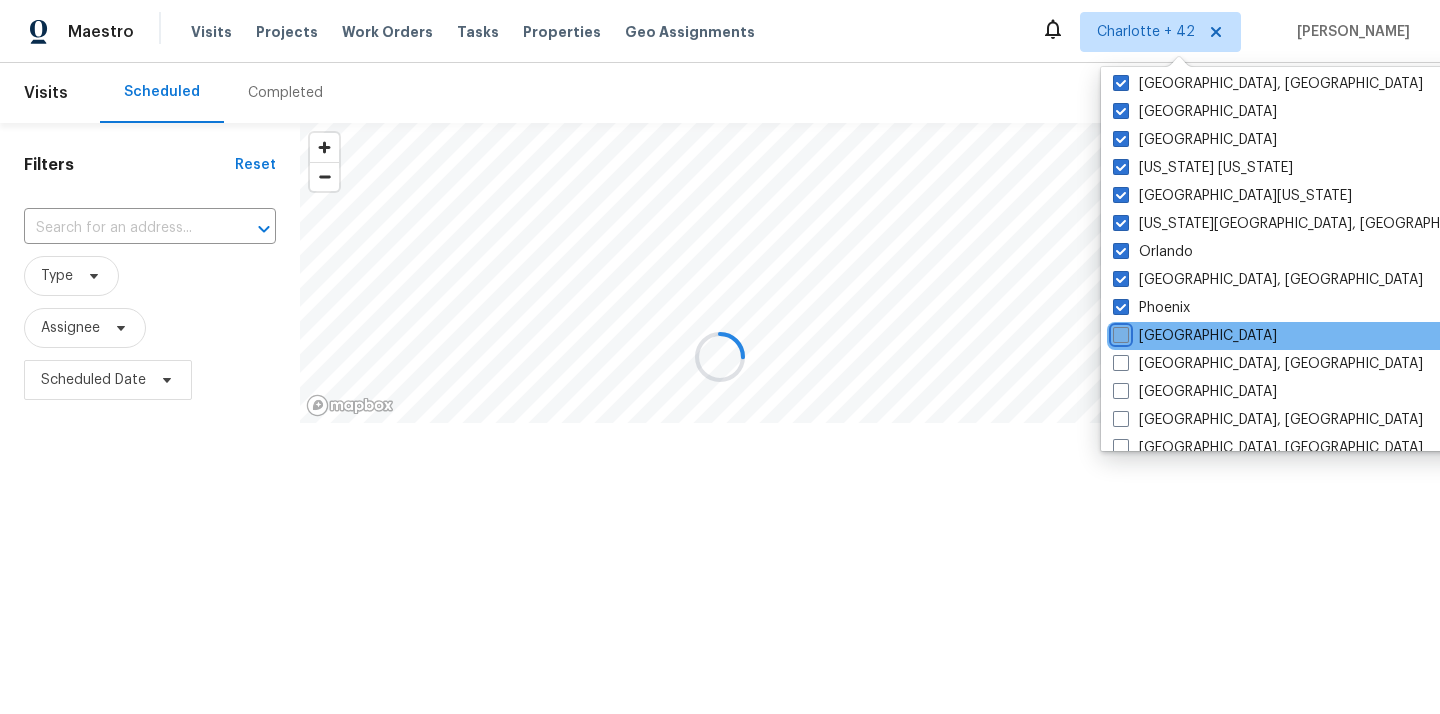 click on "[GEOGRAPHIC_DATA]" at bounding box center [1119, 332] 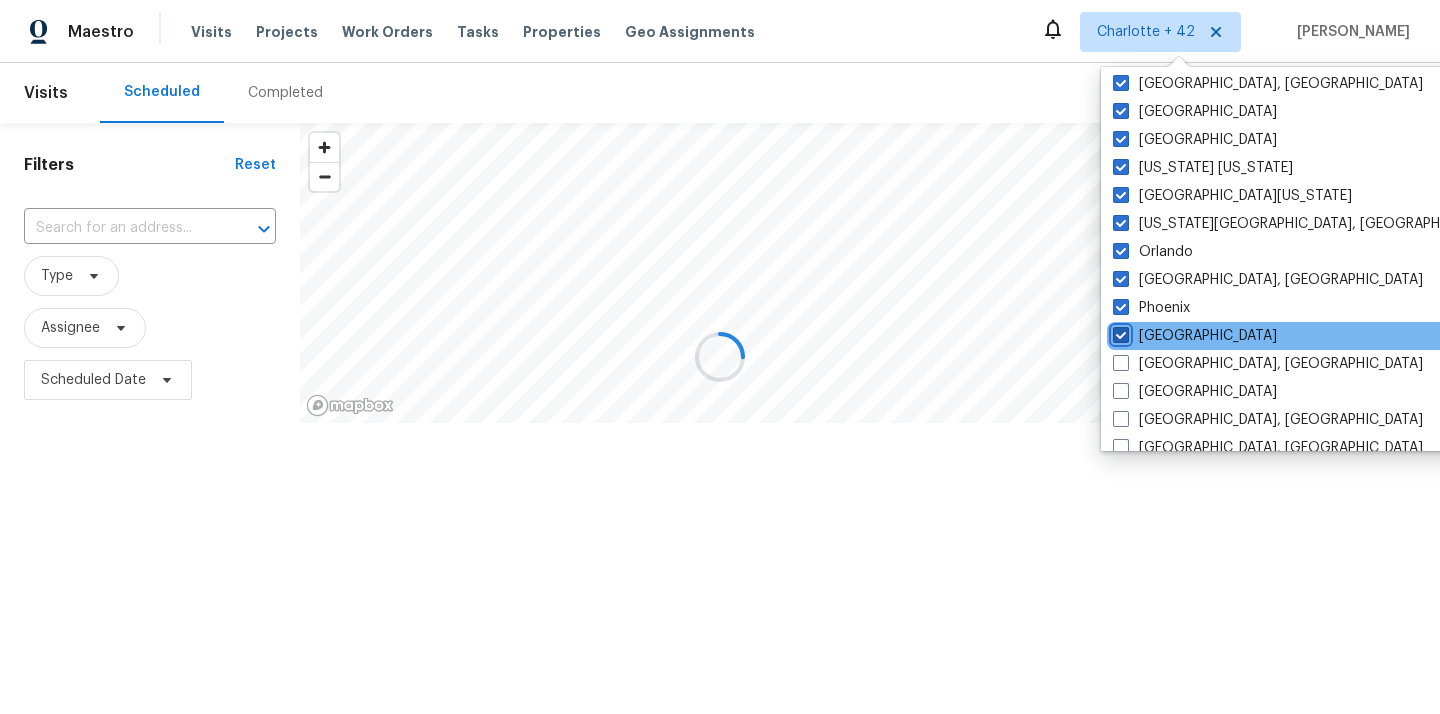 checkbox on "true" 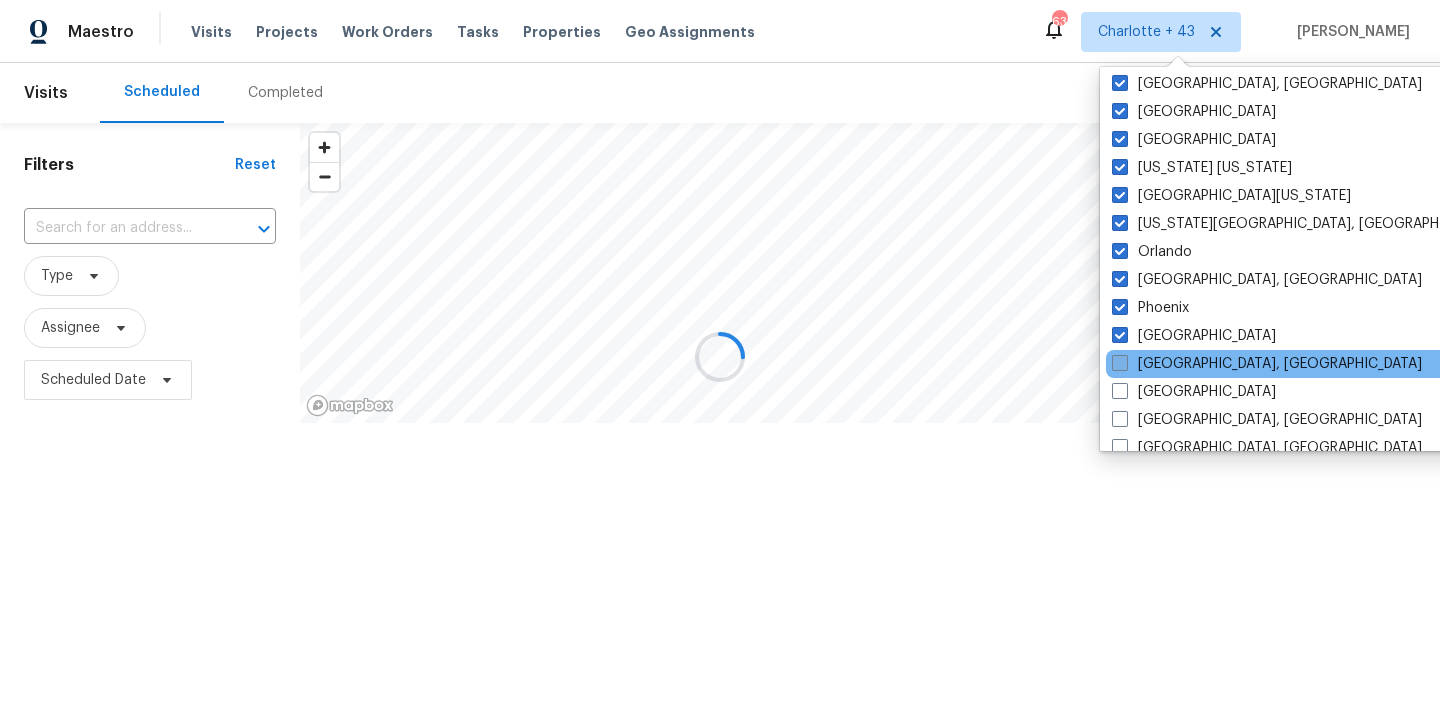 click on "[GEOGRAPHIC_DATA], [GEOGRAPHIC_DATA]" at bounding box center [1267, 364] 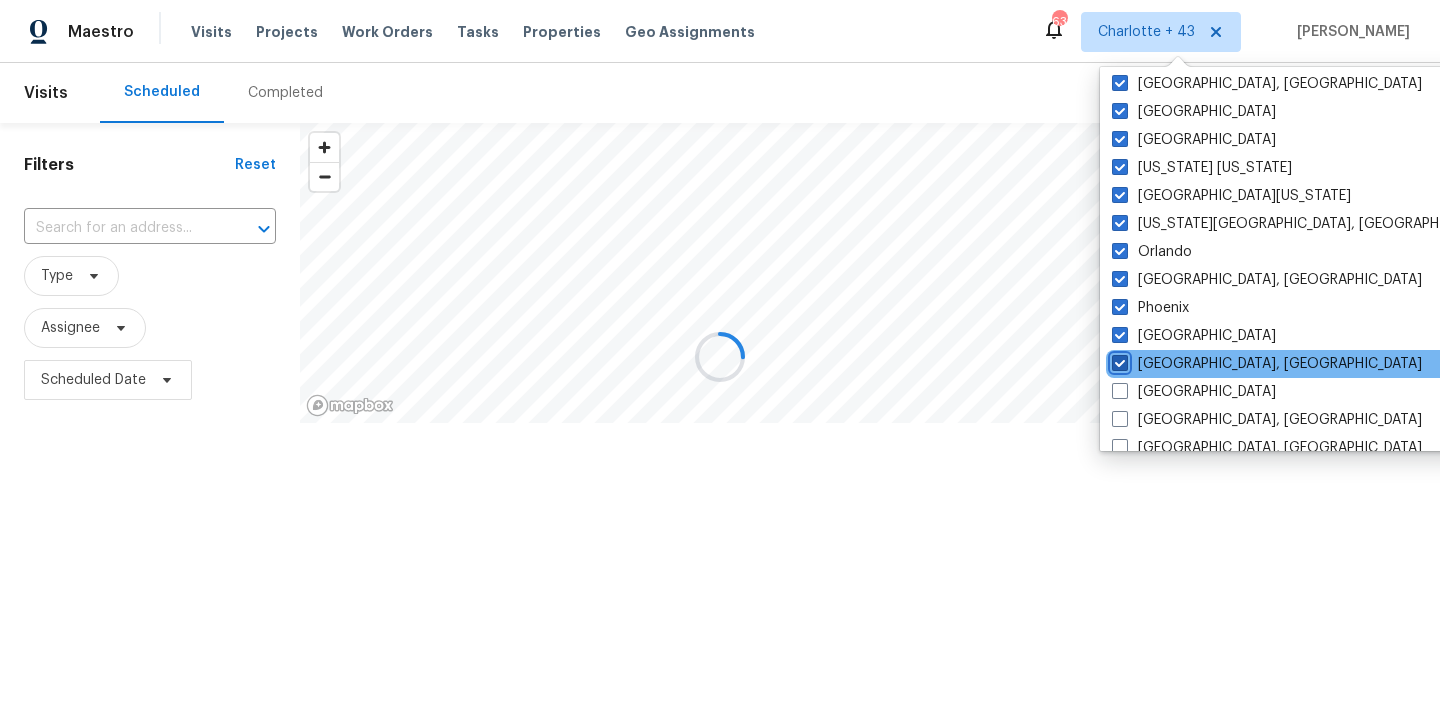 checkbox on "true" 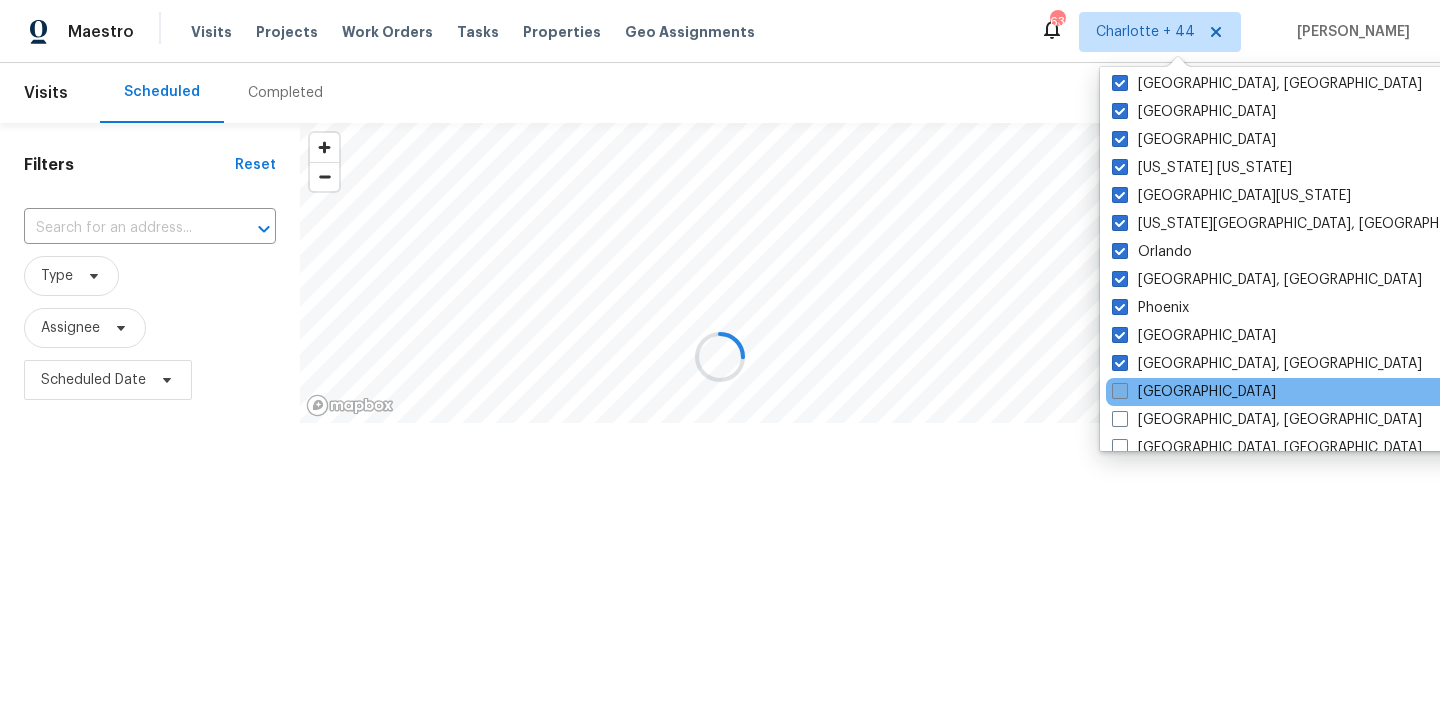 click on "[GEOGRAPHIC_DATA]" at bounding box center [1194, 392] 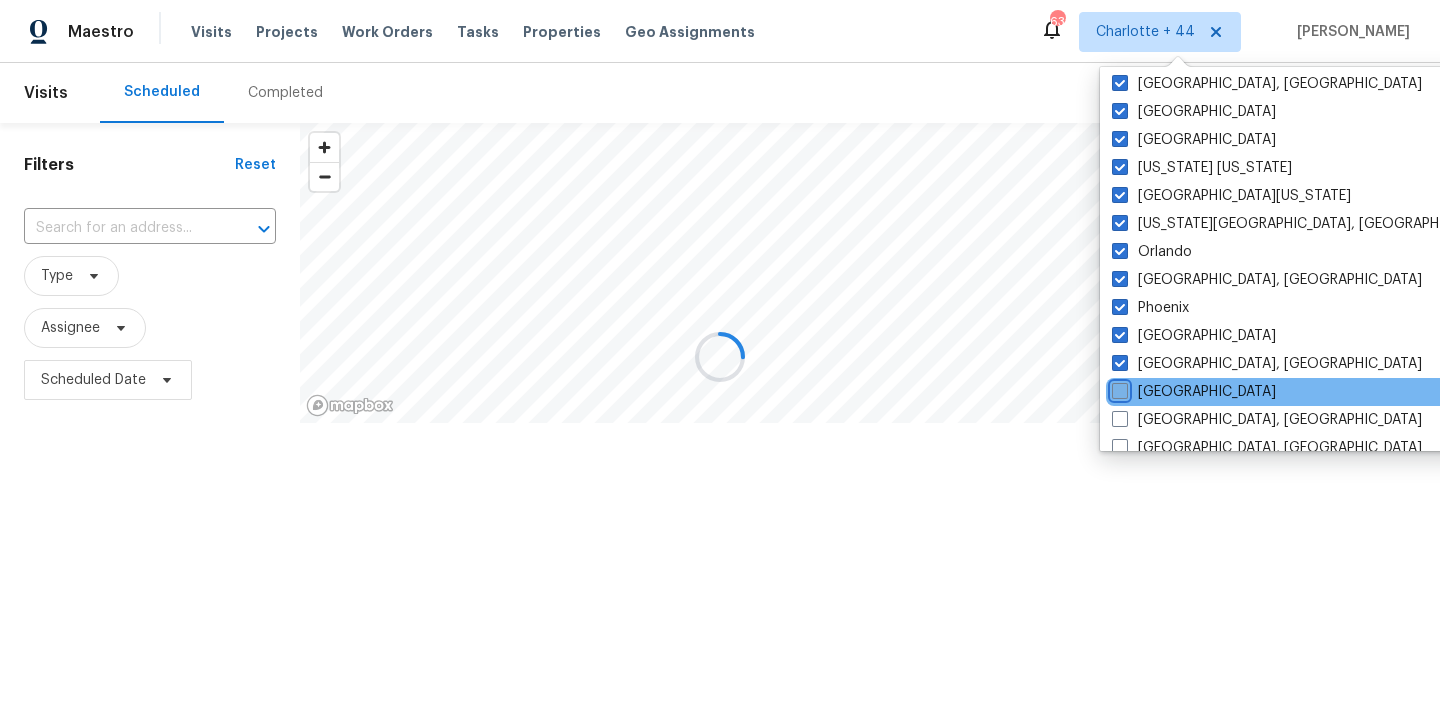 click on "[GEOGRAPHIC_DATA]" at bounding box center (1118, 388) 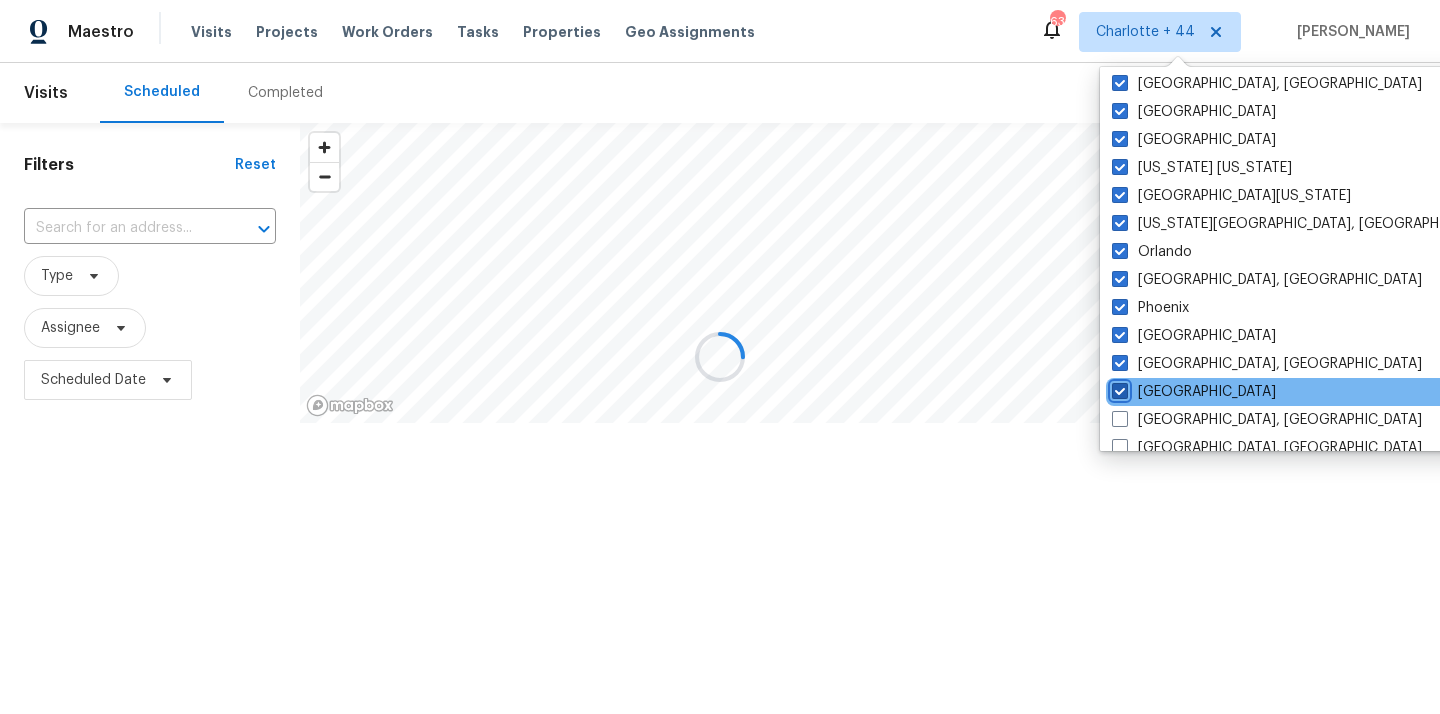 checkbox on "true" 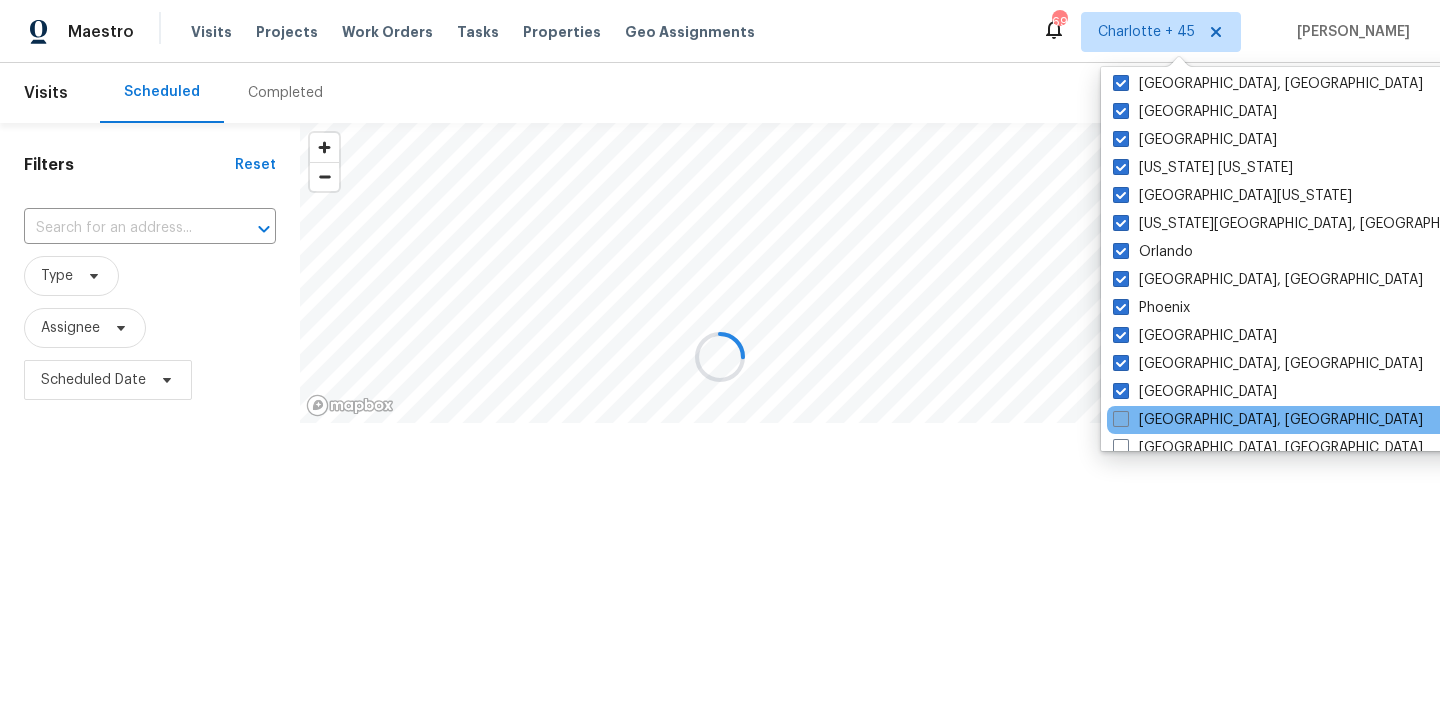 click on "[GEOGRAPHIC_DATA], [GEOGRAPHIC_DATA]" at bounding box center (1268, 420) 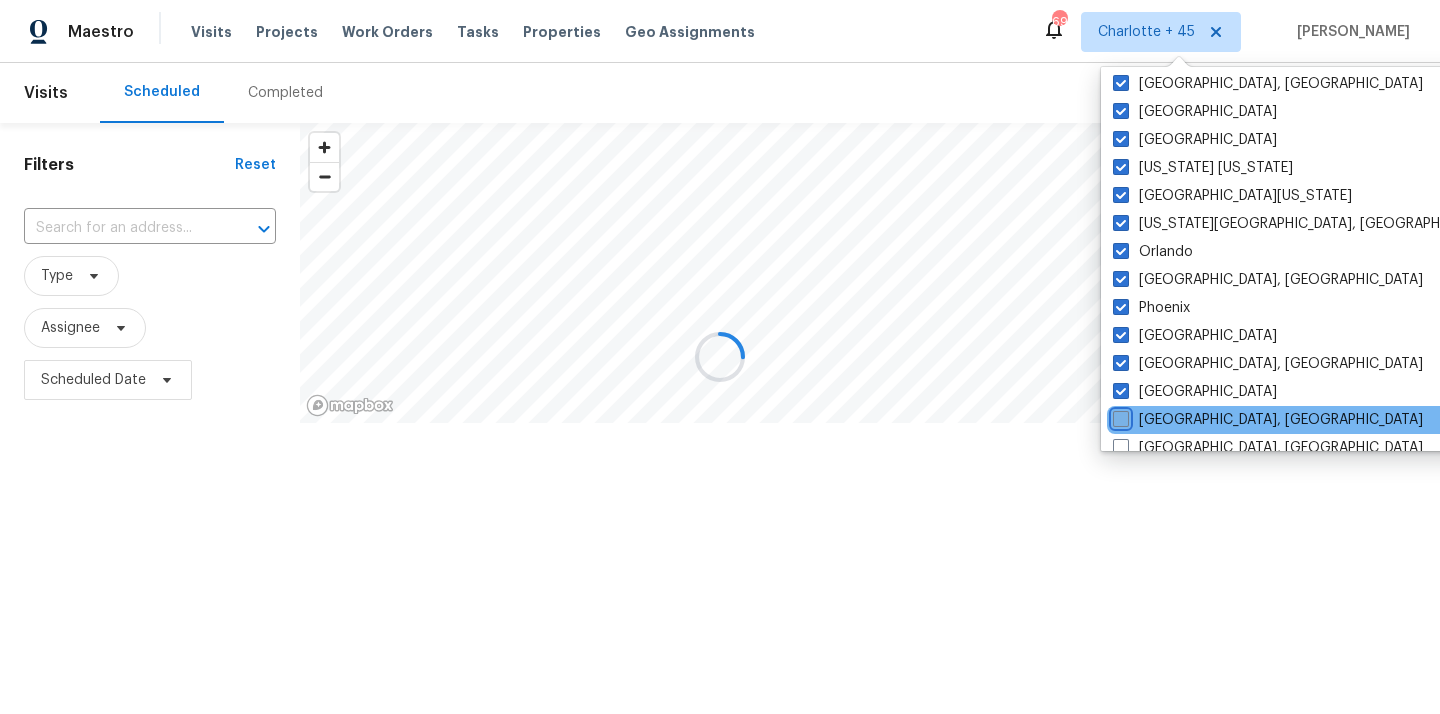 click on "[GEOGRAPHIC_DATA], [GEOGRAPHIC_DATA]" at bounding box center [1119, 416] 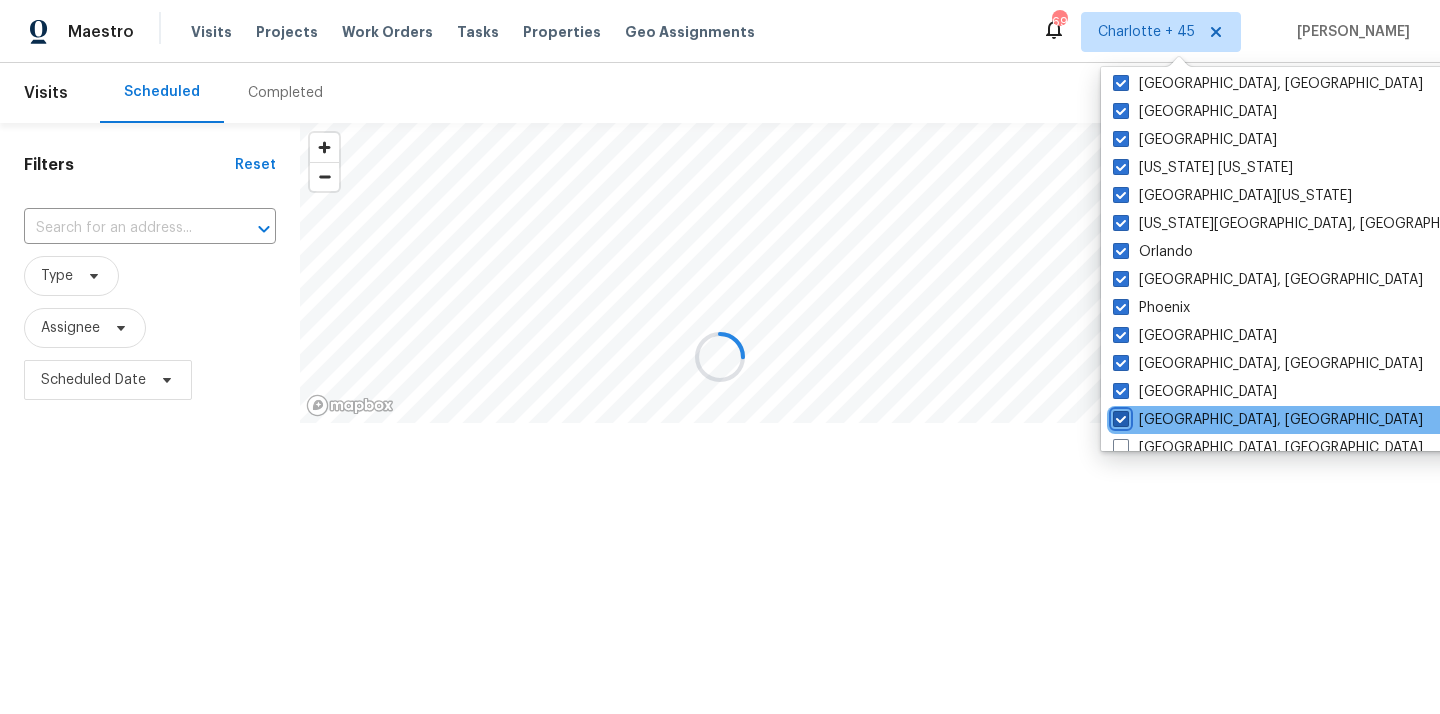 checkbox on "true" 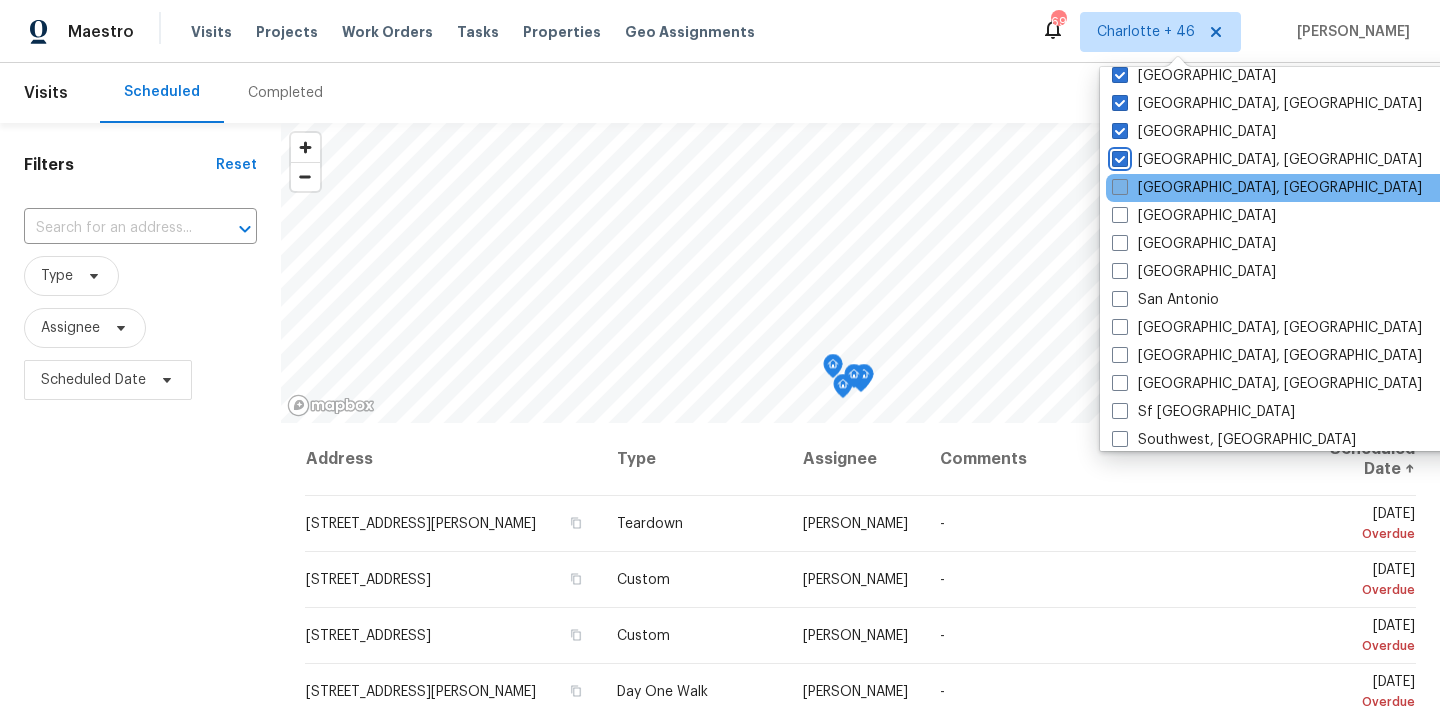 scroll, scrollTop: 1208, scrollLeft: 0, axis: vertical 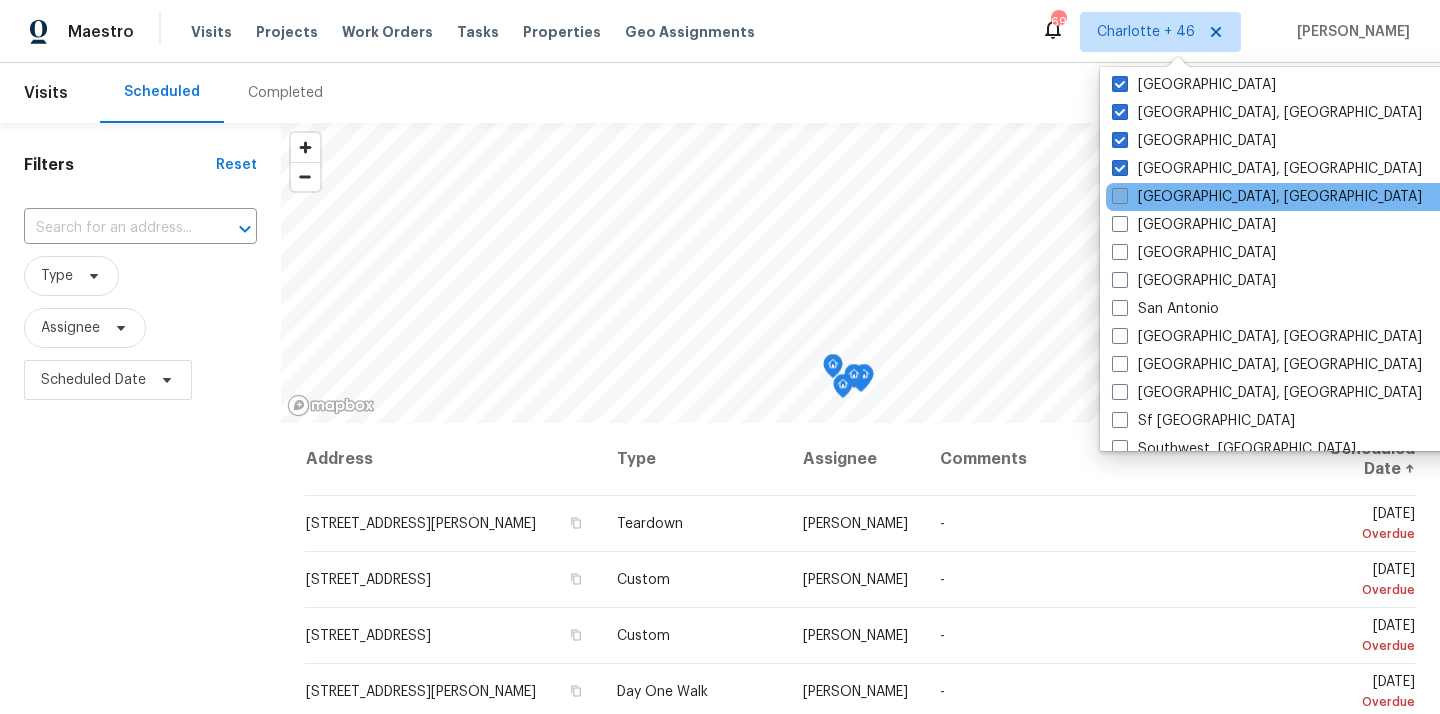 click on "[GEOGRAPHIC_DATA], [GEOGRAPHIC_DATA]" at bounding box center [1267, 197] 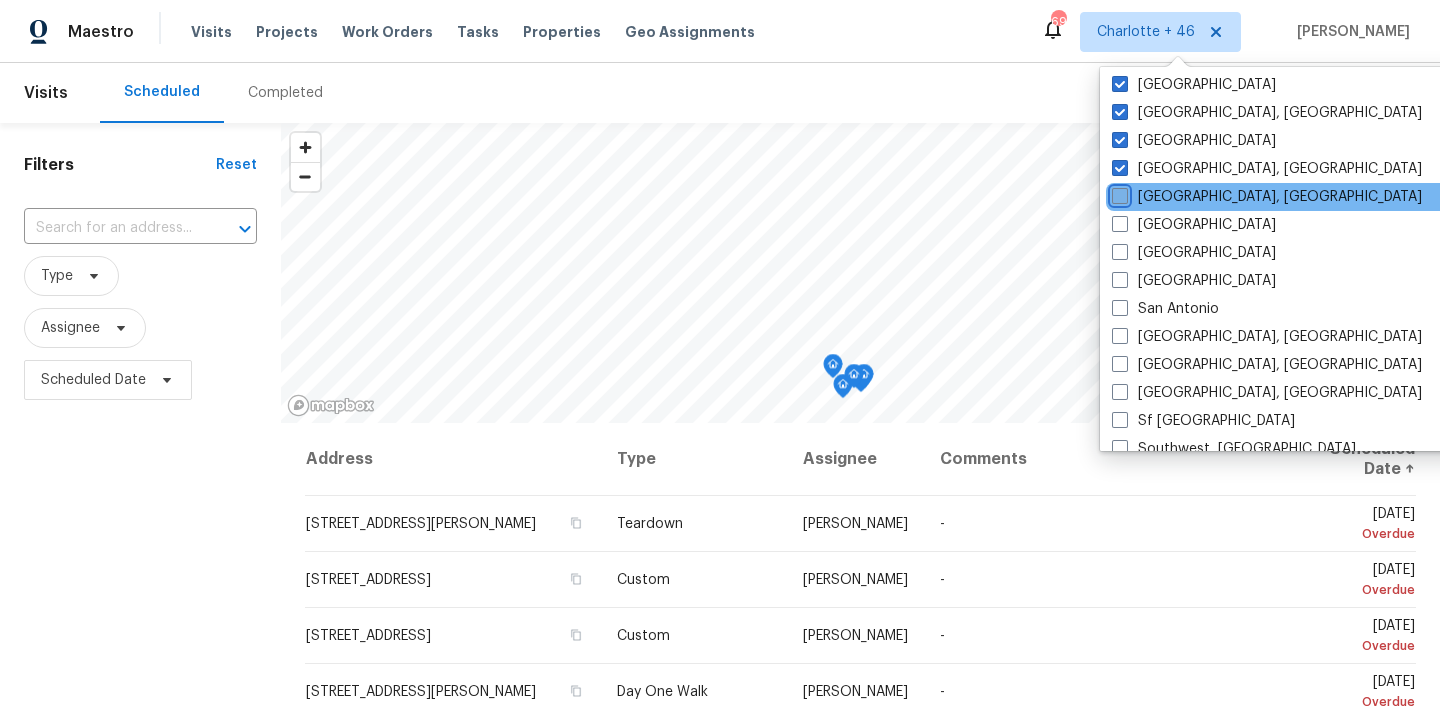 click on "[GEOGRAPHIC_DATA], [GEOGRAPHIC_DATA]" at bounding box center [1118, 193] 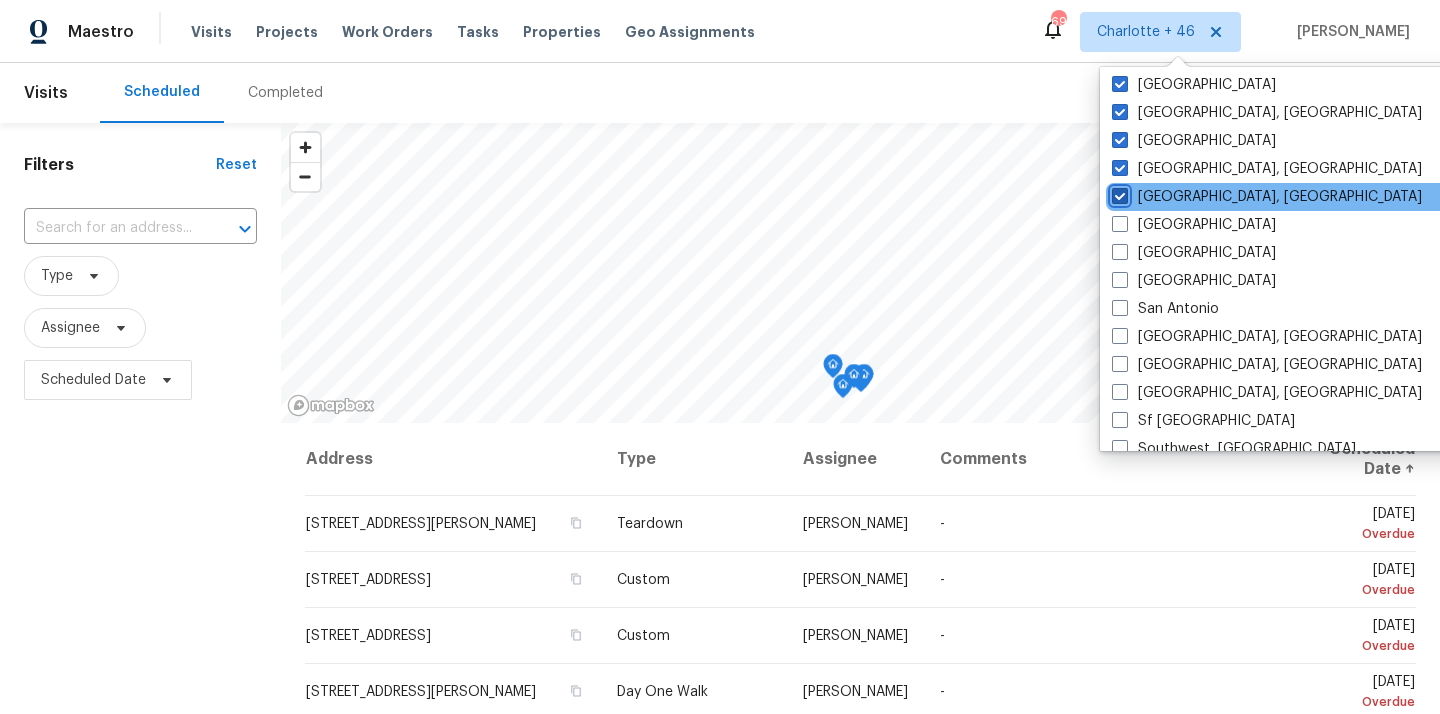 checkbox on "true" 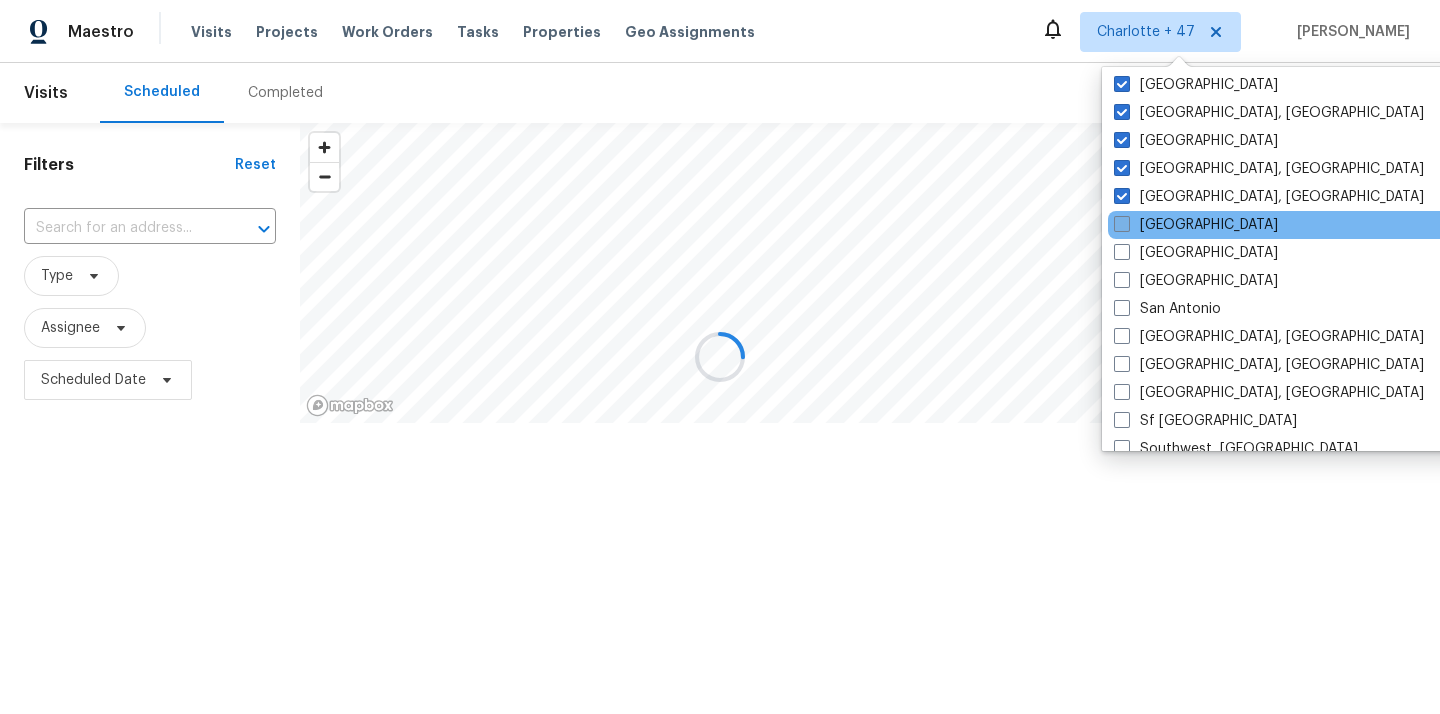 click on "[GEOGRAPHIC_DATA]" at bounding box center (1196, 225) 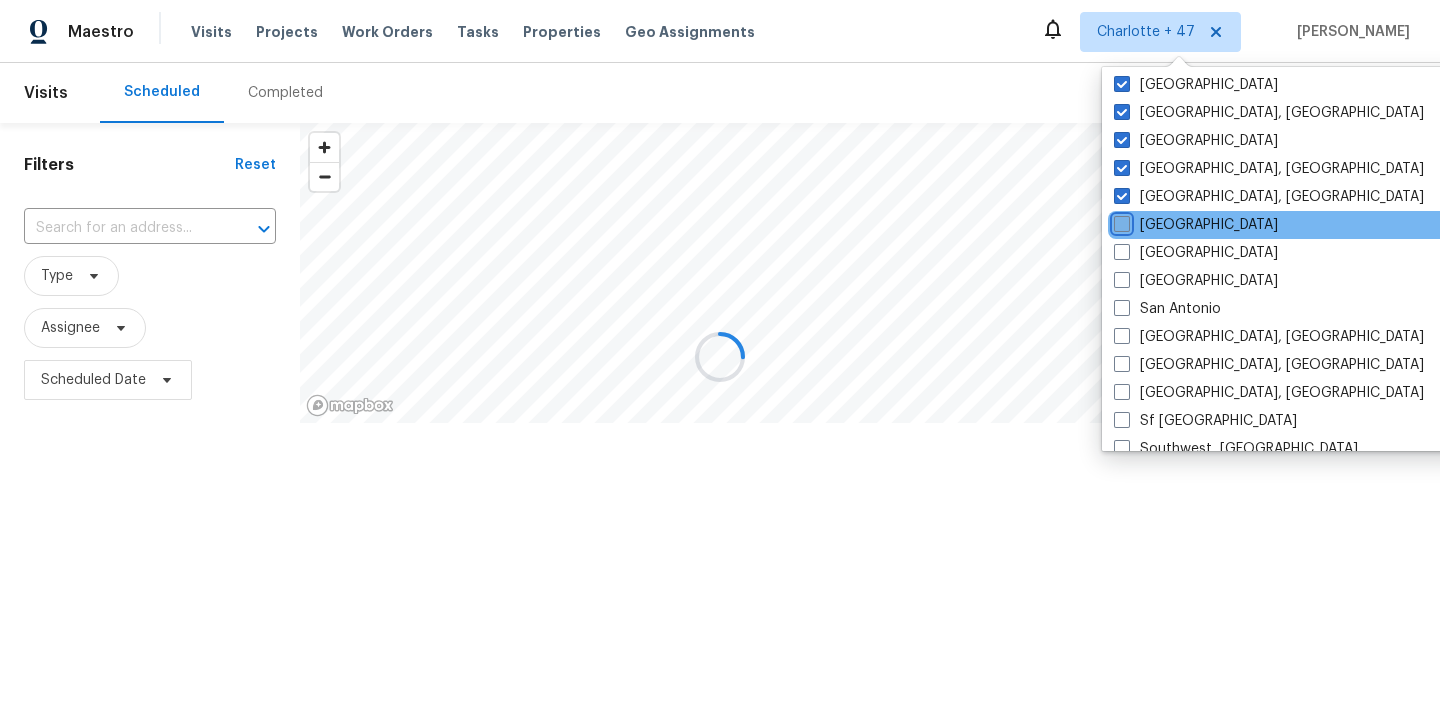 click on "[GEOGRAPHIC_DATA]" at bounding box center [1120, 221] 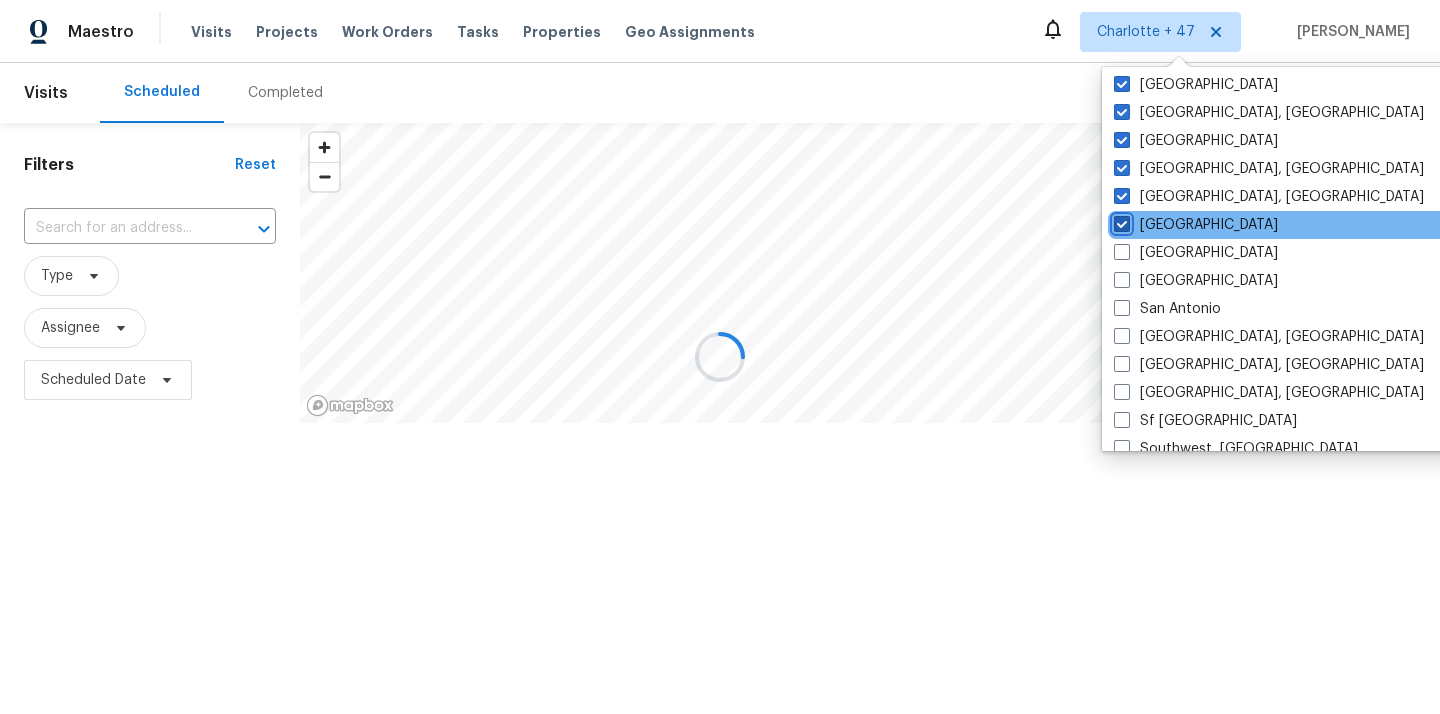 checkbox on "true" 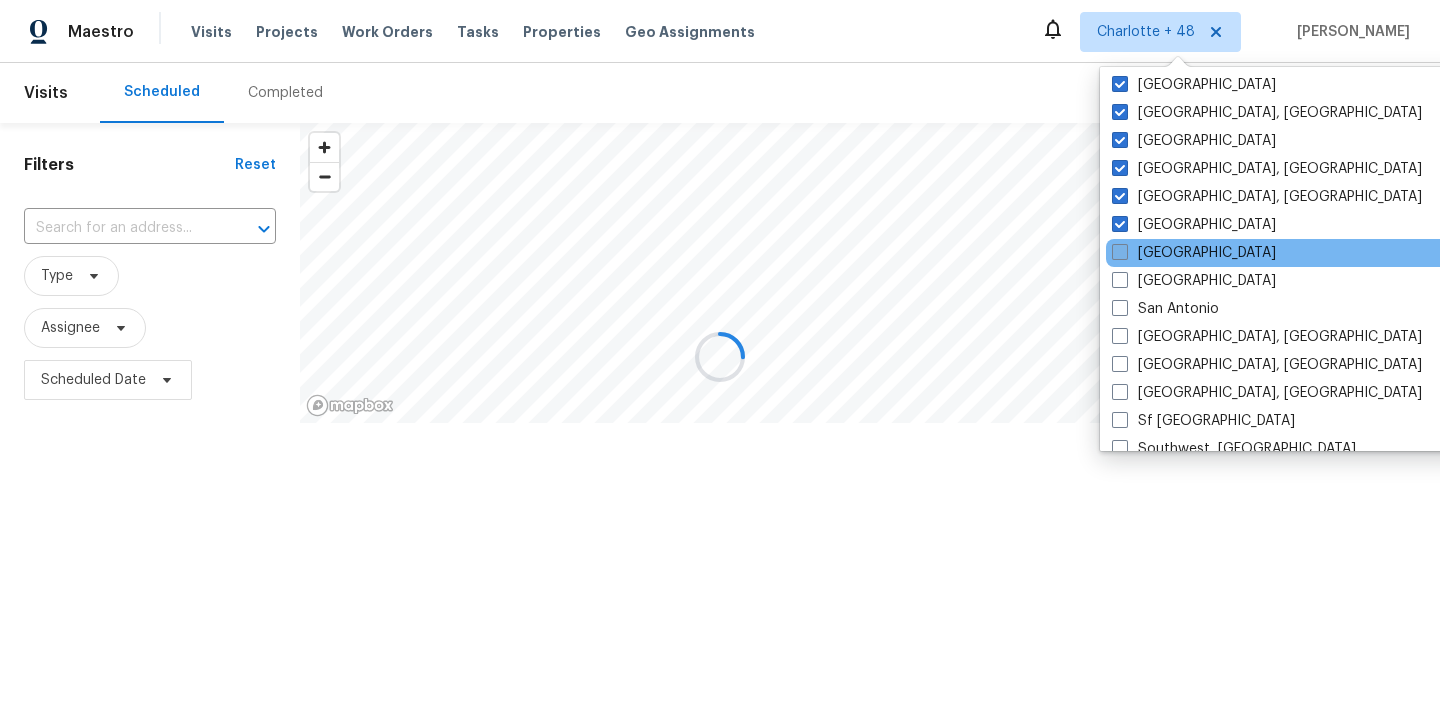 click on "[GEOGRAPHIC_DATA]" at bounding box center [1194, 253] 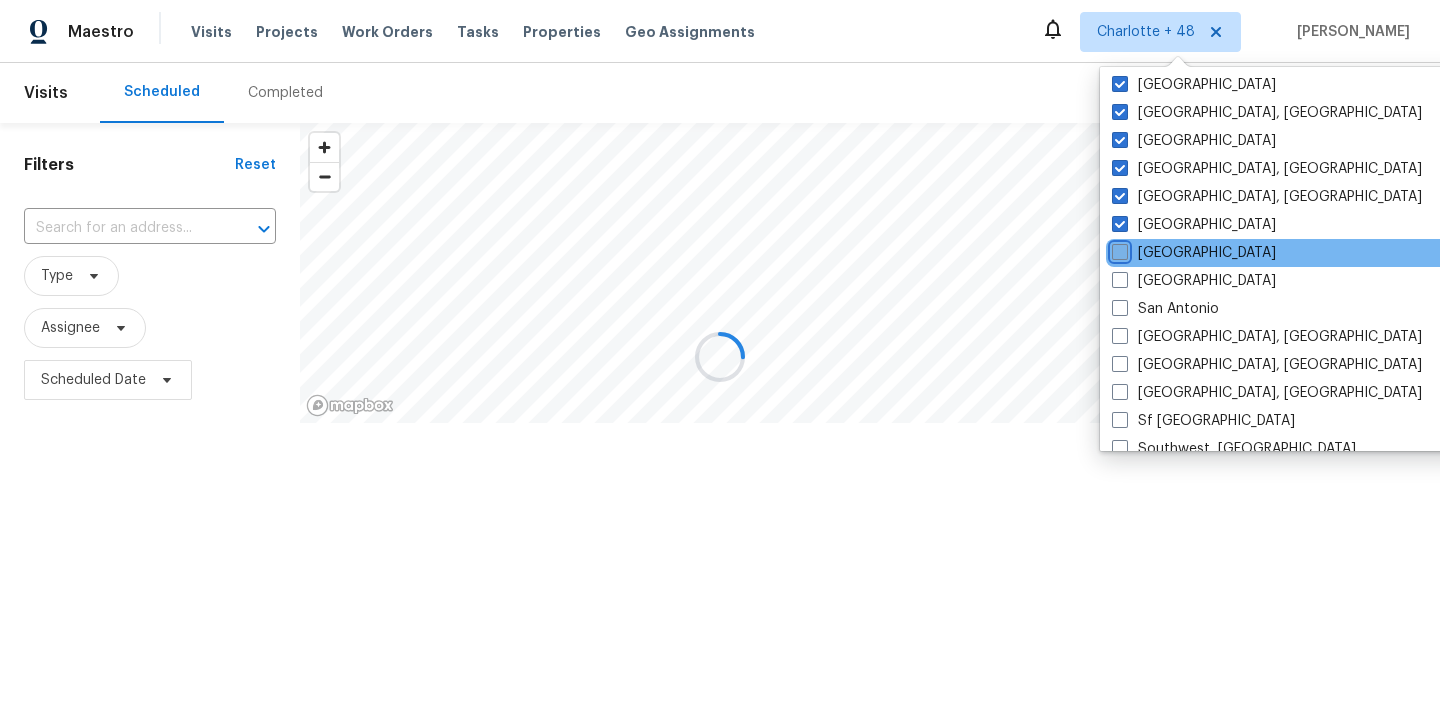 click on "[GEOGRAPHIC_DATA]" at bounding box center [1118, 249] 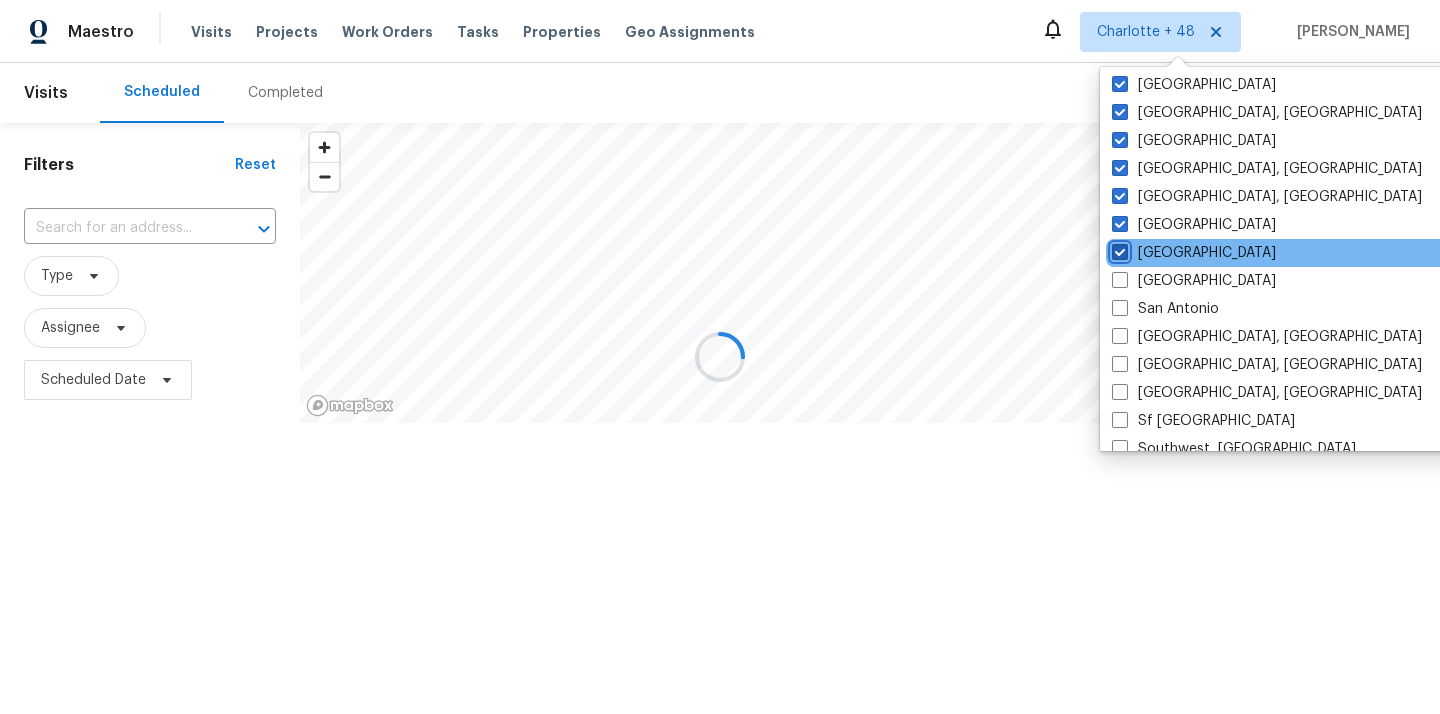 checkbox on "true" 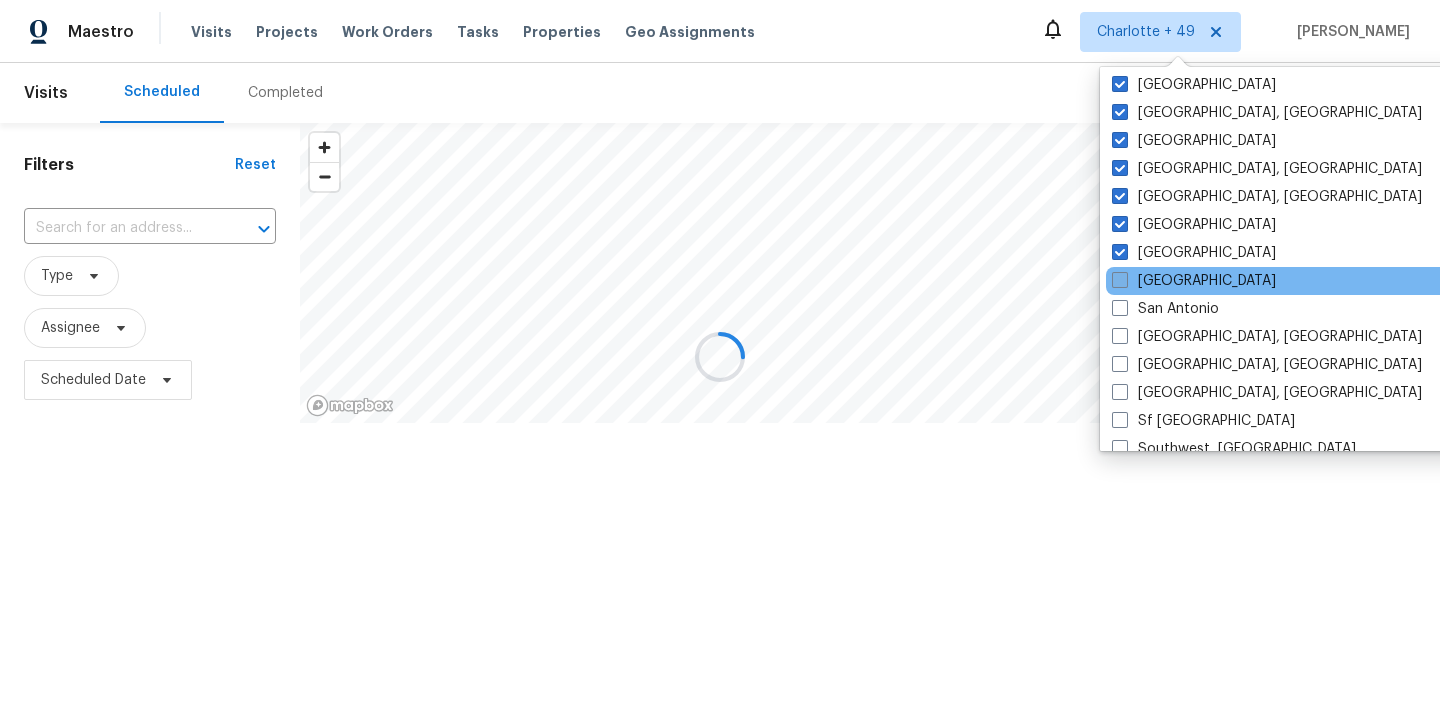 click on "[GEOGRAPHIC_DATA]" at bounding box center [1194, 281] 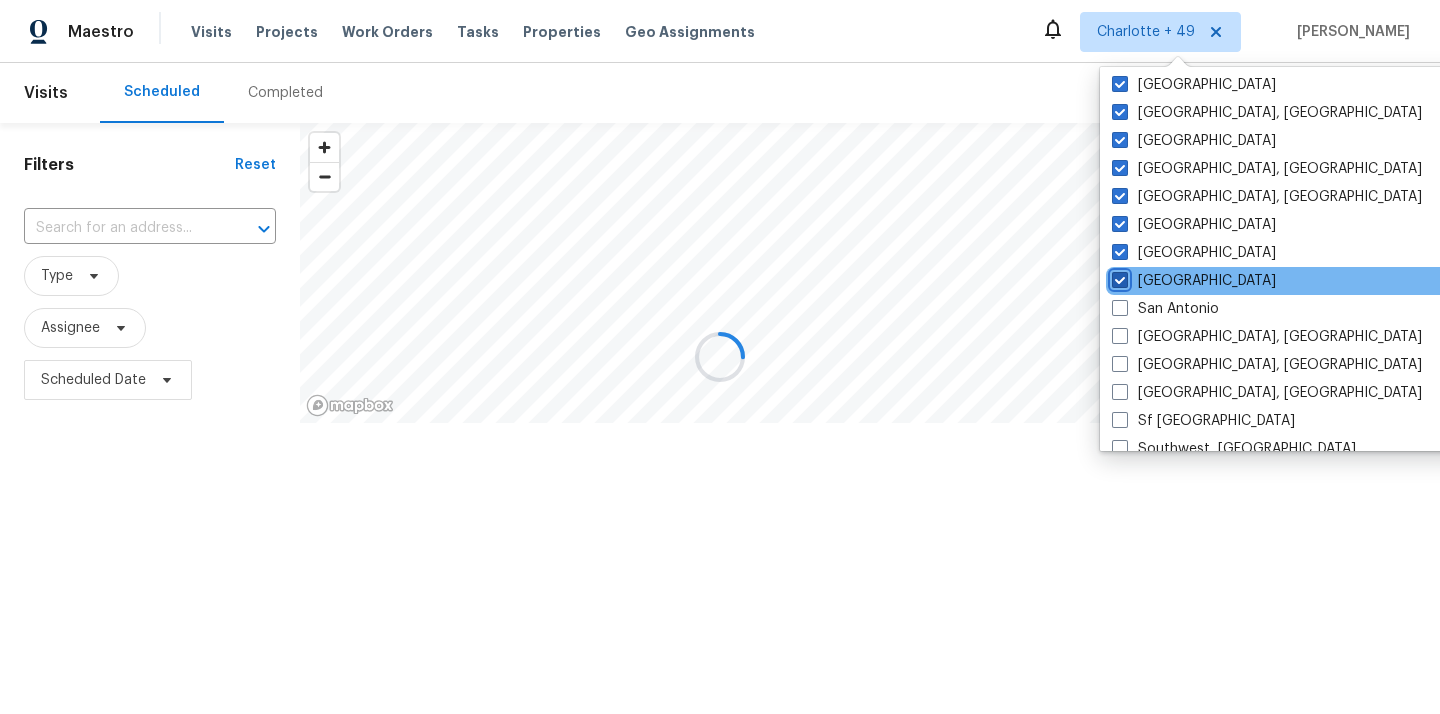 checkbox on "true" 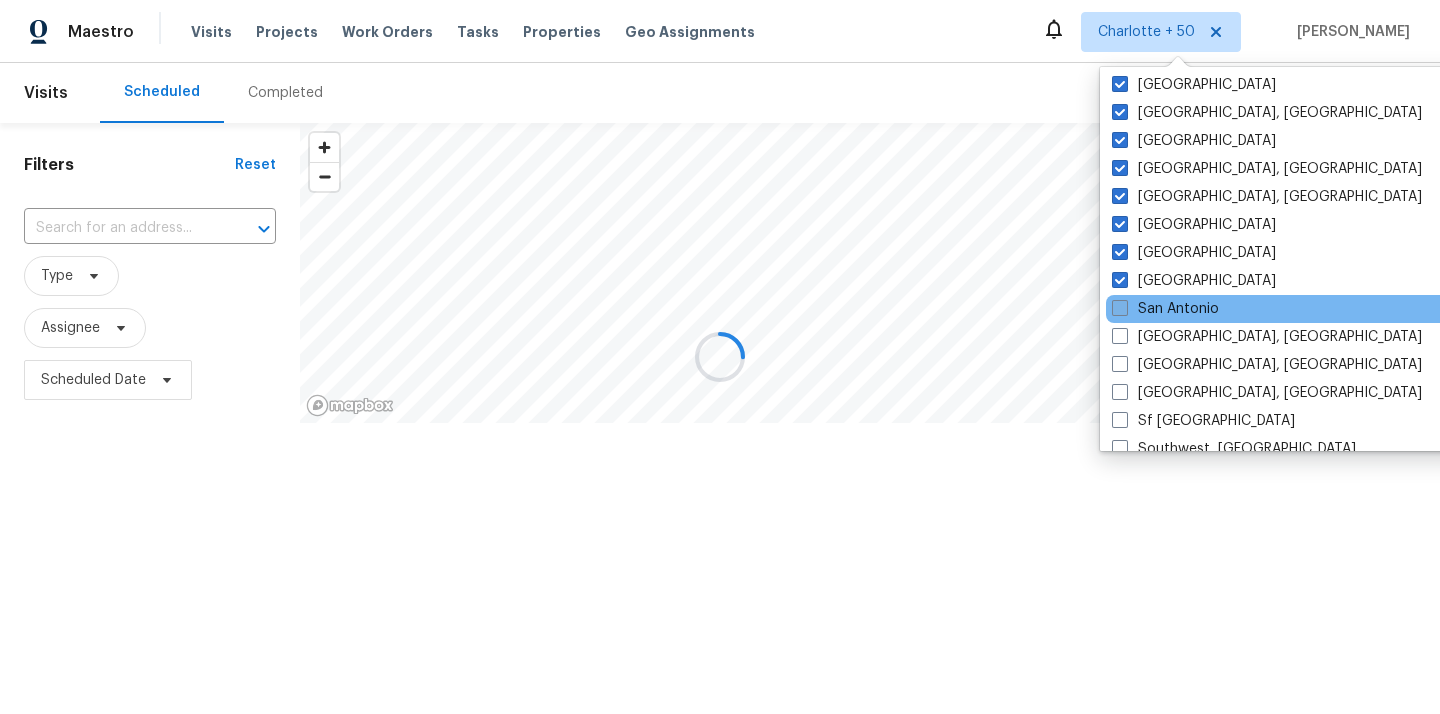 click on "San Antonio" at bounding box center (1165, 309) 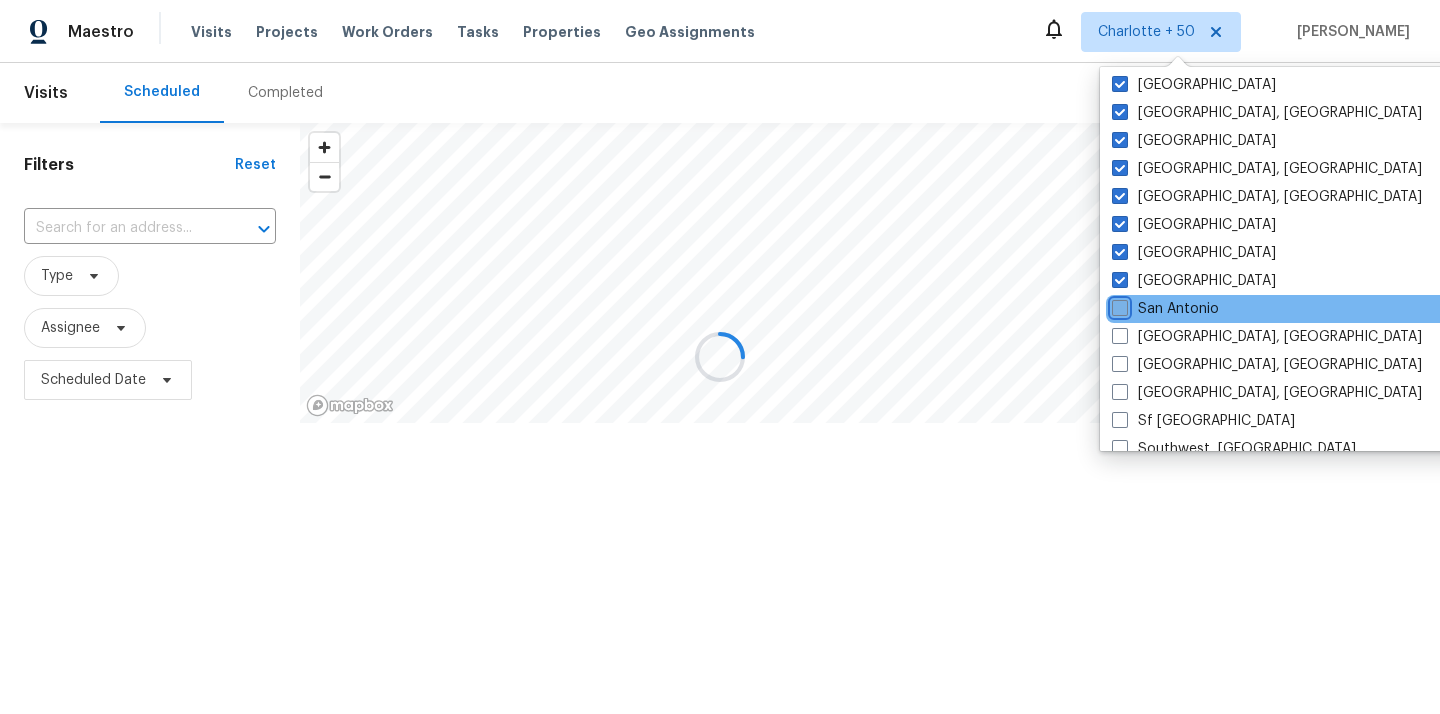 click on "San Antonio" at bounding box center (1118, 305) 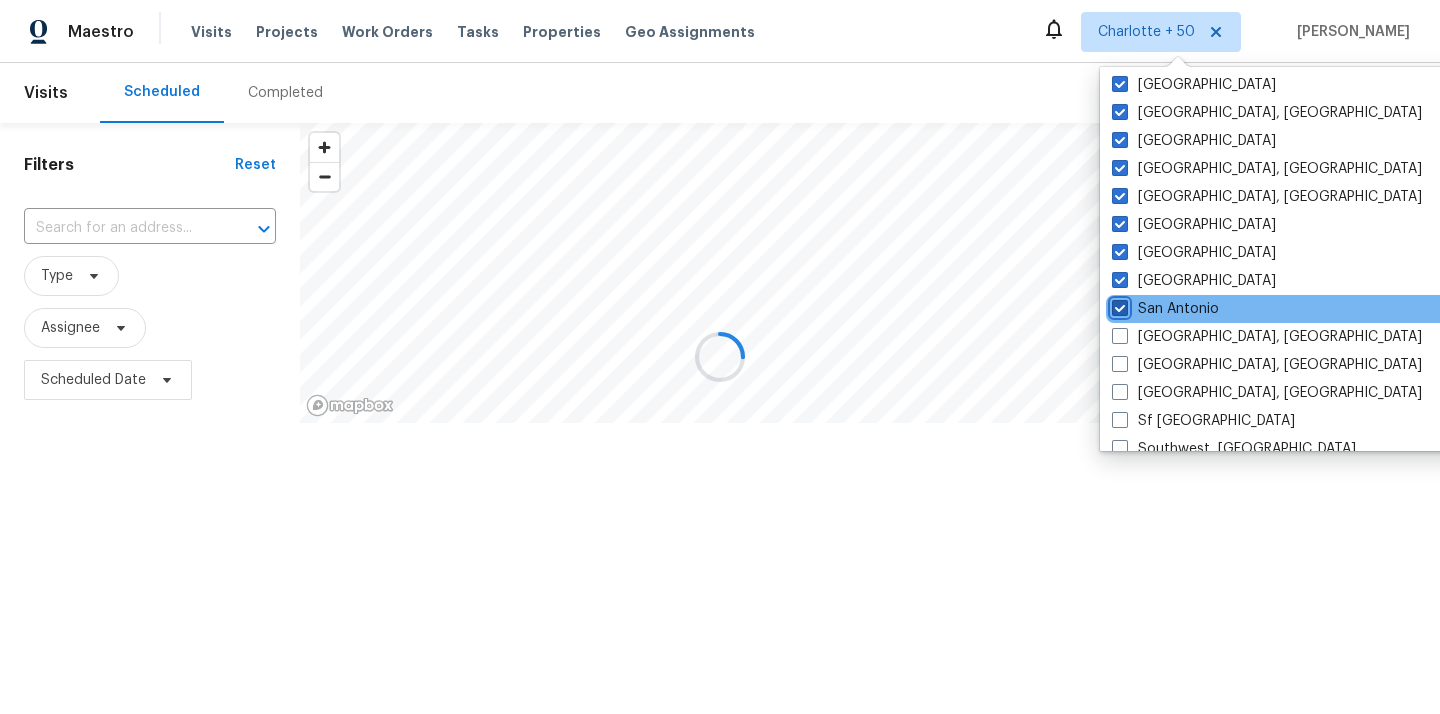 checkbox on "true" 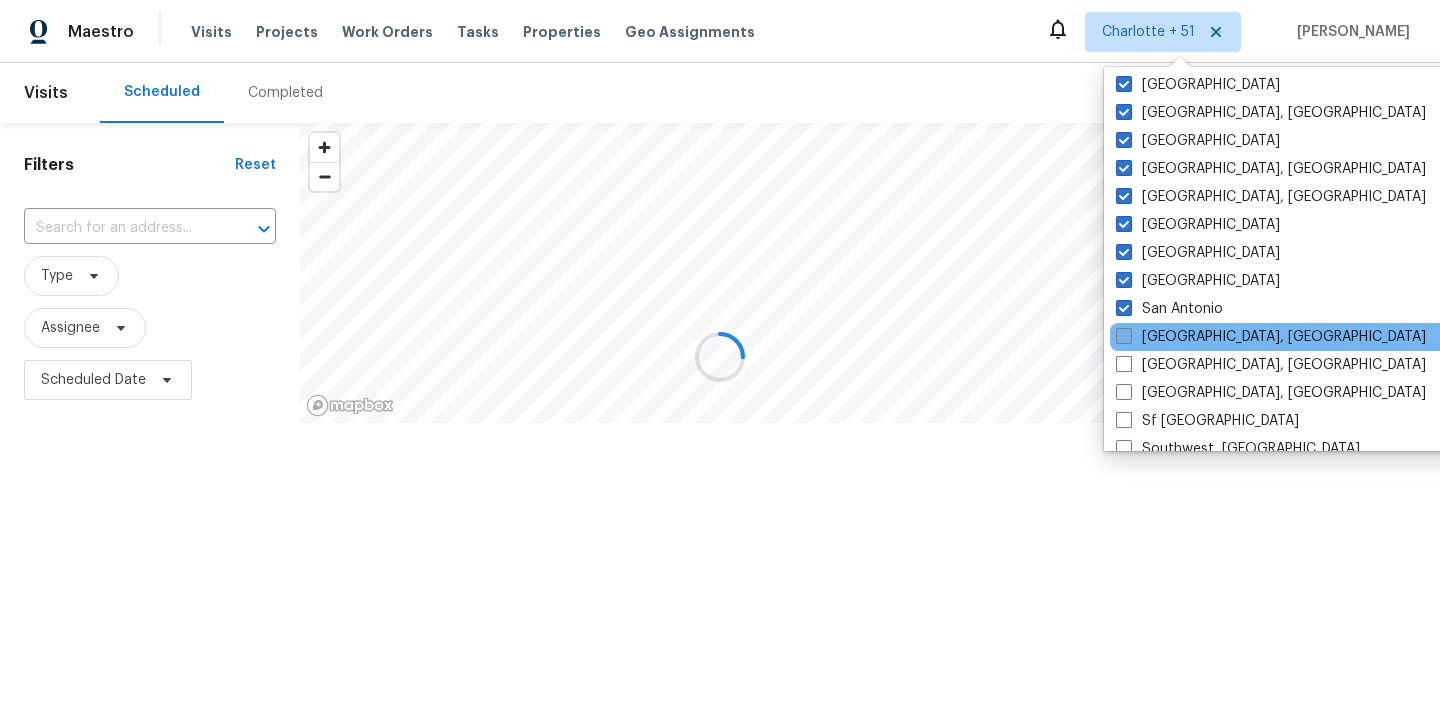 click on "[GEOGRAPHIC_DATA], [GEOGRAPHIC_DATA]" at bounding box center (1271, 337) 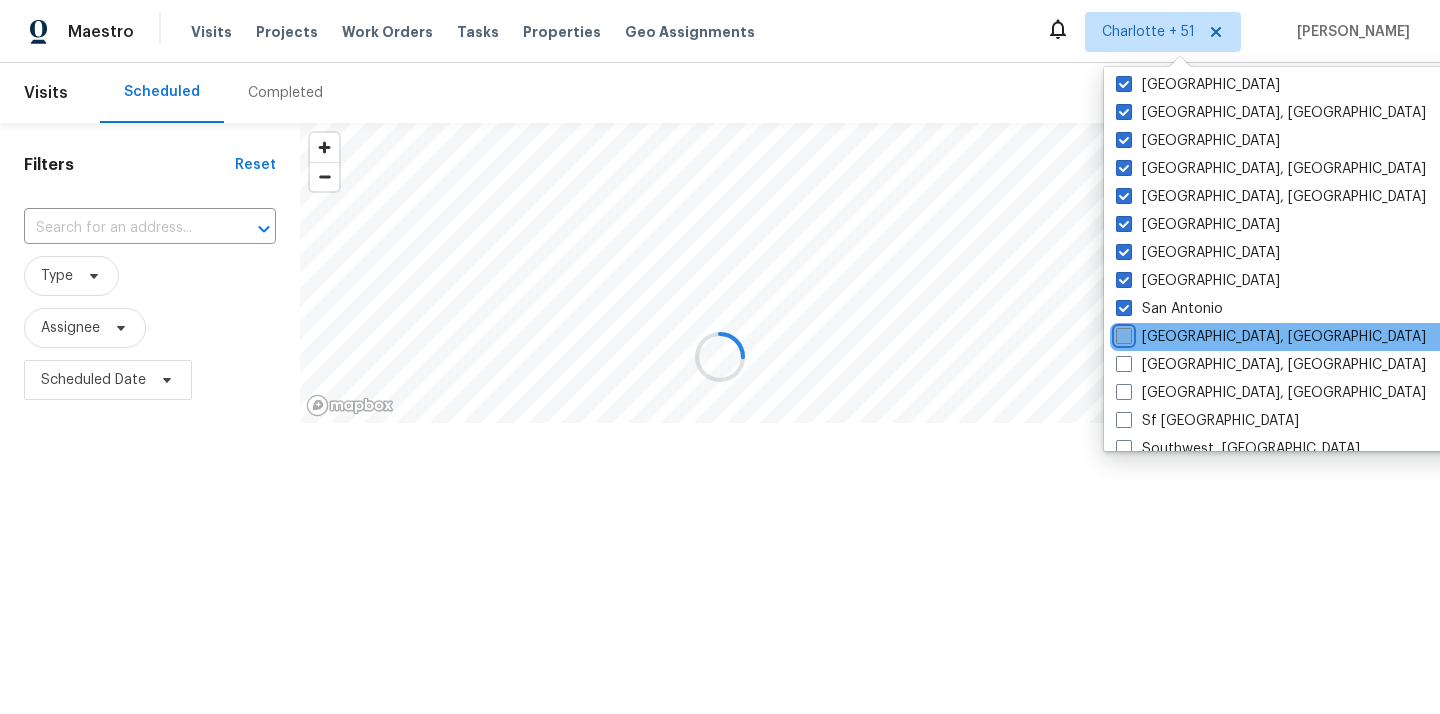 click on "[GEOGRAPHIC_DATA], [GEOGRAPHIC_DATA]" at bounding box center (1122, 333) 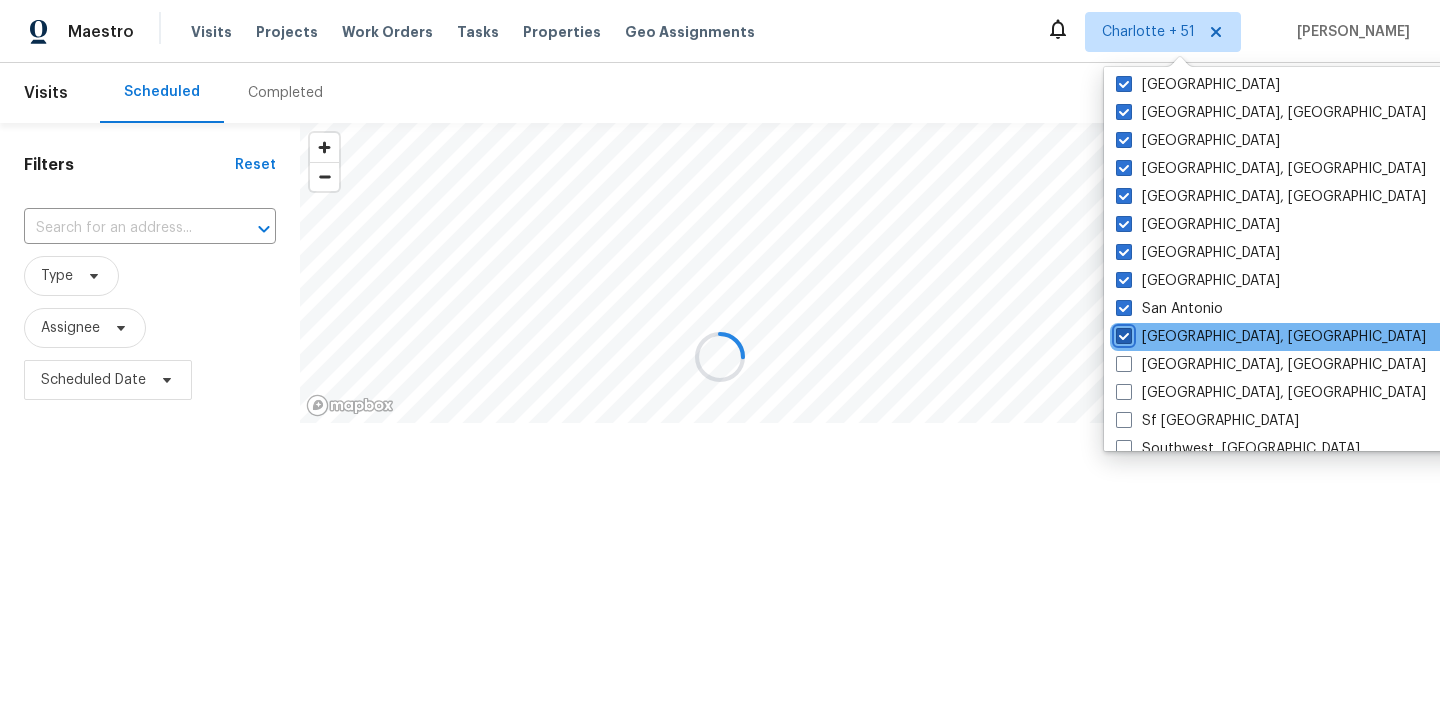 checkbox on "true" 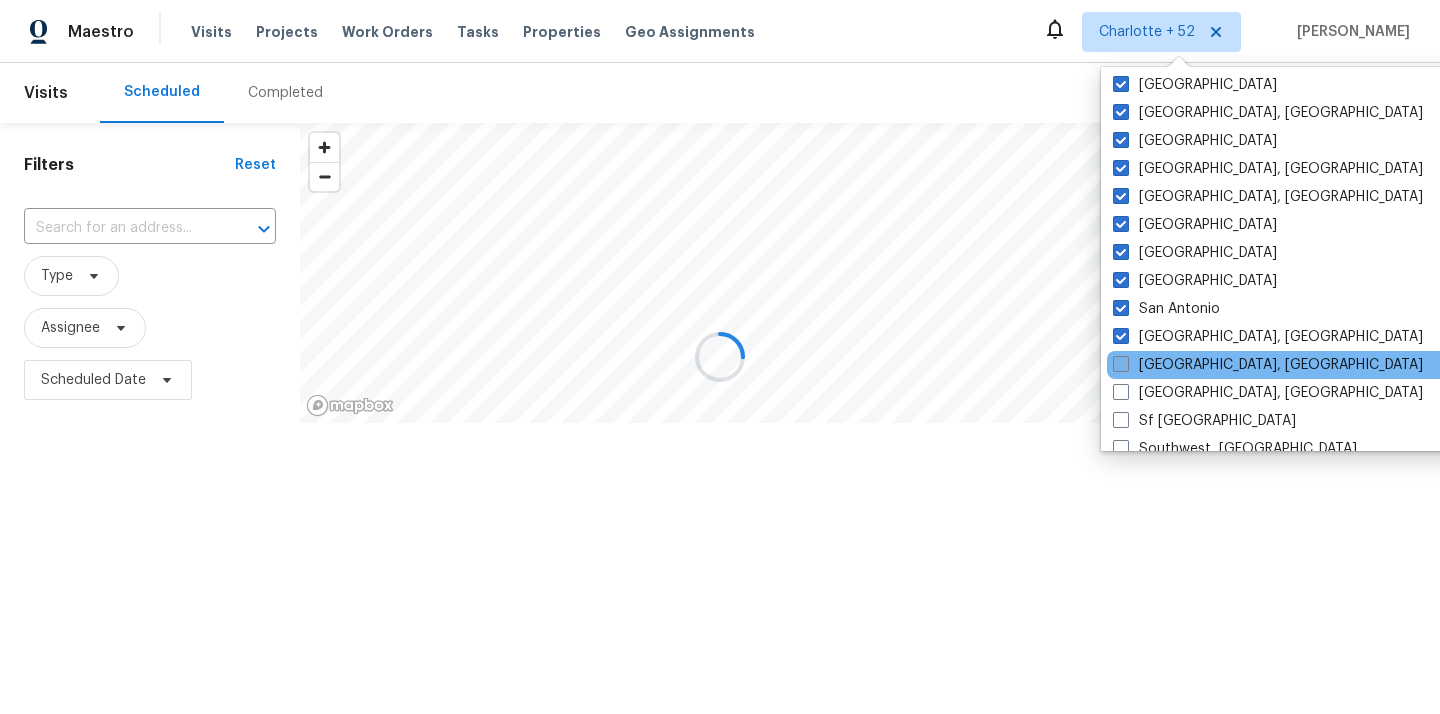 click on "[GEOGRAPHIC_DATA], [GEOGRAPHIC_DATA]" at bounding box center (1268, 365) 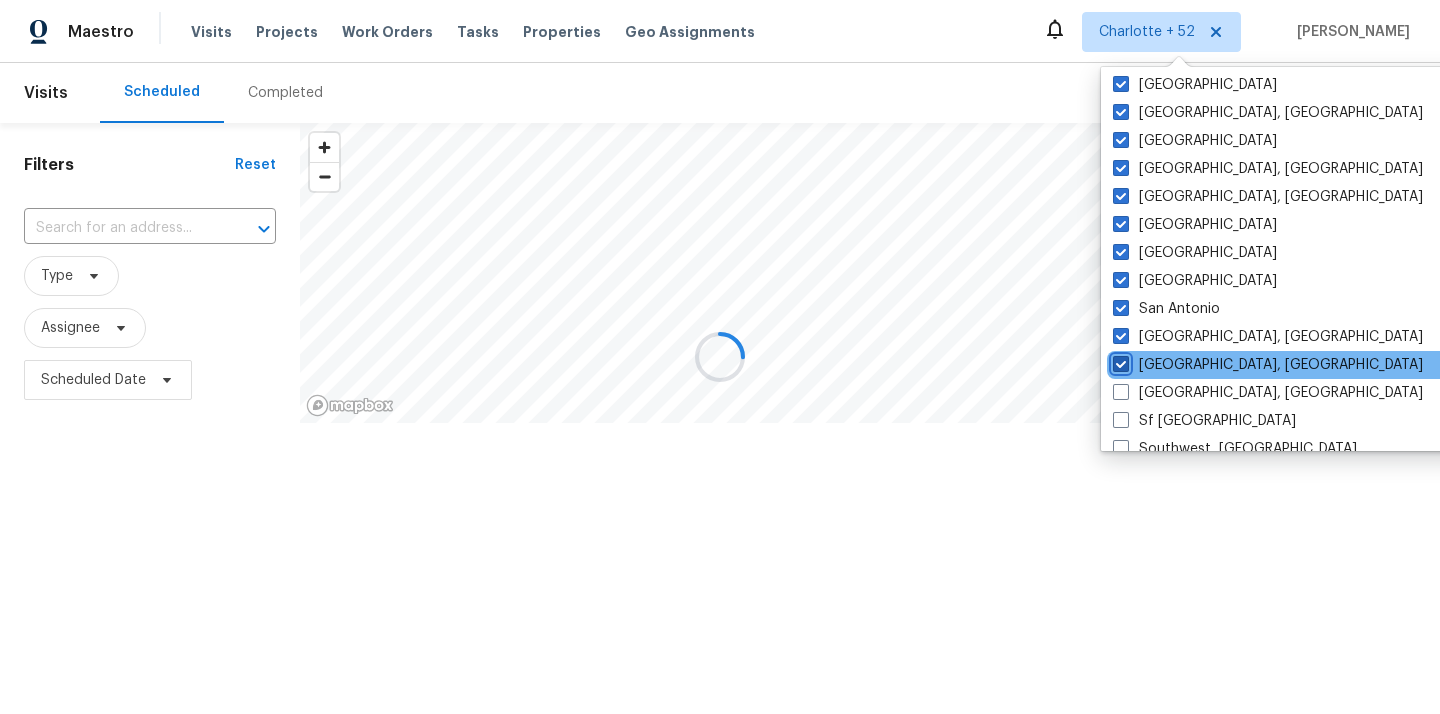 checkbox on "true" 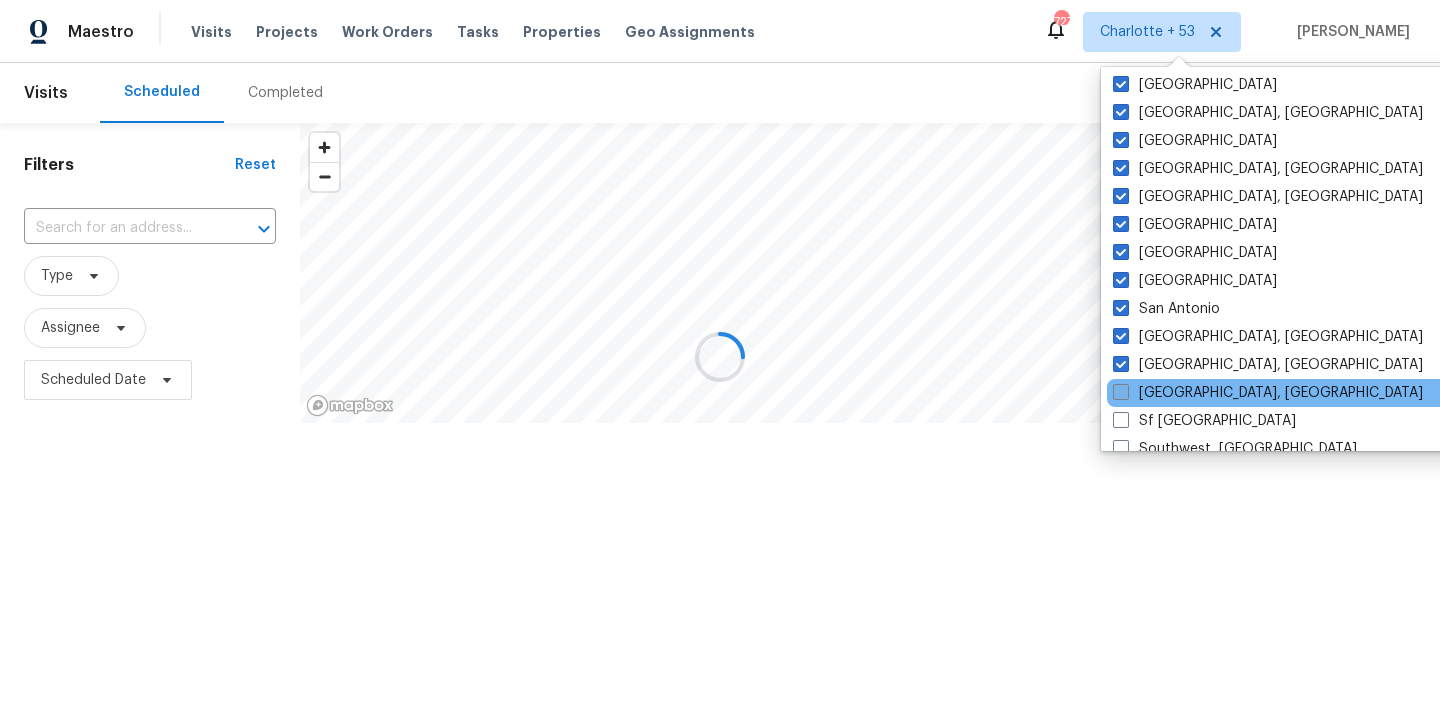 click on "[GEOGRAPHIC_DATA], [GEOGRAPHIC_DATA]" at bounding box center [1268, 393] 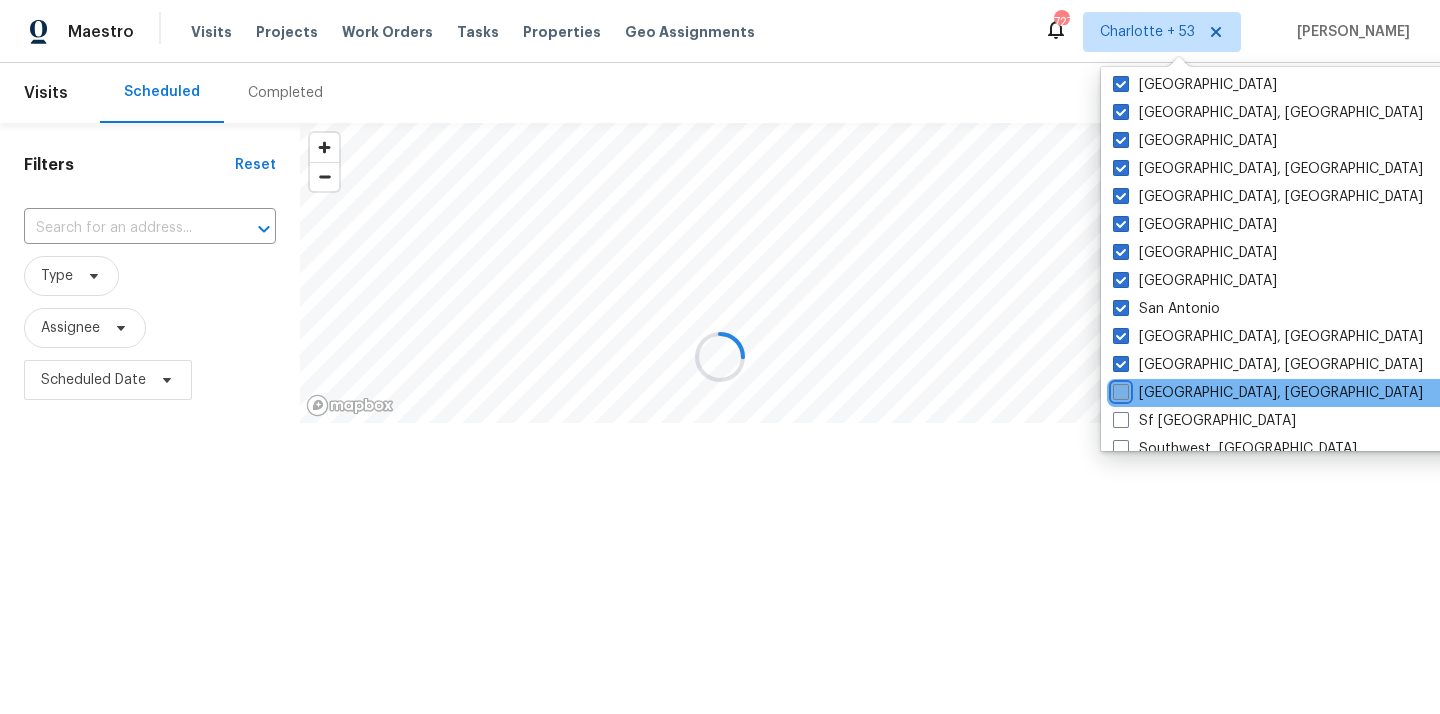 click on "[GEOGRAPHIC_DATA], [GEOGRAPHIC_DATA]" at bounding box center [1119, 389] 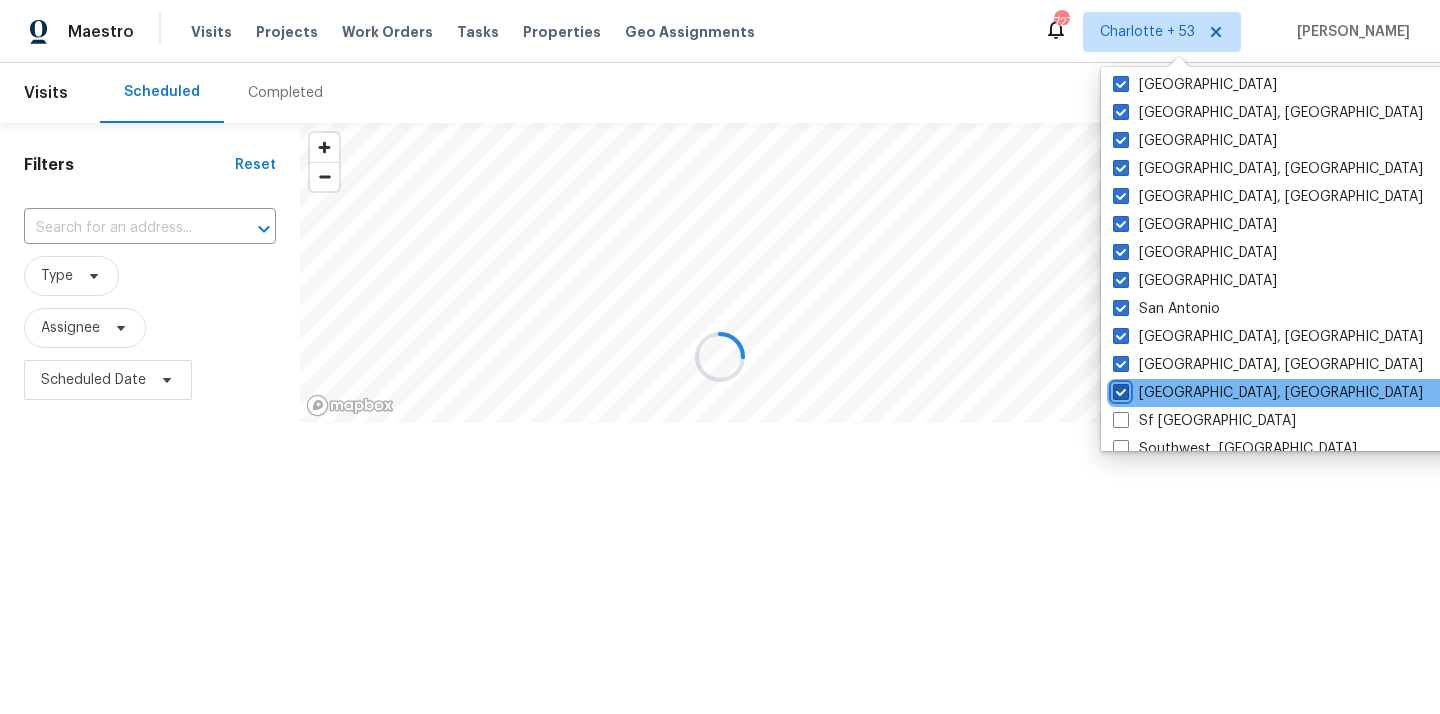checkbox on "true" 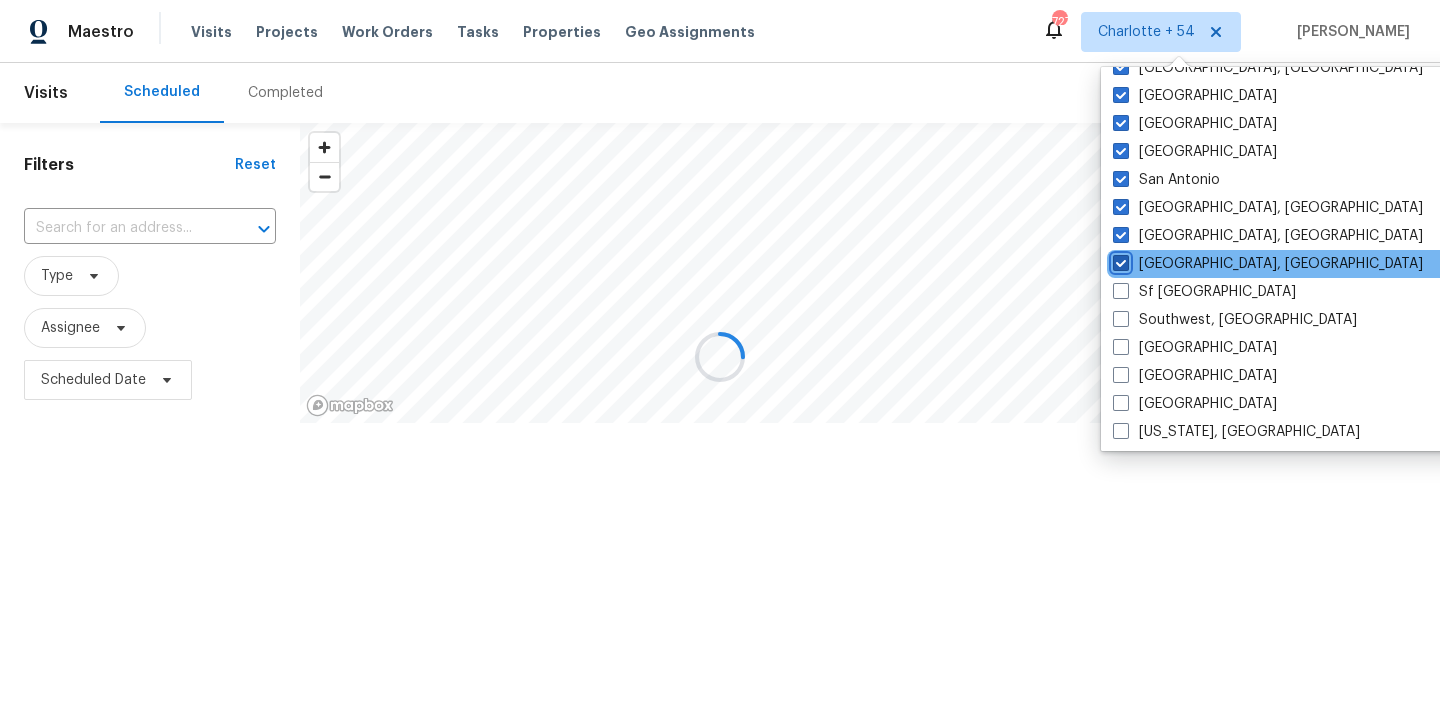 scroll, scrollTop: 1340, scrollLeft: 0, axis: vertical 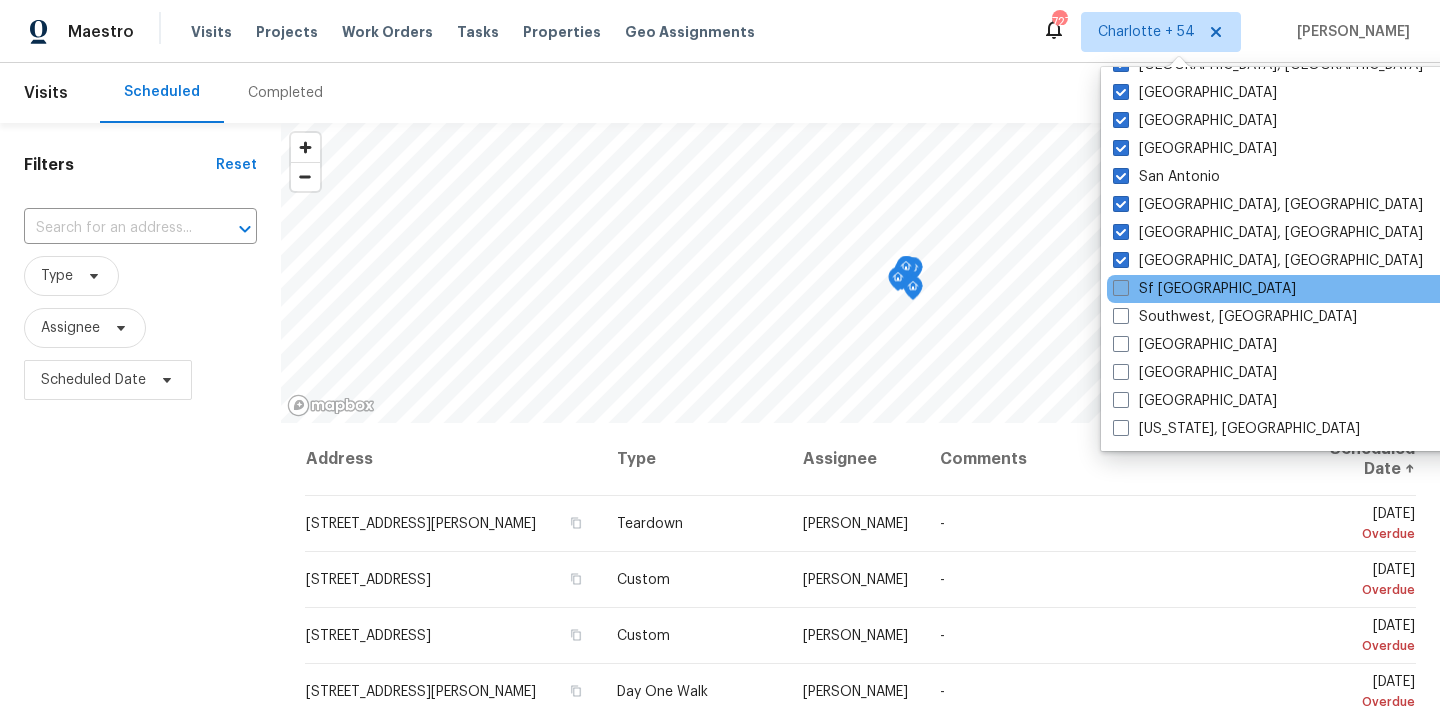 click on "Sf [GEOGRAPHIC_DATA]" at bounding box center (1204, 289) 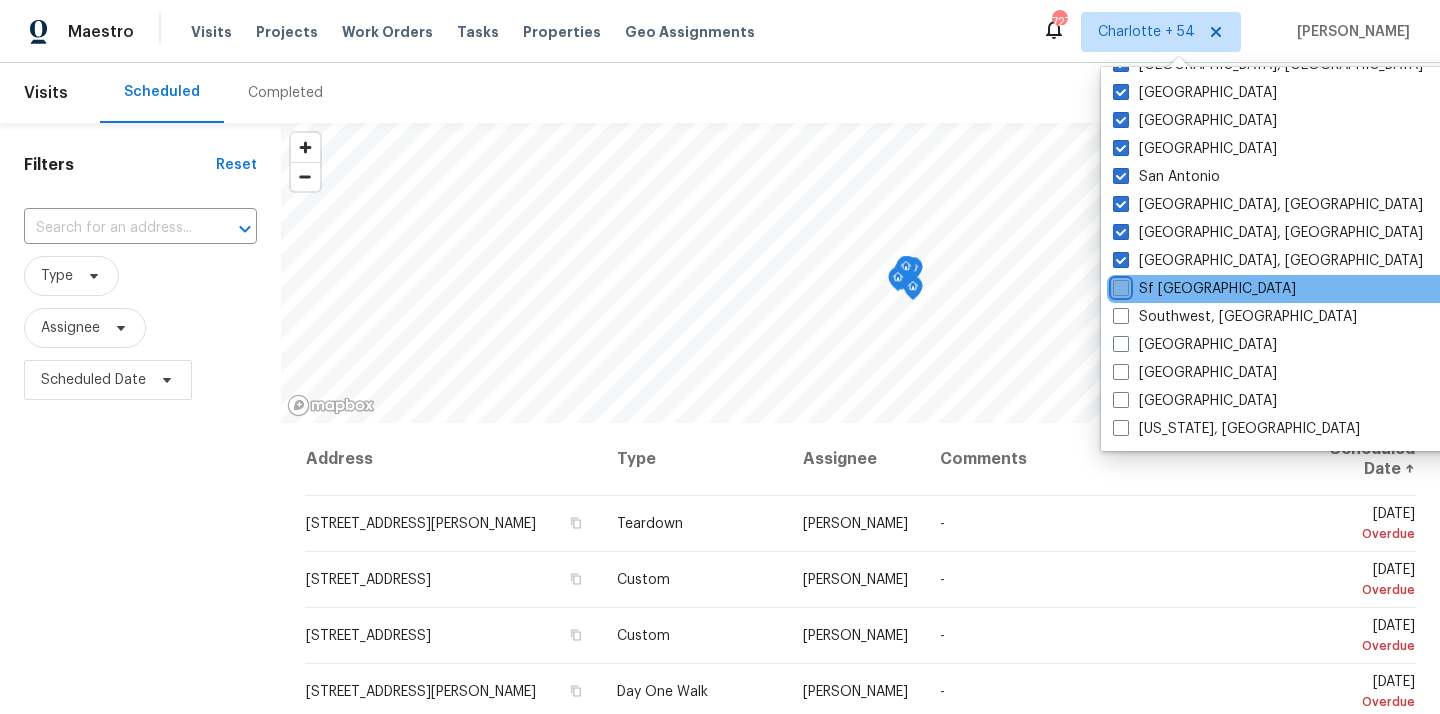 click on "Sf [GEOGRAPHIC_DATA]" at bounding box center (1119, 285) 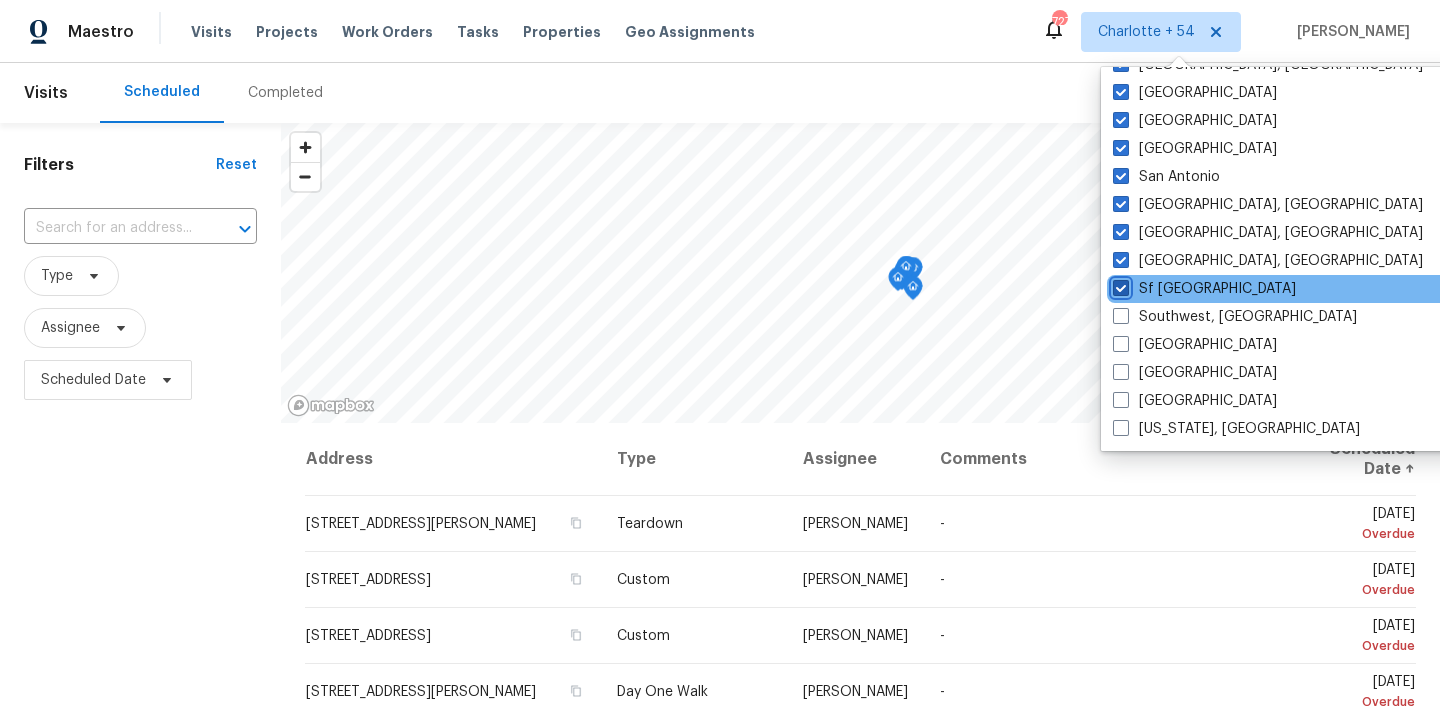 checkbox on "true" 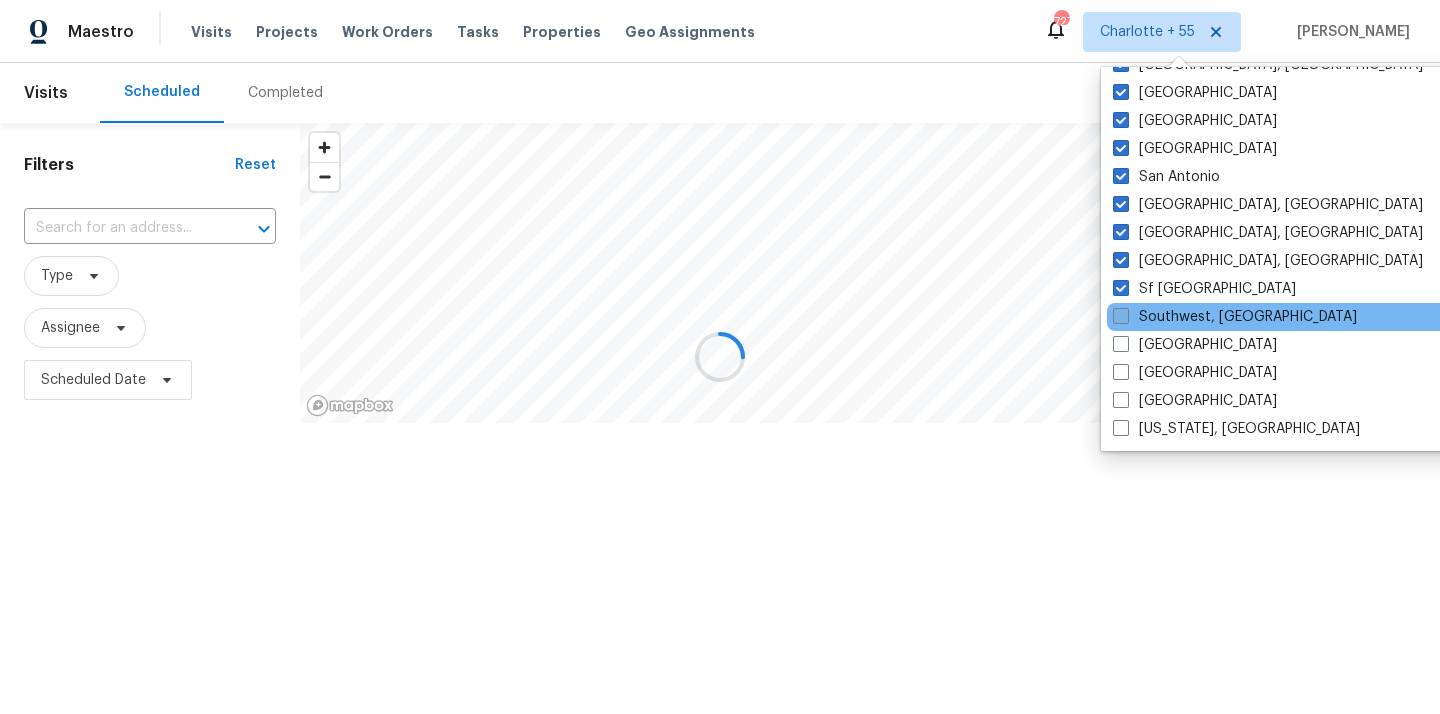 click on "Southwest, [GEOGRAPHIC_DATA]" at bounding box center (1235, 317) 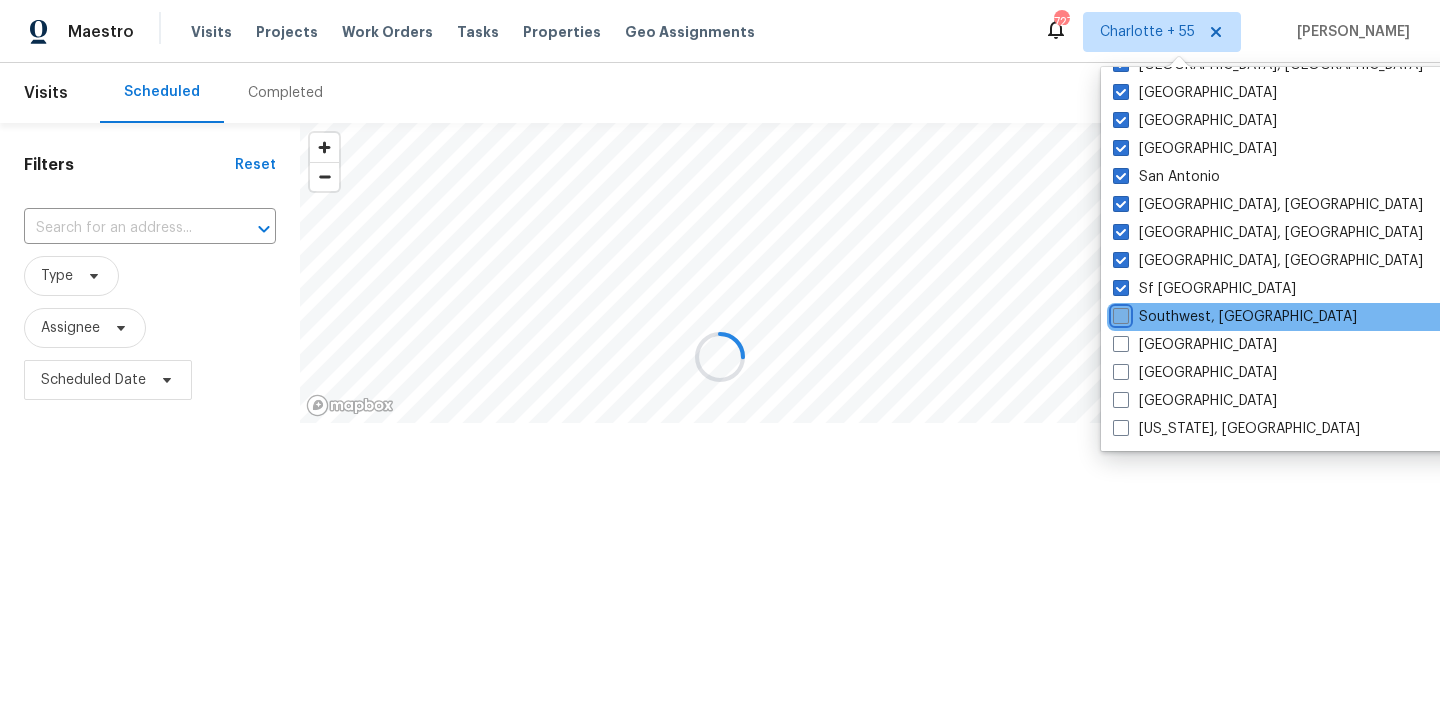 click on "Southwest, [GEOGRAPHIC_DATA]" at bounding box center [1119, 313] 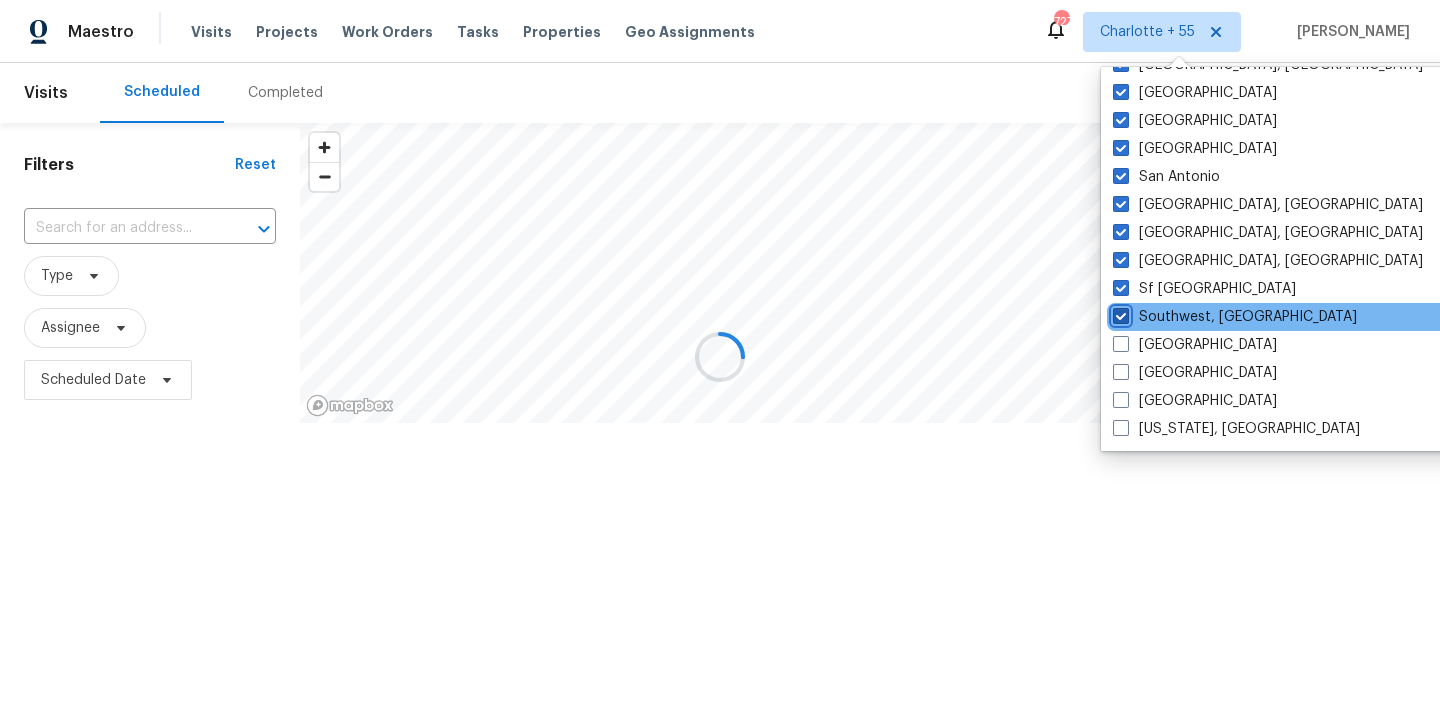 checkbox on "true" 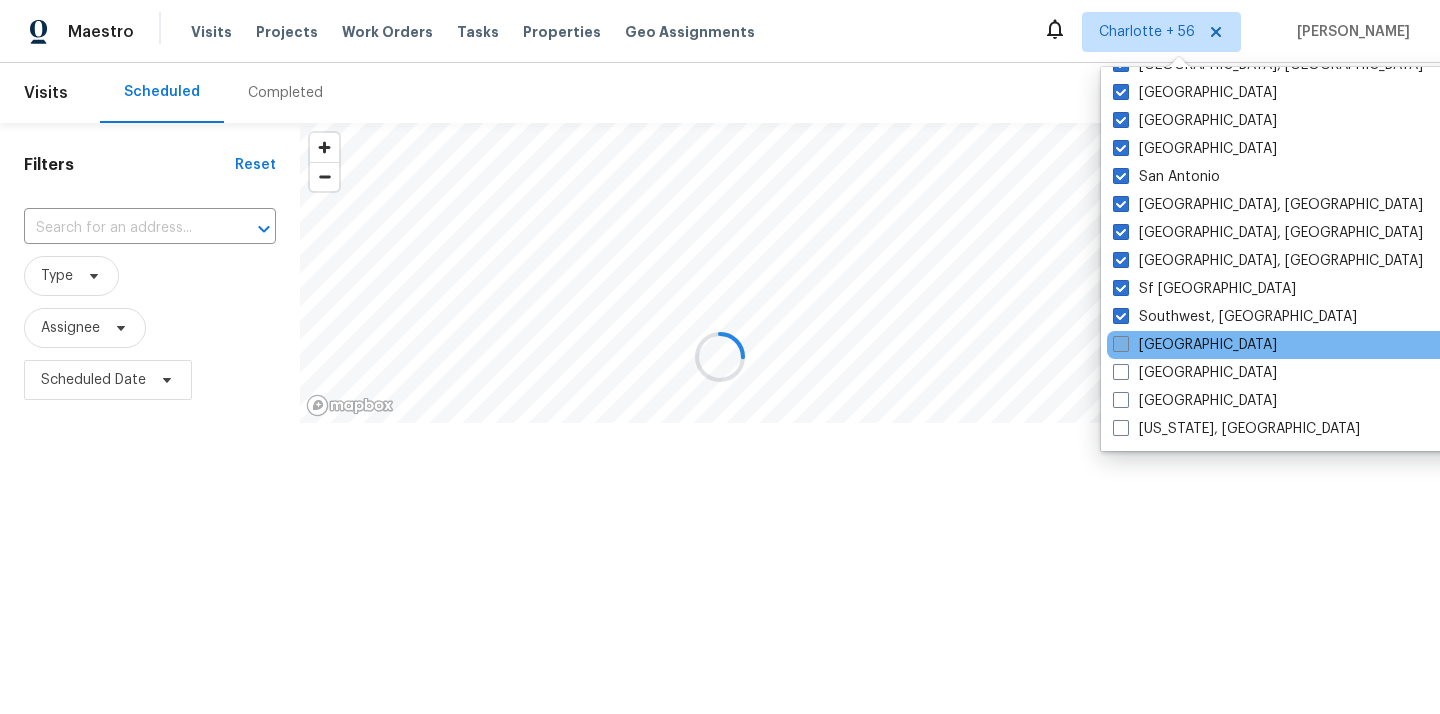 click on "[GEOGRAPHIC_DATA]" at bounding box center (1195, 345) 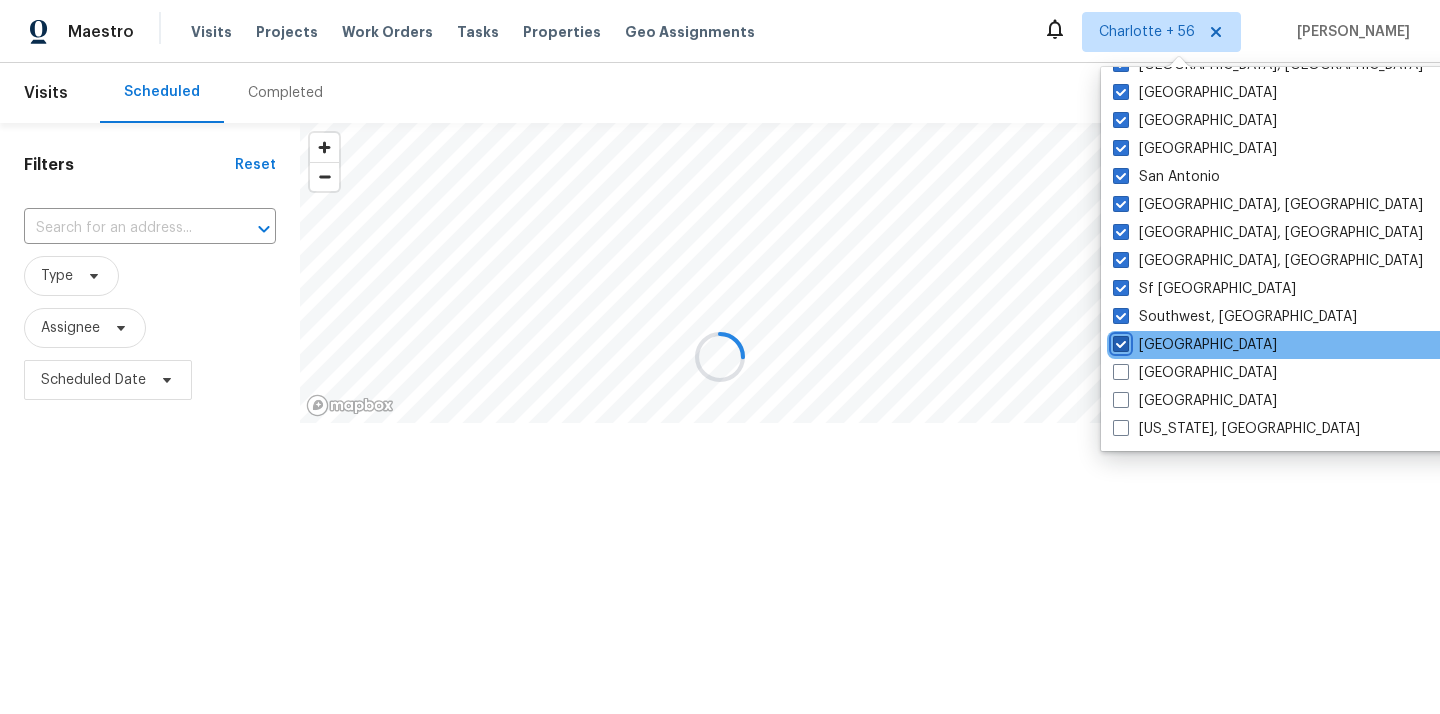 checkbox on "true" 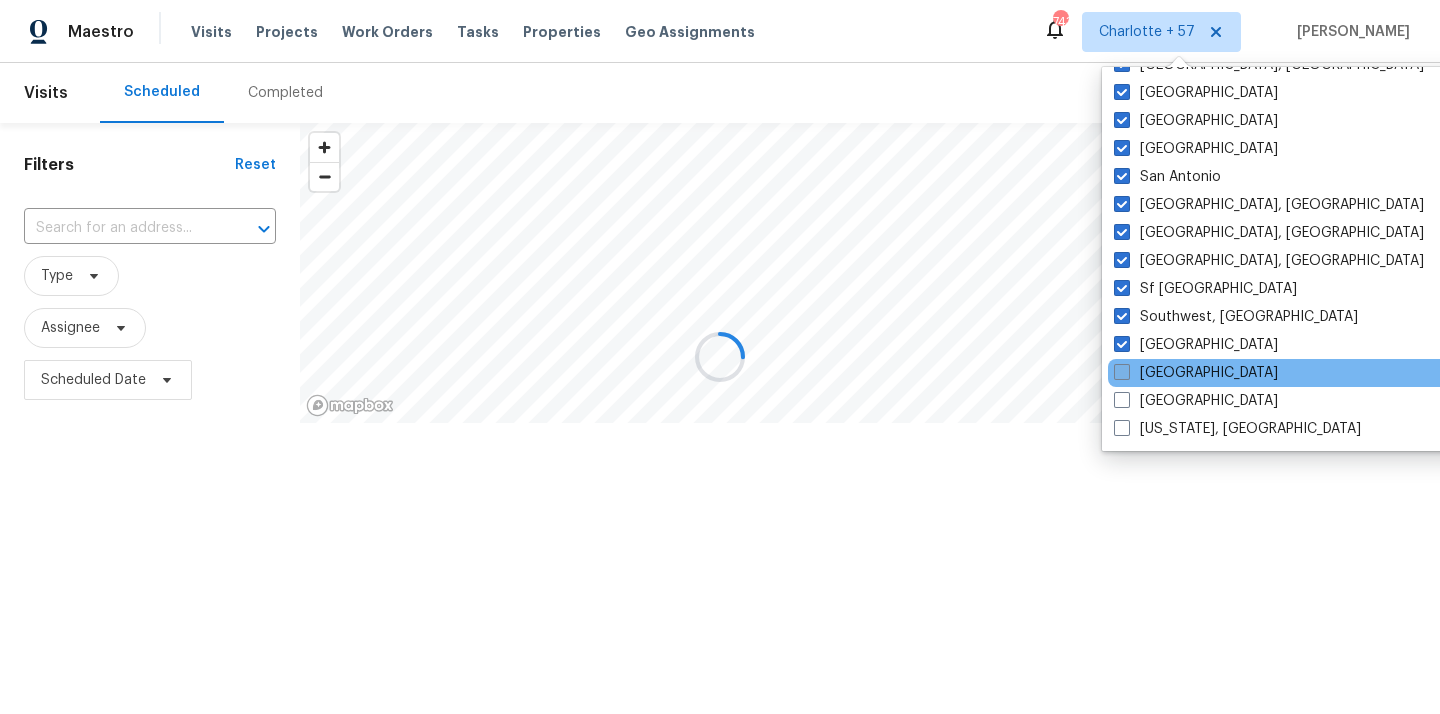 click on "[GEOGRAPHIC_DATA]" at bounding box center (1196, 373) 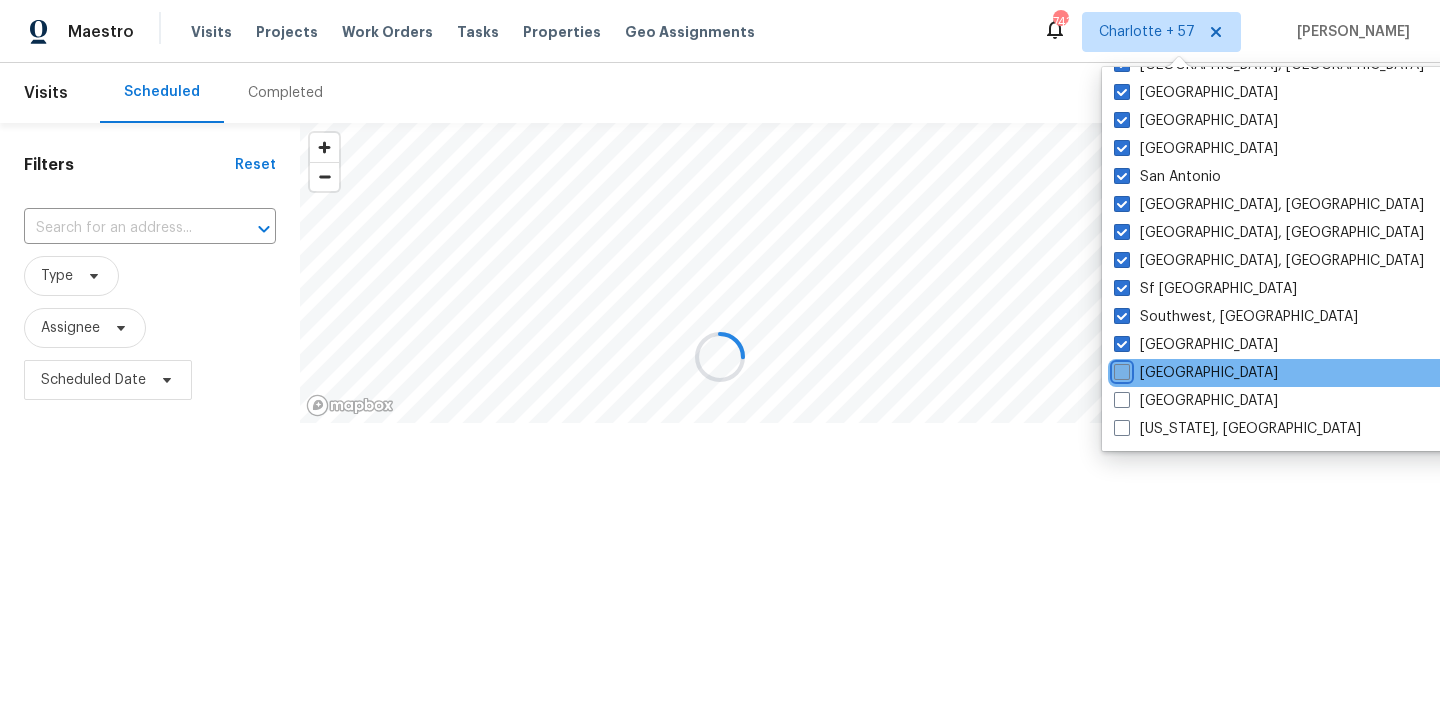 click on "[GEOGRAPHIC_DATA]" at bounding box center (1120, 369) 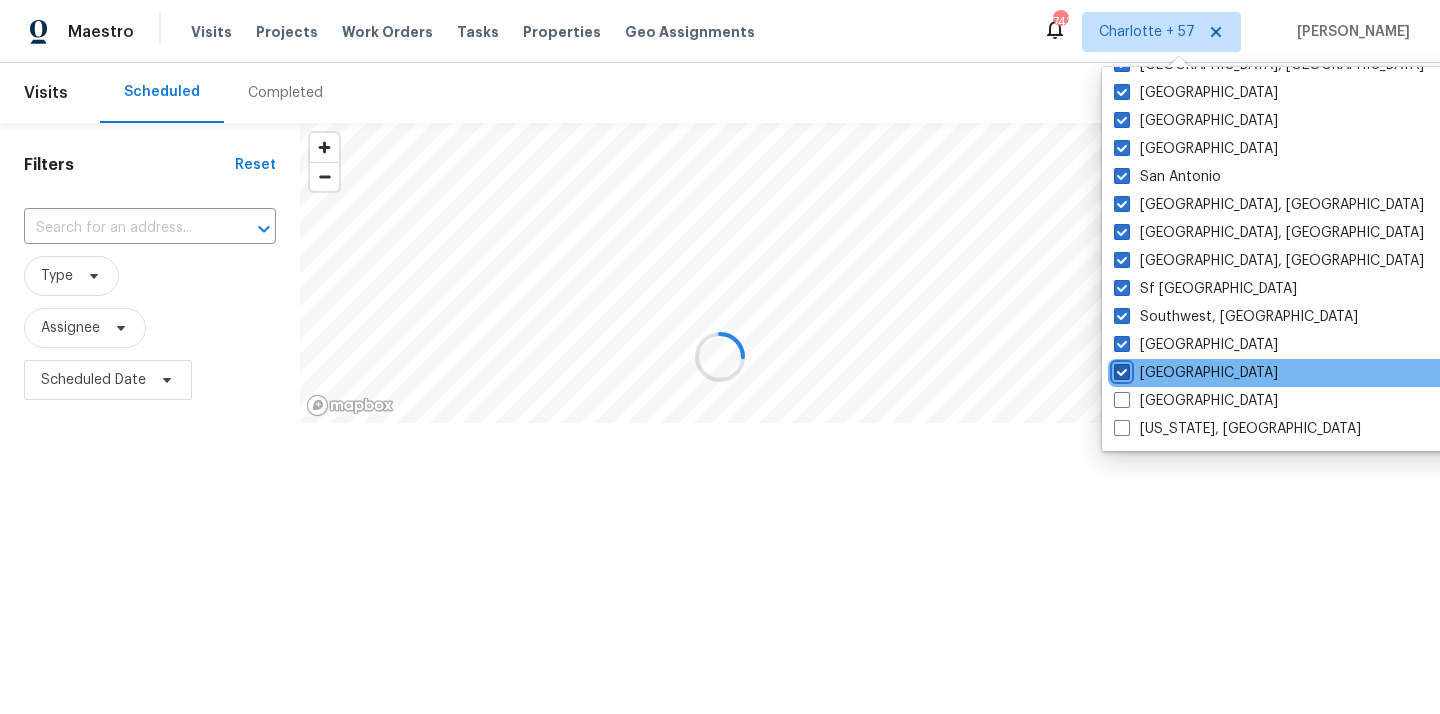 checkbox on "true" 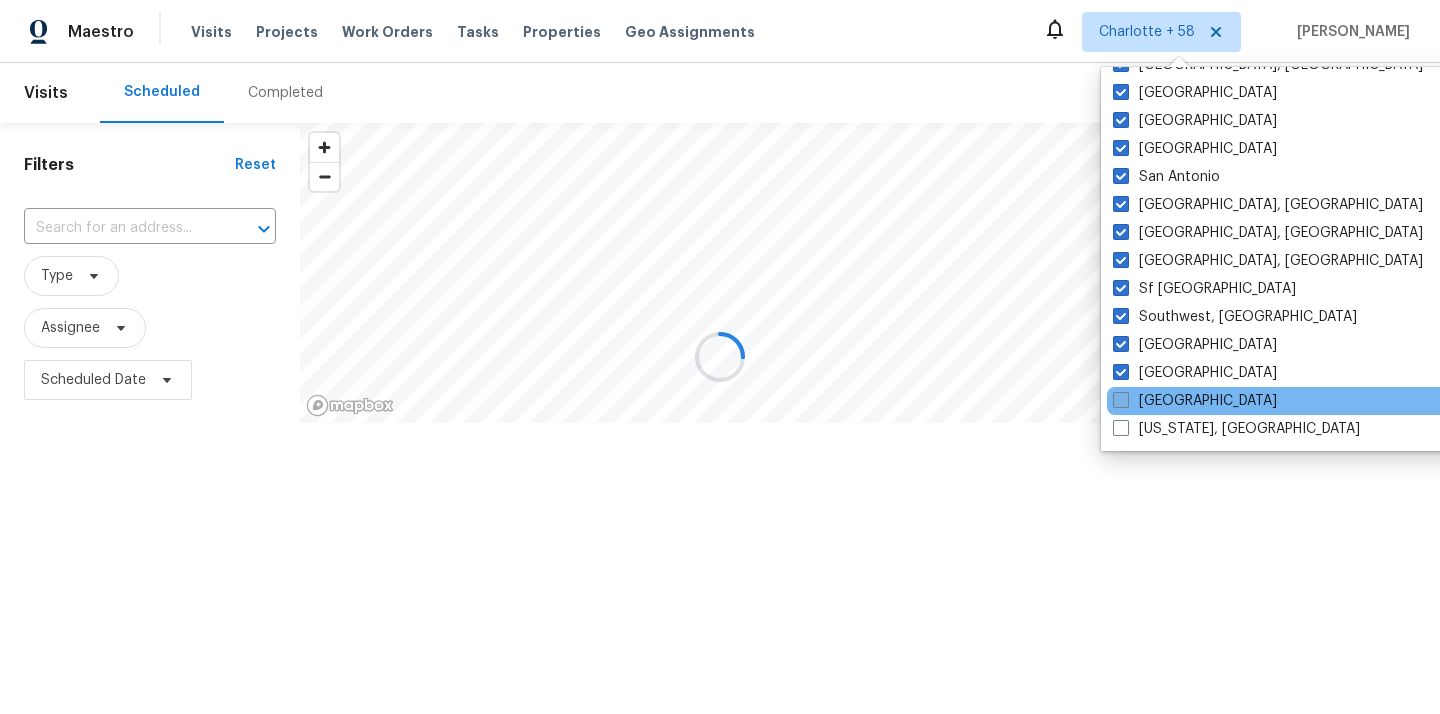 click on "[GEOGRAPHIC_DATA]" at bounding box center [1195, 401] 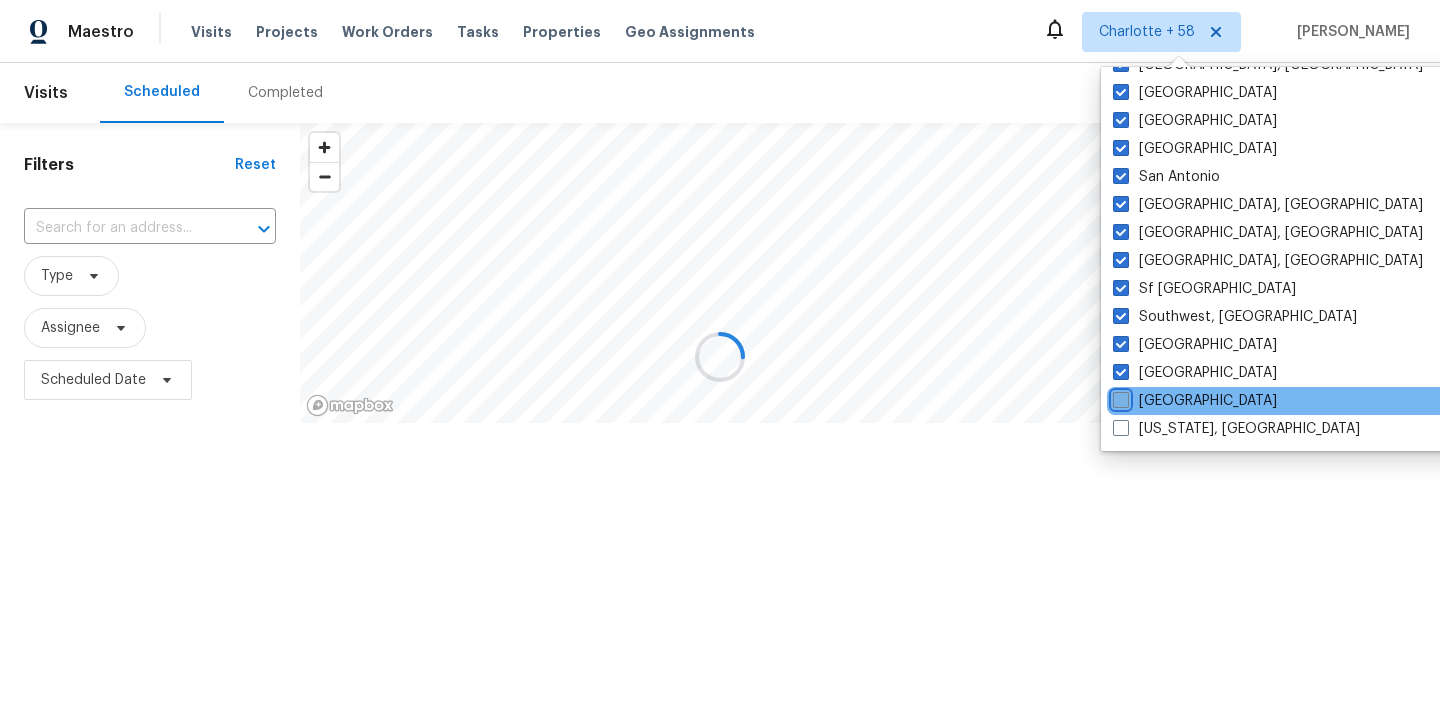 click on "[GEOGRAPHIC_DATA]" at bounding box center [1119, 397] 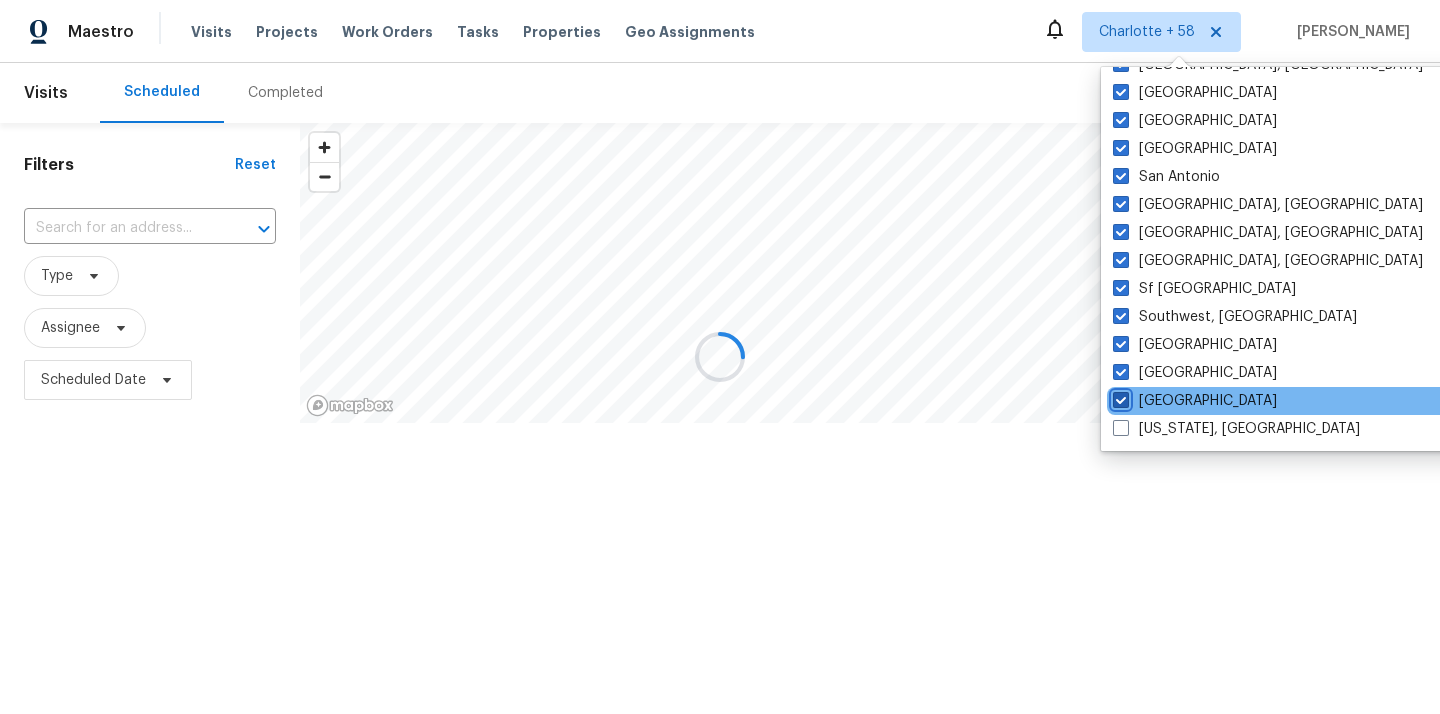 checkbox on "true" 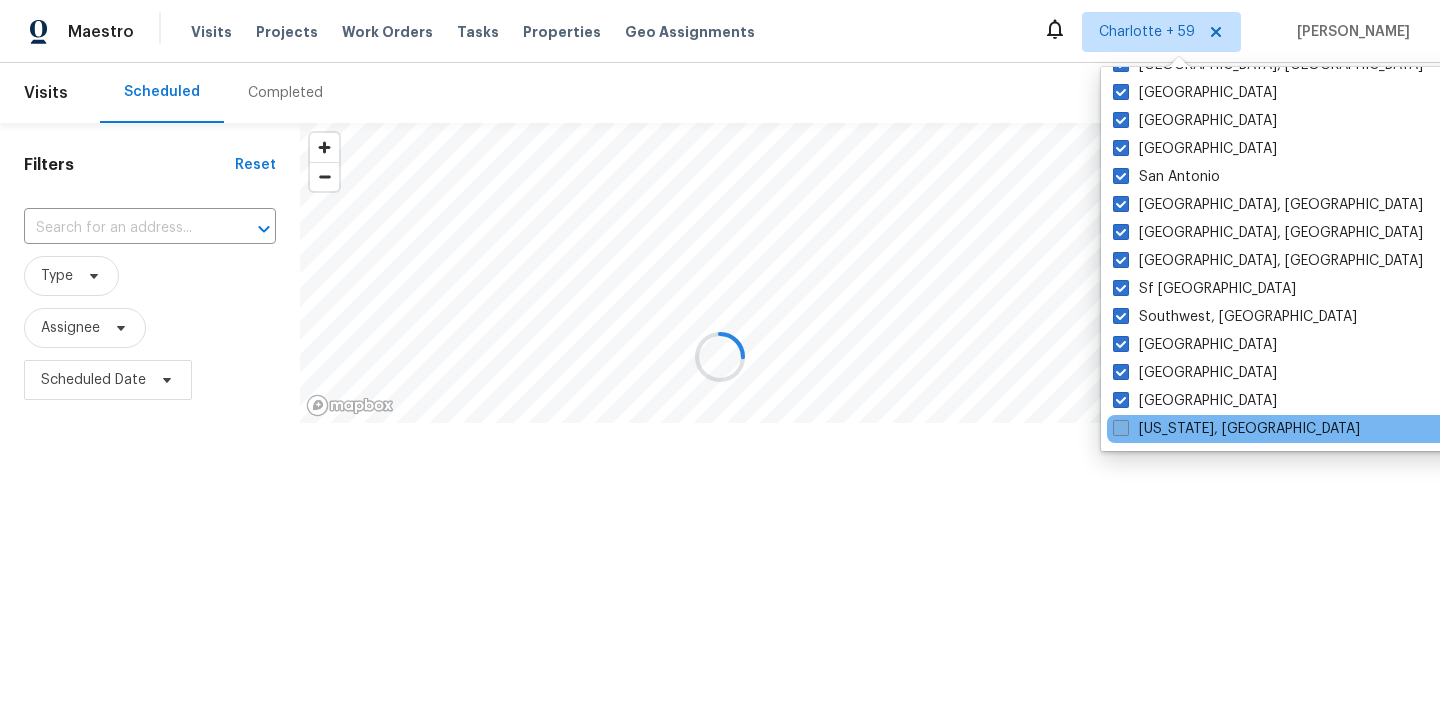 click on "[US_STATE], [GEOGRAPHIC_DATA]" at bounding box center (1236, 429) 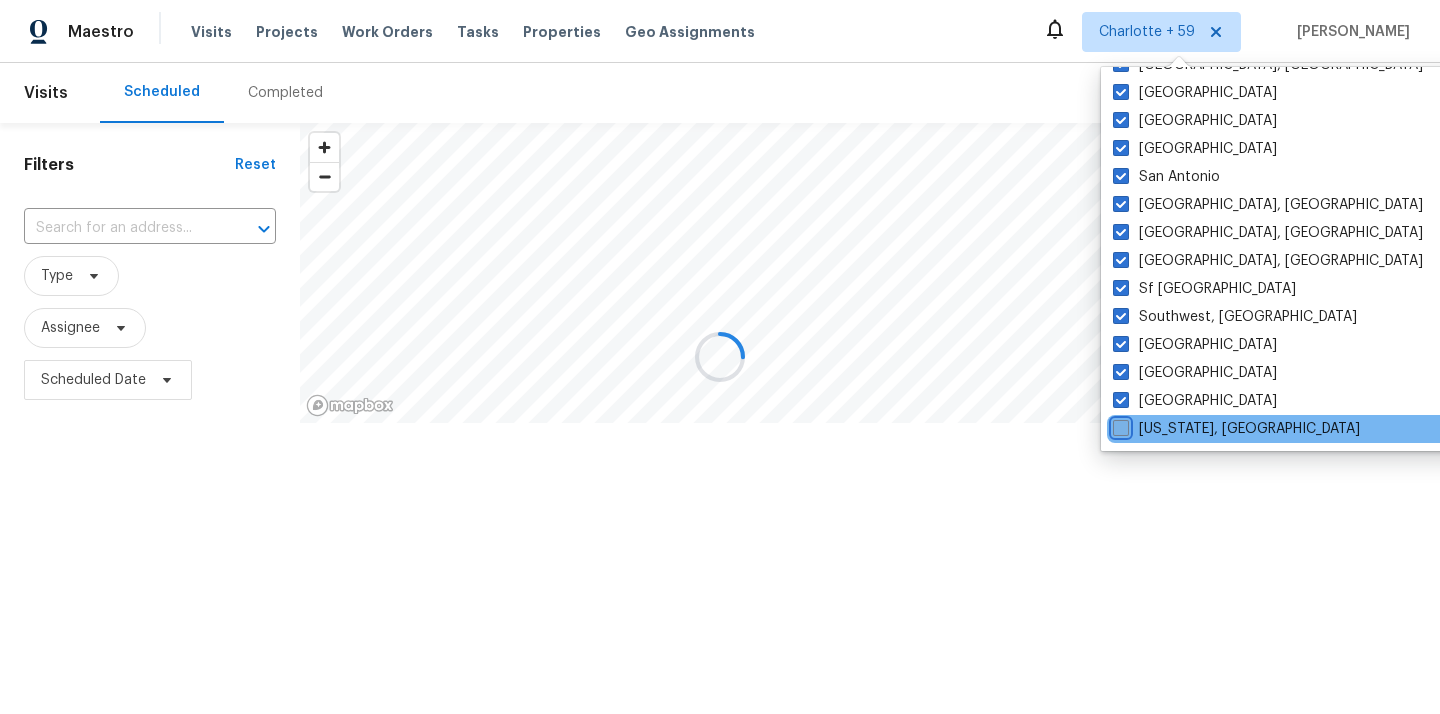 click on "[US_STATE], [GEOGRAPHIC_DATA]" at bounding box center (1119, 425) 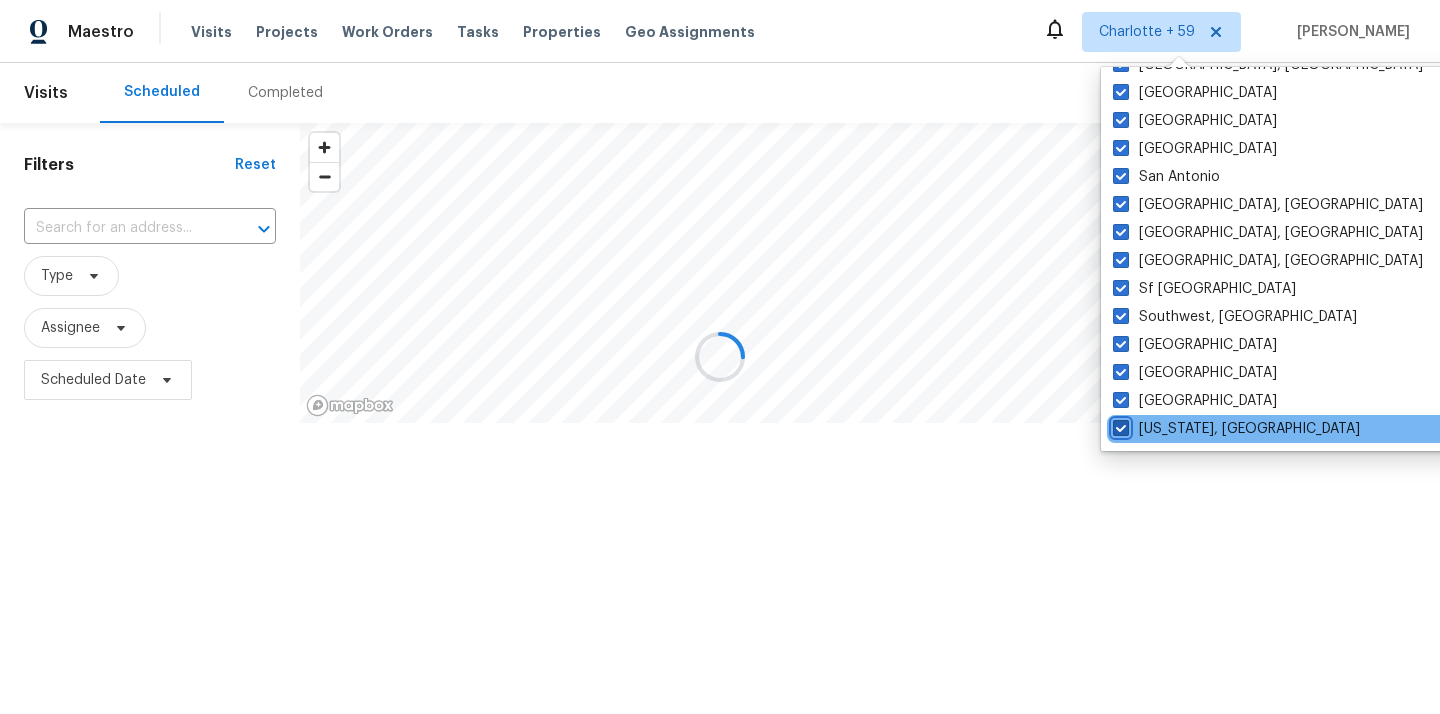 checkbox on "true" 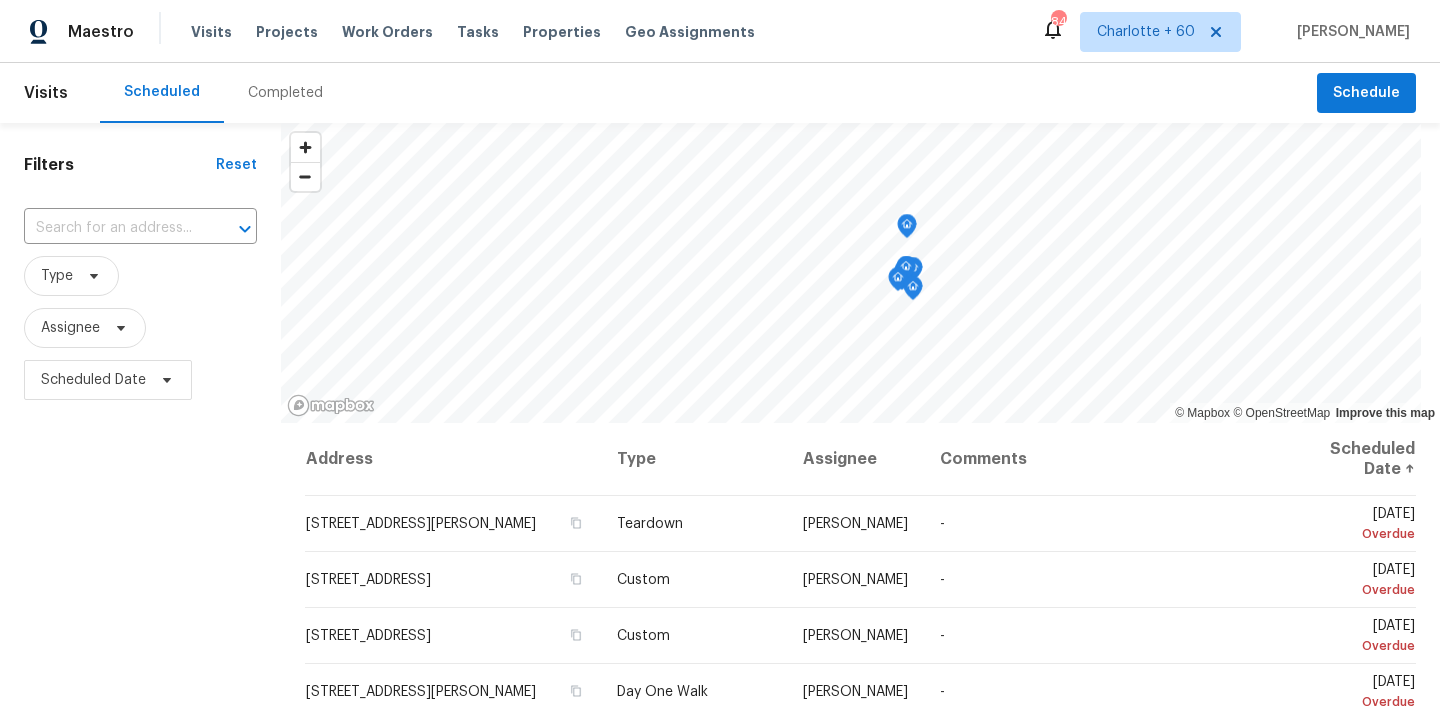 click on "Visits Projects Work Orders Tasks Properties Geo Assignments" at bounding box center (485, 32) 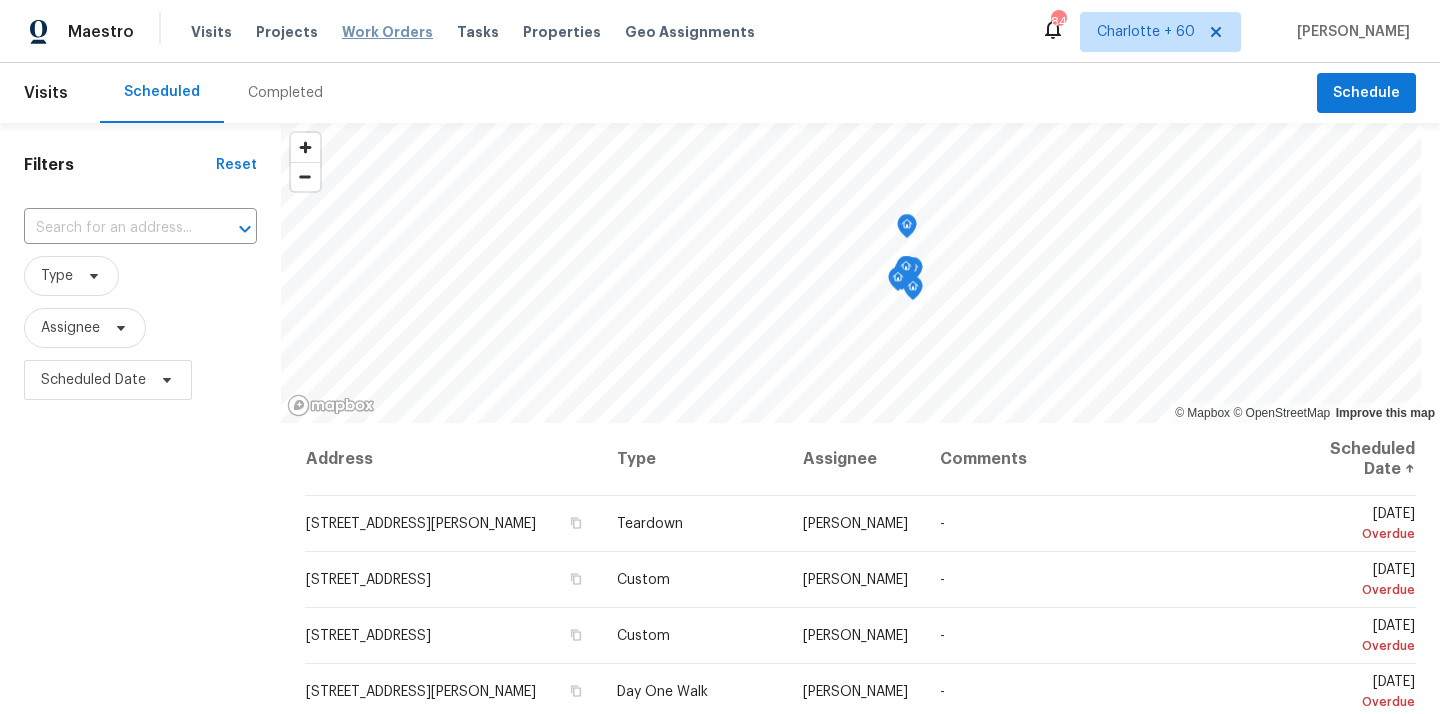 click on "Work Orders" at bounding box center [387, 32] 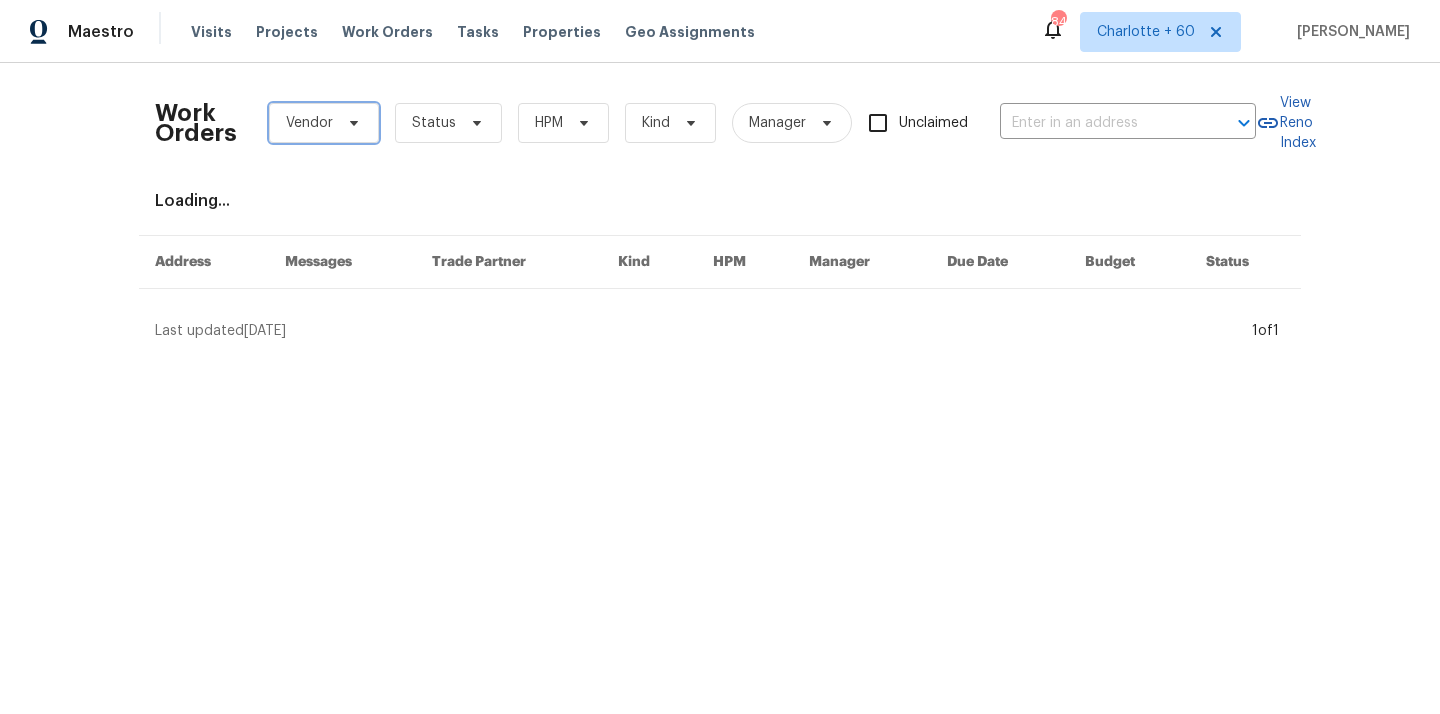 click on "Vendor" at bounding box center [324, 123] 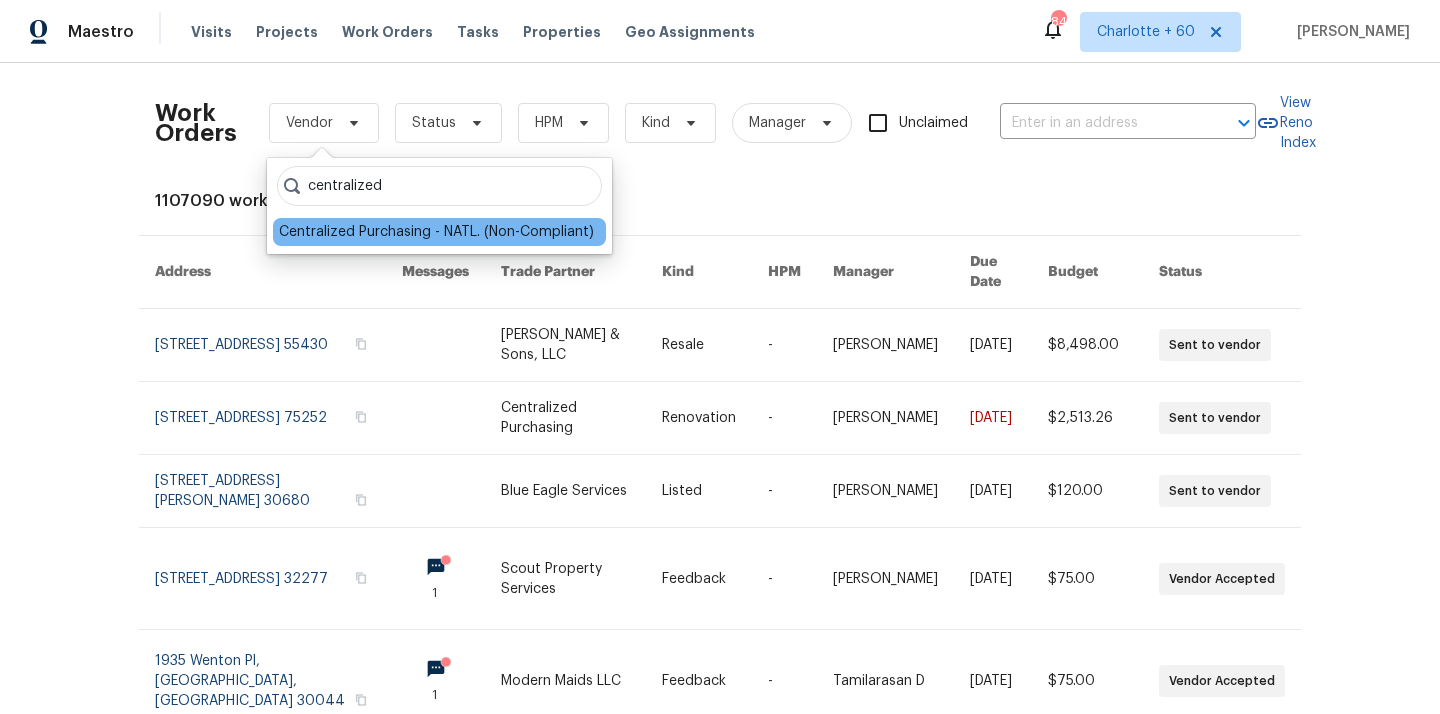 type on "centralized" 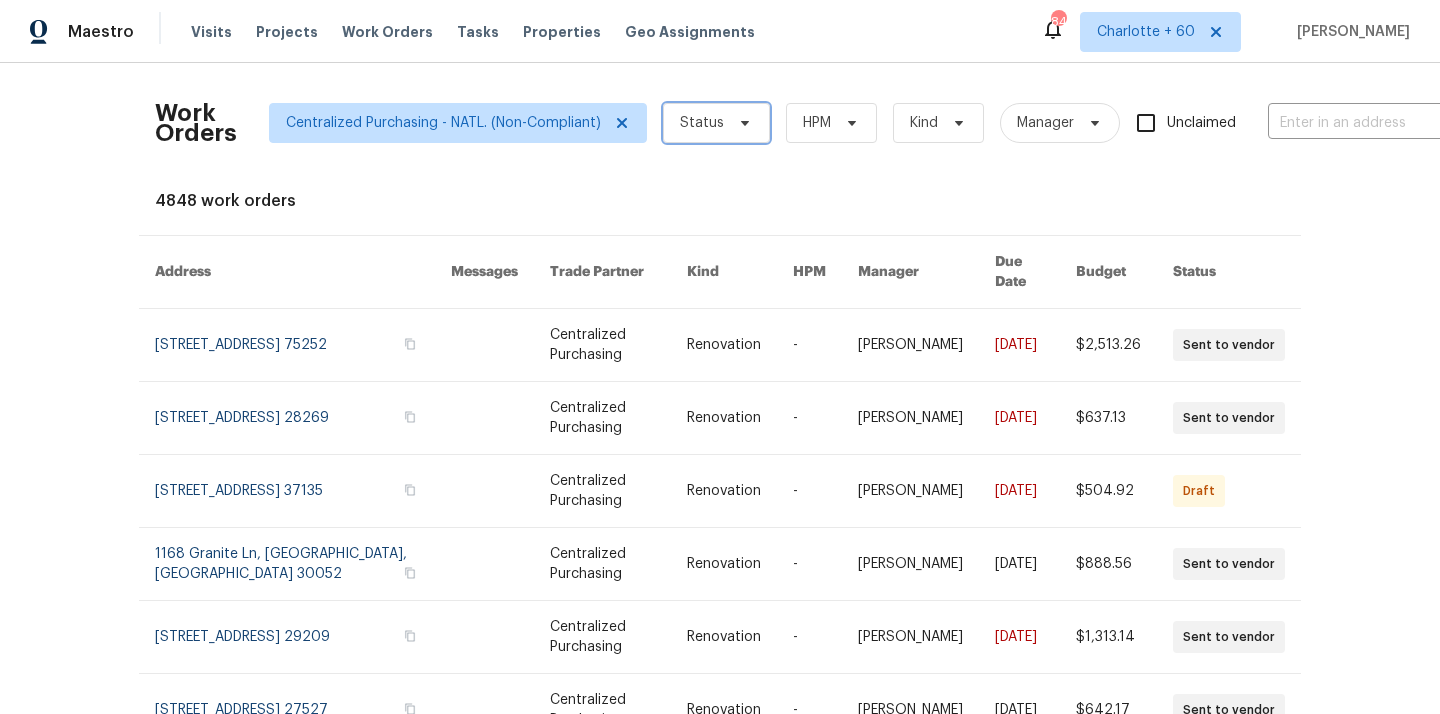 click on "Status" at bounding box center [702, 123] 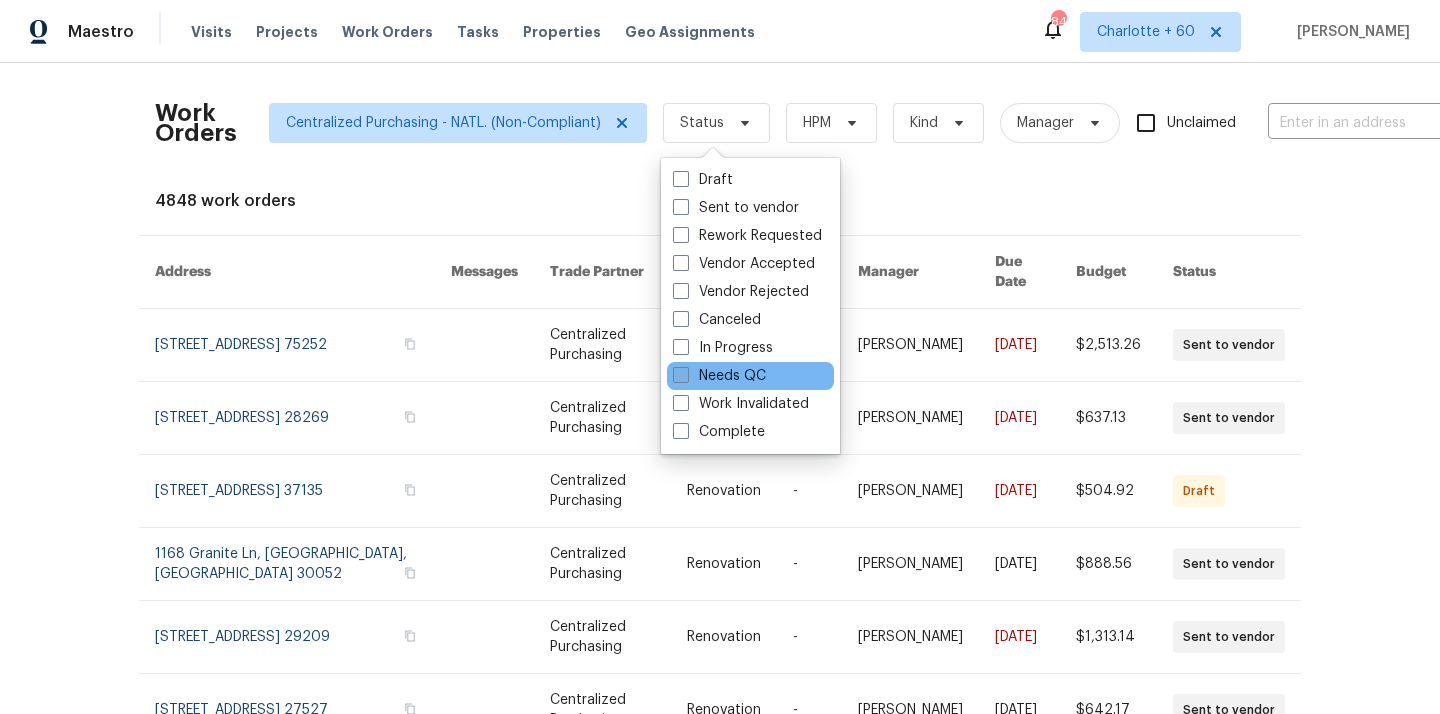 click at bounding box center [681, 375] 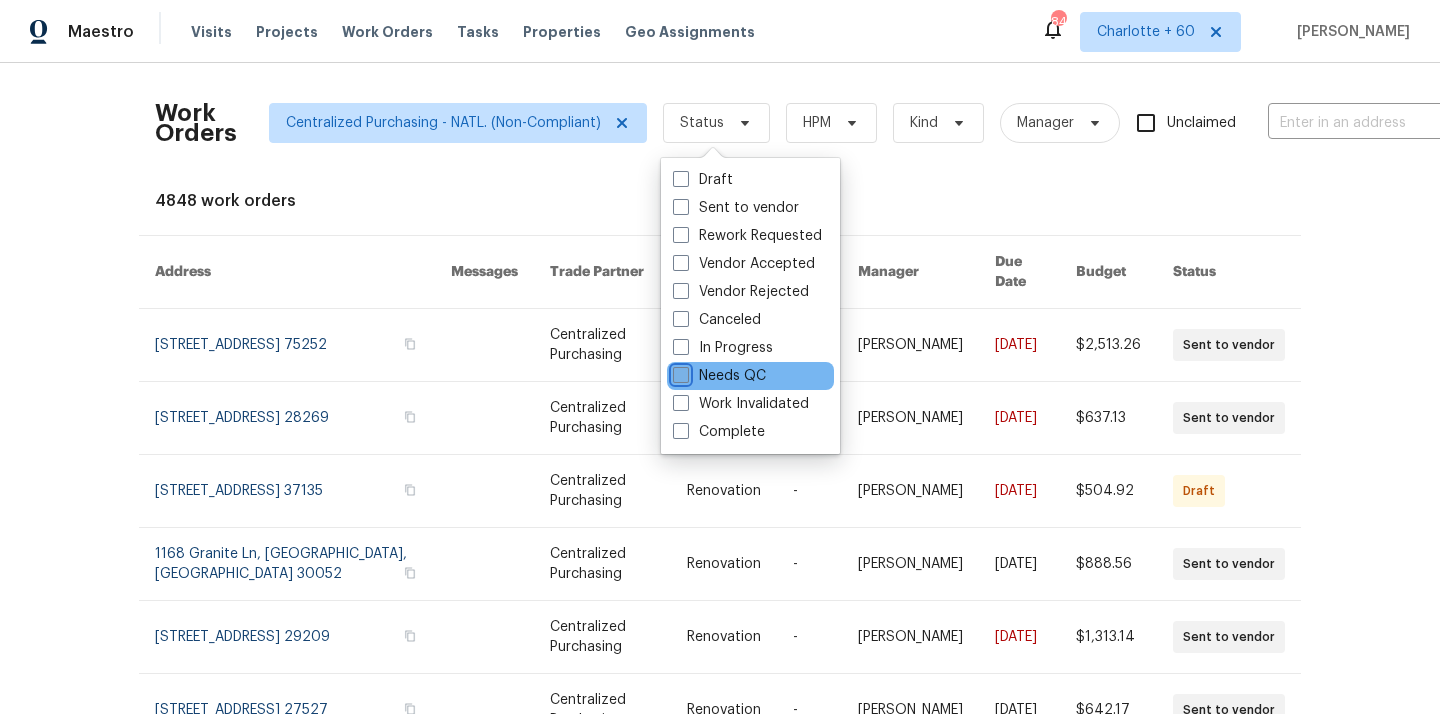 click on "Needs QC" at bounding box center [679, 372] 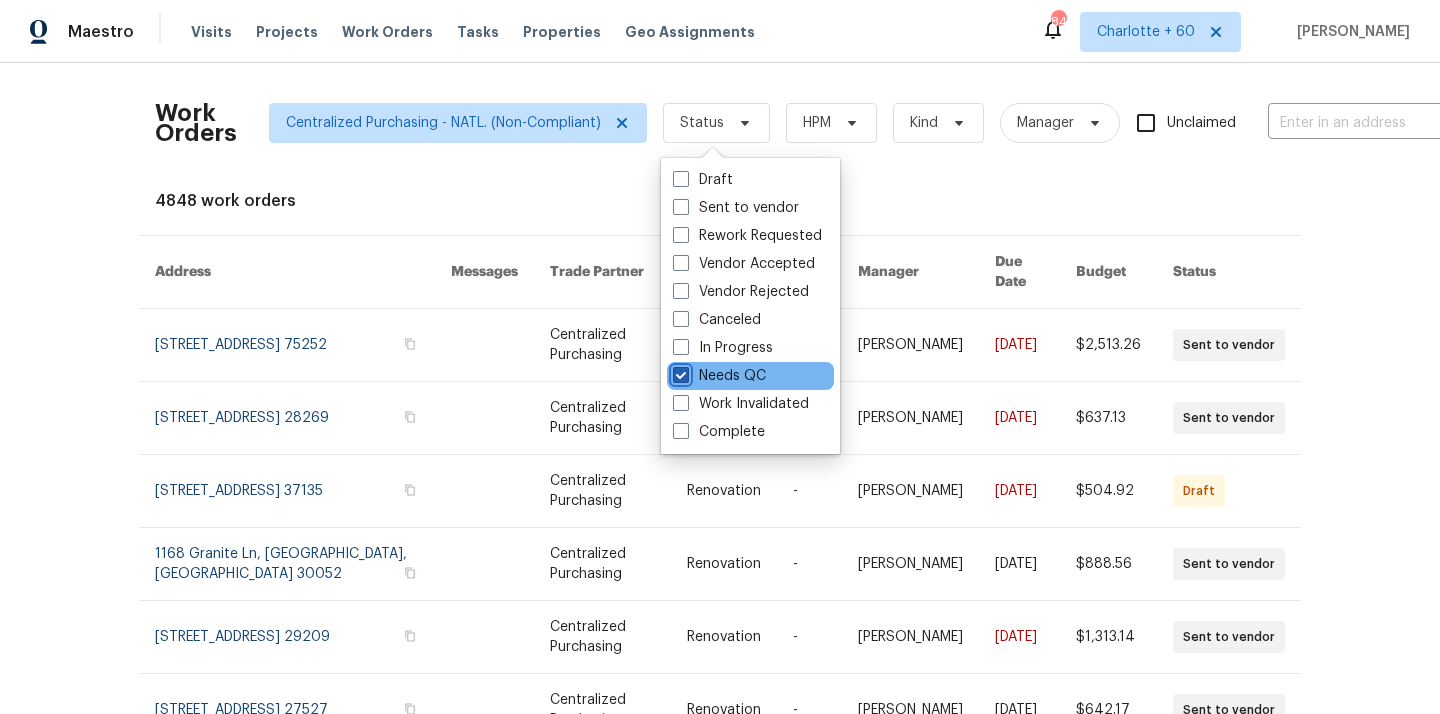 checkbox on "true" 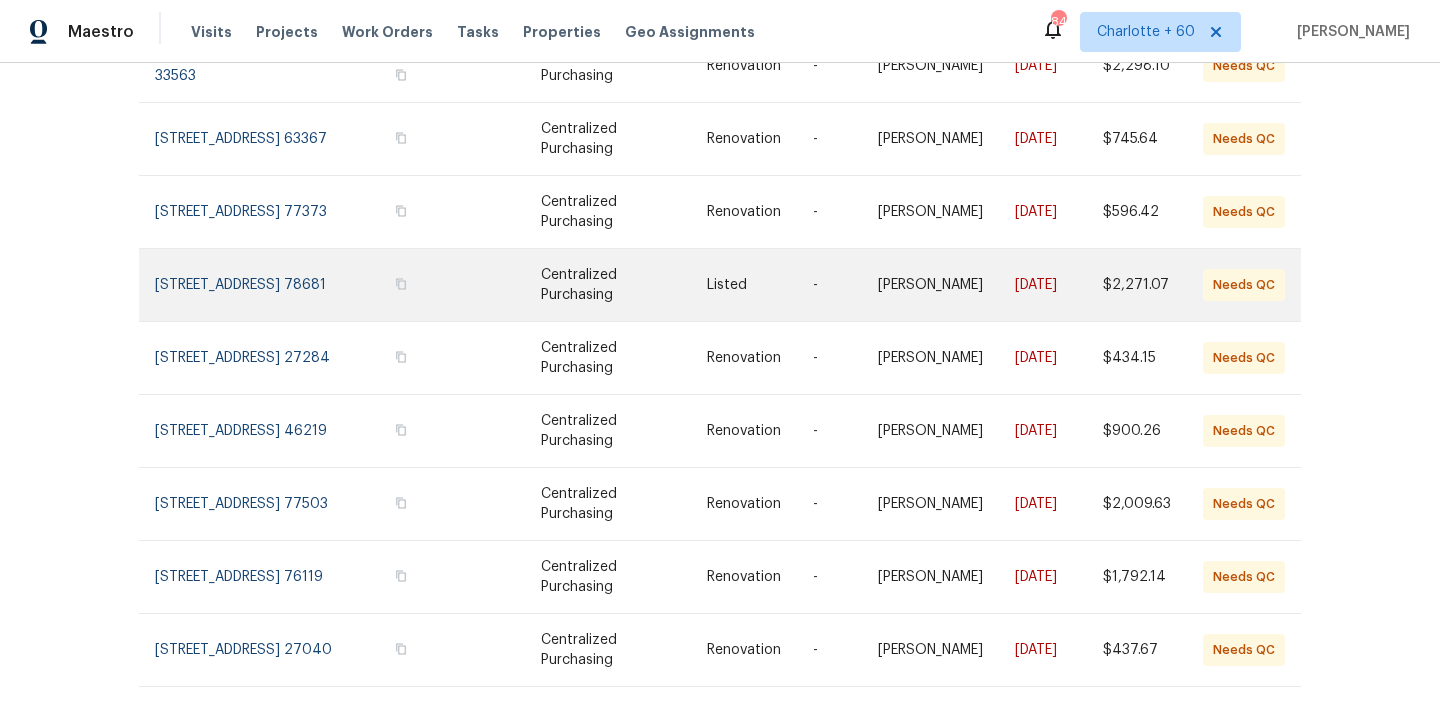 scroll, scrollTop: 373, scrollLeft: 0, axis: vertical 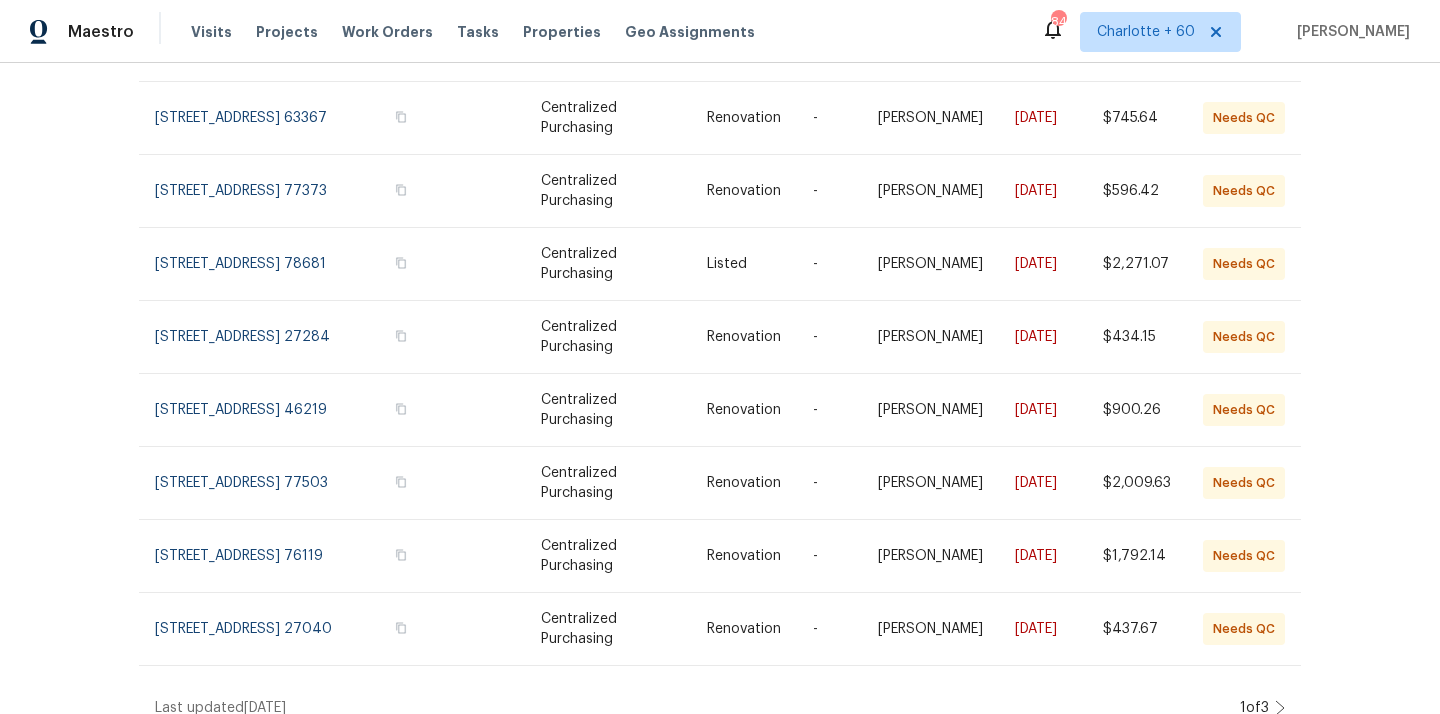 click 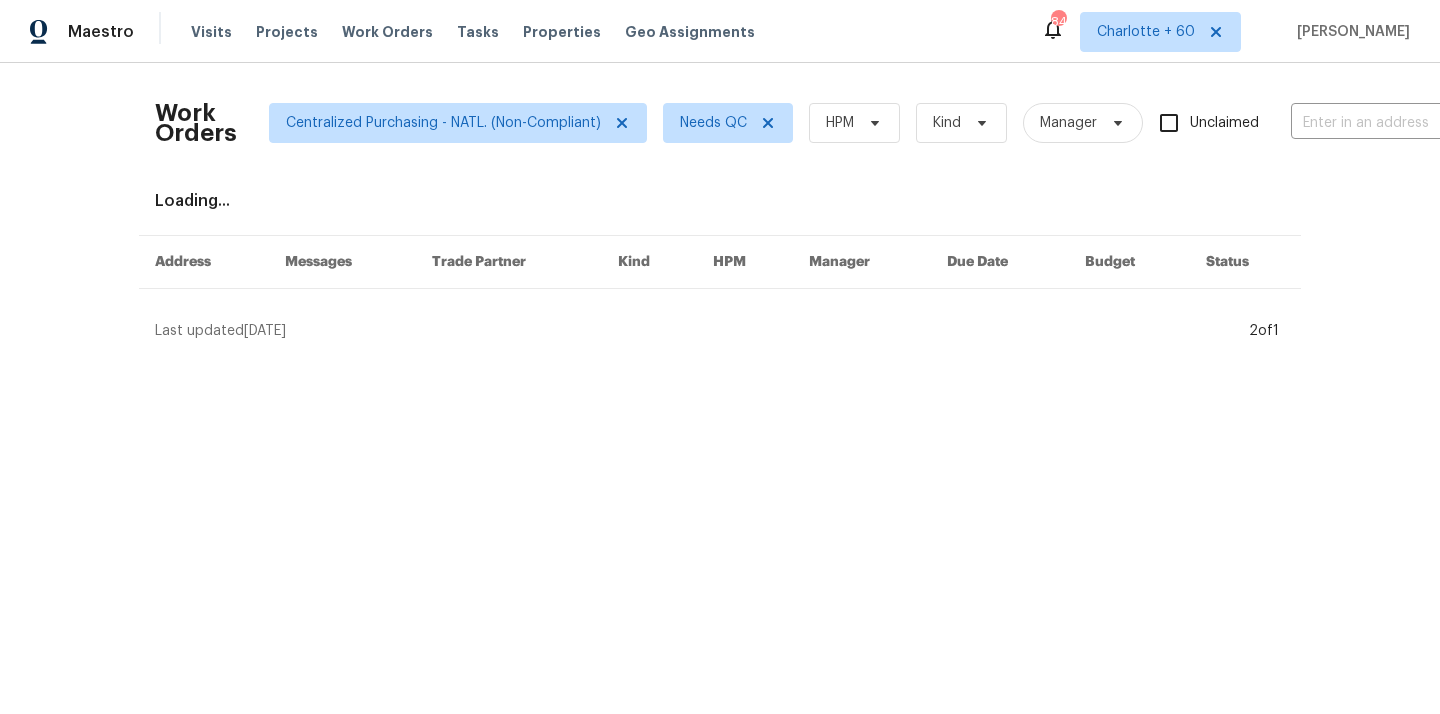 scroll, scrollTop: 0, scrollLeft: 0, axis: both 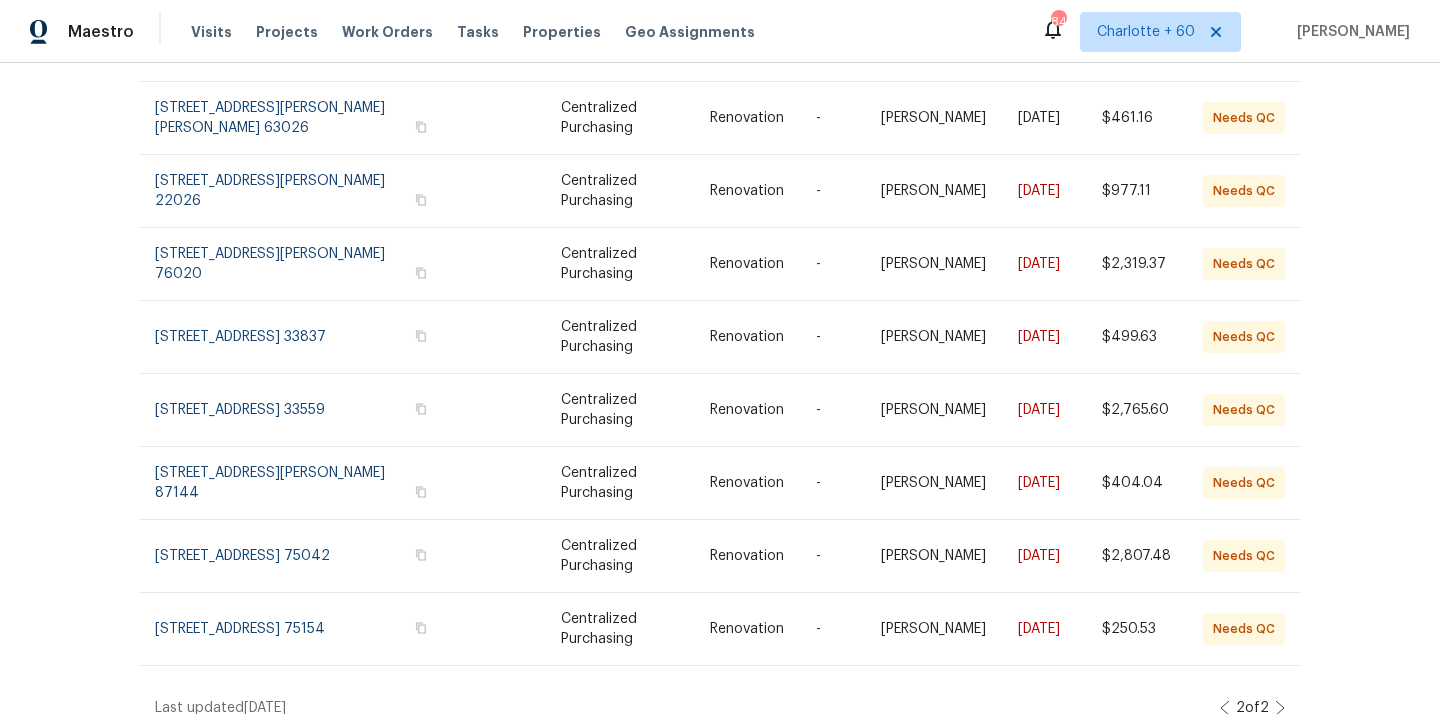 click 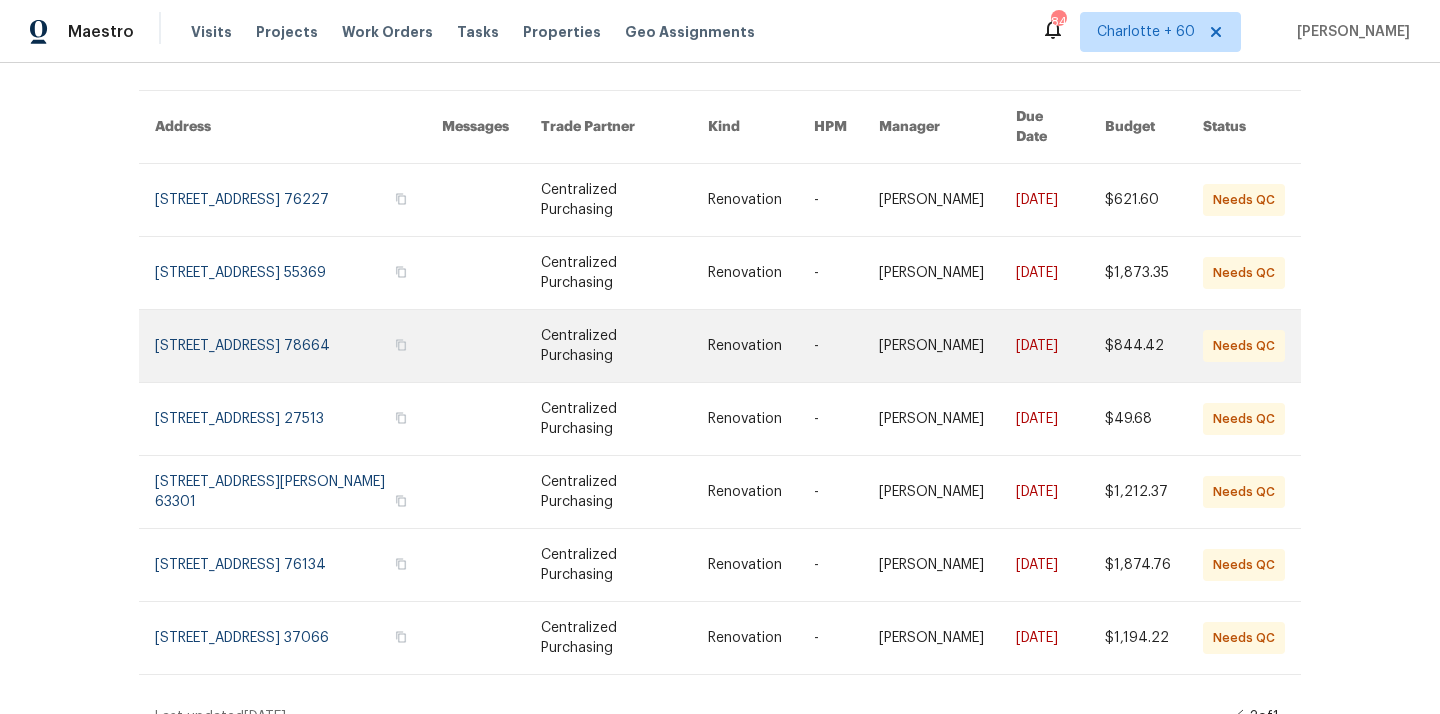 scroll, scrollTop: 154, scrollLeft: 0, axis: vertical 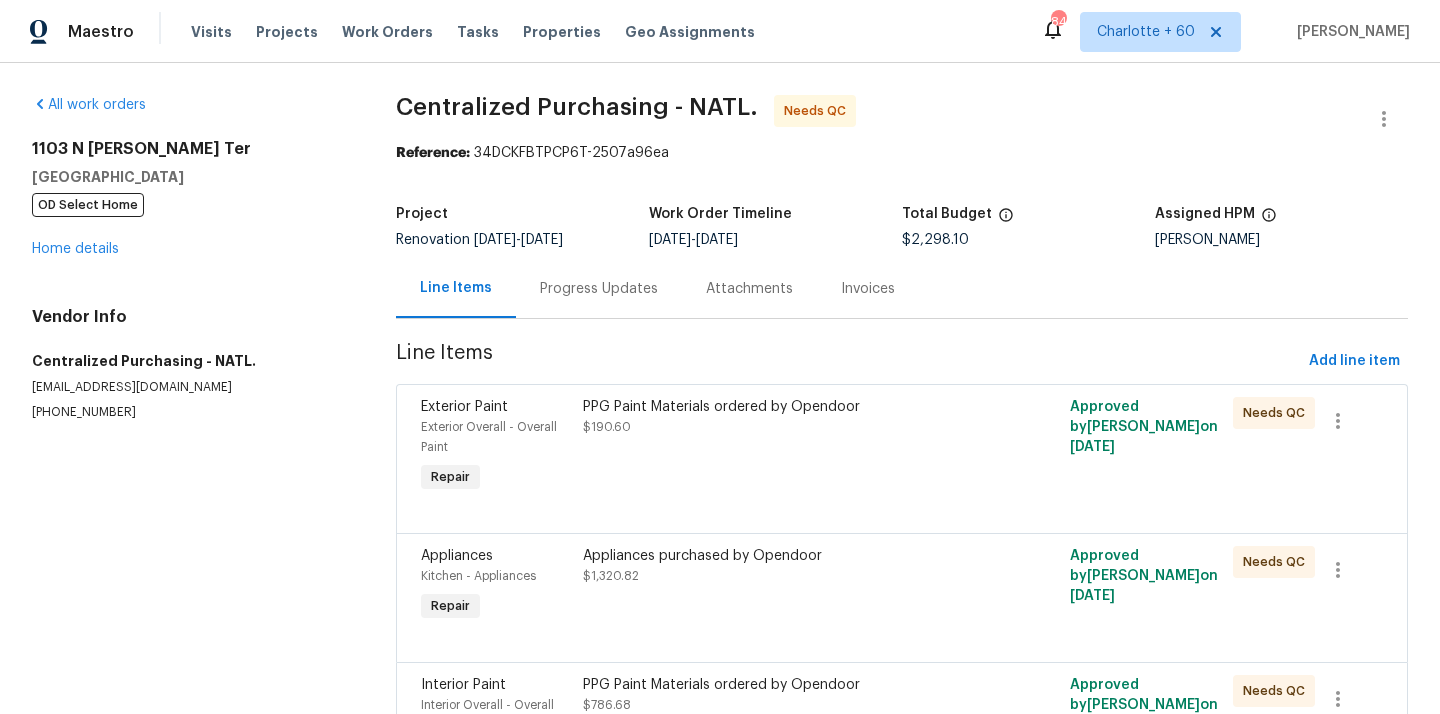 click on "PPG Paint Materials ordered by Opendoor $190.60" at bounding box center [780, 447] 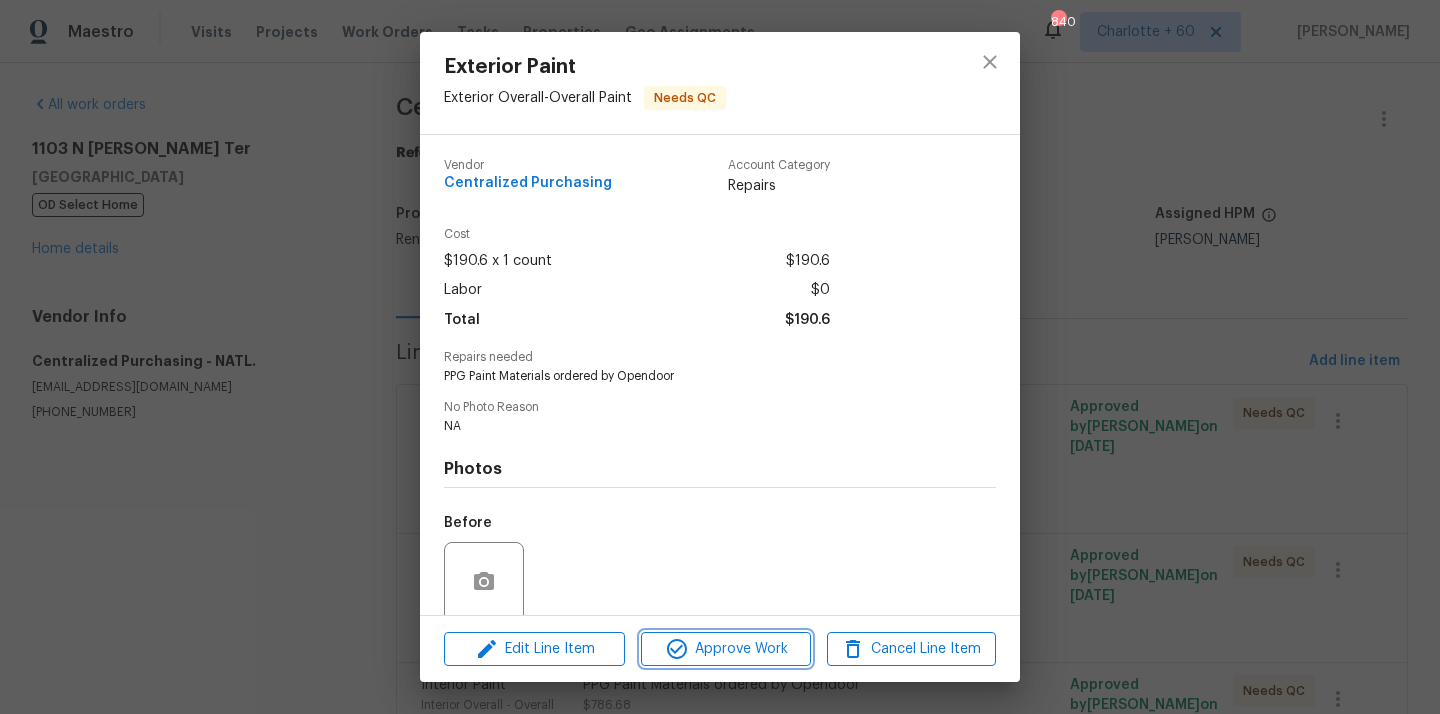 click on "Approve Work" at bounding box center [725, 649] 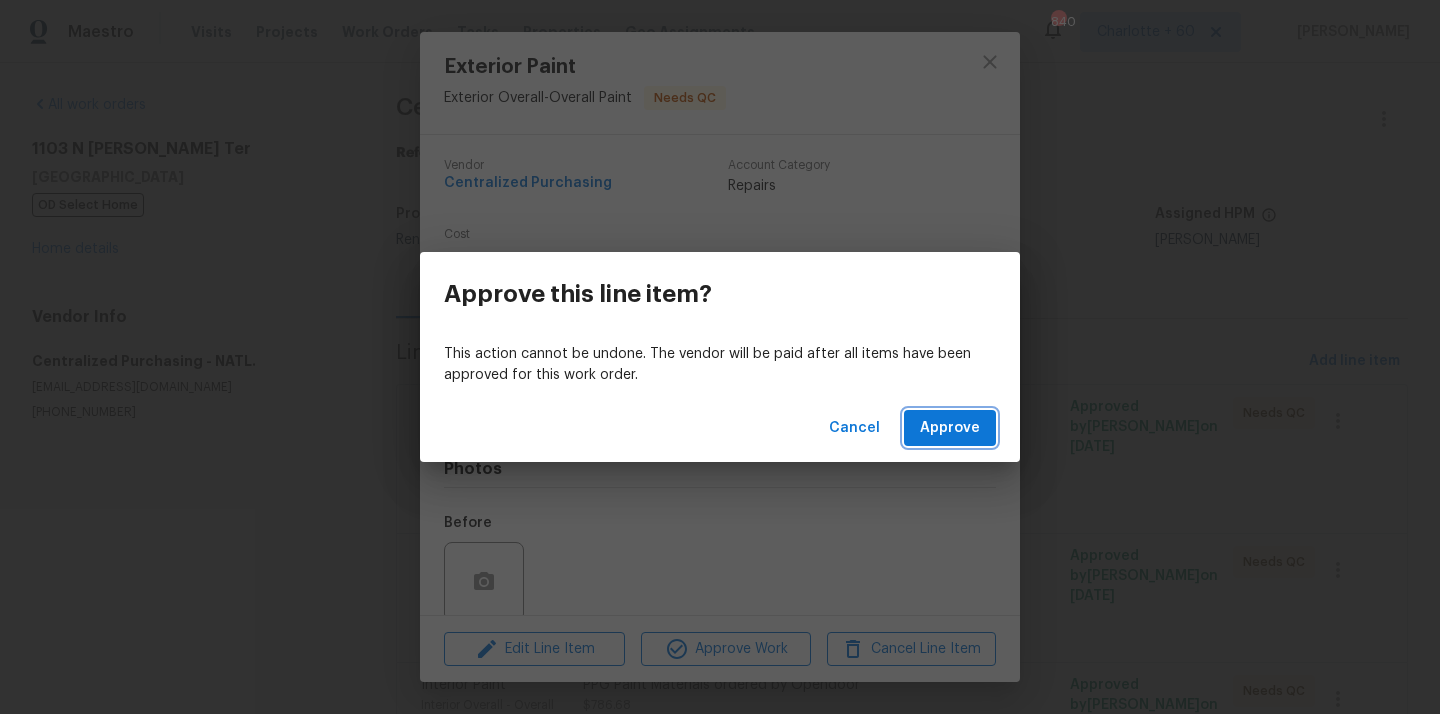 click on "Approve" at bounding box center [950, 428] 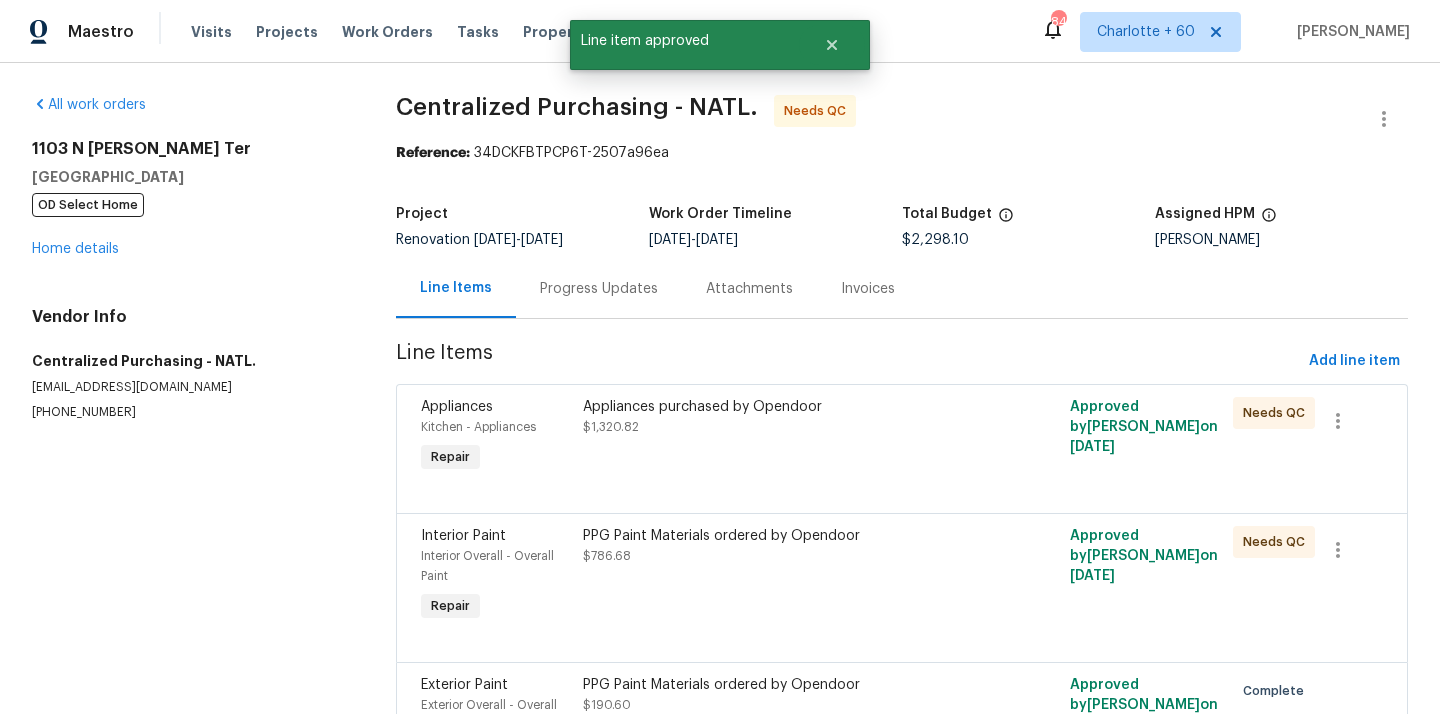click on "Appliances purchased by Opendoor $1,320.82" at bounding box center (780, 437) 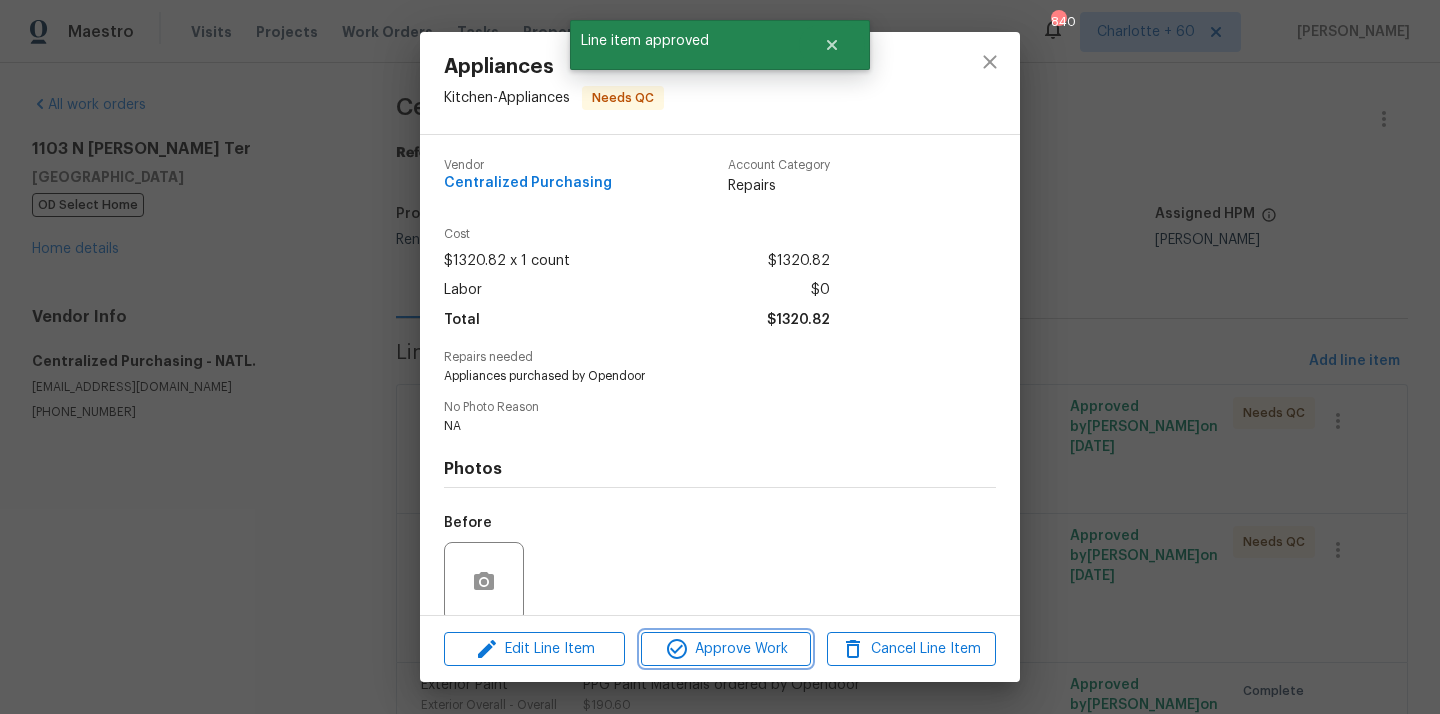 click on "Approve Work" at bounding box center (725, 649) 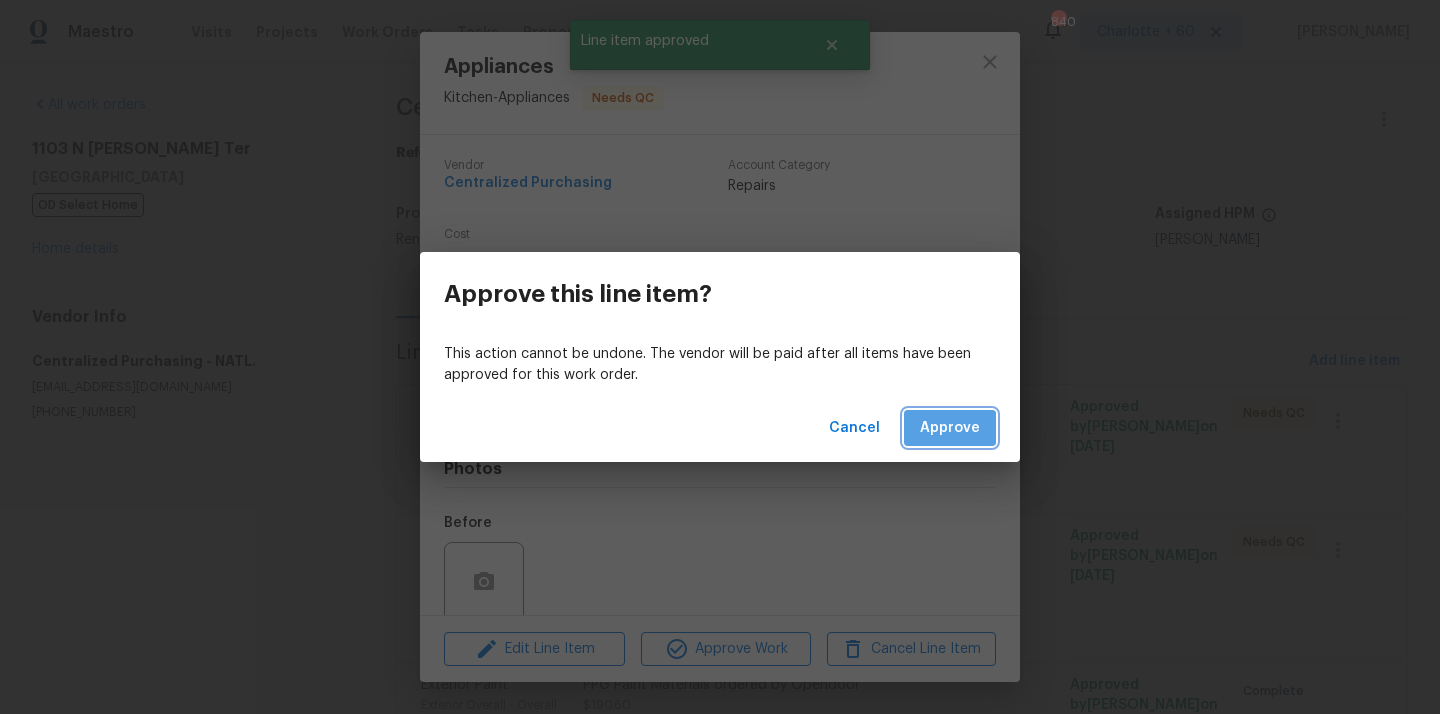 click on "Approve" at bounding box center (950, 428) 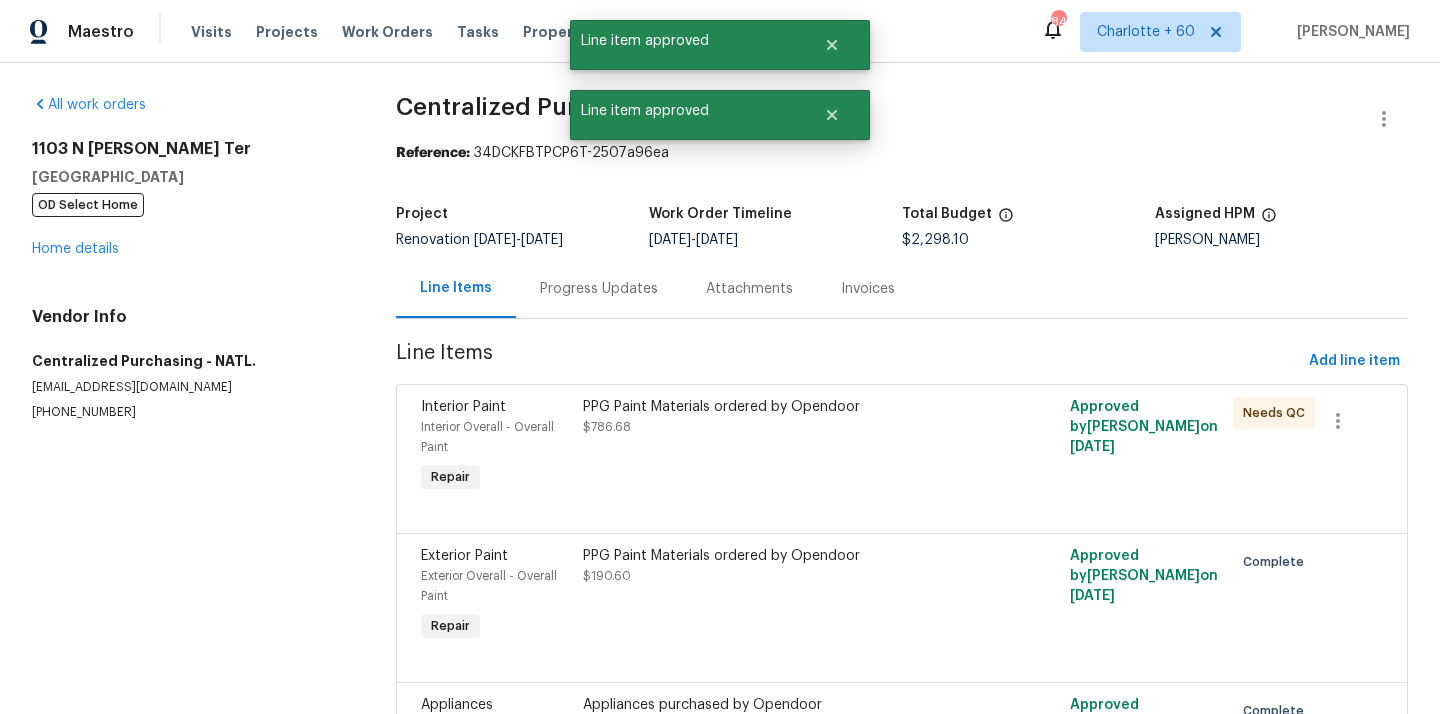 click on "PPG Paint Materials ordered by Opendoor $786.68" at bounding box center (780, 447) 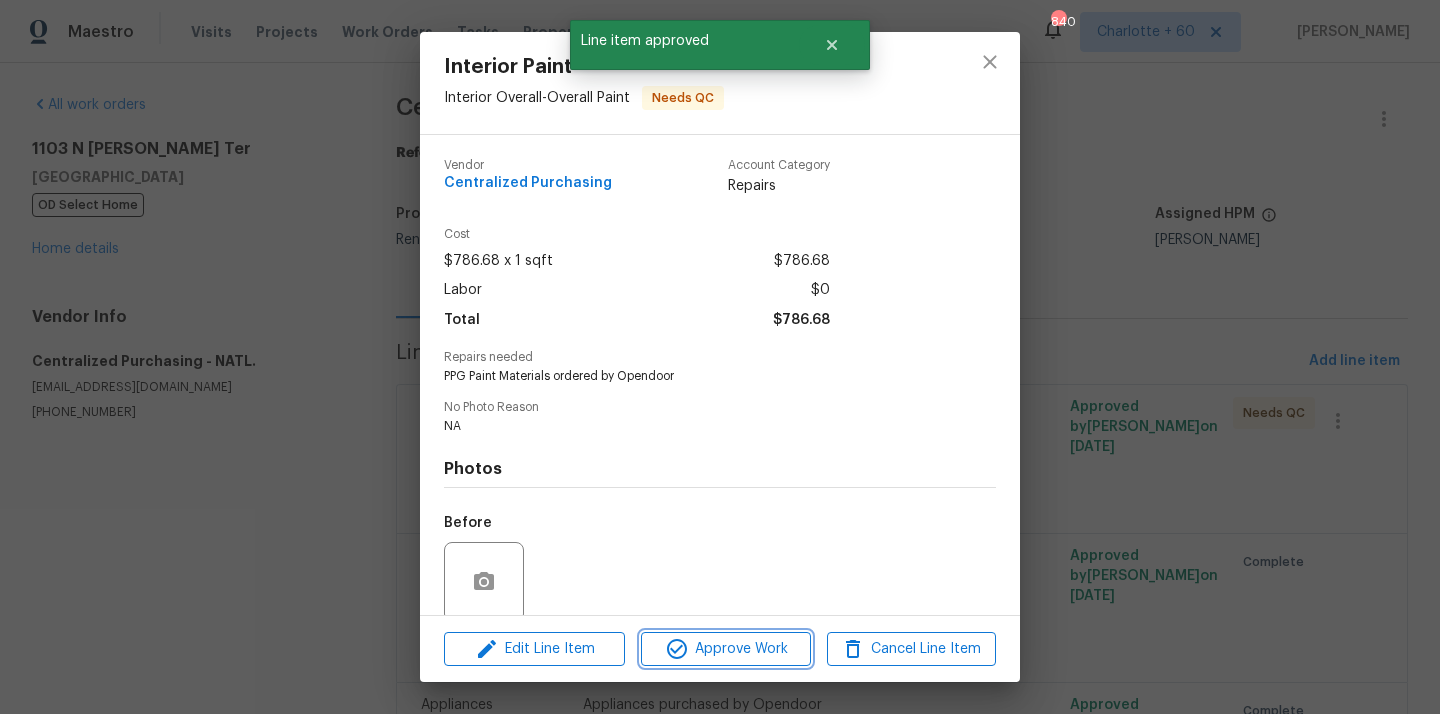 click on "Approve Work" at bounding box center (725, 649) 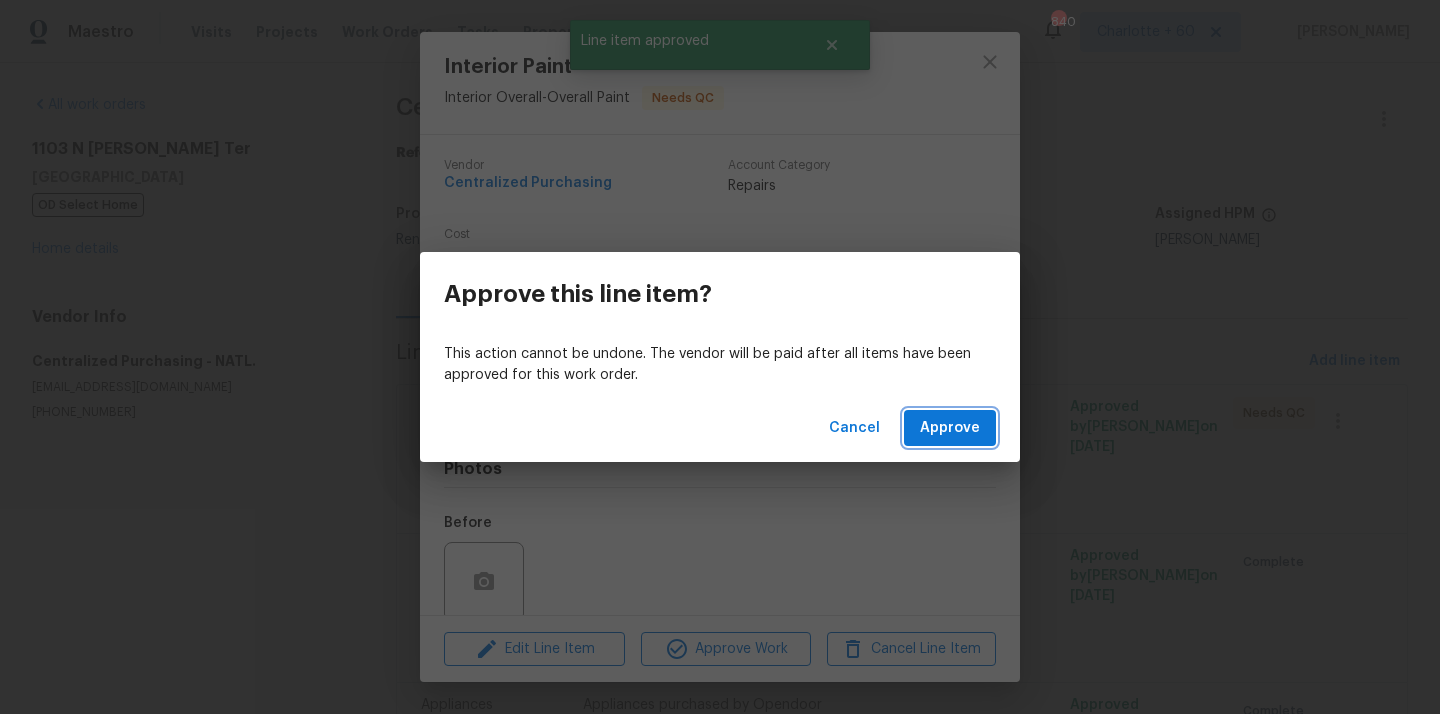 click on "Approve" at bounding box center (950, 428) 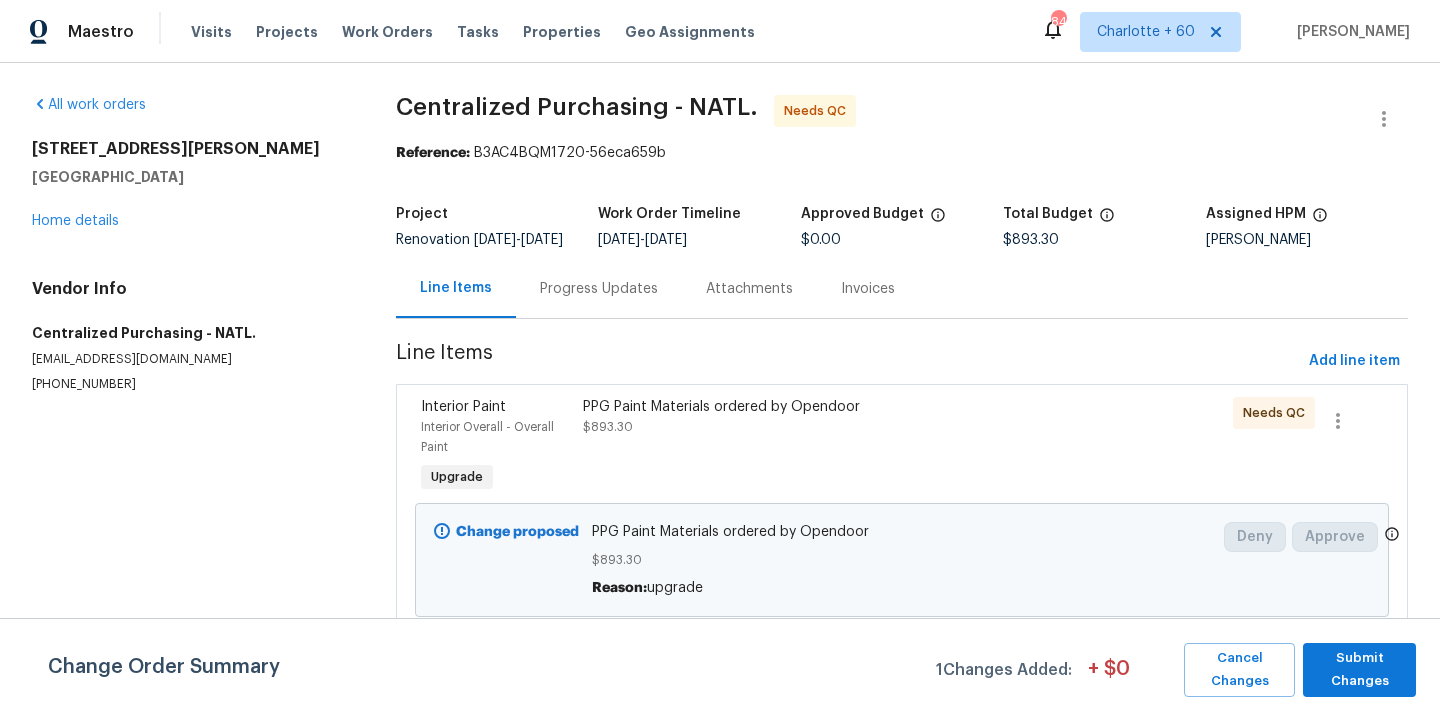 scroll, scrollTop: 0, scrollLeft: 0, axis: both 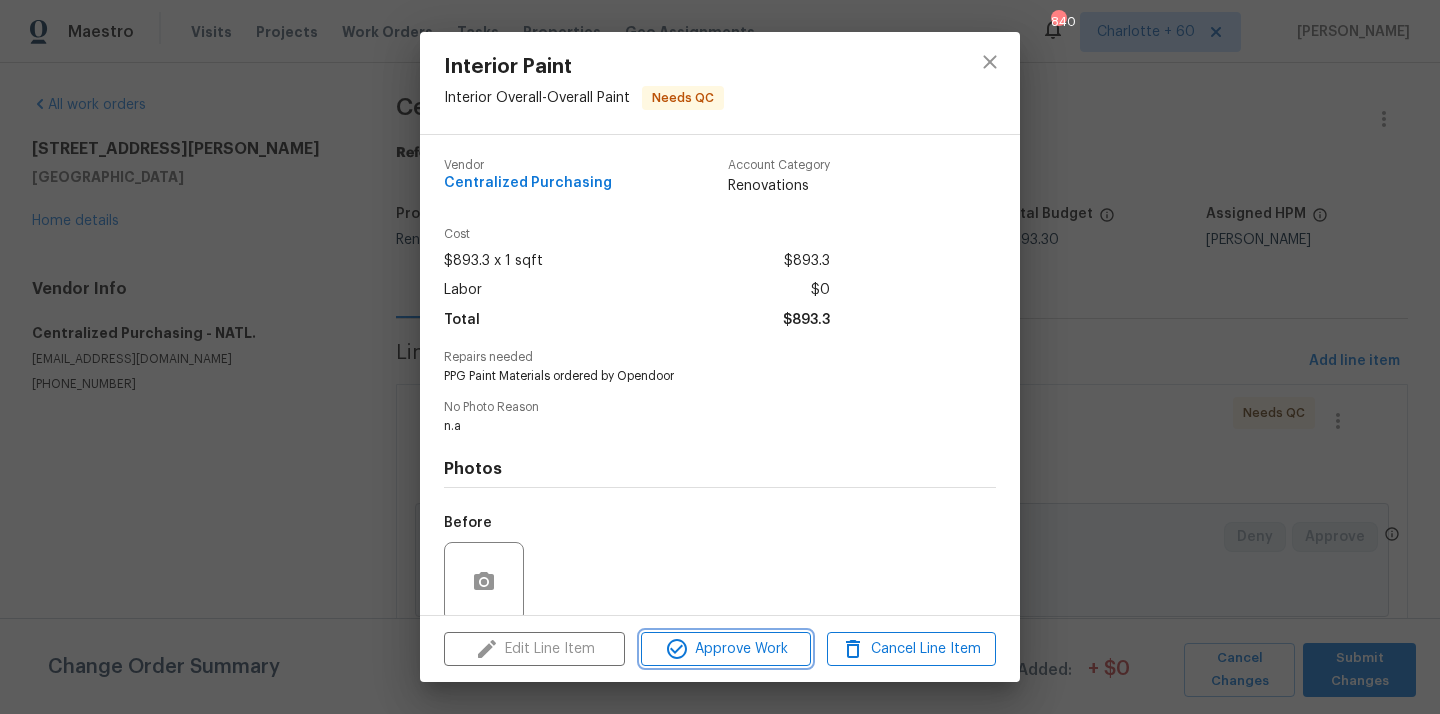 click on "Approve Work" at bounding box center (725, 649) 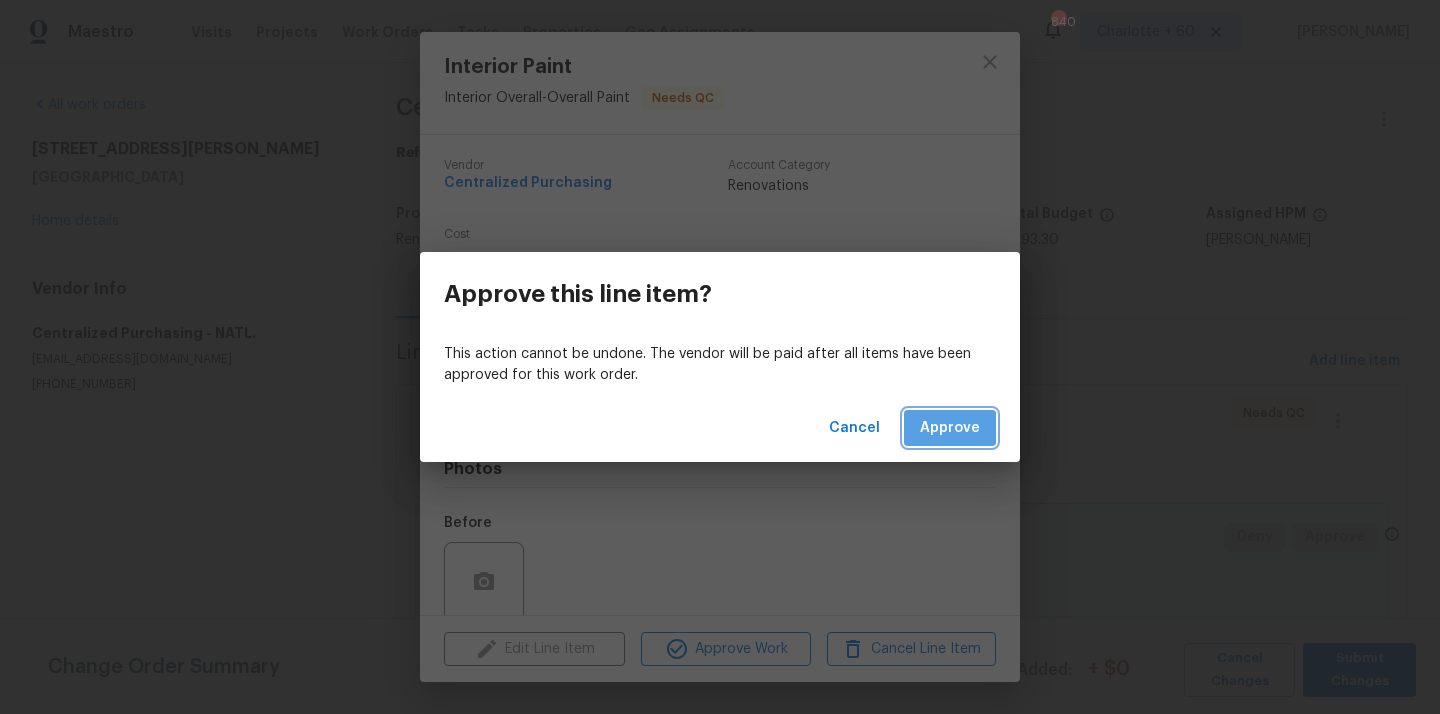click on "Approve" at bounding box center (950, 428) 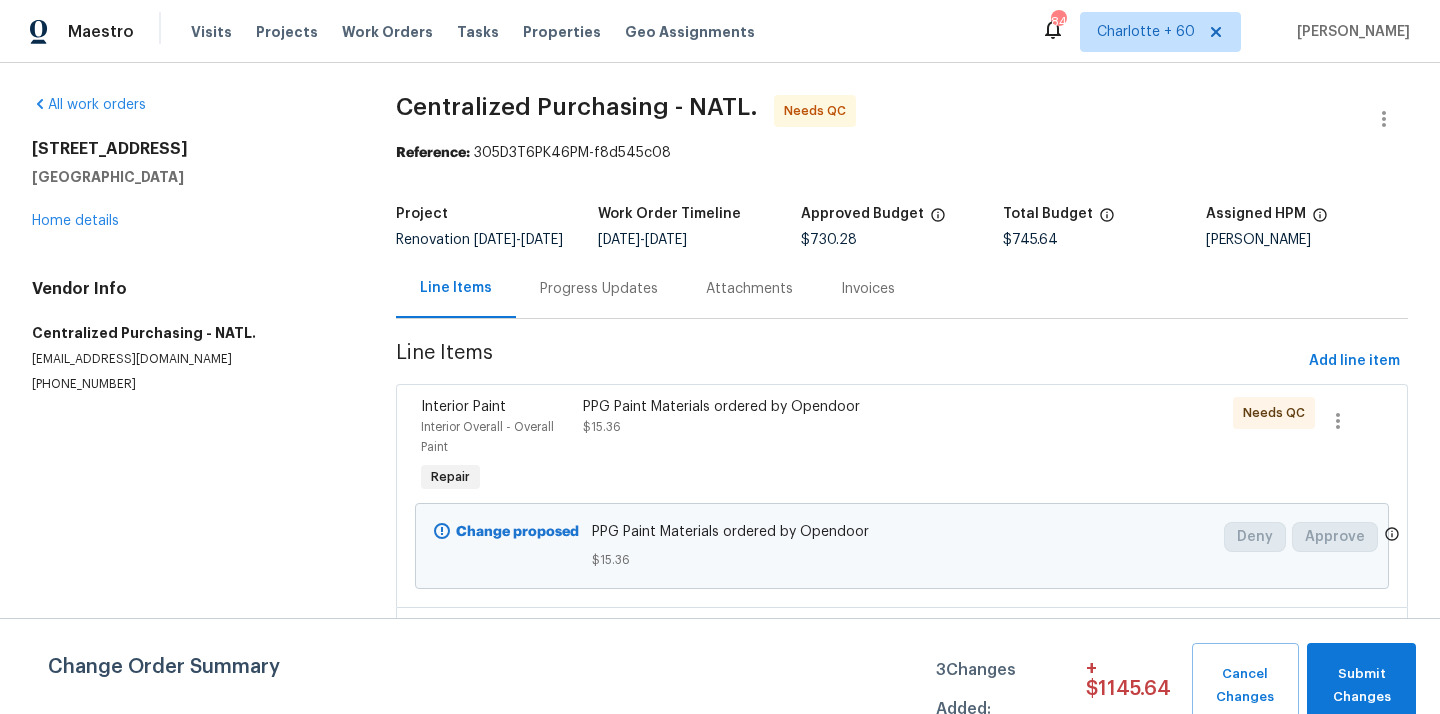 scroll, scrollTop: 0, scrollLeft: 0, axis: both 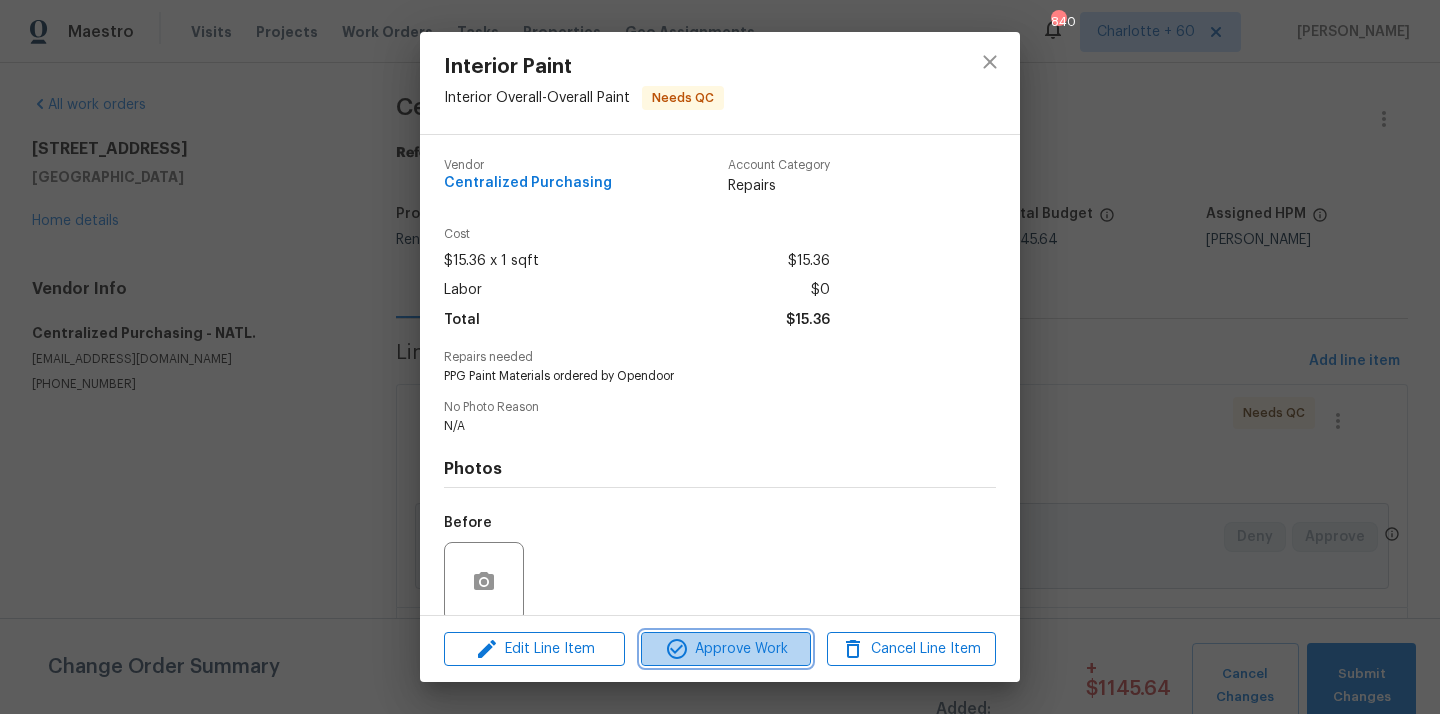 click on "Approve Work" at bounding box center (725, 649) 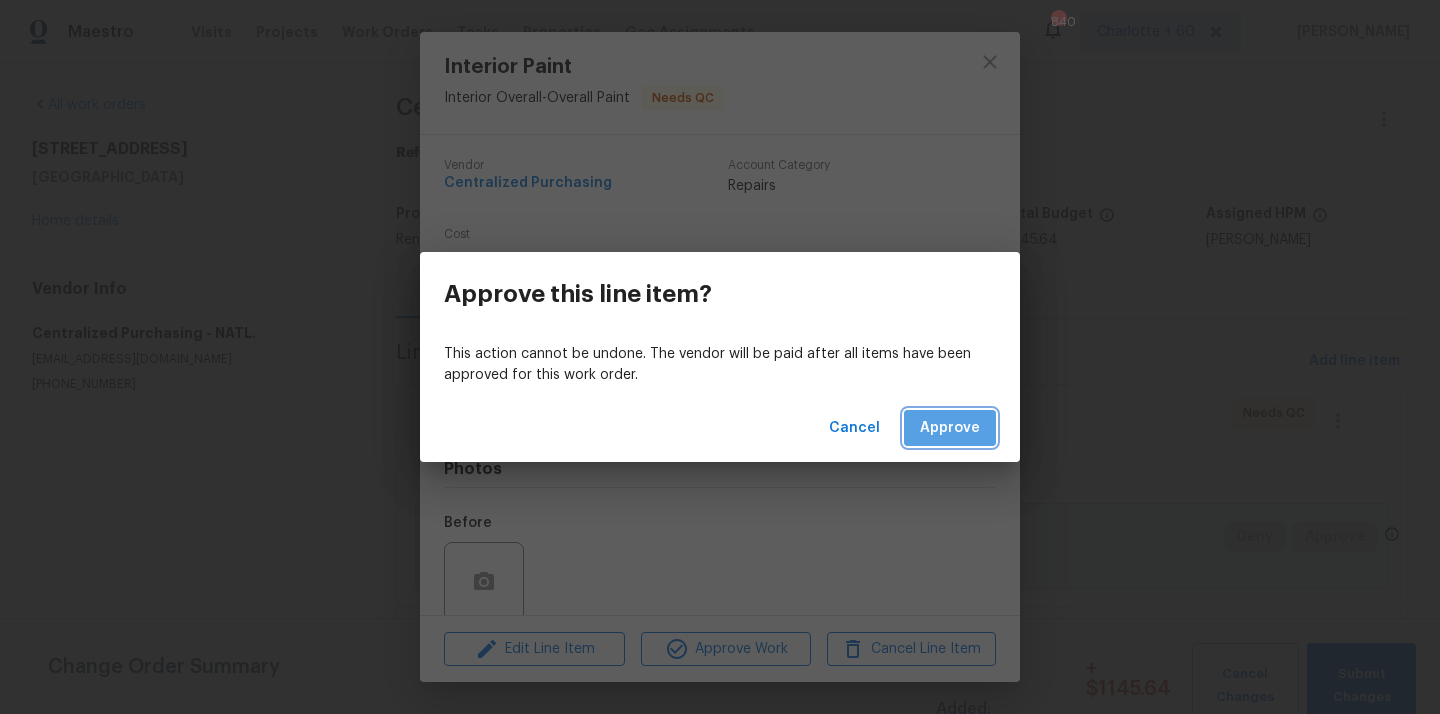 click on "Approve" at bounding box center (950, 428) 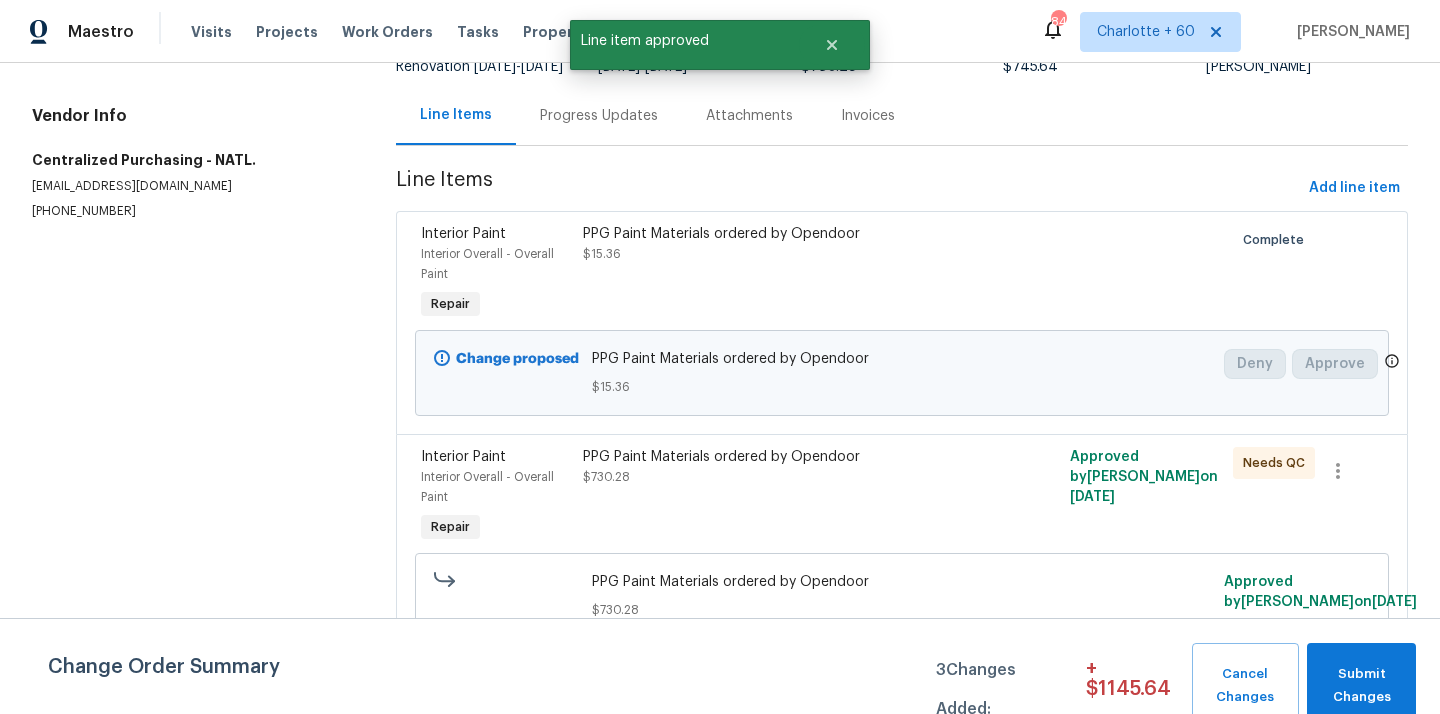 scroll, scrollTop: 201, scrollLeft: 0, axis: vertical 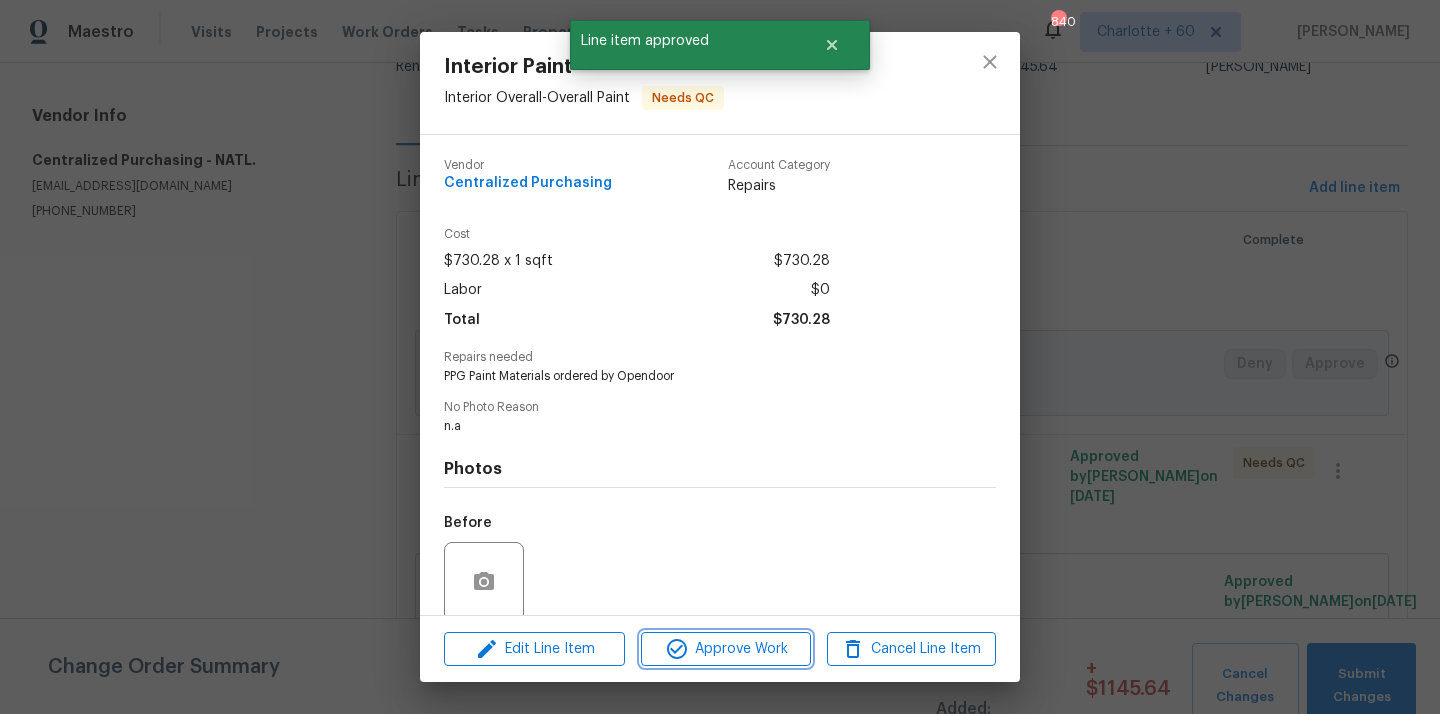 click on "Approve Work" at bounding box center [725, 649] 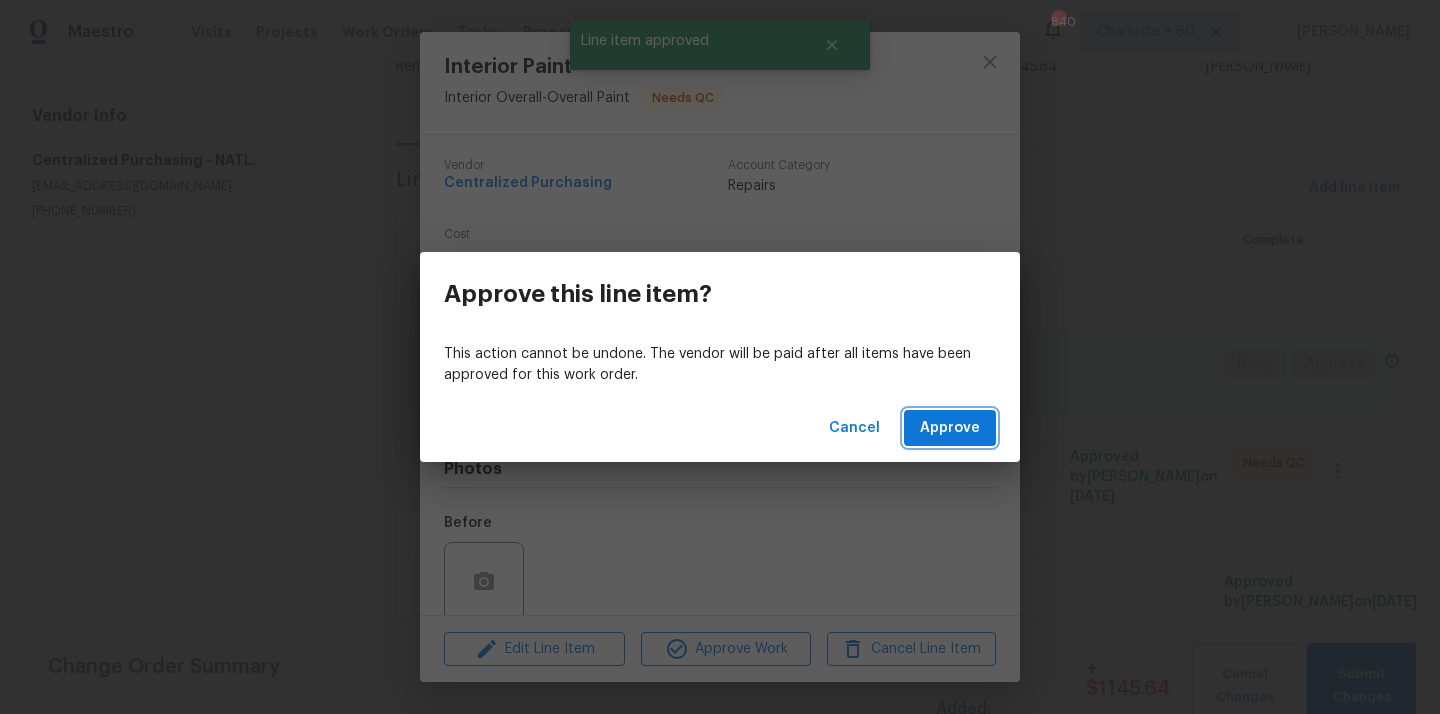 click on "Approve" at bounding box center [950, 428] 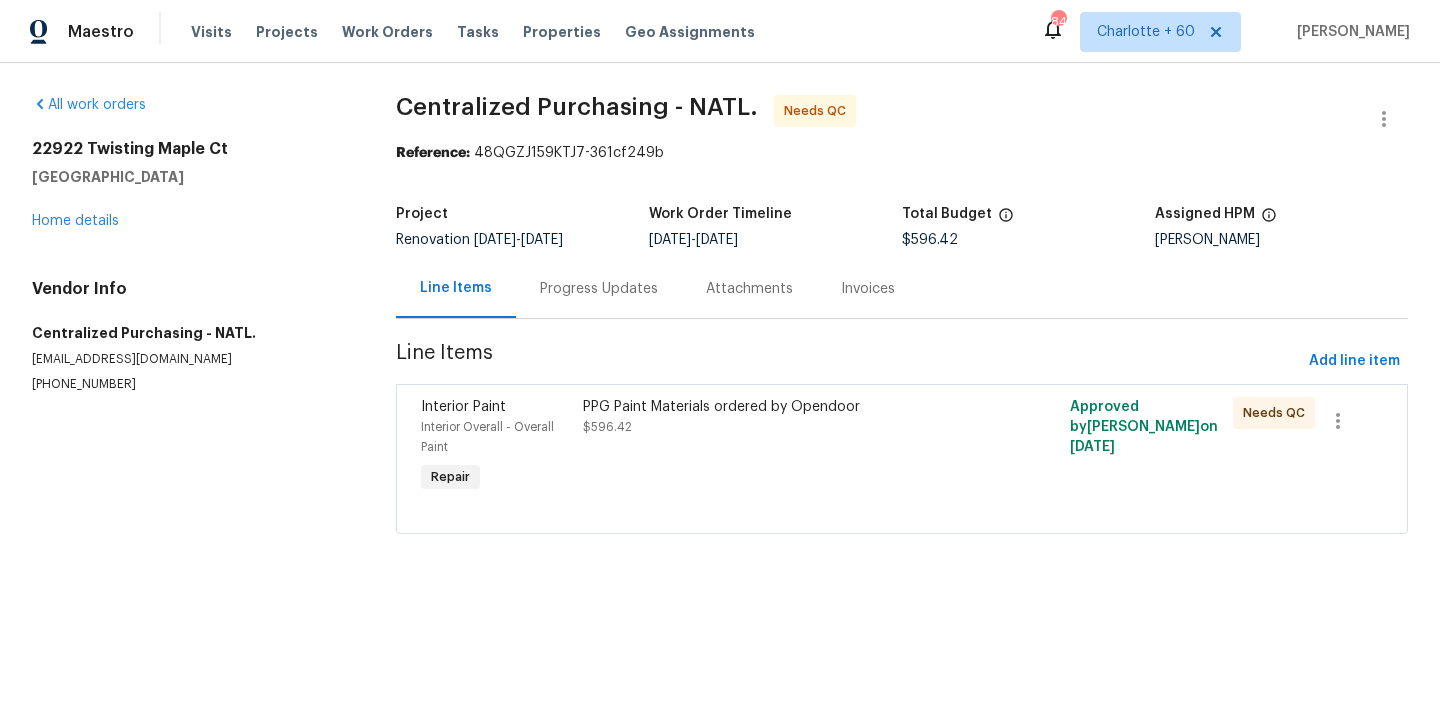 scroll, scrollTop: 0, scrollLeft: 0, axis: both 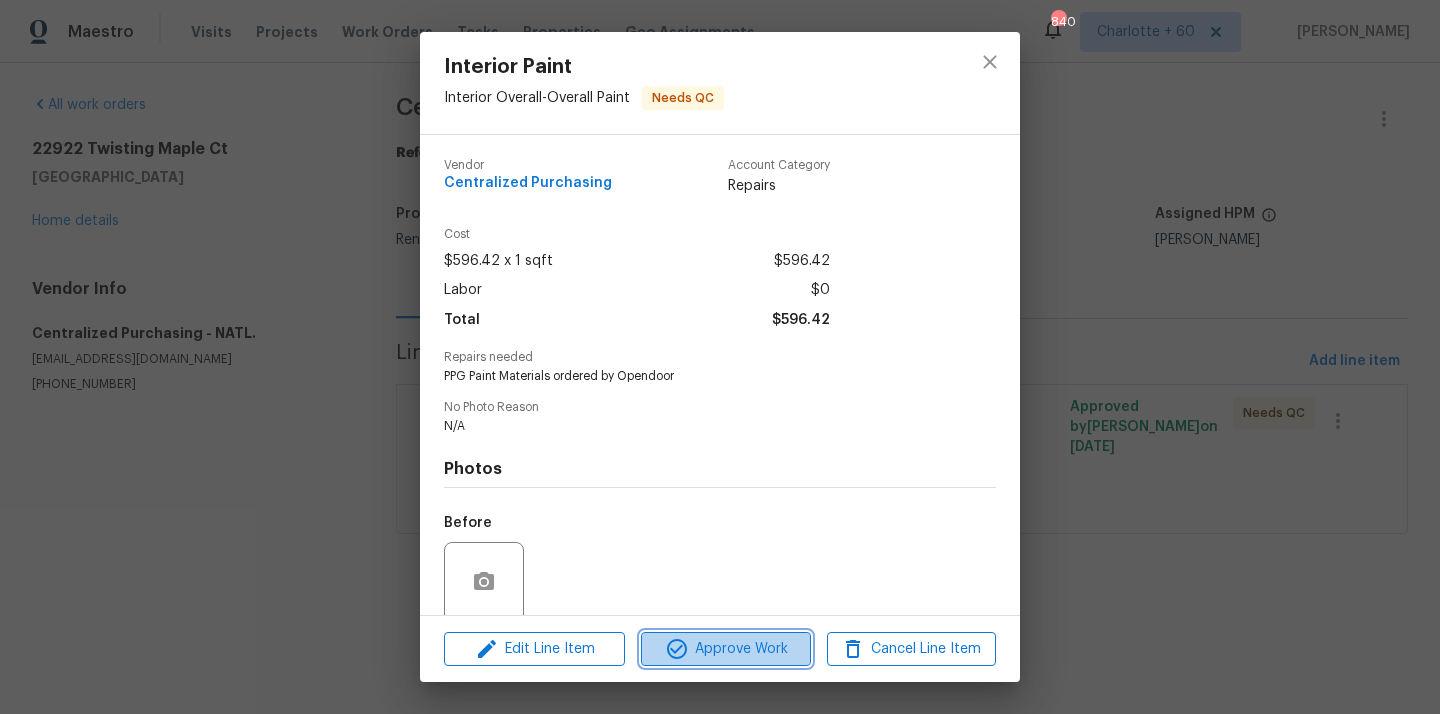 click on "Approve Work" at bounding box center [725, 649] 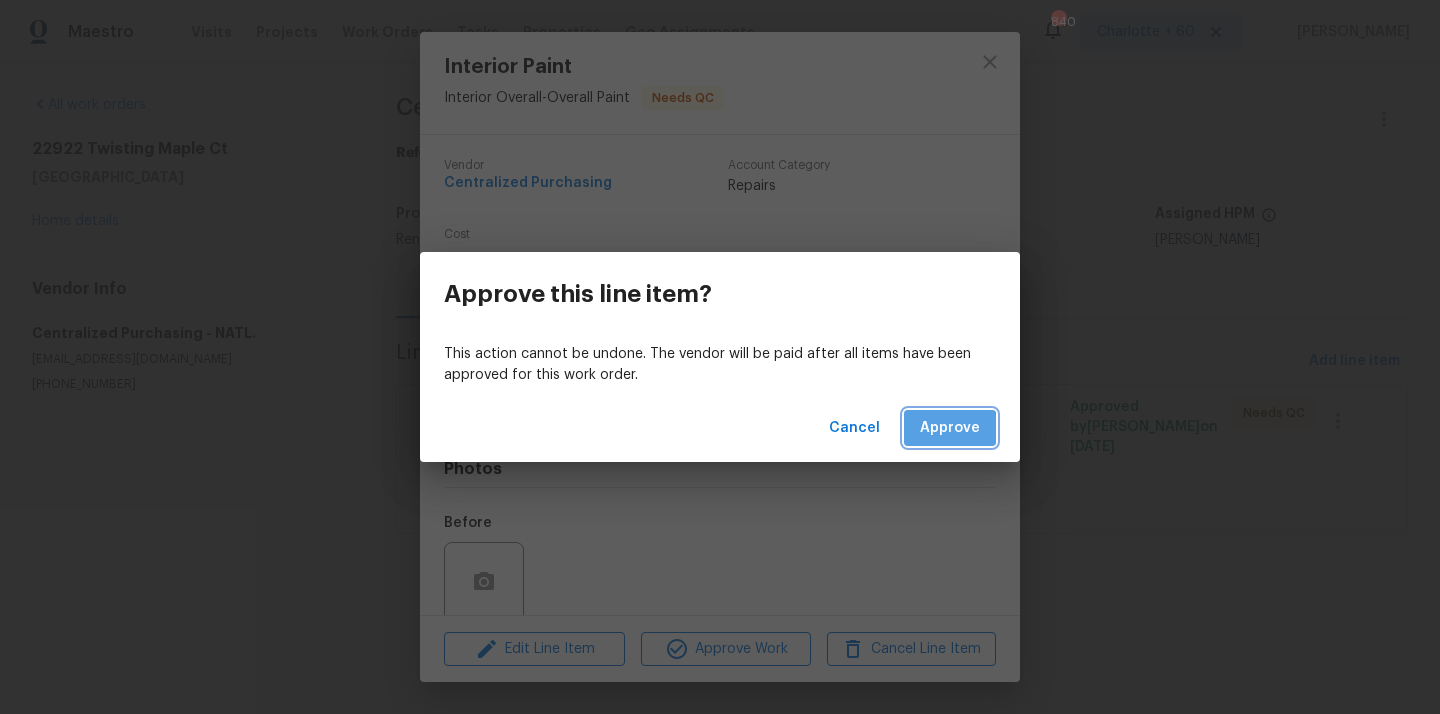 click on "Approve" at bounding box center [950, 428] 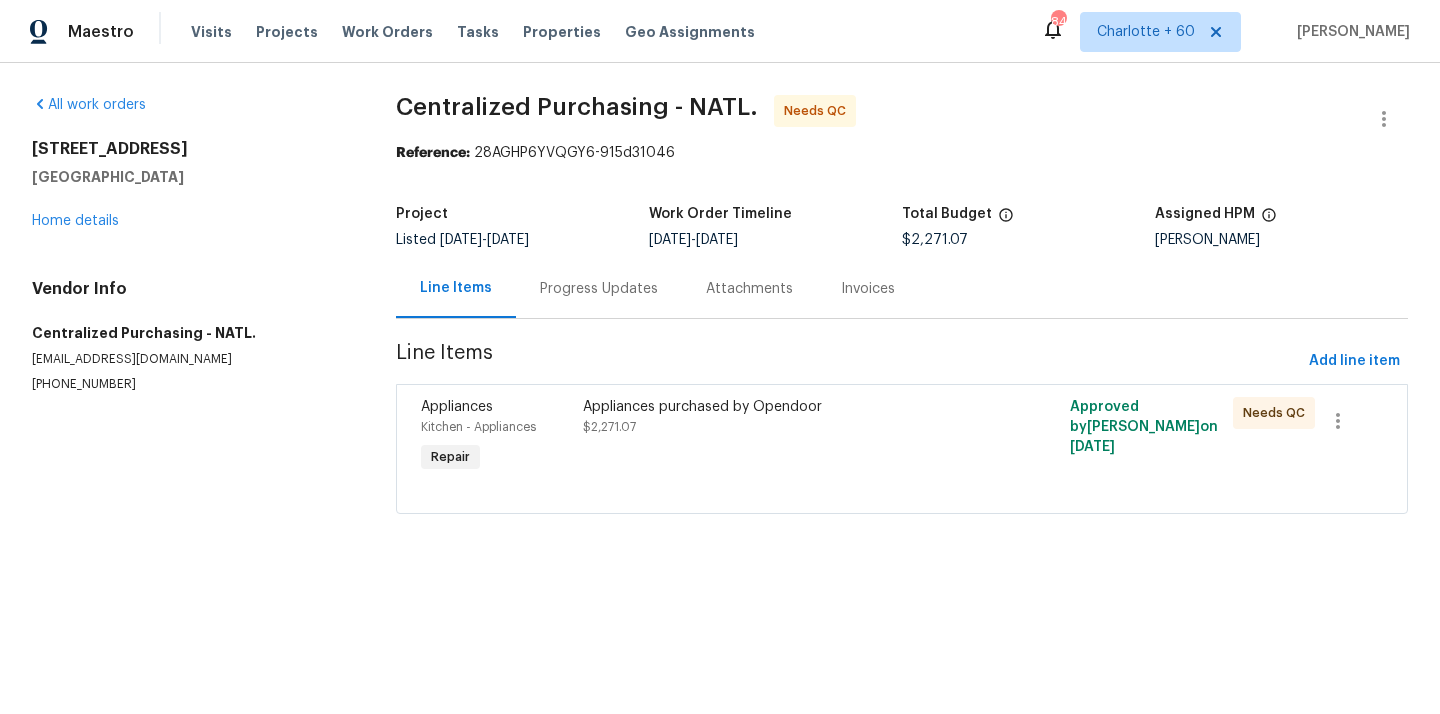 scroll, scrollTop: 0, scrollLeft: 0, axis: both 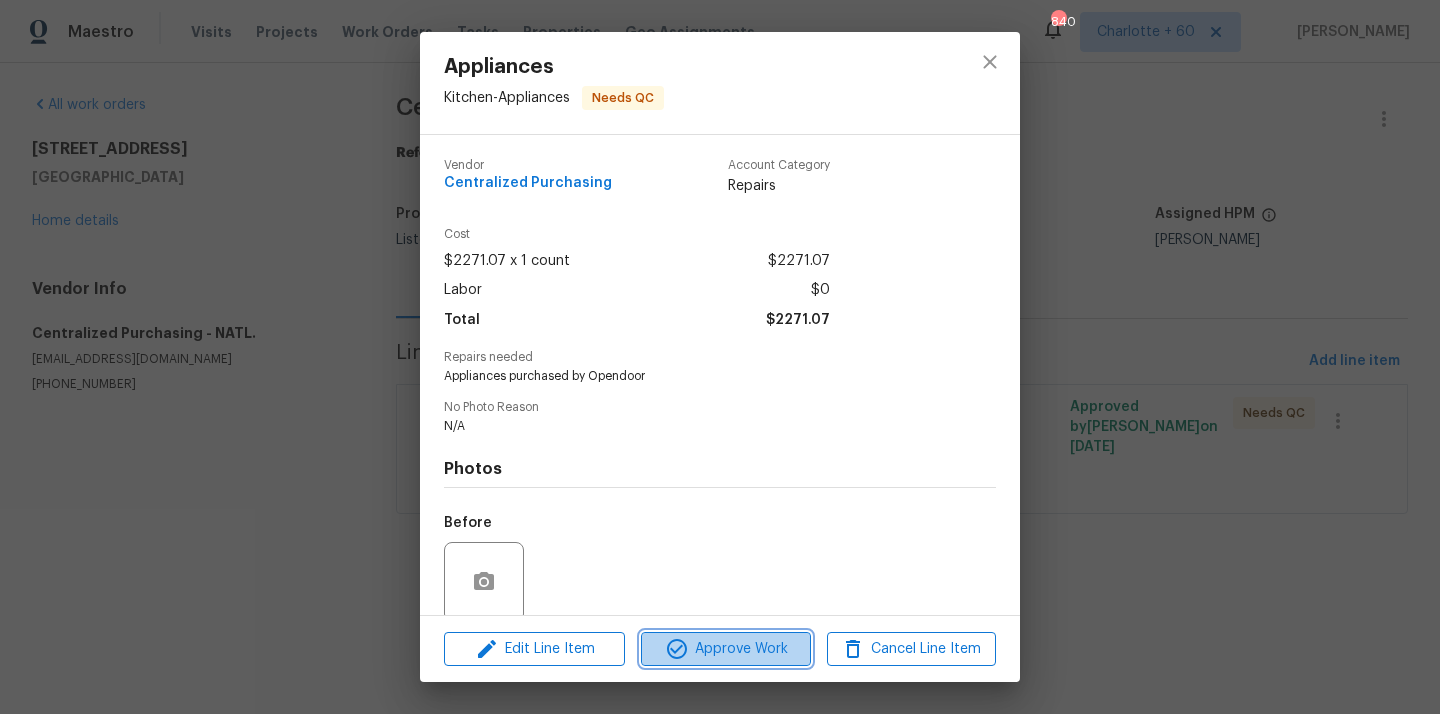 click 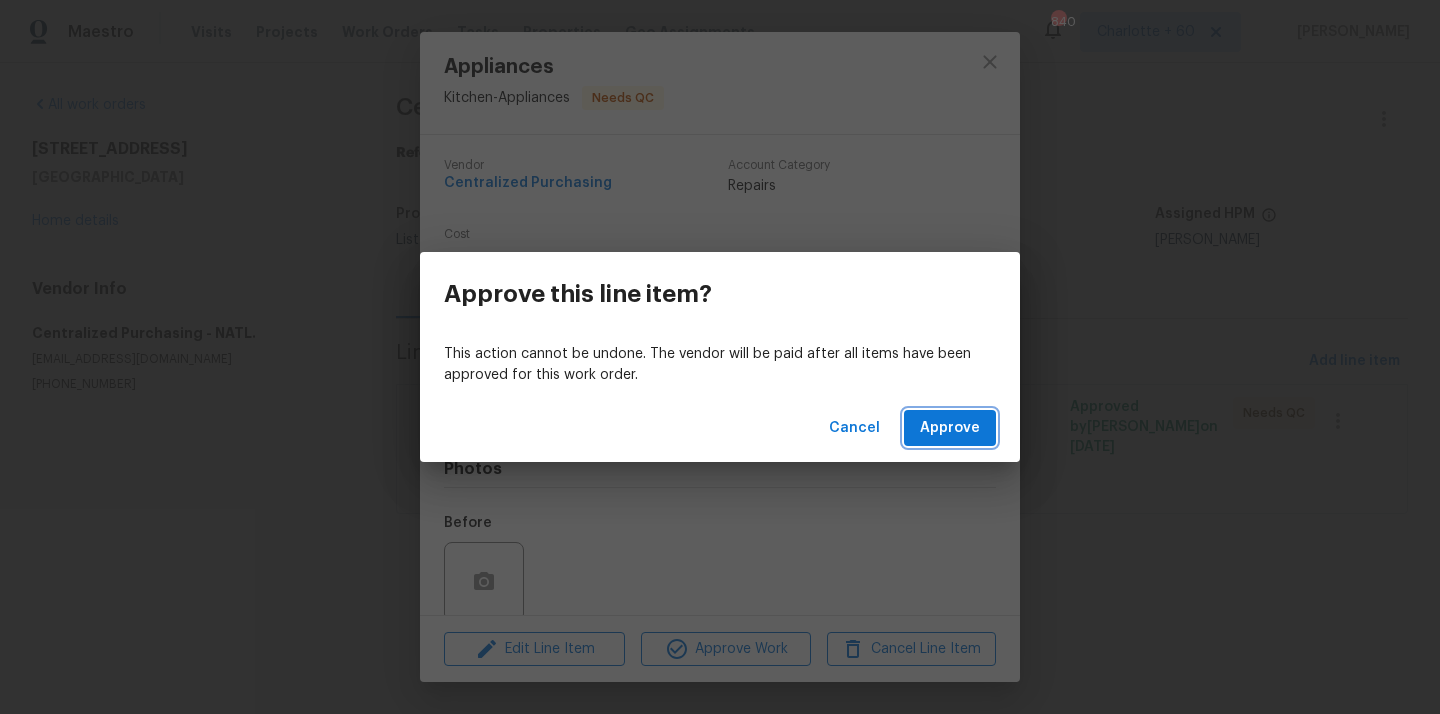 click on "Approve" at bounding box center [950, 428] 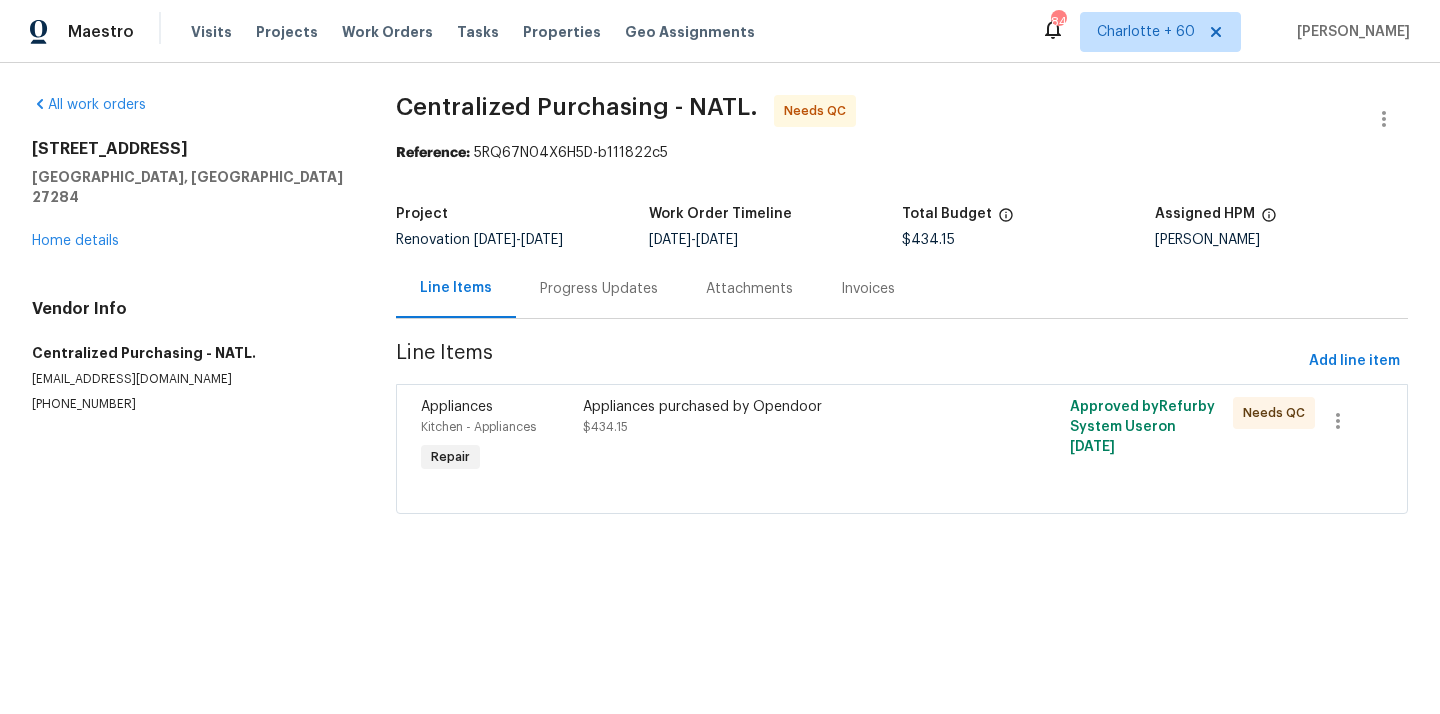 scroll, scrollTop: 0, scrollLeft: 0, axis: both 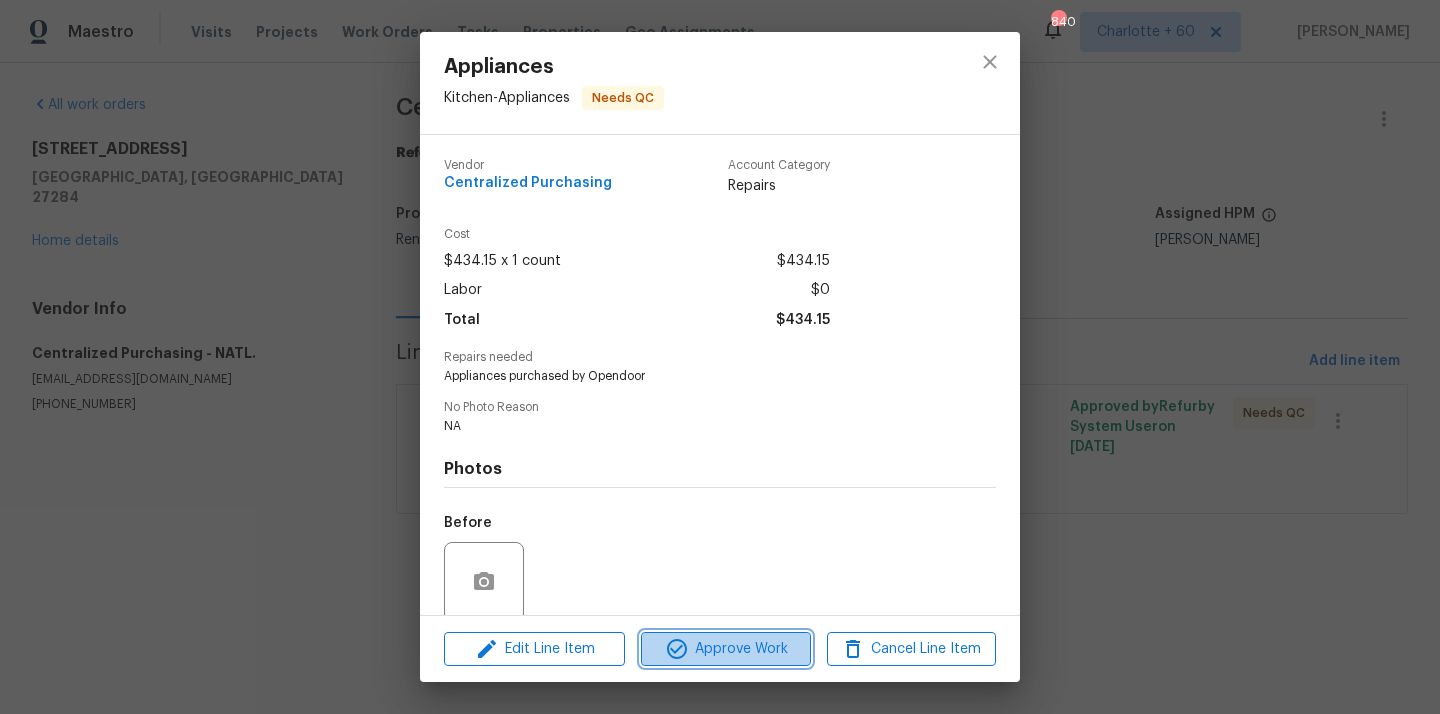 click on "Approve Work" at bounding box center [725, 649] 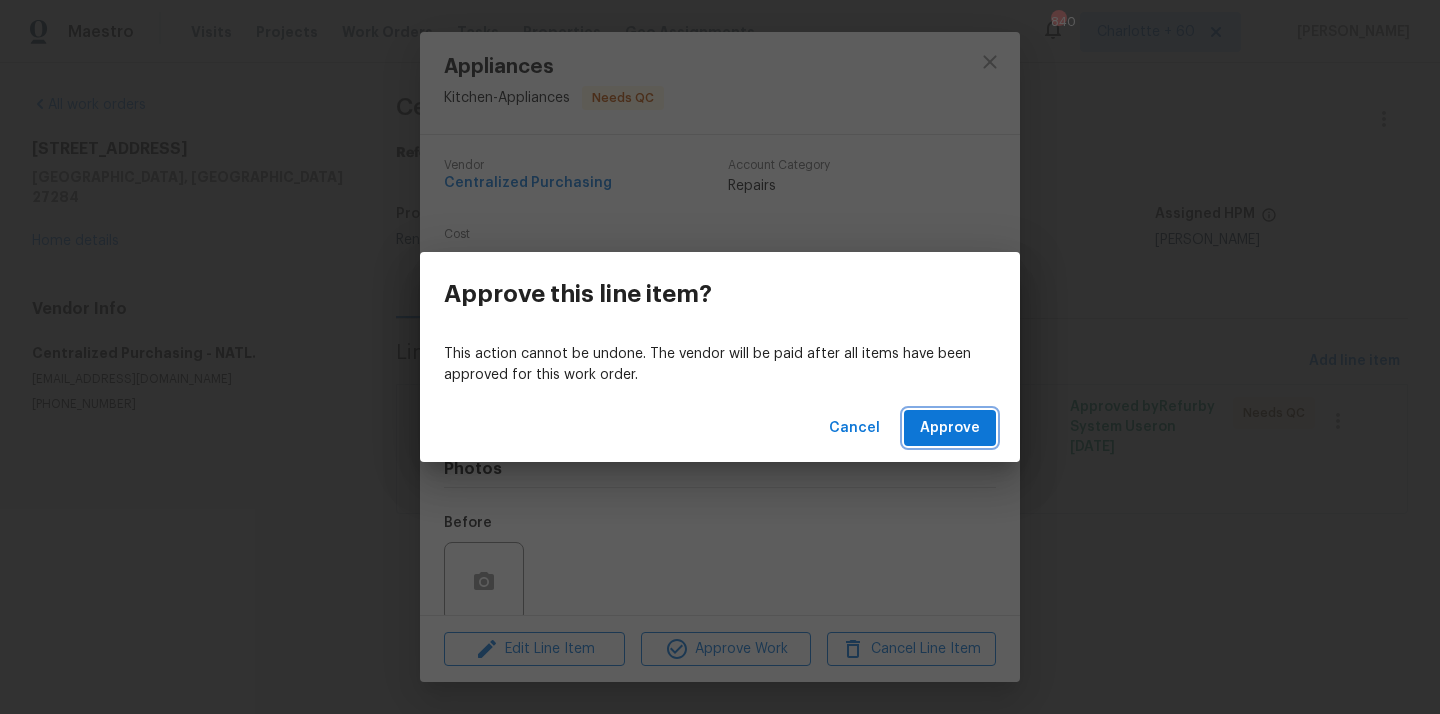 click on "Approve" at bounding box center (950, 428) 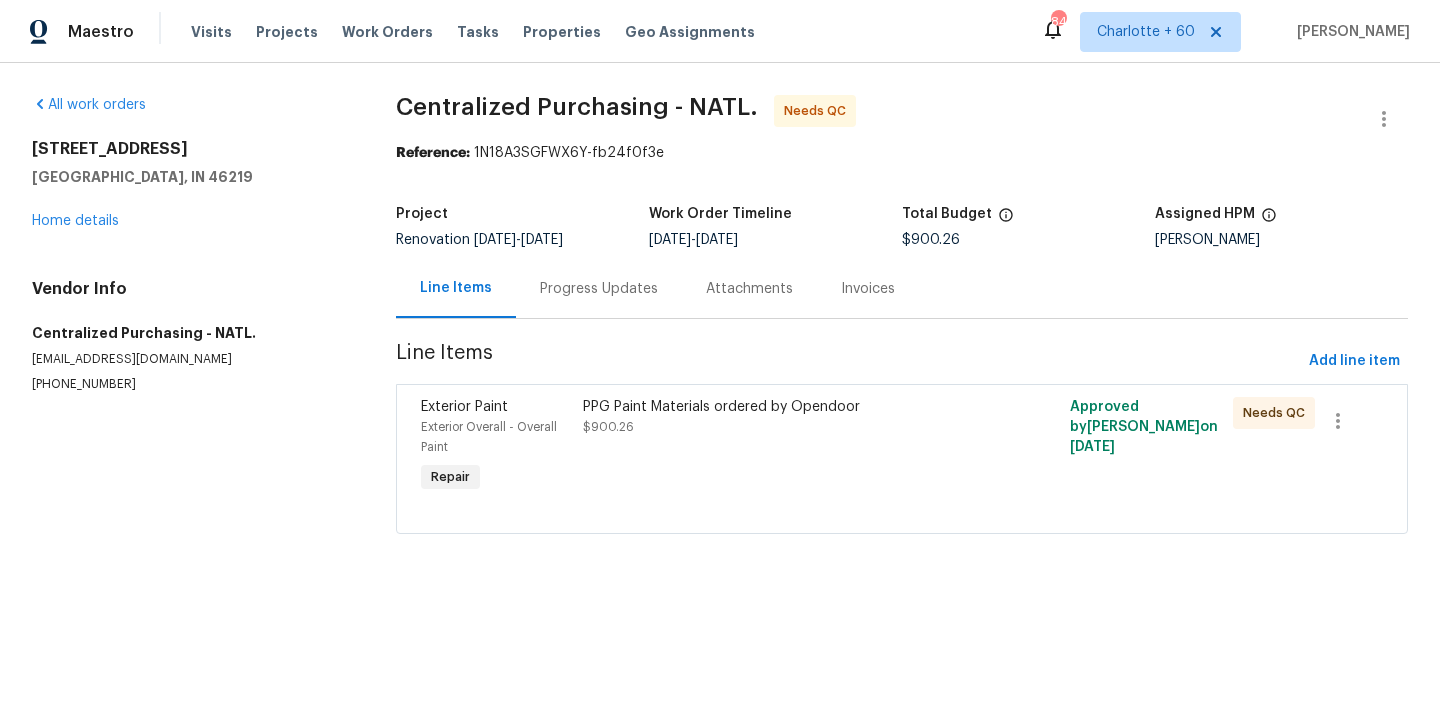 scroll, scrollTop: 0, scrollLeft: 0, axis: both 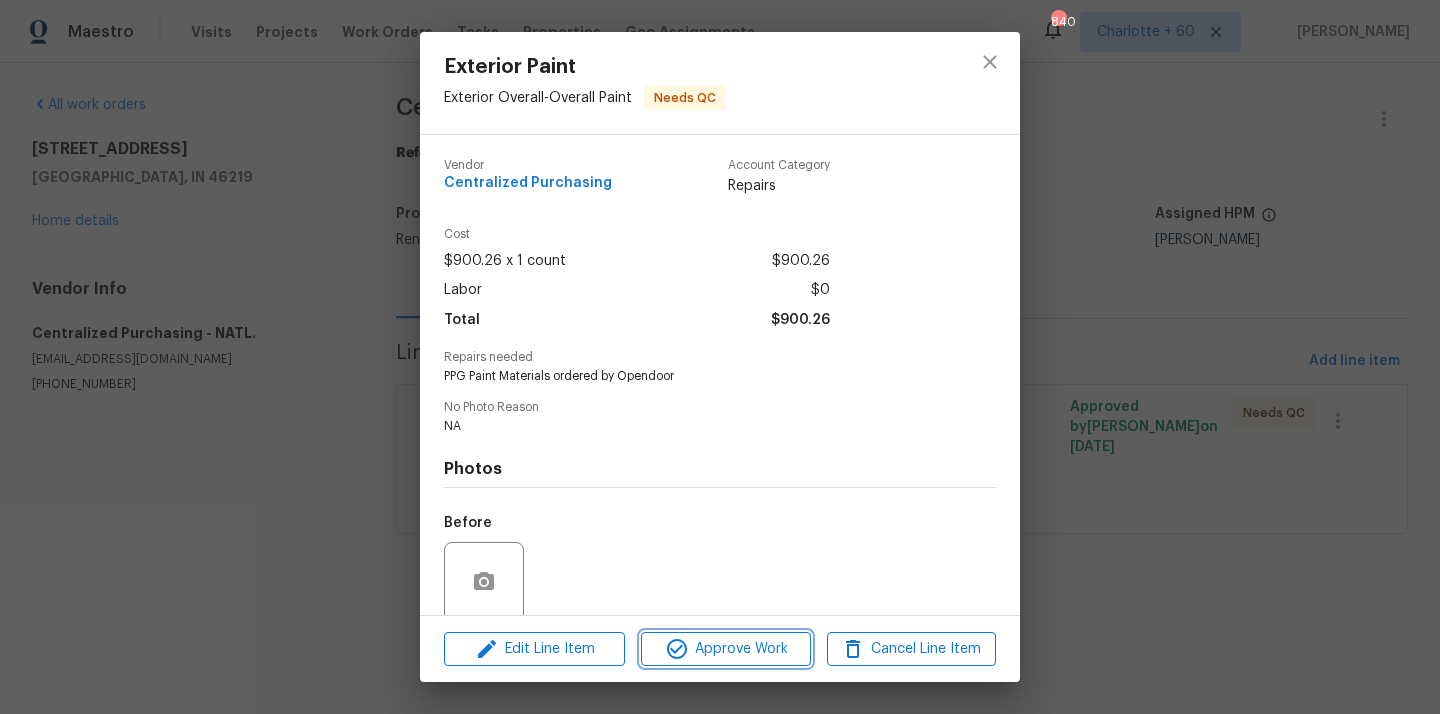 click on "Approve Work" at bounding box center (725, 649) 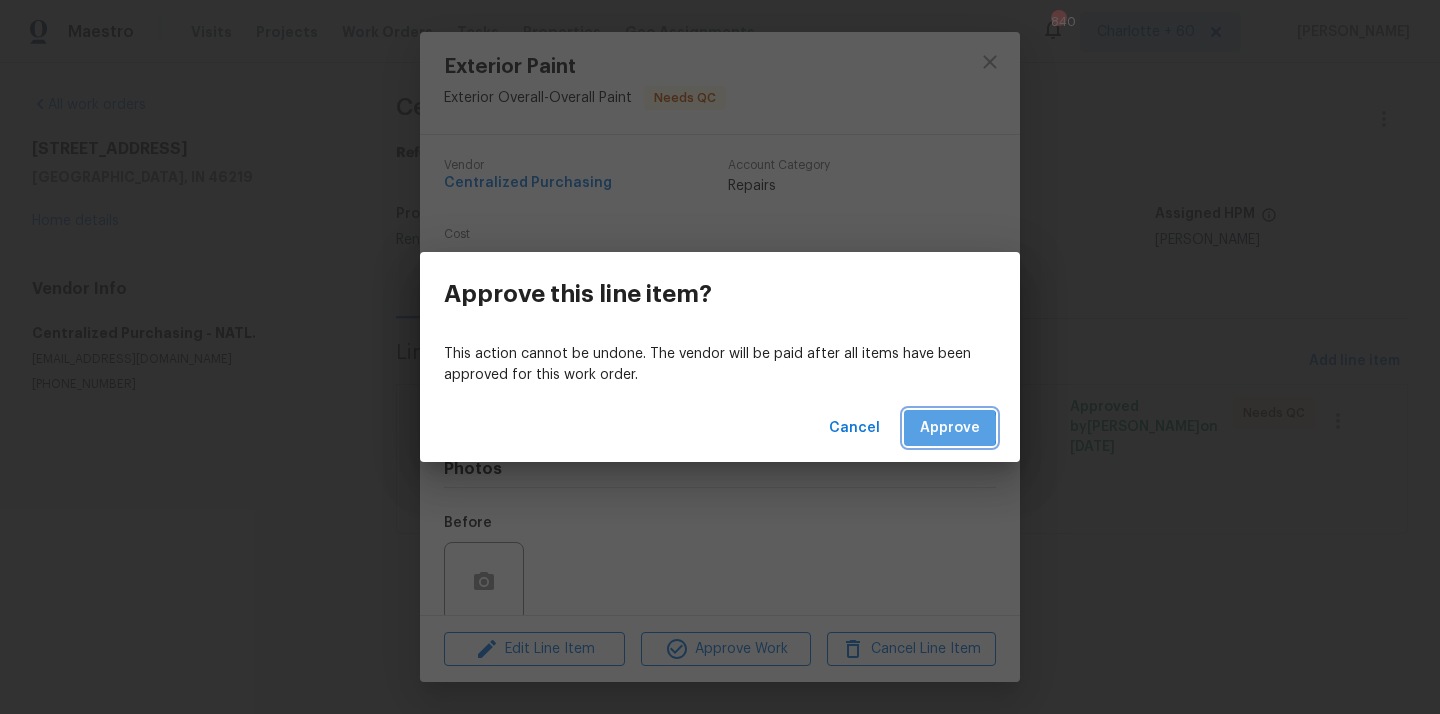 click on "Approve" at bounding box center [950, 428] 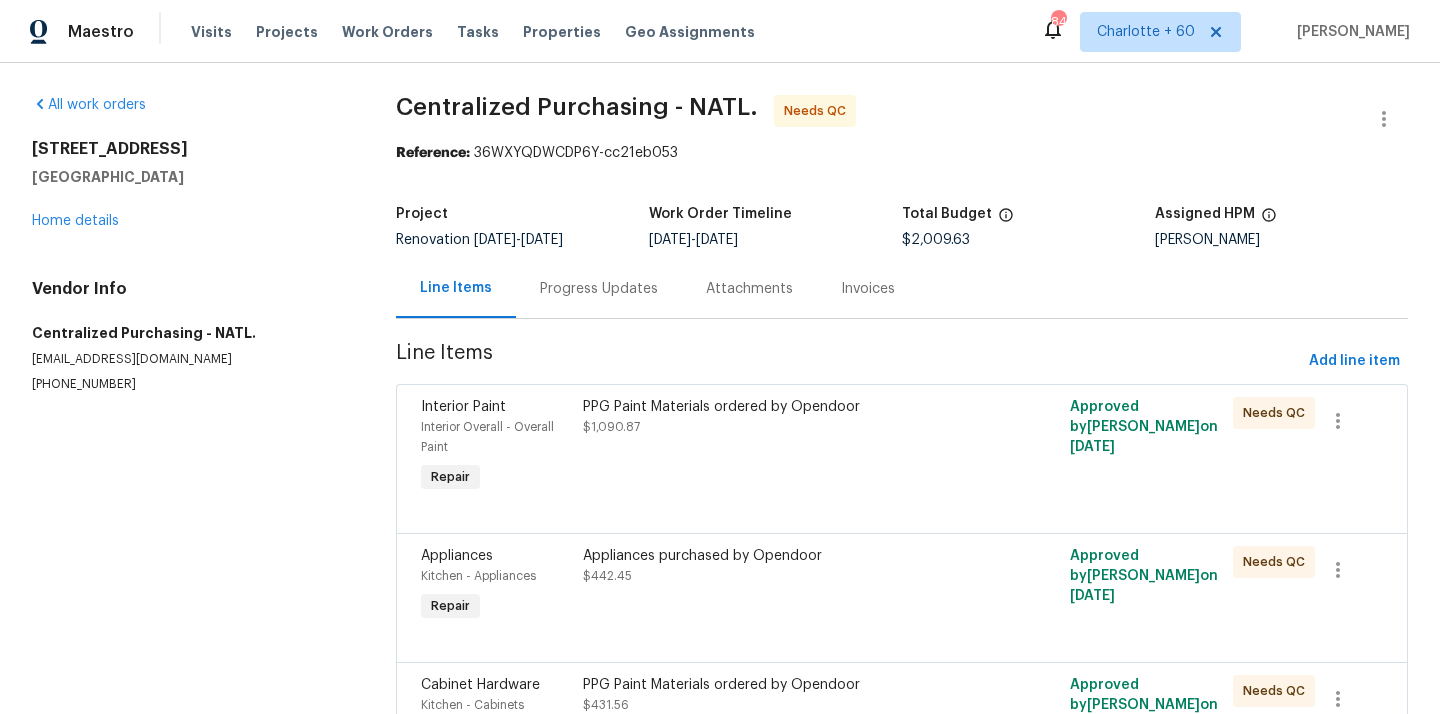 scroll, scrollTop: 0, scrollLeft: 0, axis: both 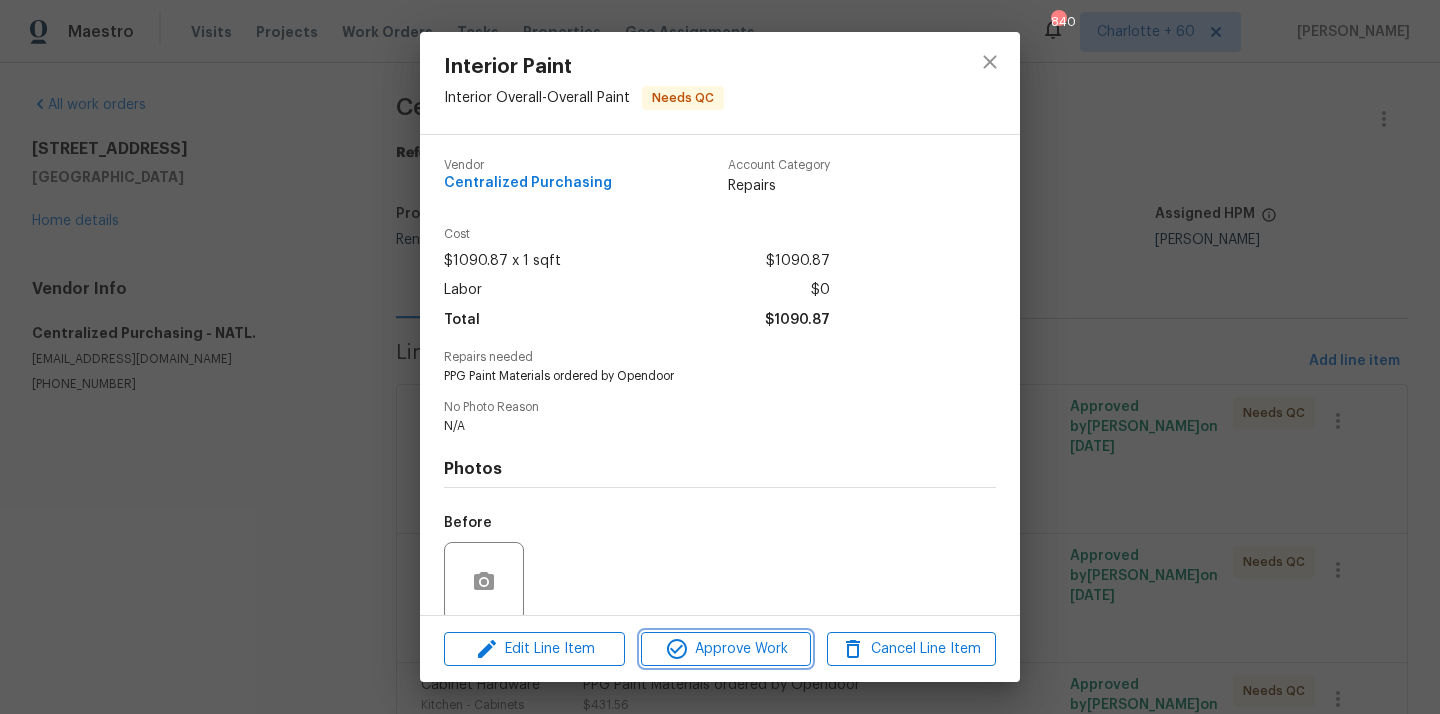 click on "Approve Work" at bounding box center [725, 649] 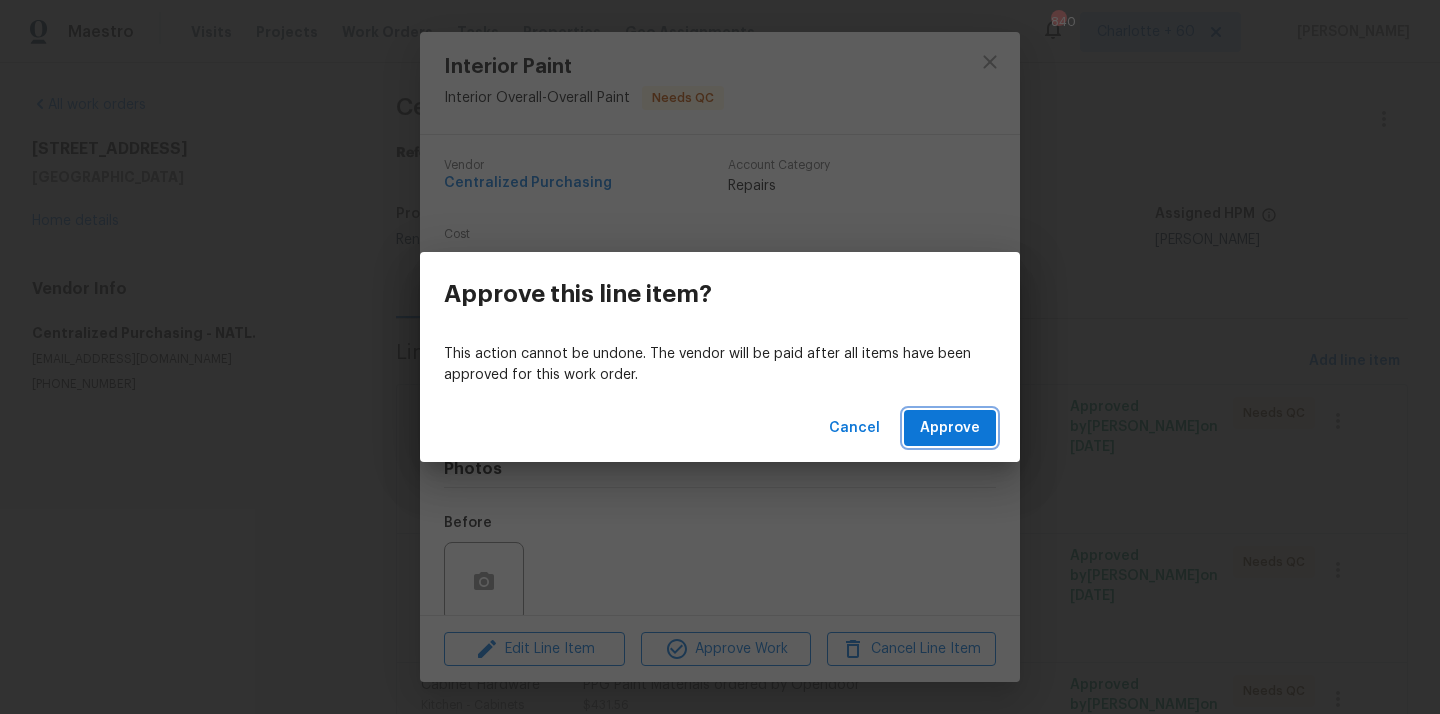 click on "Approve" at bounding box center [950, 428] 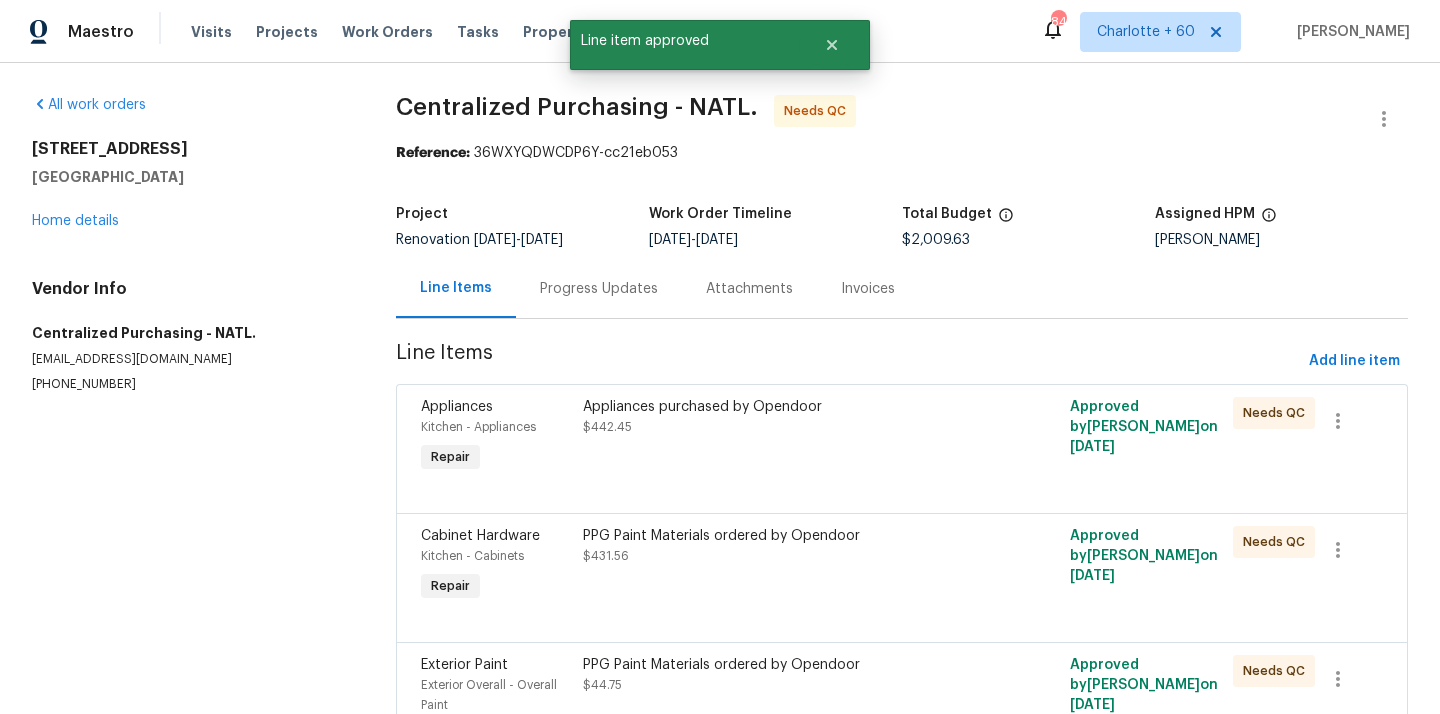 click on "Appliances purchased by Opendoor $442.45" at bounding box center [780, 437] 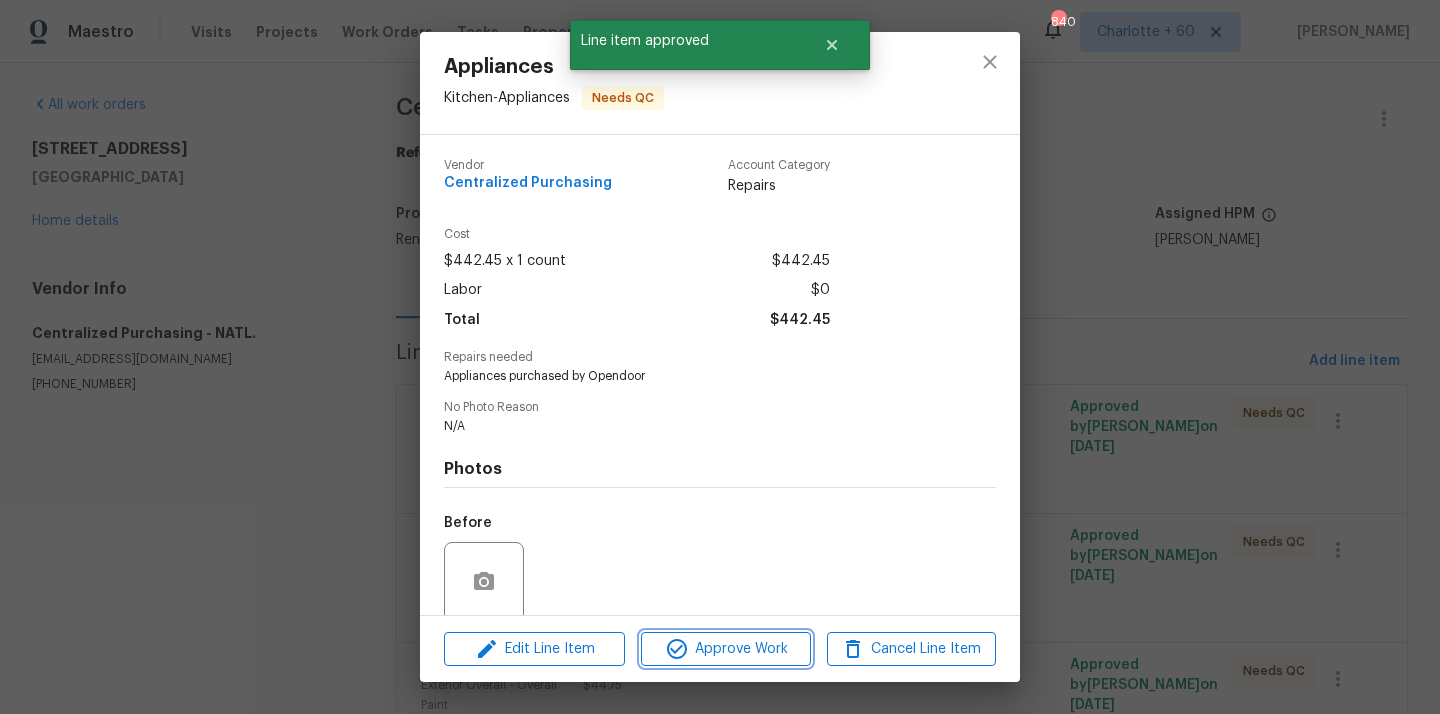 click on "Approve Work" at bounding box center (725, 649) 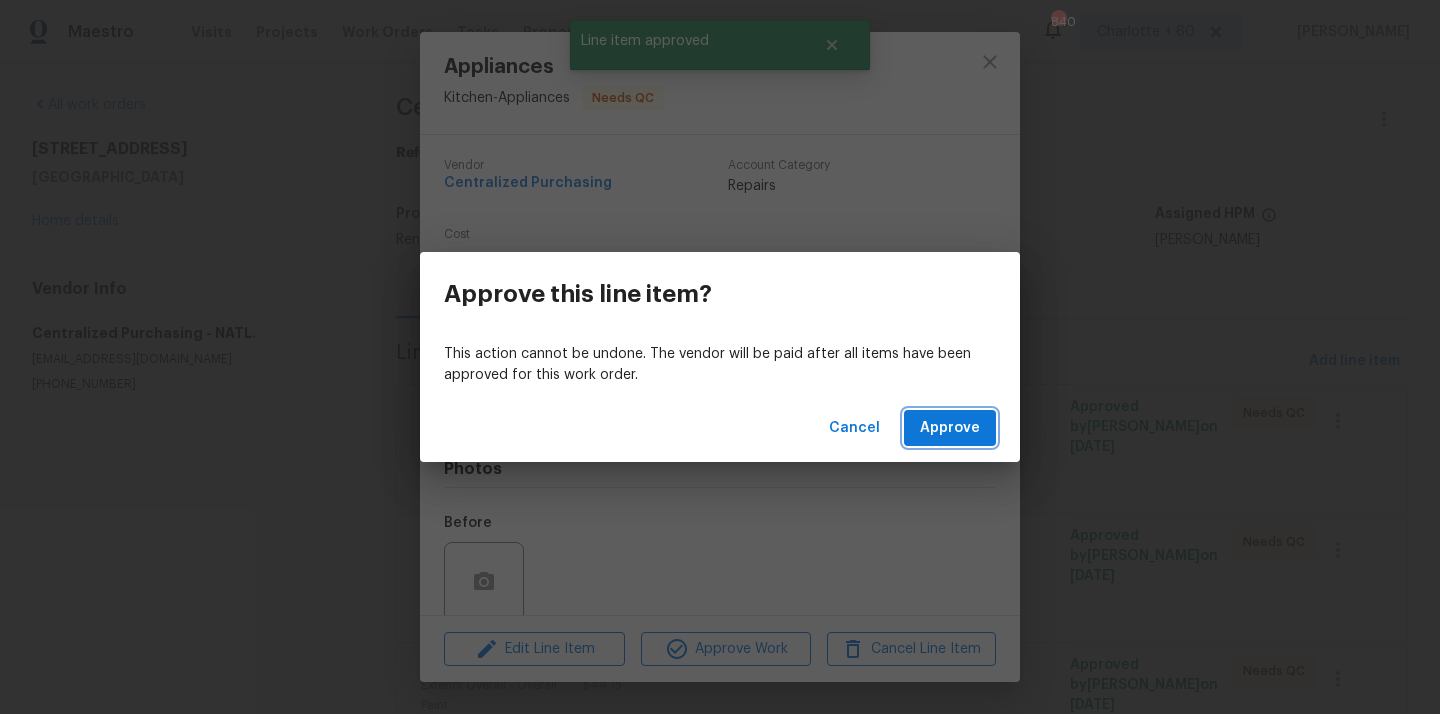 click on "Approve" at bounding box center [950, 428] 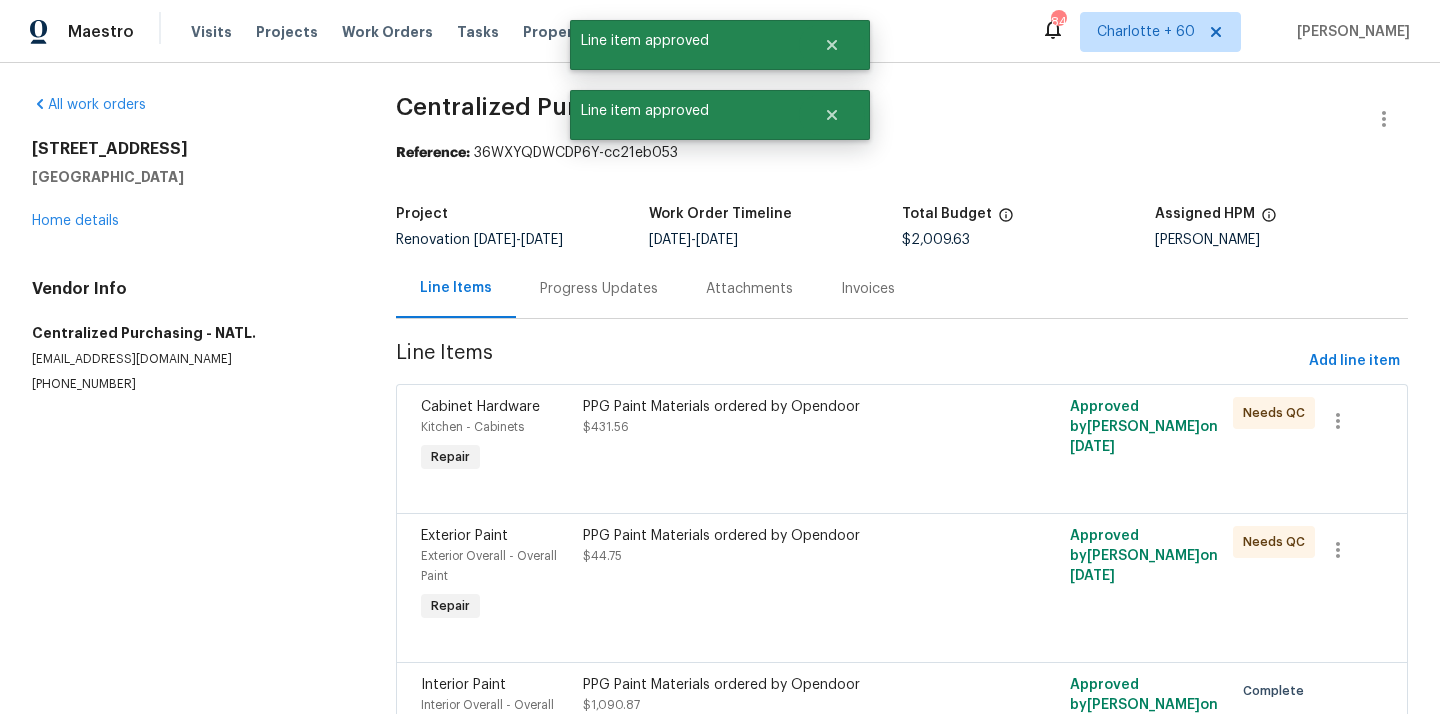 click on "PPG Paint Materials ordered by Opendoor $431.56" at bounding box center [780, 437] 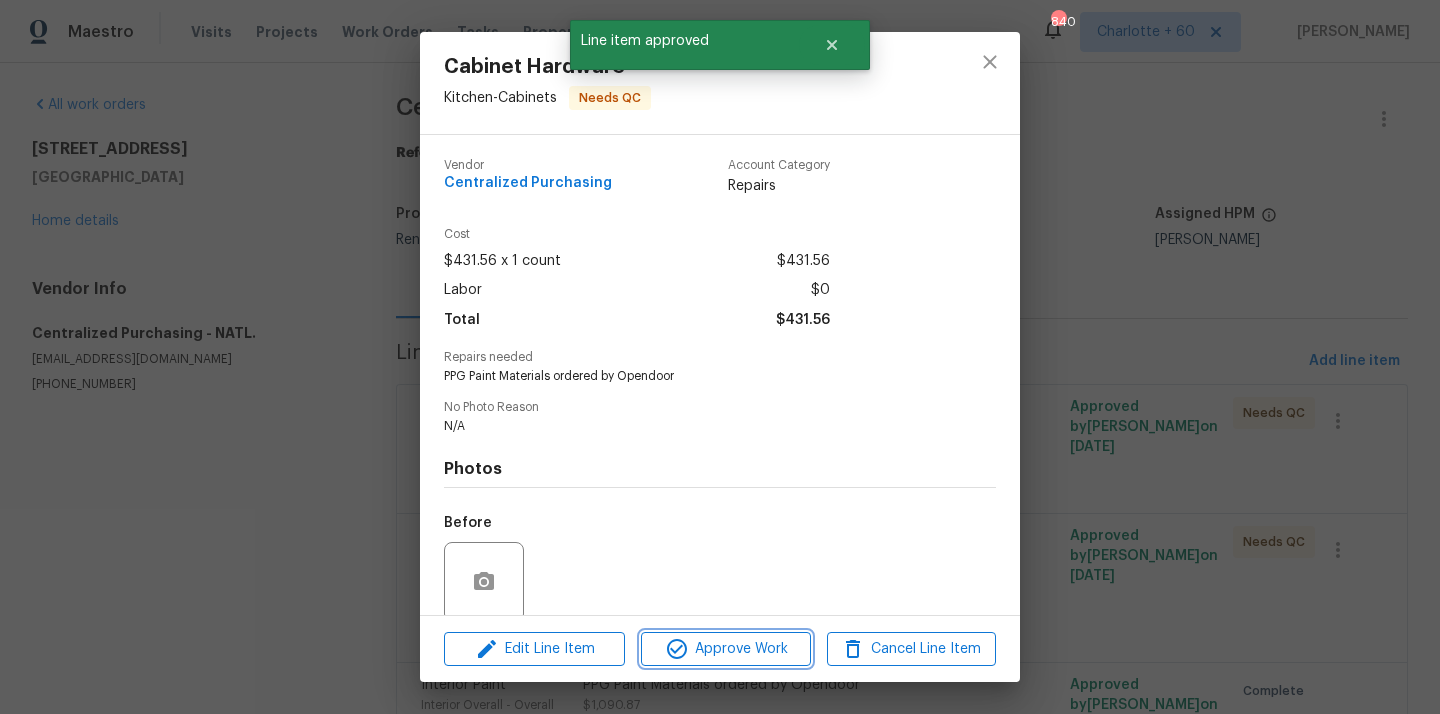 click on "Approve Work" at bounding box center [725, 649] 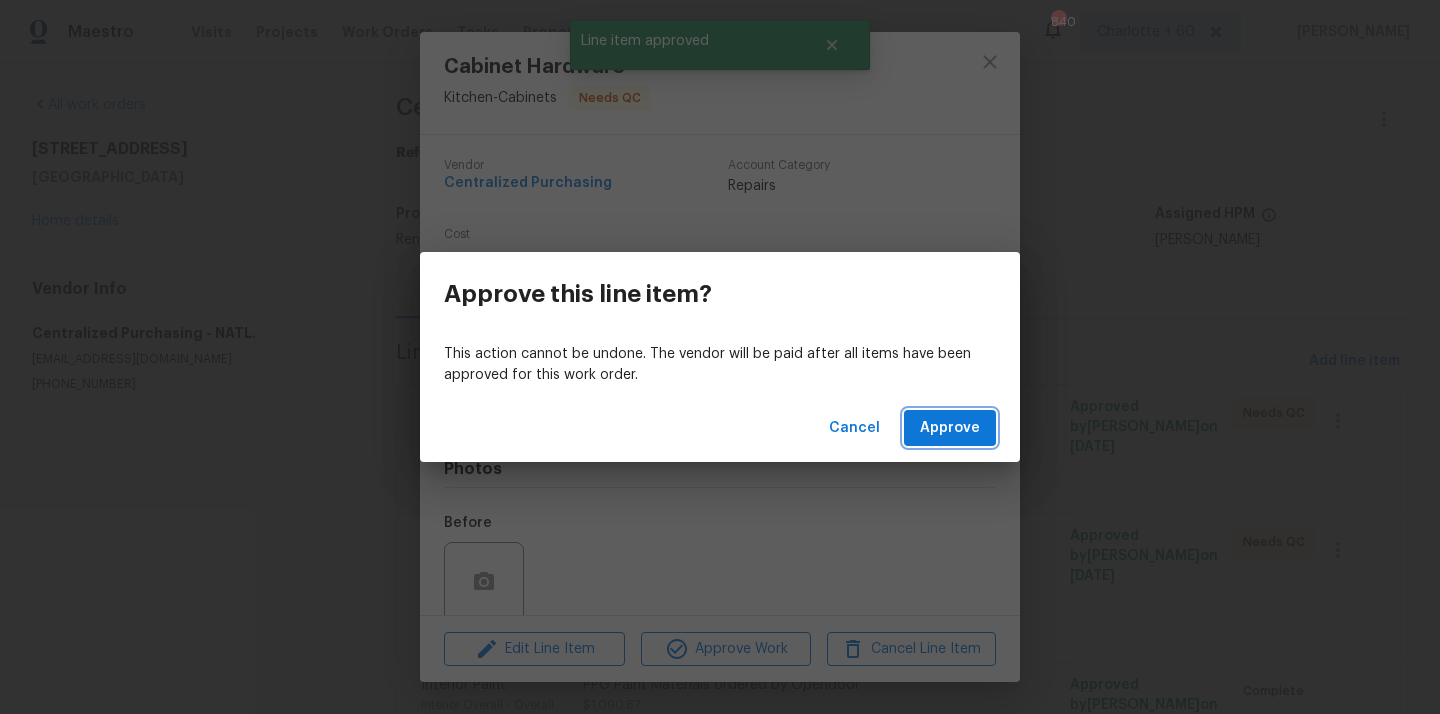 click on "Approve" at bounding box center (950, 428) 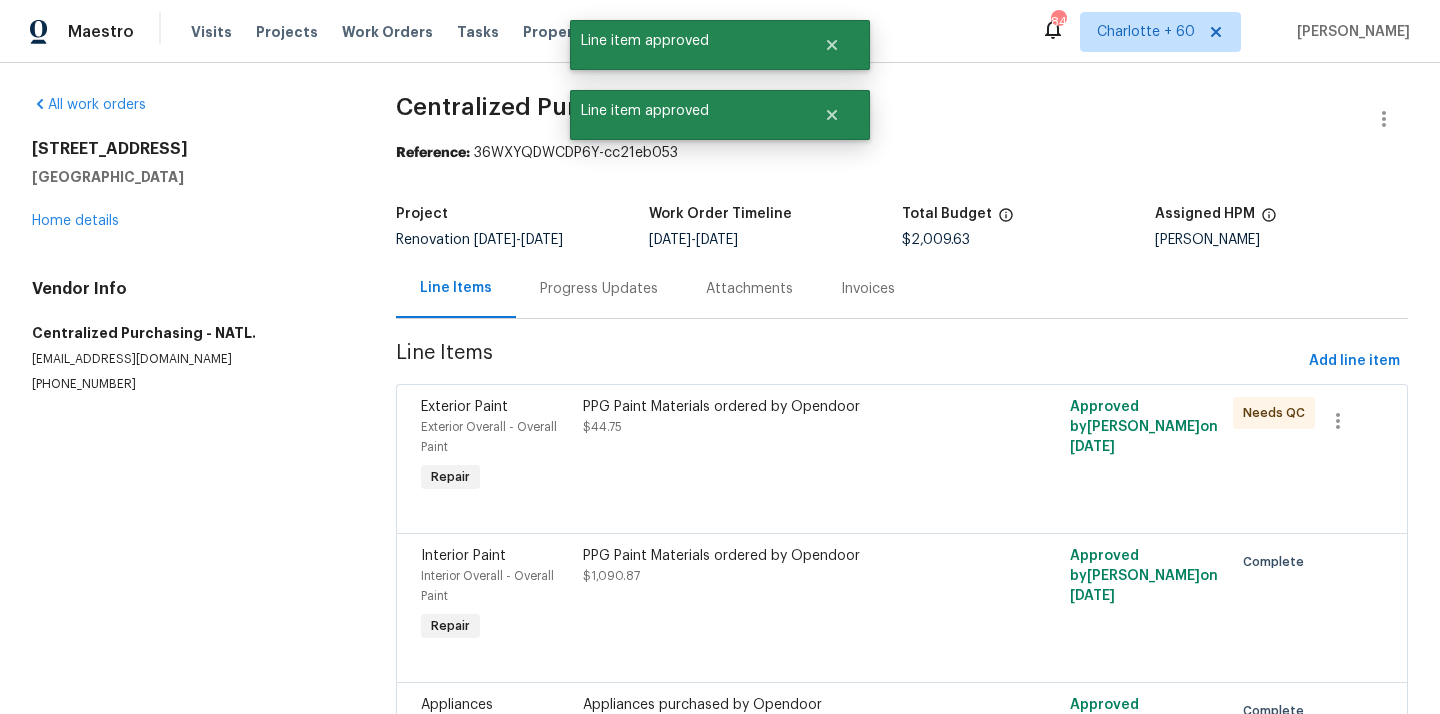 click on "PPG Paint Materials ordered by Opendoor $44.75" at bounding box center [780, 447] 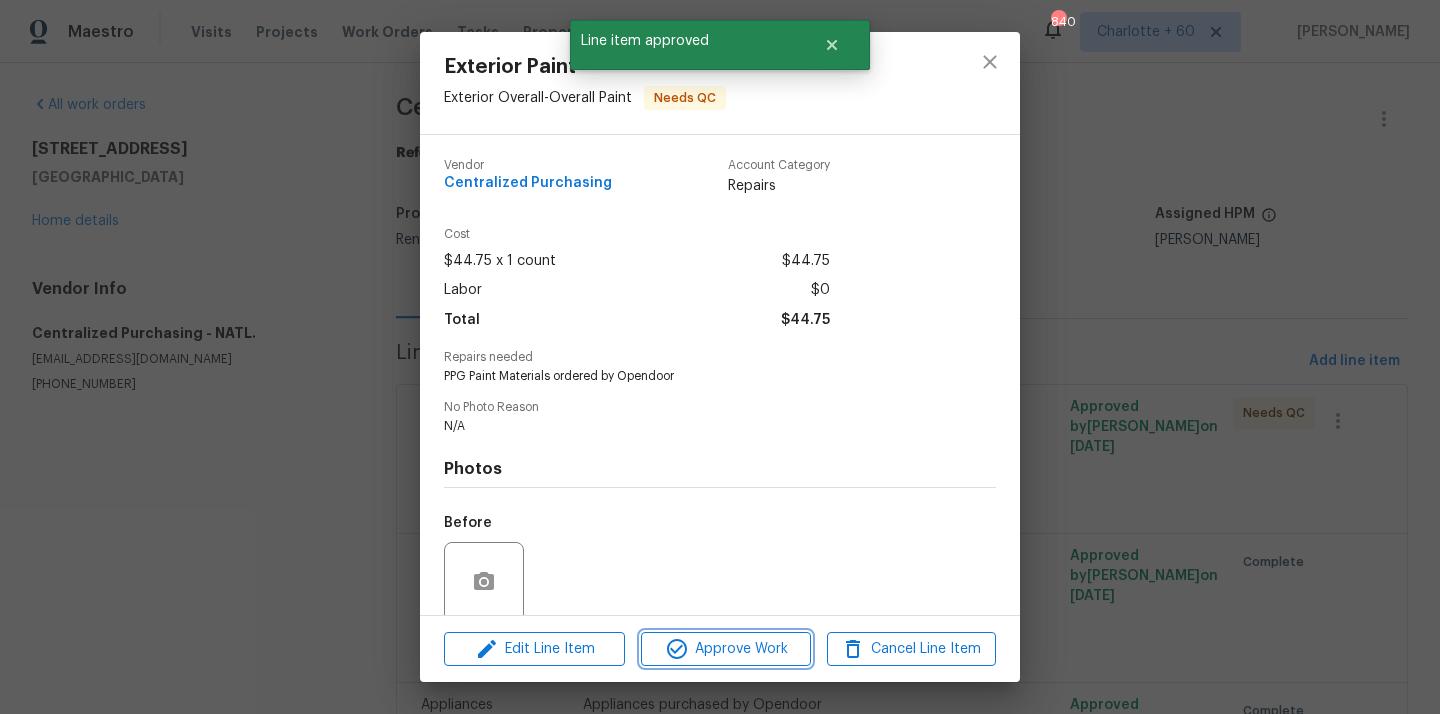 click on "Approve Work" at bounding box center (725, 649) 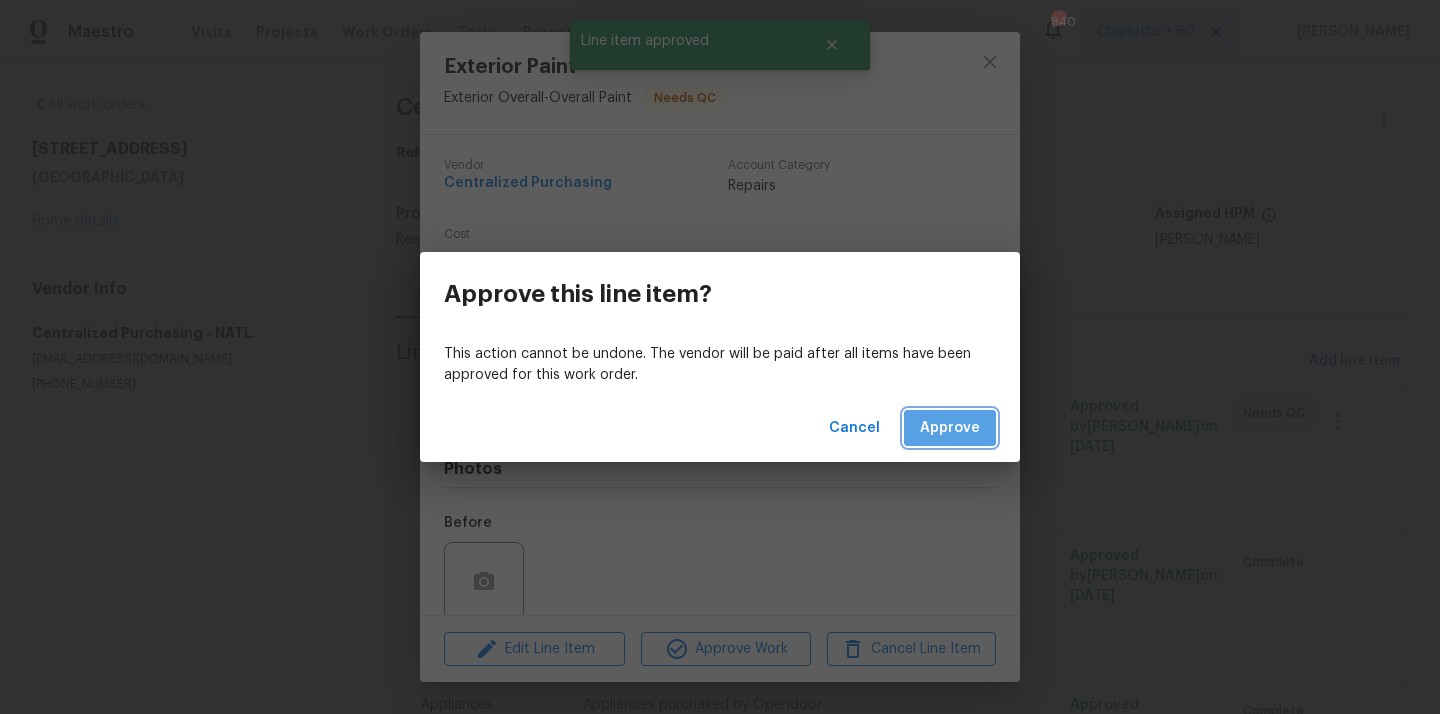 click on "Approve" at bounding box center (950, 428) 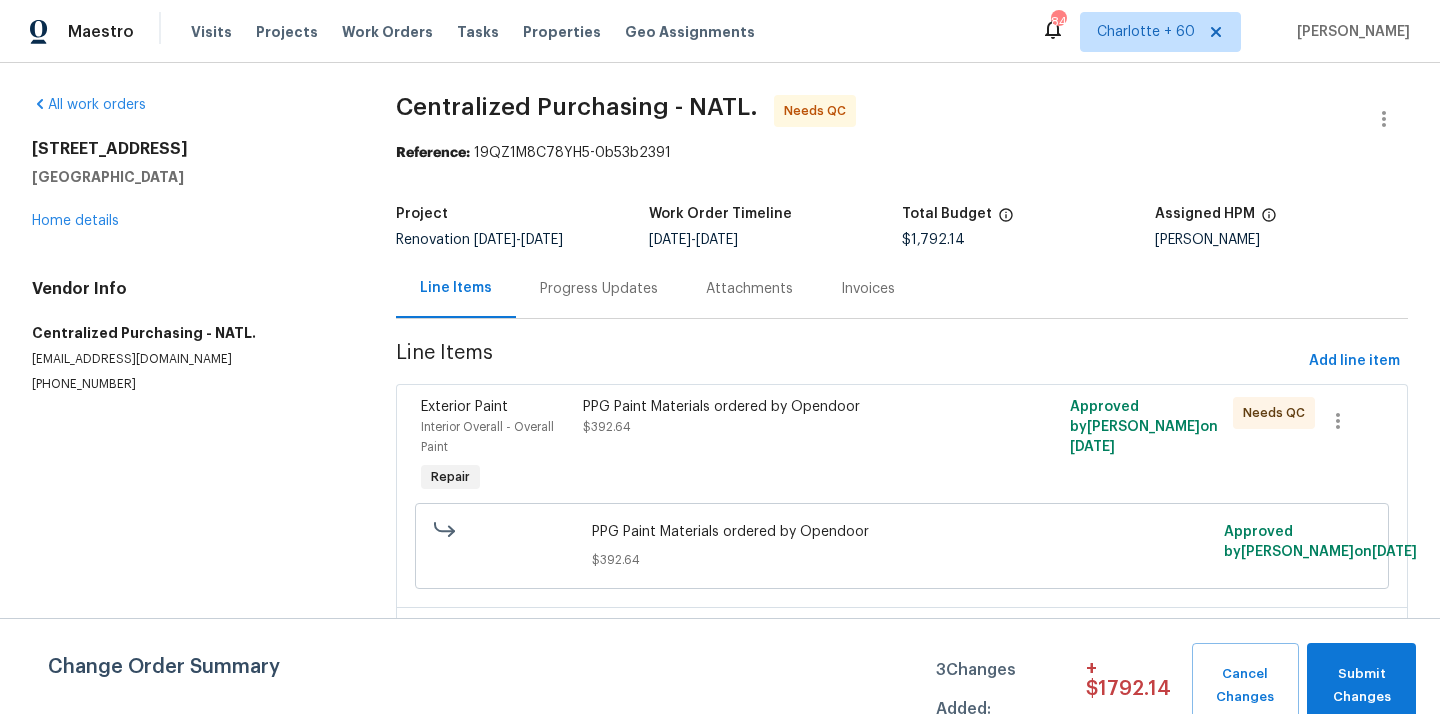 scroll, scrollTop: 0, scrollLeft: 0, axis: both 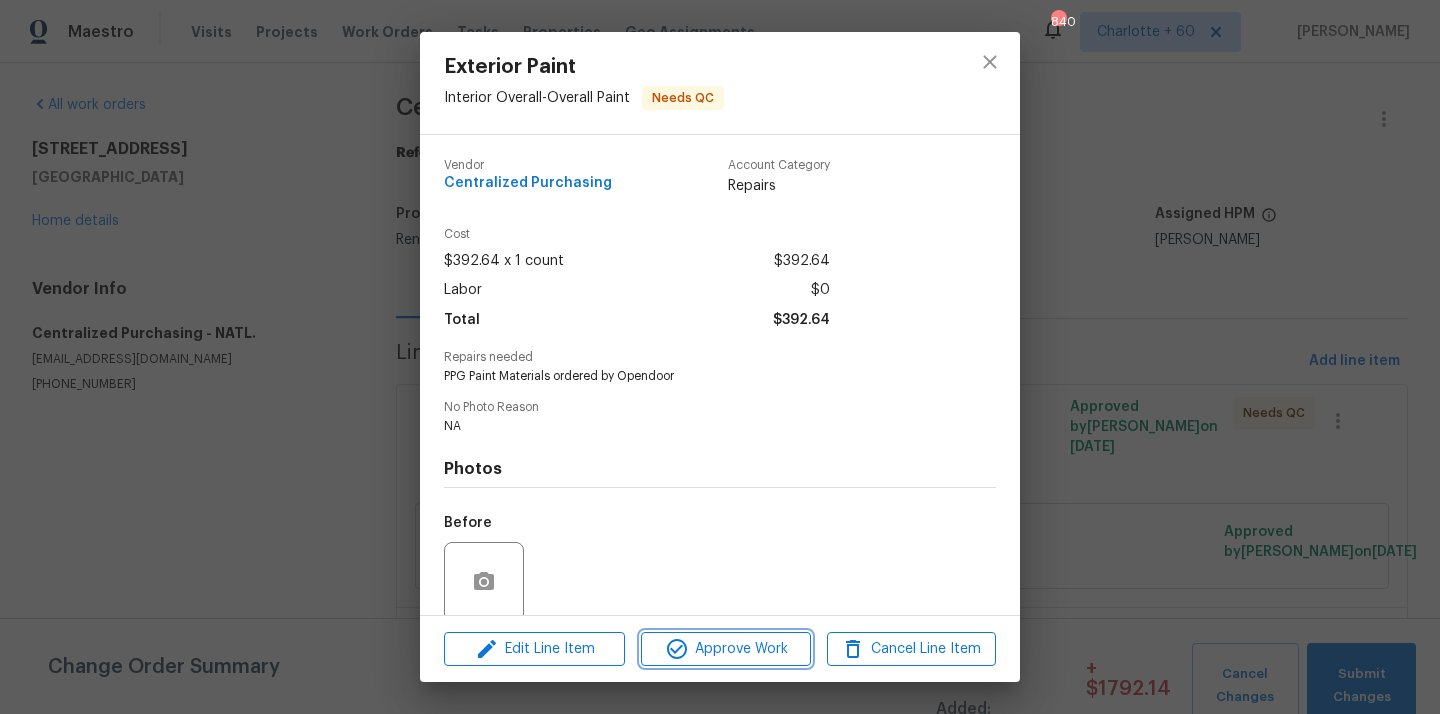 click on "Approve Work" at bounding box center (725, 649) 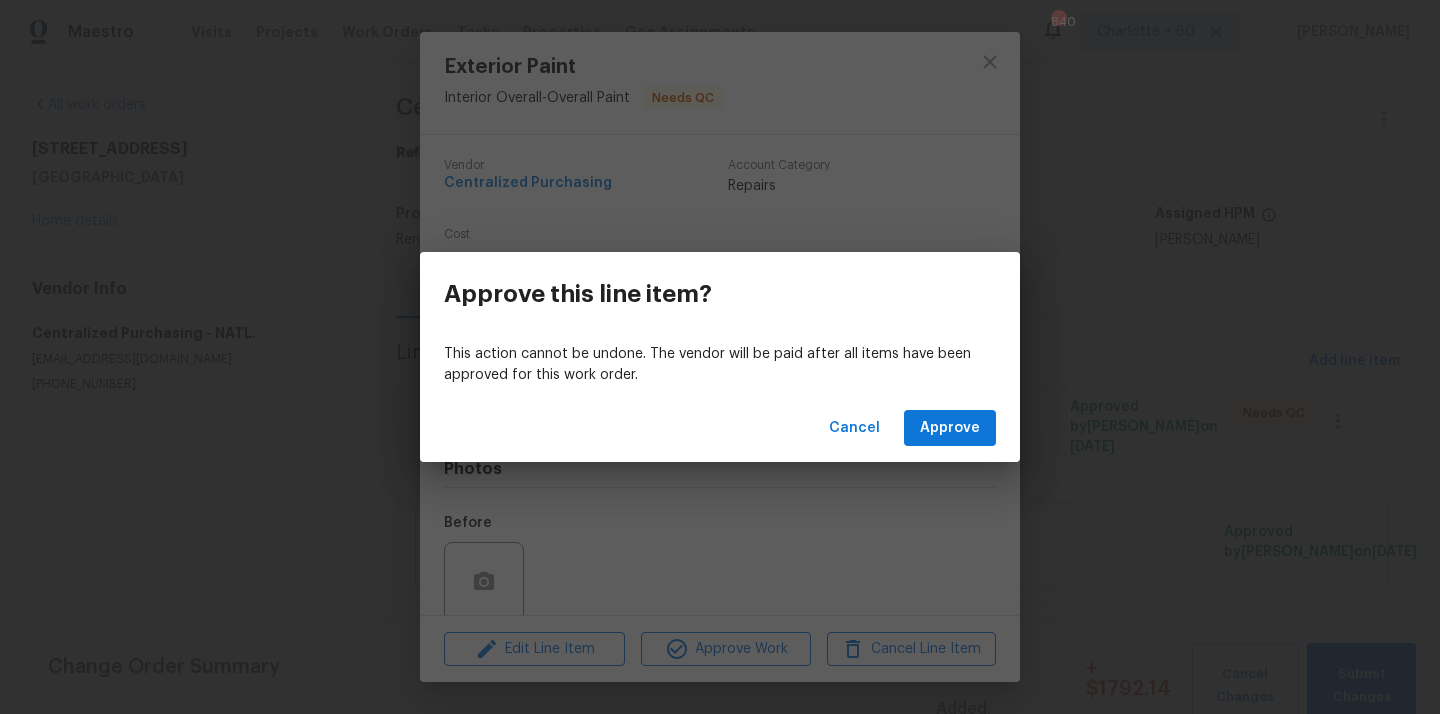 click on "Cancel Approve" at bounding box center [720, 428] 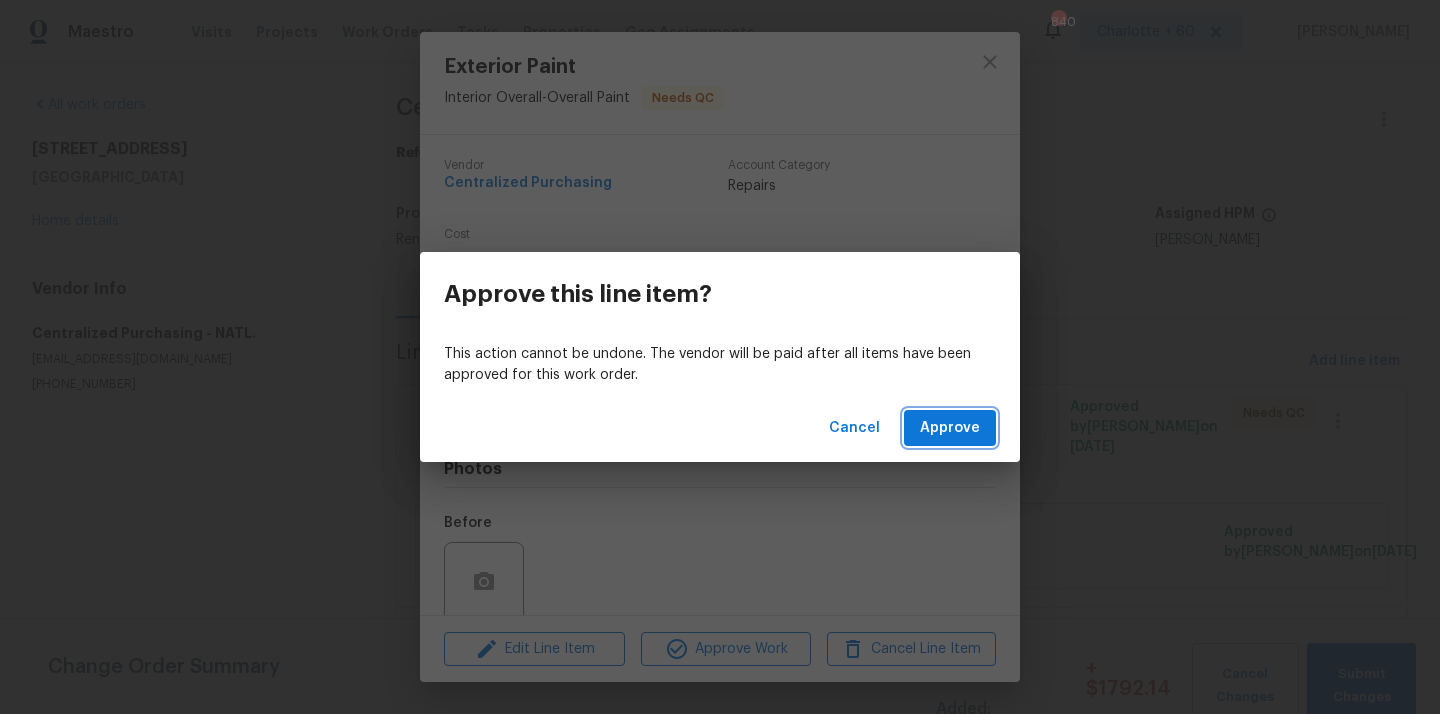 click on "Approve" at bounding box center [950, 428] 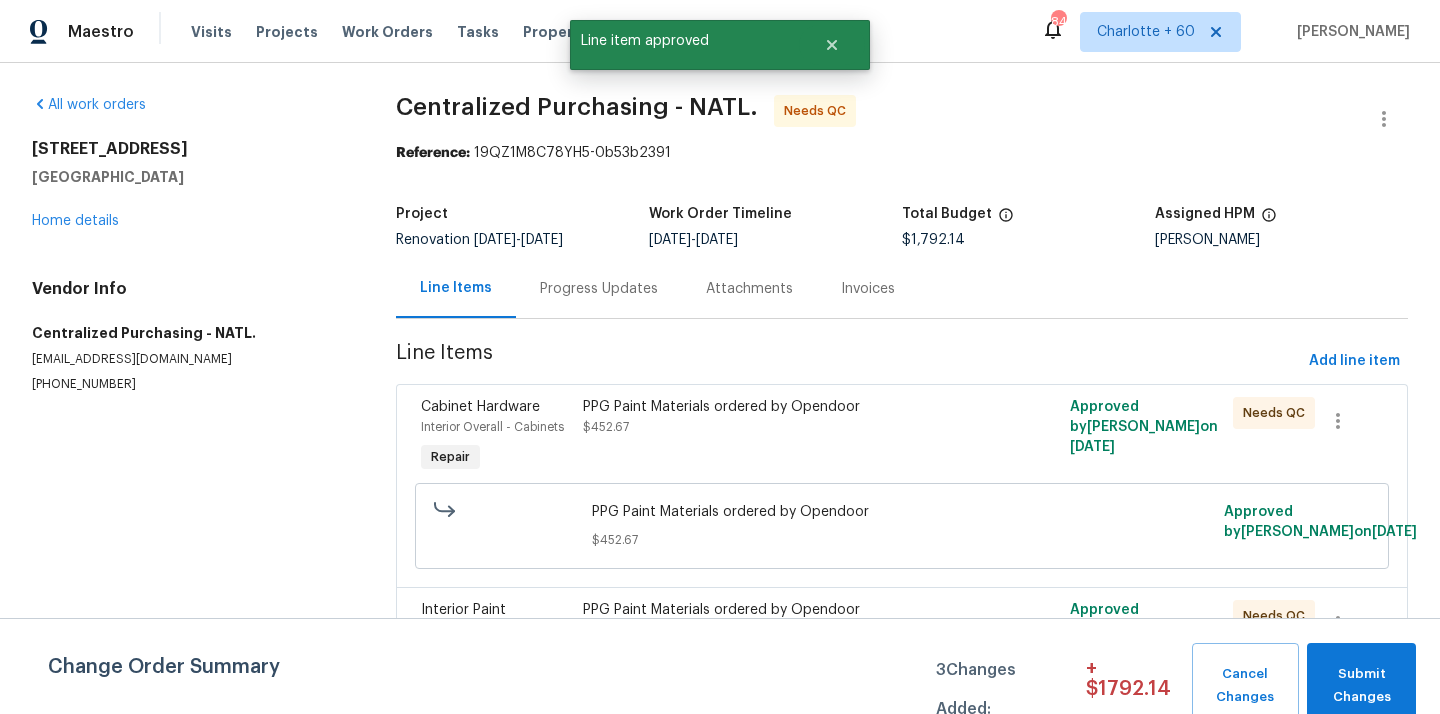 click on "PPG Paint Materials ordered by Opendoor $452.67" at bounding box center (780, 437) 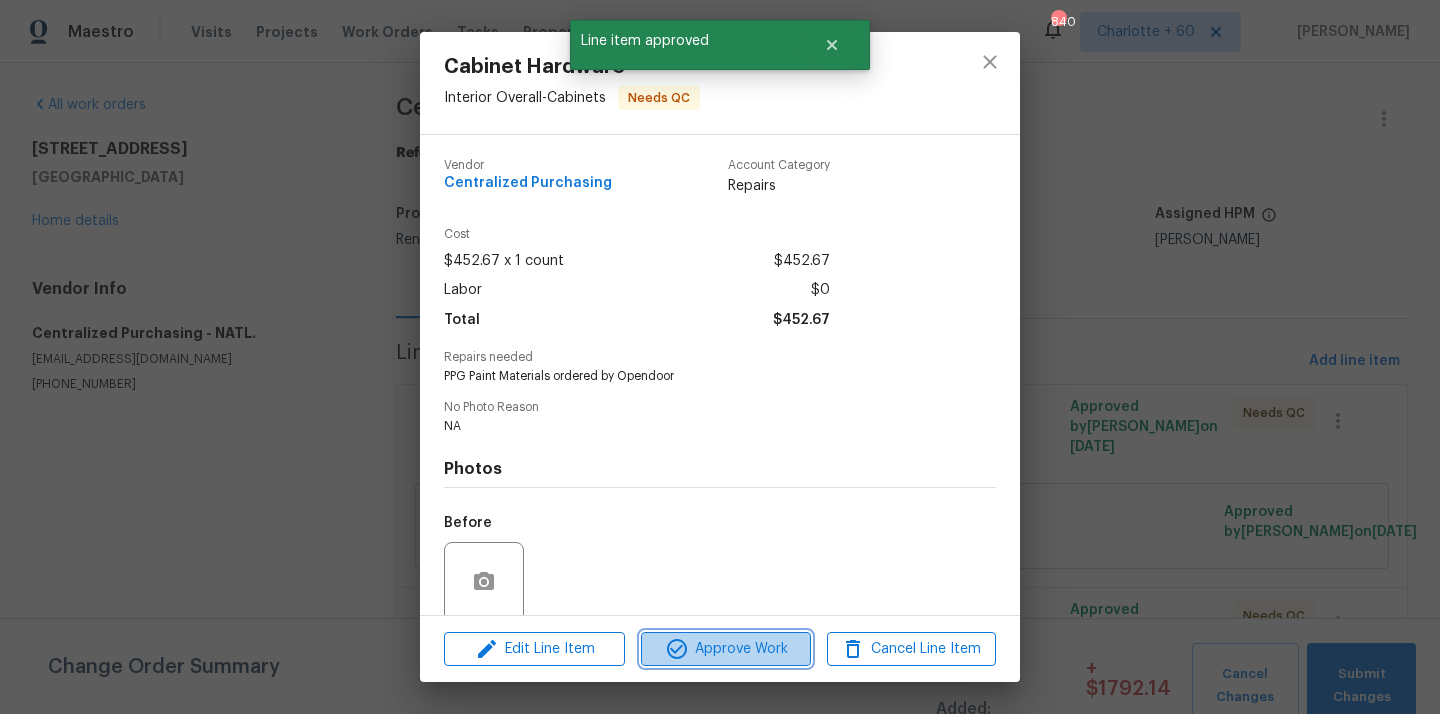 click on "Approve Work" at bounding box center [725, 649] 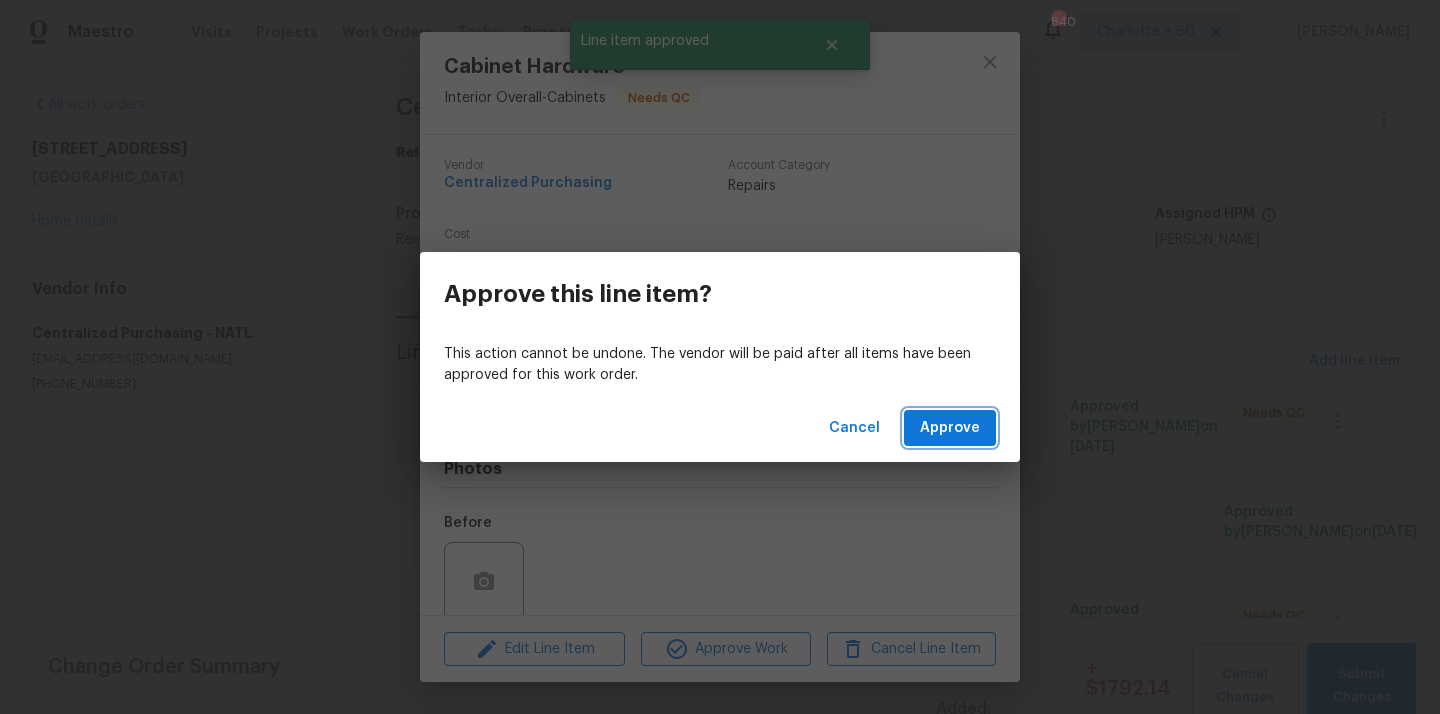click on "Approve" at bounding box center (950, 428) 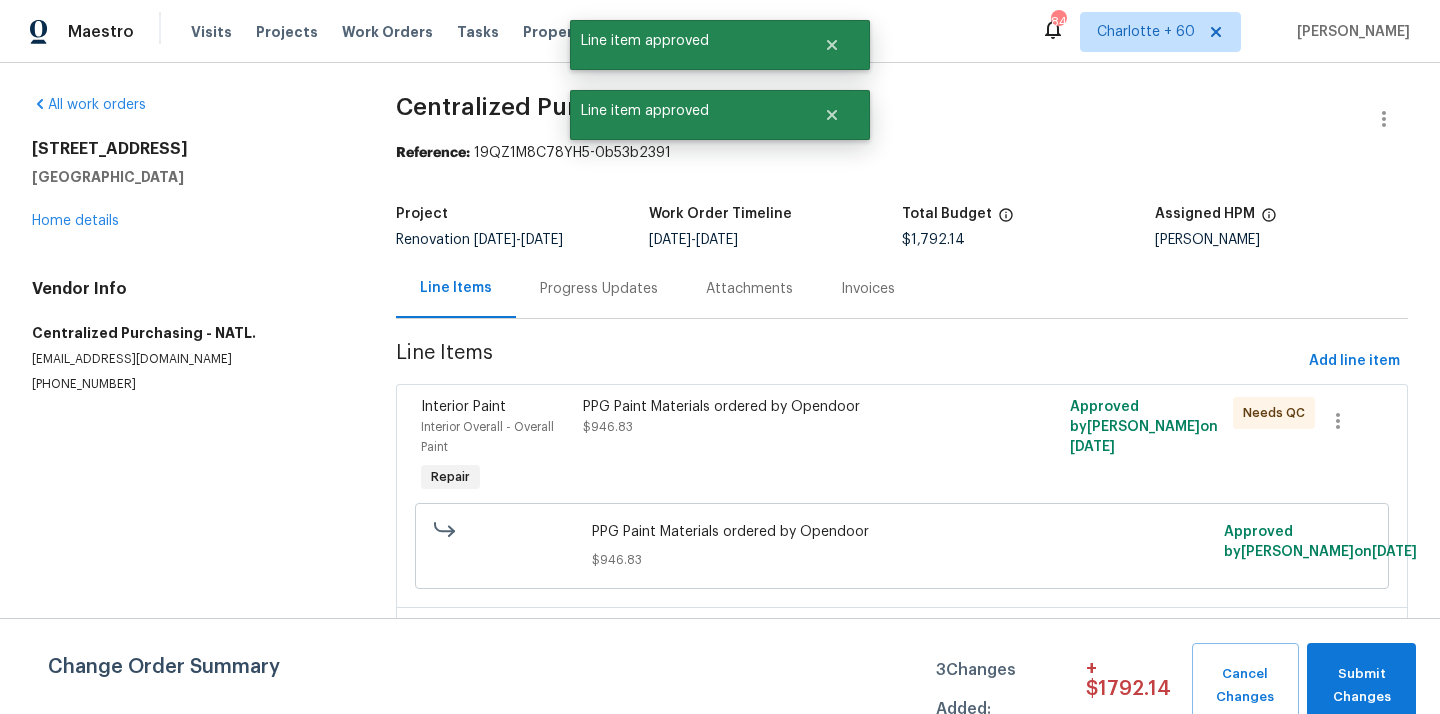 click on "PPG Paint Materials ordered by Opendoor $946.83" at bounding box center [780, 417] 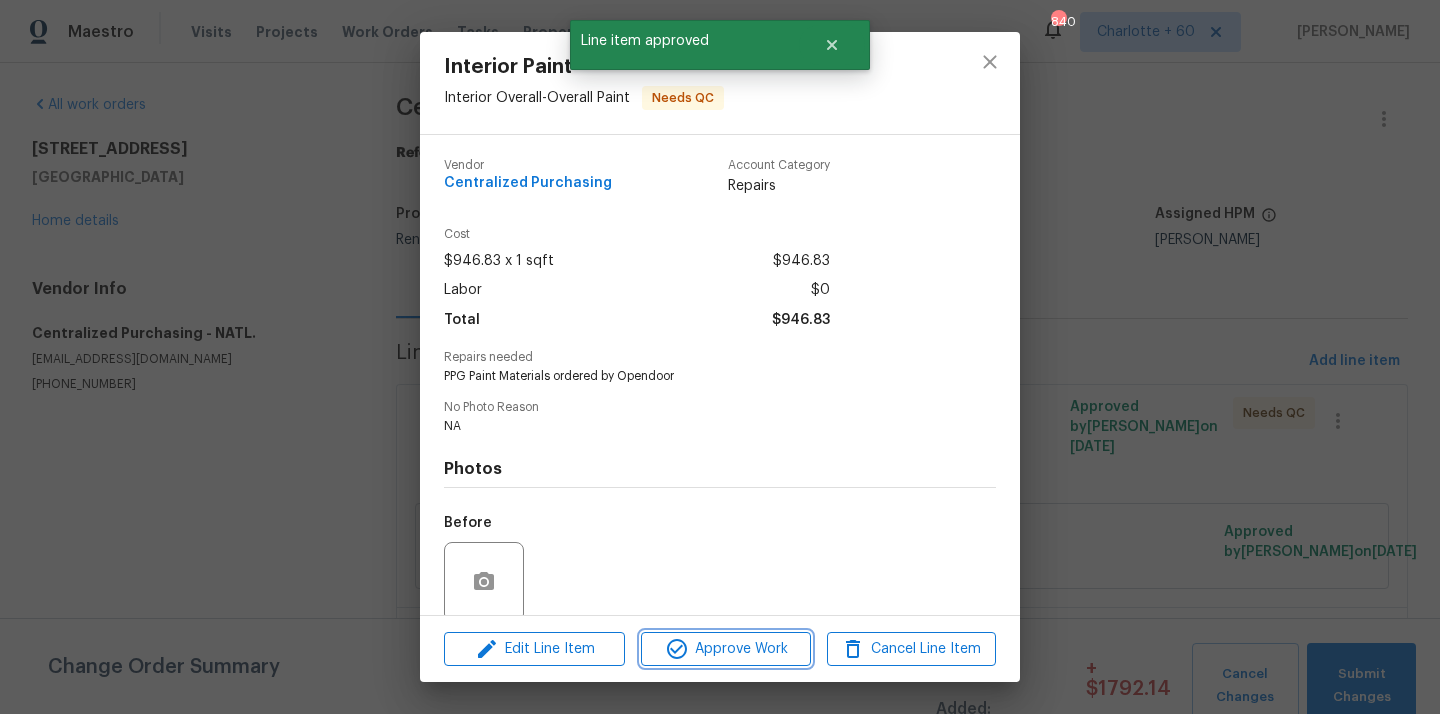 click on "Approve Work" at bounding box center (725, 649) 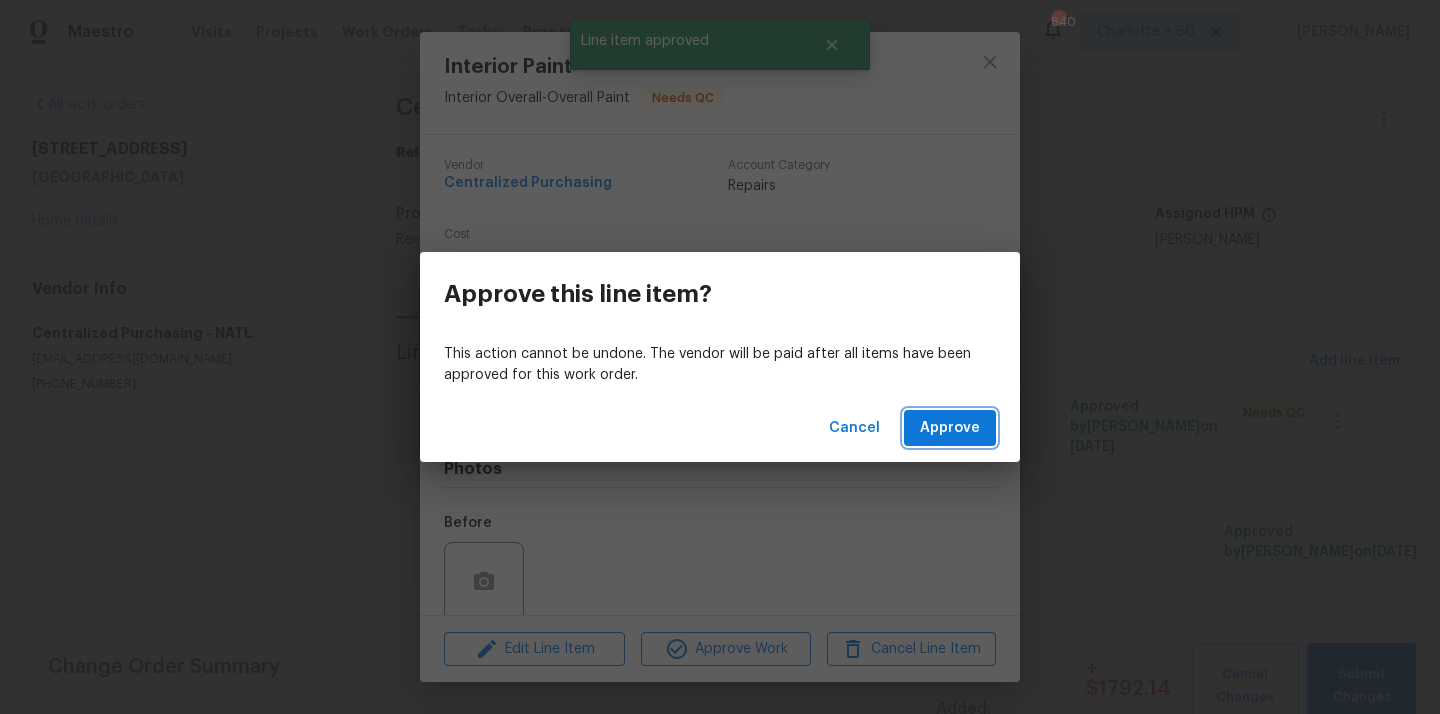 click on "Approve" at bounding box center [950, 428] 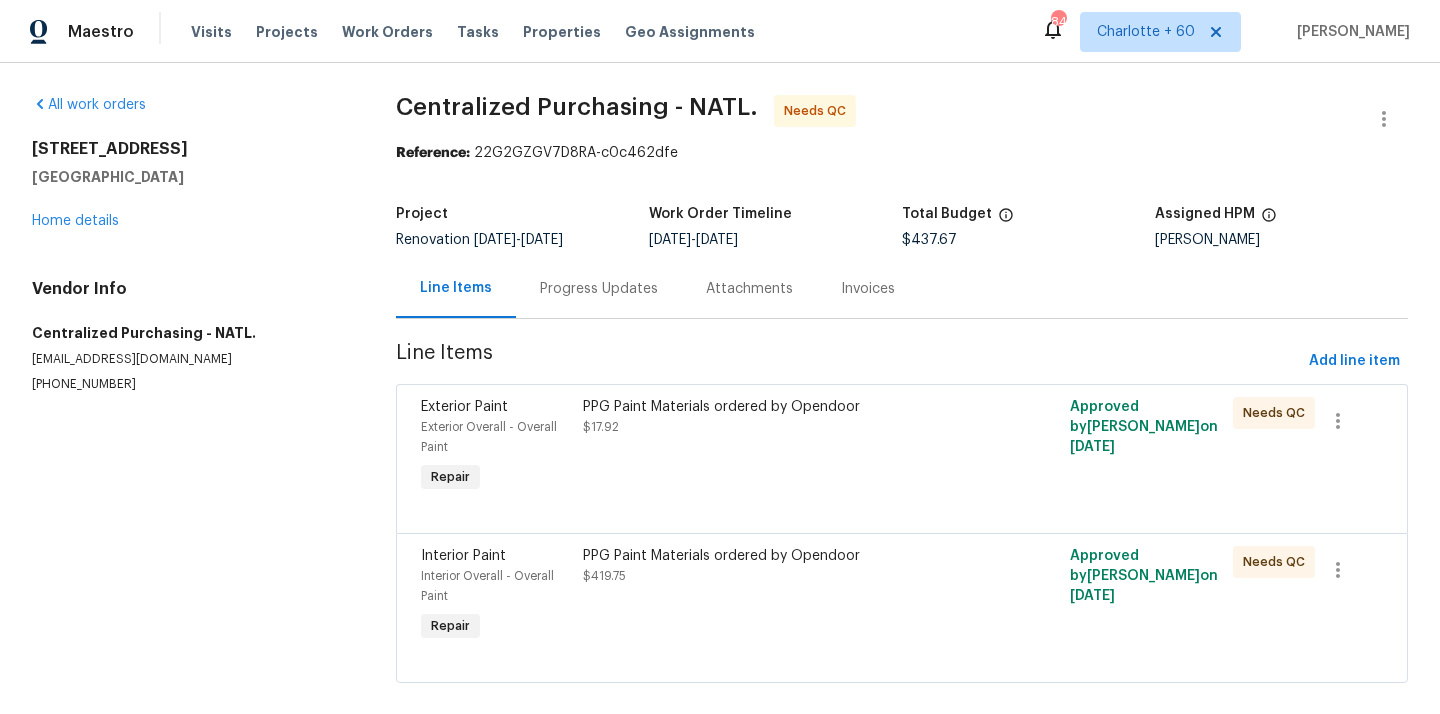 scroll, scrollTop: 0, scrollLeft: 0, axis: both 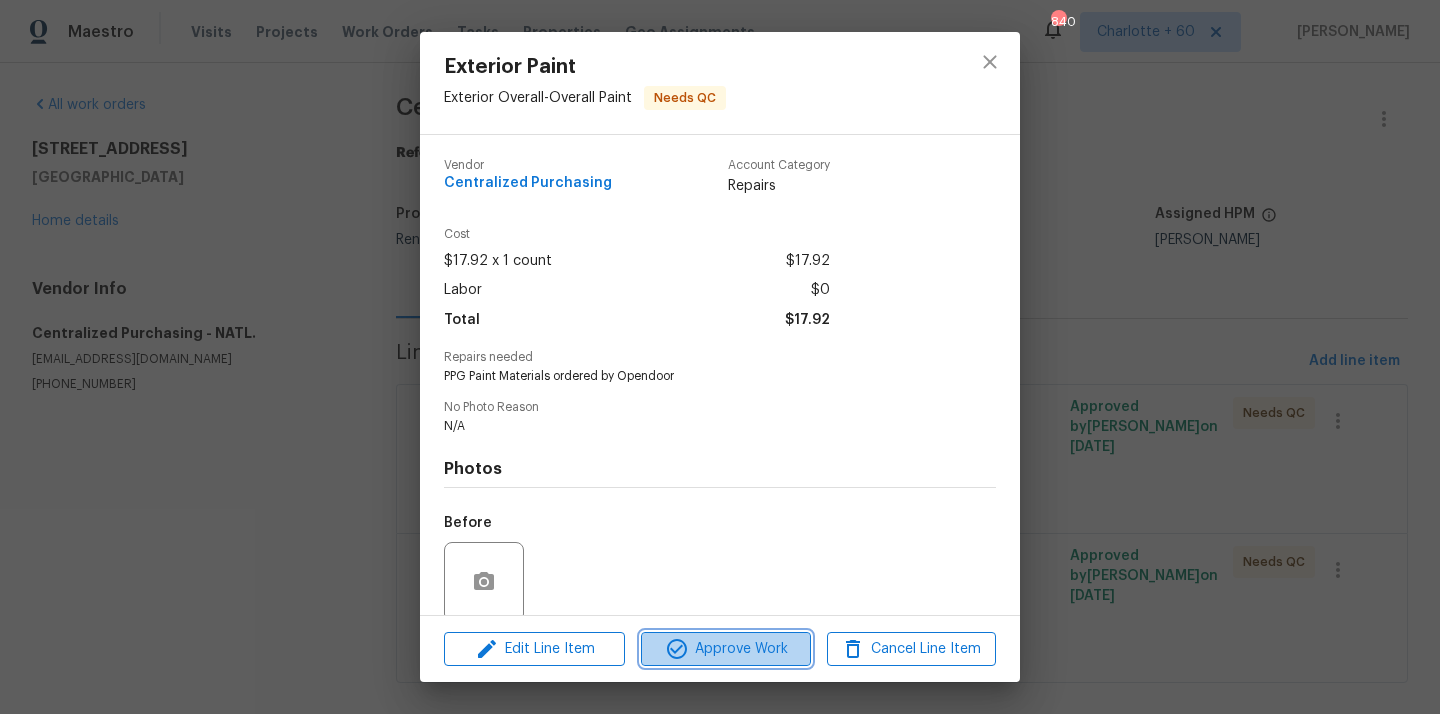 click on "Approve Work" at bounding box center (725, 649) 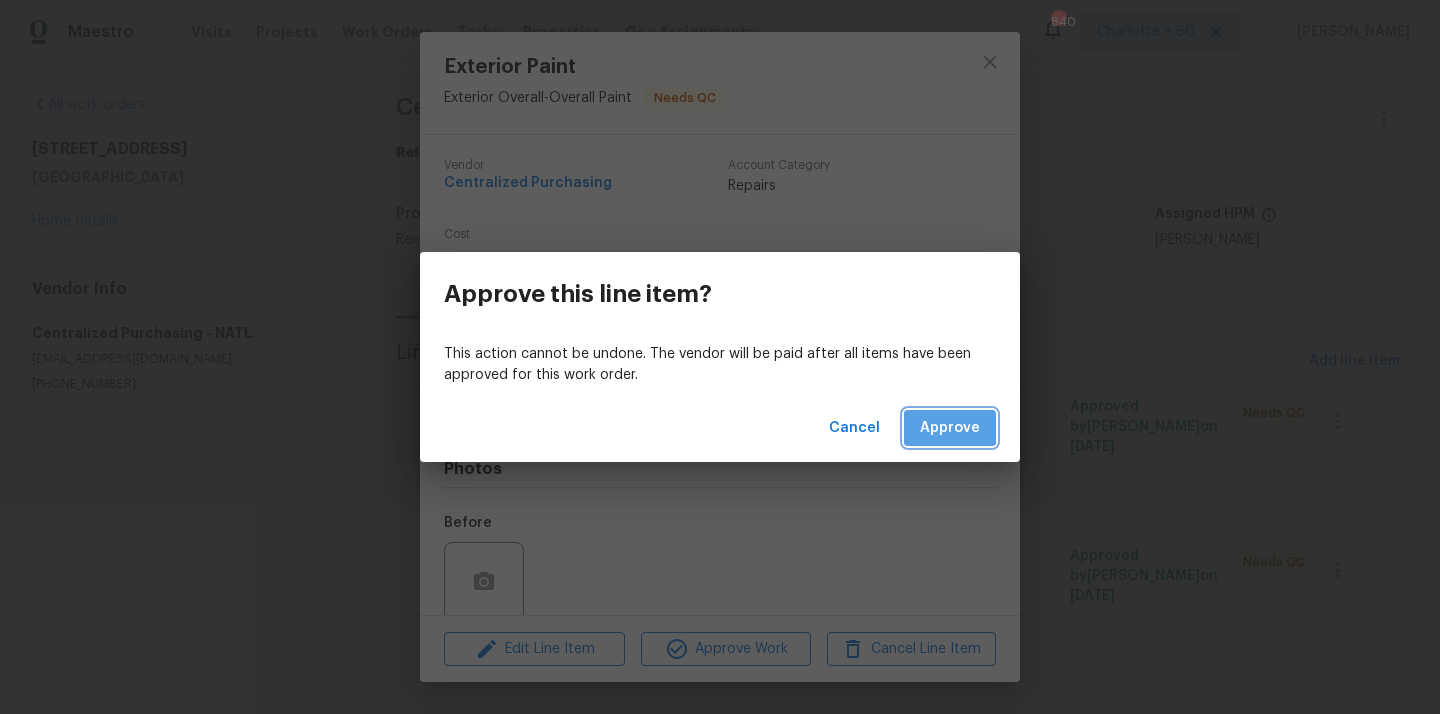 click on "Approve" at bounding box center (950, 428) 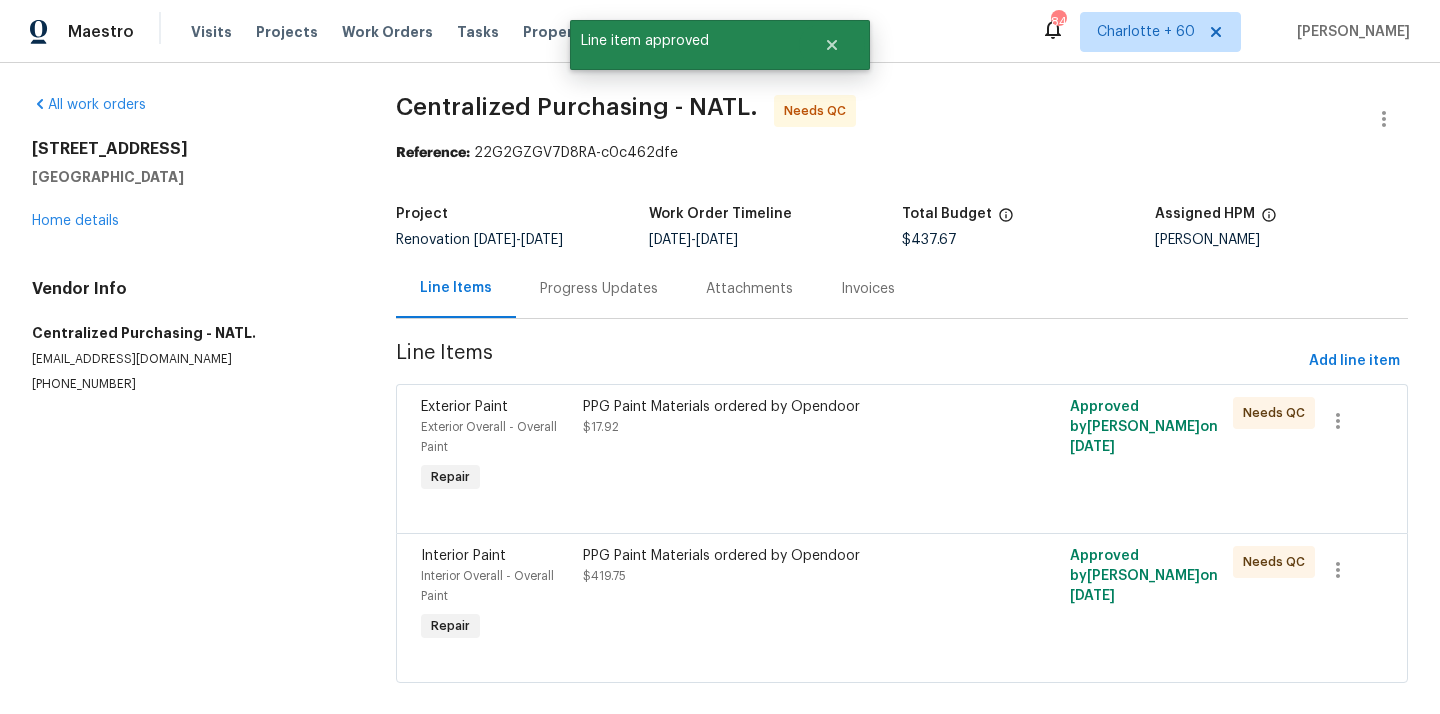 click on "PPG Paint Materials ordered by Opendoor $17.92" at bounding box center (780, 447) 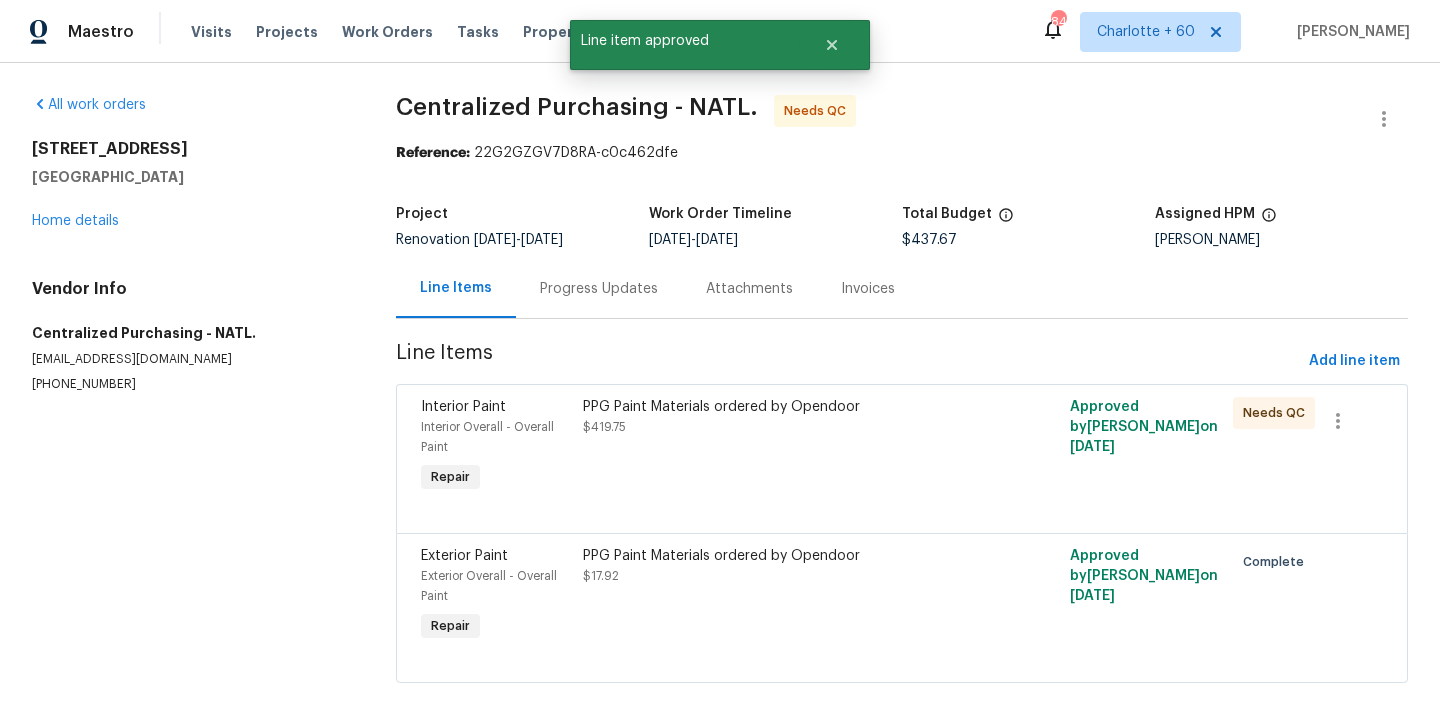 click on "PPG Paint Materials ordered by Opendoor $419.75" at bounding box center (780, 447) 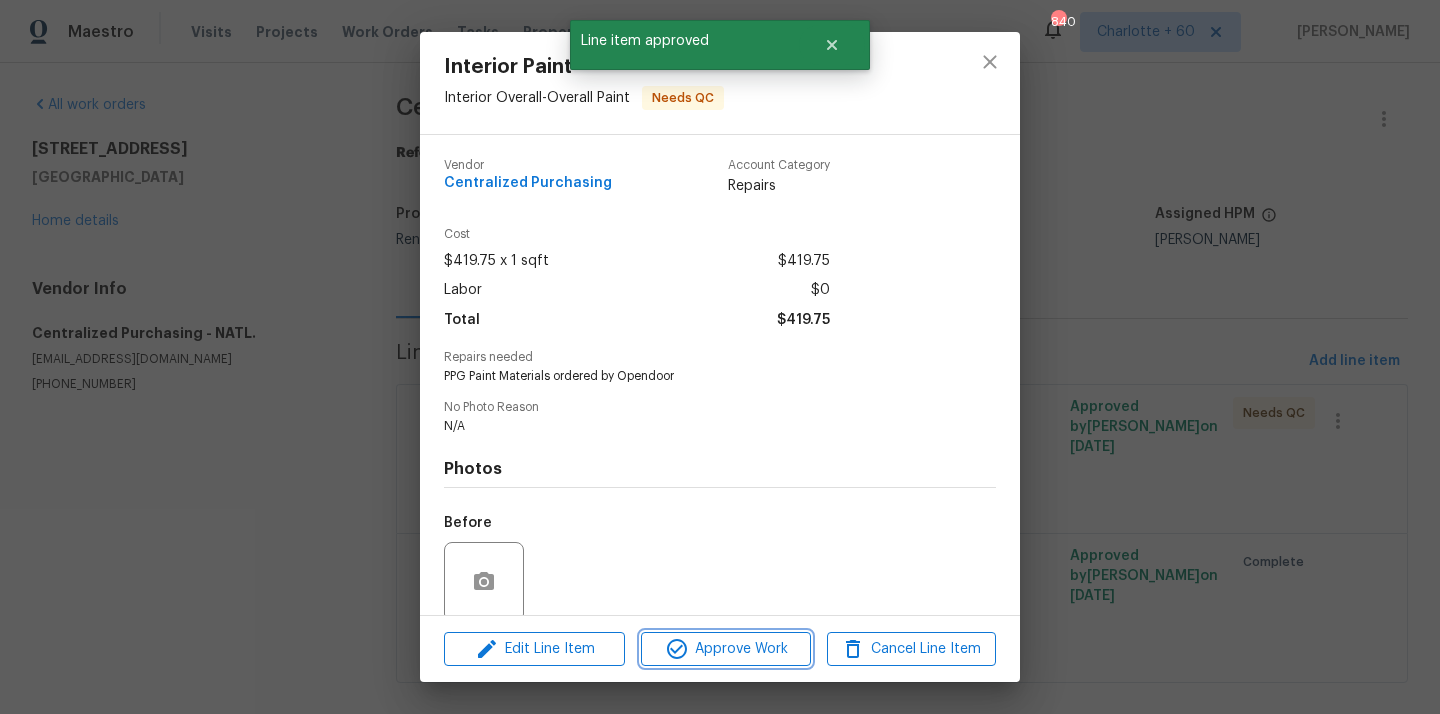 click on "Approve Work" at bounding box center (725, 649) 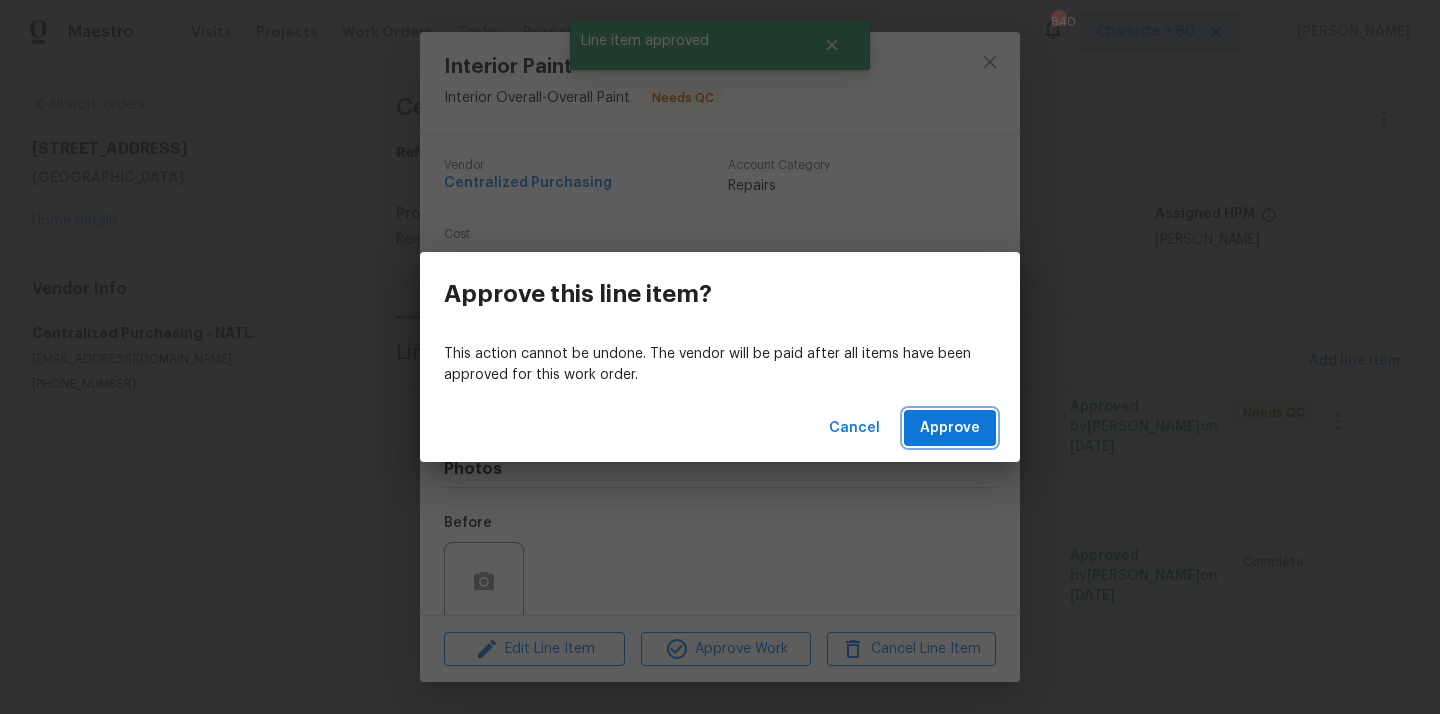 click on "Approve" at bounding box center (950, 428) 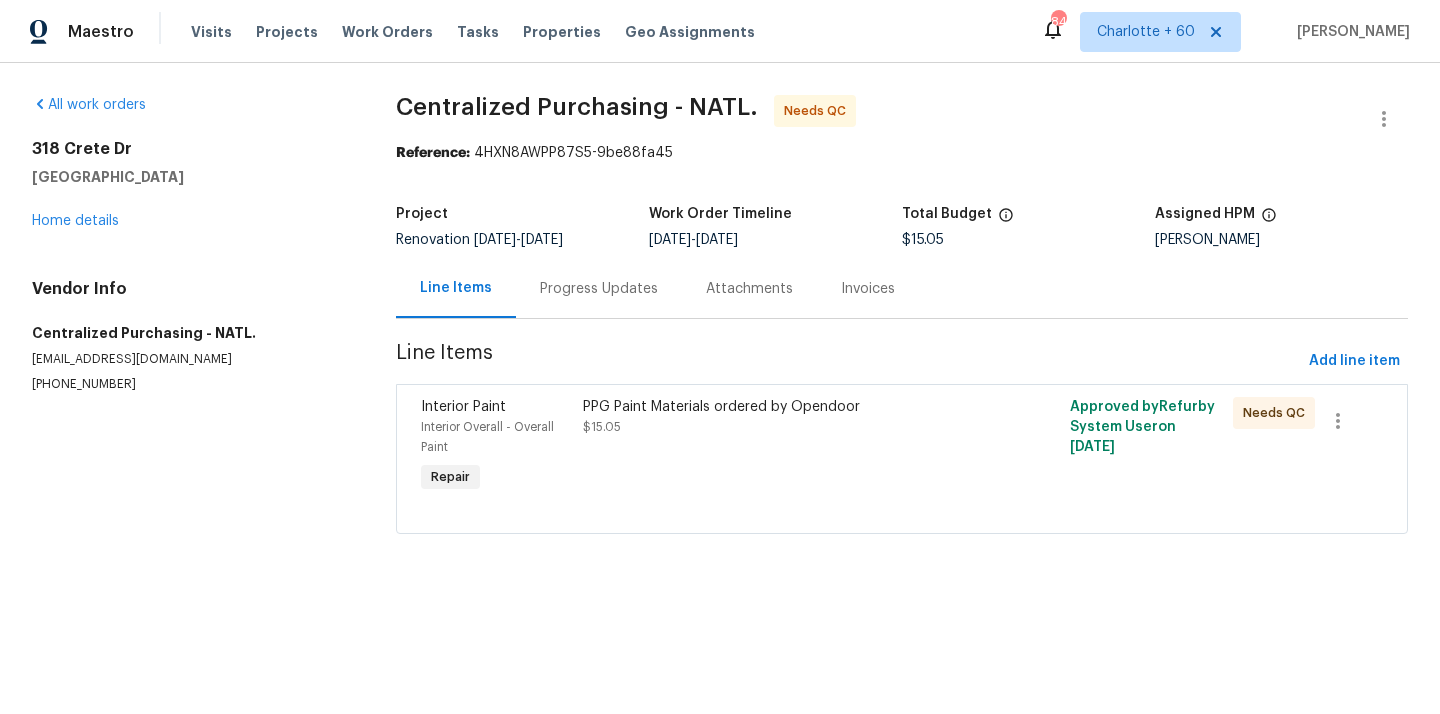scroll, scrollTop: 0, scrollLeft: 0, axis: both 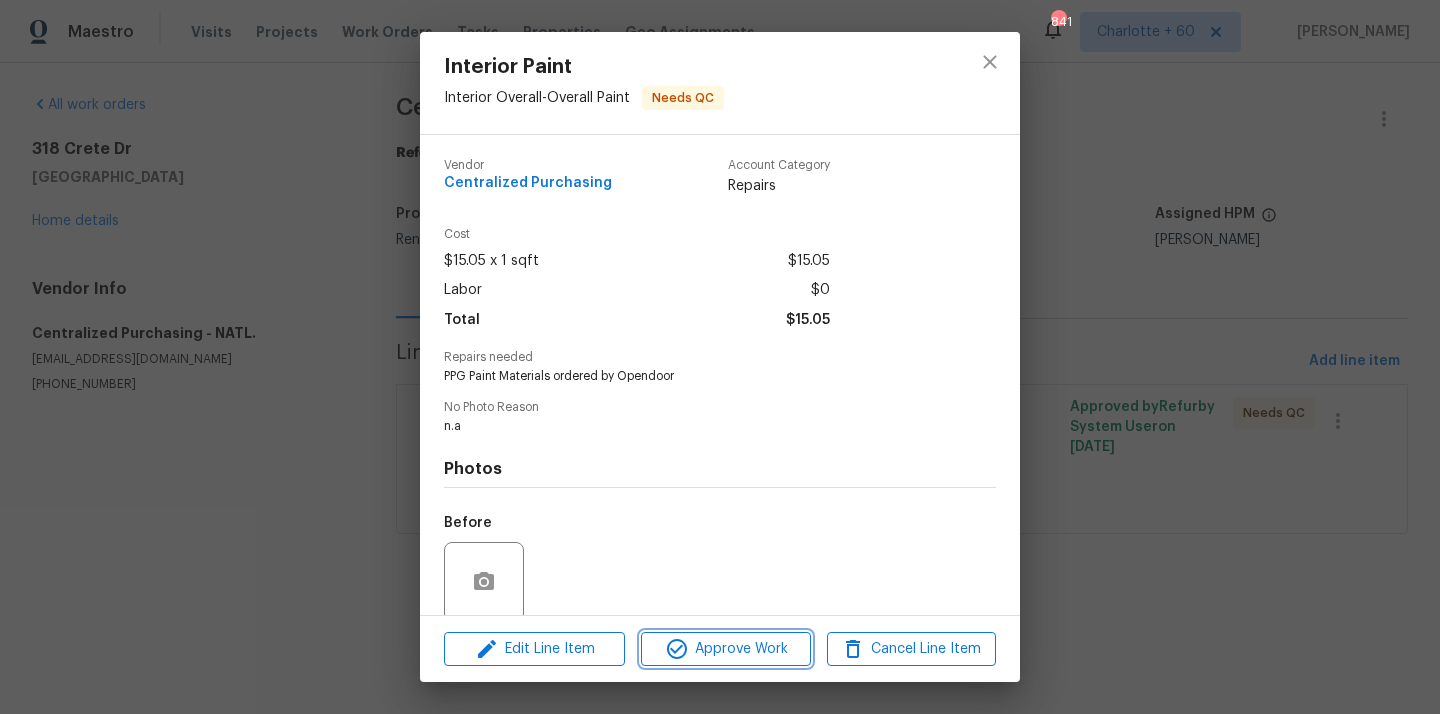 click on "Approve Work" at bounding box center (725, 649) 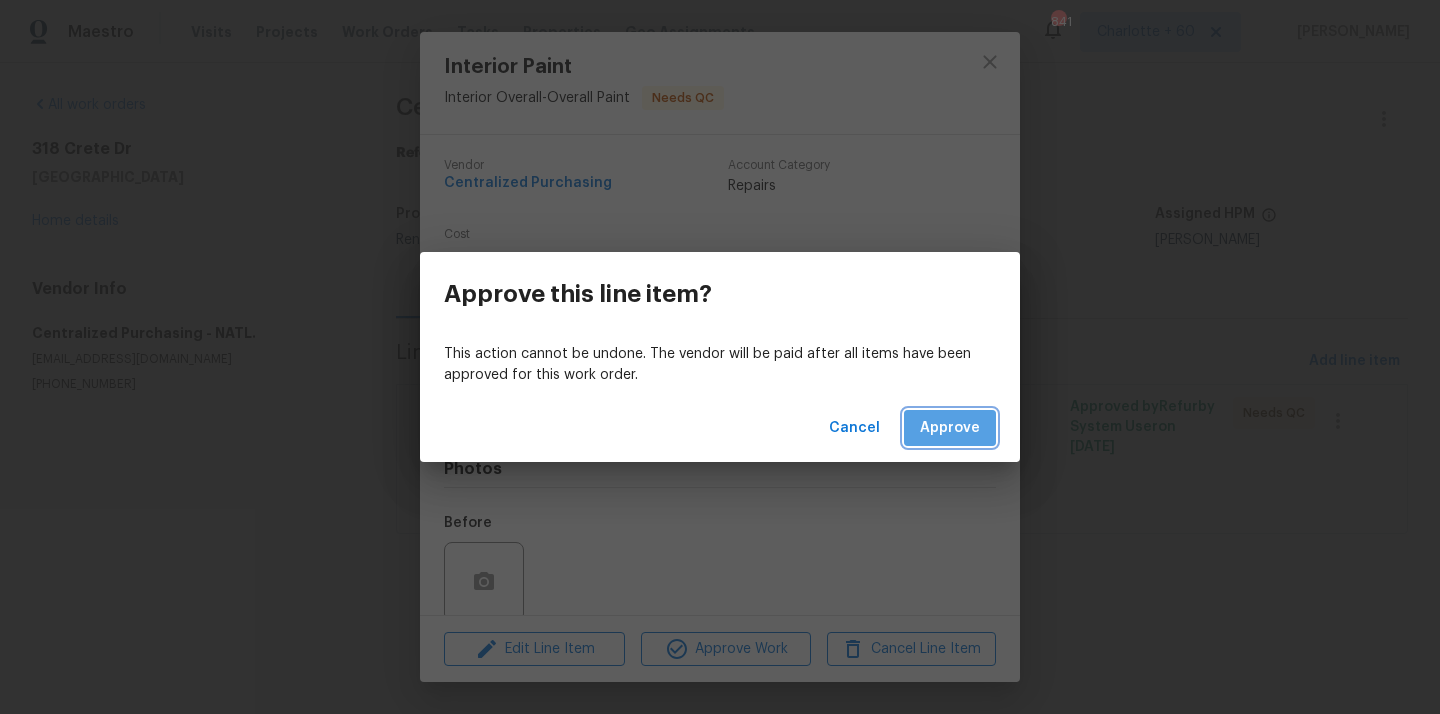 click on "Approve" at bounding box center [950, 428] 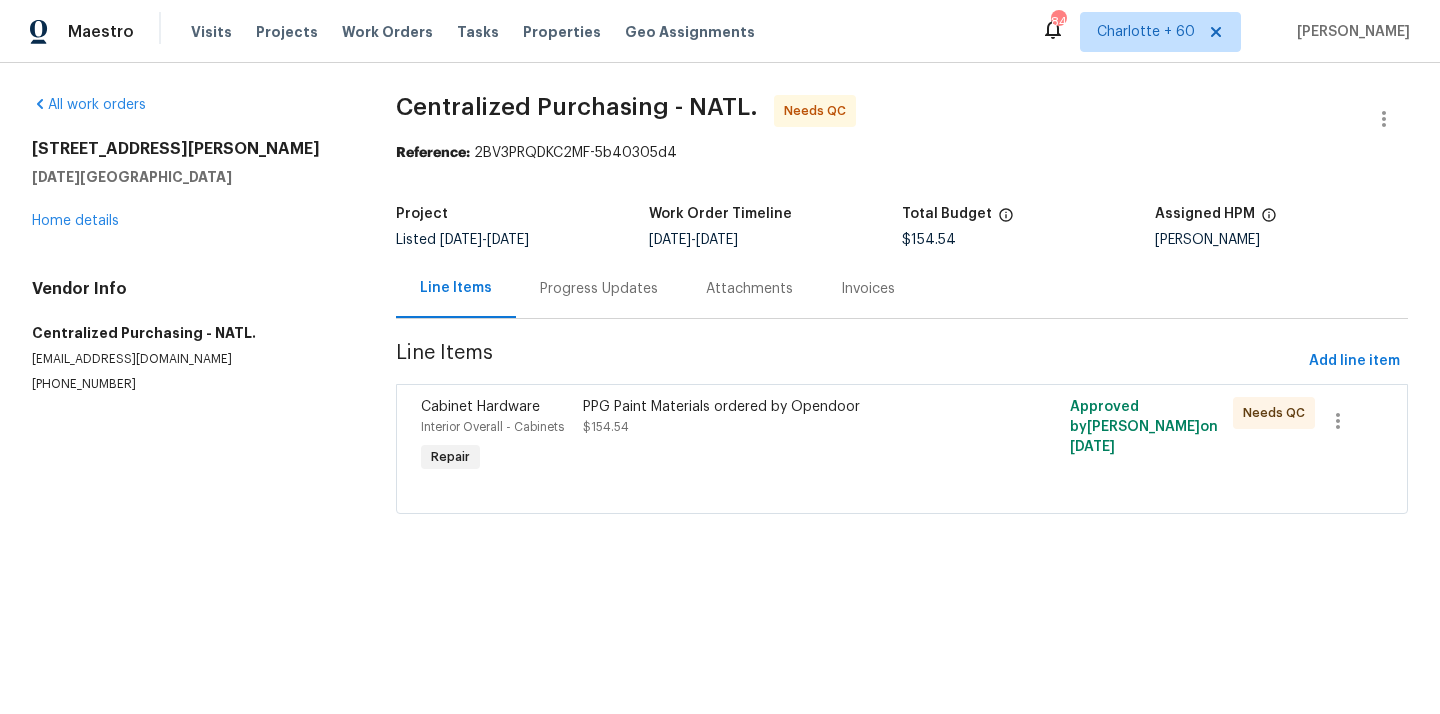 scroll, scrollTop: 0, scrollLeft: 0, axis: both 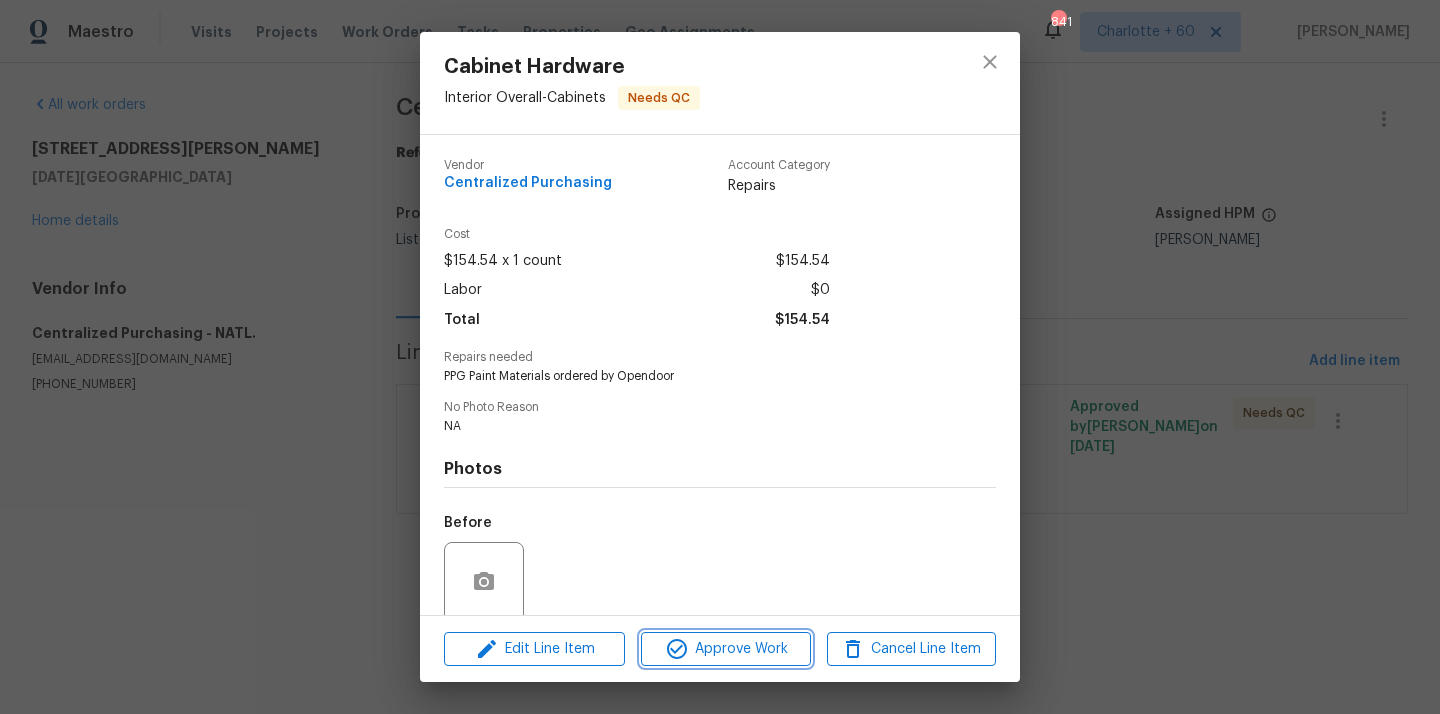 click on "Approve Work" at bounding box center [725, 649] 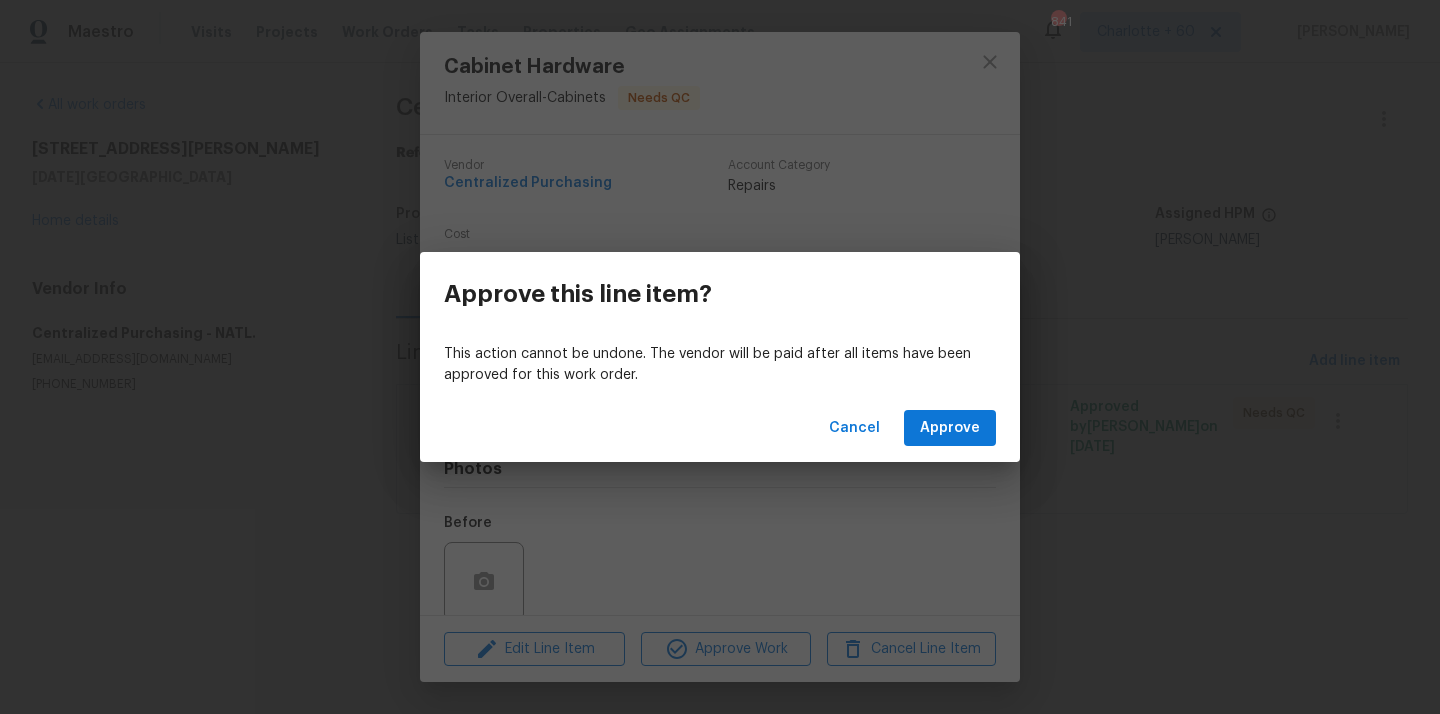 click on "Cancel Approve" at bounding box center [720, 428] 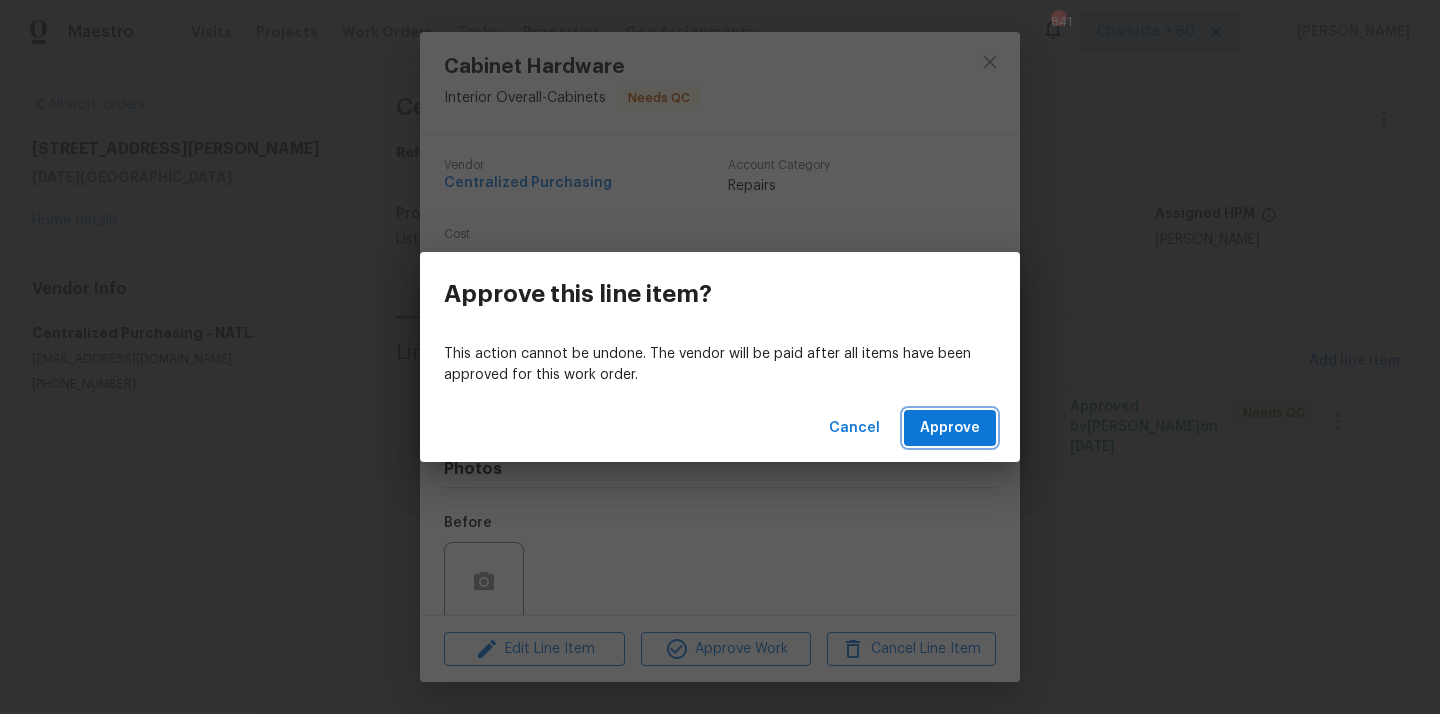 click on "Approve" at bounding box center [950, 428] 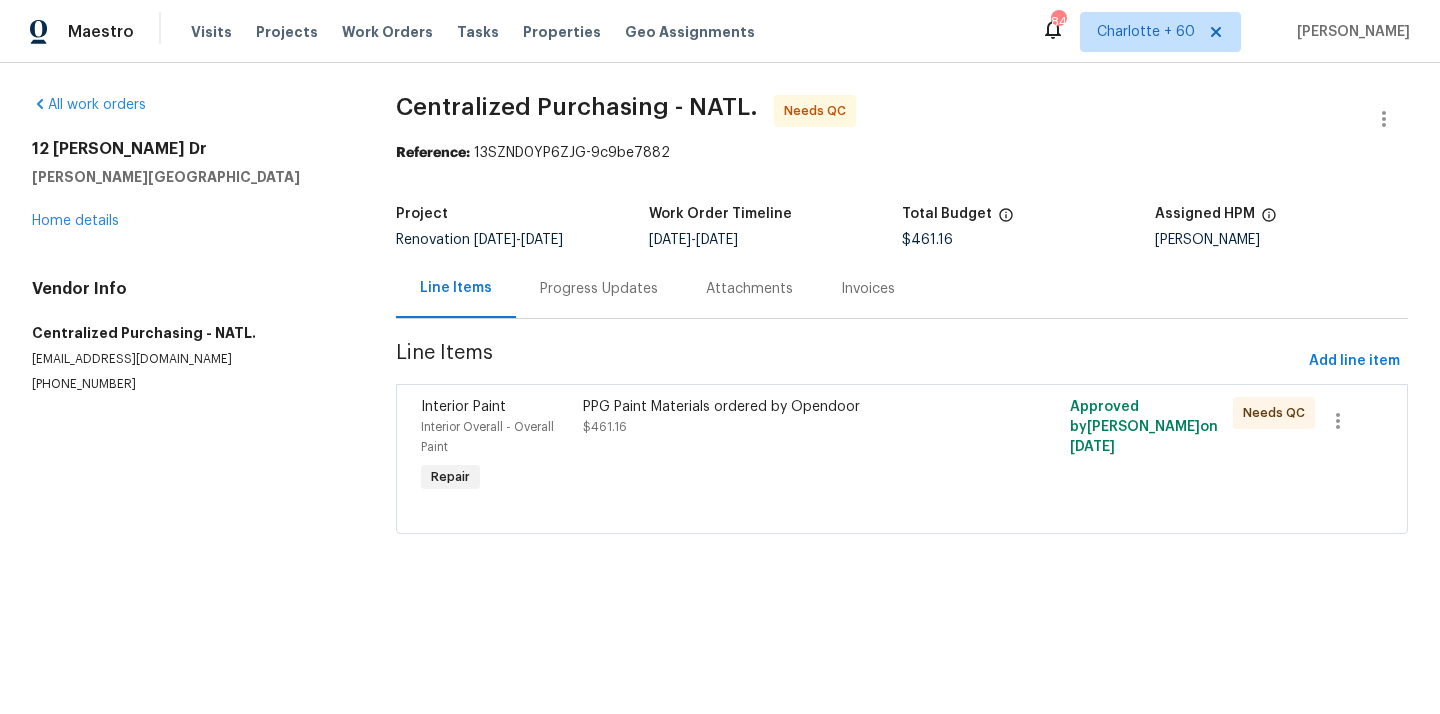 scroll, scrollTop: 0, scrollLeft: 0, axis: both 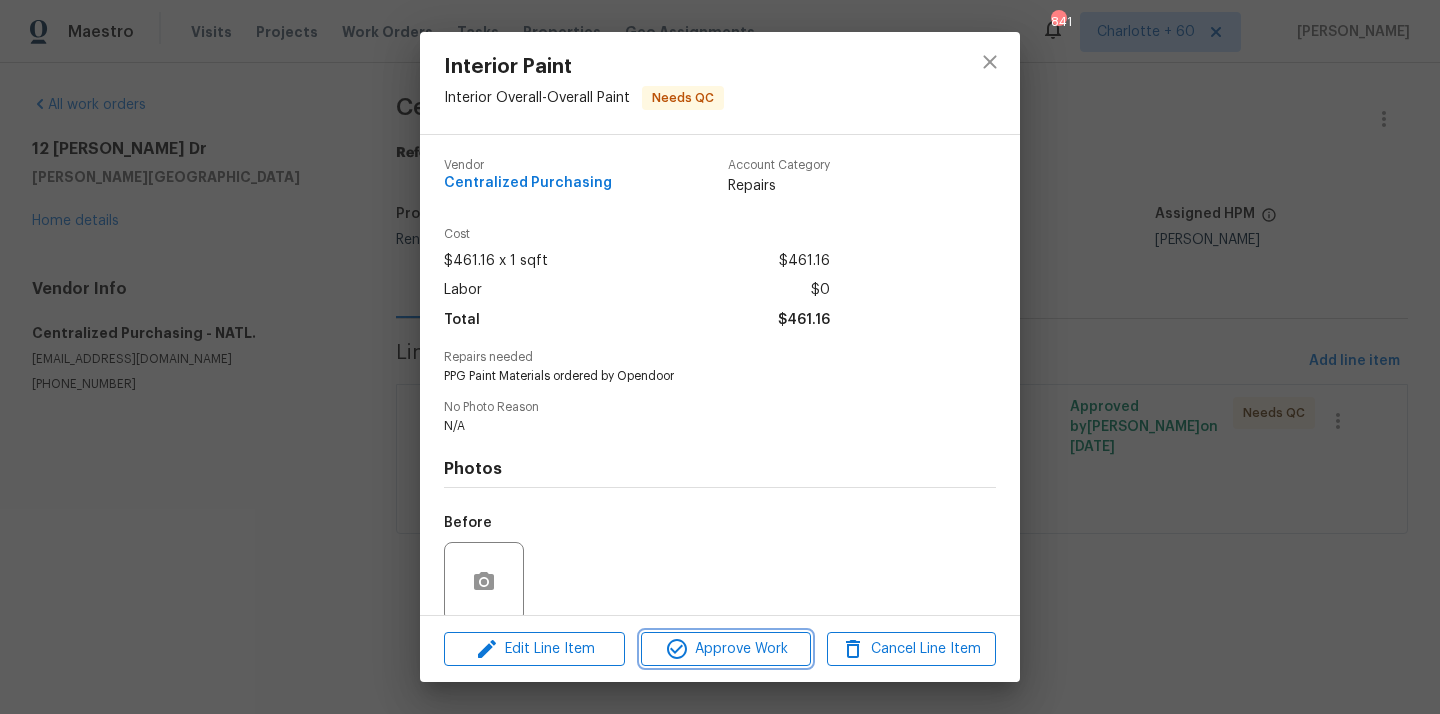 click on "Approve Work" at bounding box center [725, 649] 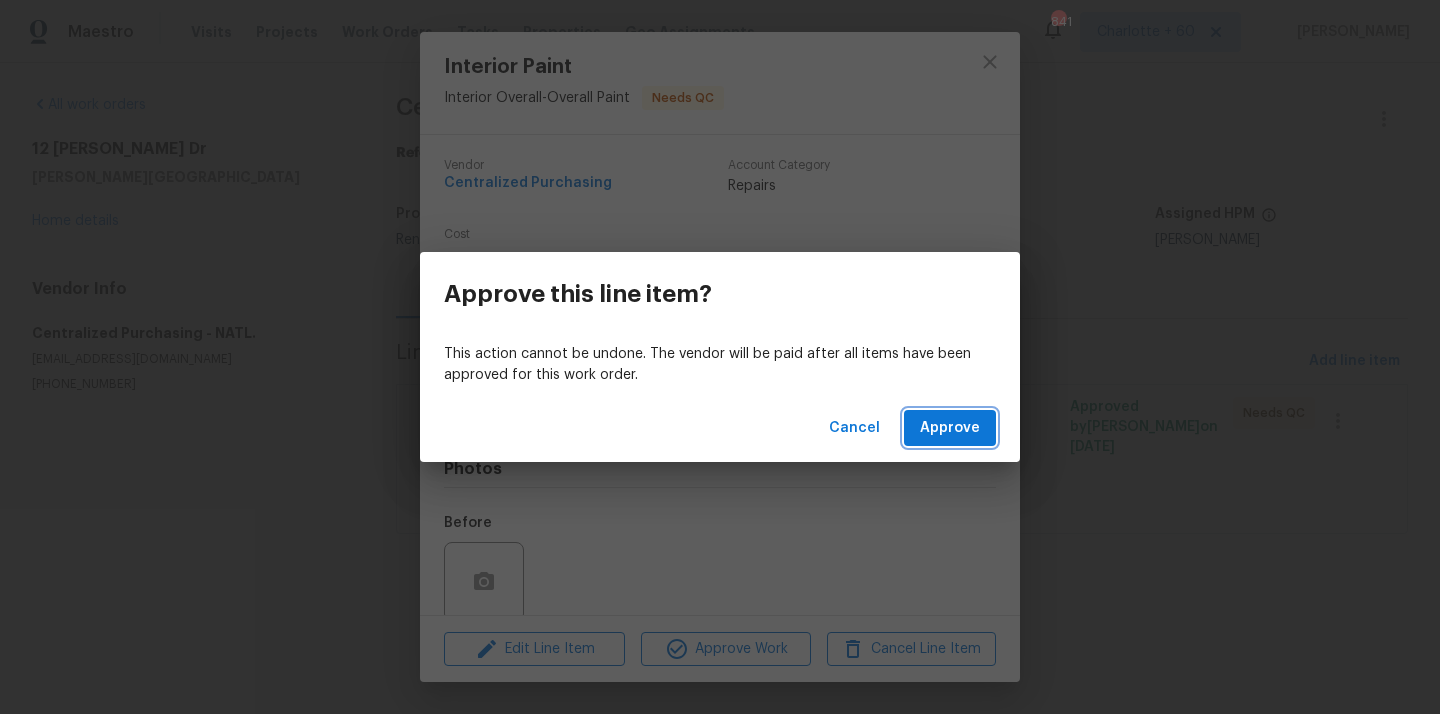 click on "Approve" at bounding box center [950, 428] 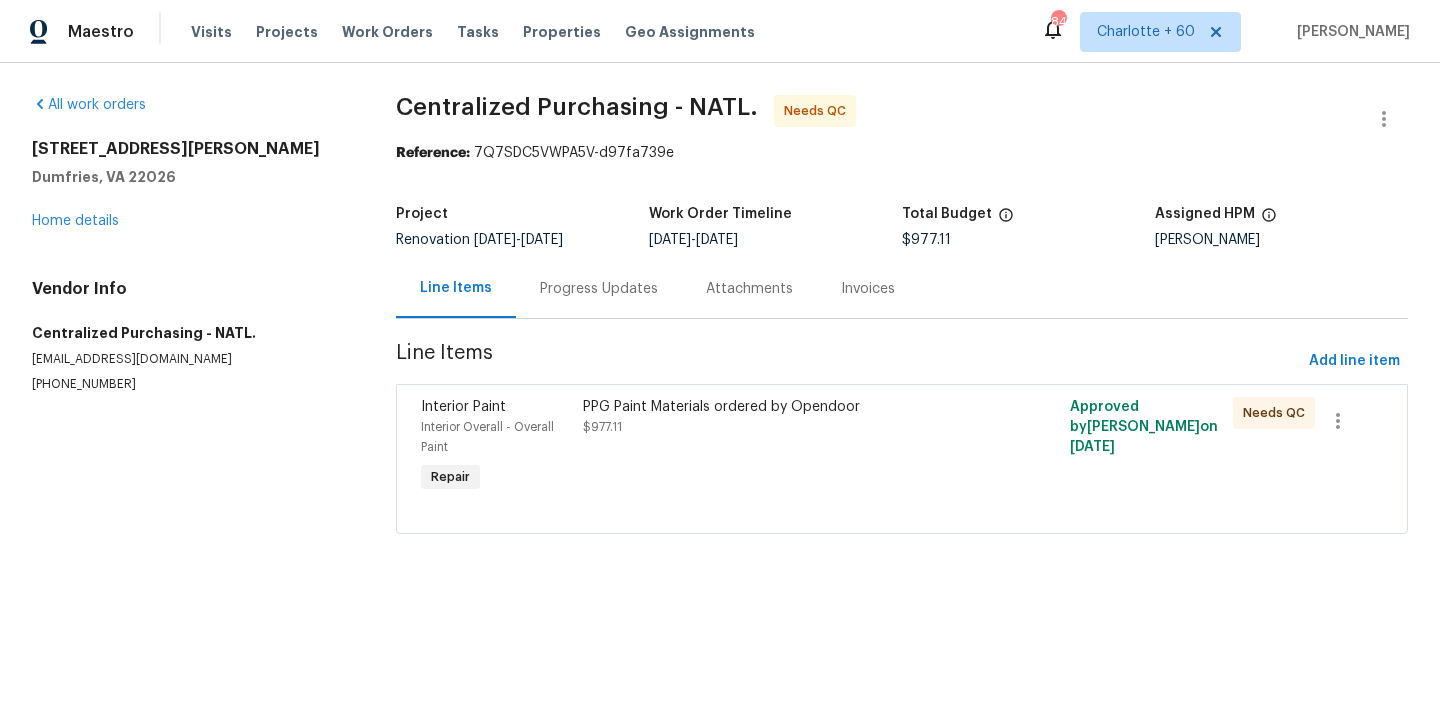 scroll, scrollTop: 0, scrollLeft: 0, axis: both 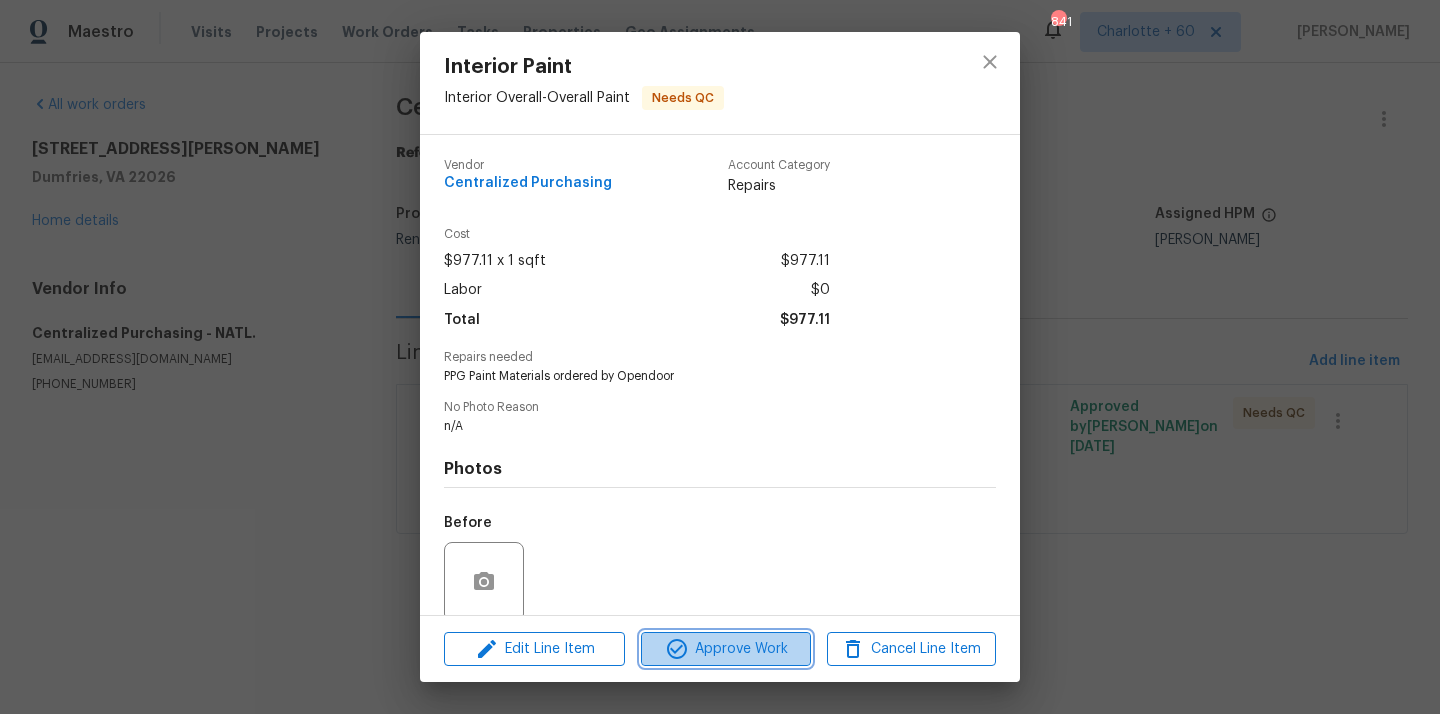 click on "Approve Work" at bounding box center [725, 649] 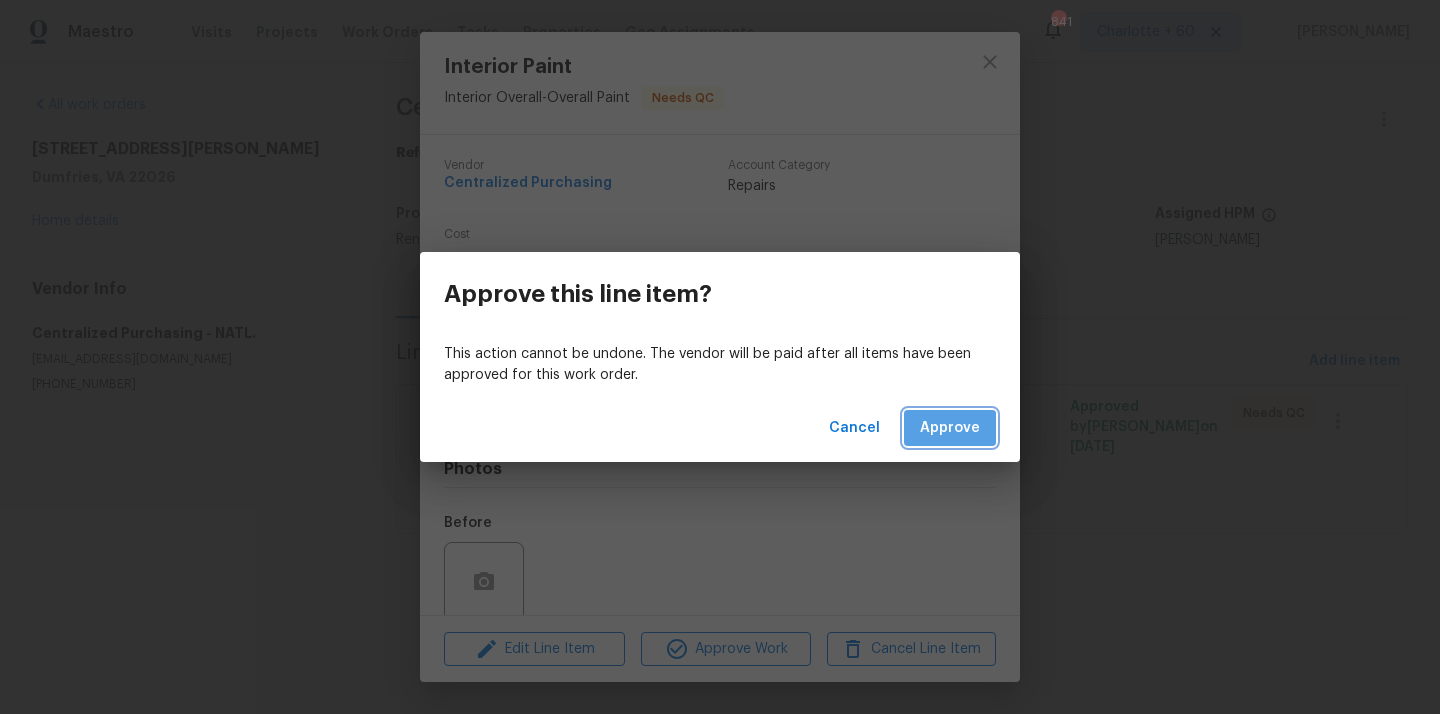 click on "Approve" at bounding box center [950, 428] 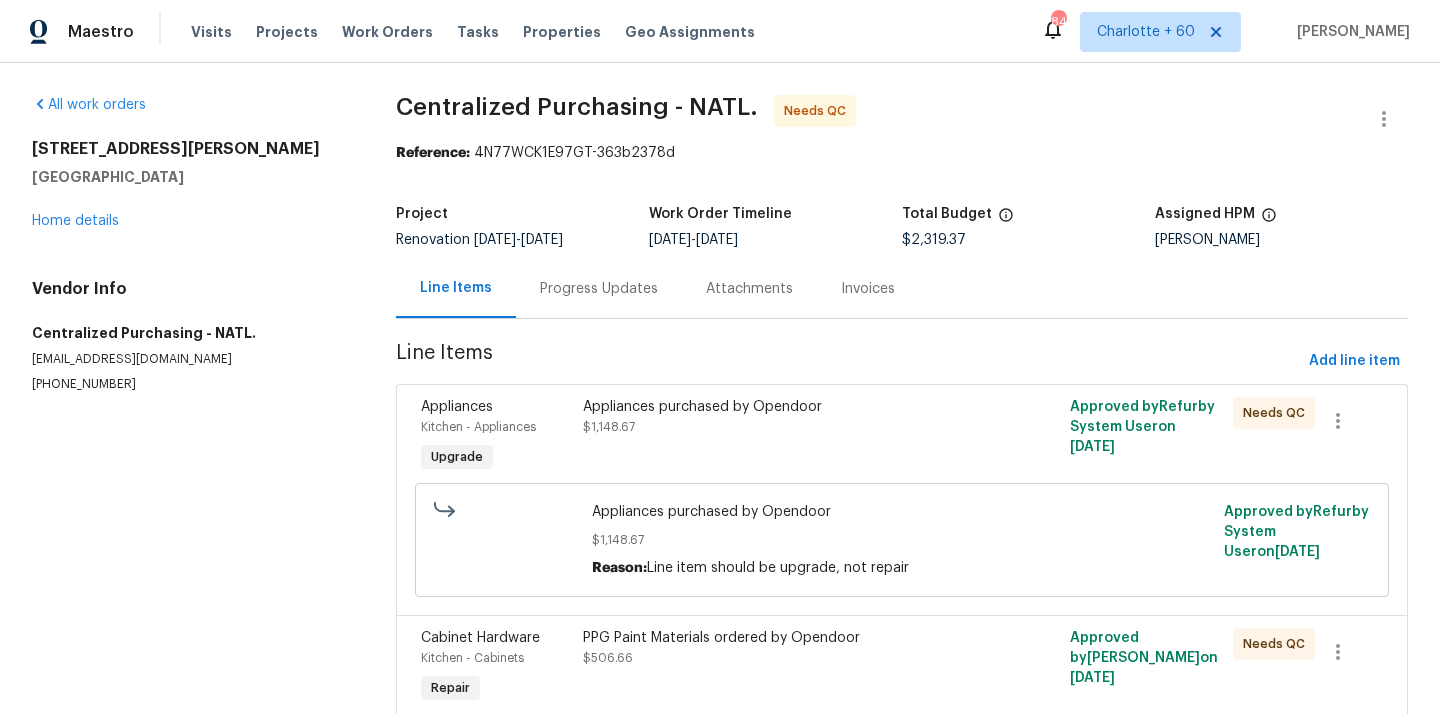 scroll, scrollTop: 0, scrollLeft: 0, axis: both 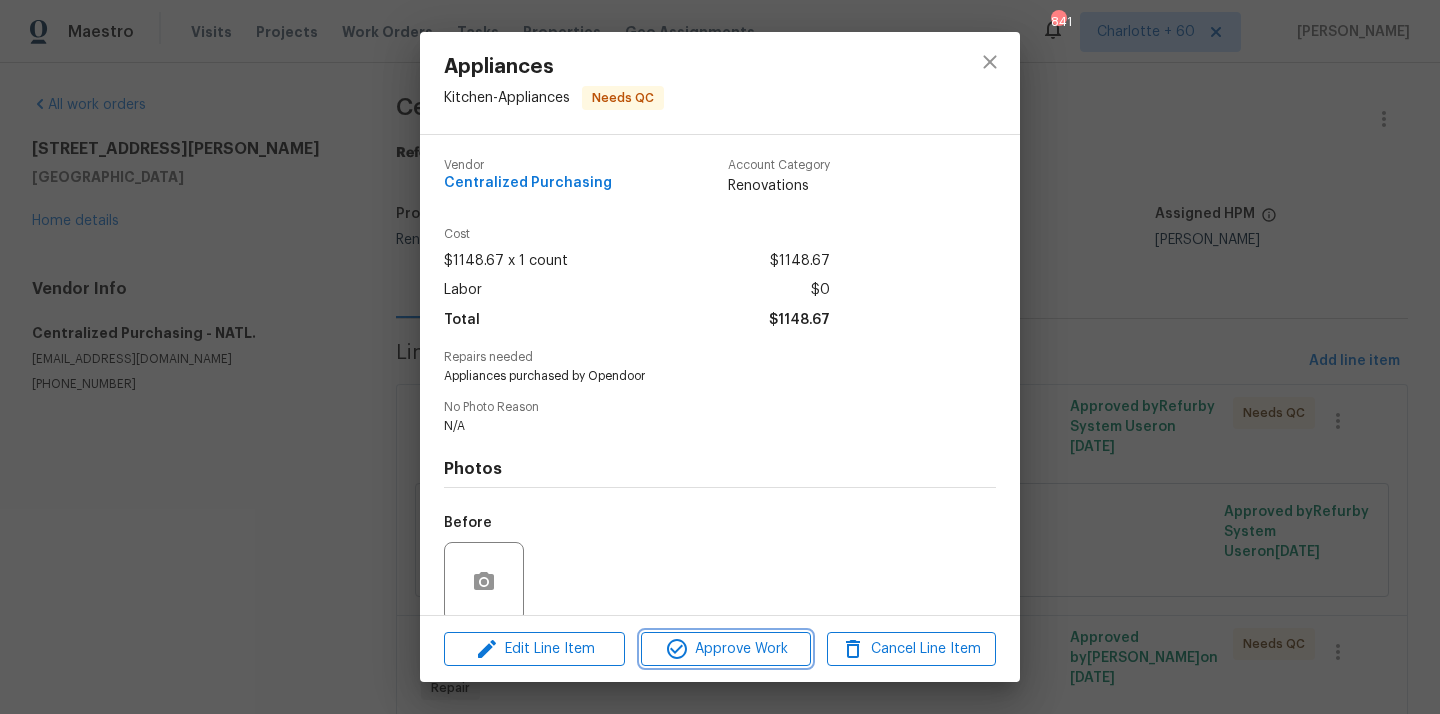 click on "Approve Work" at bounding box center (725, 649) 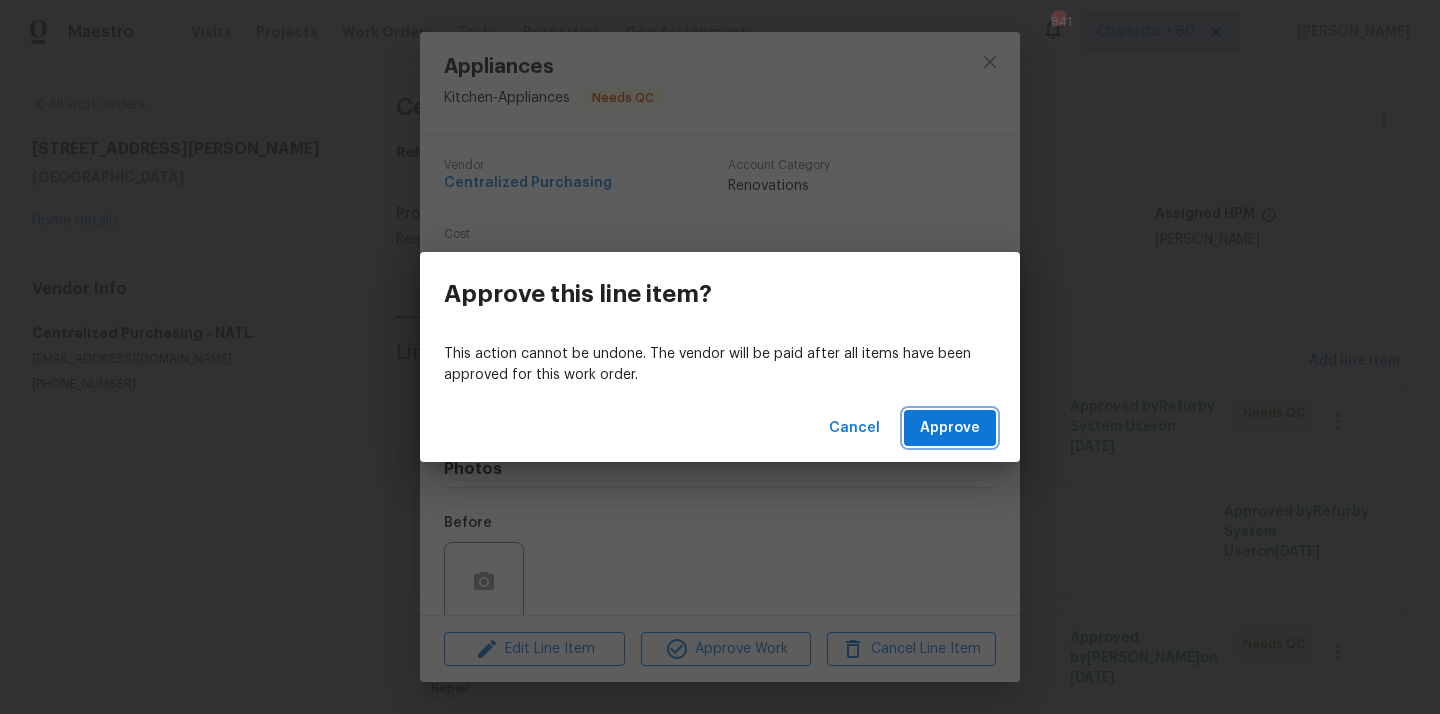 click on "Approve" at bounding box center [950, 428] 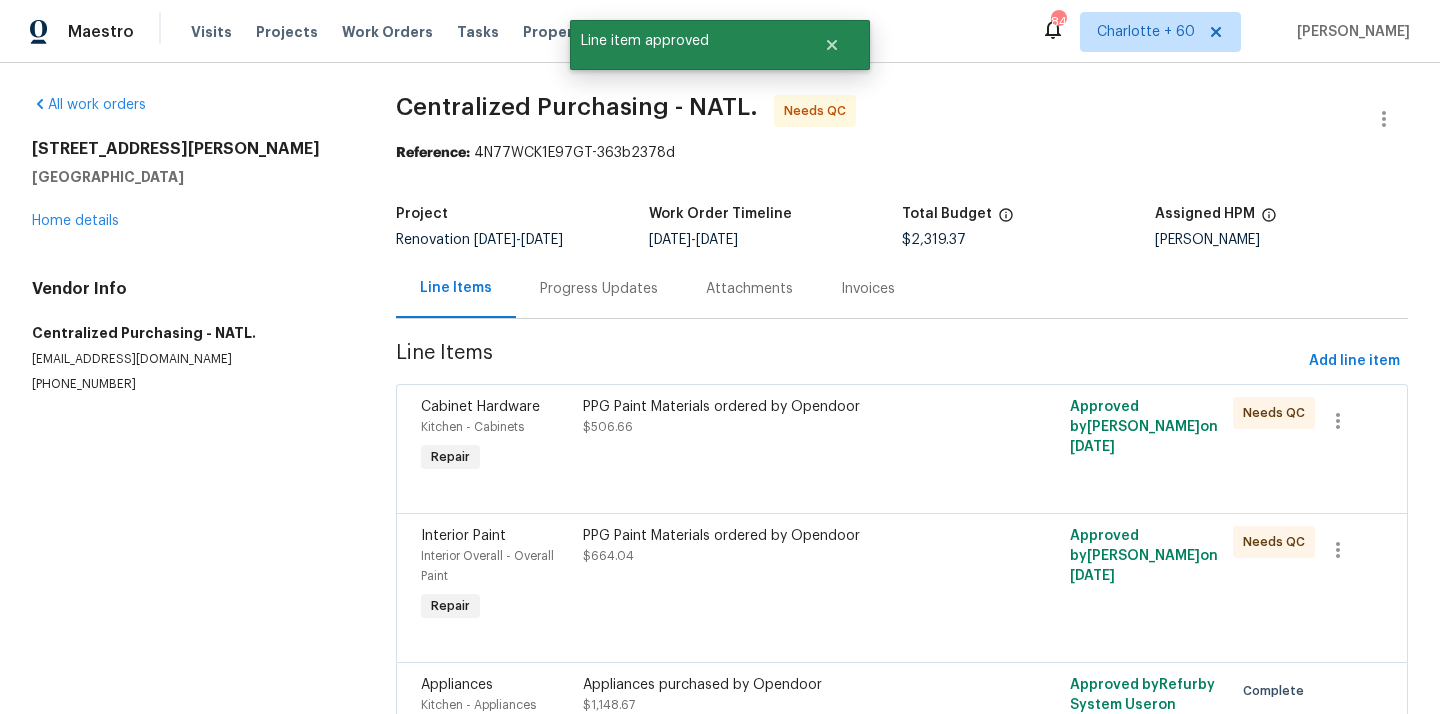 click on "PPG Paint Materials ordered by Opendoor $506.66" at bounding box center [780, 437] 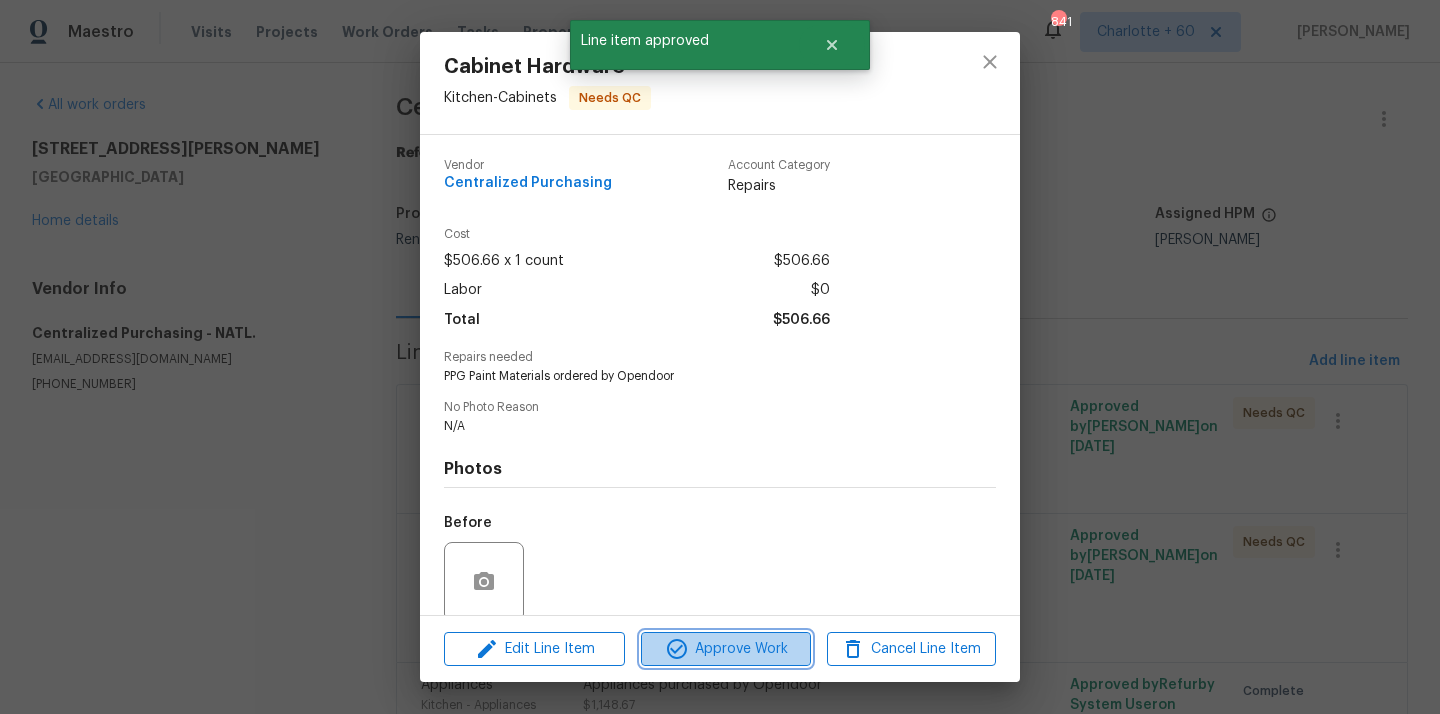 click on "Approve Work" at bounding box center (725, 649) 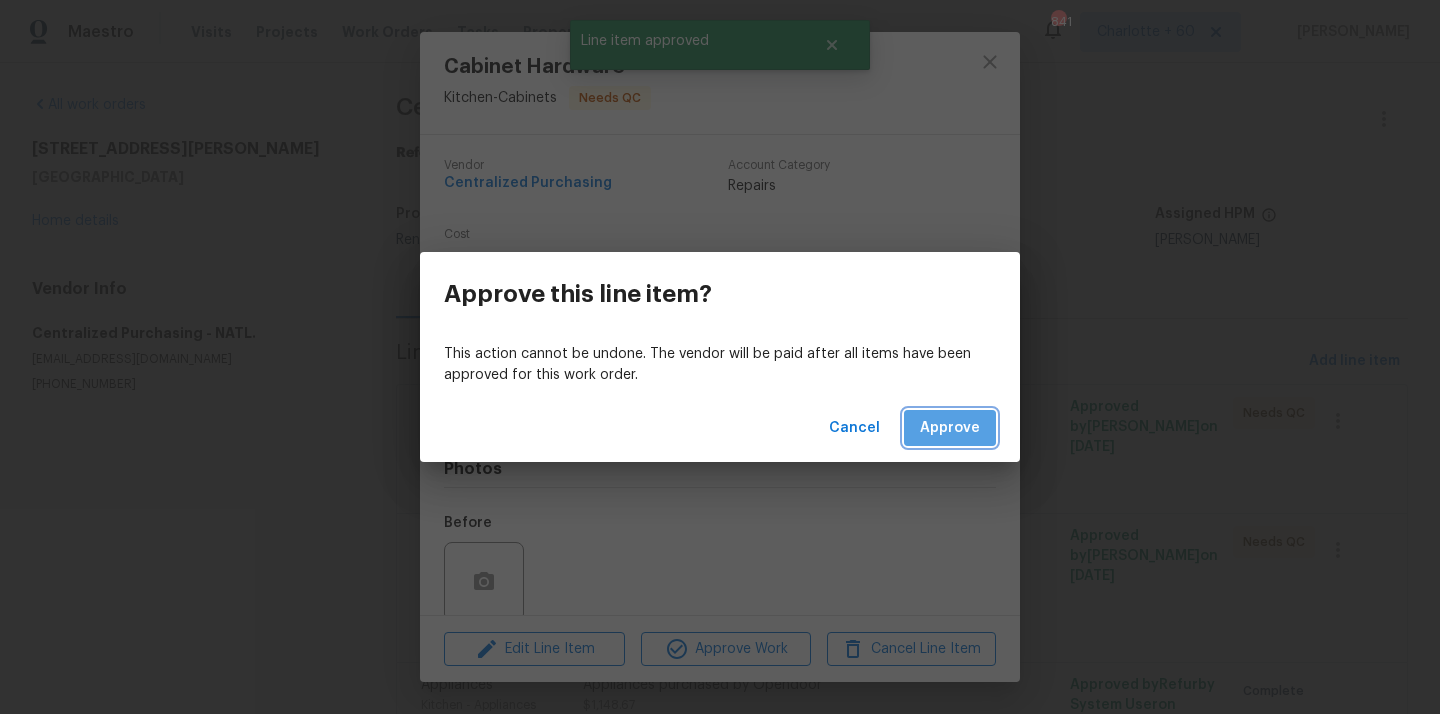 click on "Approve" at bounding box center [950, 428] 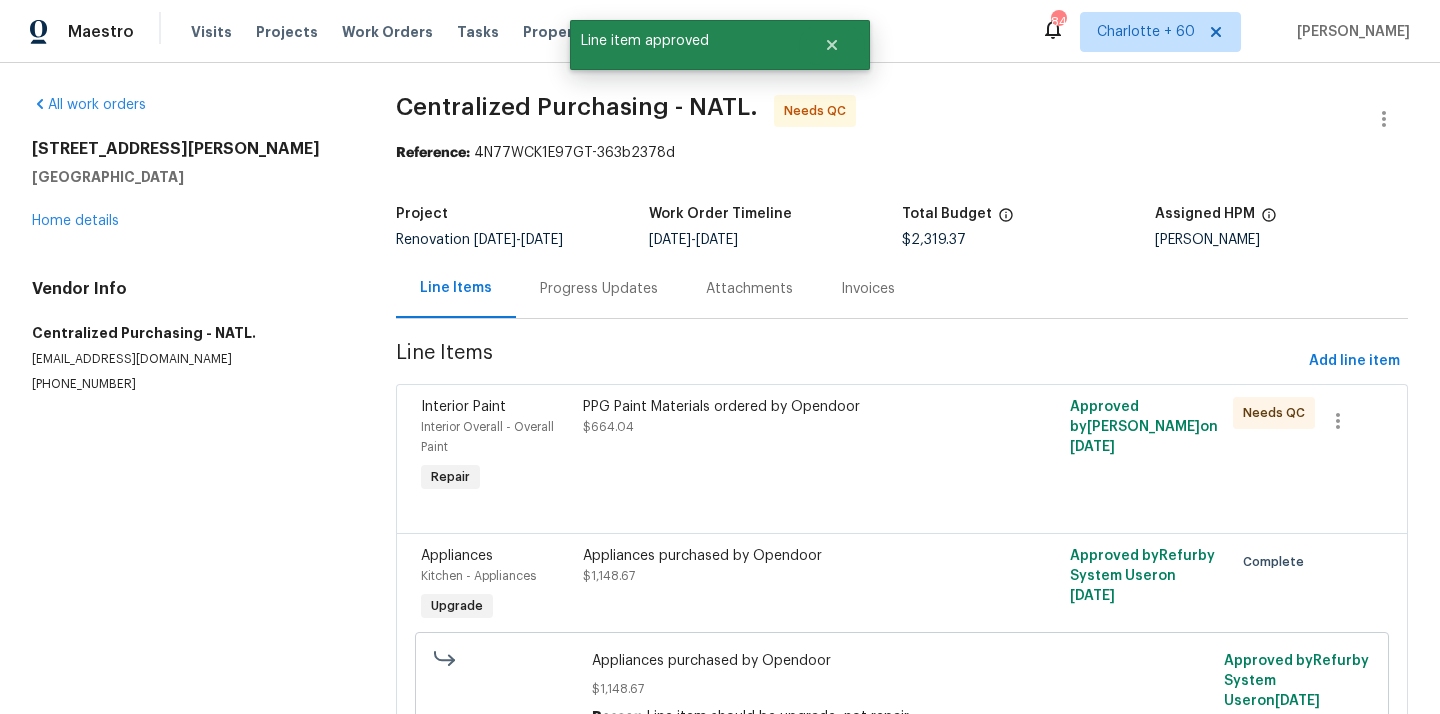 click on "PPG Paint Materials ordered by Opendoor $664.04" at bounding box center (780, 447) 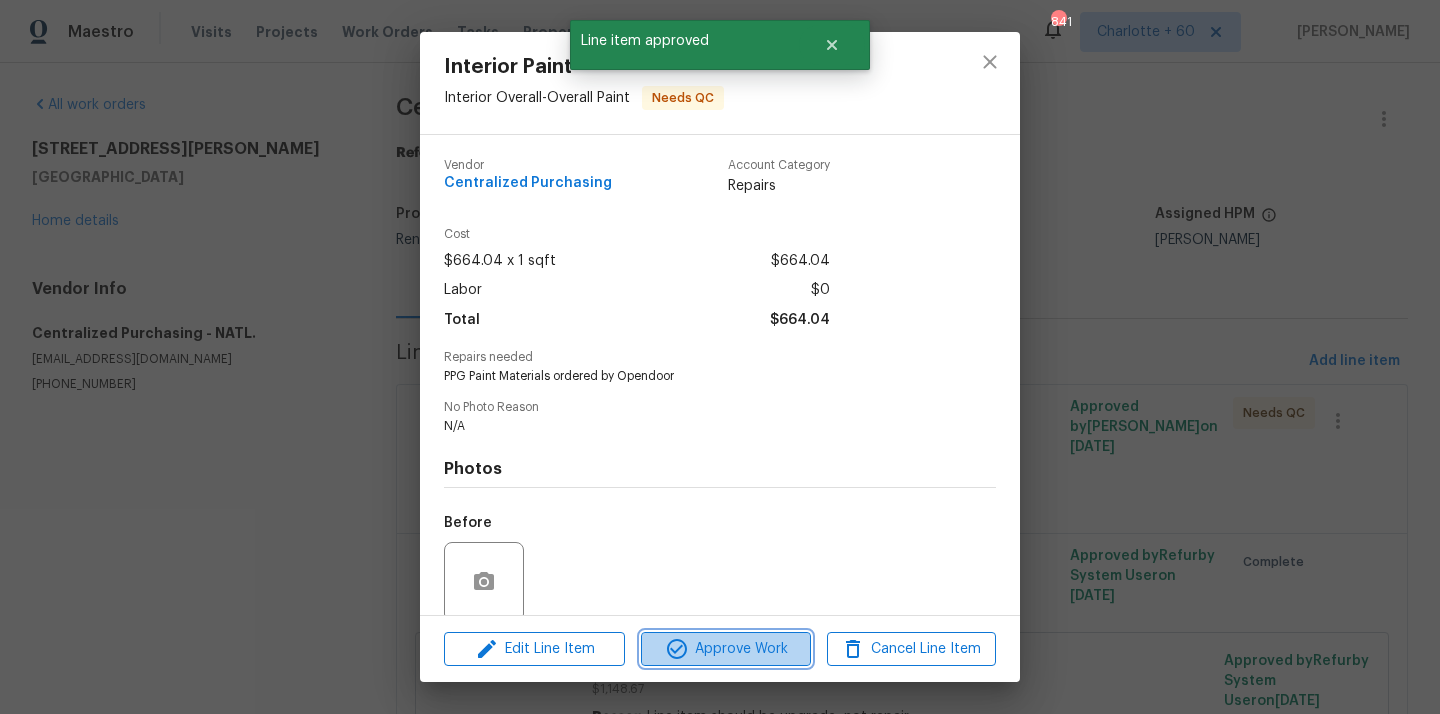 click on "Approve Work" at bounding box center [725, 649] 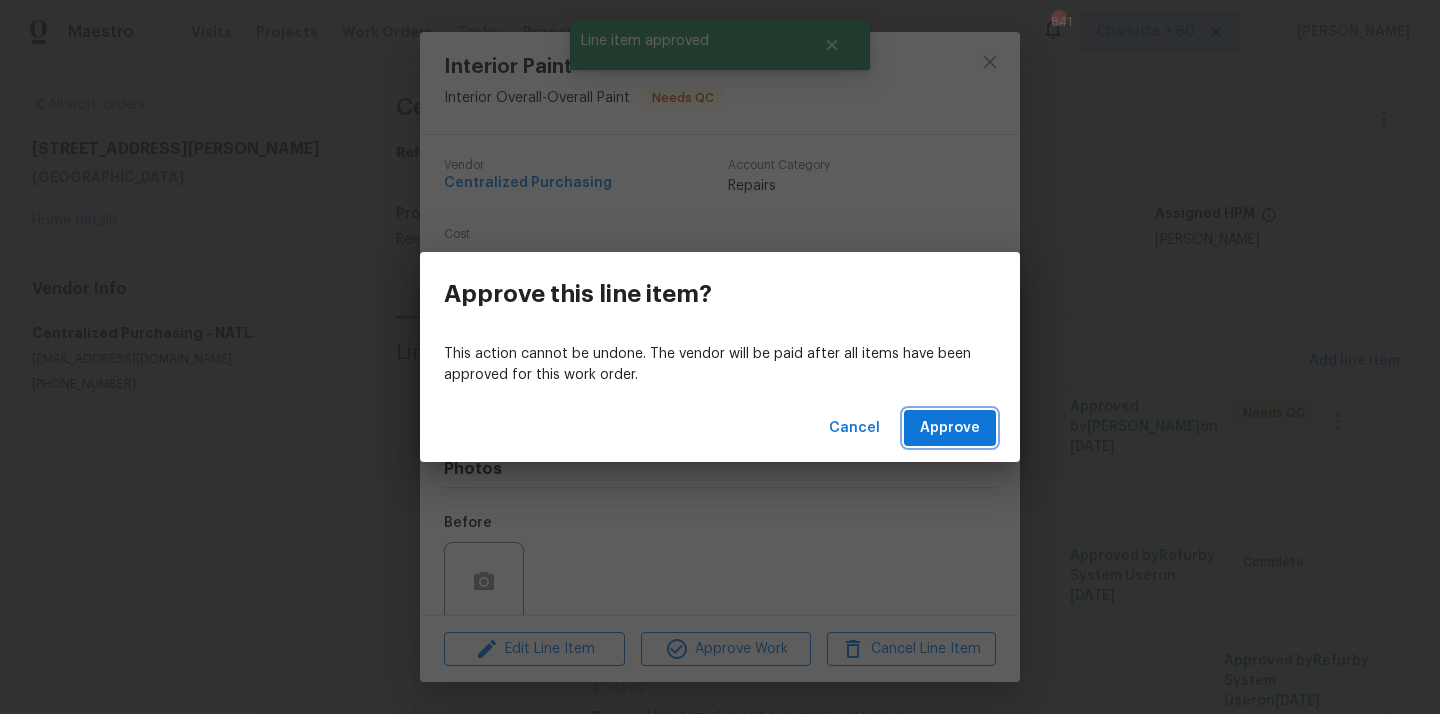 click on "Approve" at bounding box center [950, 428] 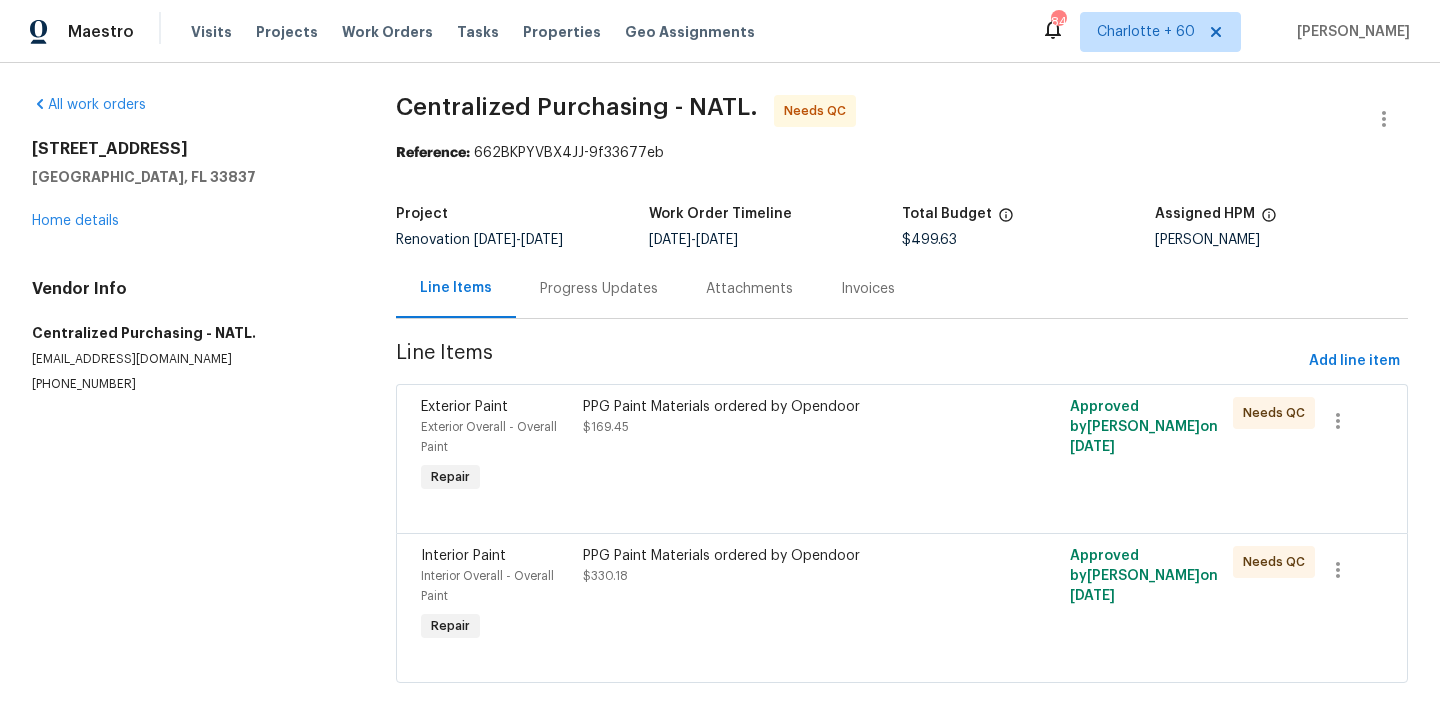 scroll, scrollTop: 0, scrollLeft: 0, axis: both 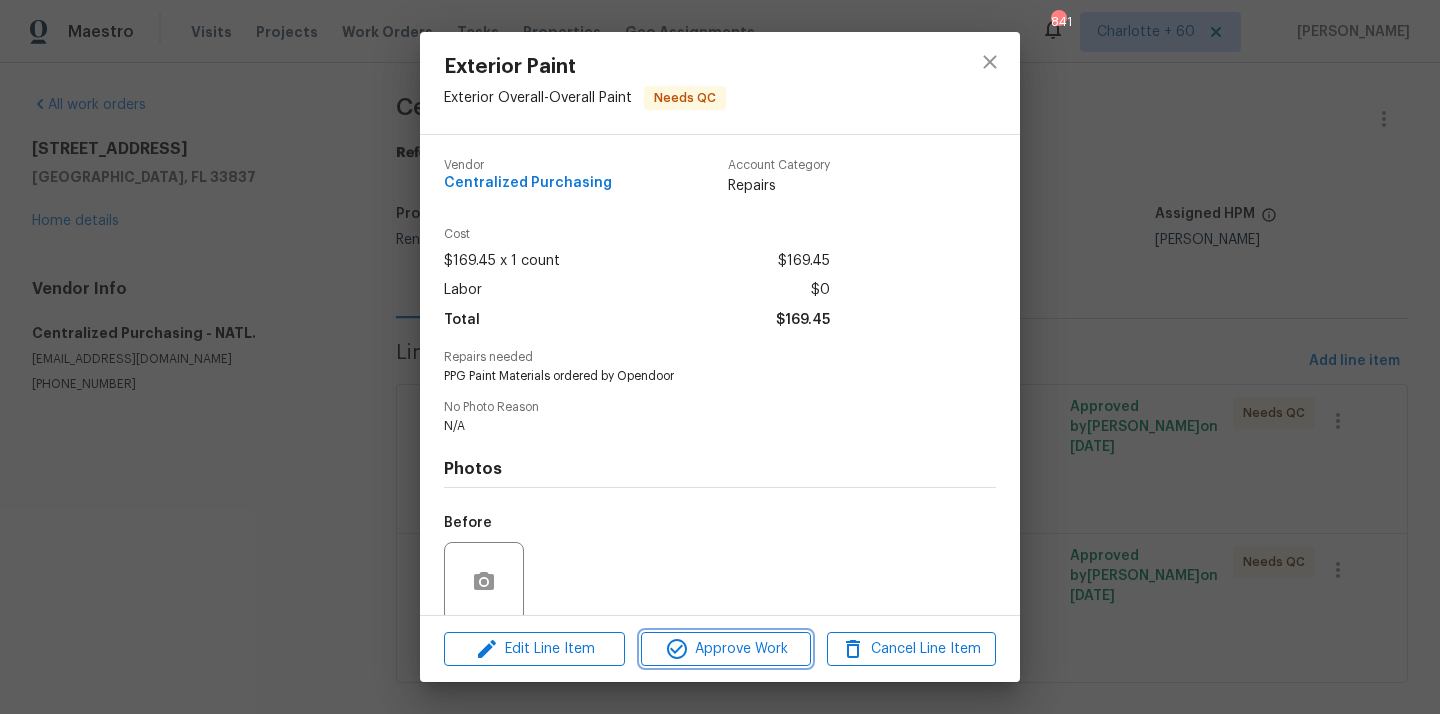 click 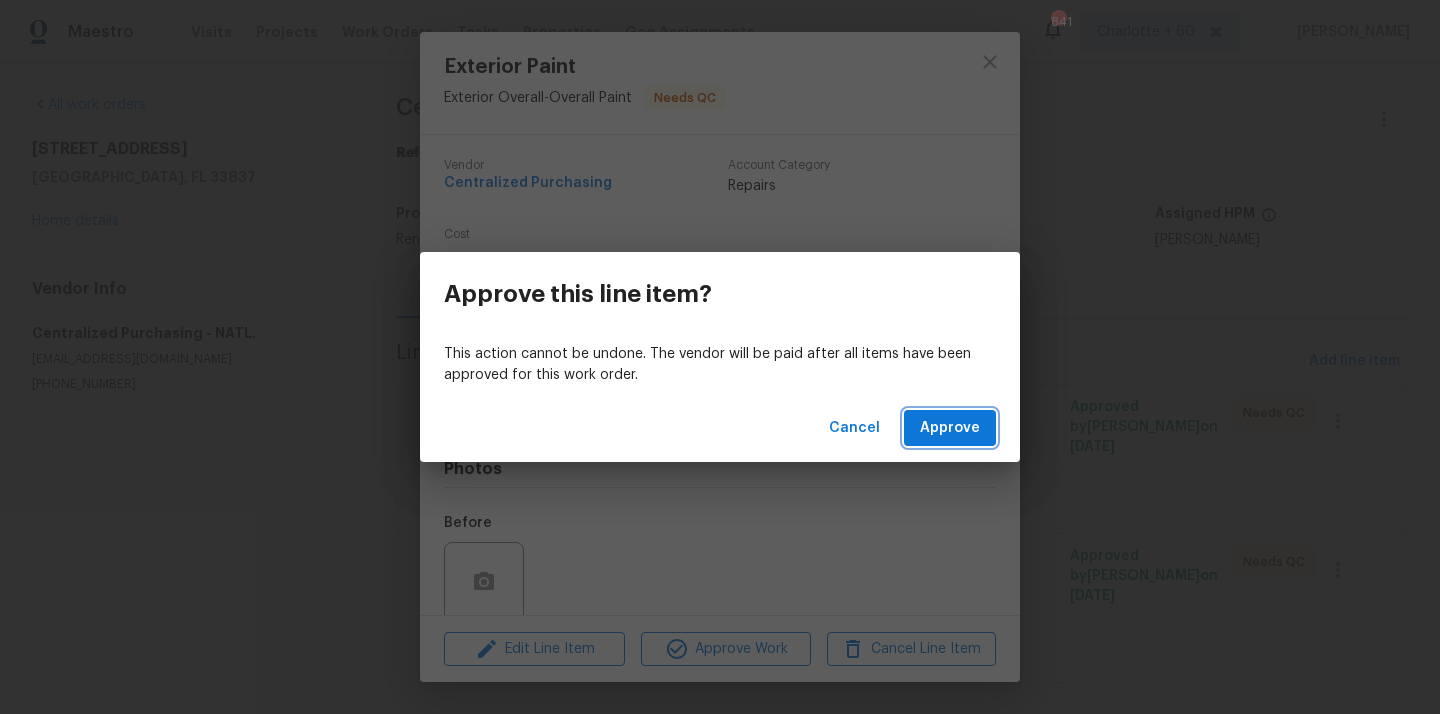 click on "Approve" at bounding box center (950, 428) 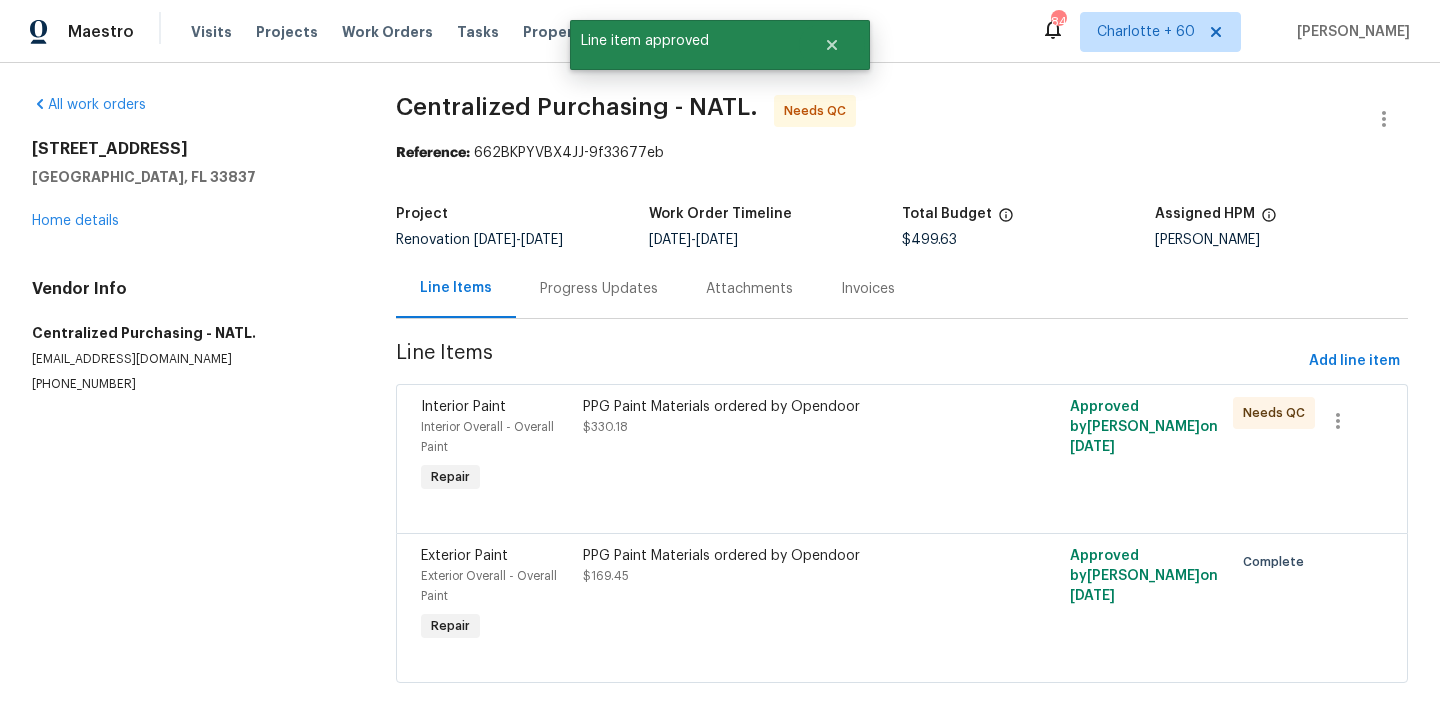click on "PPG Paint Materials ordered by Opendoor $330.18" at bounding box center [780, 447] 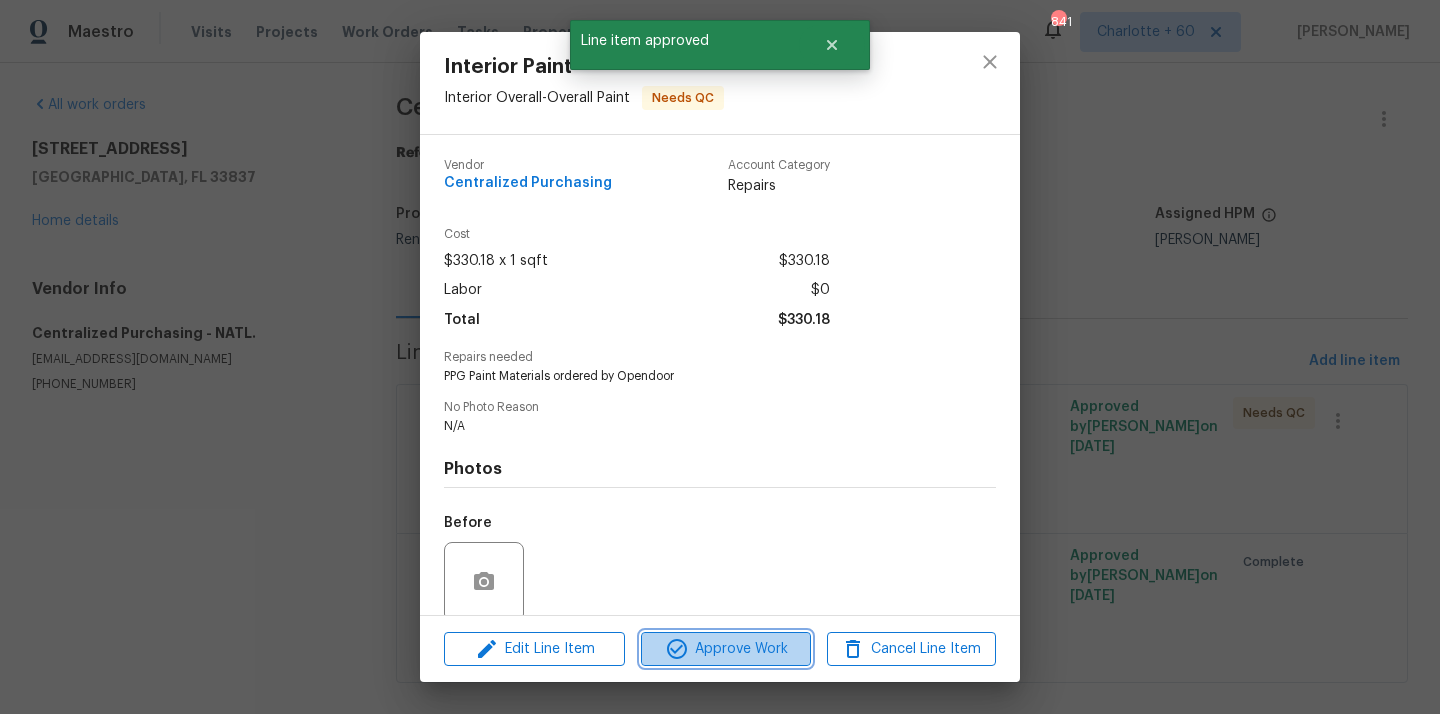 click on "Approve Work" at bounding box center (725, 649) 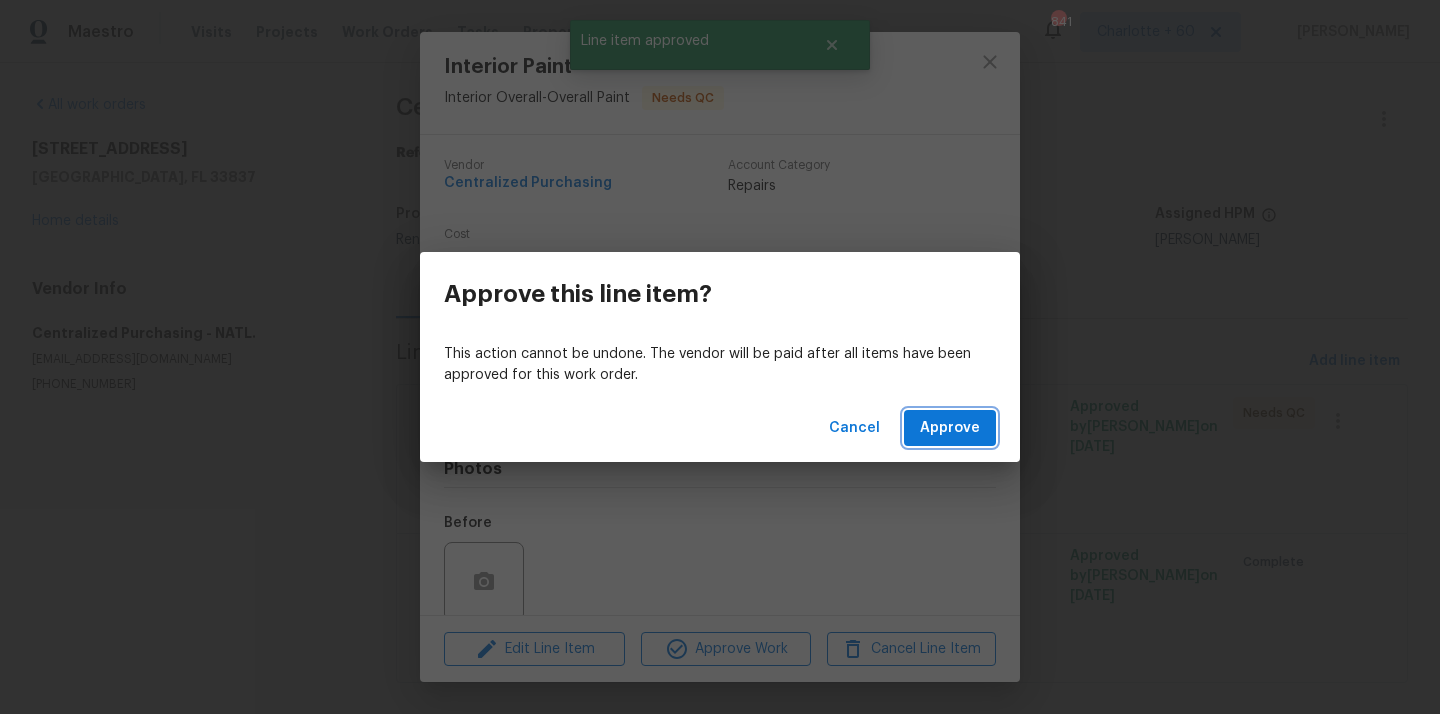 click on "Approve" at bounding box center (950, 428) 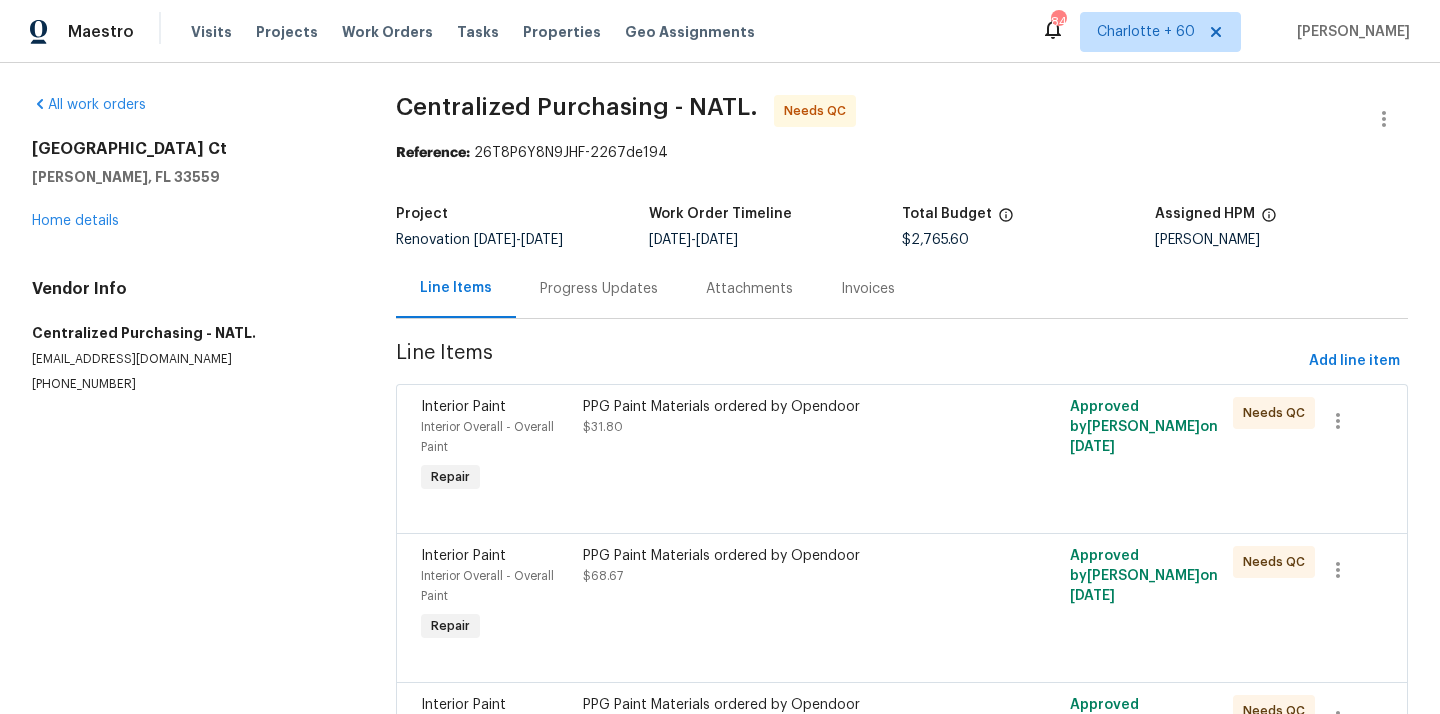 scroll, scrollTop: 0, scrollLeft: 0, axis: both 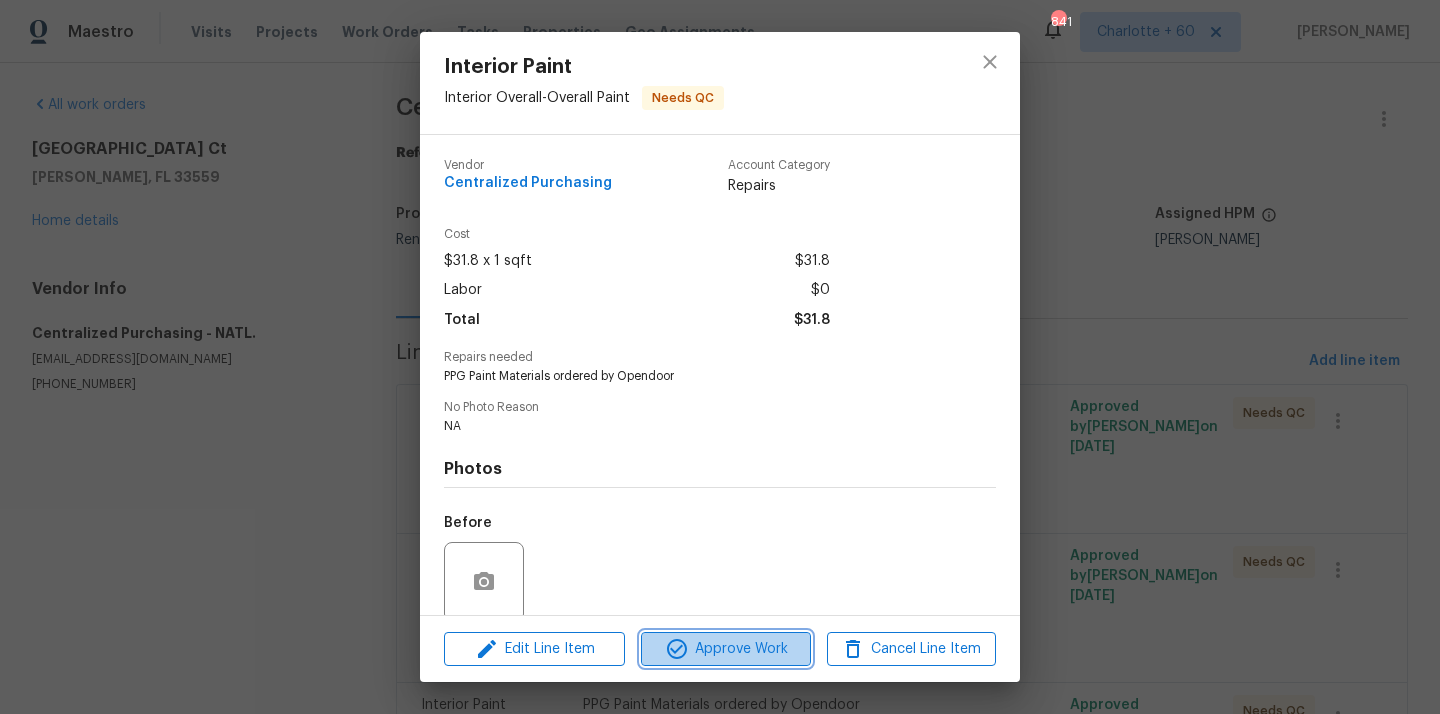 click on "Approve Work" at bounding box center (725, 649) 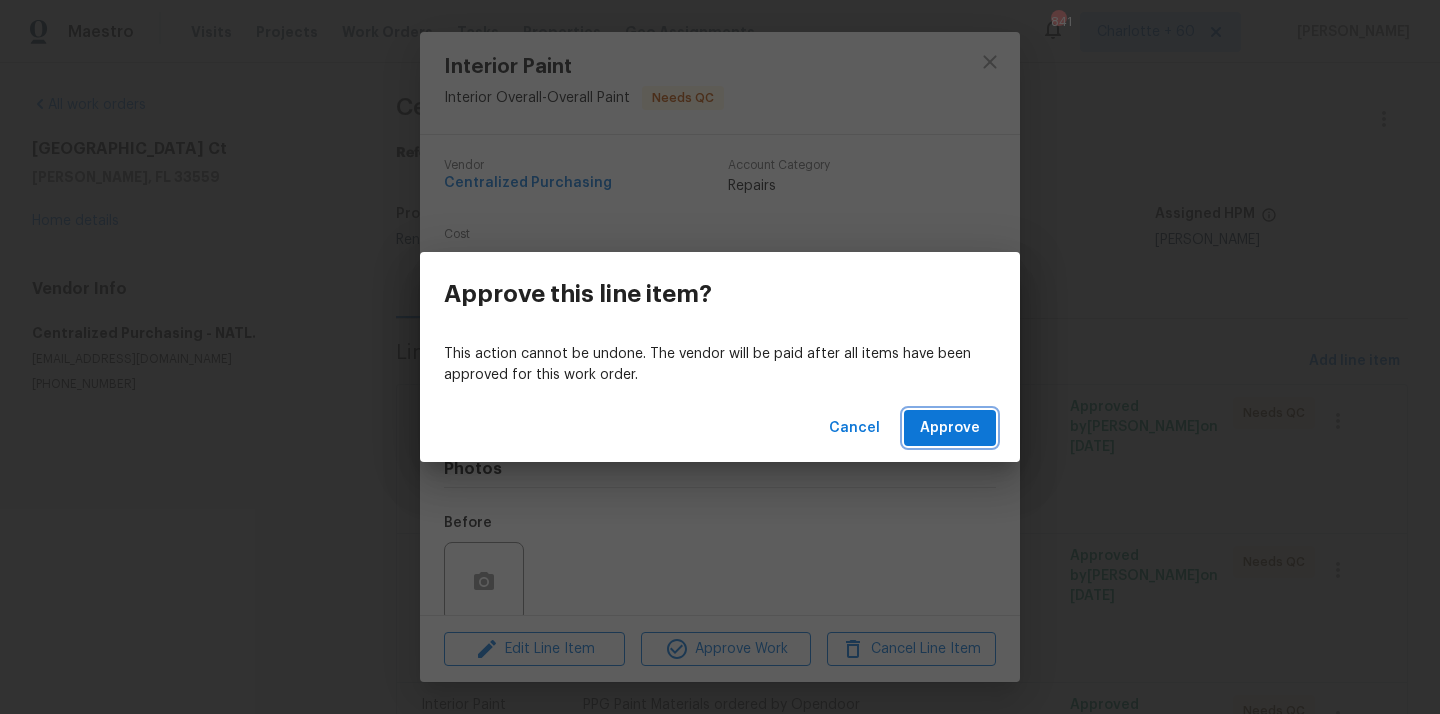 click on "Approve" at bounding box center (950, 428) 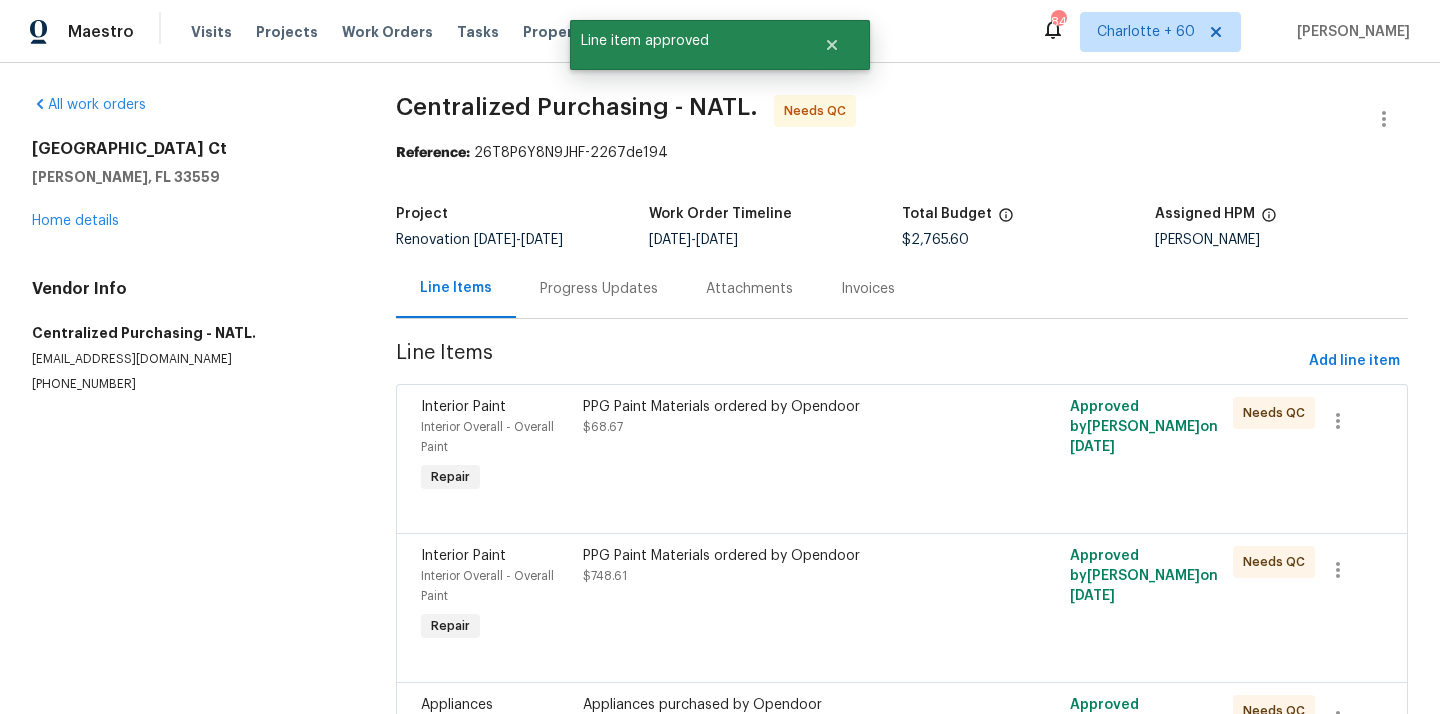 click on "PPG Paint Materials ordered by Opendoor $68.67" at bounding box center [780, 447] 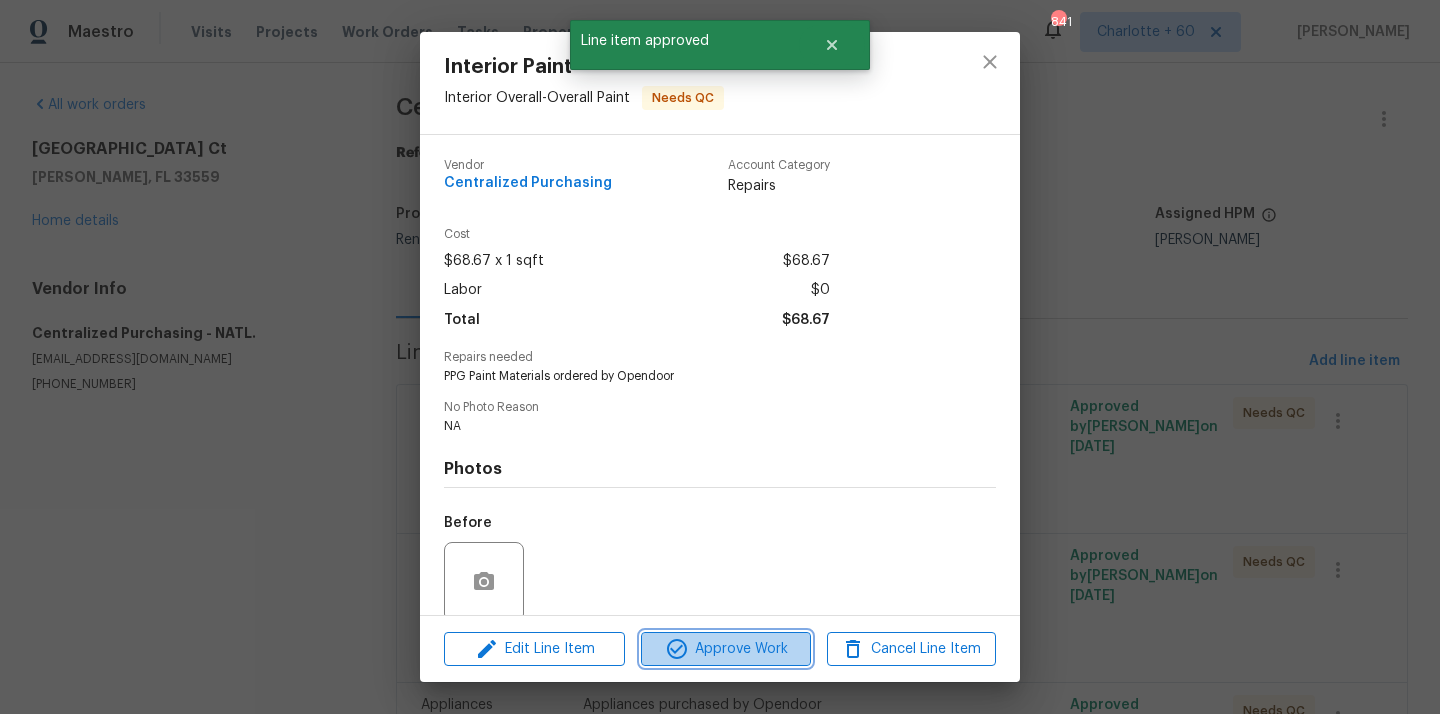 click on "Approve Work" at bounding box center [725, 649] 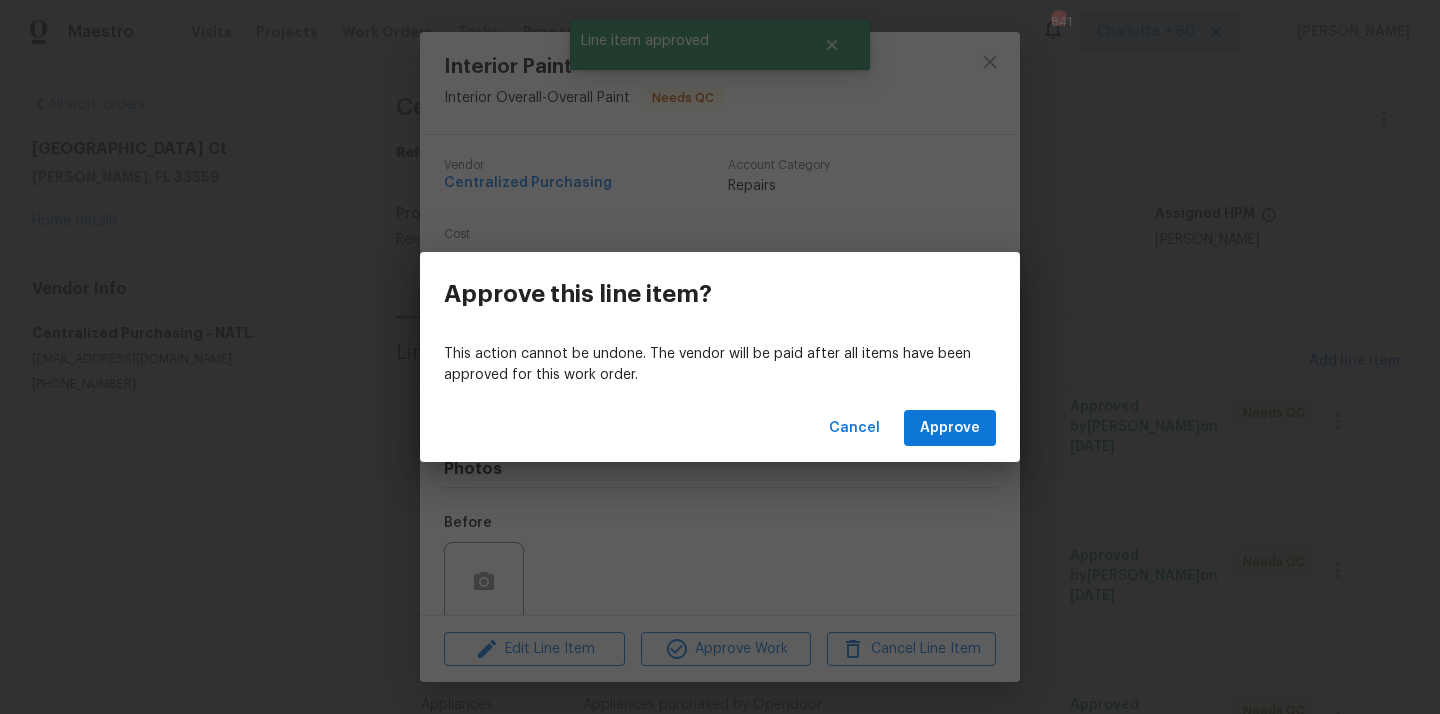 click on "Cancel Approve" at bounding box center [720, 428] 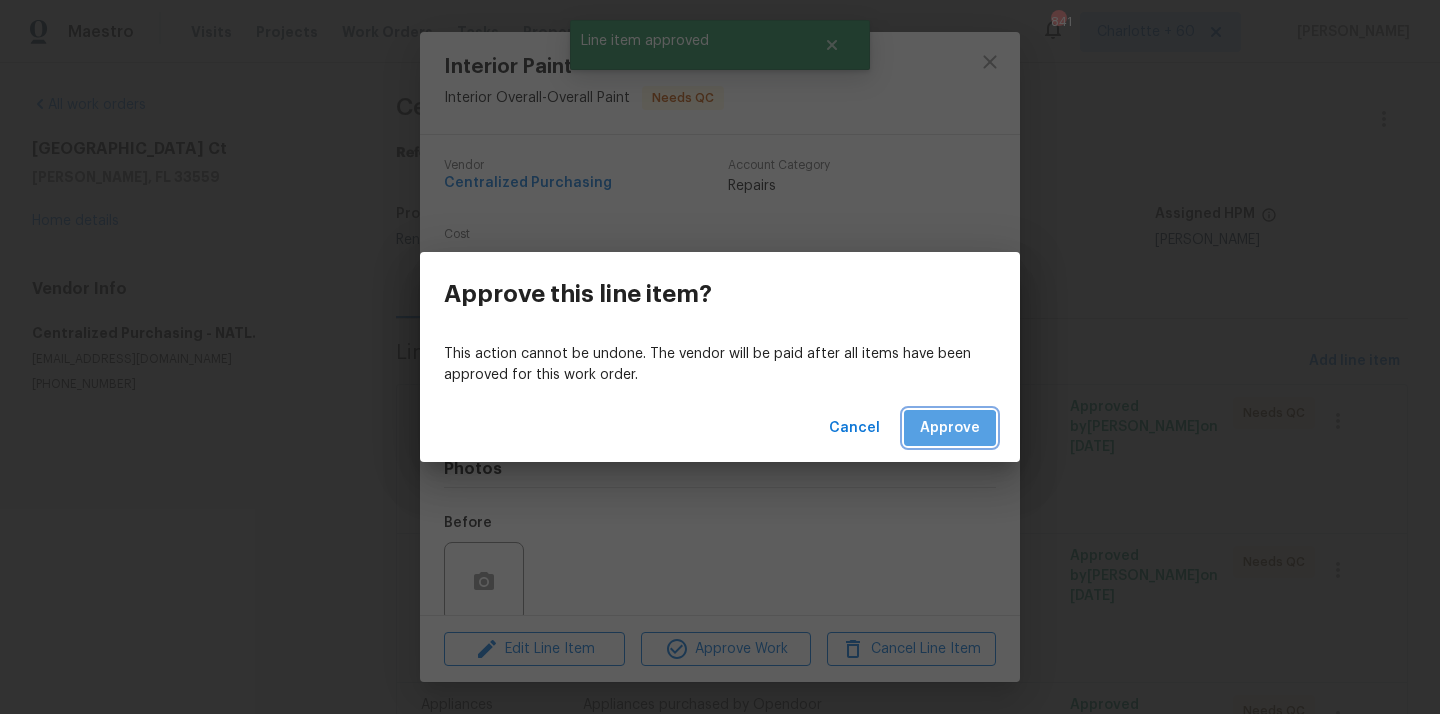click on "Approve" at bounding box center [950, 428] 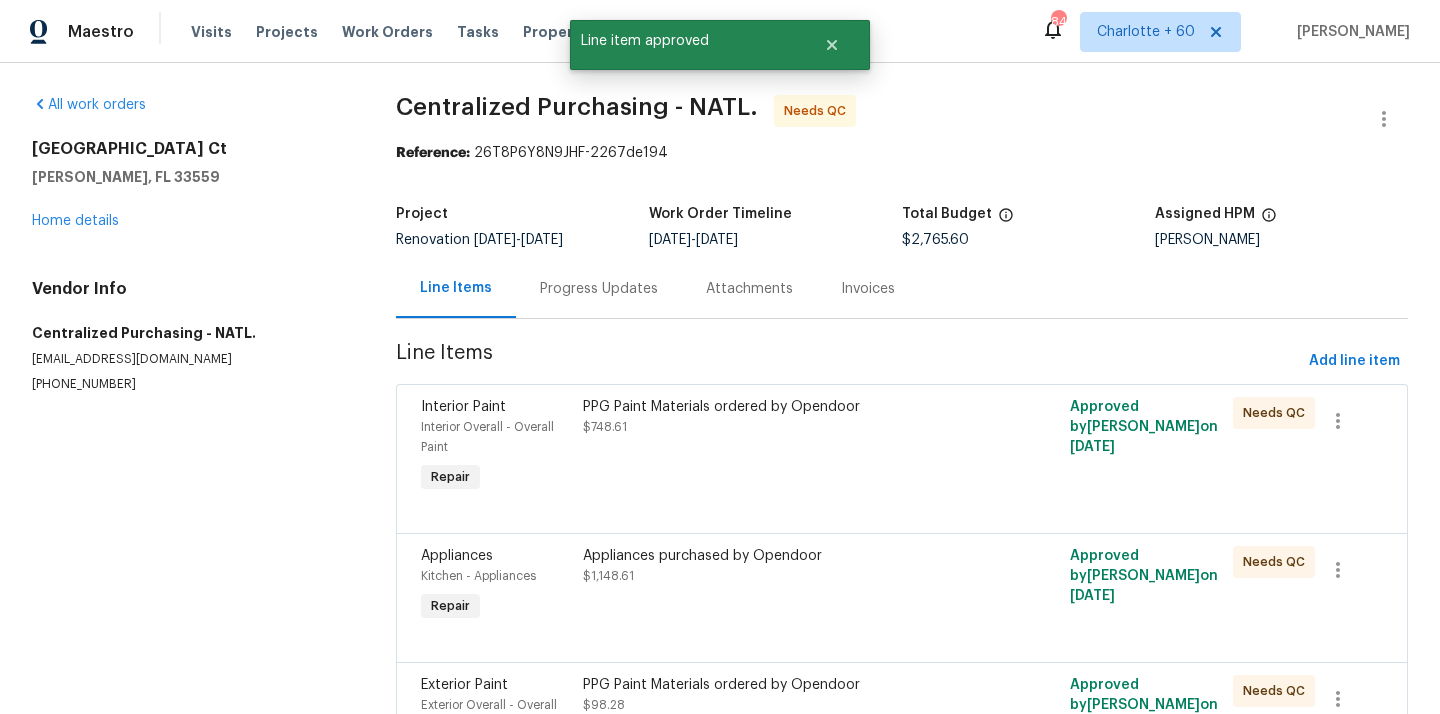 click on "PPG Paint Materials ordered by Opendoor $748.61" at bounding box center (780, 447) 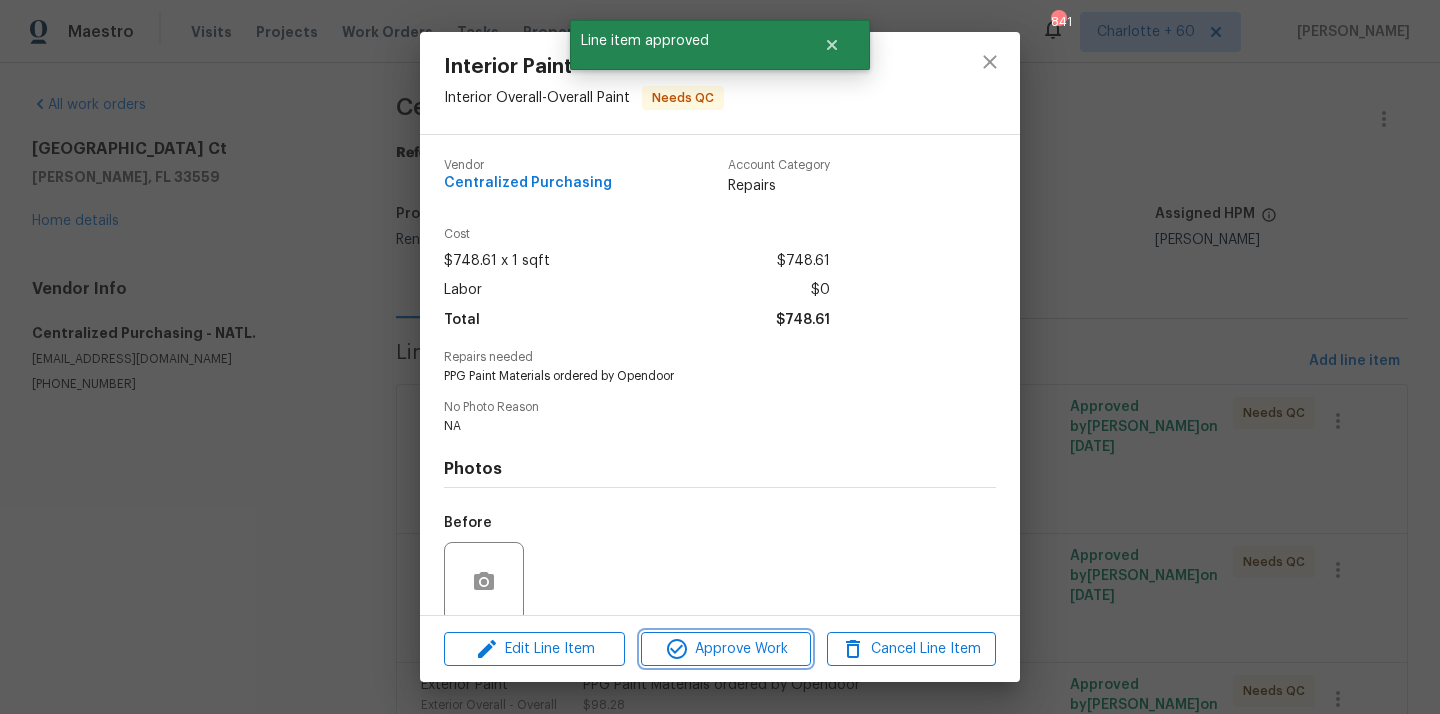 click on "Approve Work" at bounding box center [725, 649] 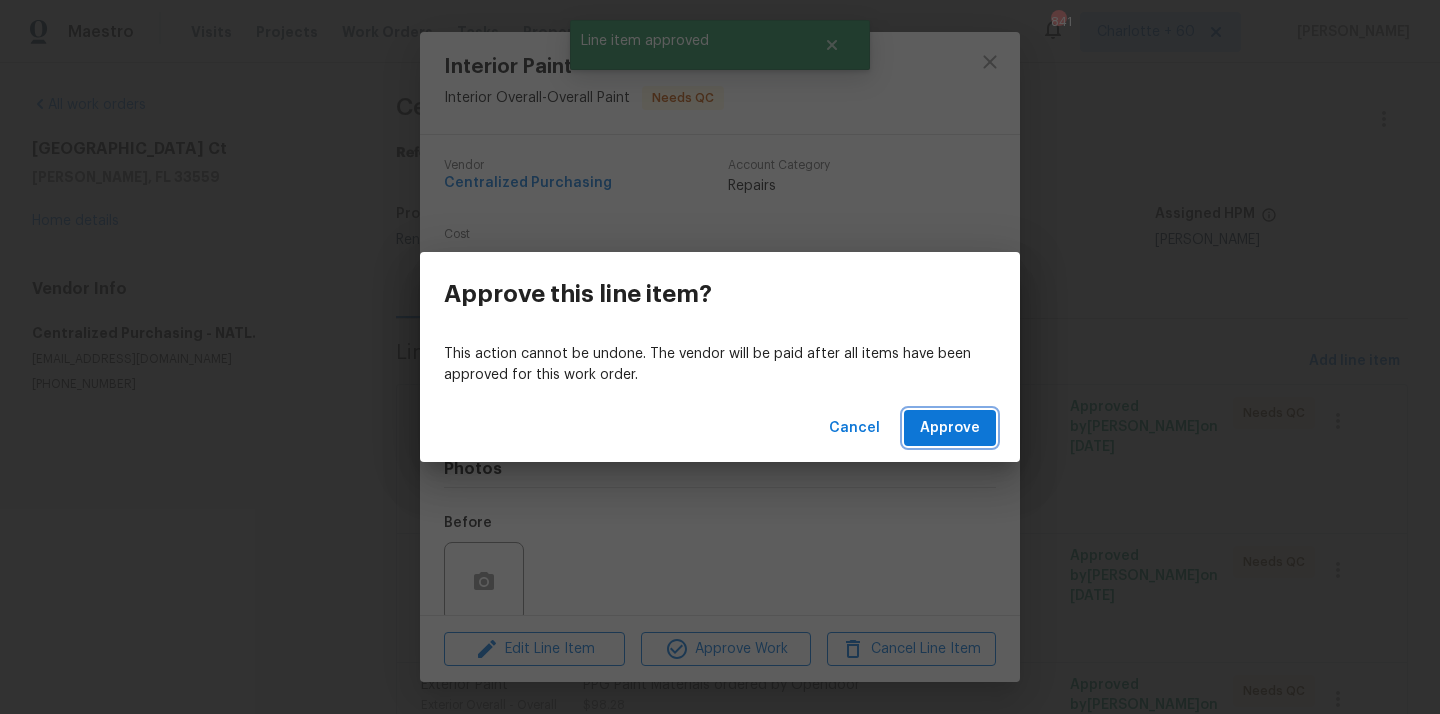 click on "Approve" at bounding box center (950, 428) 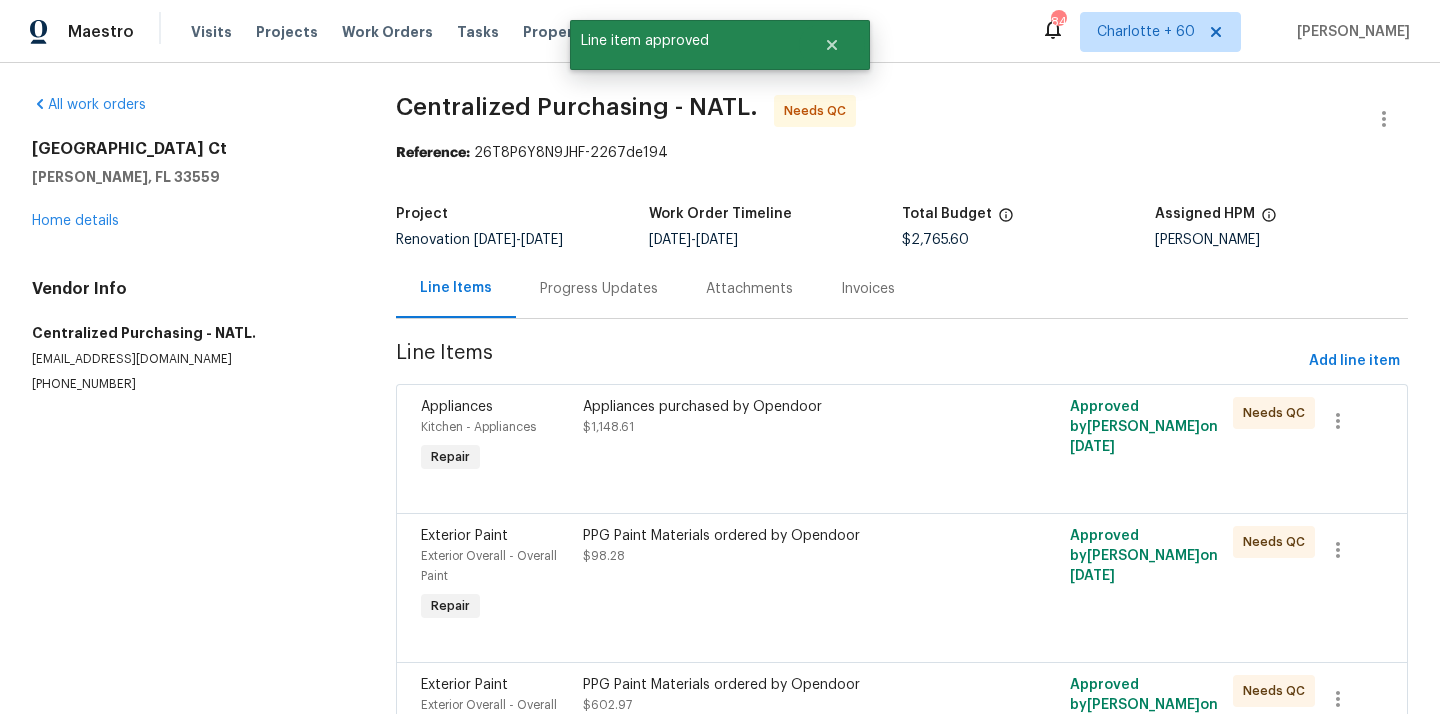 click on "Appliances purchased by Opendoor $1,148.61" at bounding box center (780, 437) 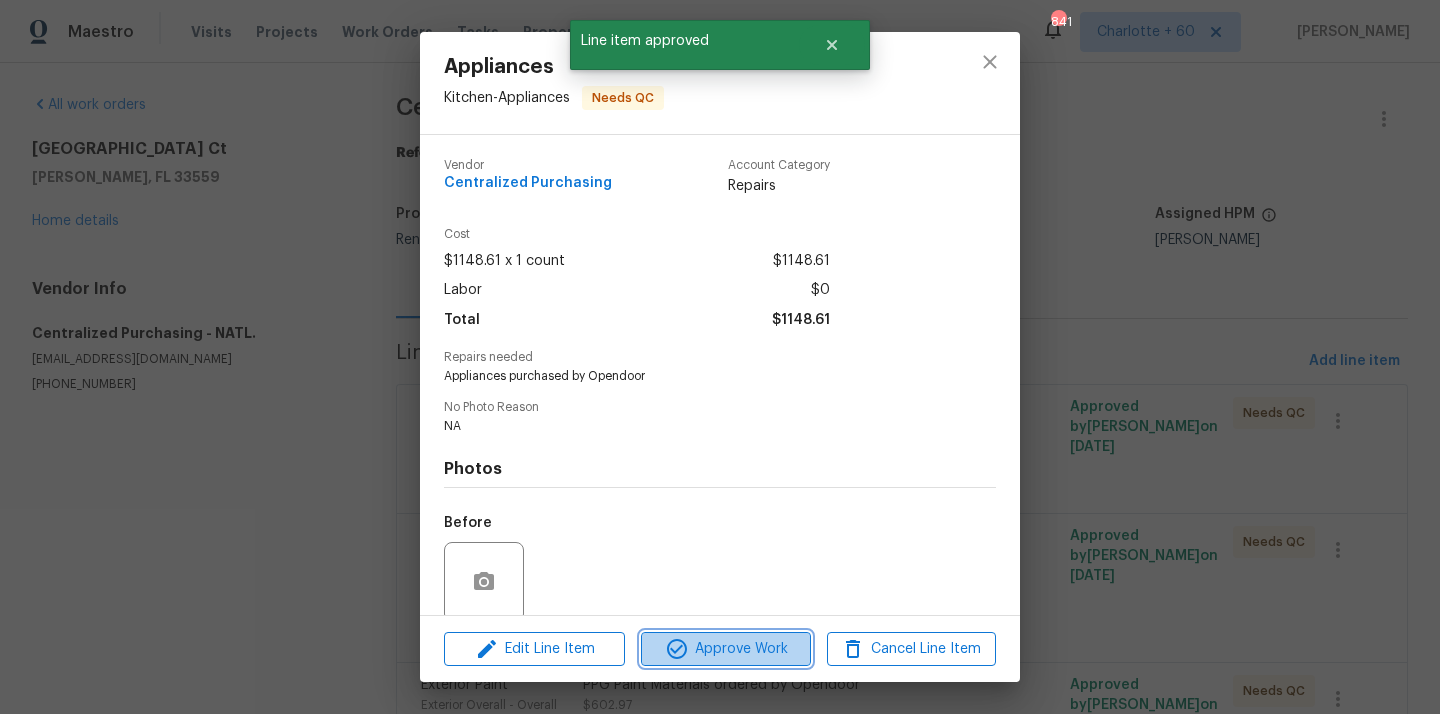 click on "Approve Work" at bounding box center [725, 649] 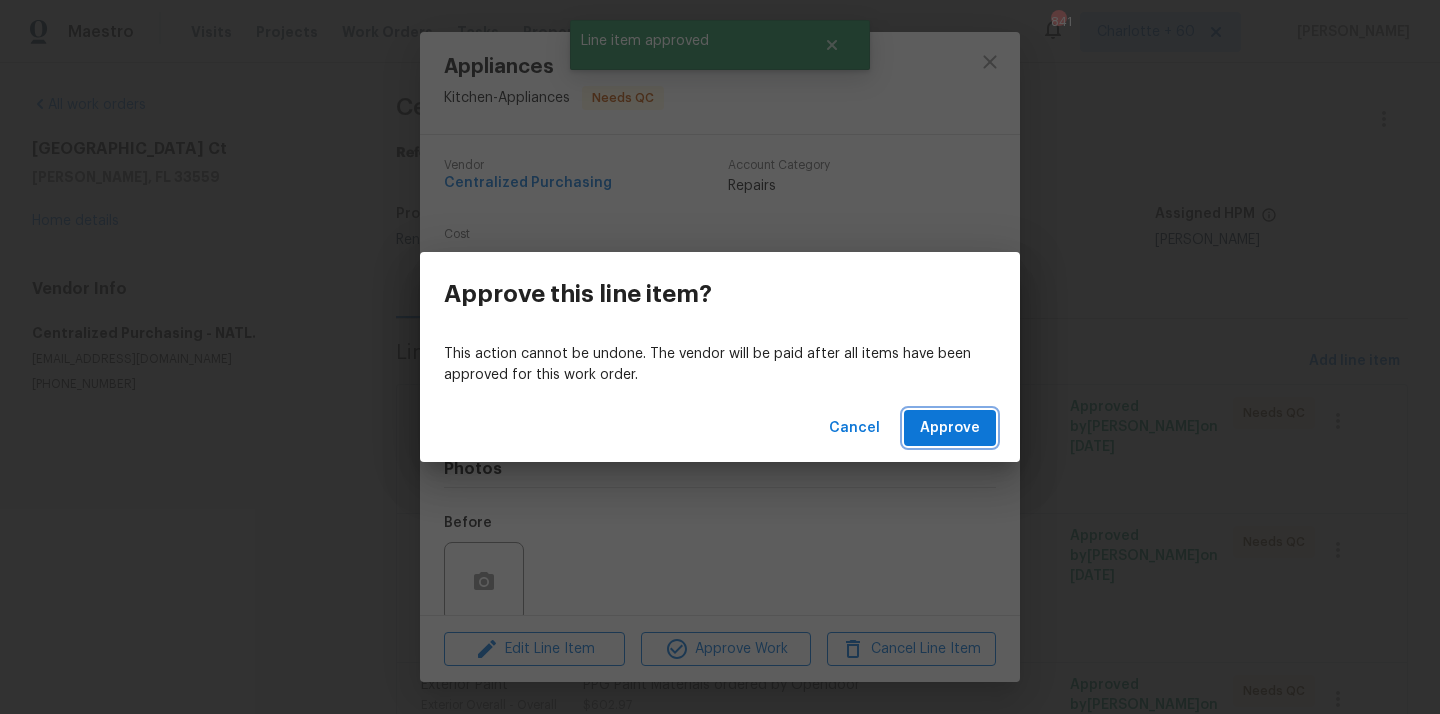 click on "Approve" at bounding box center (950, 428) 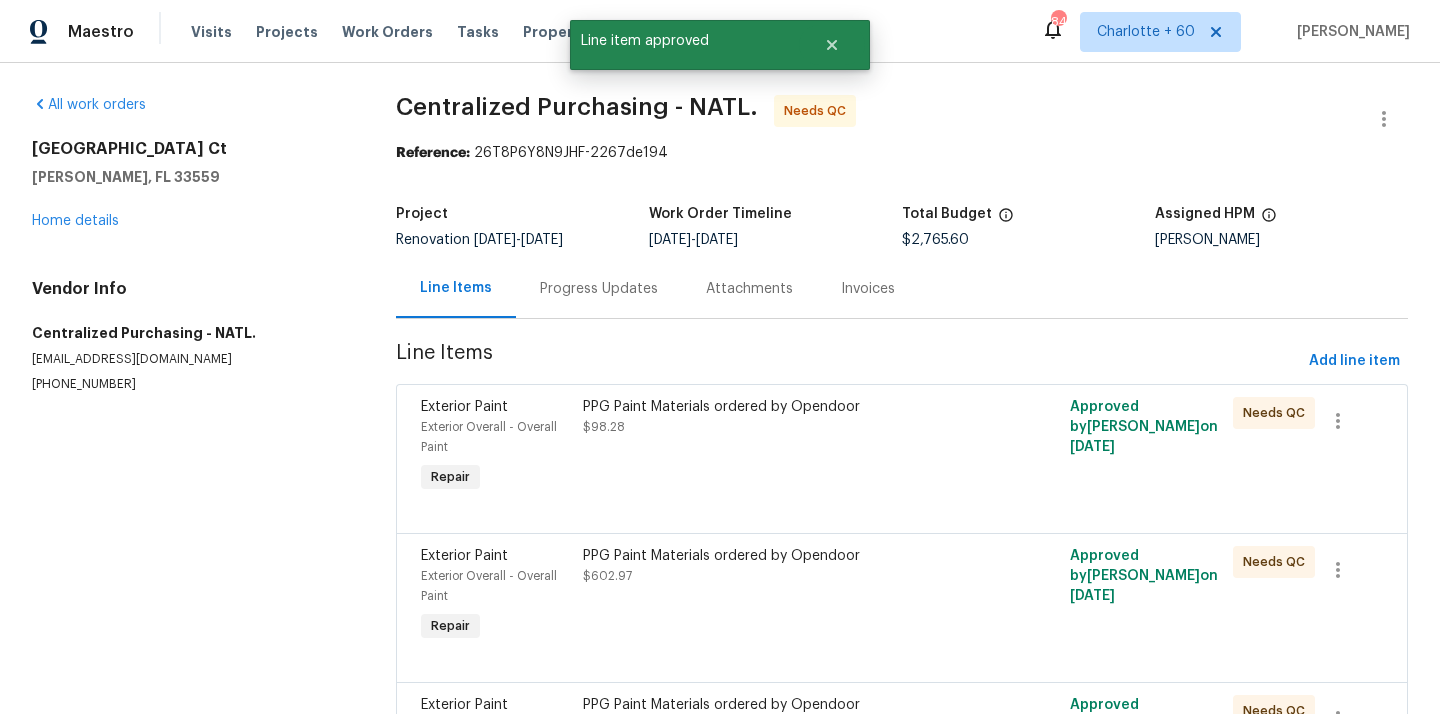 click on "PPG Paint Materials ordered by Opendoor $98.28" at bounding box center [780, 447] 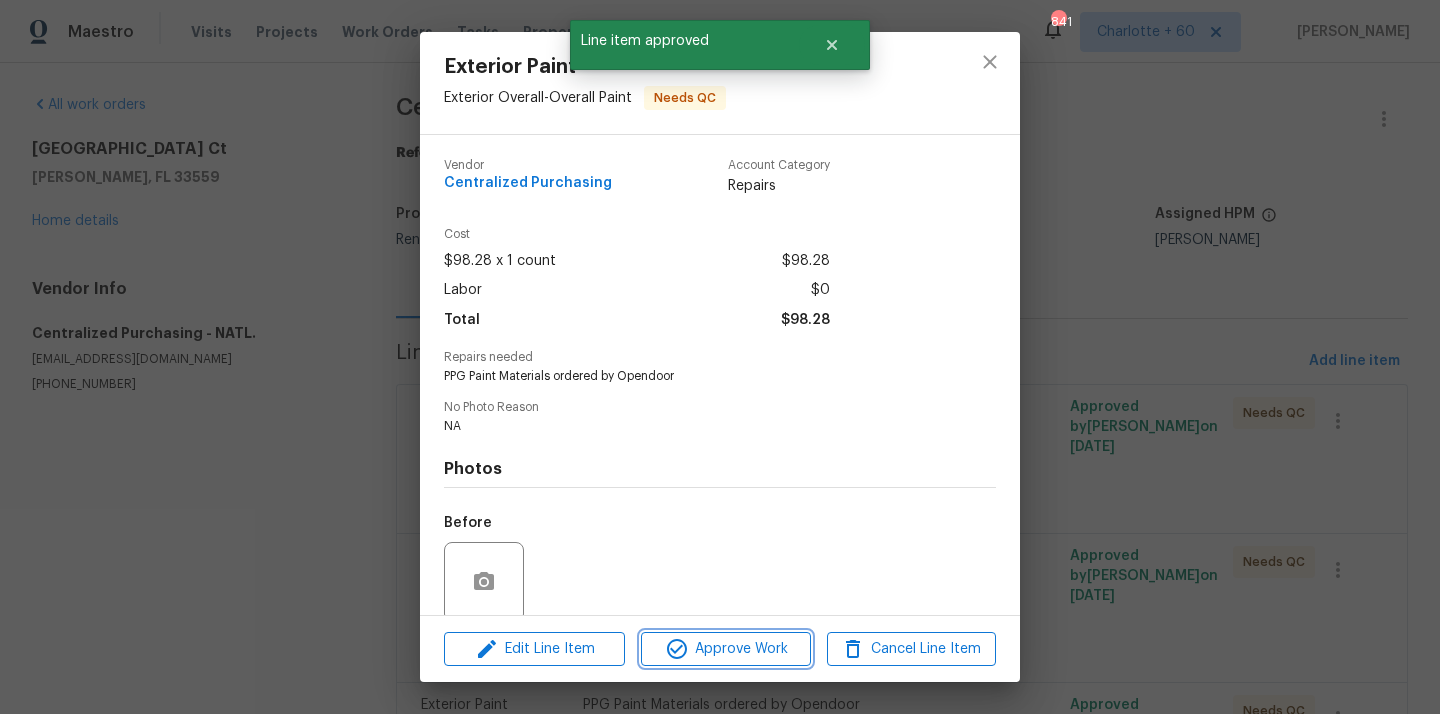 click on "Approve Work" at bounding box center [725, 649] 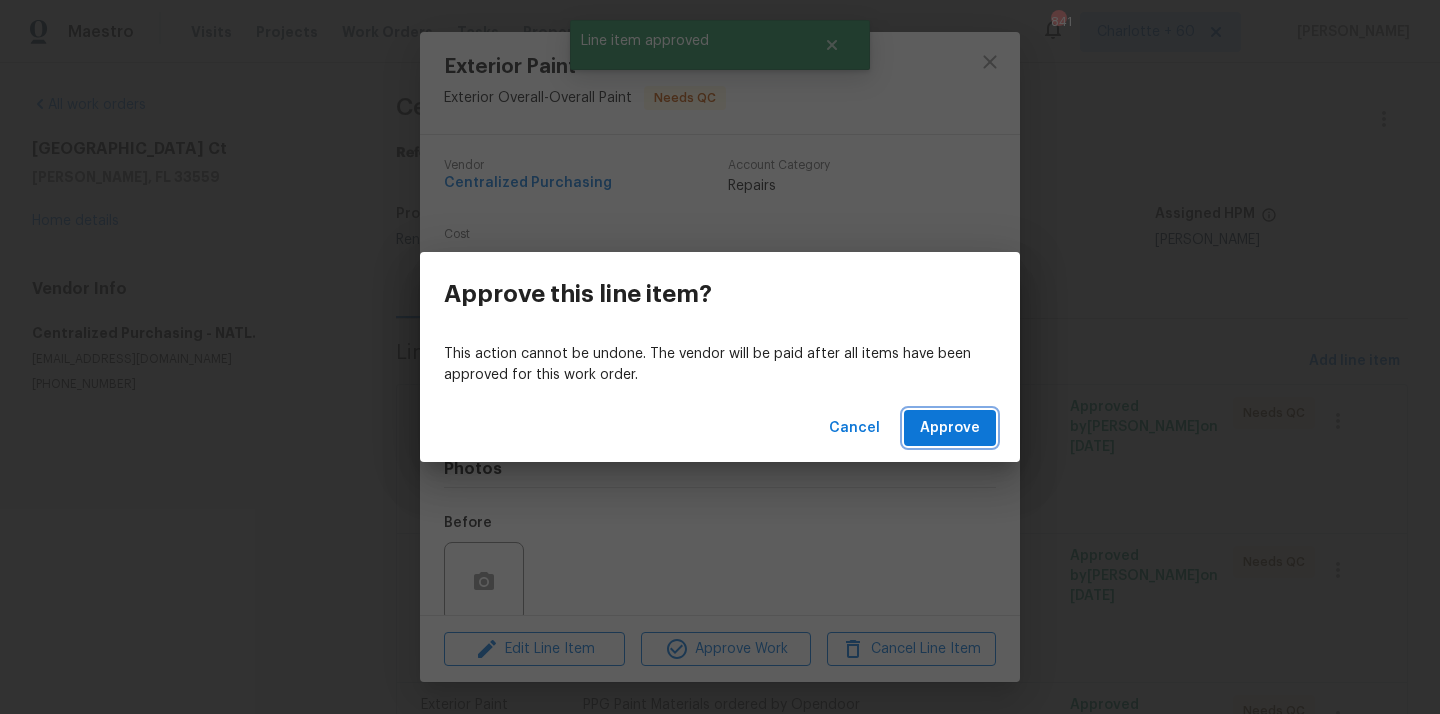 click on "Approve" at bounding box center (950, 428) 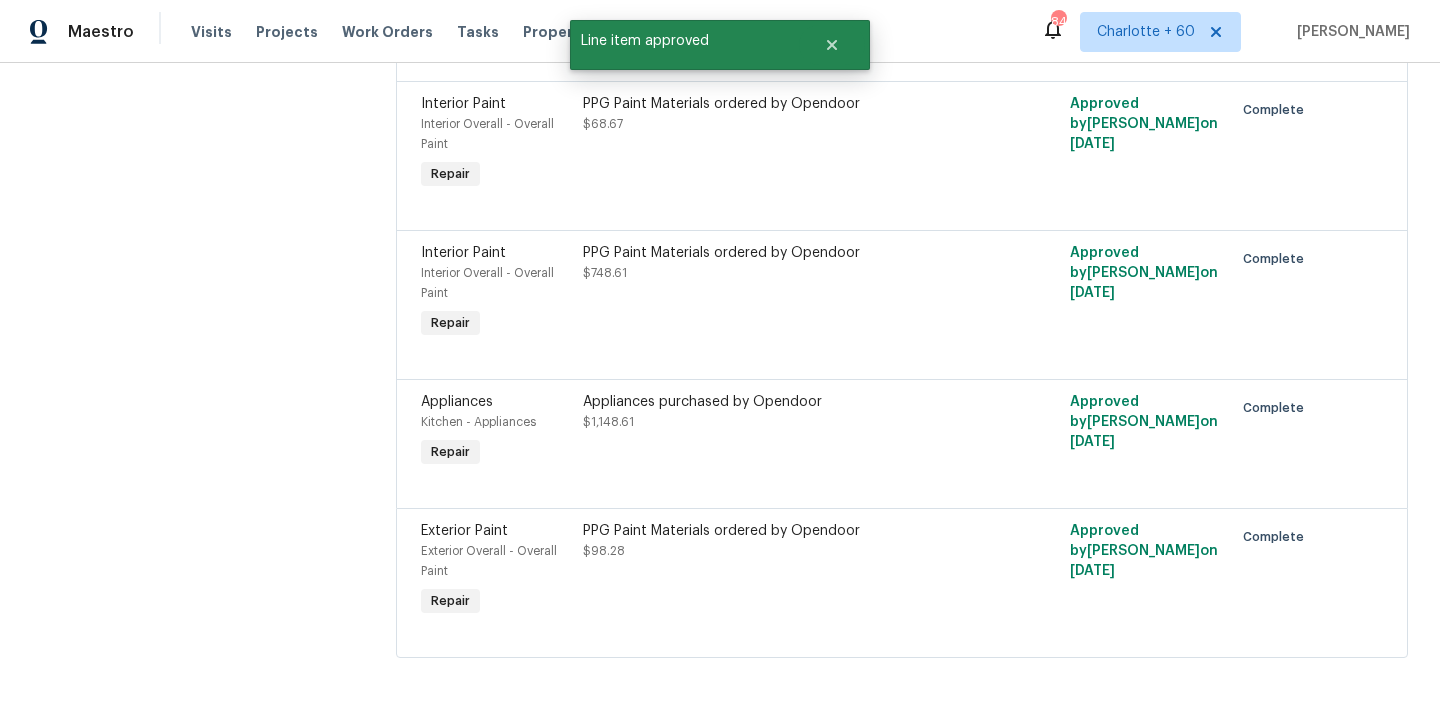 scroll, scrollTop: 0, scrollLeft: 0, axis: both 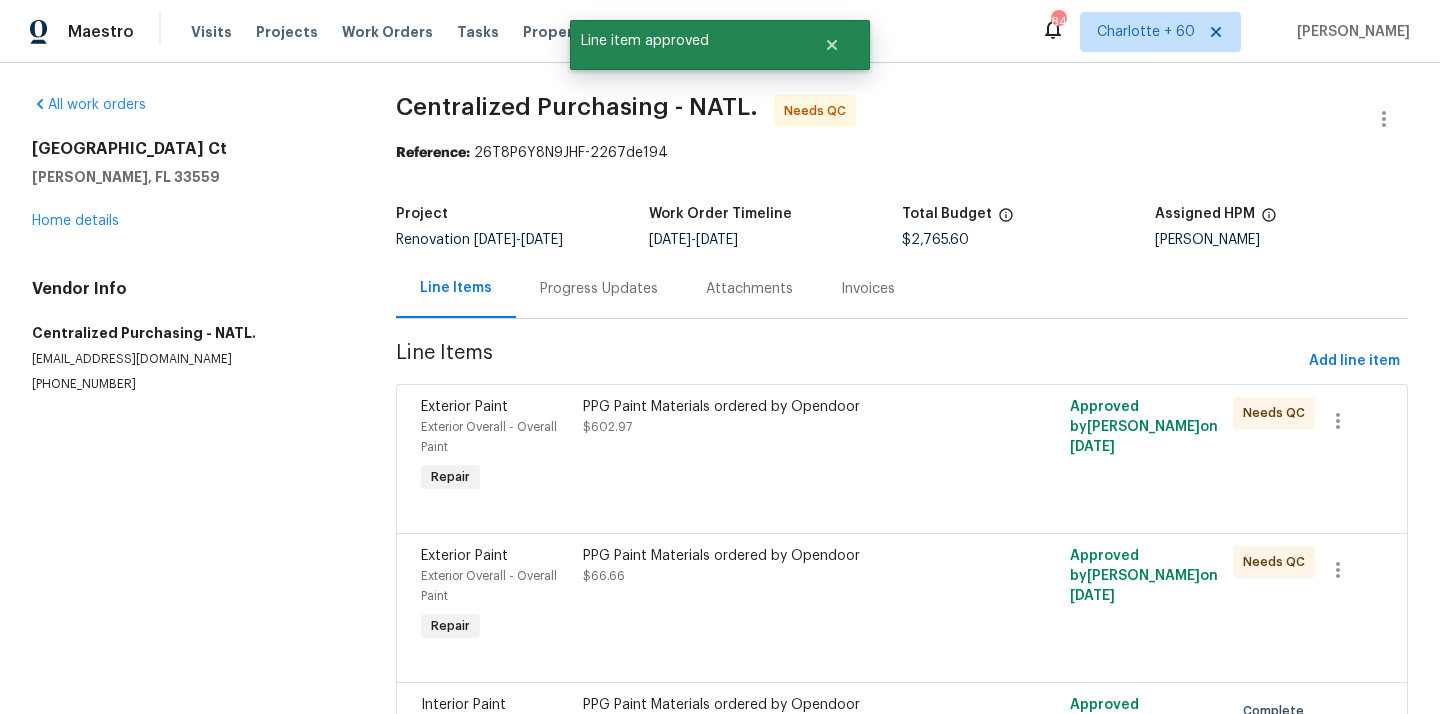click on "PPG Paint Materials ordered by Opendoor $602.97" at bounding box center [780, 447] 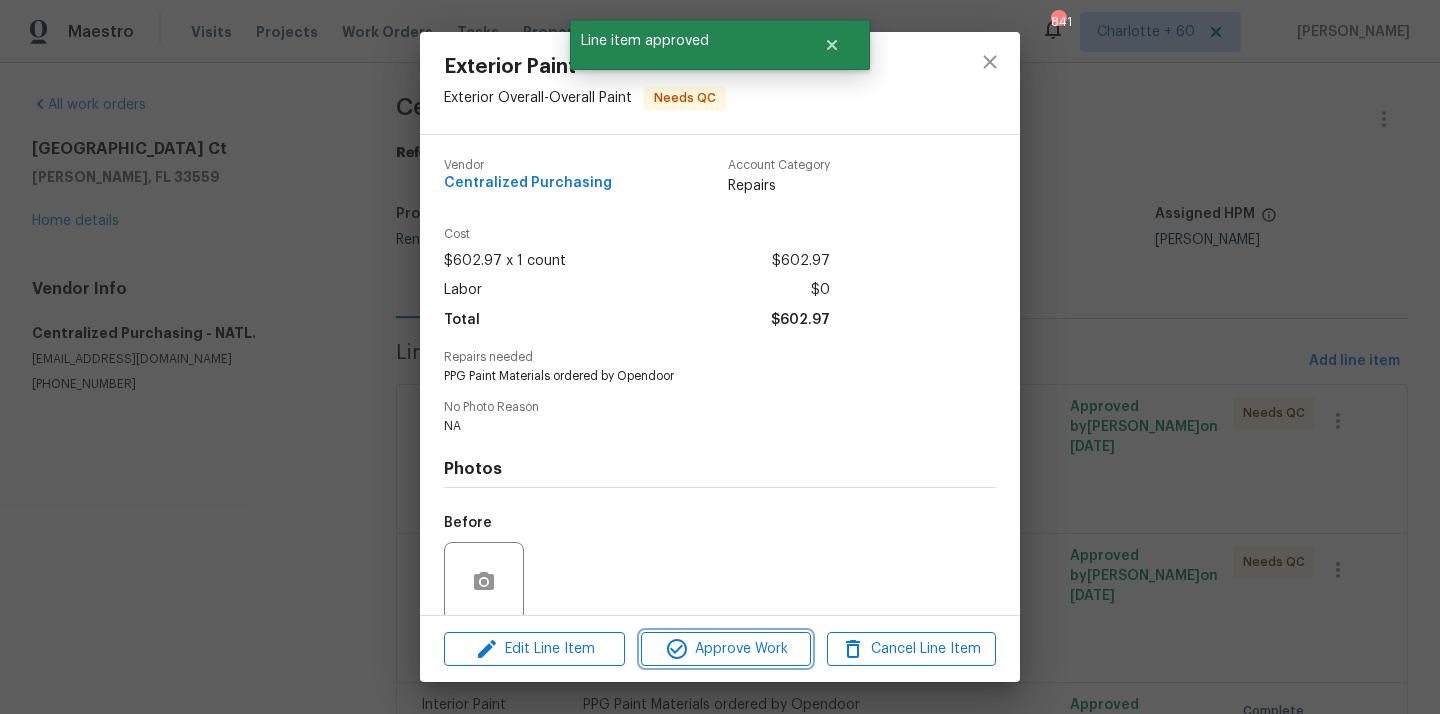 click on "Approve Work" at bounding box center (725, 649) 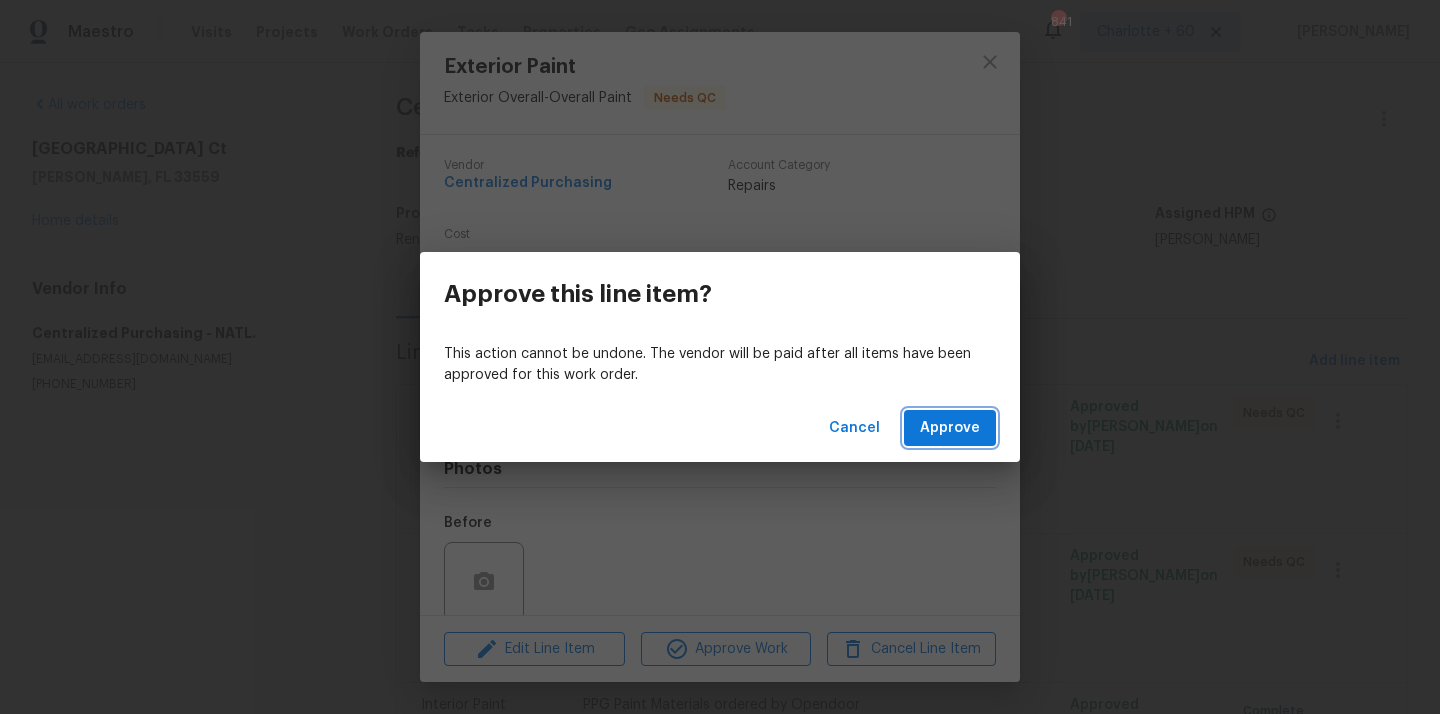 click on "Approve" at bounding box center [950, 428] 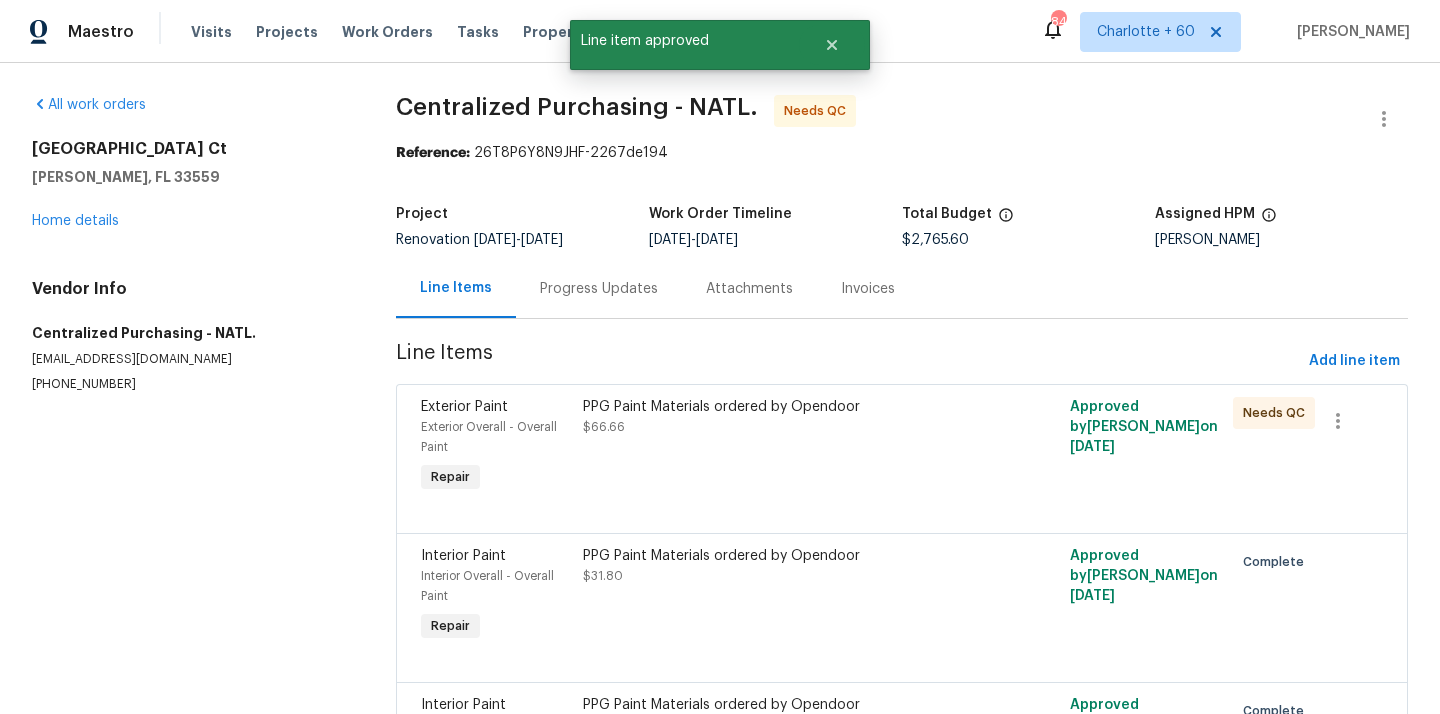 click on "PPG Paint Materials ordered by Opendoor $66.66" at bounding box center [780, 447] 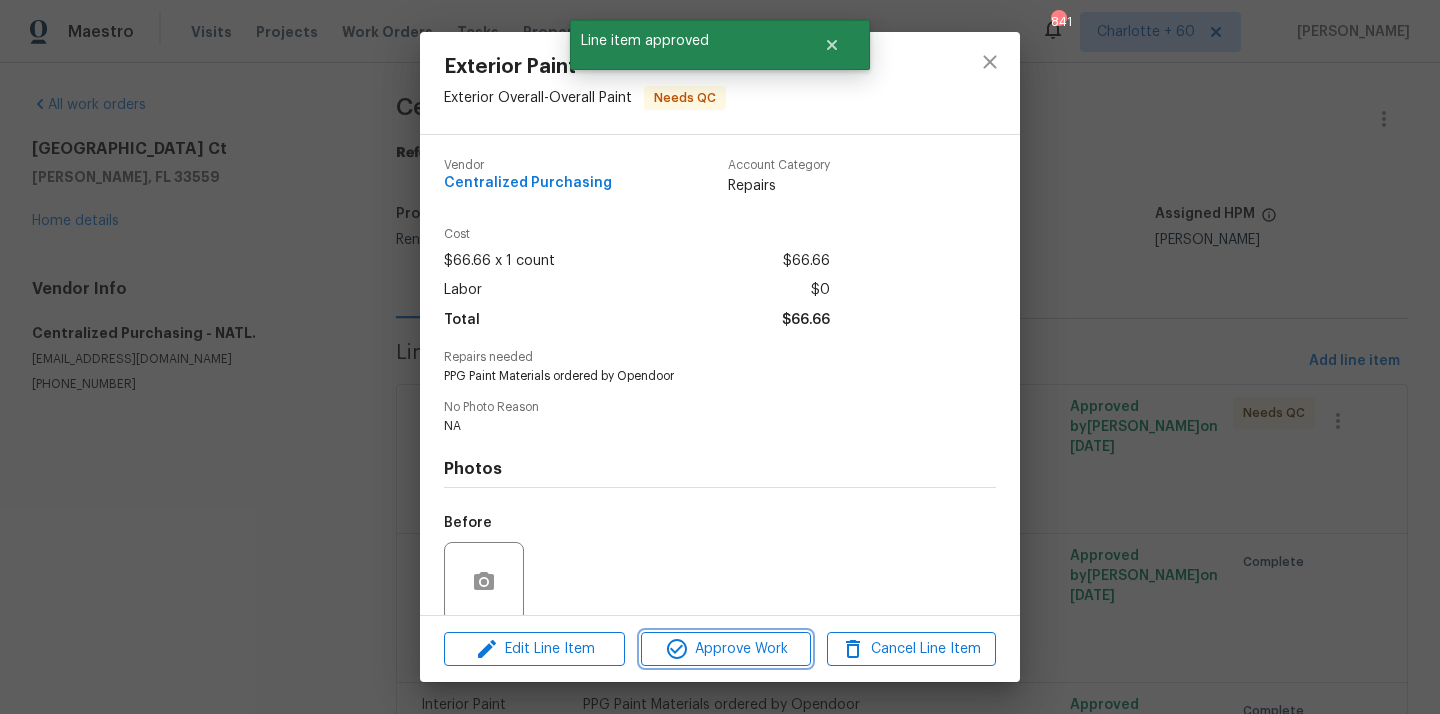 click on "Approve Work" at bounding box center [725, 649] 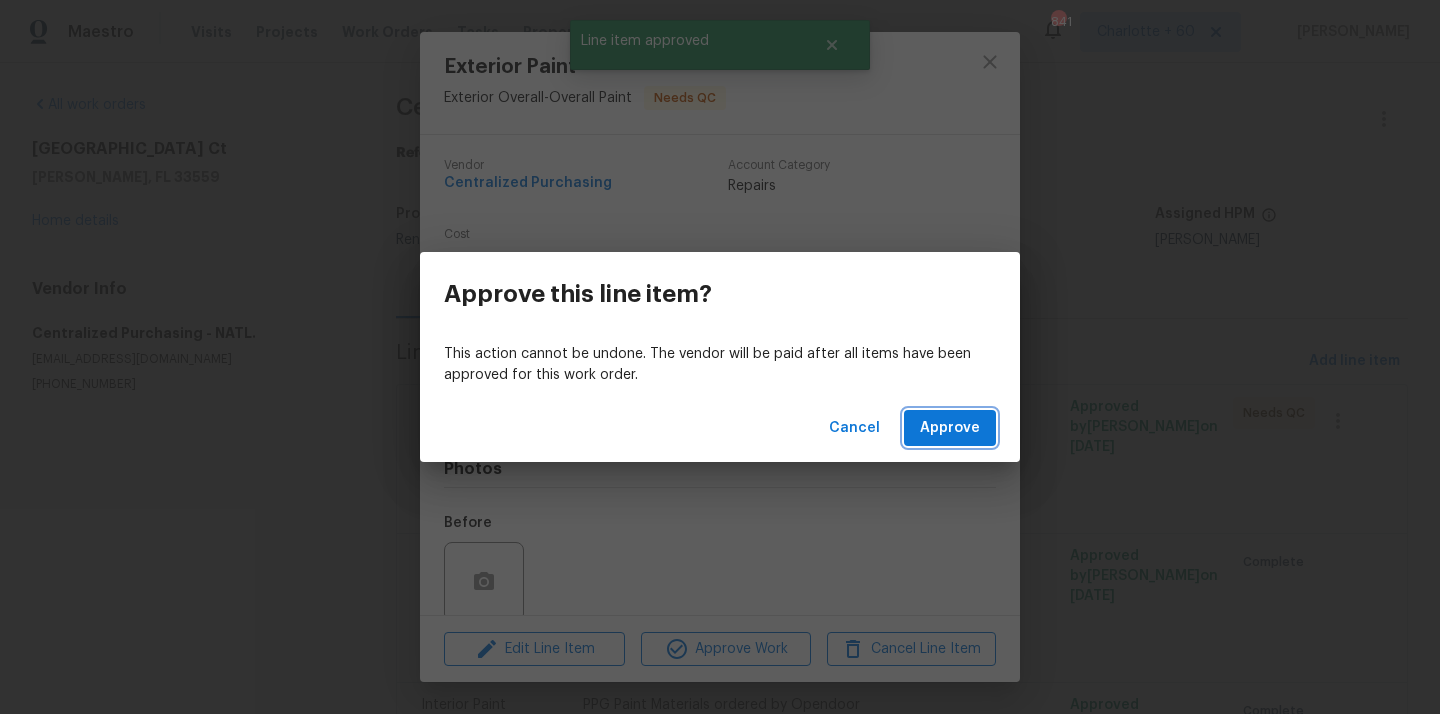 click on "Approve" at bounding box center [950, 428] 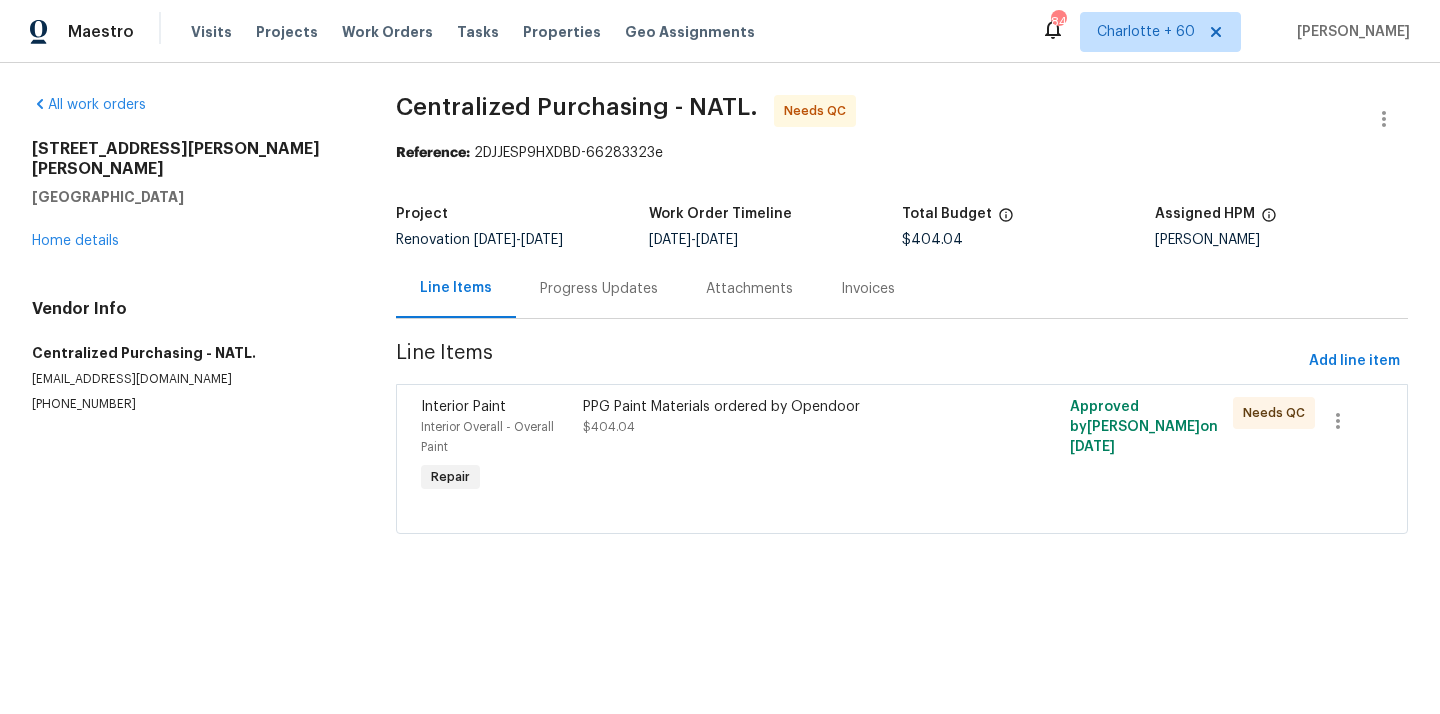 scroll, scrollTop: 0, scrollLeft: 0, axis: both 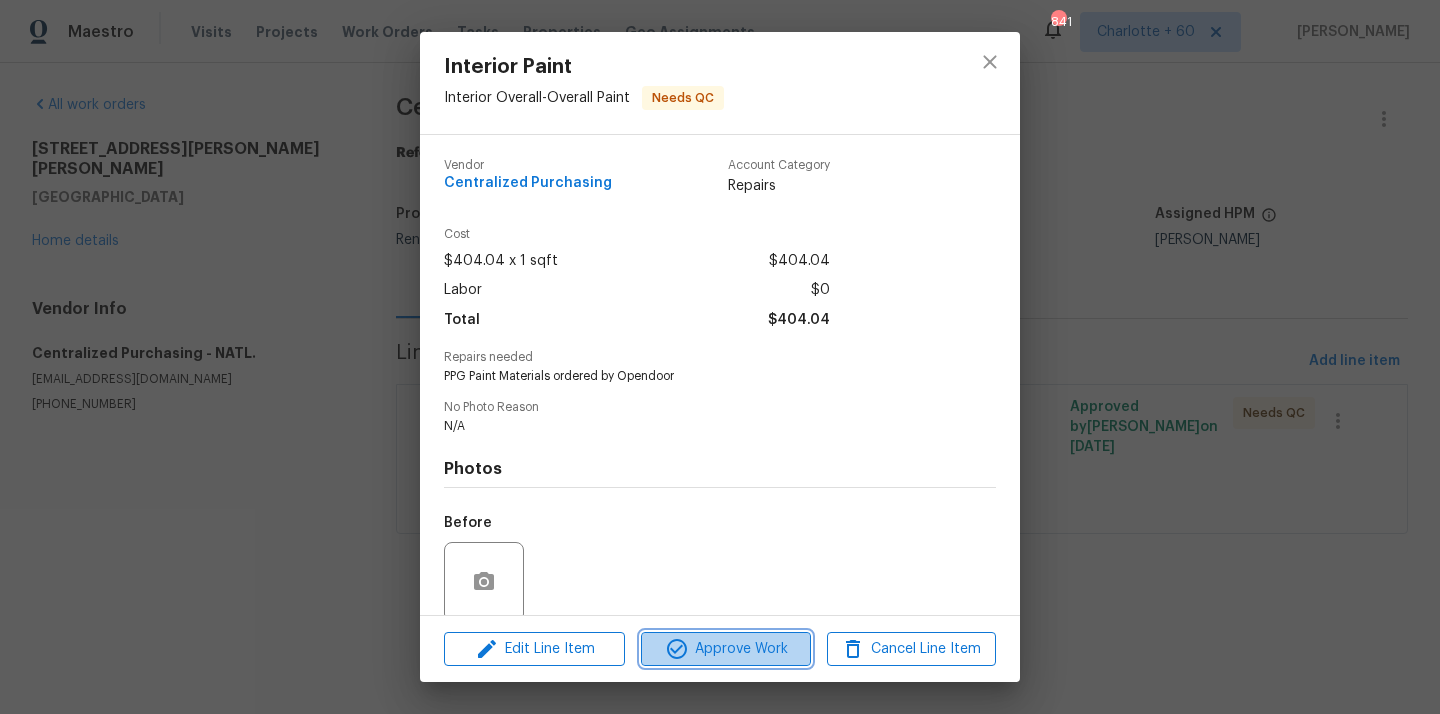 click on "Approve Work" at bounding box center [725, 649] 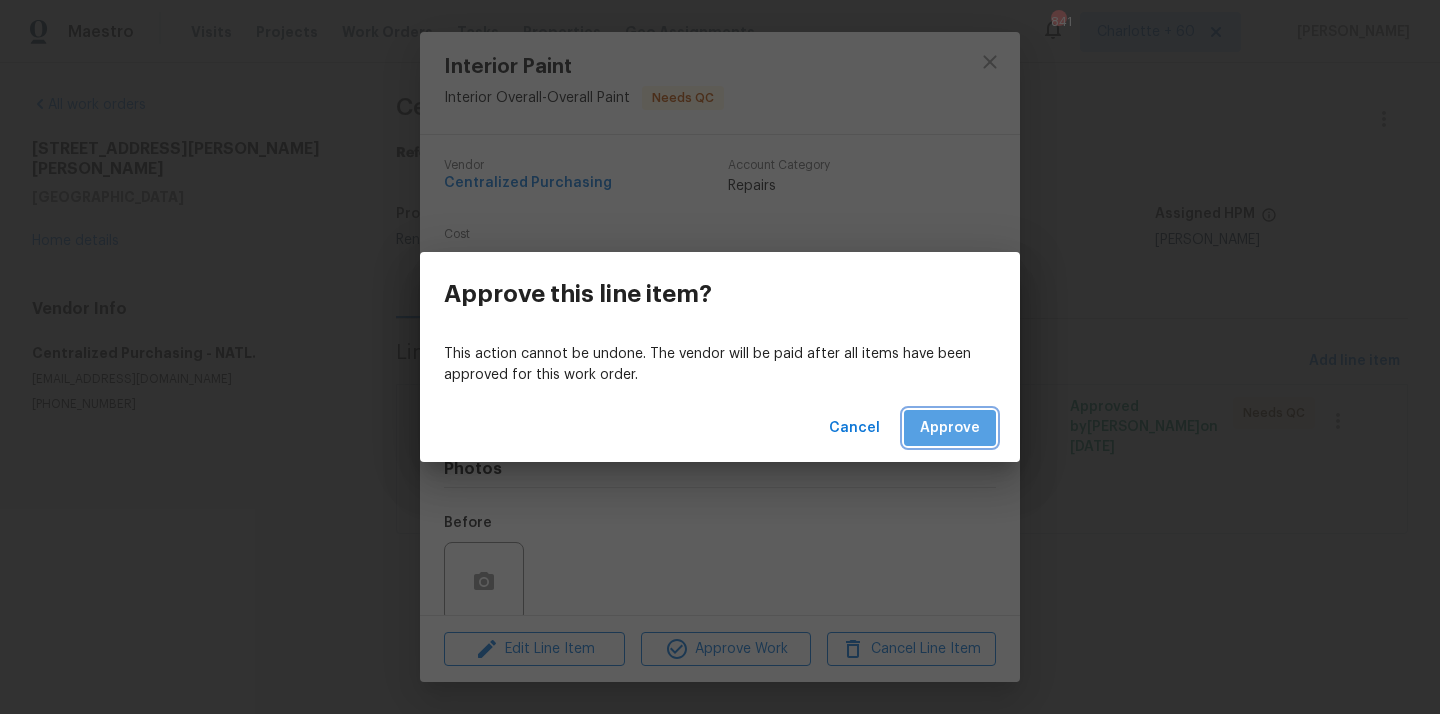 click on "Approve" at bounding box center [950, 428] 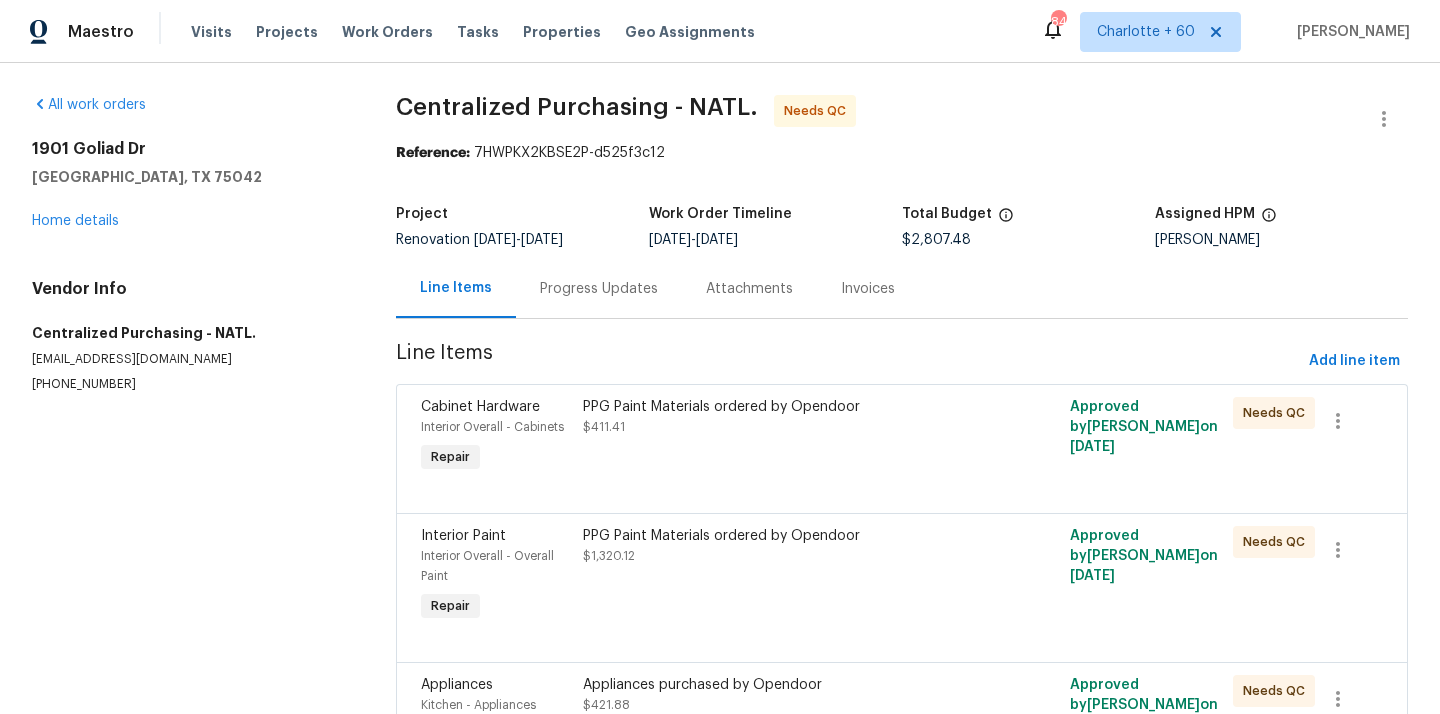 scroll, scrollTop: 0, scrollLeft: 0, axis: both 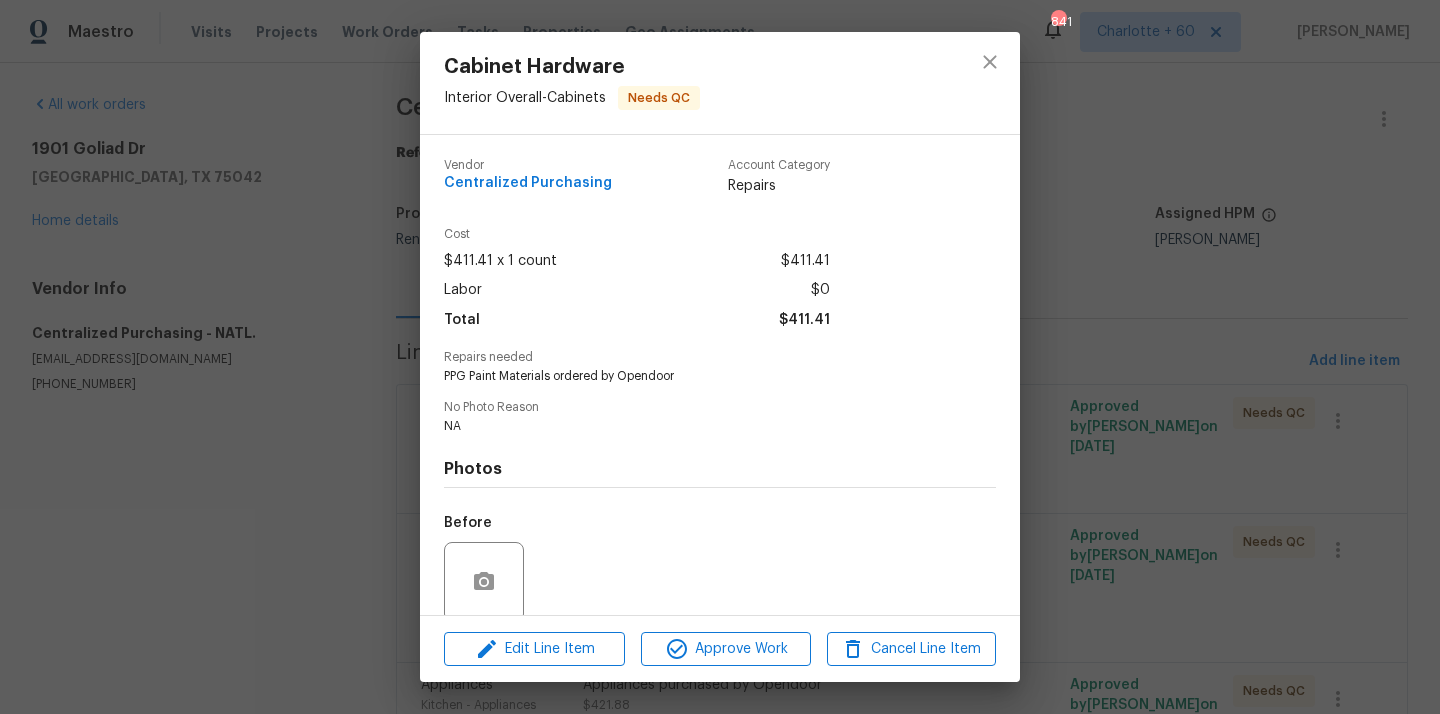 click on "Edit Line Item  Approve Work  Cancel Line Item" at bounding box center [720, 649] 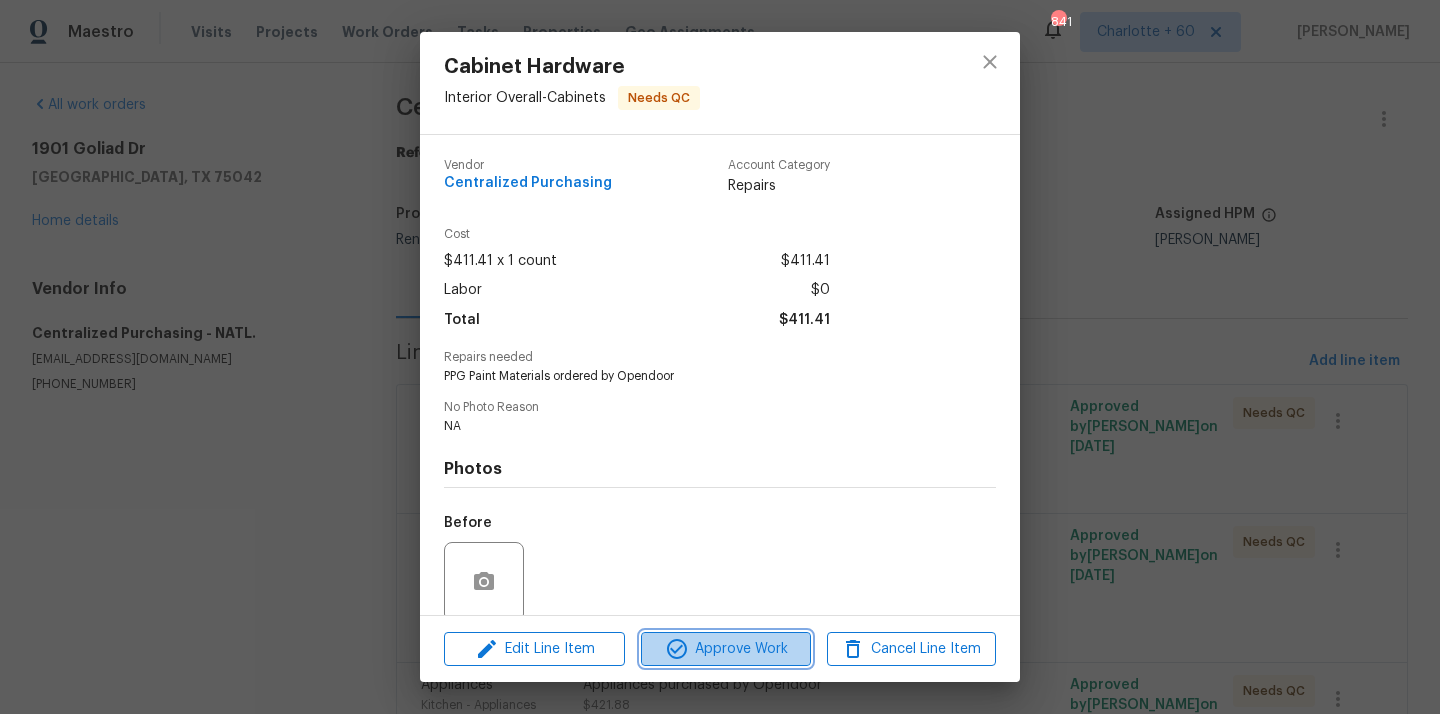 click on "Approve Work" at bounding box center (725, 649) 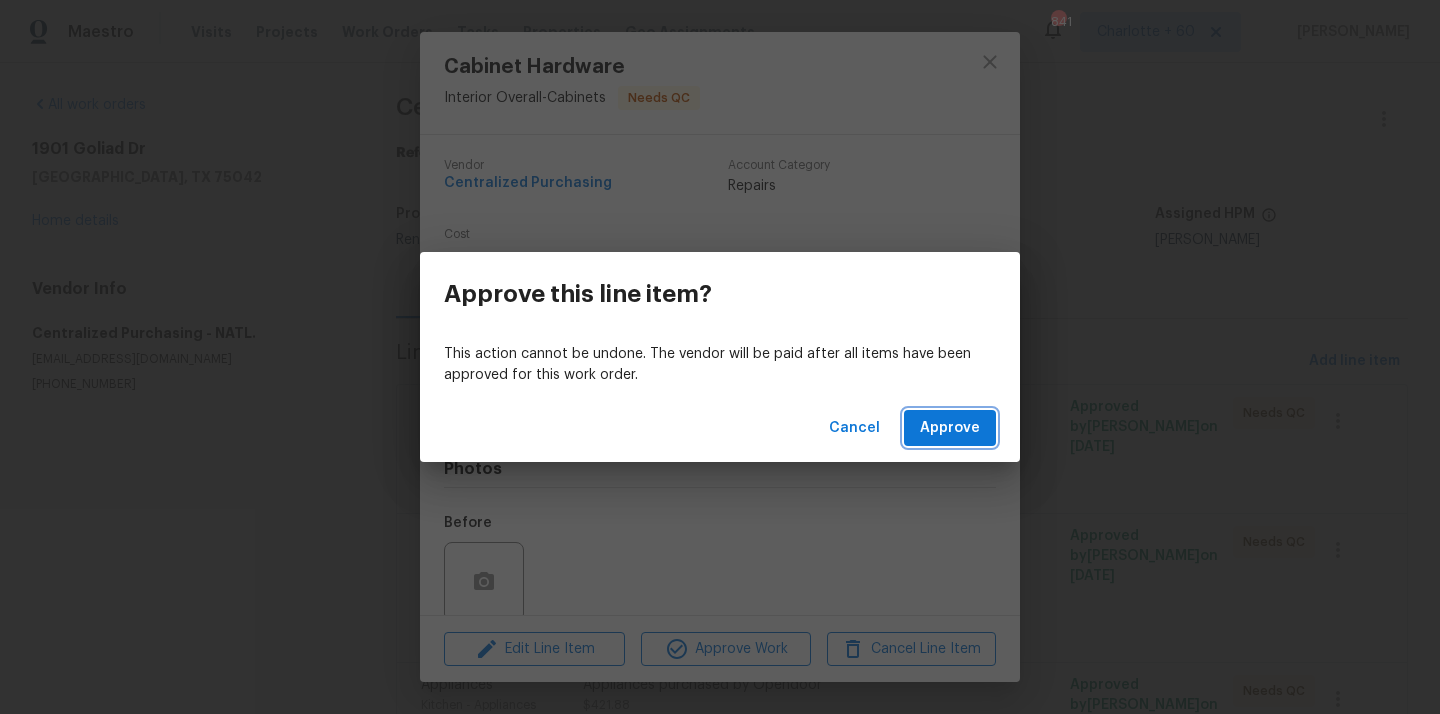 click on "Approve" at bounding box center (950, 428) 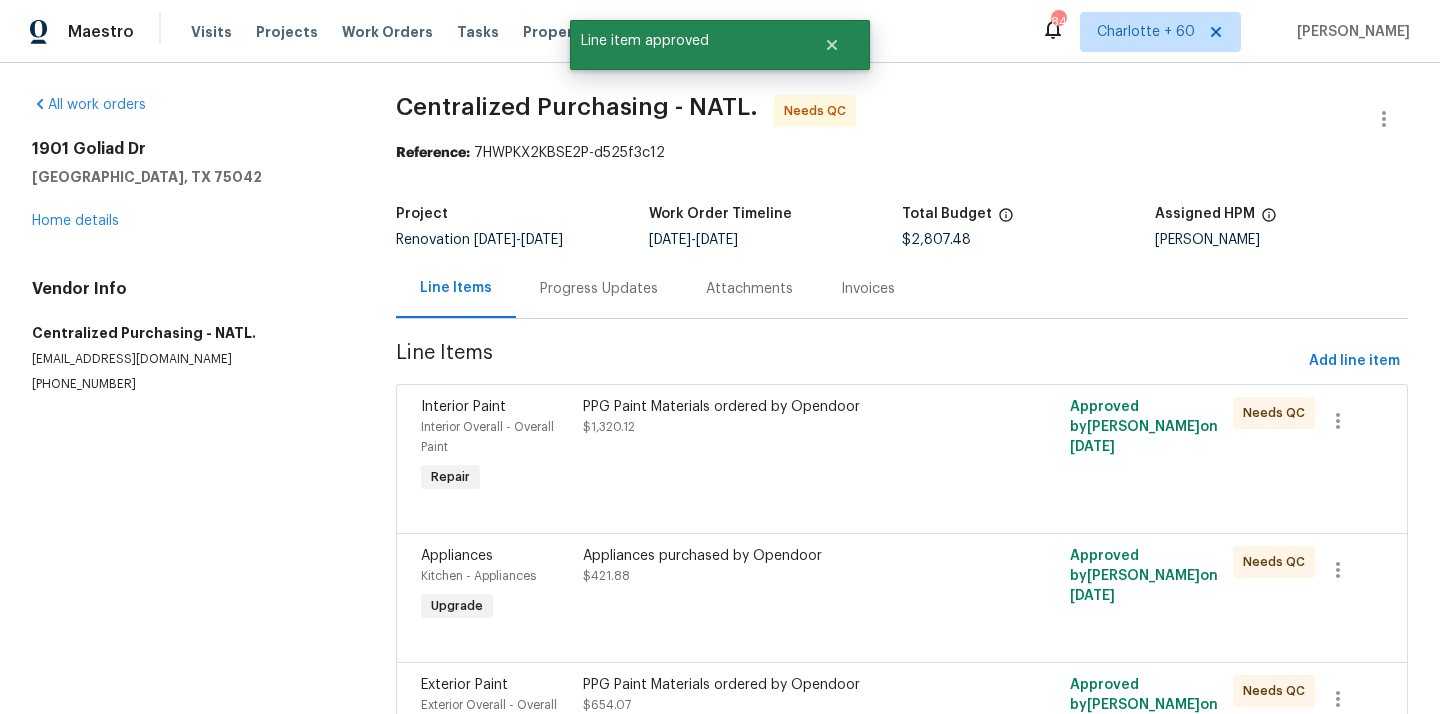 click on "PPG Paint Materials ordered by Opendoor $1,320.12" at bounding box center (780, 447) 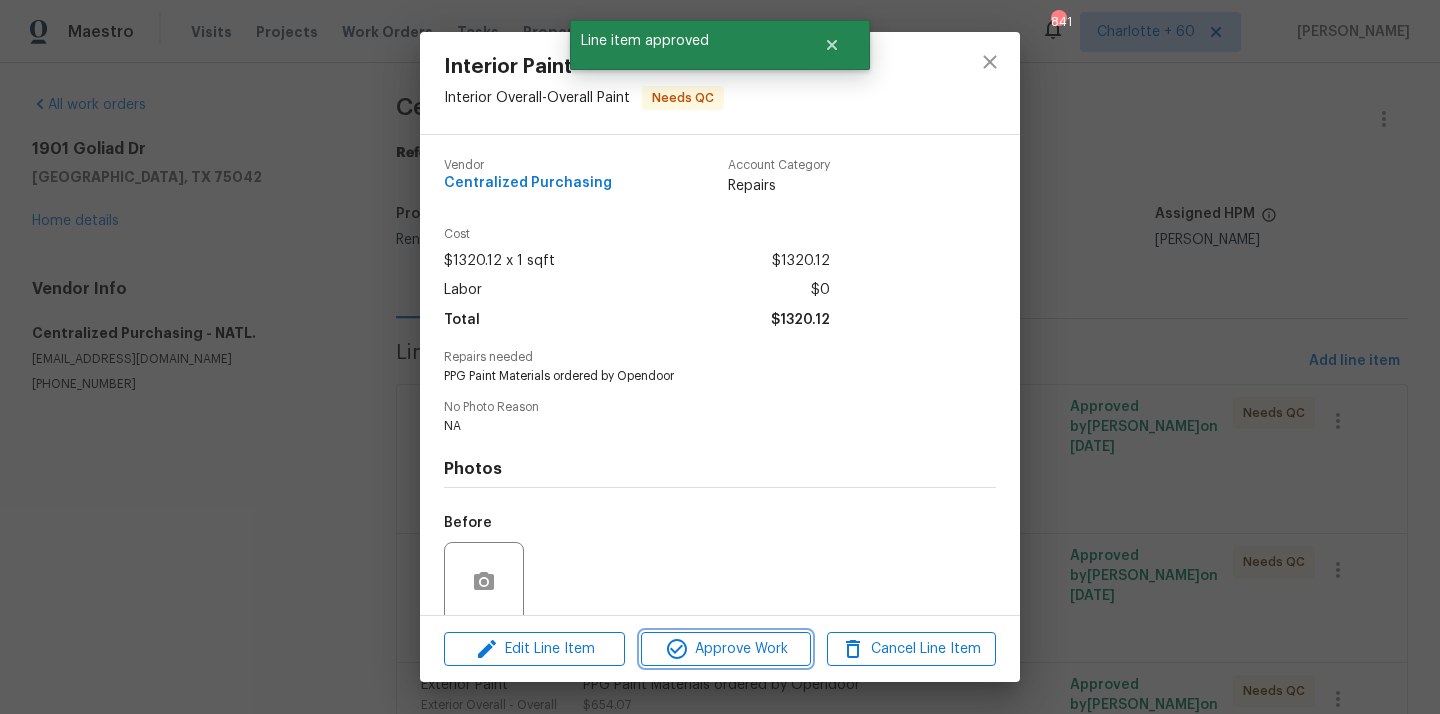 click on "Approve Work" at bounding box center [725, 649] 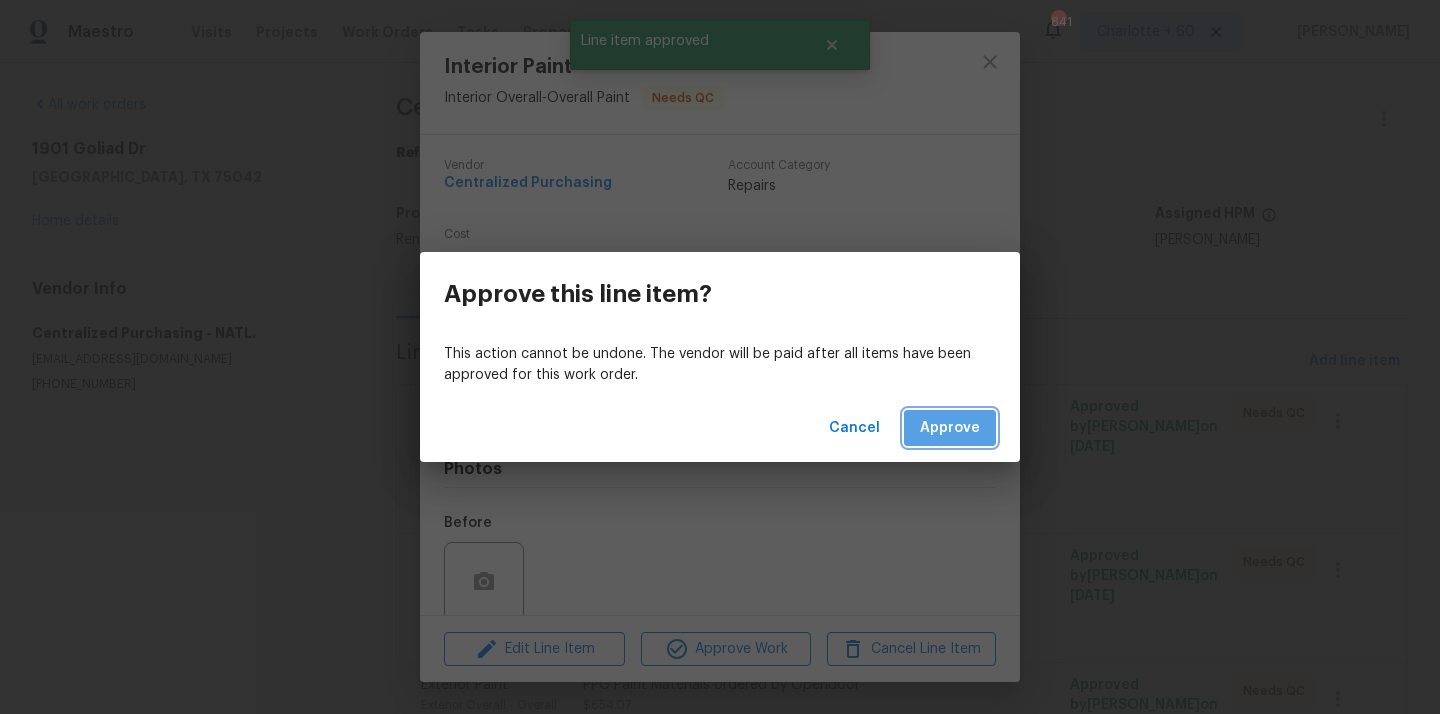 click on "Approve" at bounding box center [950, 428] 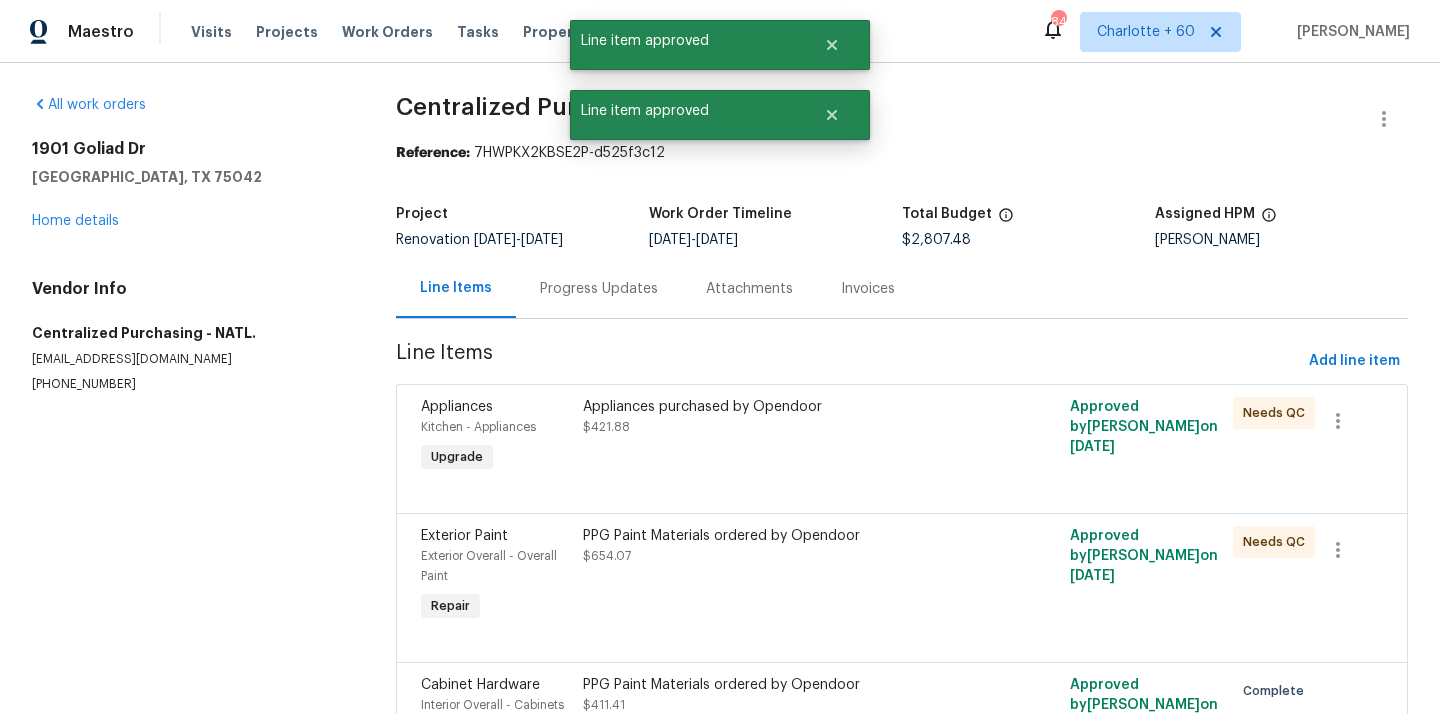 click at bounding box center [902, 489] 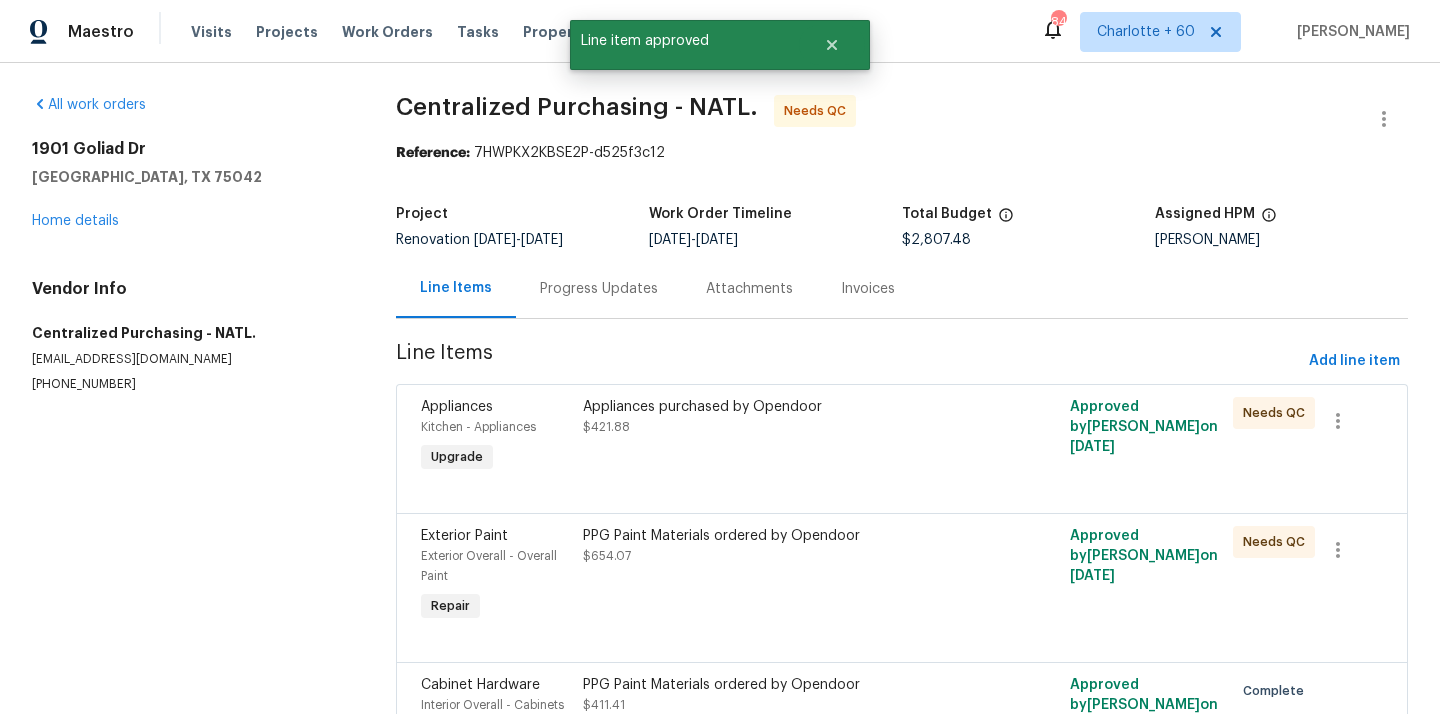 click on "Appliances purchased by Opendoor $421.88" at bounding box center (780, 437) 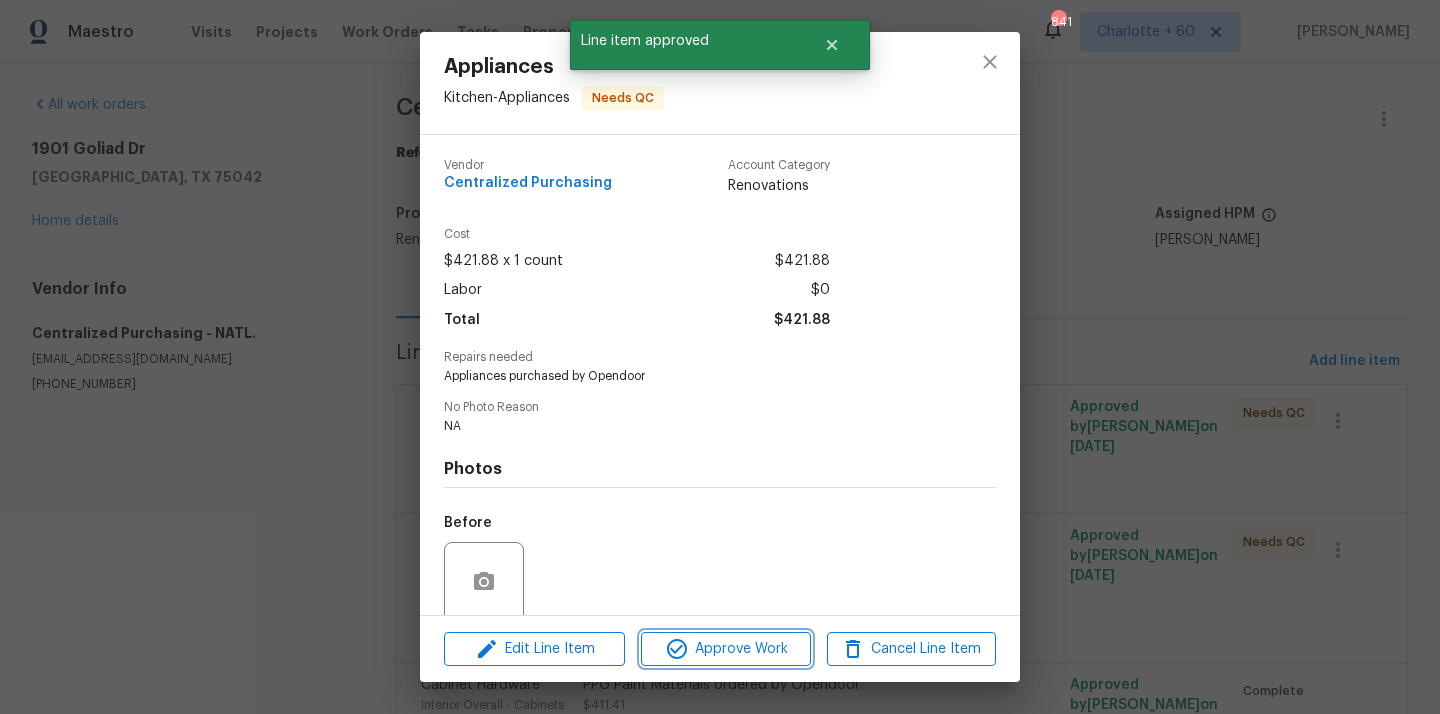 click on "Approve Work" at bounding box center (725, 649) 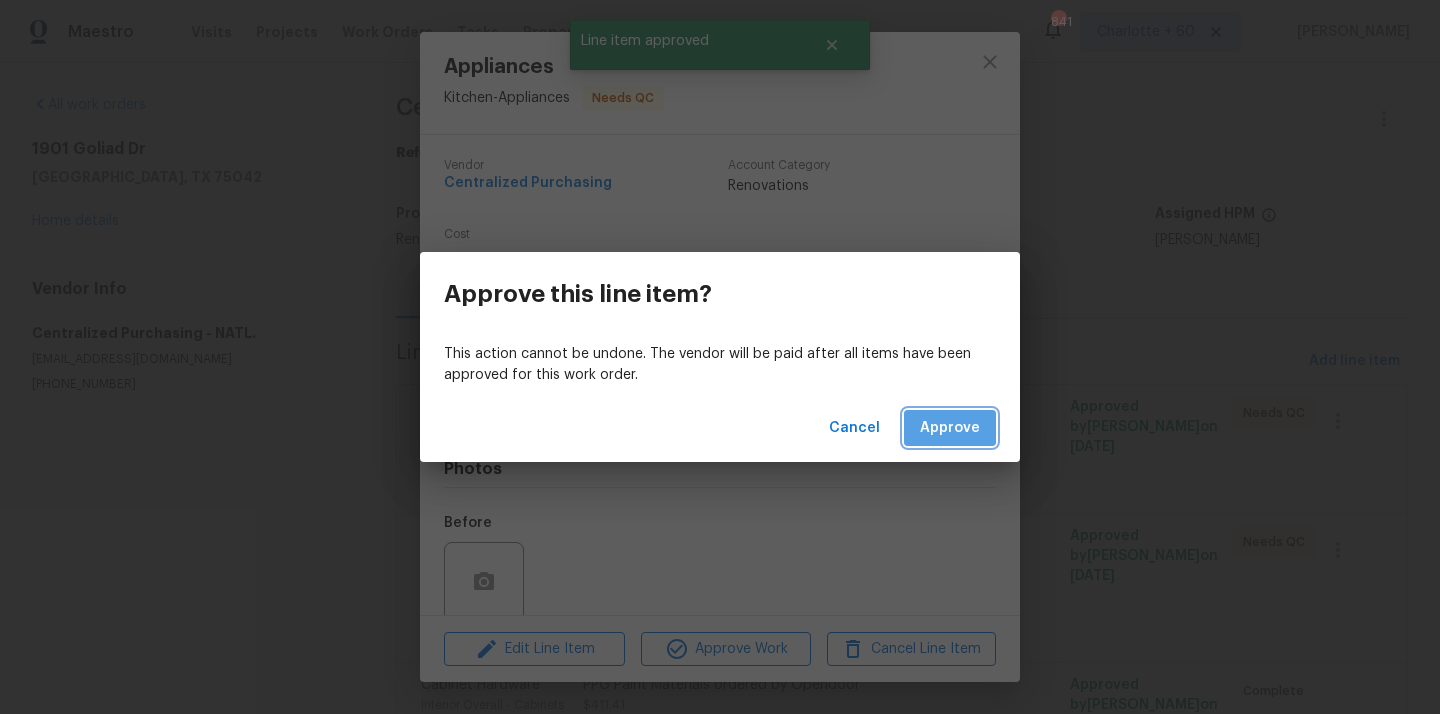 click on "Approve" at bounding box center (950, 428) 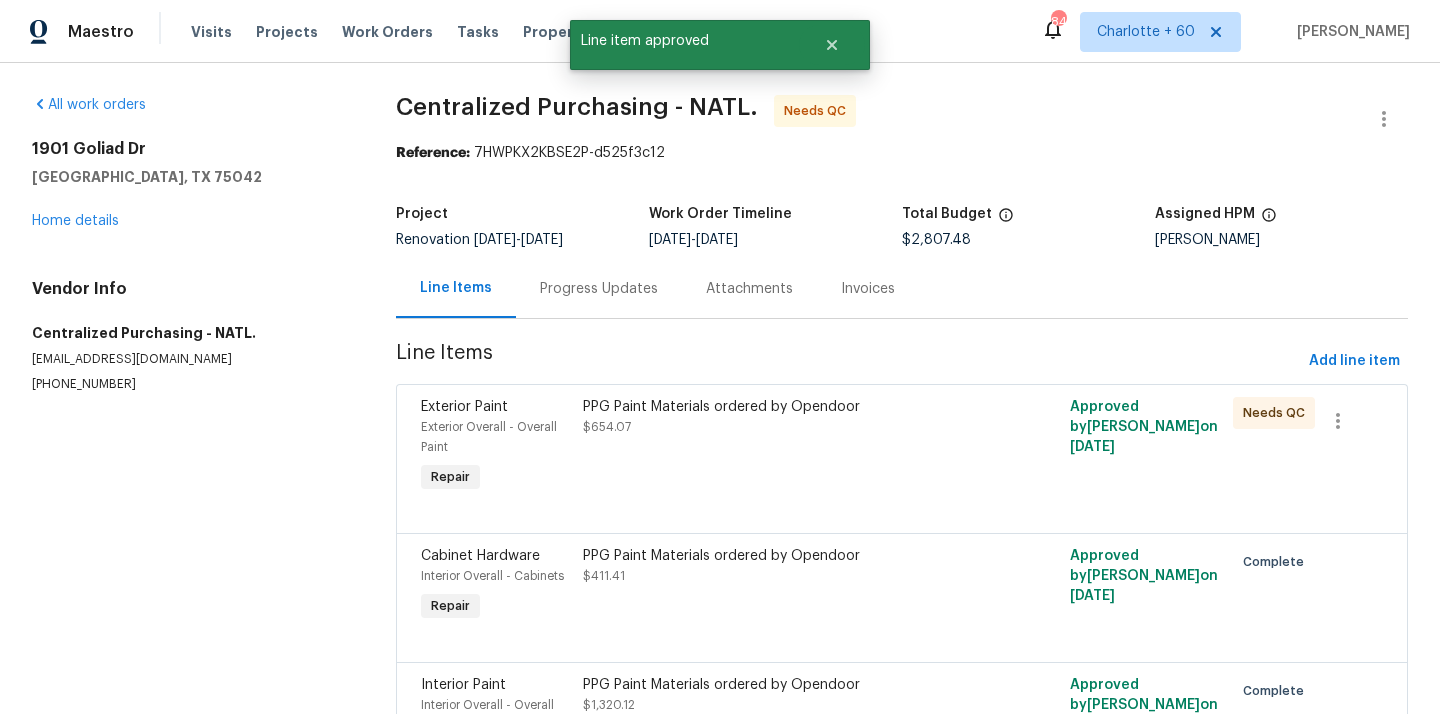 click on "PPG Paint Materials ordered by Opendoor $654.07" at bounding box center [780, 447] 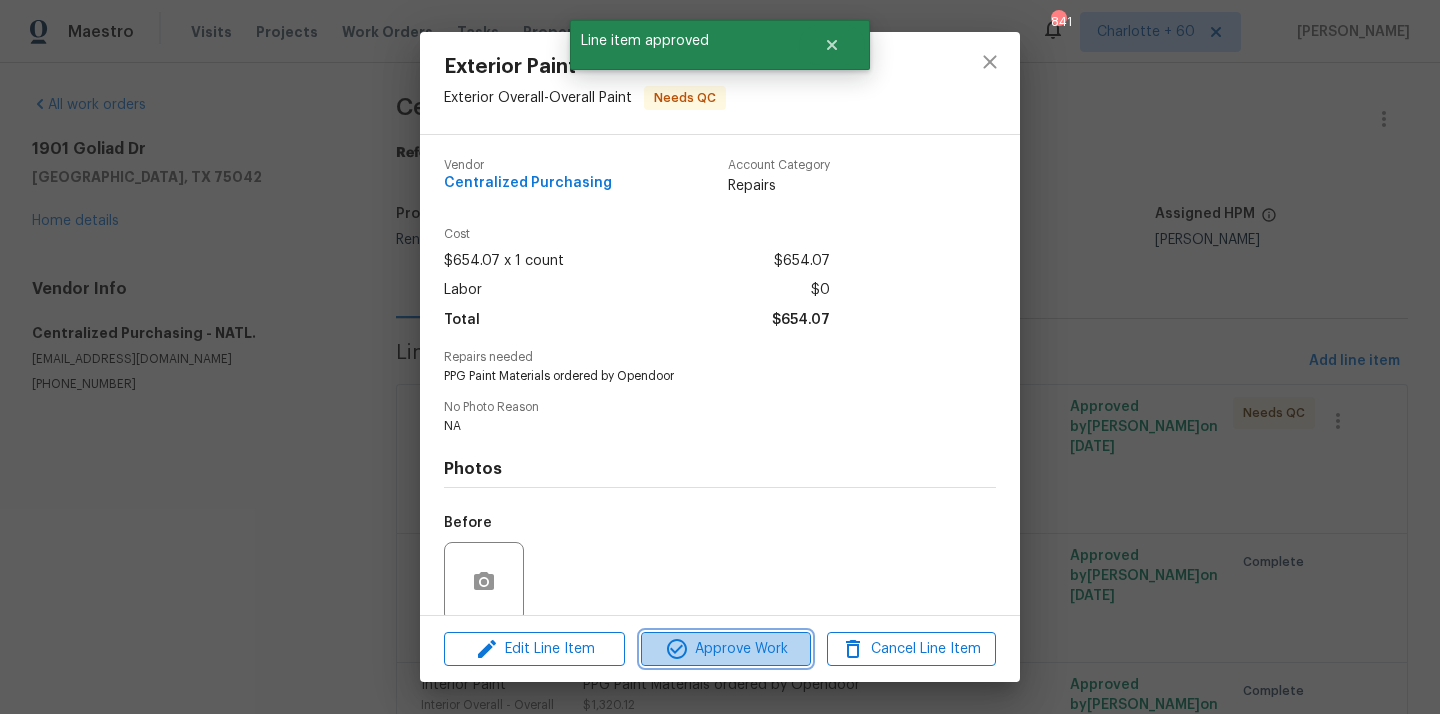 click on "Approve Work" at bounding box center [725, 649] 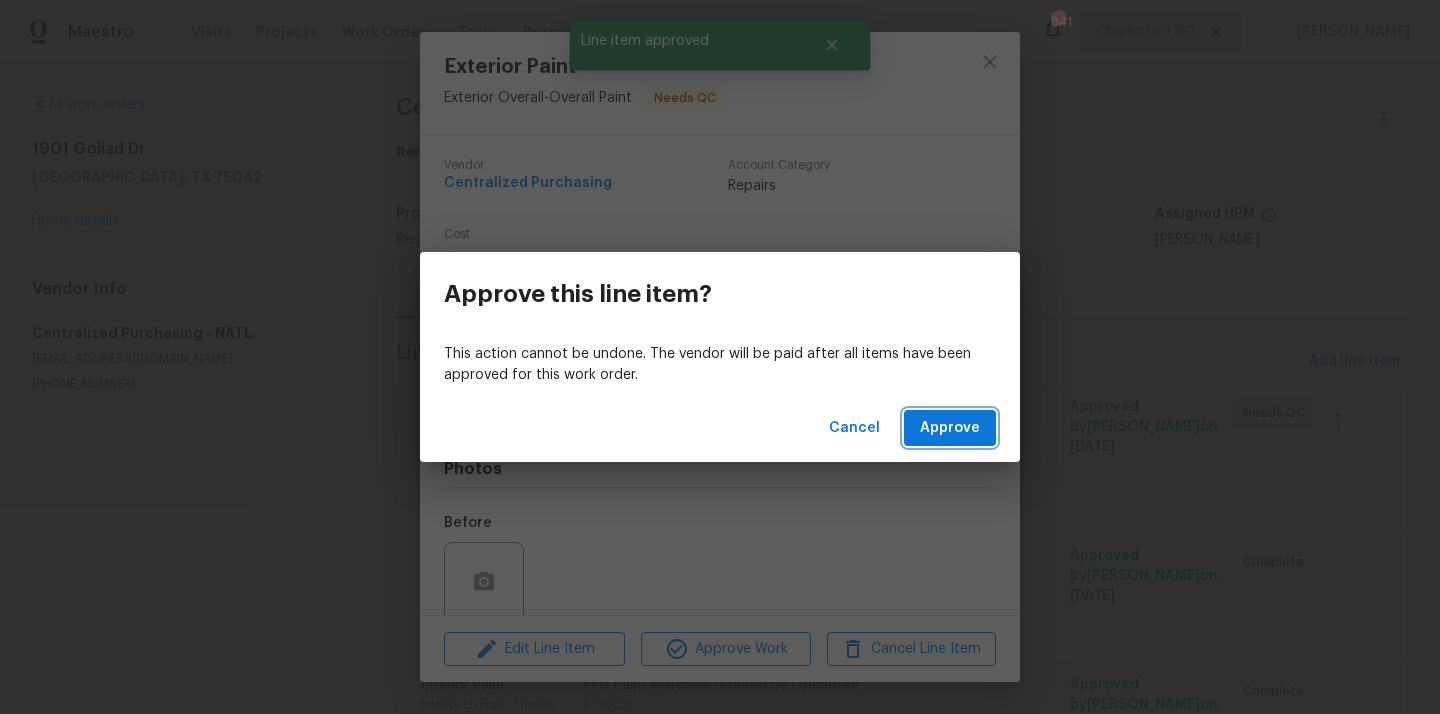 click on "Approve" at bounding box center (950, 428) 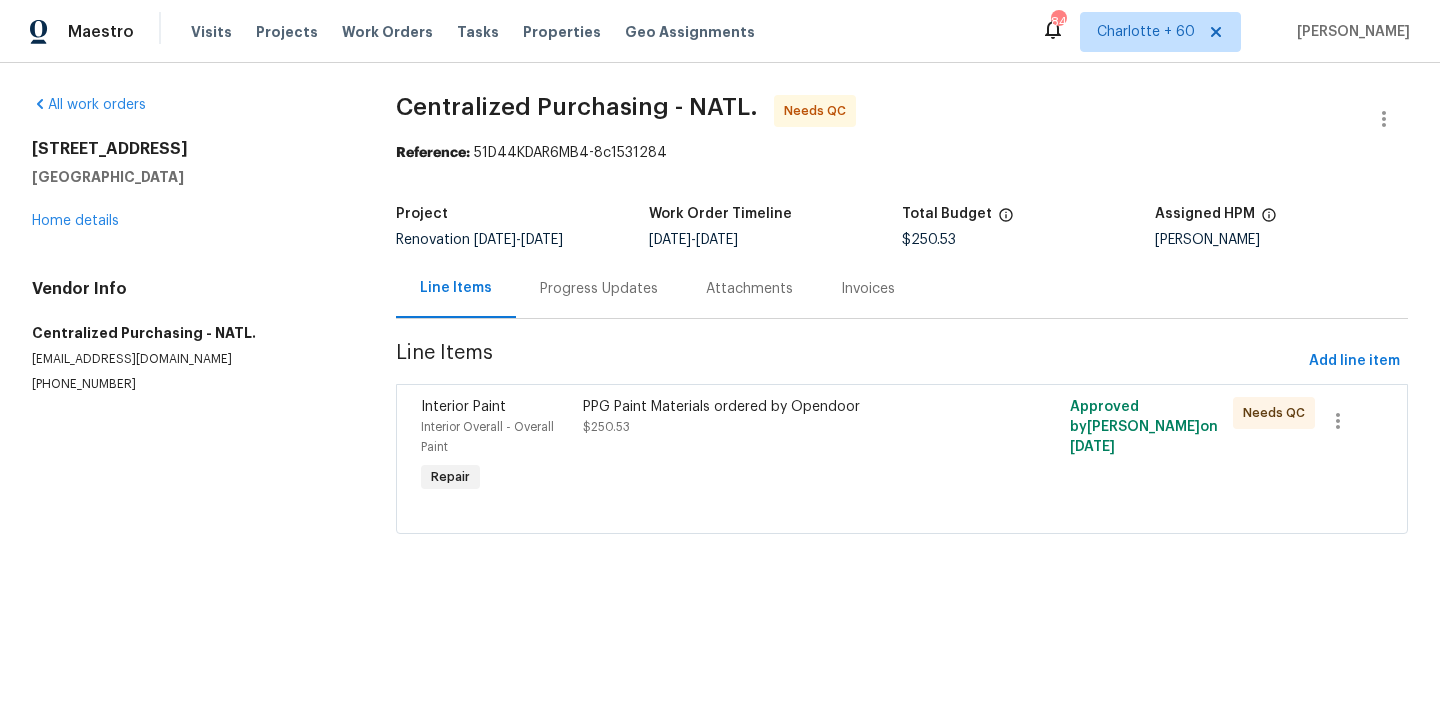 scroll, scrollTop: 0, scrollLeft: 0, axis: both 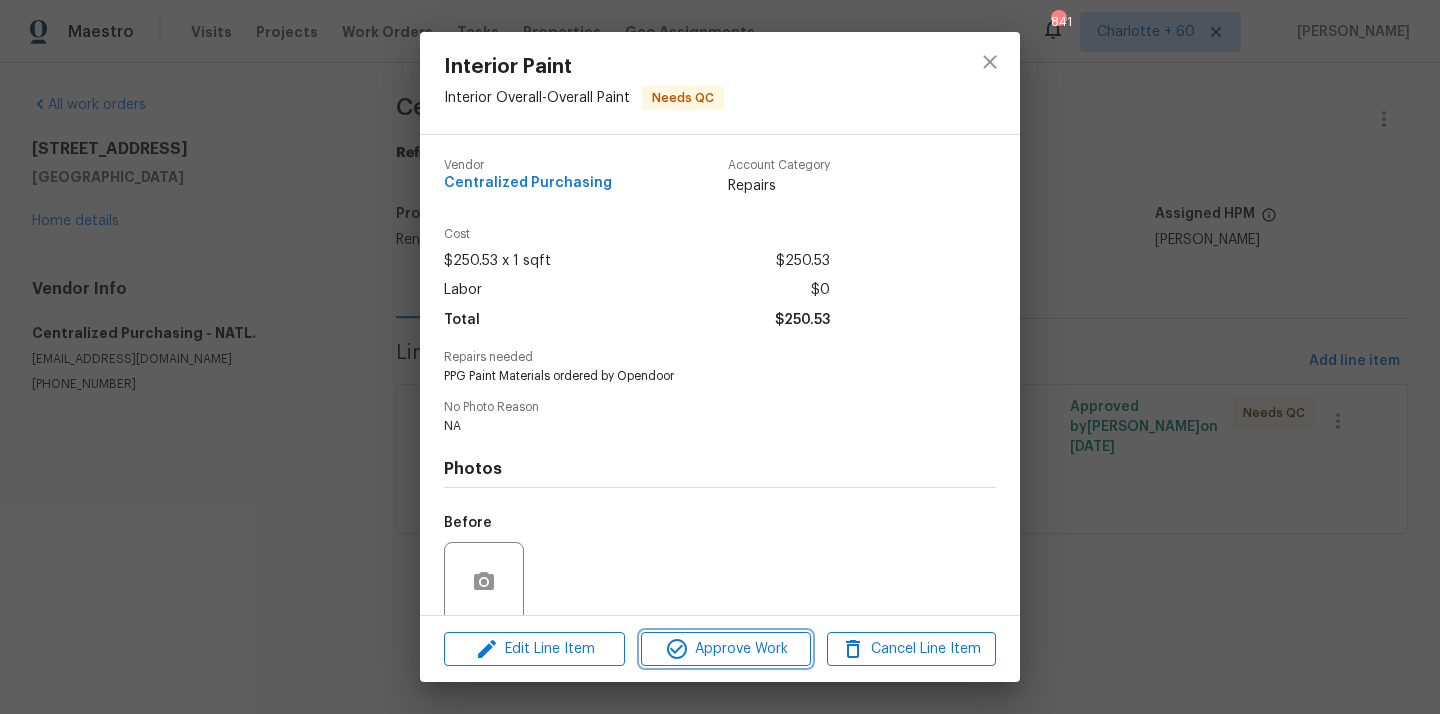 click on "Approve Work" at bounding box center (725, 649) 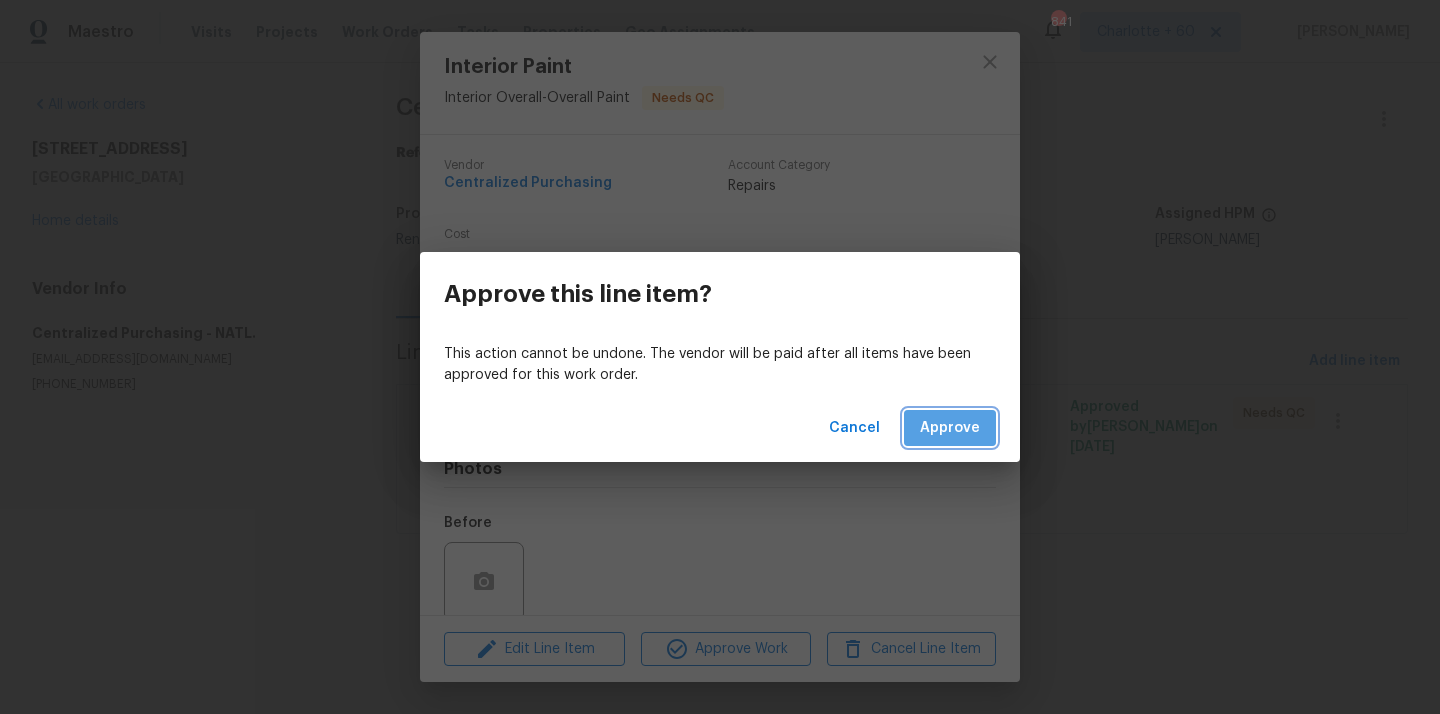 click on "Approve" at bounding box center (950, 428) 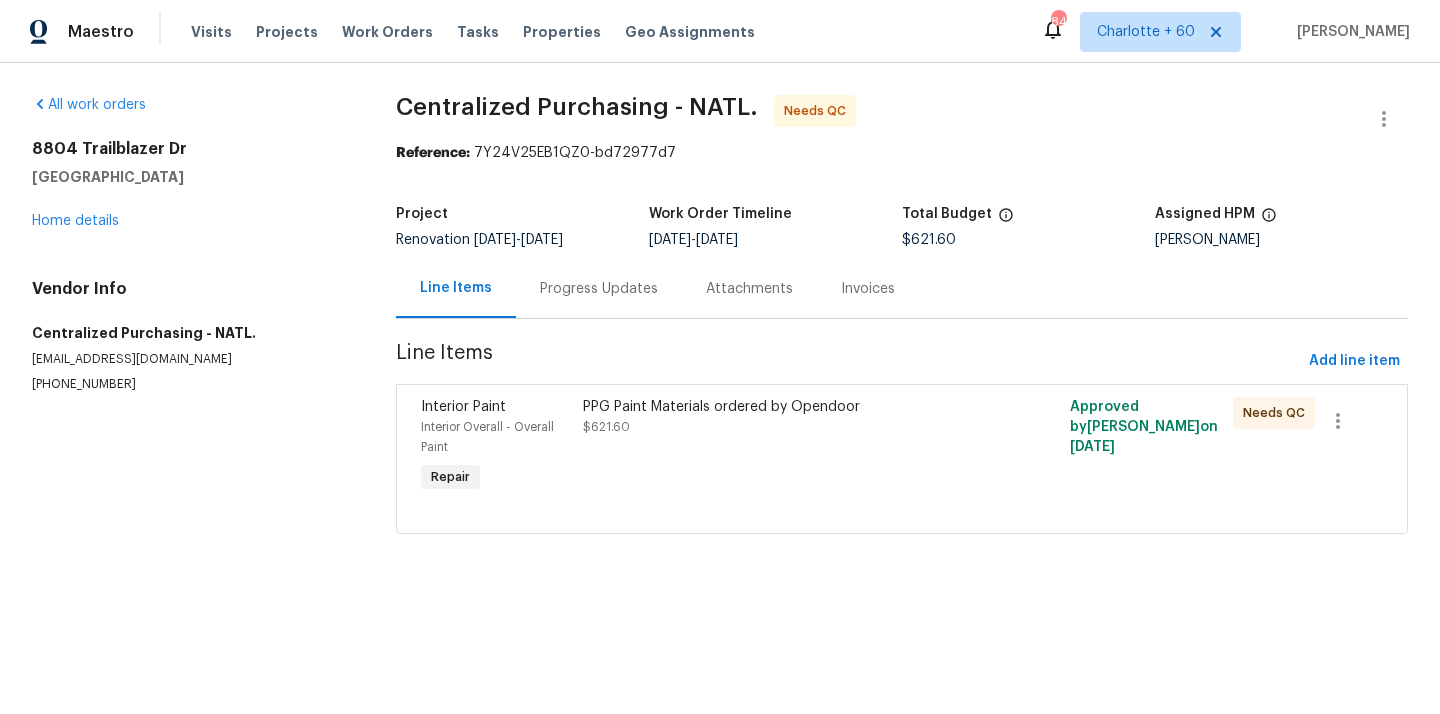 scroll, scrollTop: 0, scrollLeft: 0, axis: both 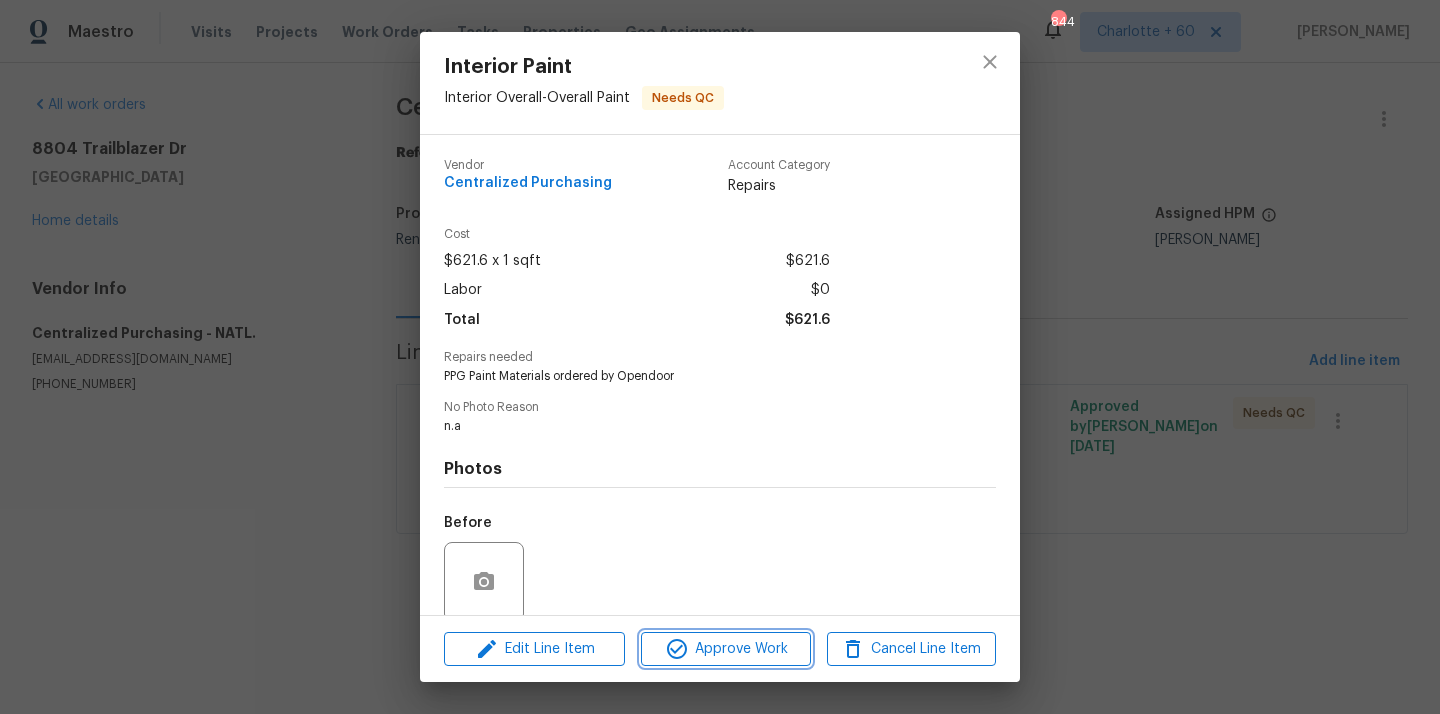 click on "Approve Work" at bounding box center (725, 649) 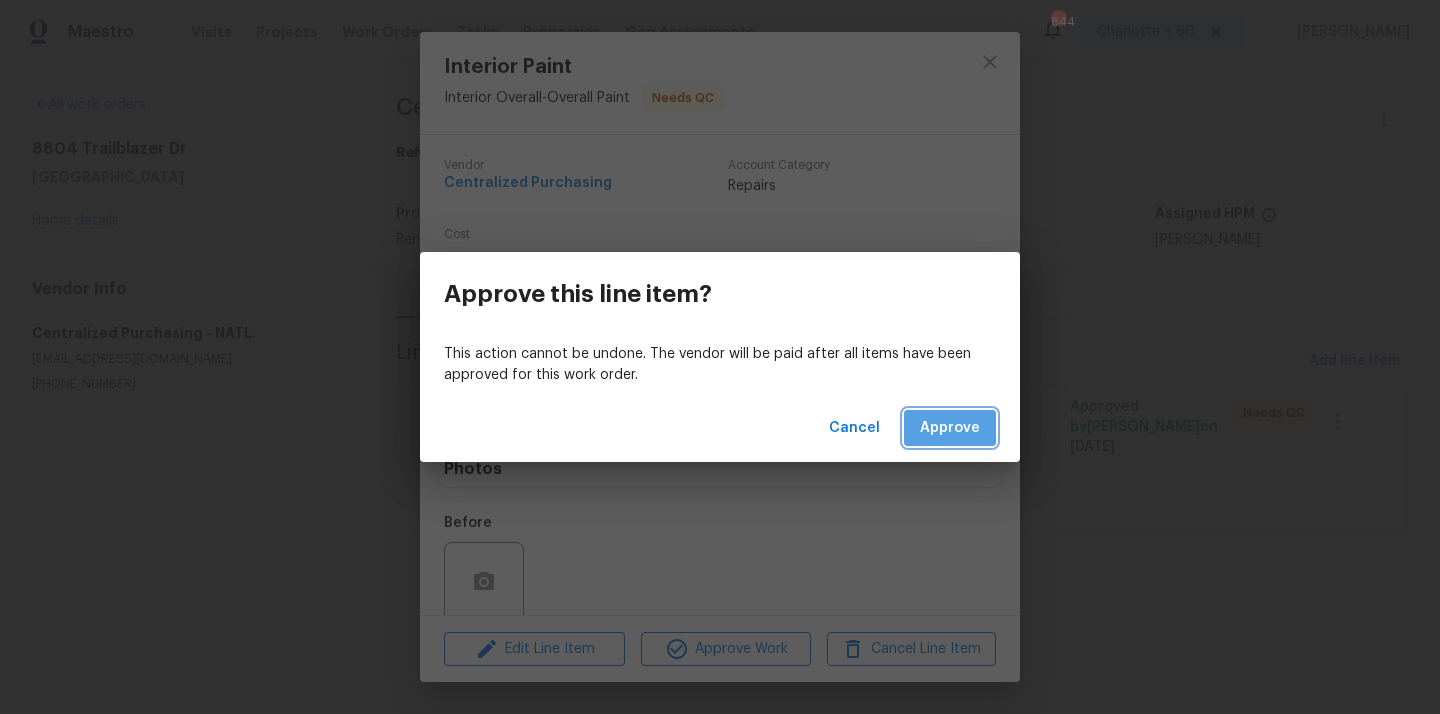 click on "Approve" at bounding box center (950, 428) 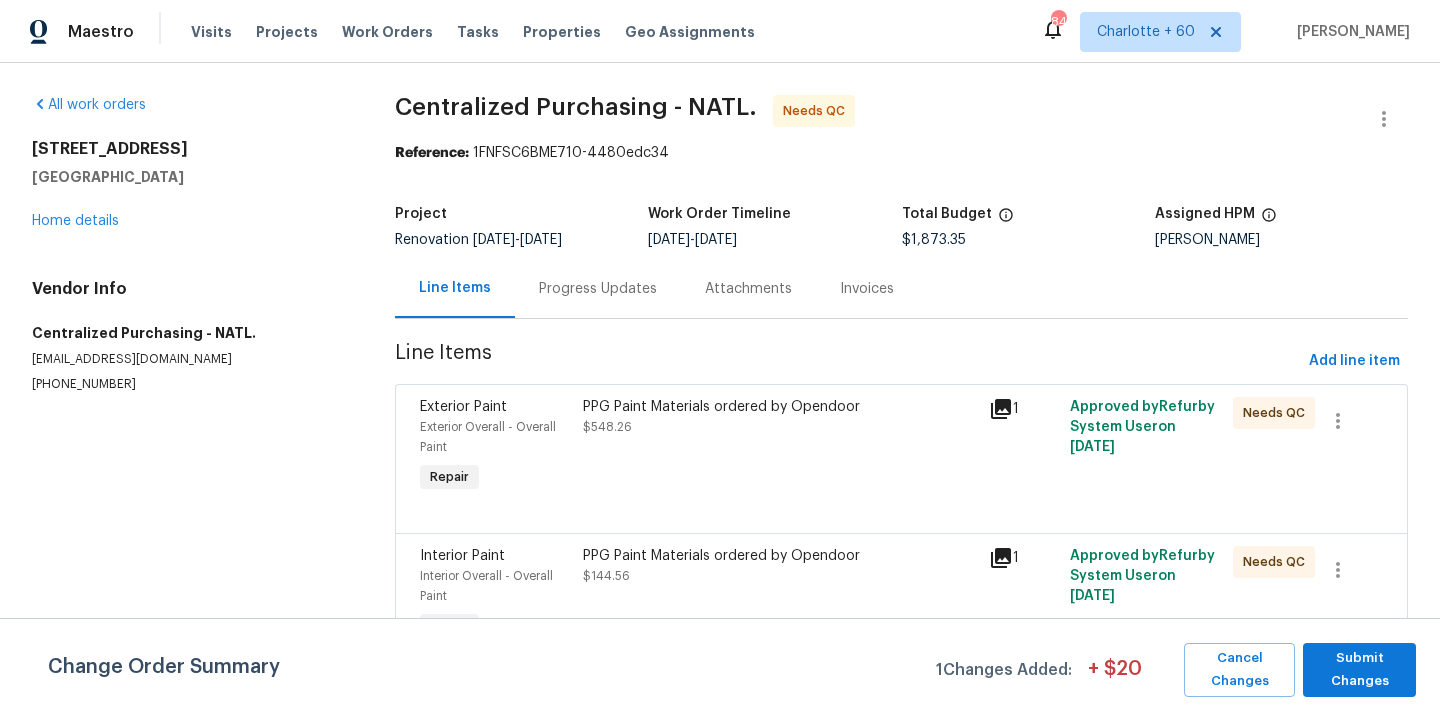 scroll, scrollTop: 0, scrollLeft: 0, axis: both 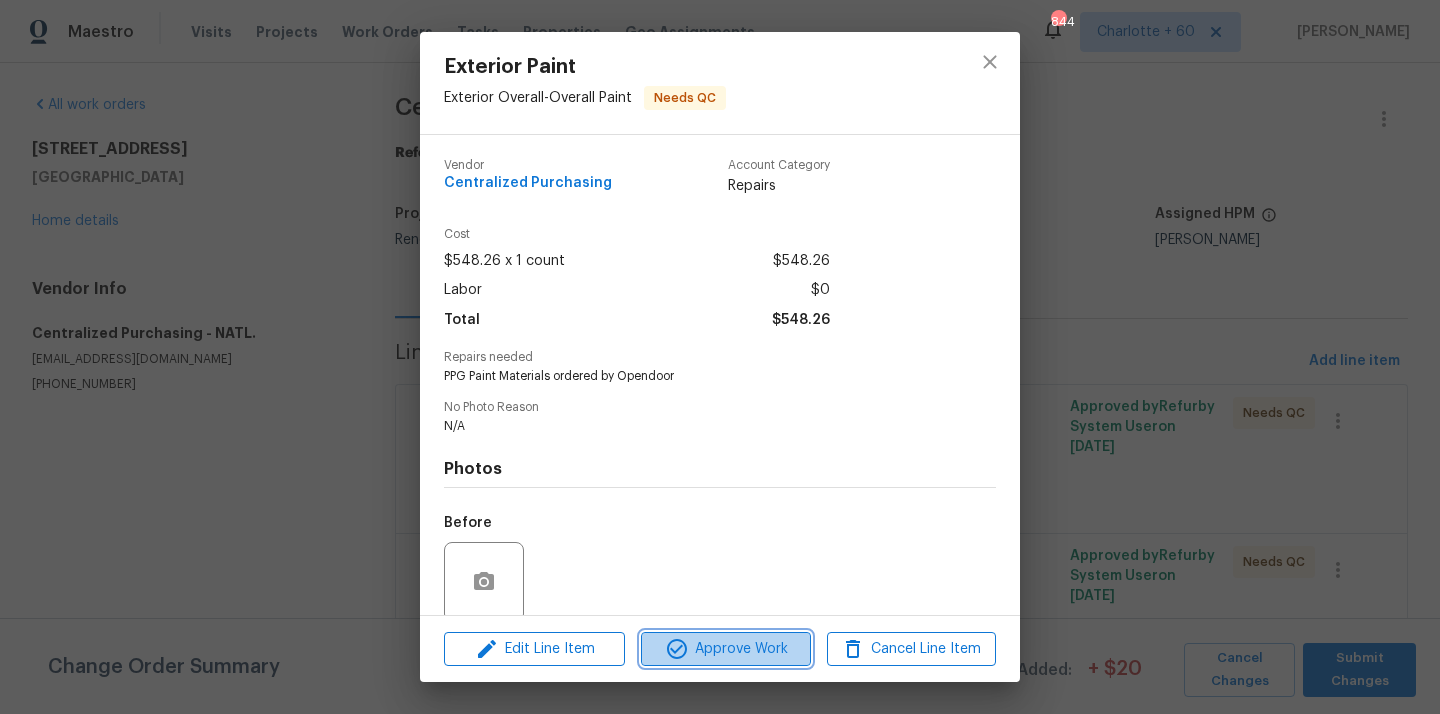 click on "Approve Work" at bounding box center [725, 649] 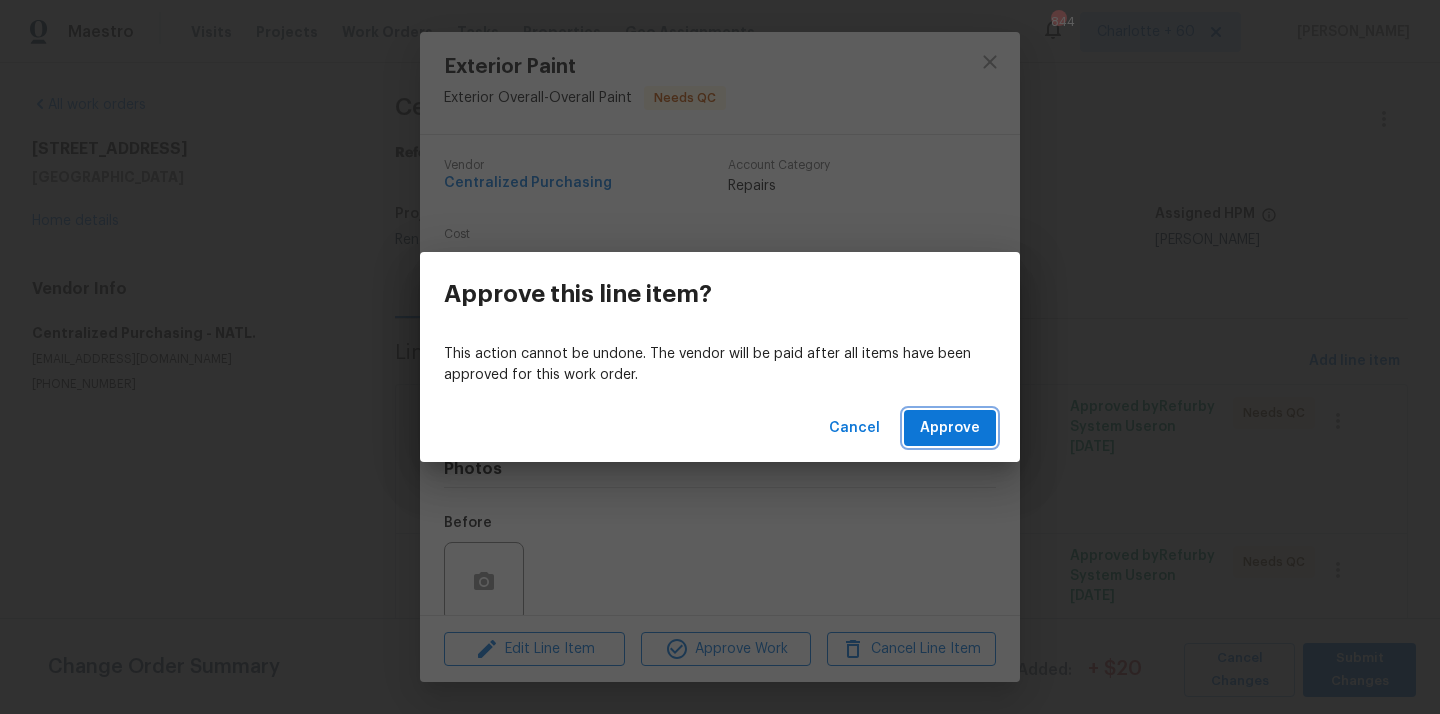 click on "Approve" at bounding box center (950, 428) 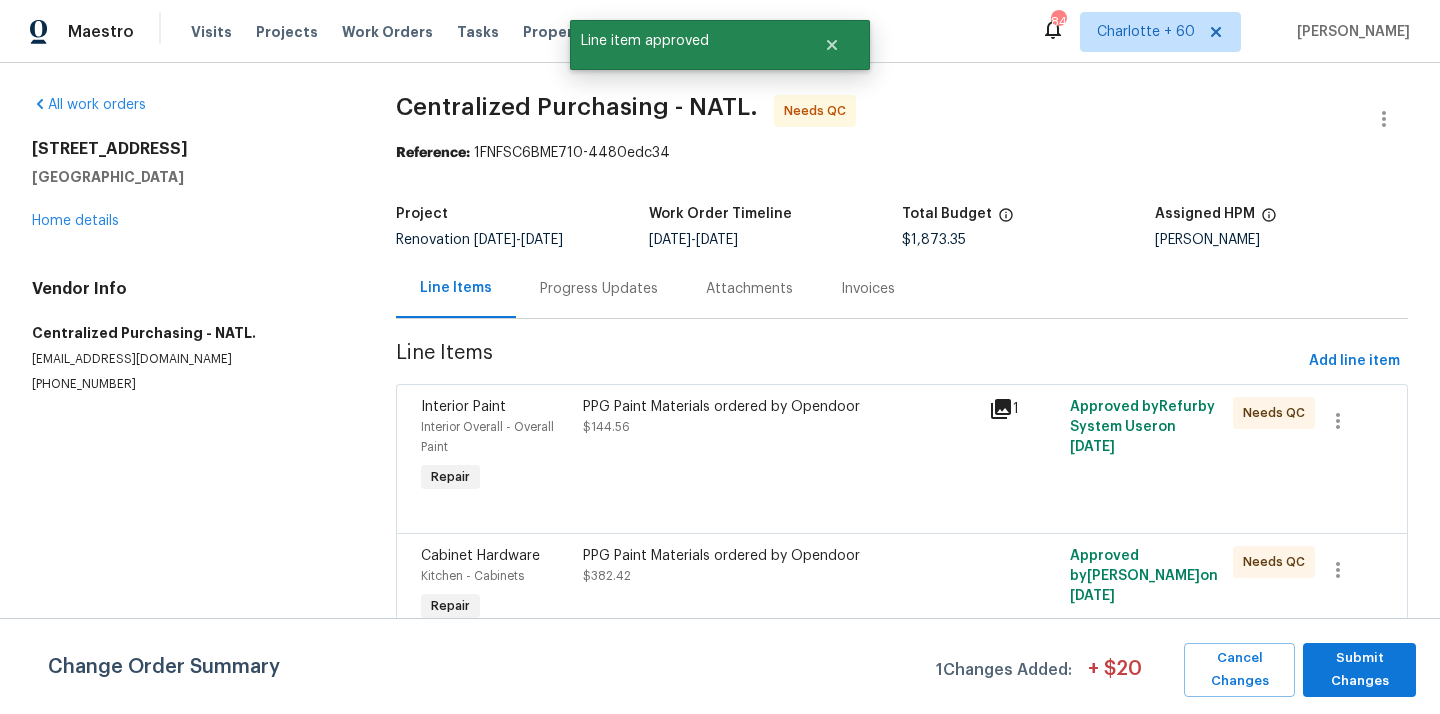 click on "PPG Paint Materials ordered by Opendoor $144.56" at bounding box center [780, 447] 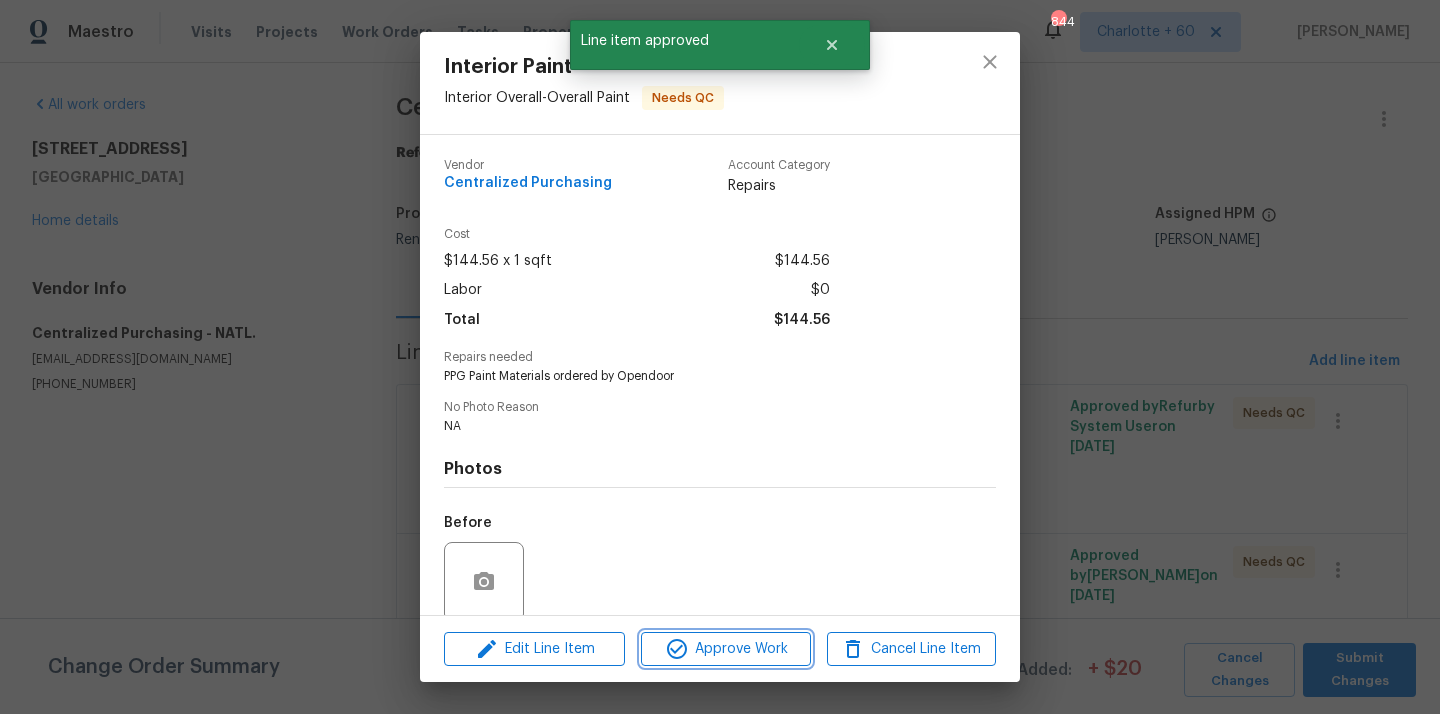 click on "Approve Work" at bounding box center [725, 649] 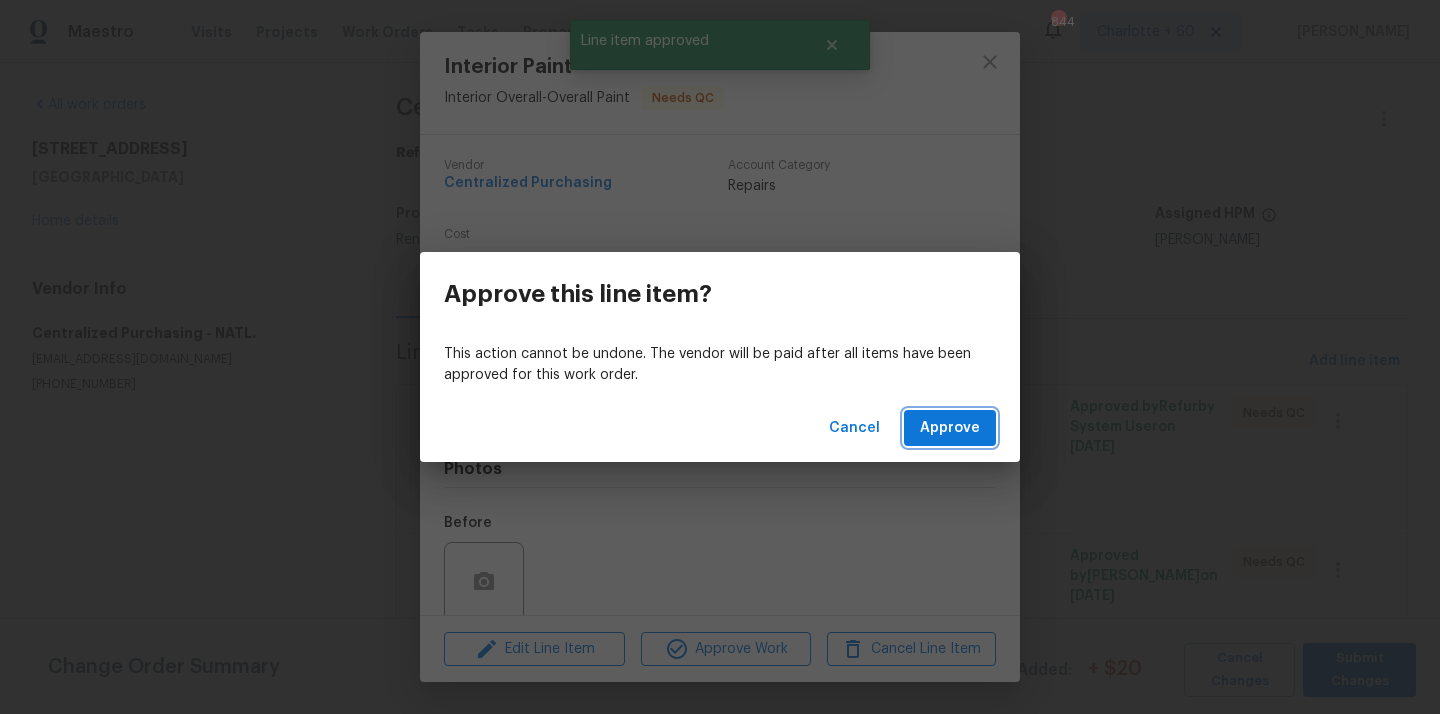 click on "Approve" at bounding box center (950, 428) 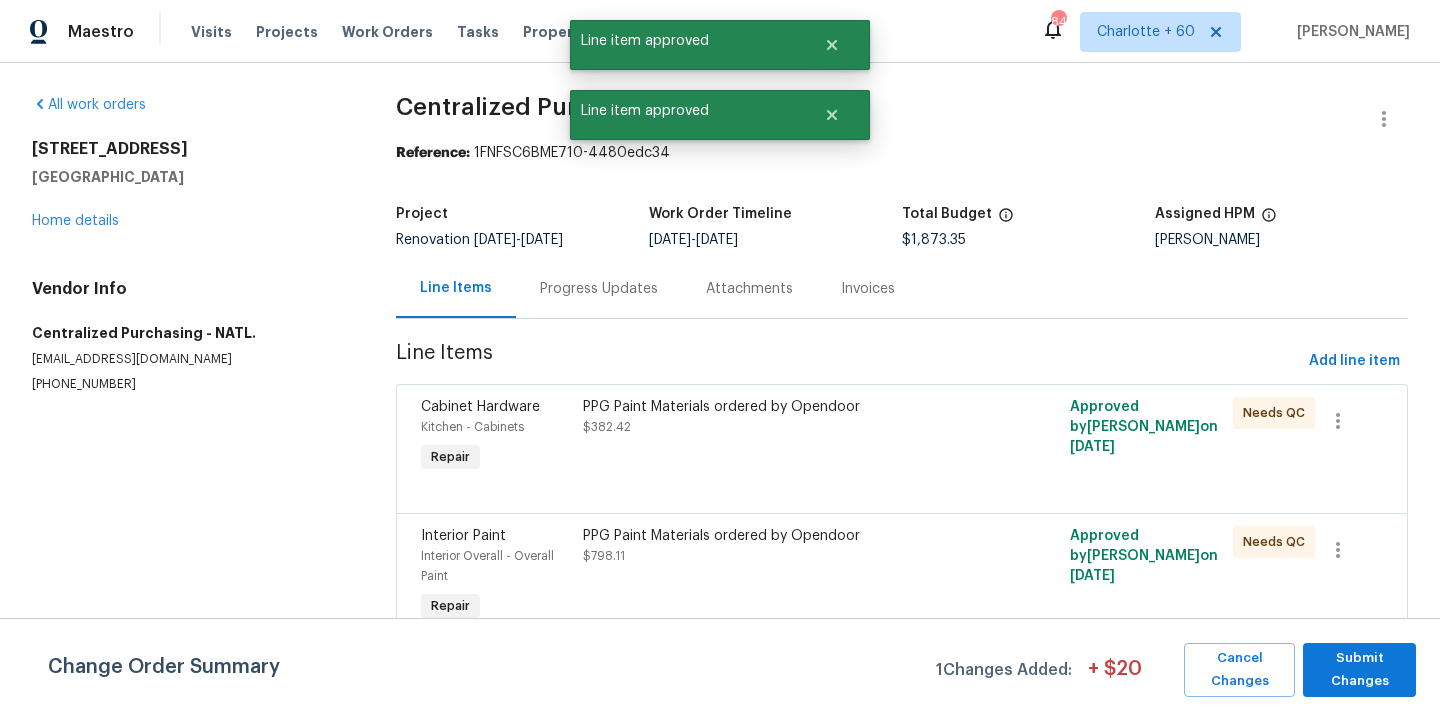 click on "PPG Paint Materials ordered by Opendoor $382.42" at bounding box center (780, 437) 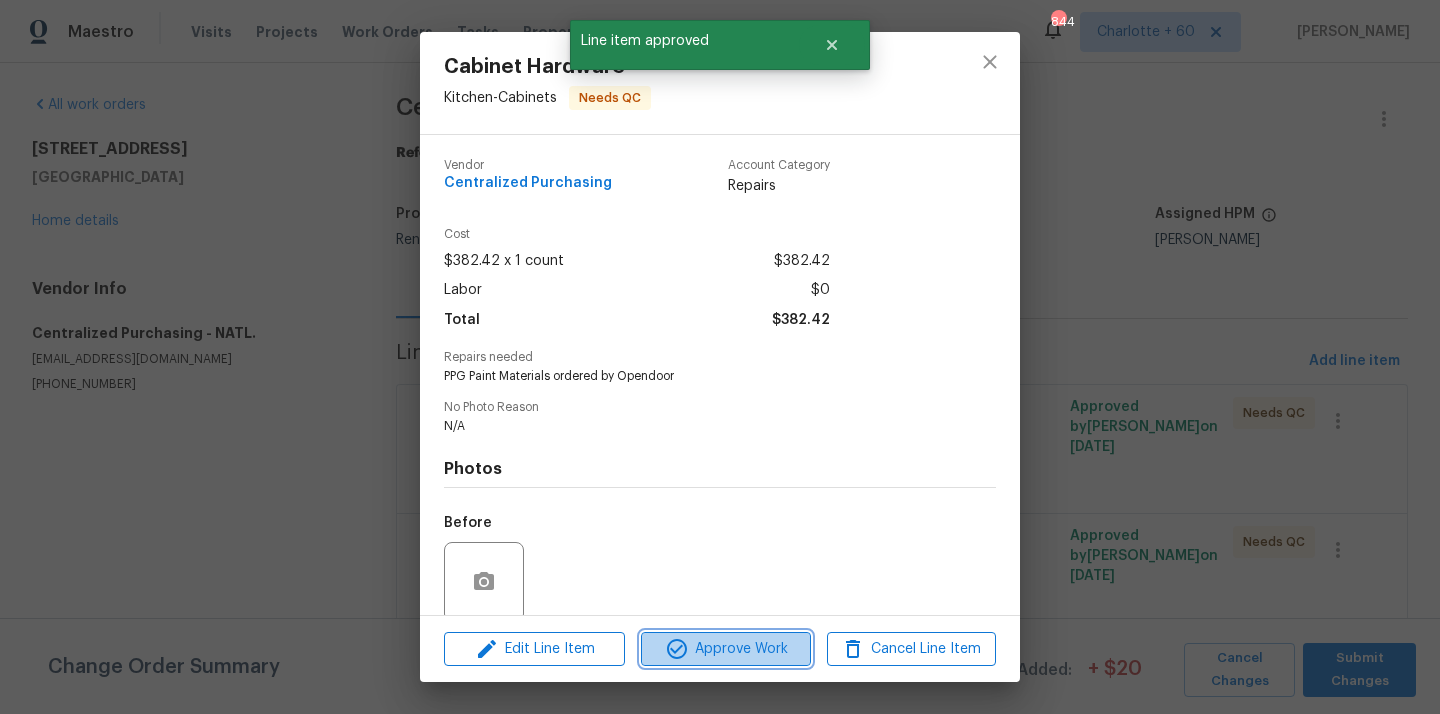 click on "Approve Work" at bounding box center (725, 649) 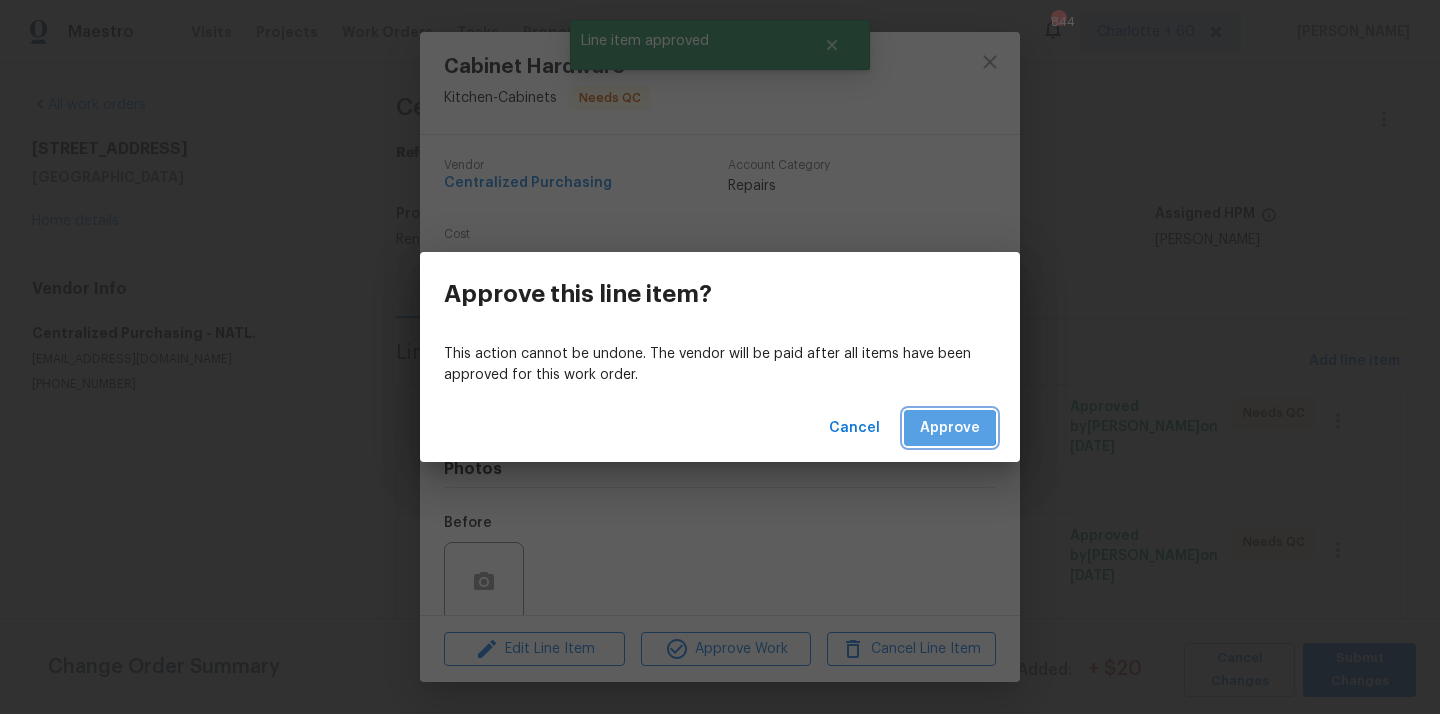 click on "Approve" at bounding box center (950, 428) 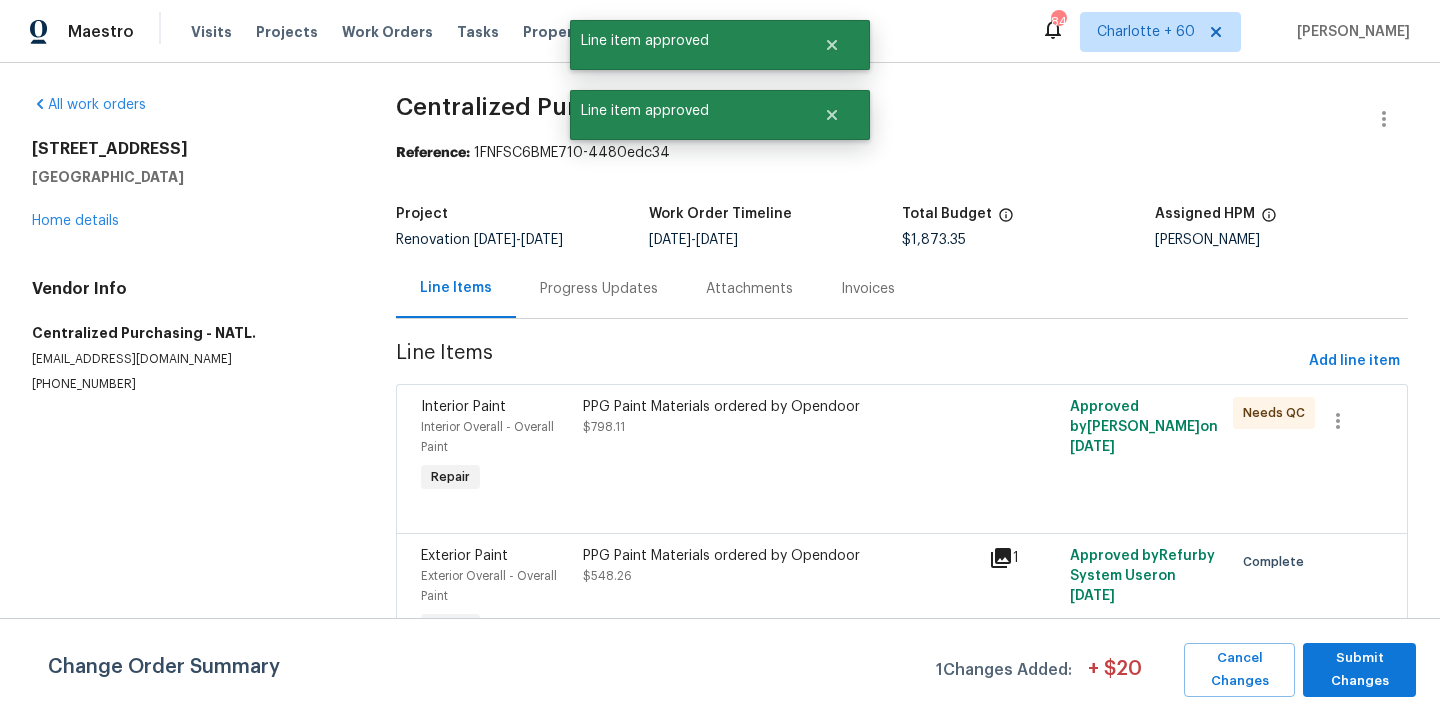 click on "PPG Paint Materials ordered by Opendoor $798.11" at bounding box center [780, 447] 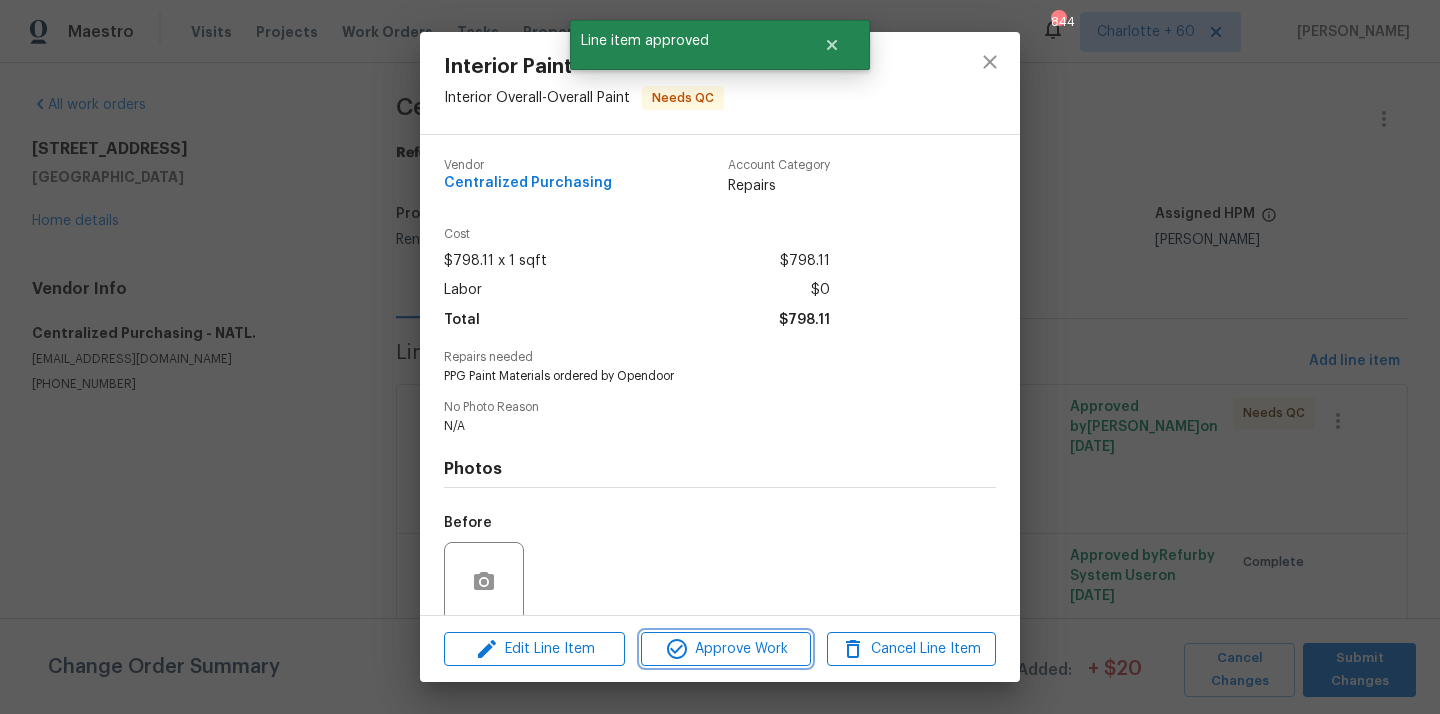 click on "Approve Work" at bounding box center (725, 649) 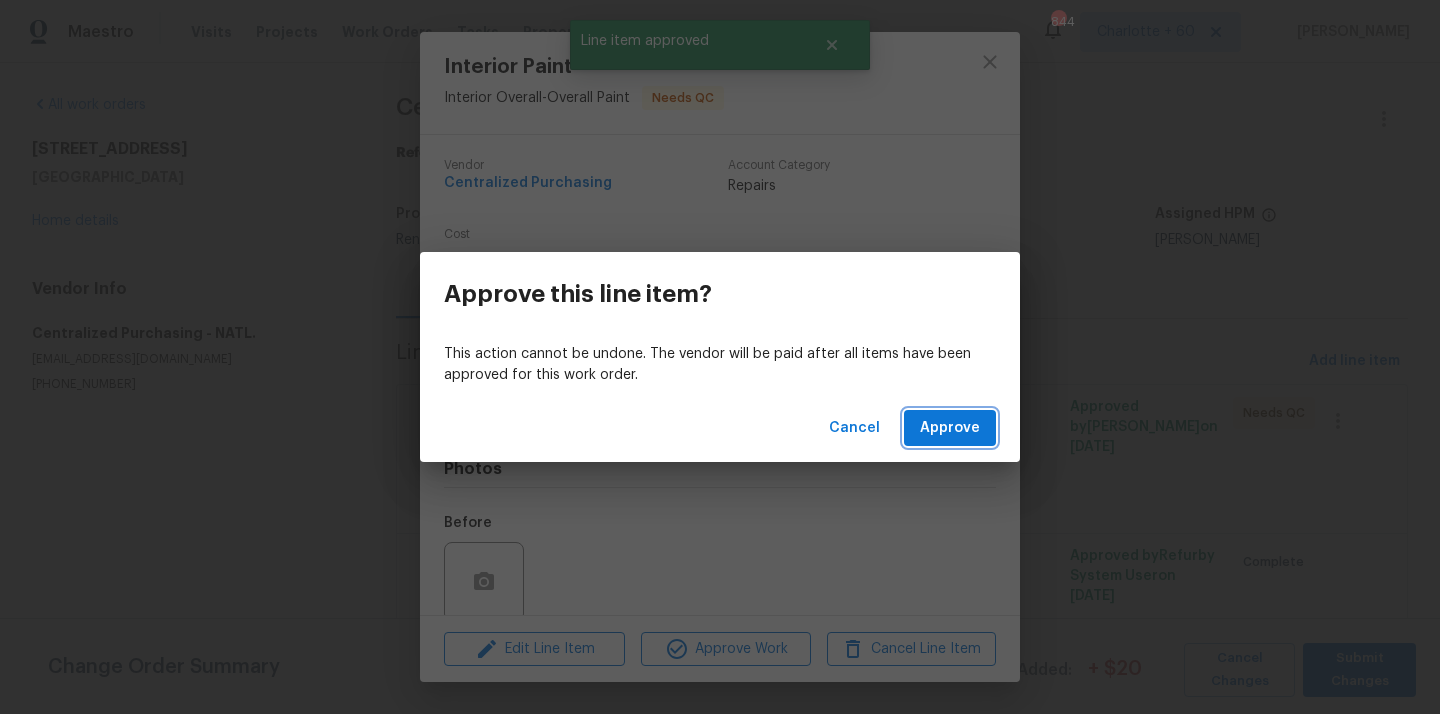click on "Approve" at bounding box center (950, 428) 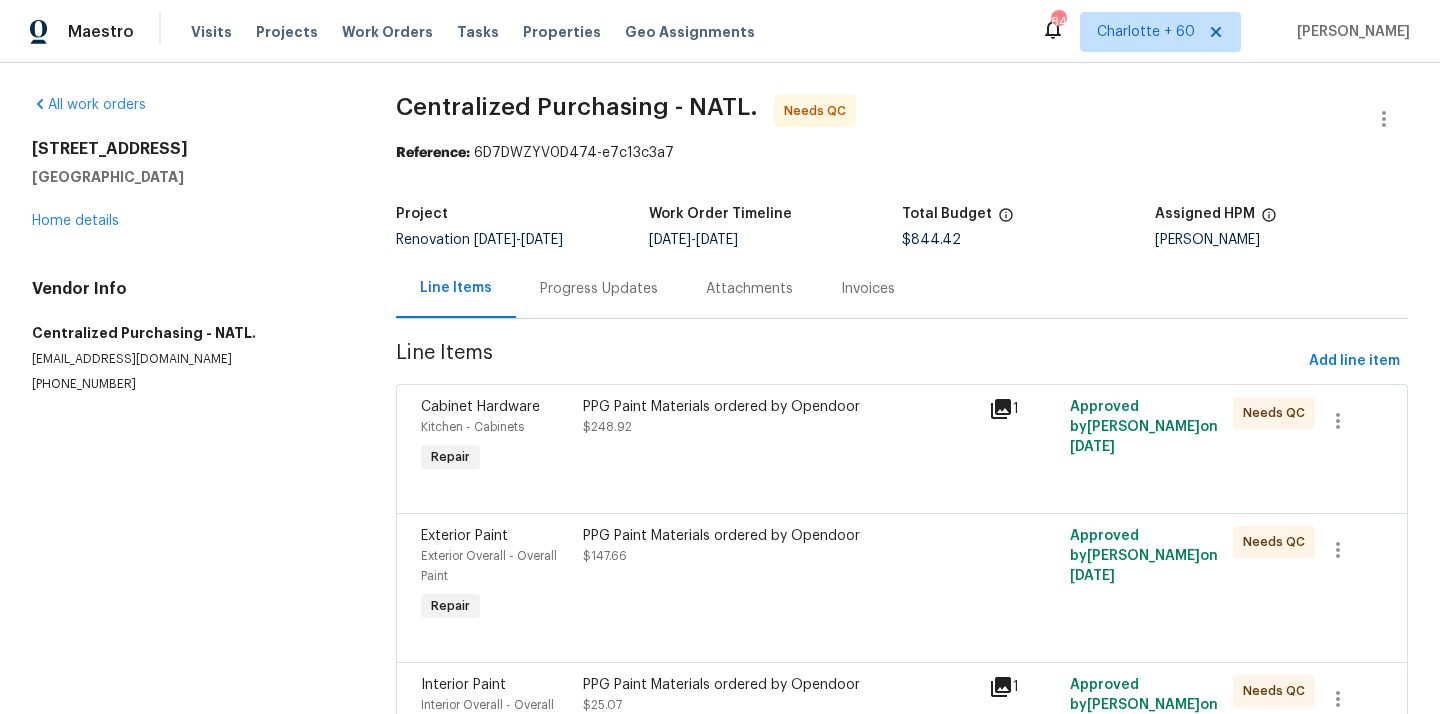 scroll, scrollTop: 0, scrollLeft: 0, axis: both 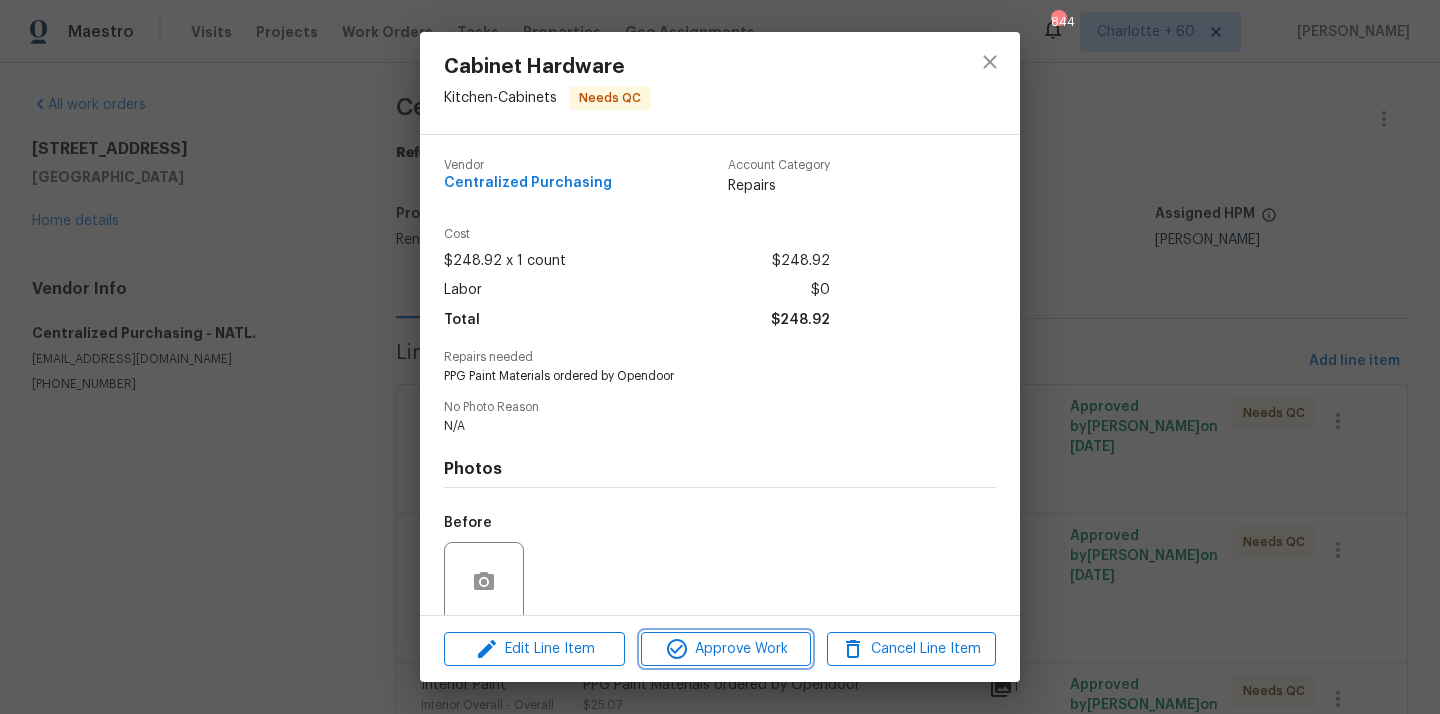 click on "Approve Work" at bounding box center (725, 649) 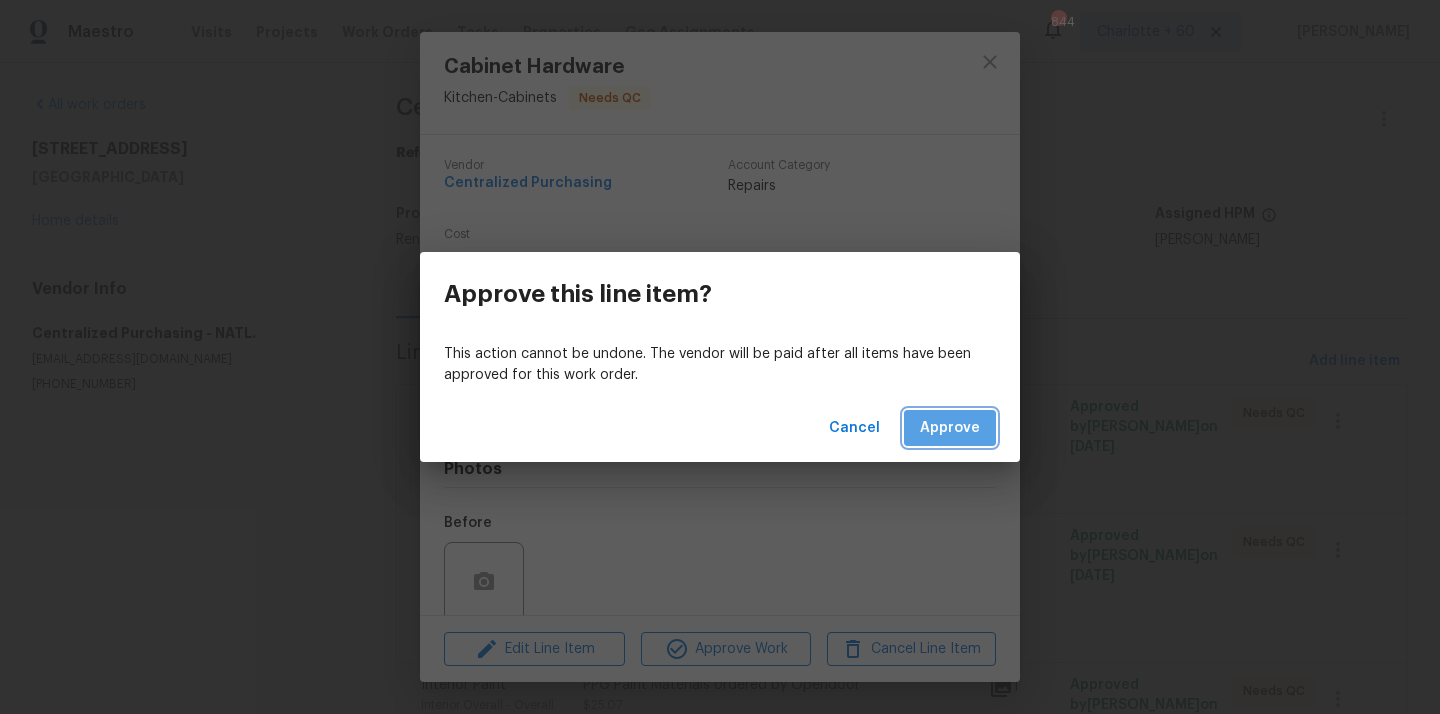 click on "Approve" at bounding box center (950, 428) 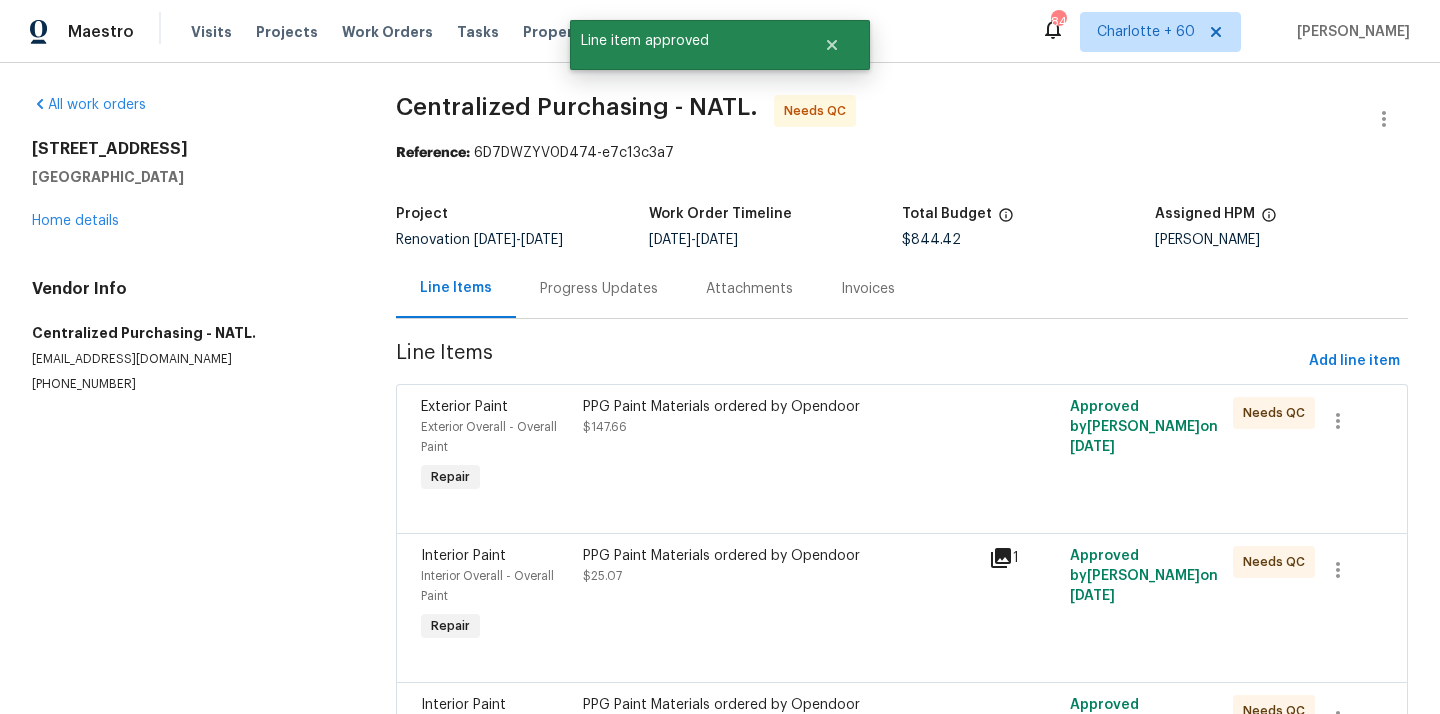 click on "PPG Paint Materials ordered by Opendoor $147.66" at bounding box center (780, 447) 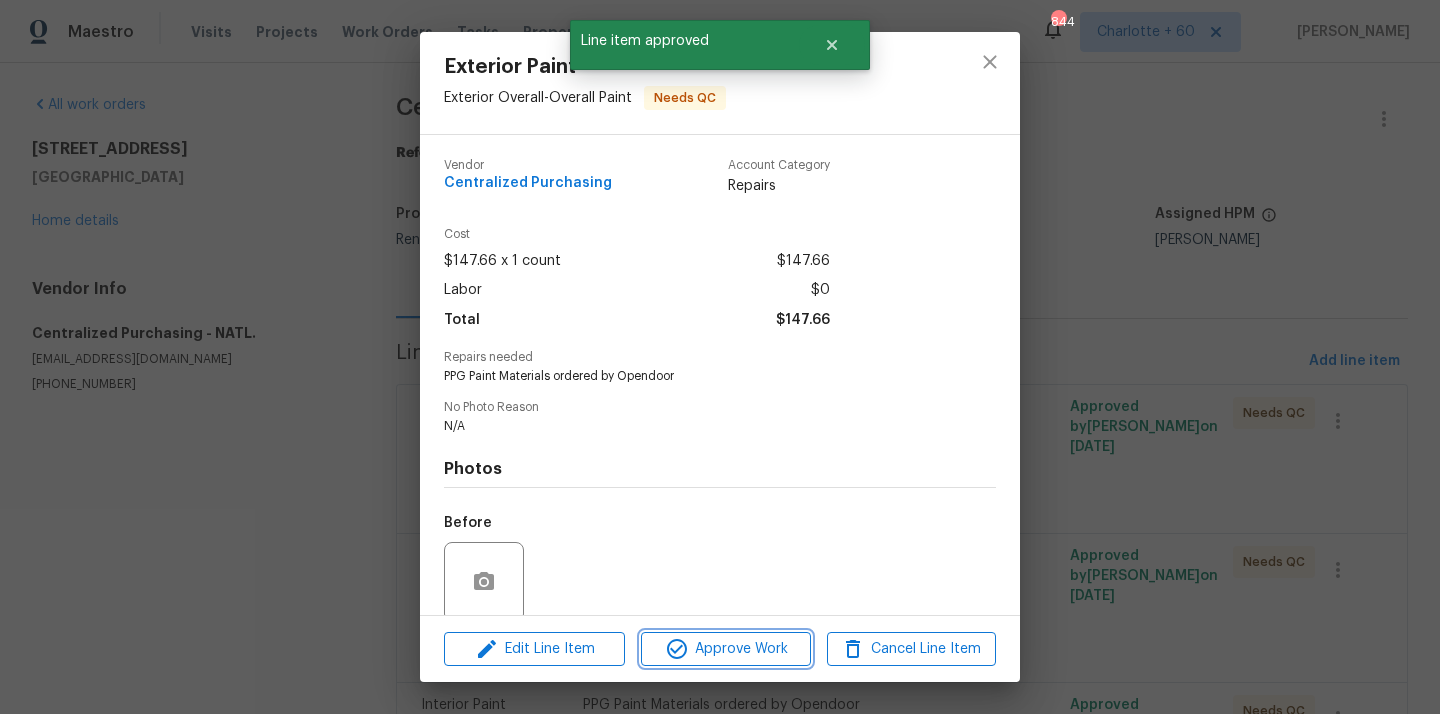 click on "Approve Work" at bounding box center (725, 649) 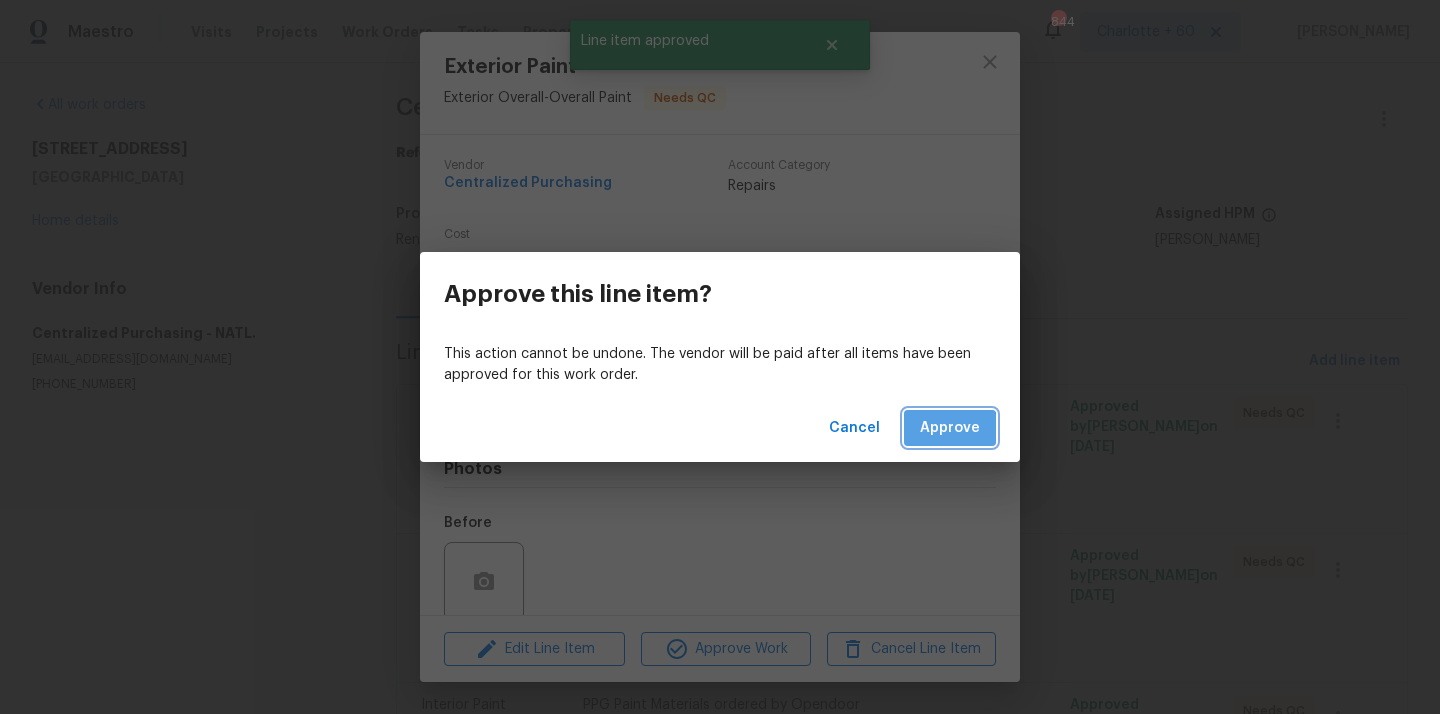 click on "Approve" at bounding box center (950, 428) 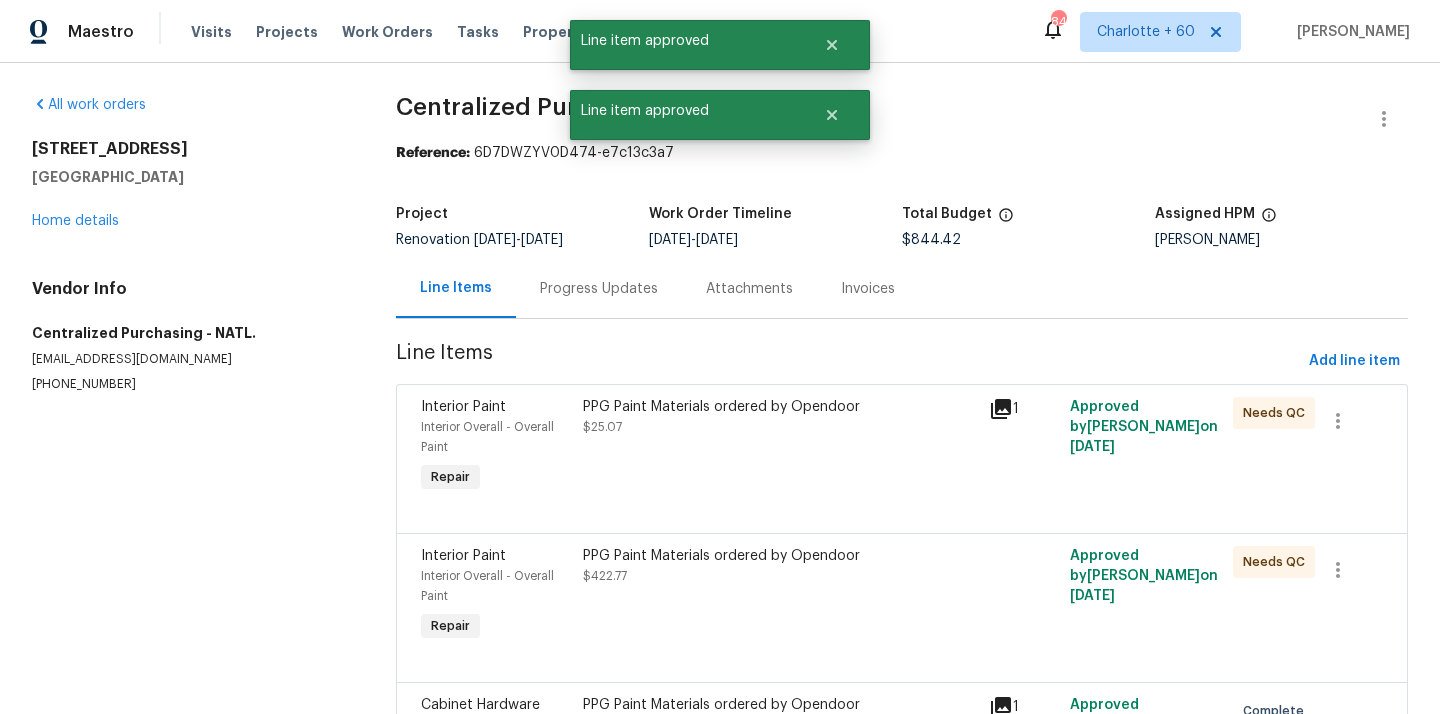click on "PPG Paint Materials ordered by Opendoor $25.07" at bounding box center (780, 447) 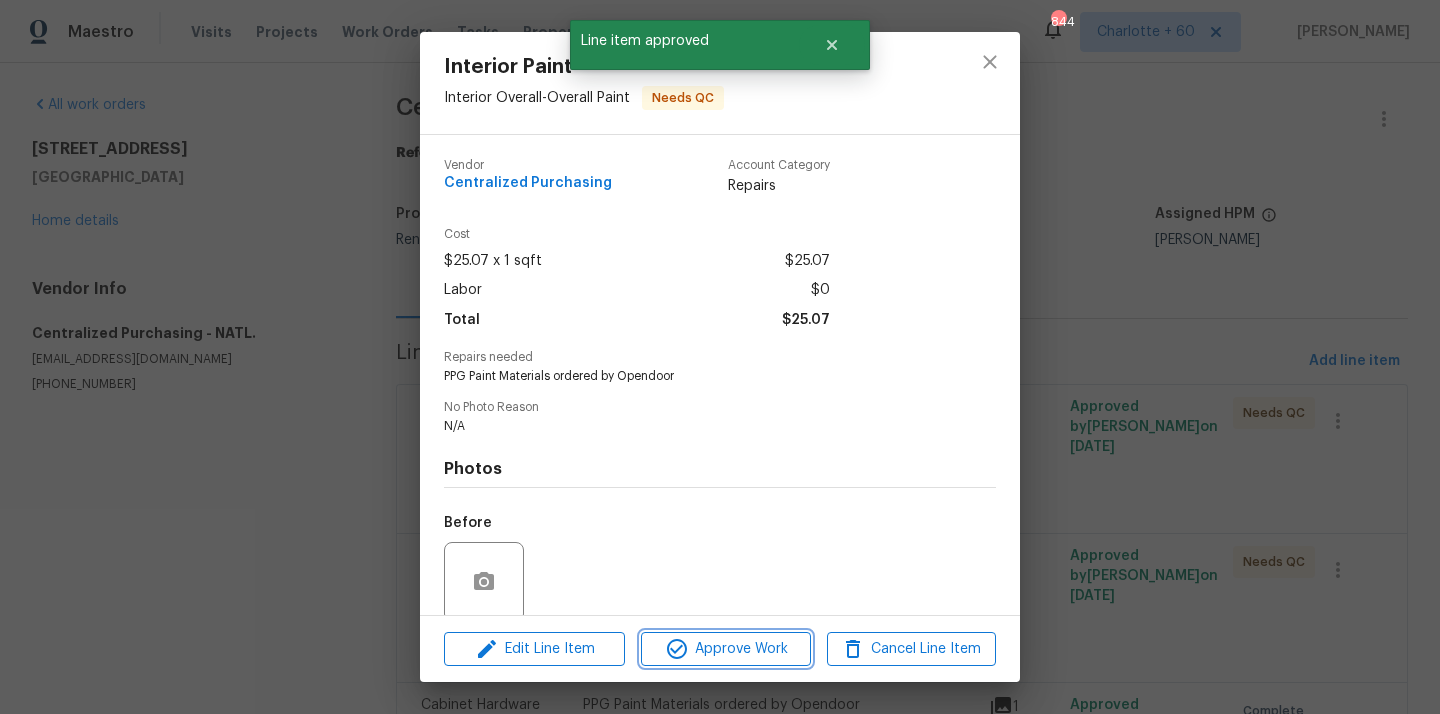 click on "Approve Work" at bounding box center [725, 649] 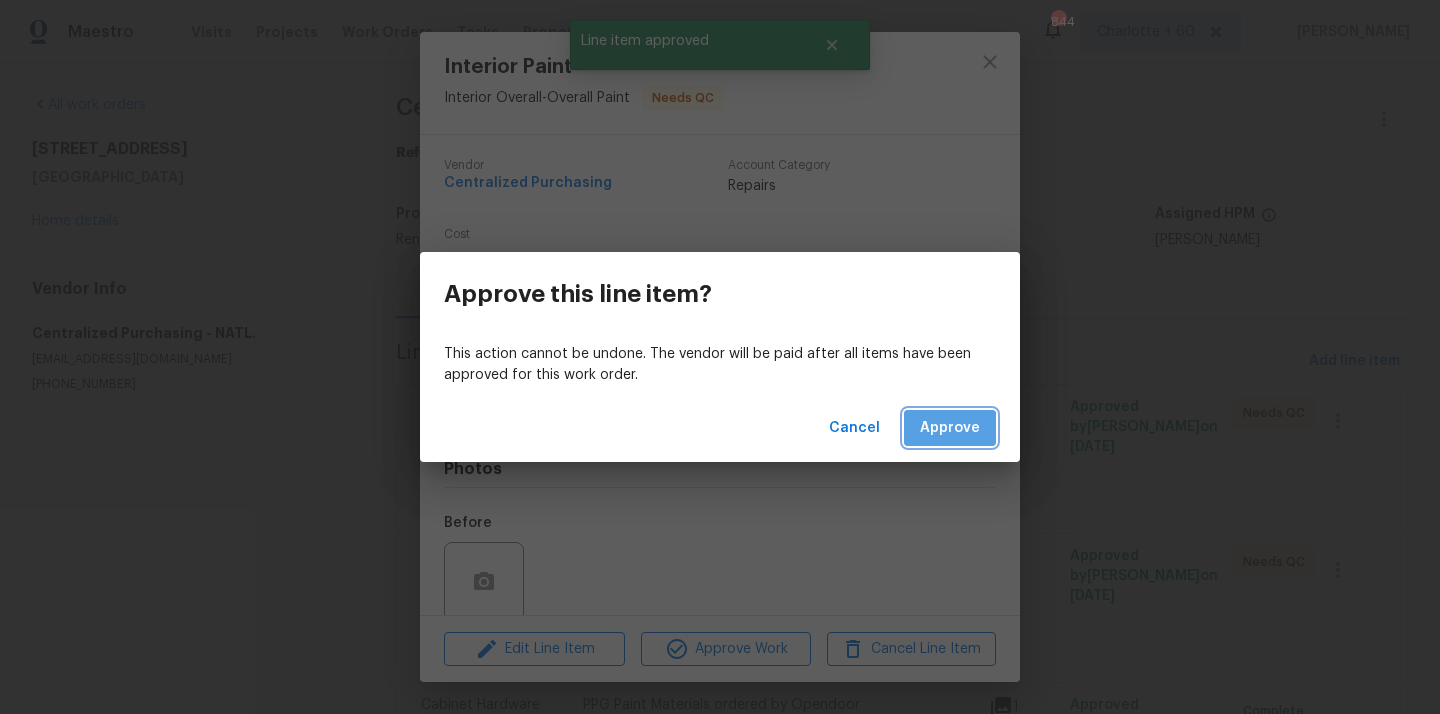 click on "Approve" at bounding box center [950, 428] 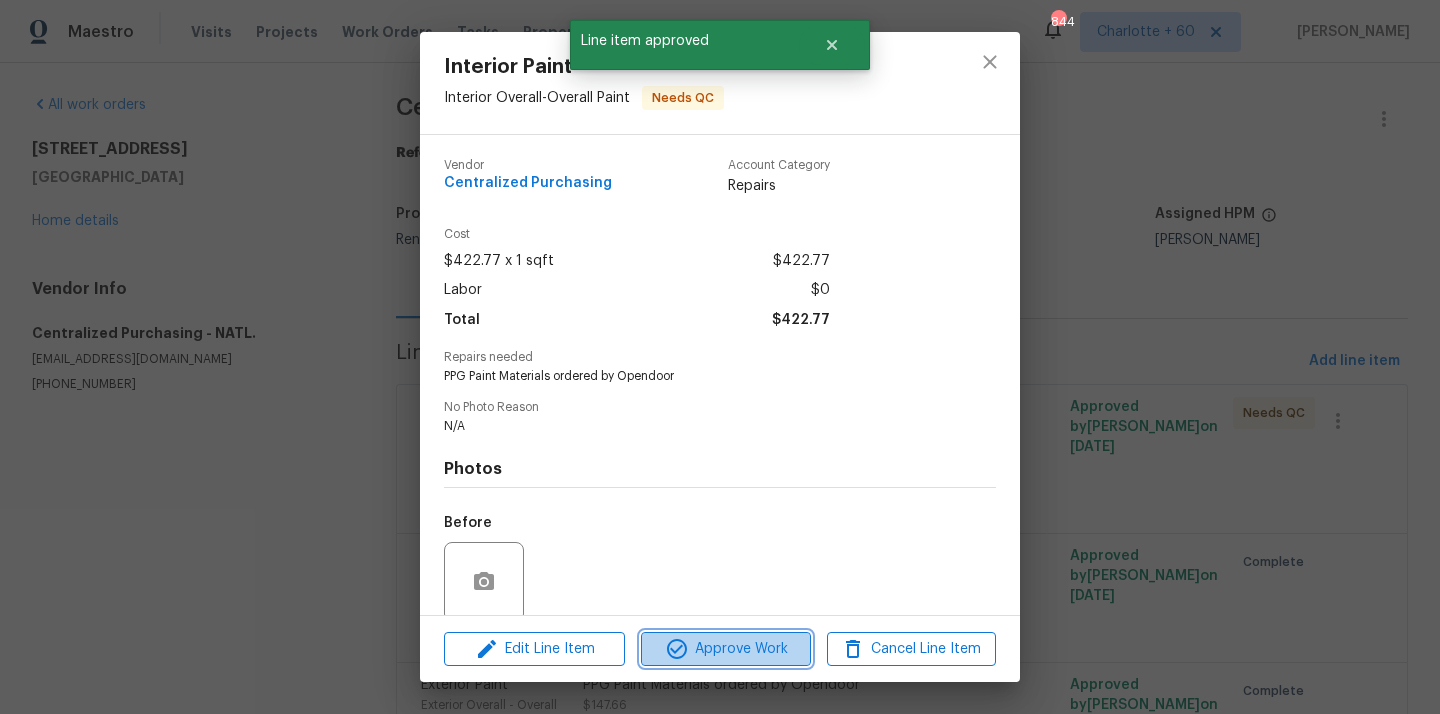 click on "Approve Work" at bounding box center (725, 649) 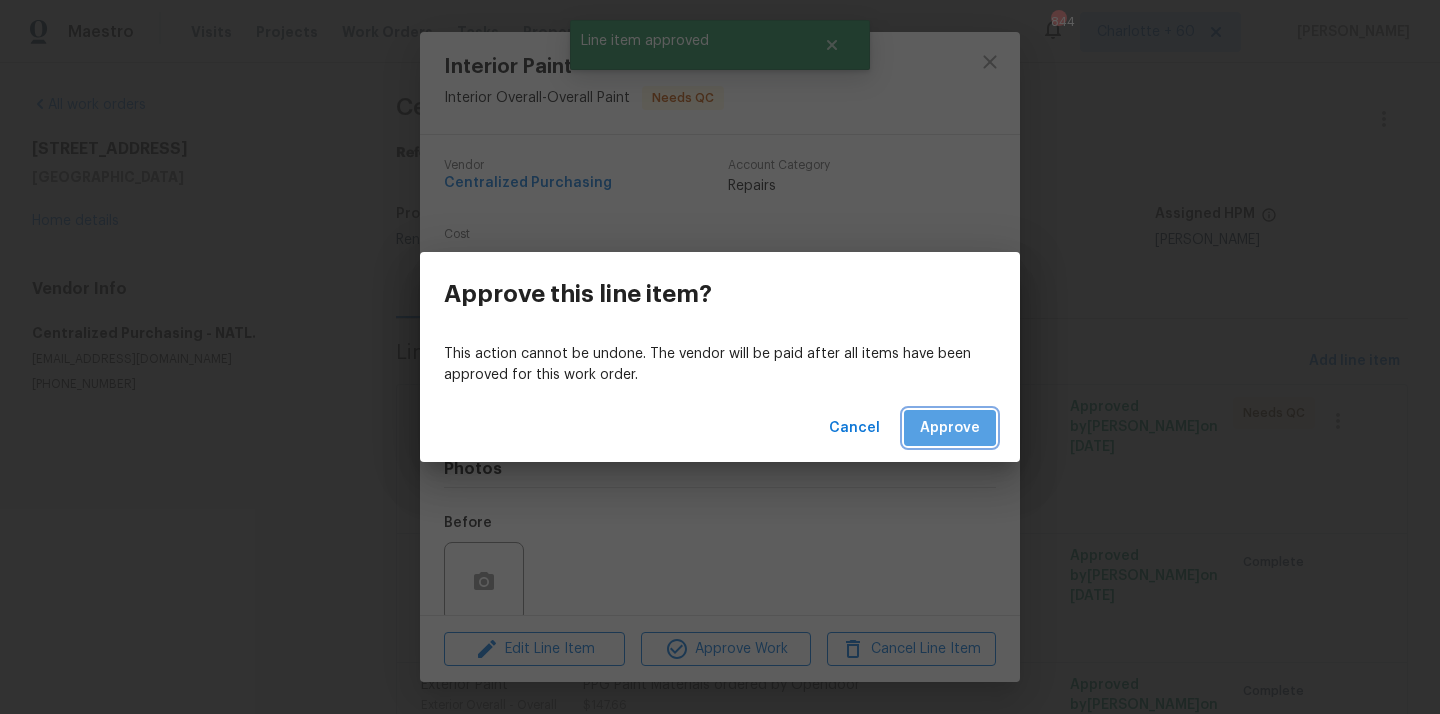 click on "Approve" at bounding box center (950, 428) 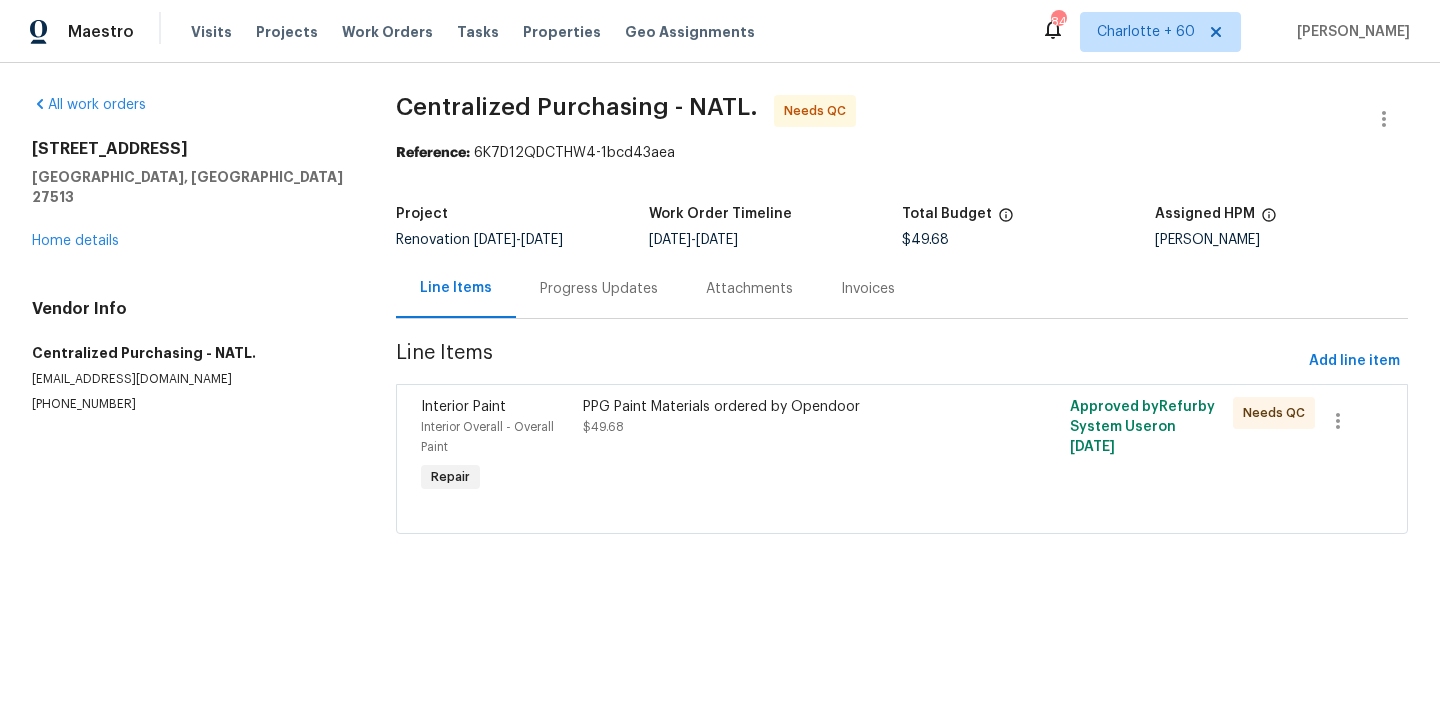 scroll, scrollTop: 0, scrollLeft: 0, axis: both 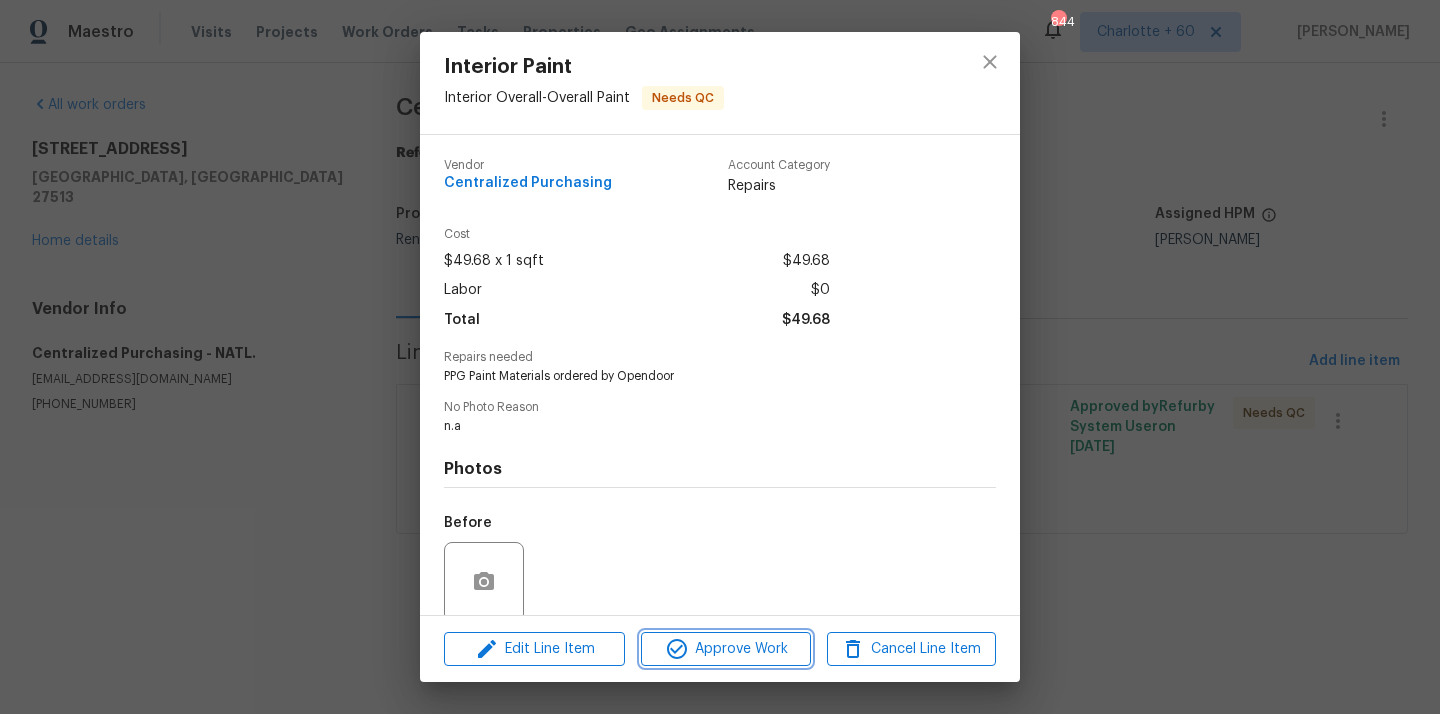 click on "Approve Work" at bounding box center [725, 649] 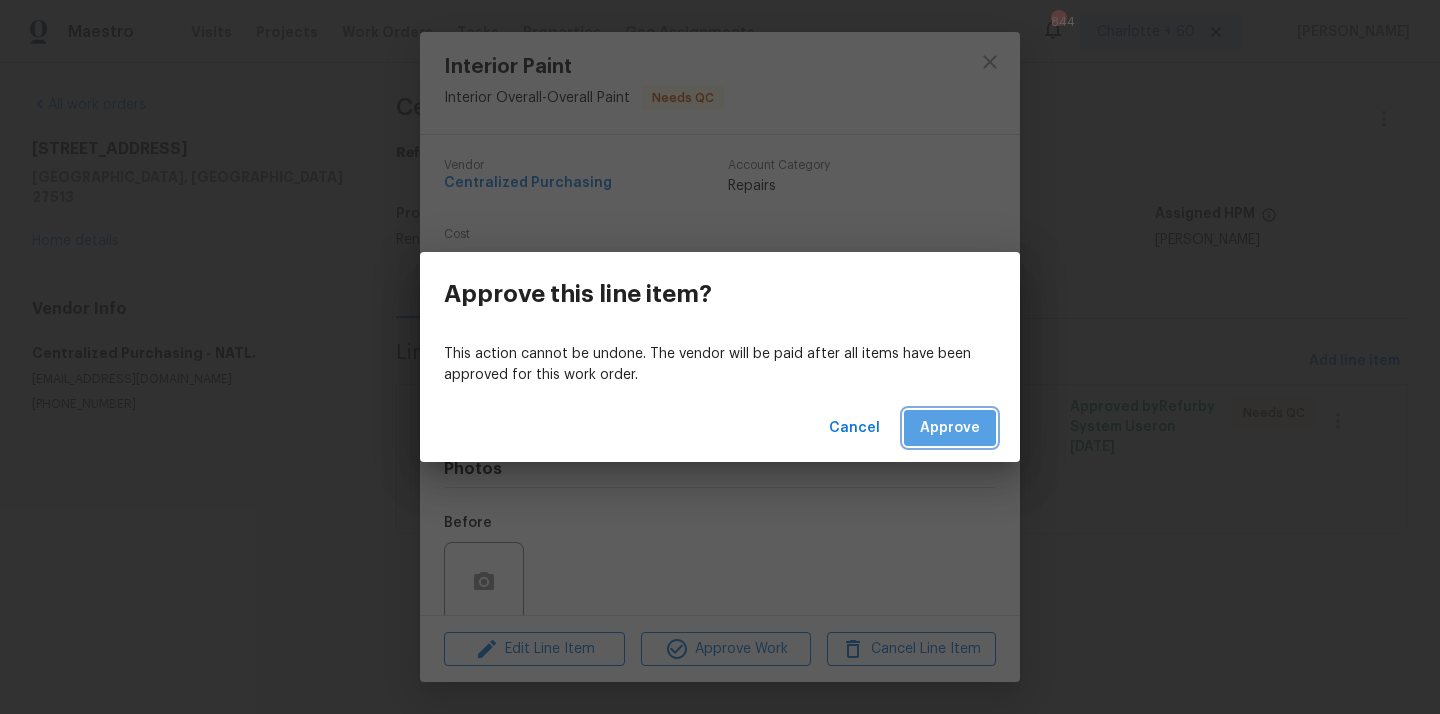 click on "Approve" at bounding box center (950, 428) 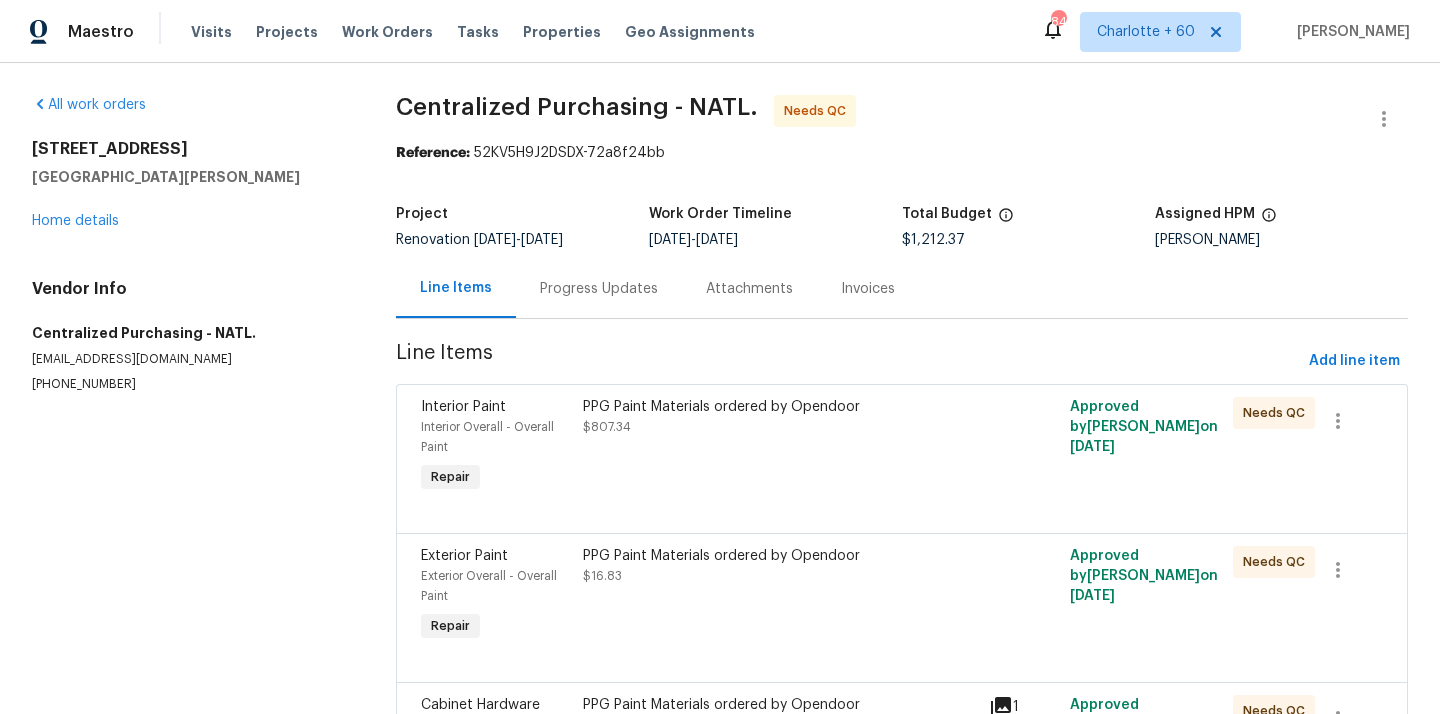 scroll, scrollTop: 0, scrollLeft: 0, axis: both 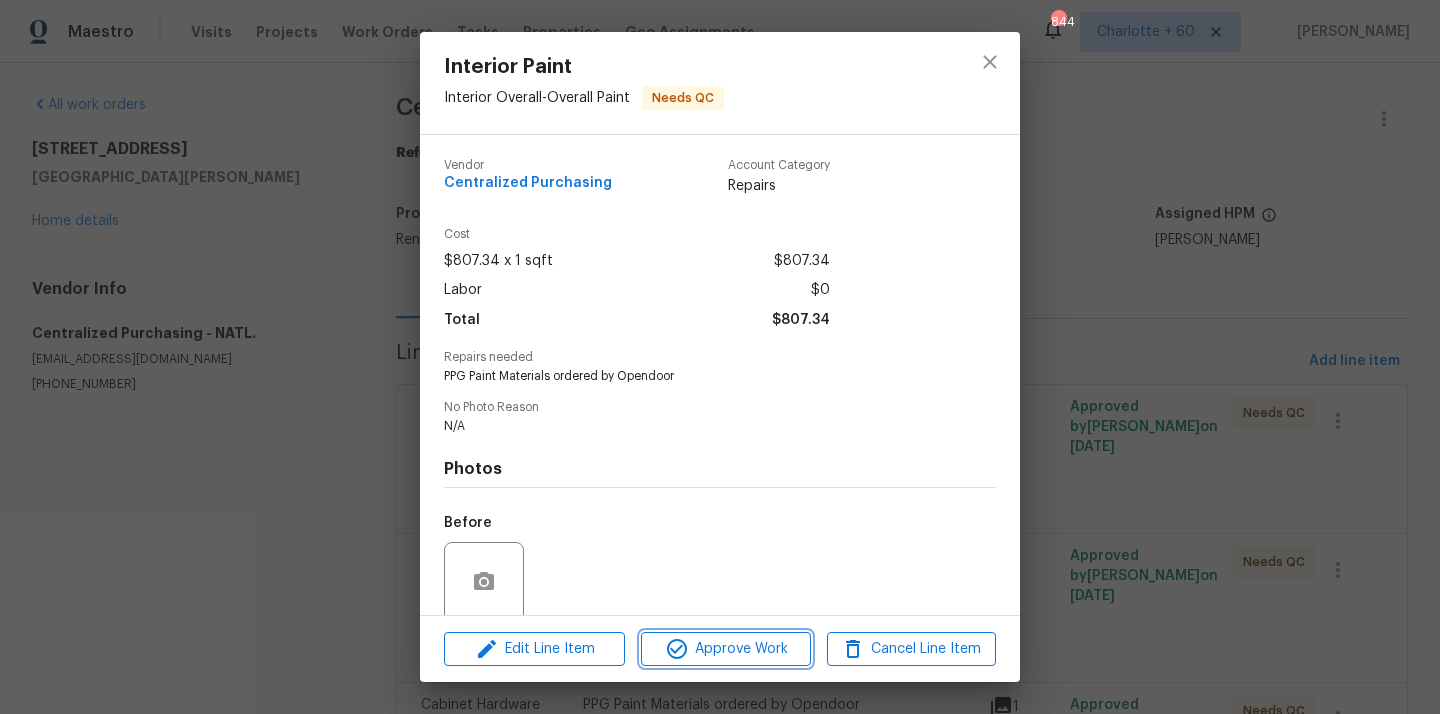 click on "Approve Work" at bounding box center (725, 649) 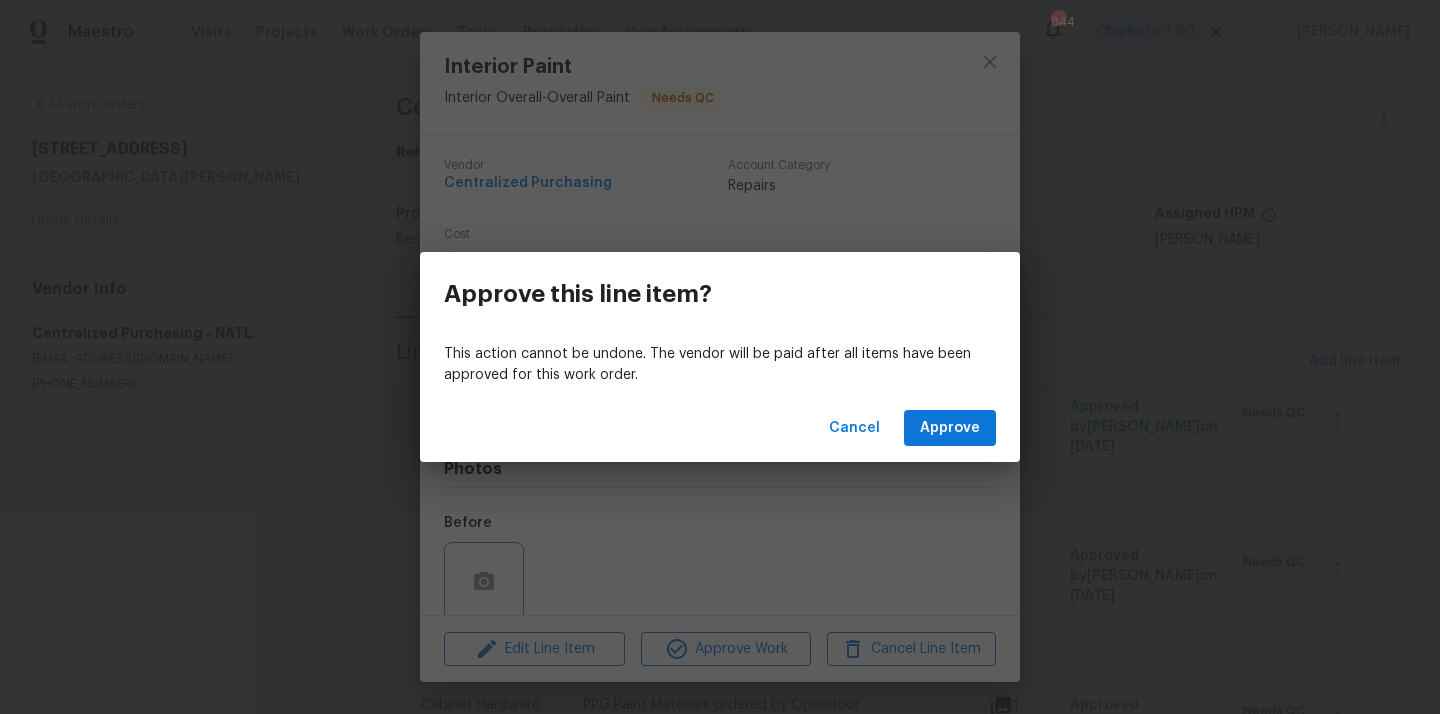 click on "Cancel Approve" at bounding box center (720, 428) 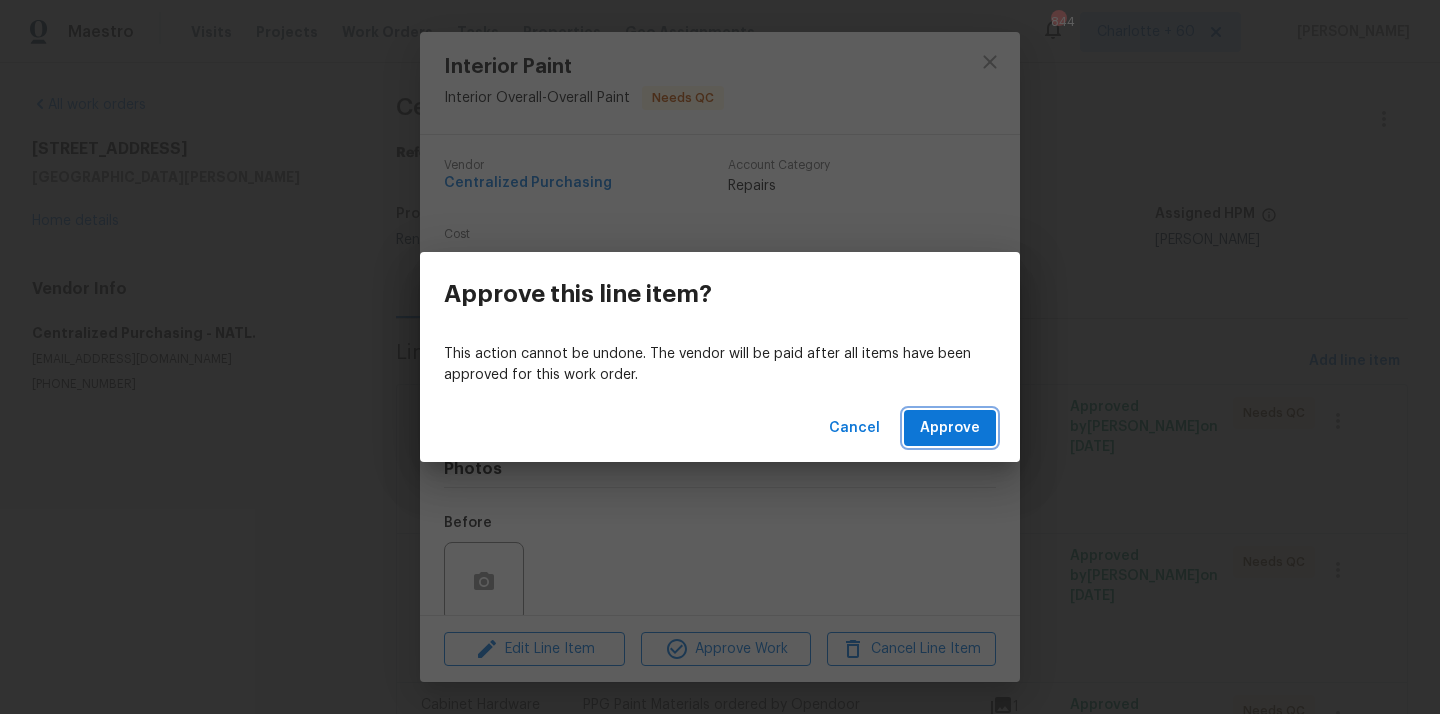 click on "Approve" at bounding box center (950, 428) 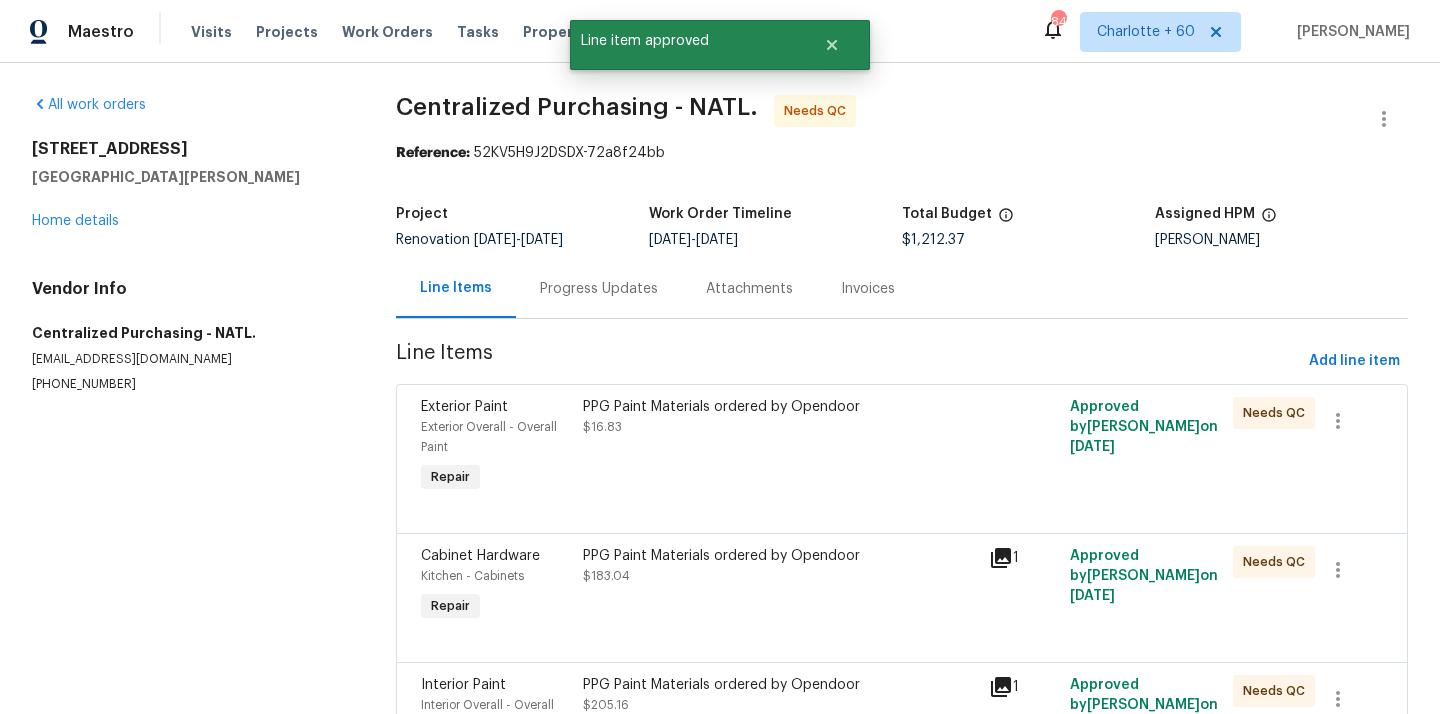click on "PPG Paint Materials ordered by Opendoor $16.83" at bounding box center (780, 447) 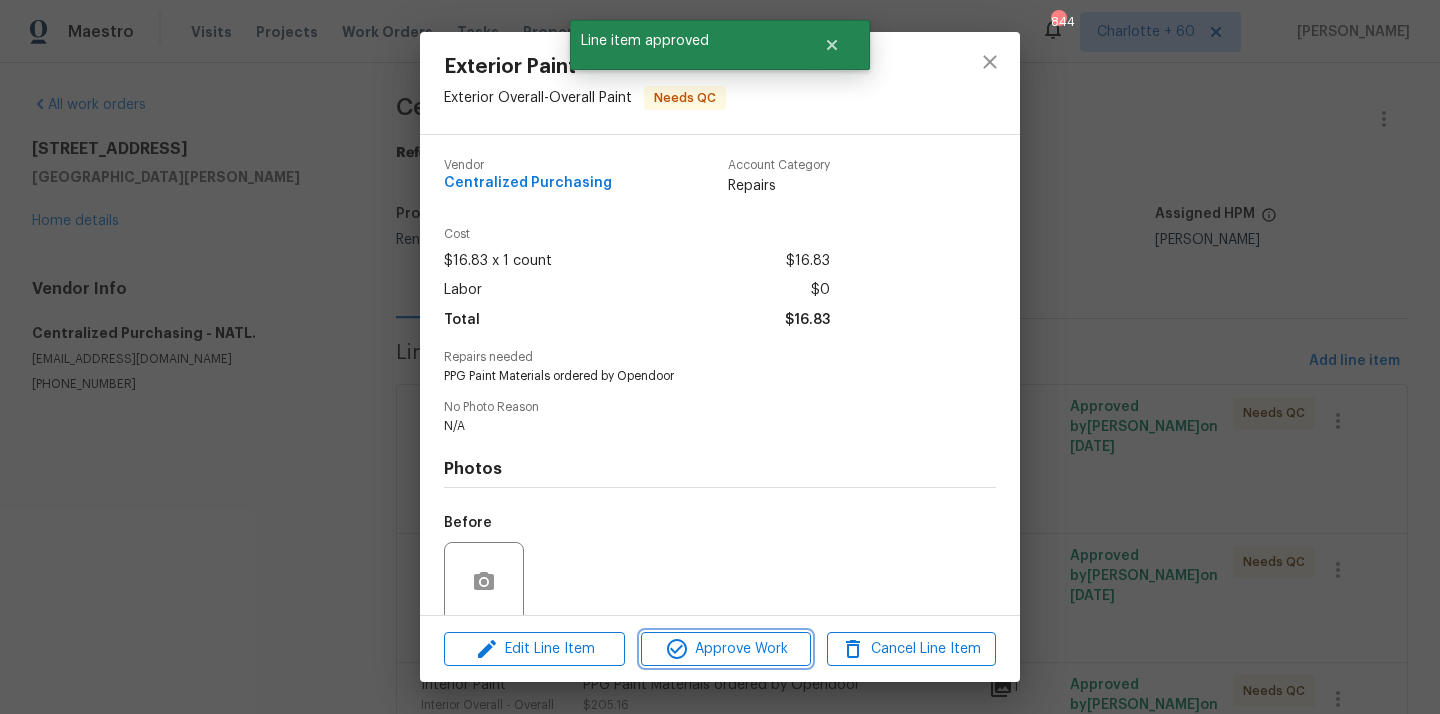click on "Approve Work" at bounding box center [725, 649] 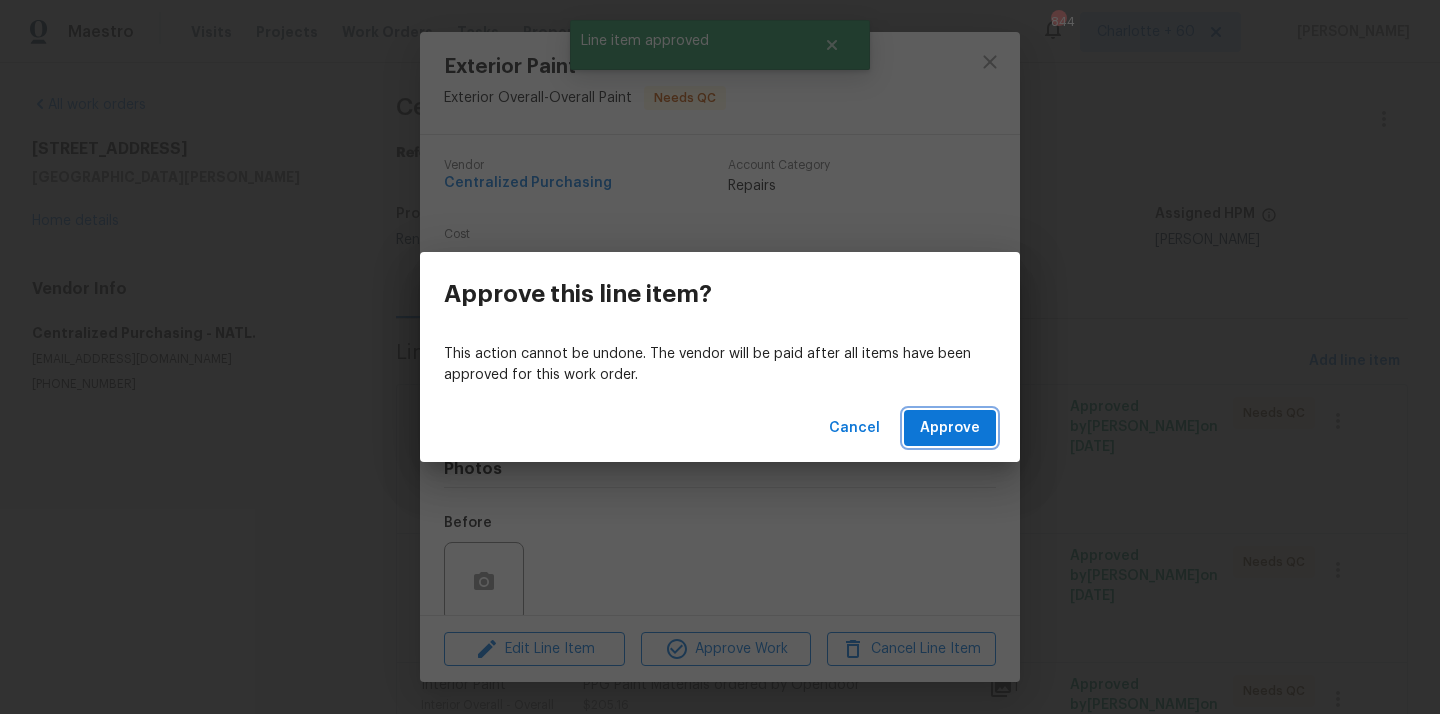 click on "Approve" at bounding box center (950, 428) 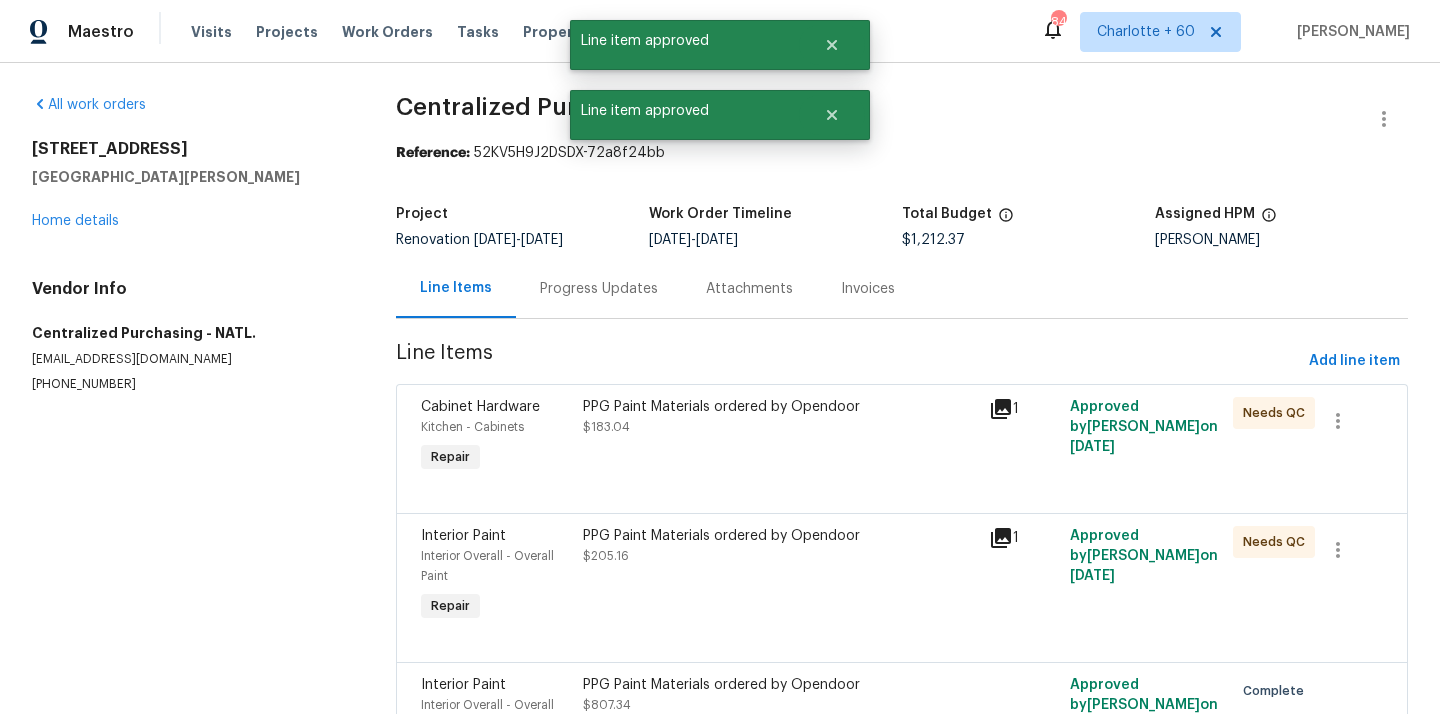 click at bounding box center (902, 489) 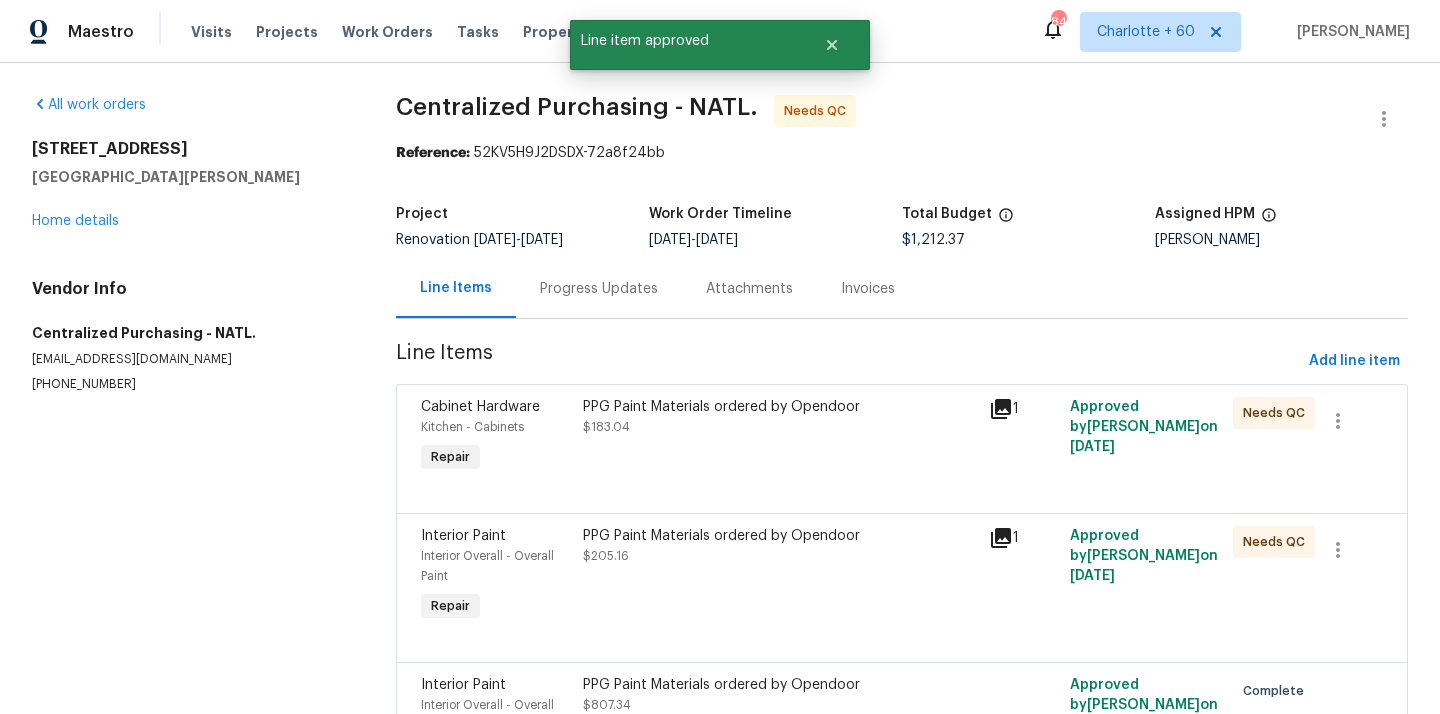 click on "PPG Paint Materials ordered by Opendoor $183.04" at bounding box center [780, 437] 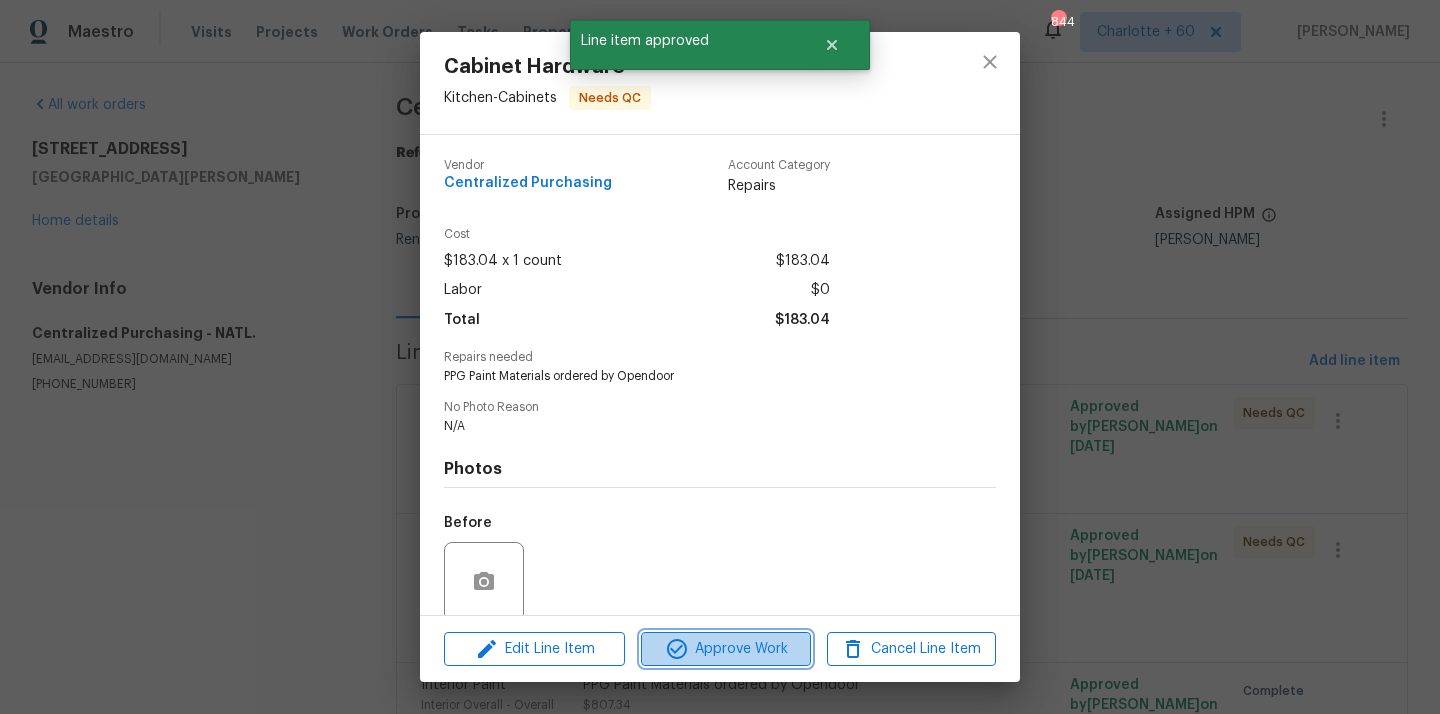 click on "Approve Work" at bounding box center [725, 649] 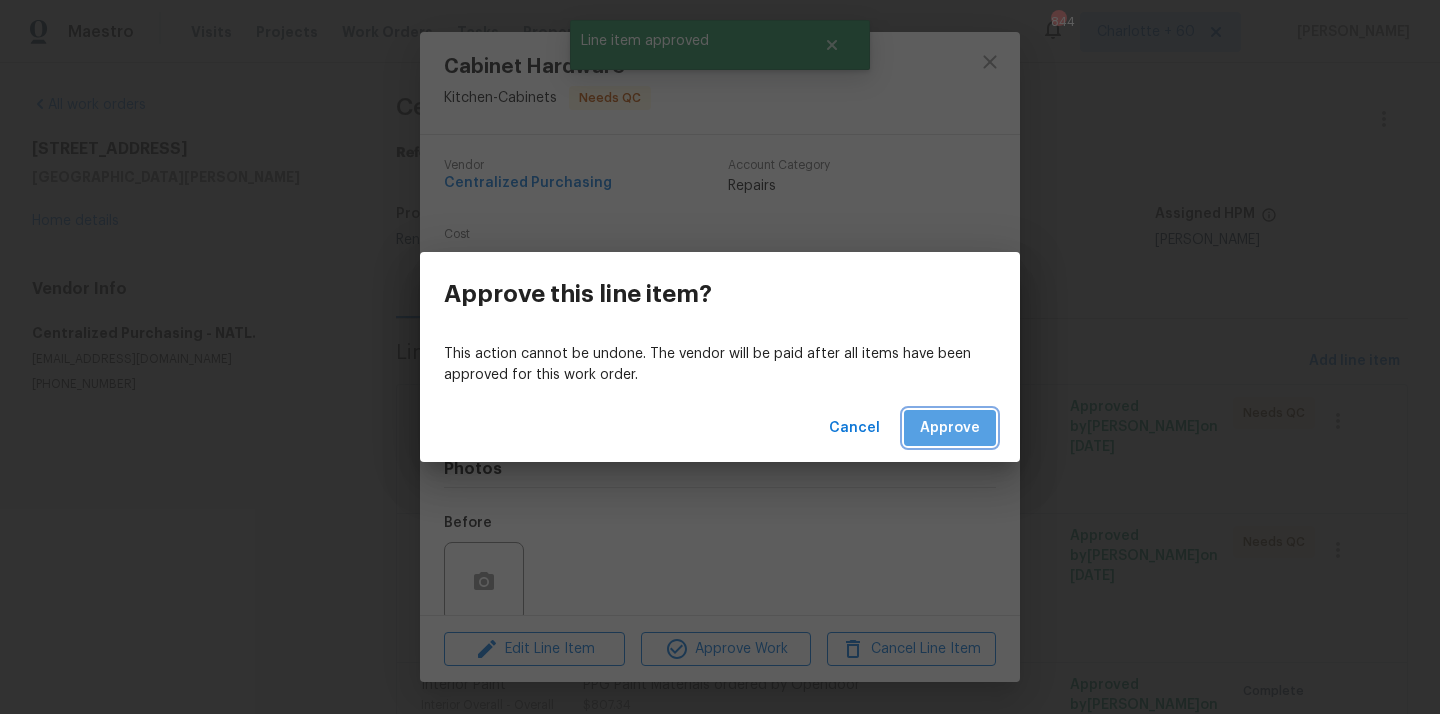 click on "Approve" at bounding box center (950, 428) 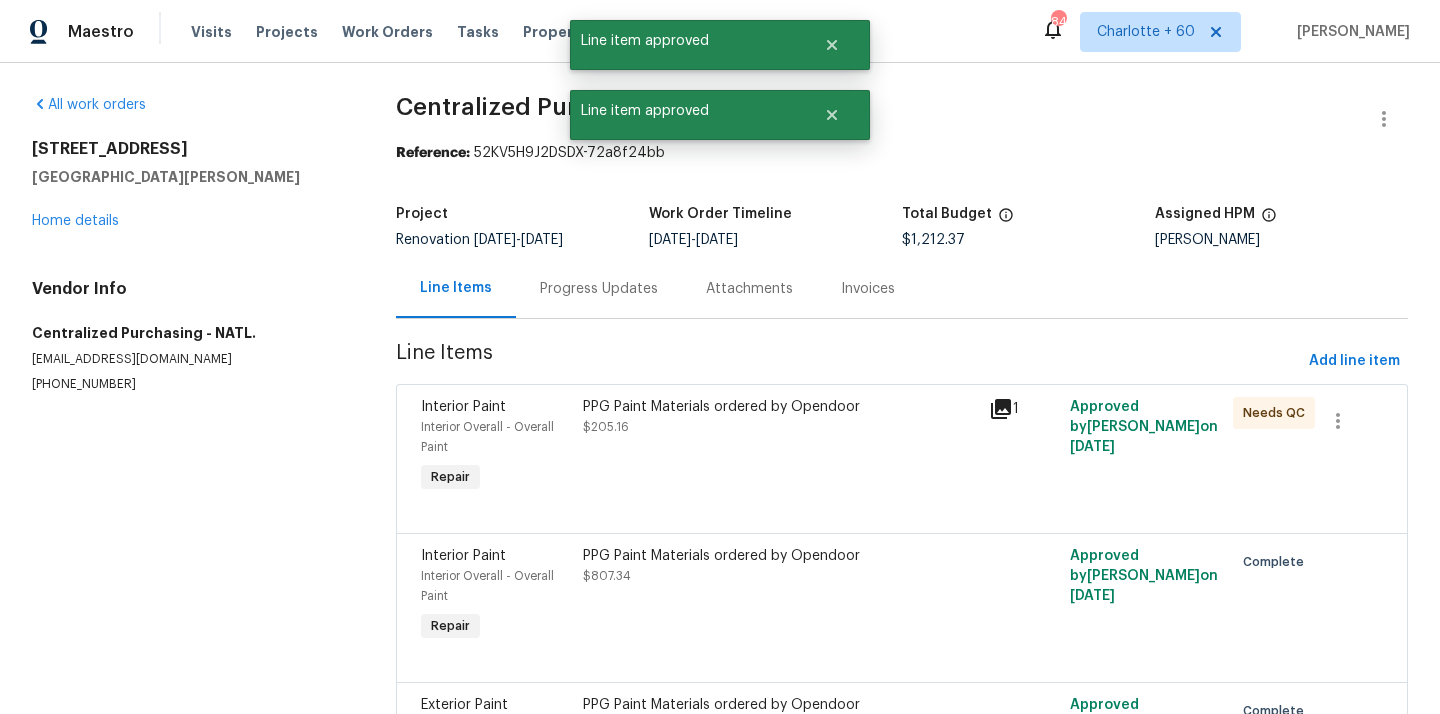 click on "PPG Paint Materials ordered by Opendoor $205.16" at bounding box center (780, 447) 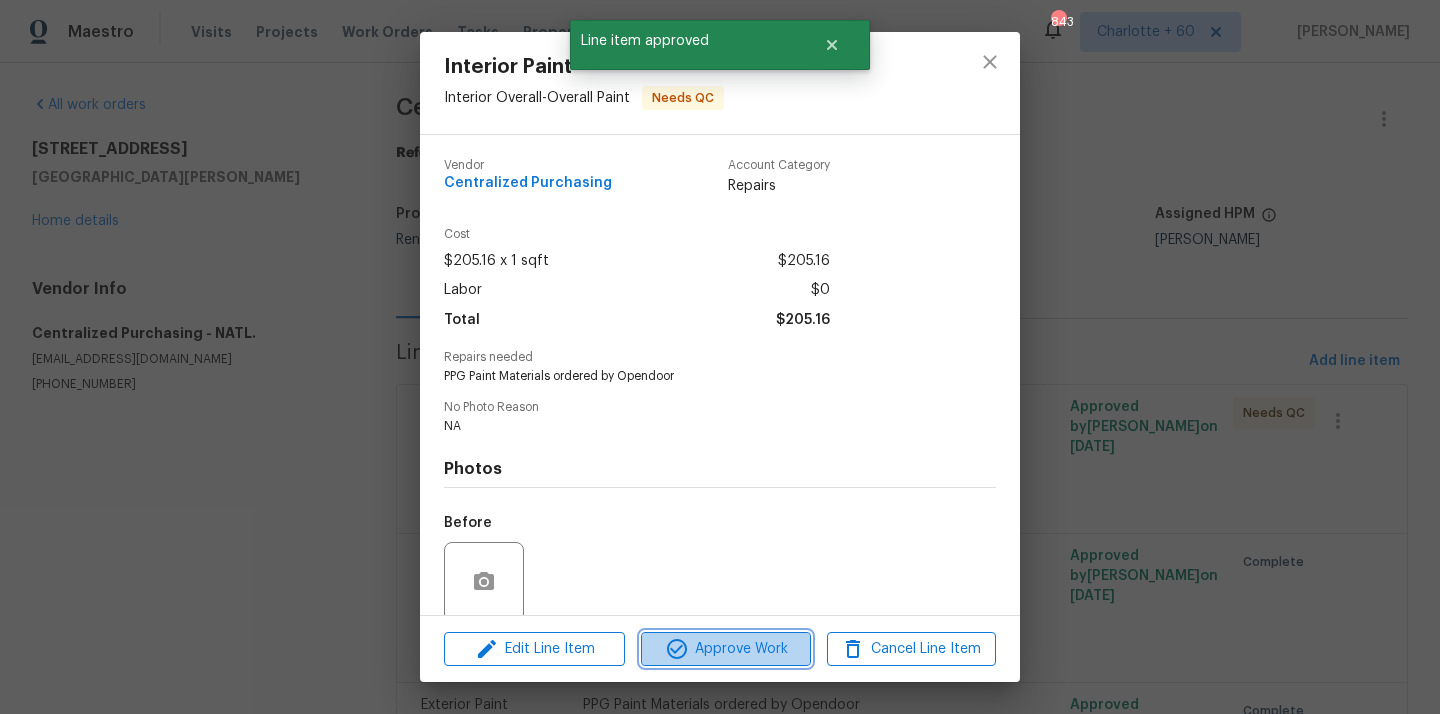 click on "Approve Work" at bounding box center [725, 649] 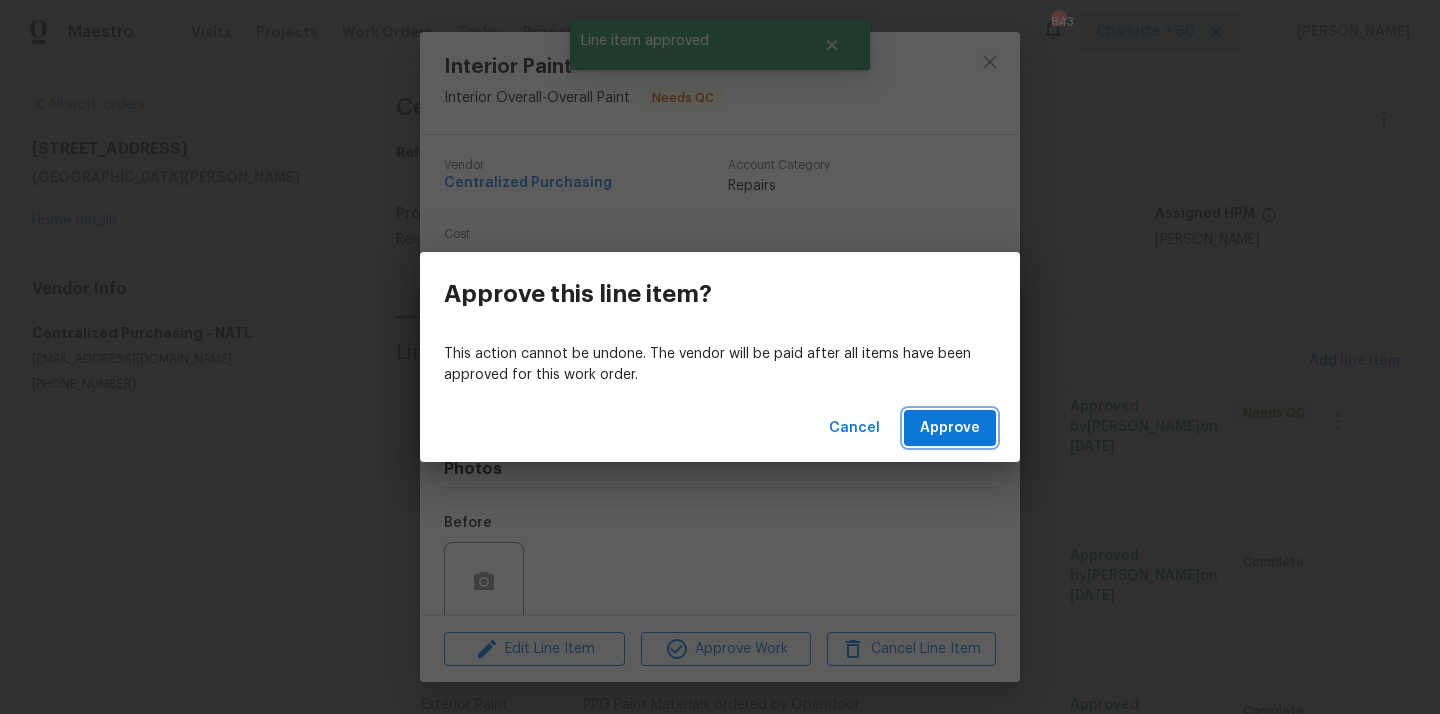 click on "Approve" at bounding box center [950, 428] 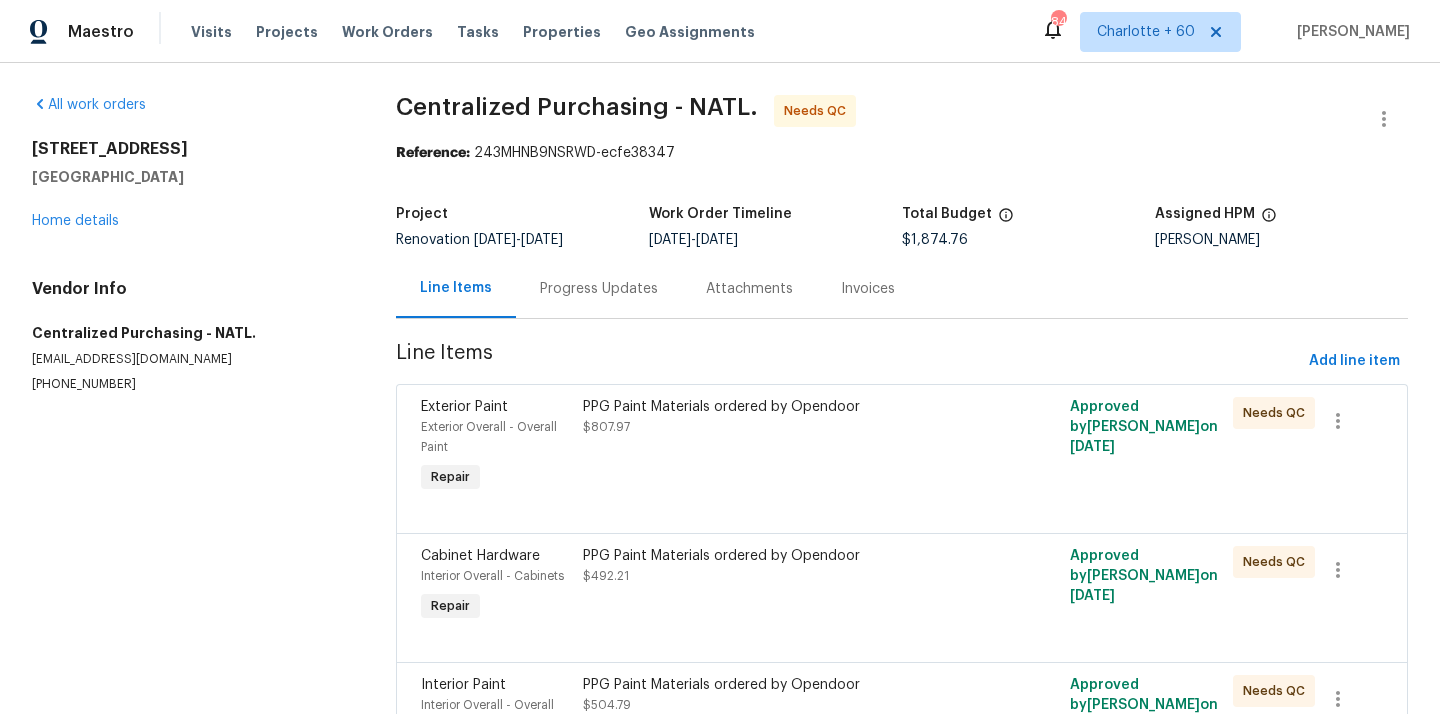 scroll, scrollTop: 0, scrollLeft: 0, axis: both 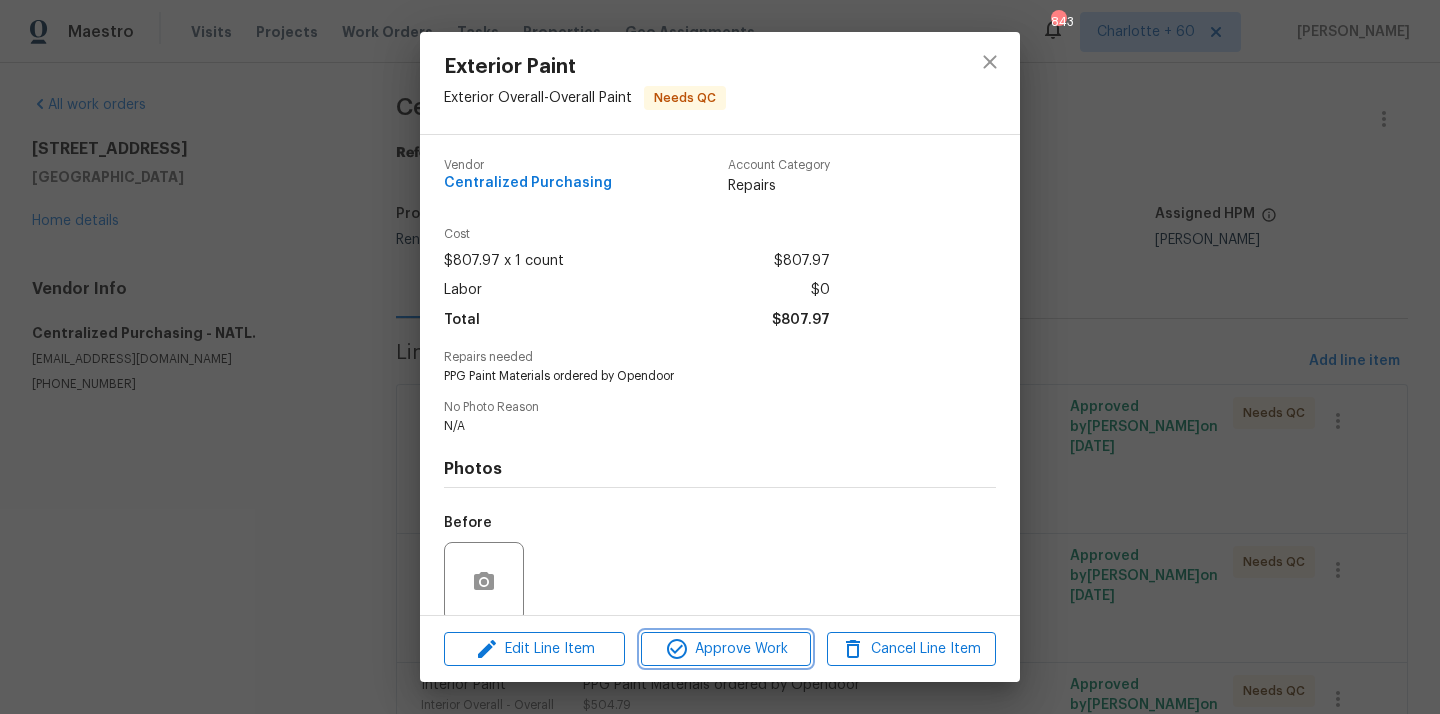 click on "Approve Work" at bounding box center (725, 649) 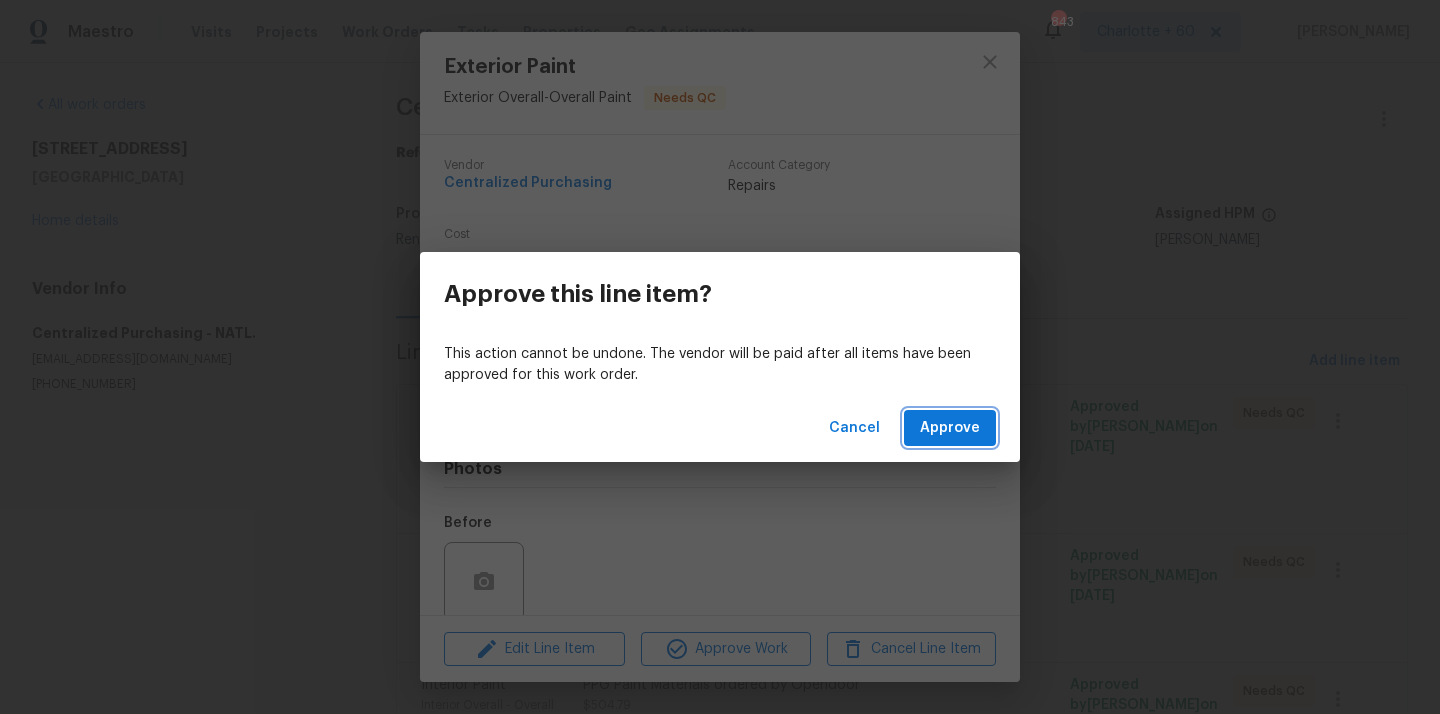click on "Approve" at bounding box center (950, 428) 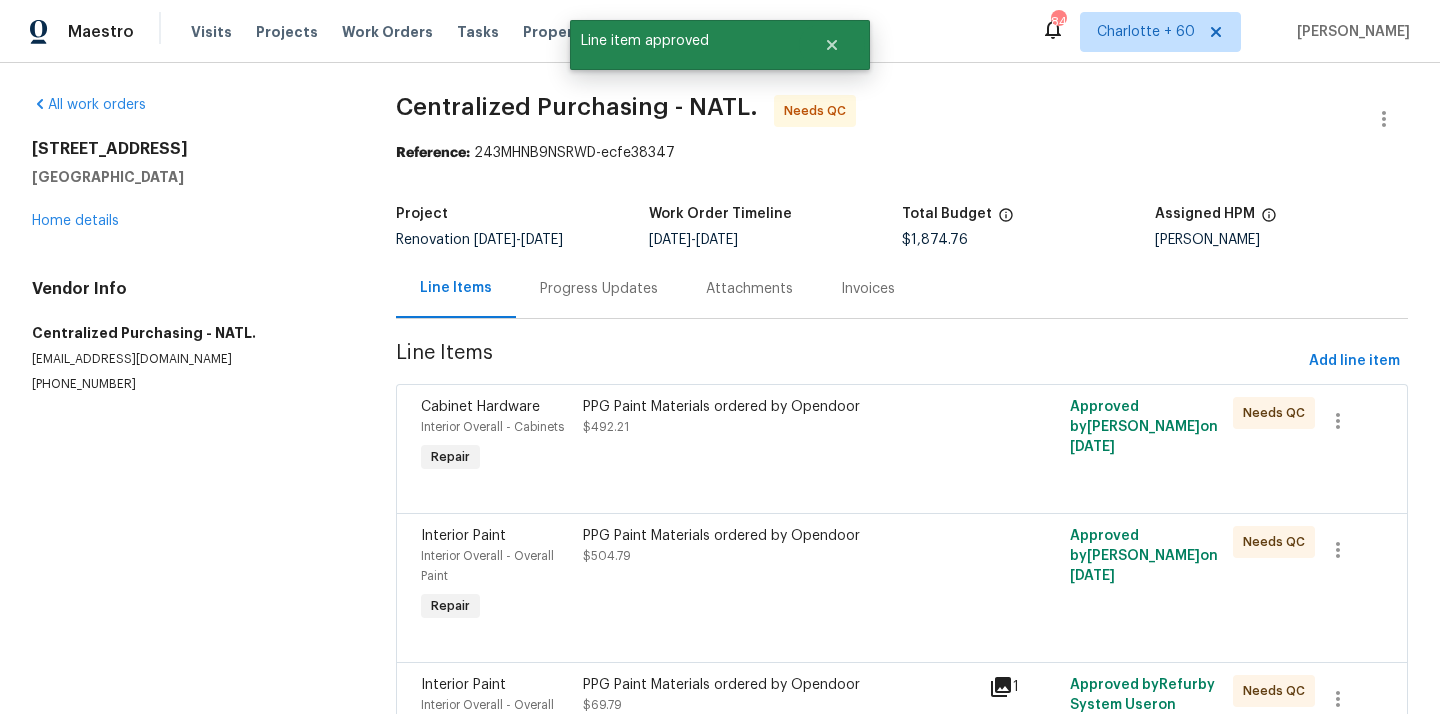 click at bounding box center (902, 489) 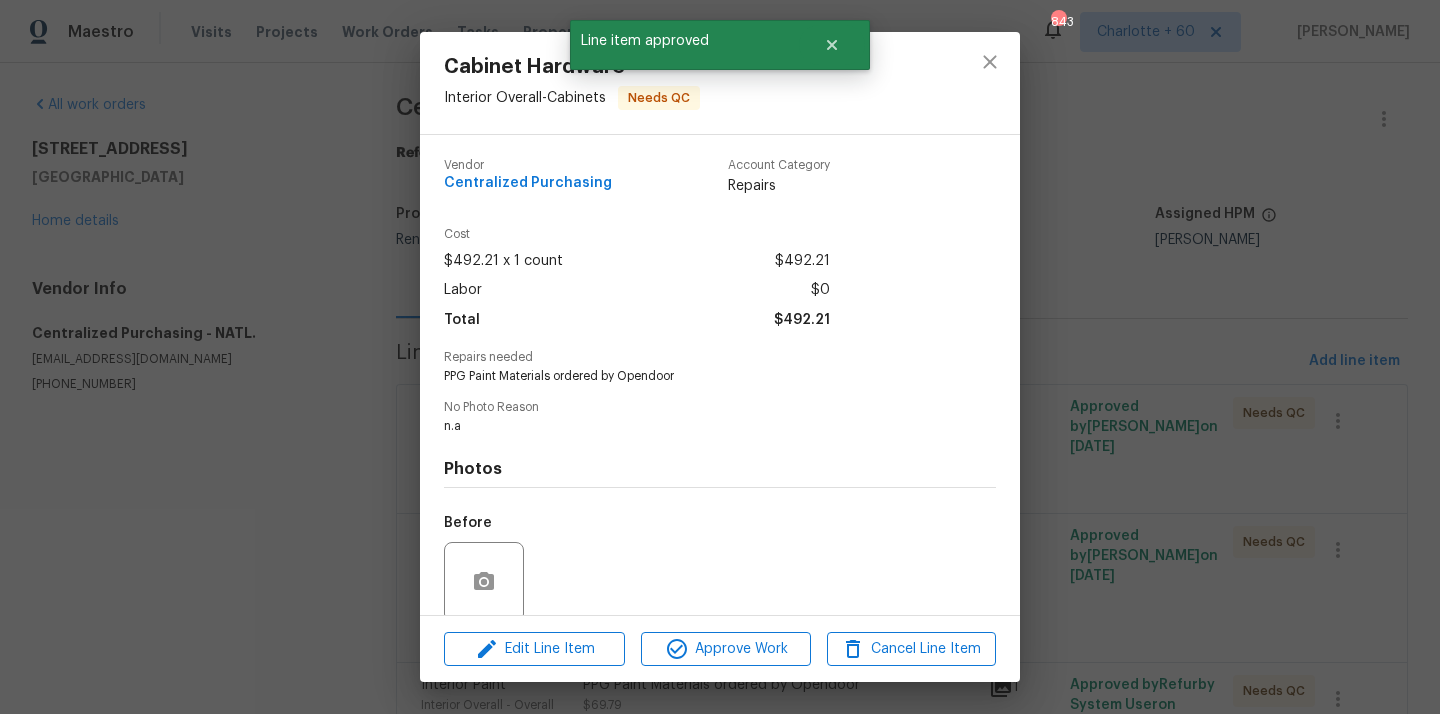 click on "Edit Line Item  Approve Work  Cancel Line Item" at bounding box center (720, 649) 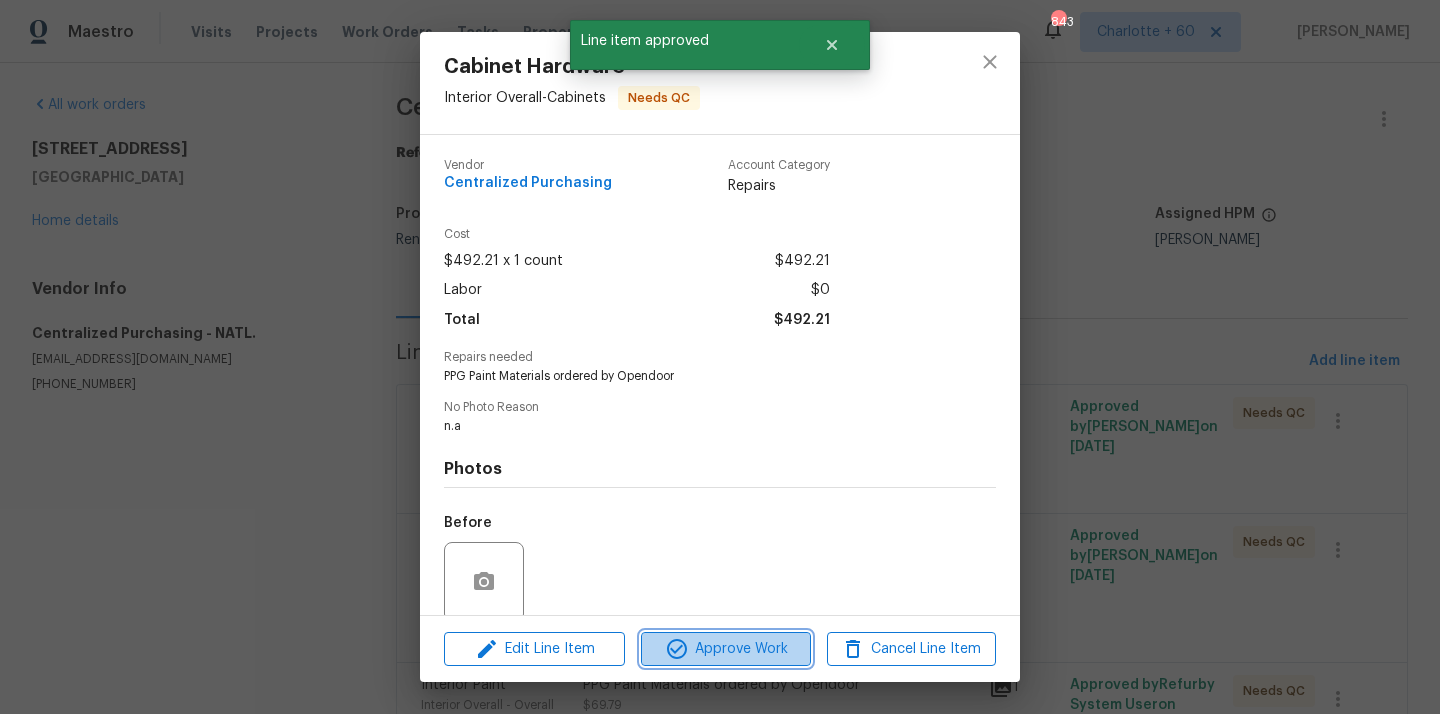 click on "Approve Work" at bounding box center (725, 649) 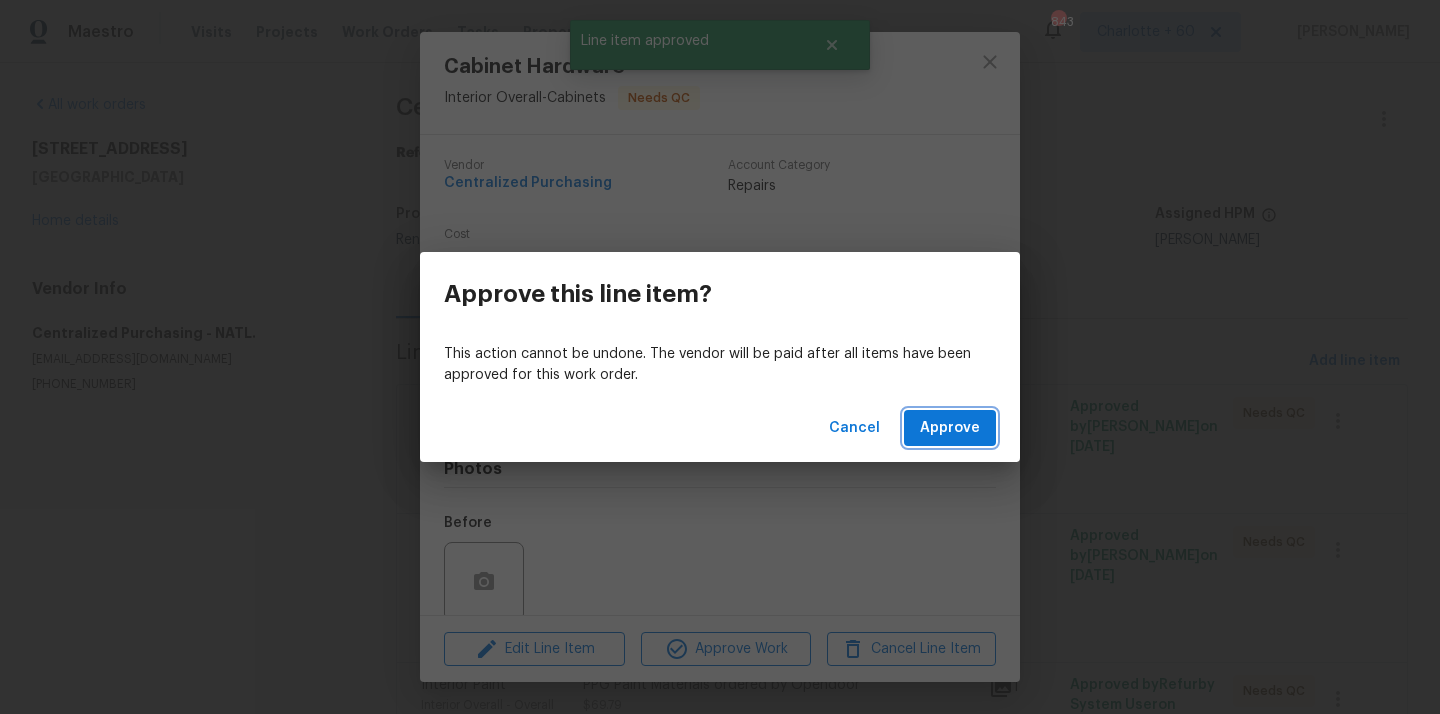 click on "Approve" at bounding box center (950, 428) 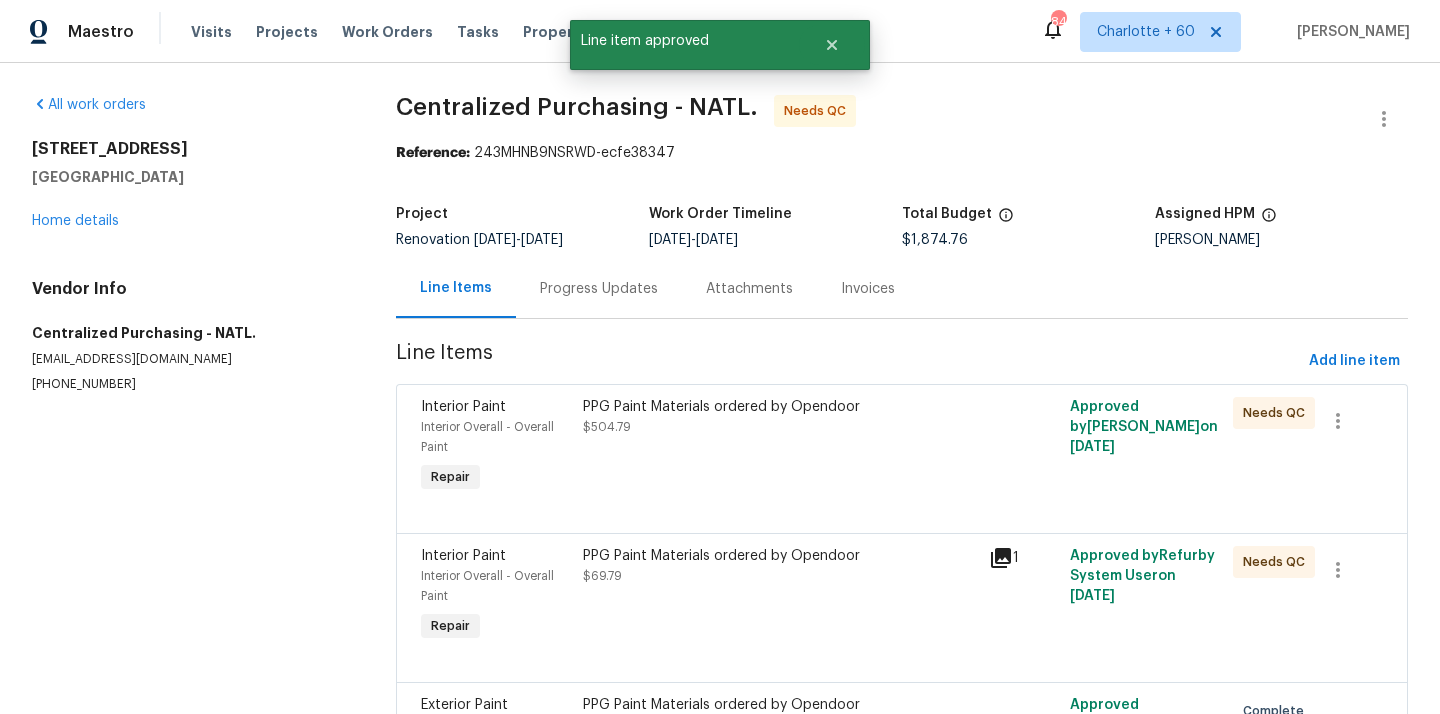 click on "PPG Paint Materials ordered by Opendoor $504.79" at bounding box center (780, 447) 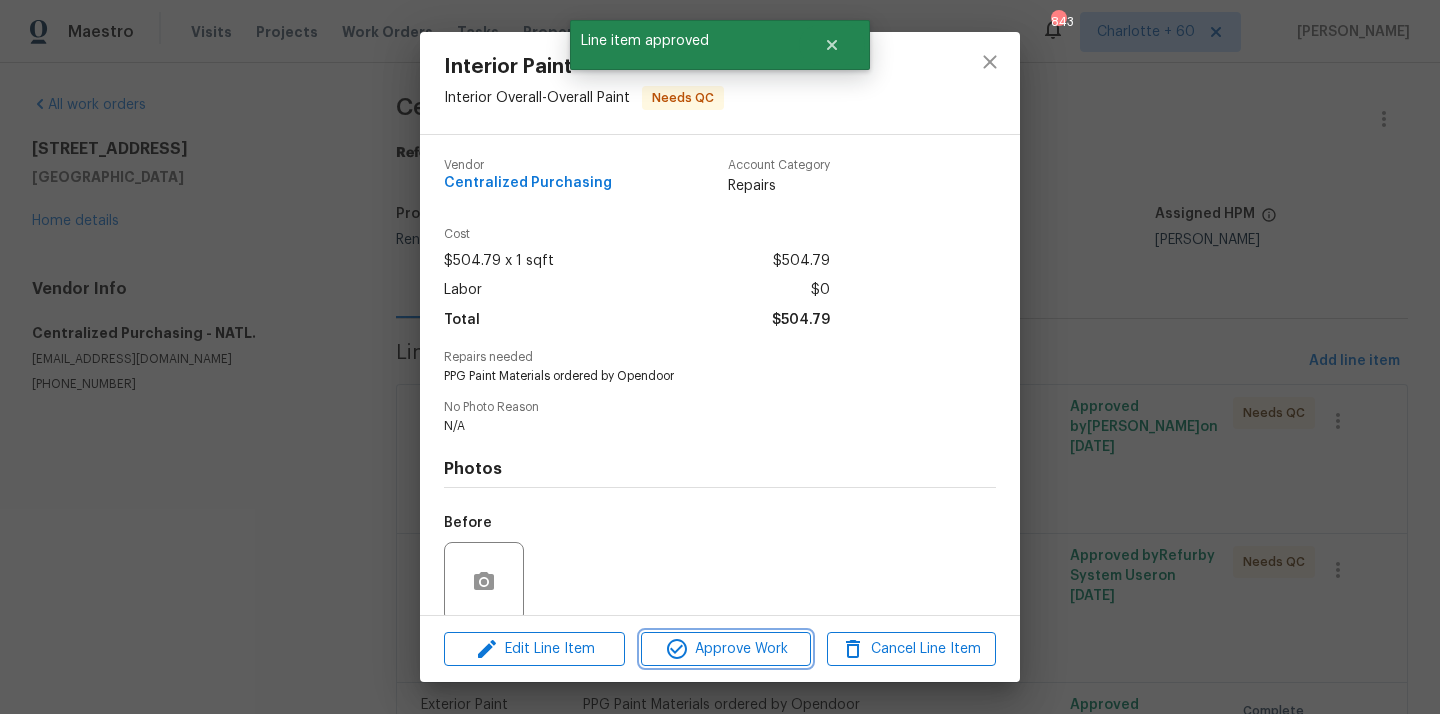 click on "Edit Line Item  Approve Work  Cancel Line Item" at bounding box center [720, 649] 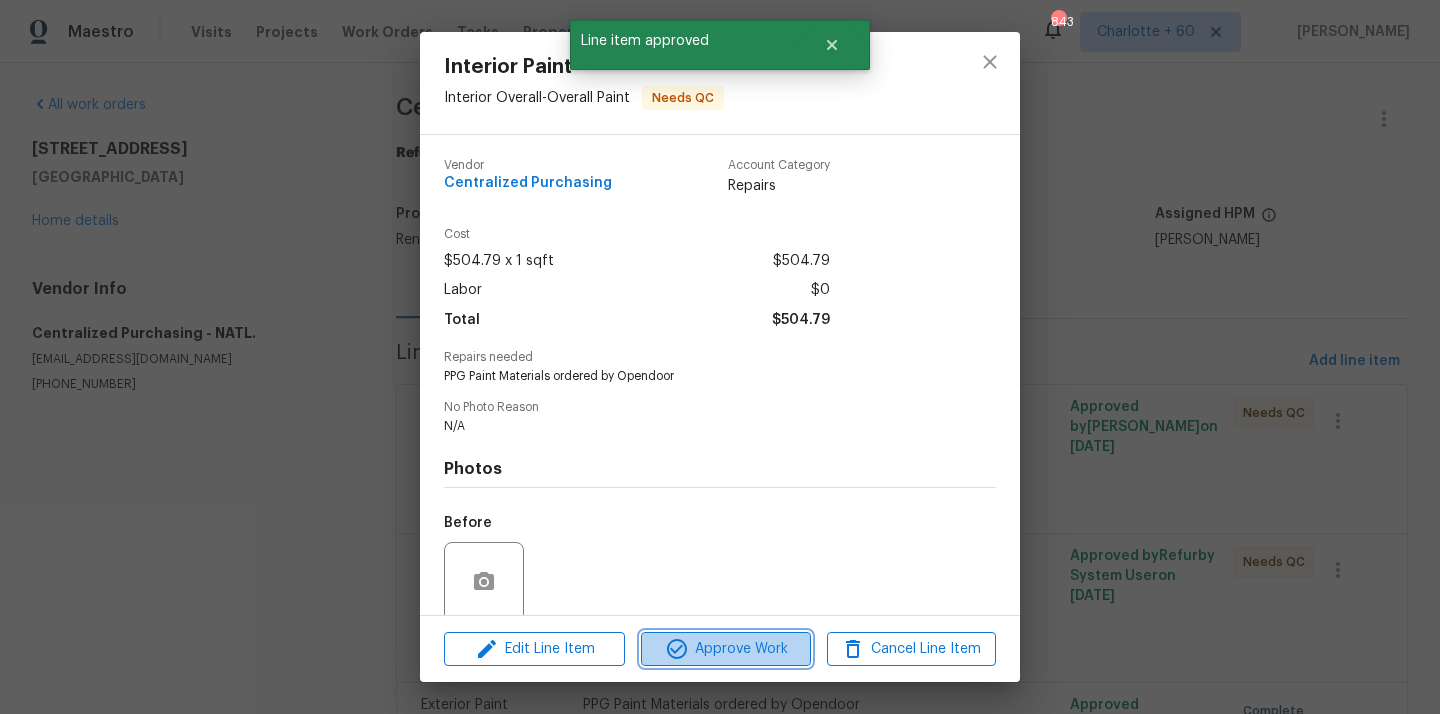 click on "Approve Work" at bounding box center [725, 649] 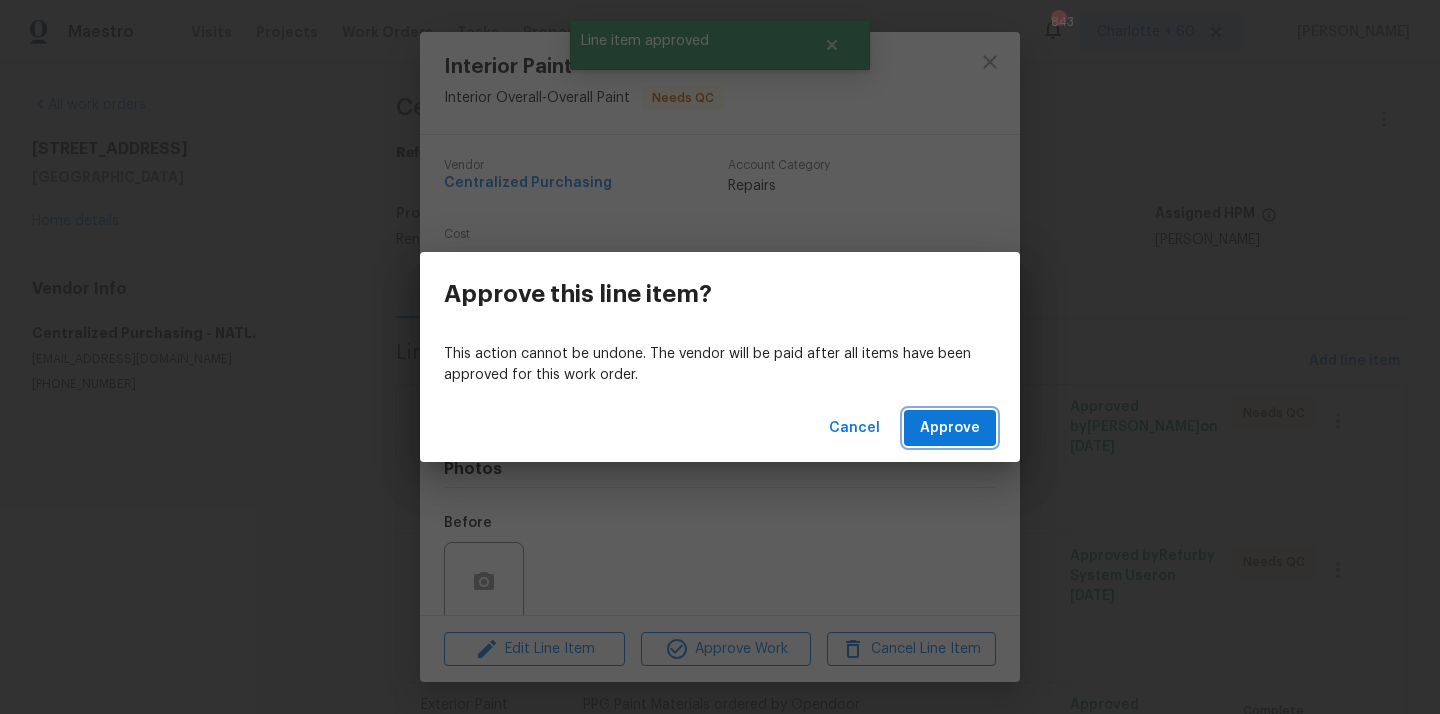 click on "Approve" at bounding box center (950, 428) 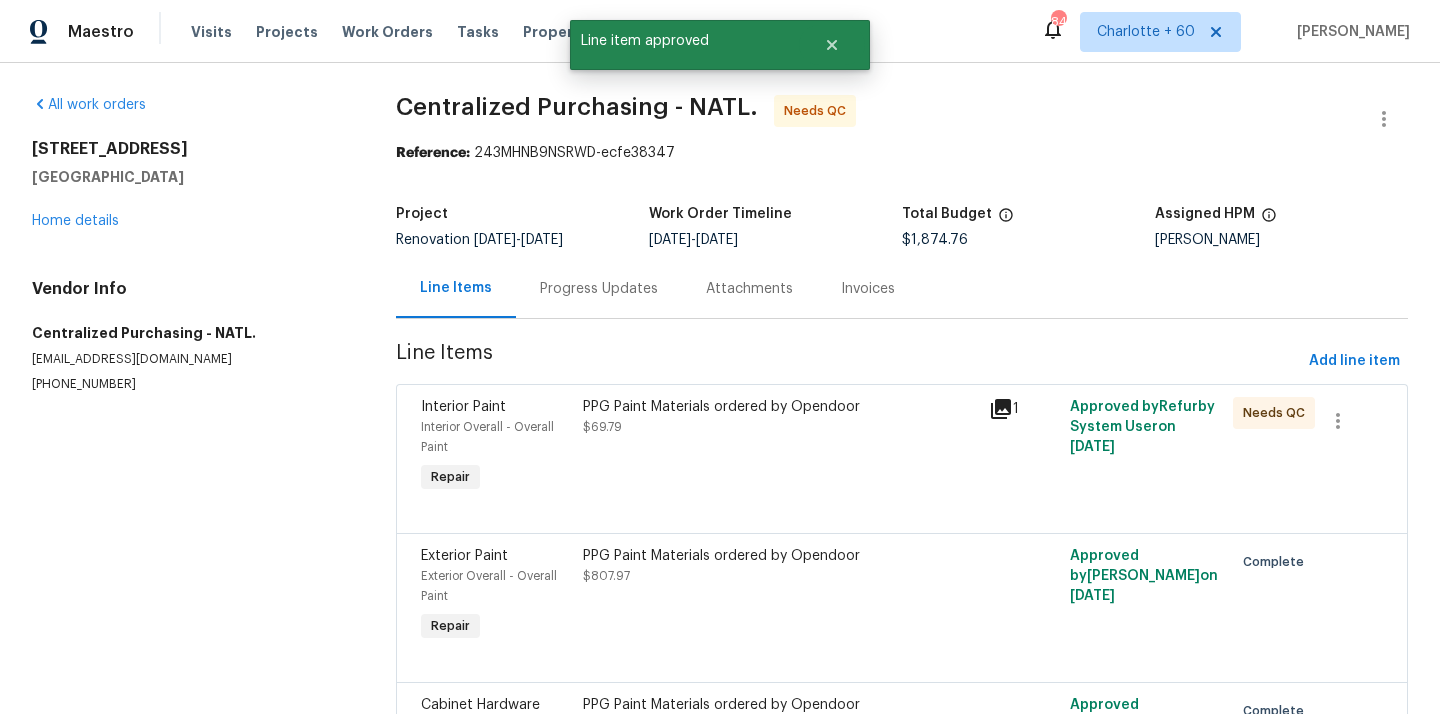 click on "PPG Paint Materials ordered by Opendoor $69.79" at bounding box center (780, 447) 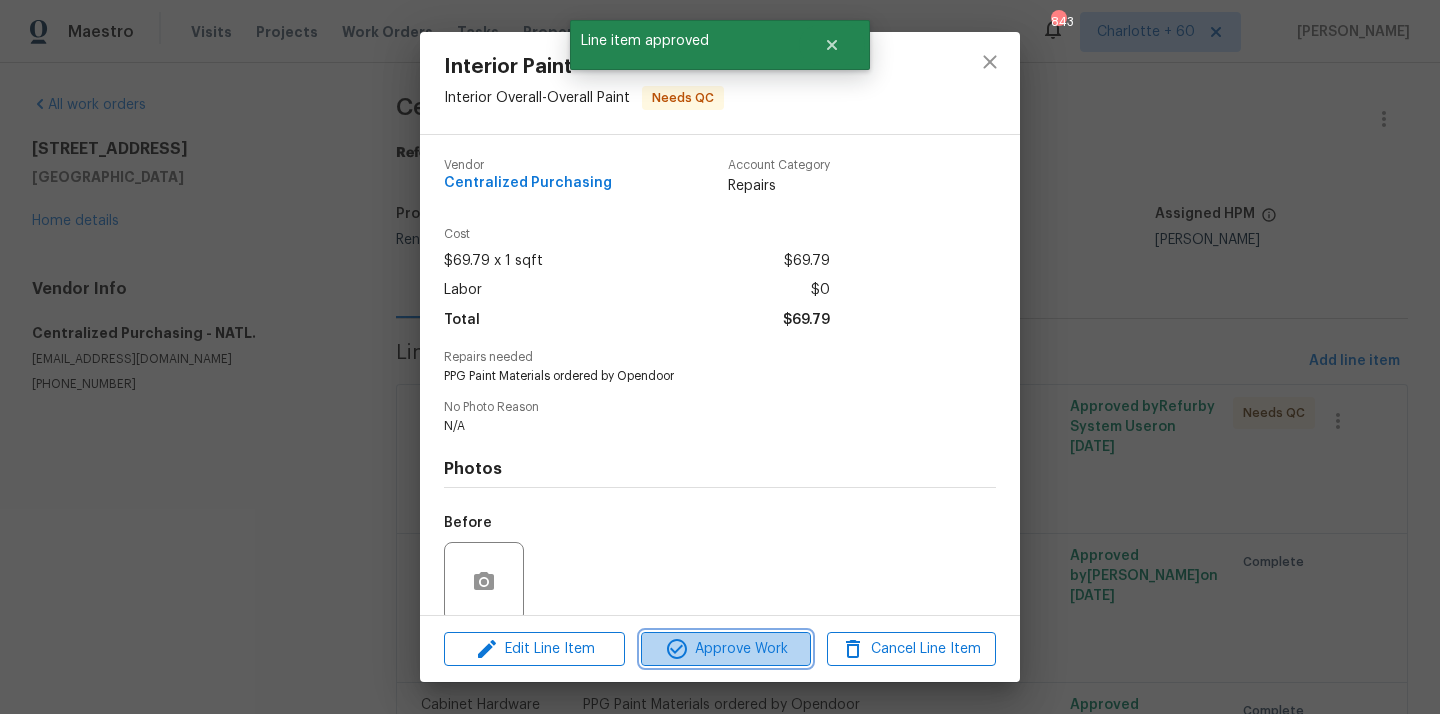 click on "Approve Work" at bounding box center [725, 649] 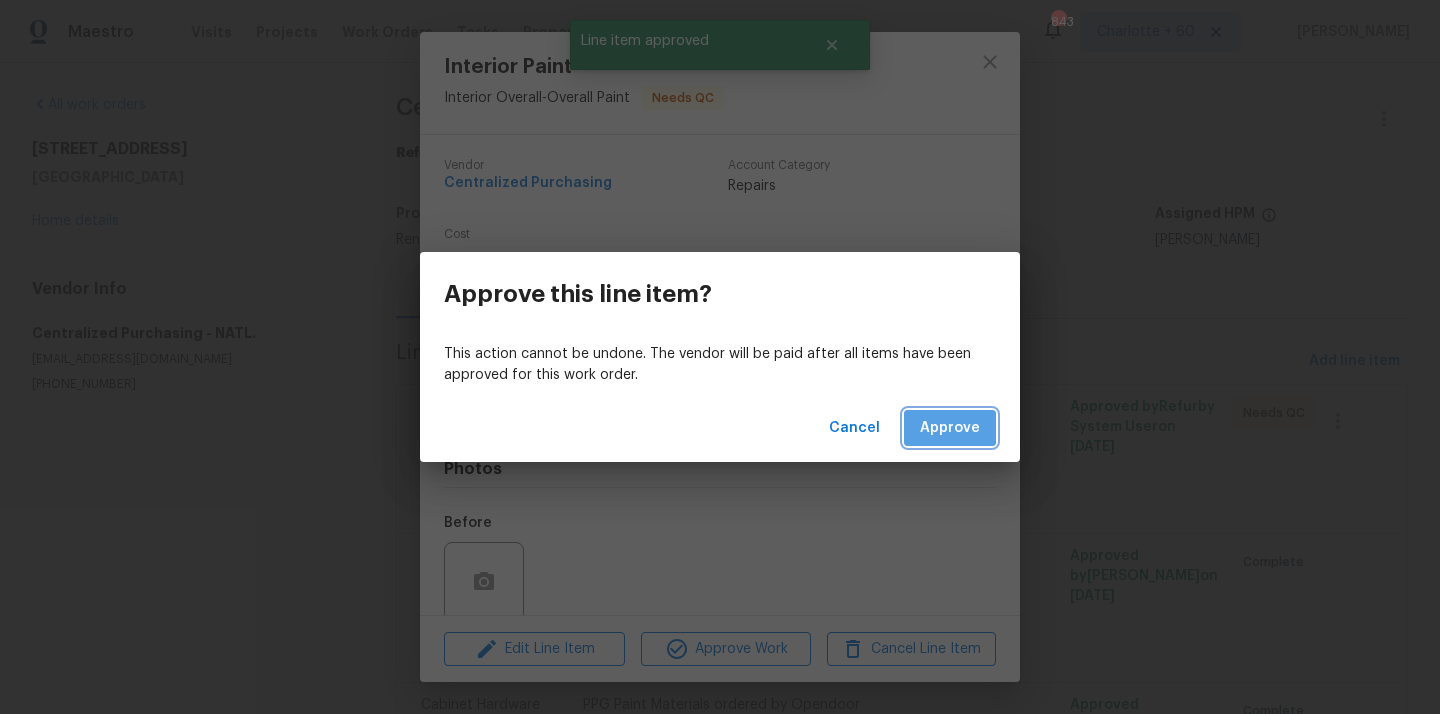 click on "Approve" at bounding box center (950, 428) 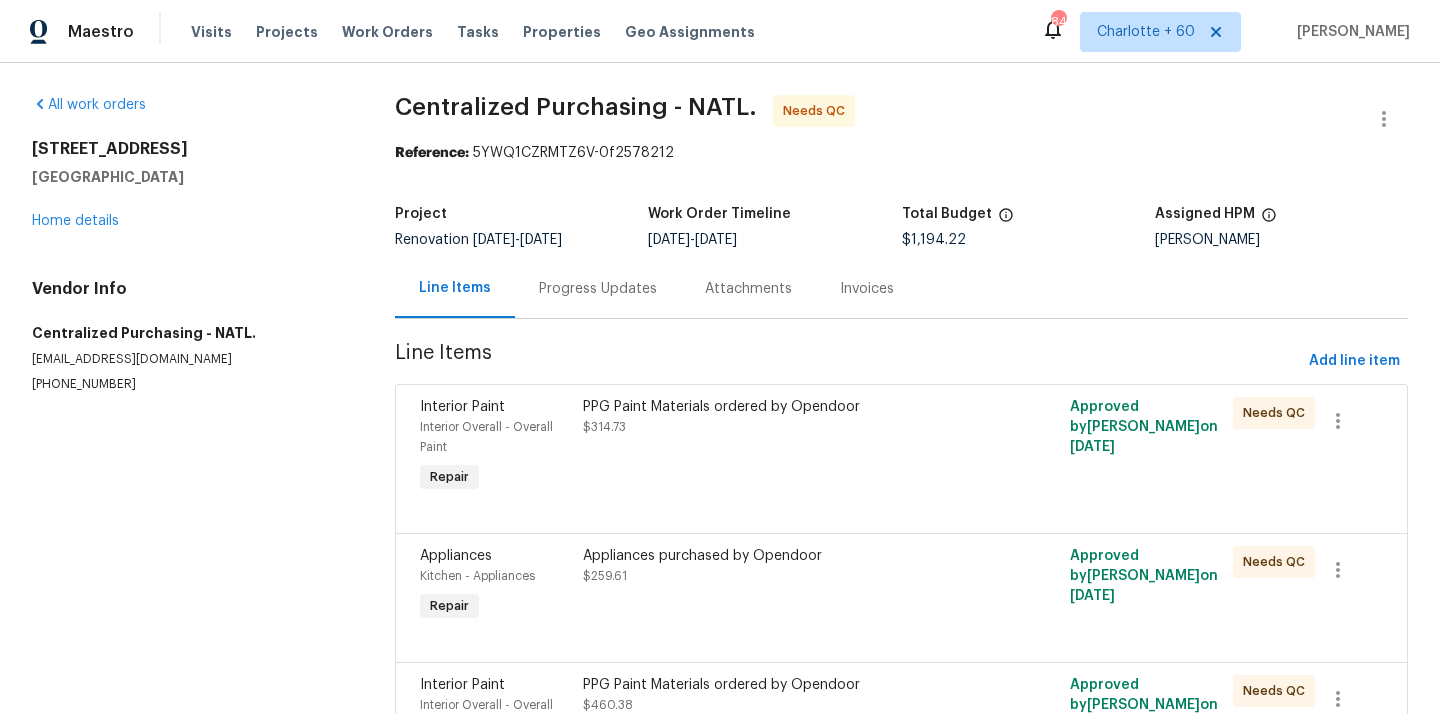 scroll, scrollTop: 0, scrollLeft: 0, axis: both 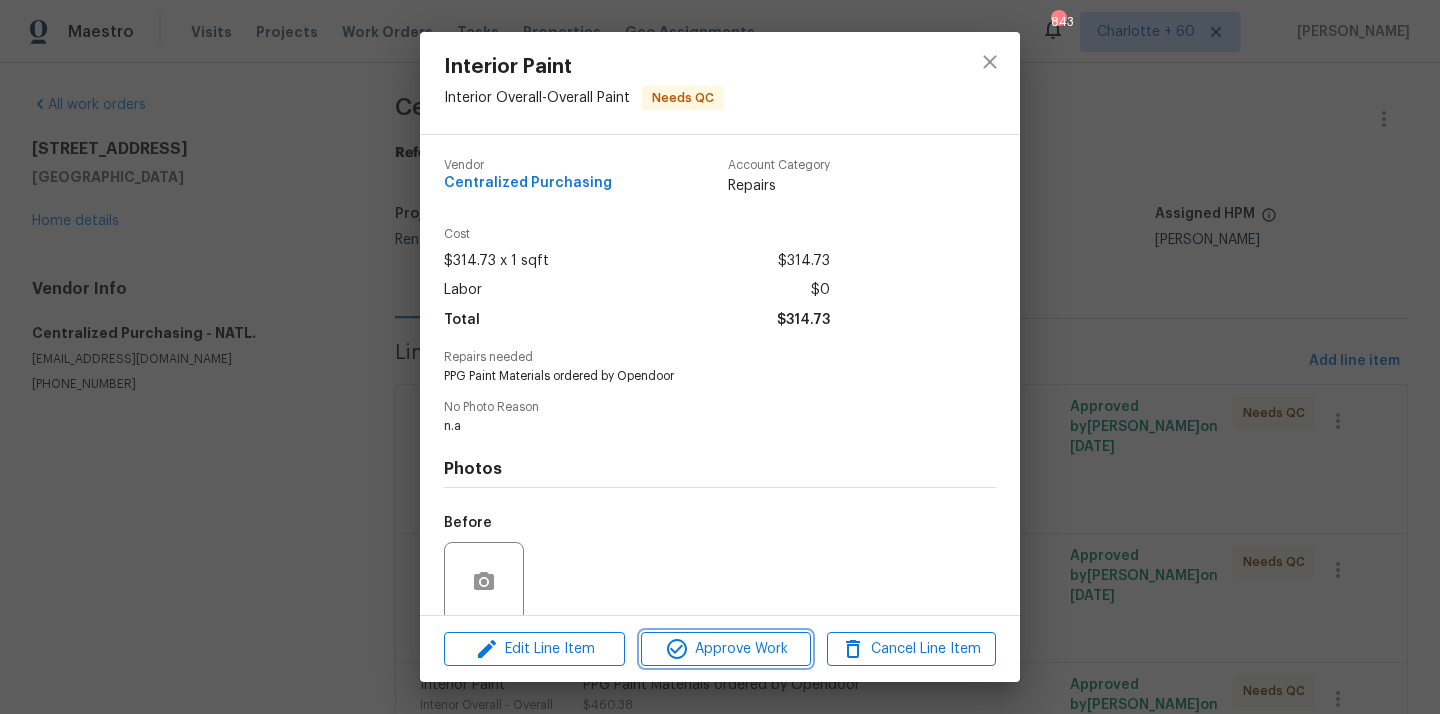 click on "Approve Work" at bounding box center [725, 649] 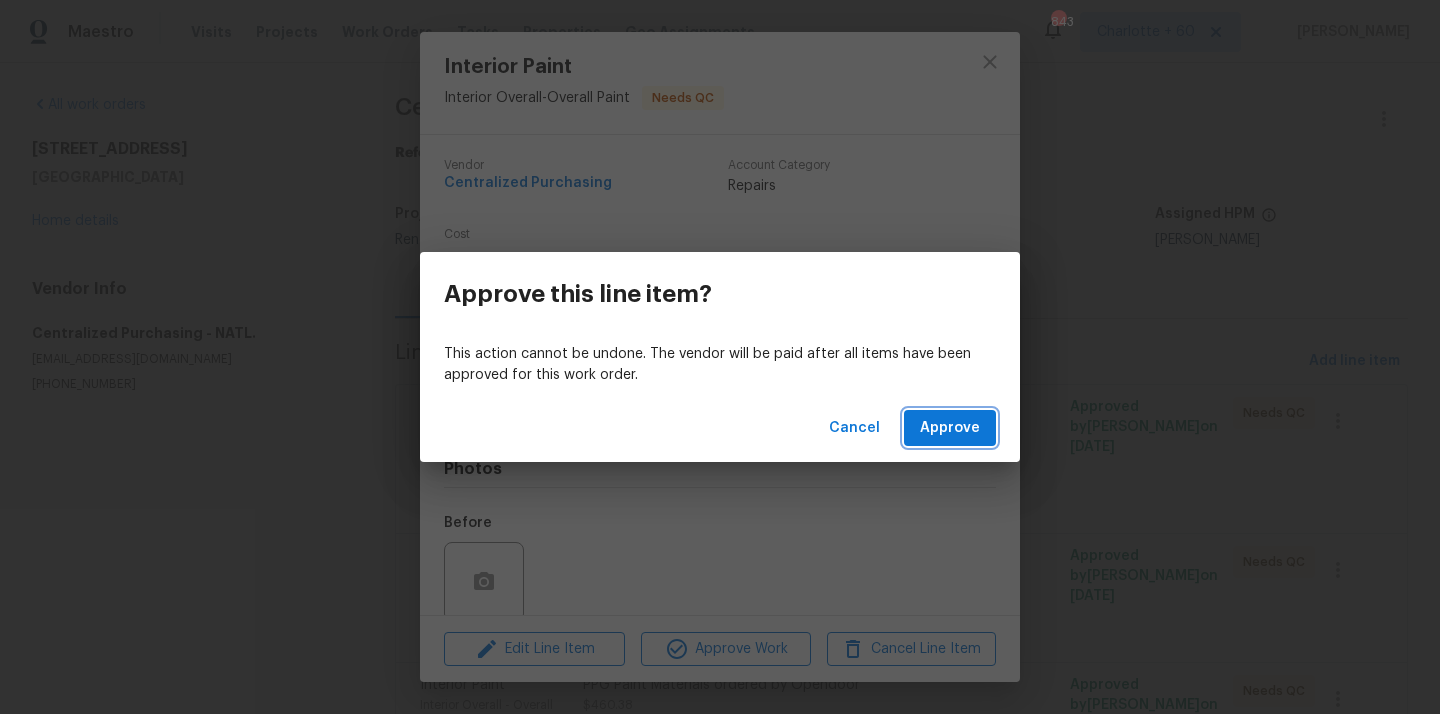 click on "Approve" at bounding box center (950, 428) 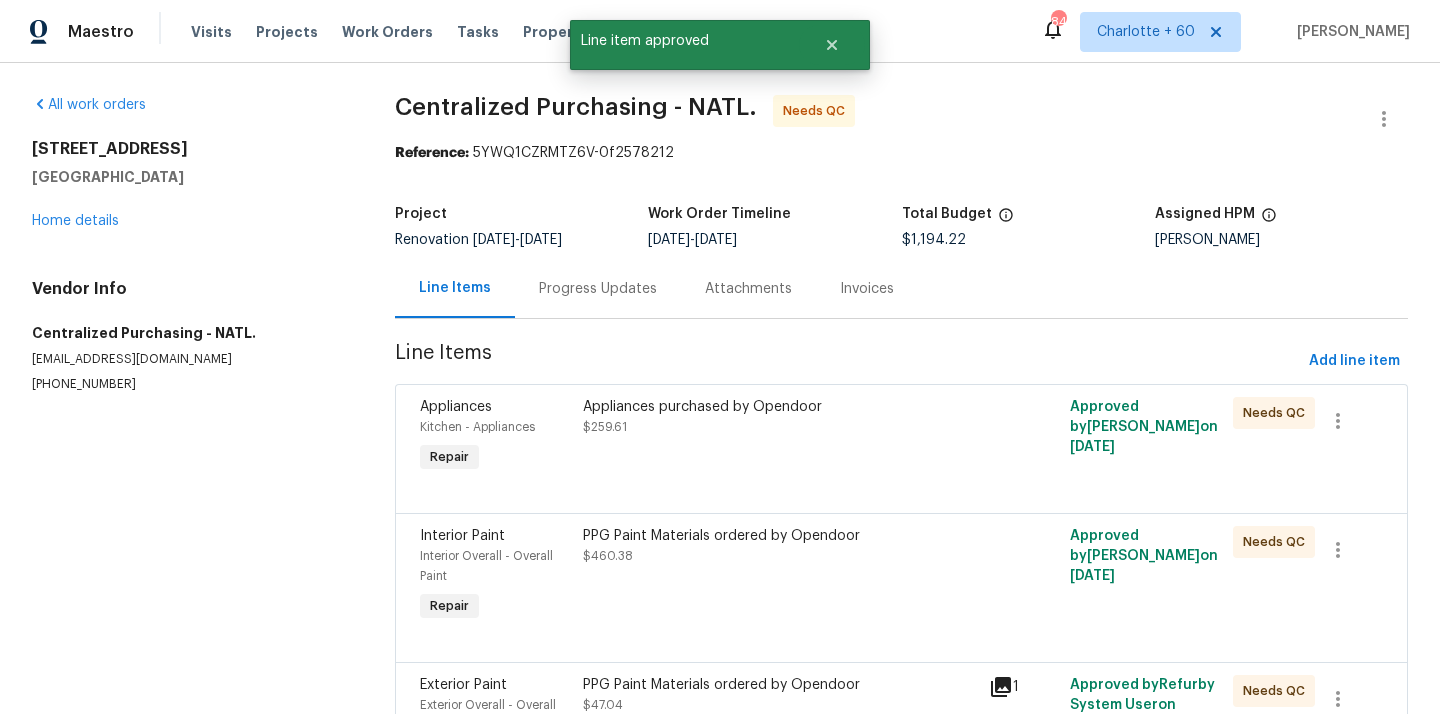 click at bounding box center (901, 489) 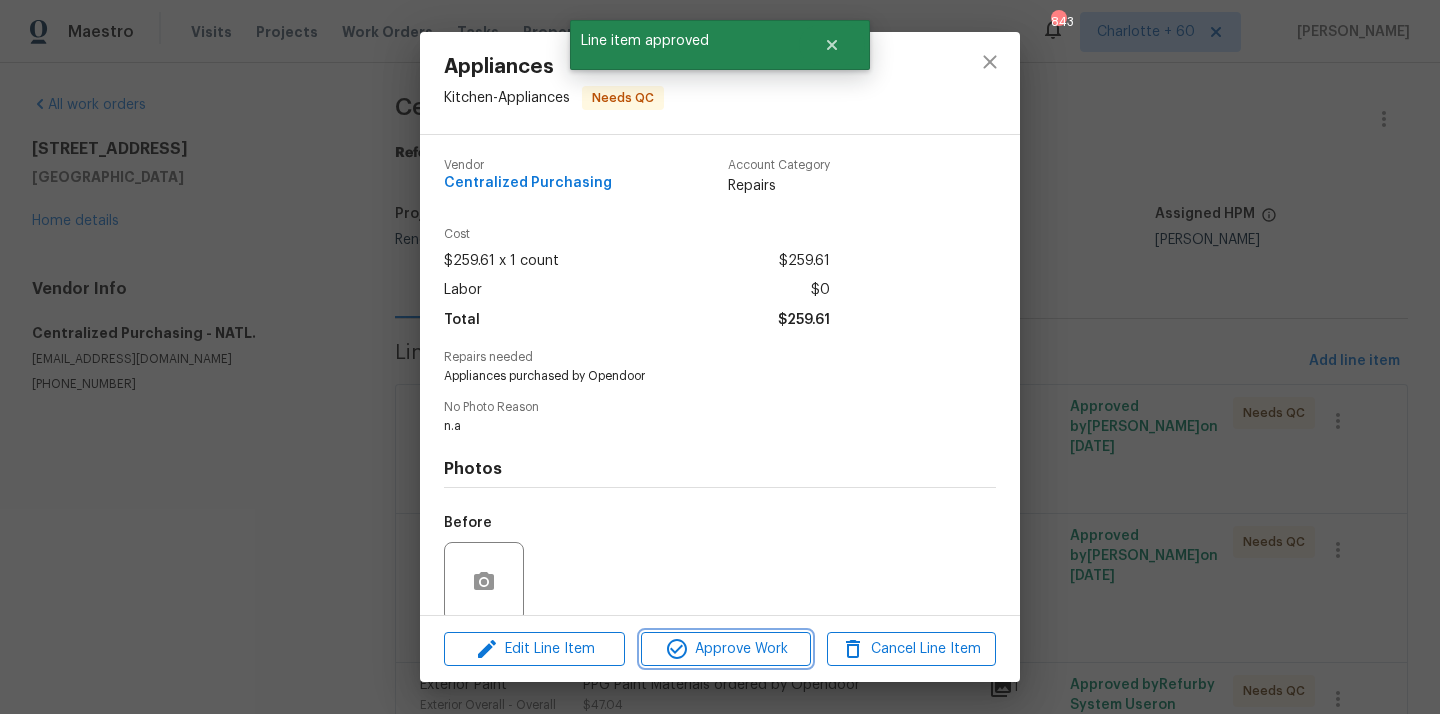click on "Approve Work" at bounding box center (725, 649) 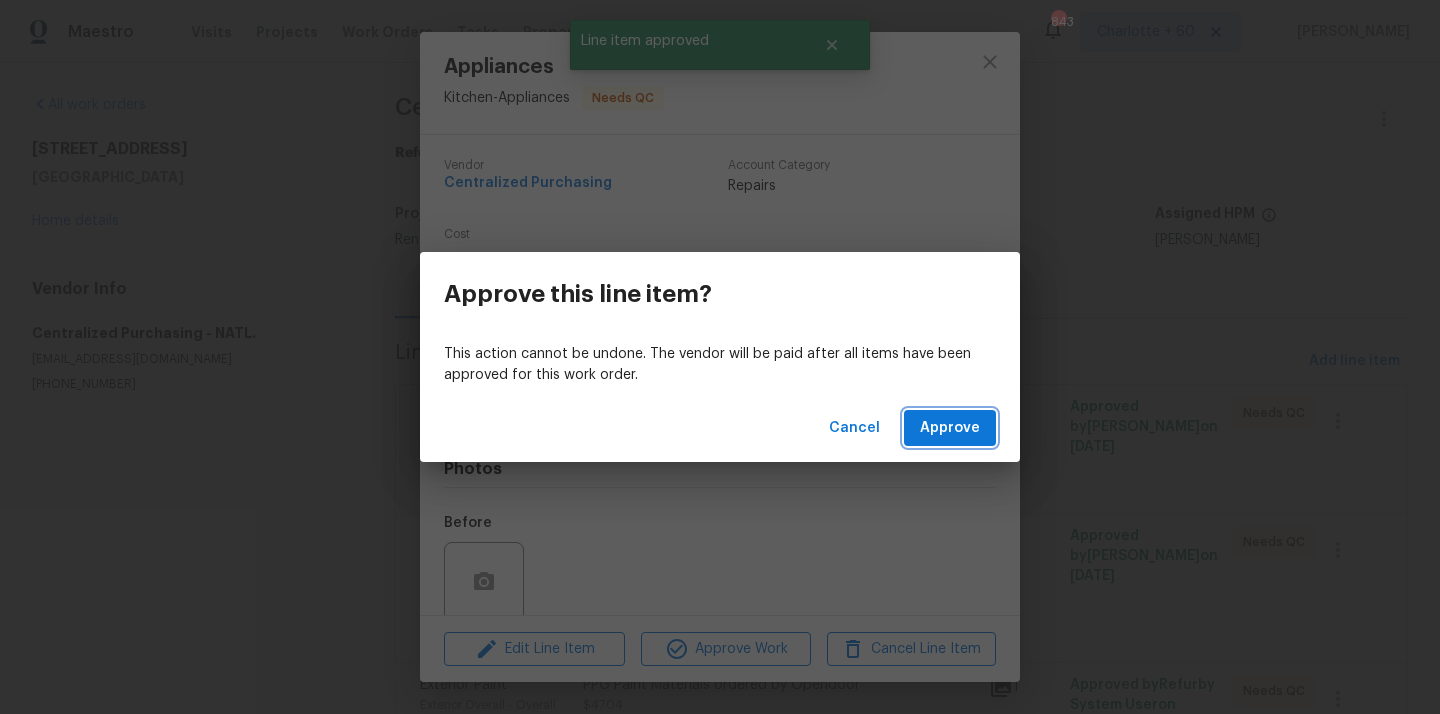 click on "Approve" at bounding box center (950, 428) 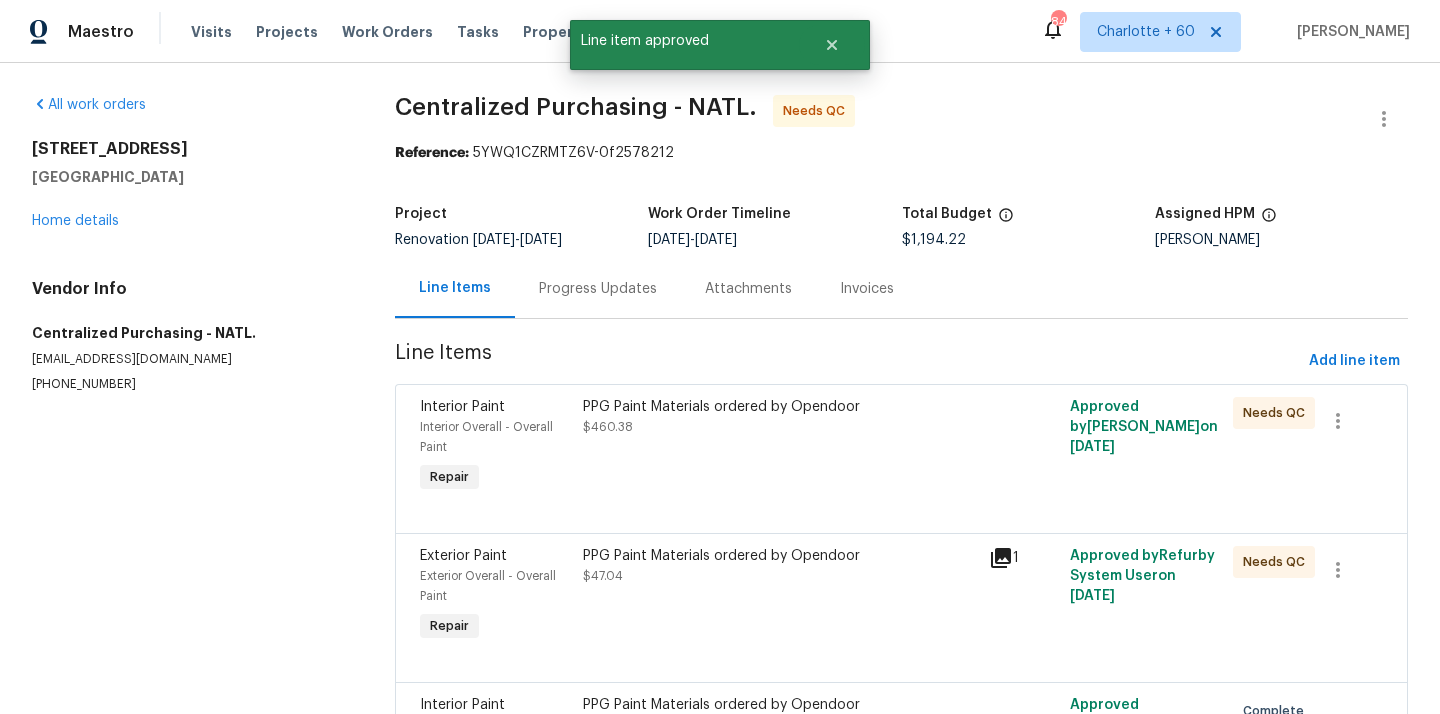 click on "PPG Paint Materials ordered by Opendoor $460.38" at bounding box center [780, 447] 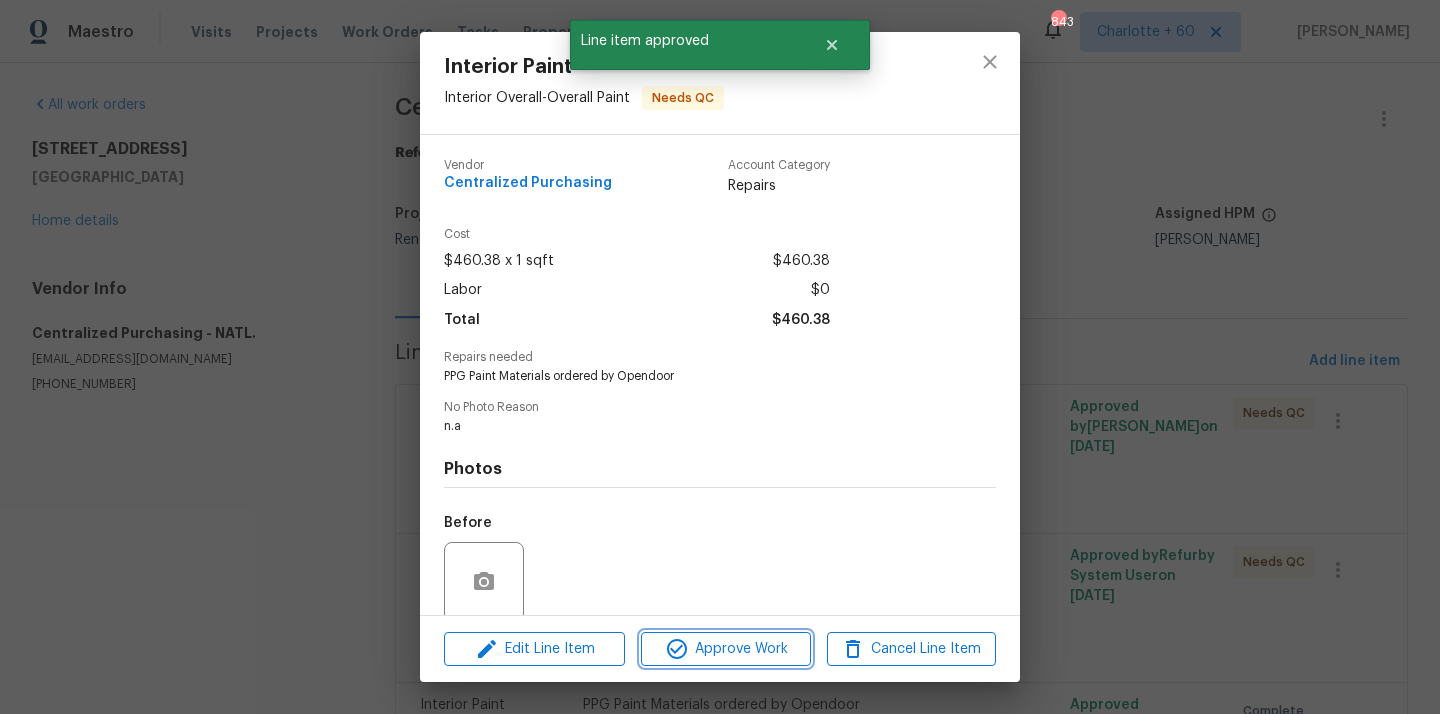 click on "Approve Work" at bounding box center (725, 649) 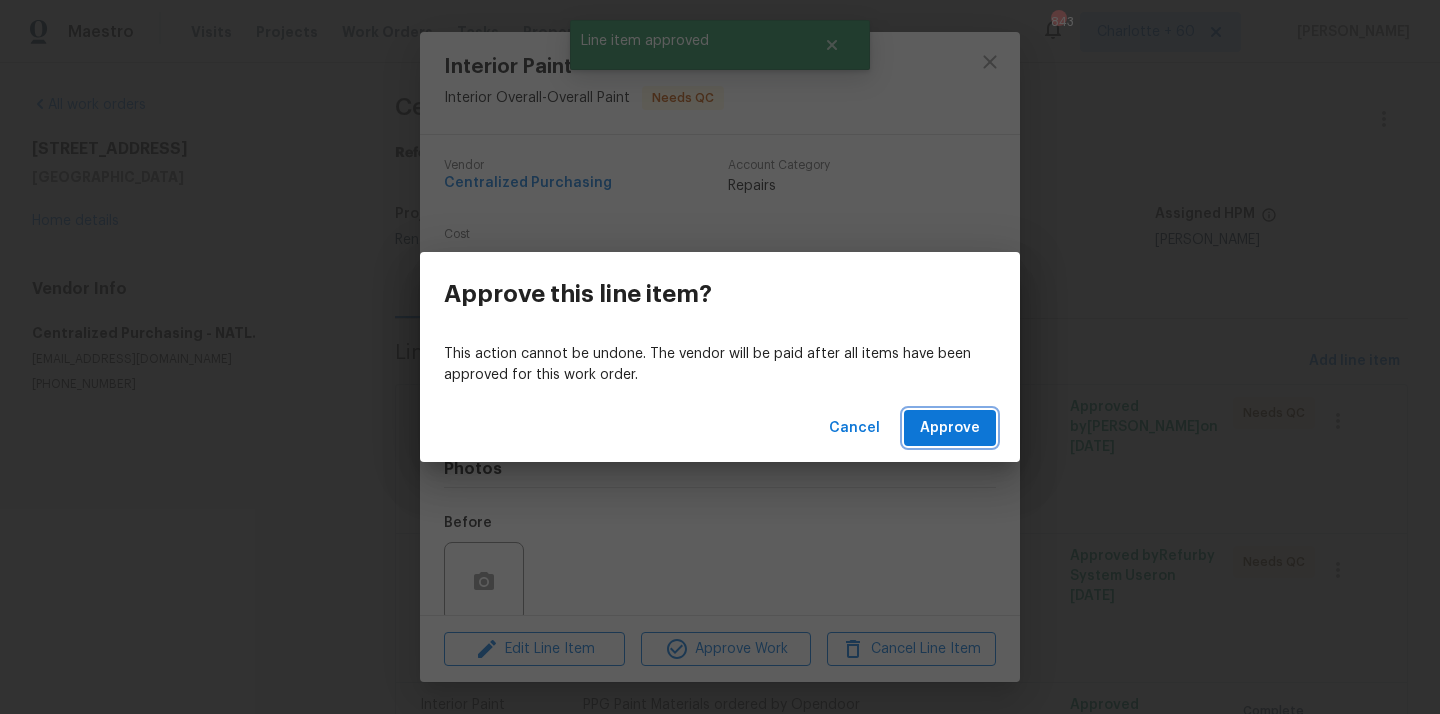 click on "Approve" at bounding box center (950, 428) 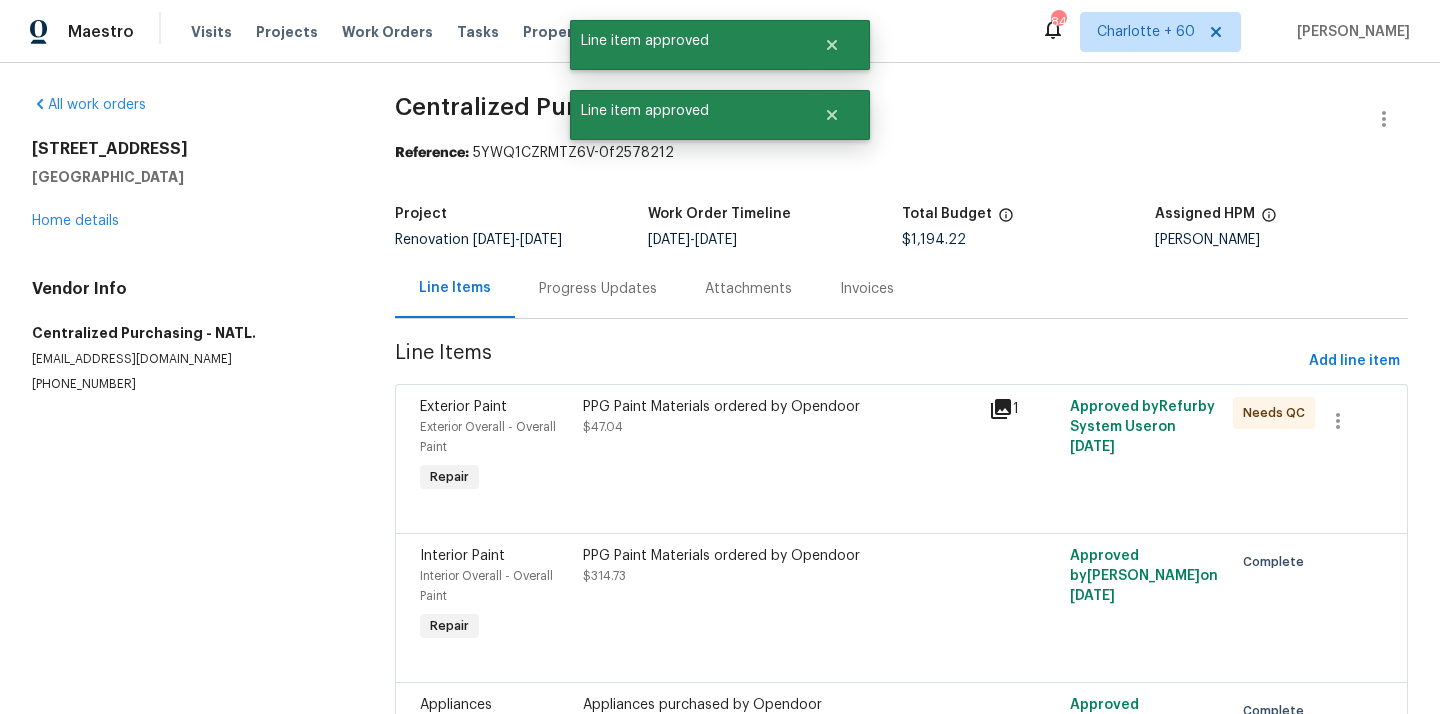 click on "PPG Paint Materials ordered by Opendoor $47.04" at bounding box center [780, 447] 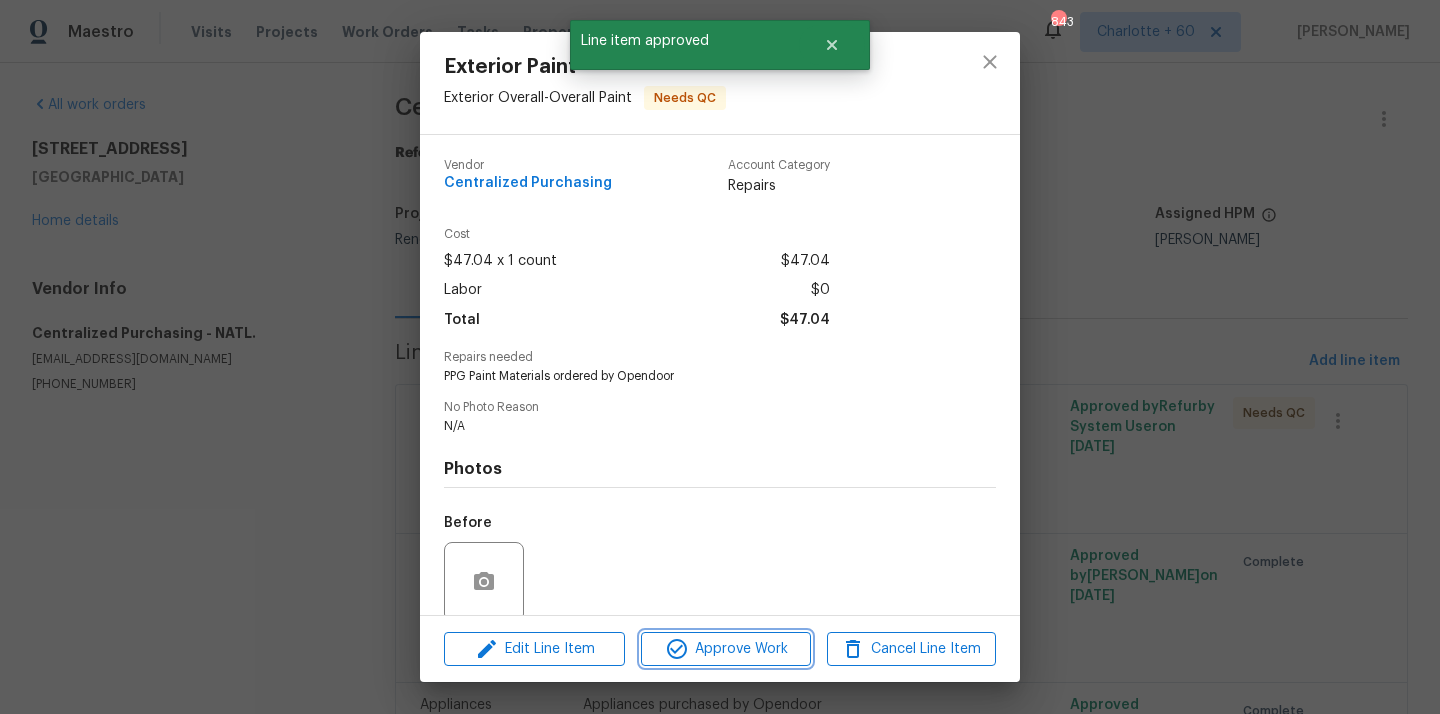 click on "Approve Work" at bounding box center [725, 649] 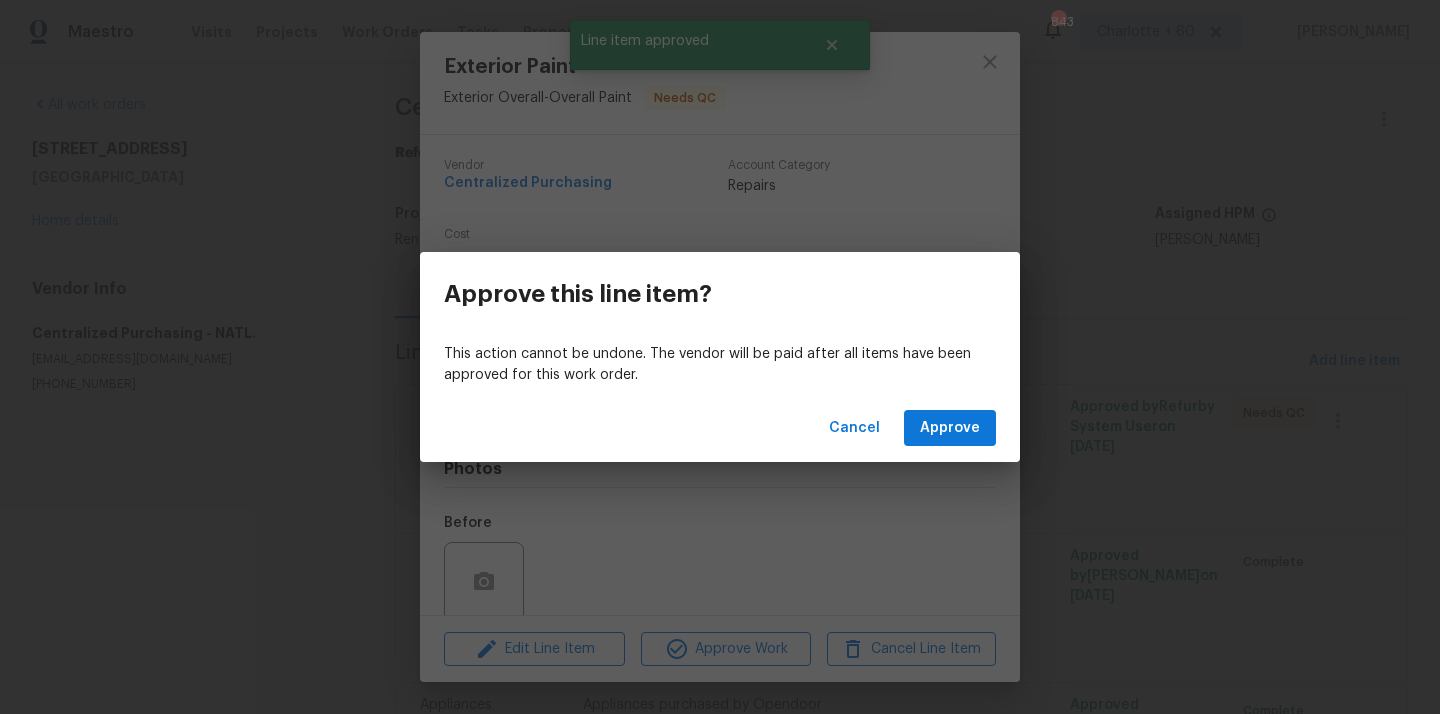 click on "Cancel Approve" at bounding box center [720, 428] 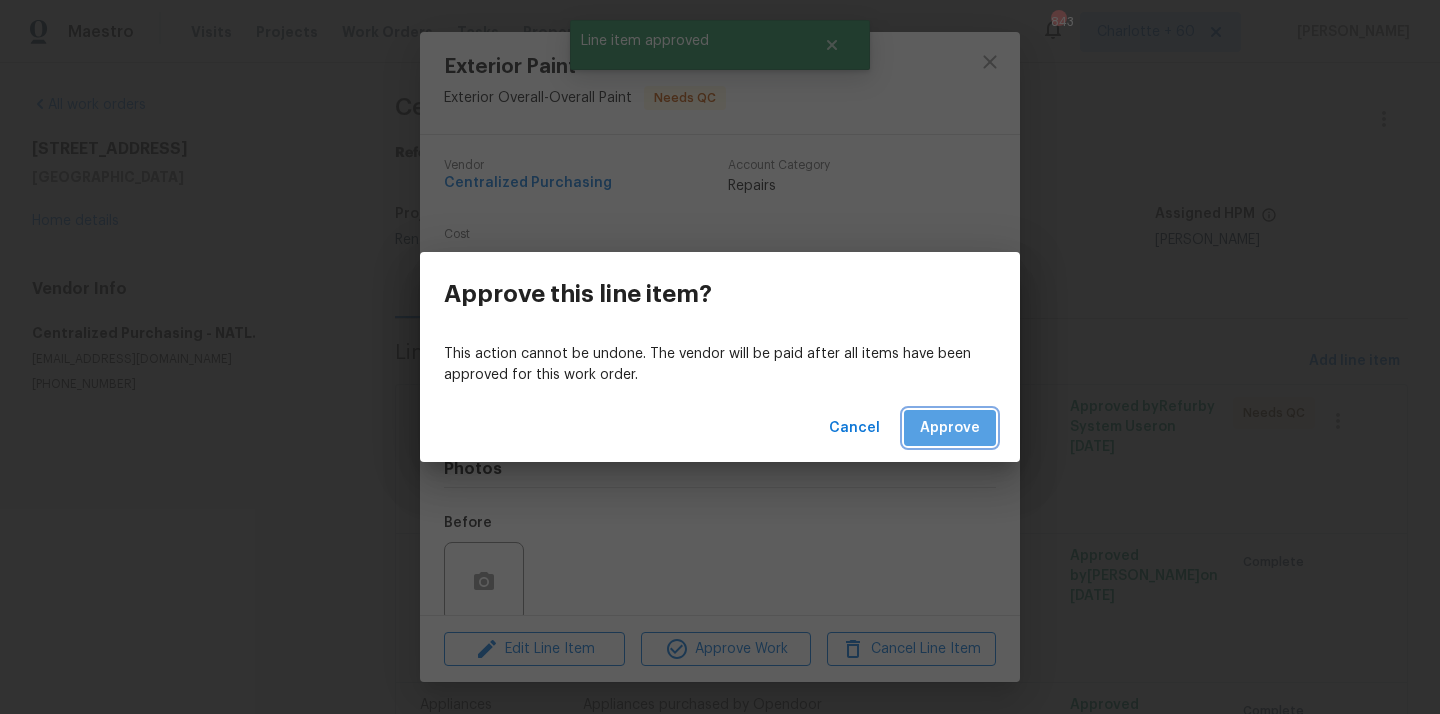 click on "Approve" at bounding box center [950, 428] 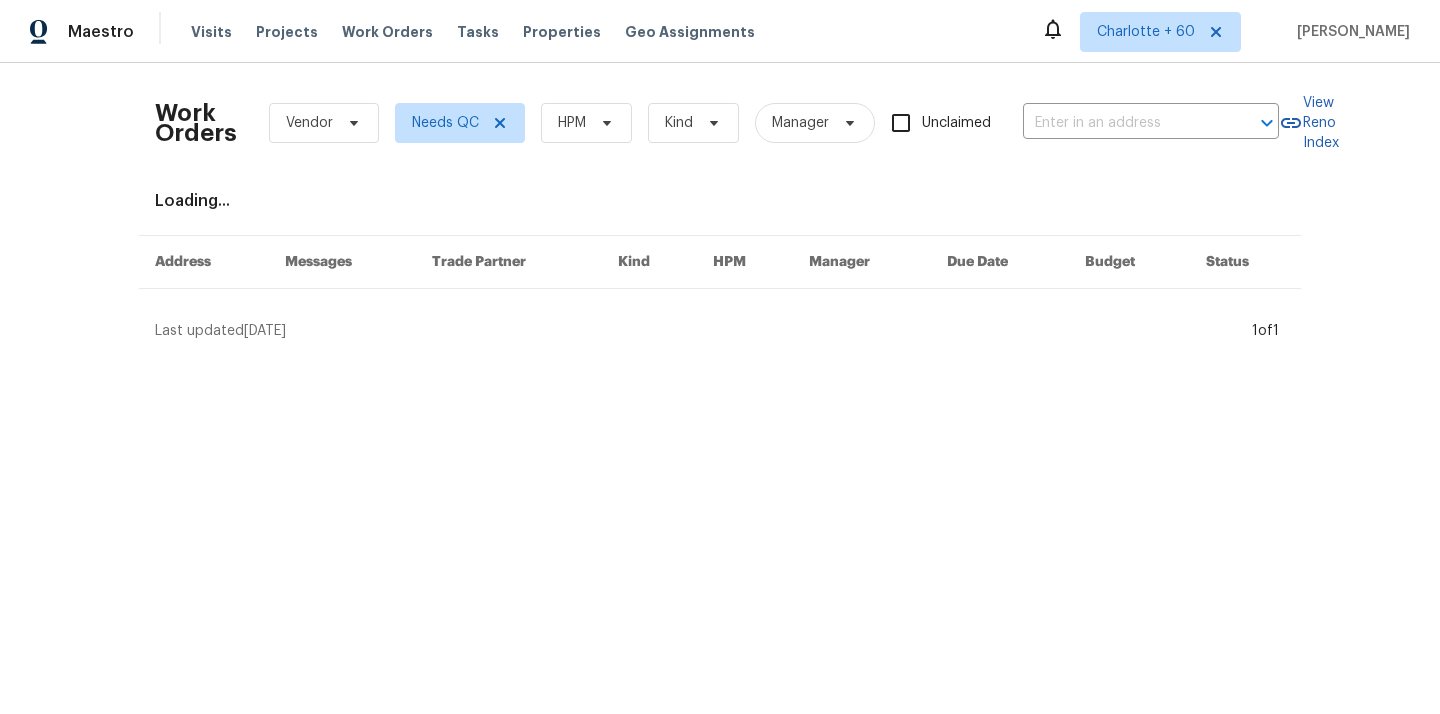 scroll, scrollTop: 0, scrollLeft: 0, axis: both 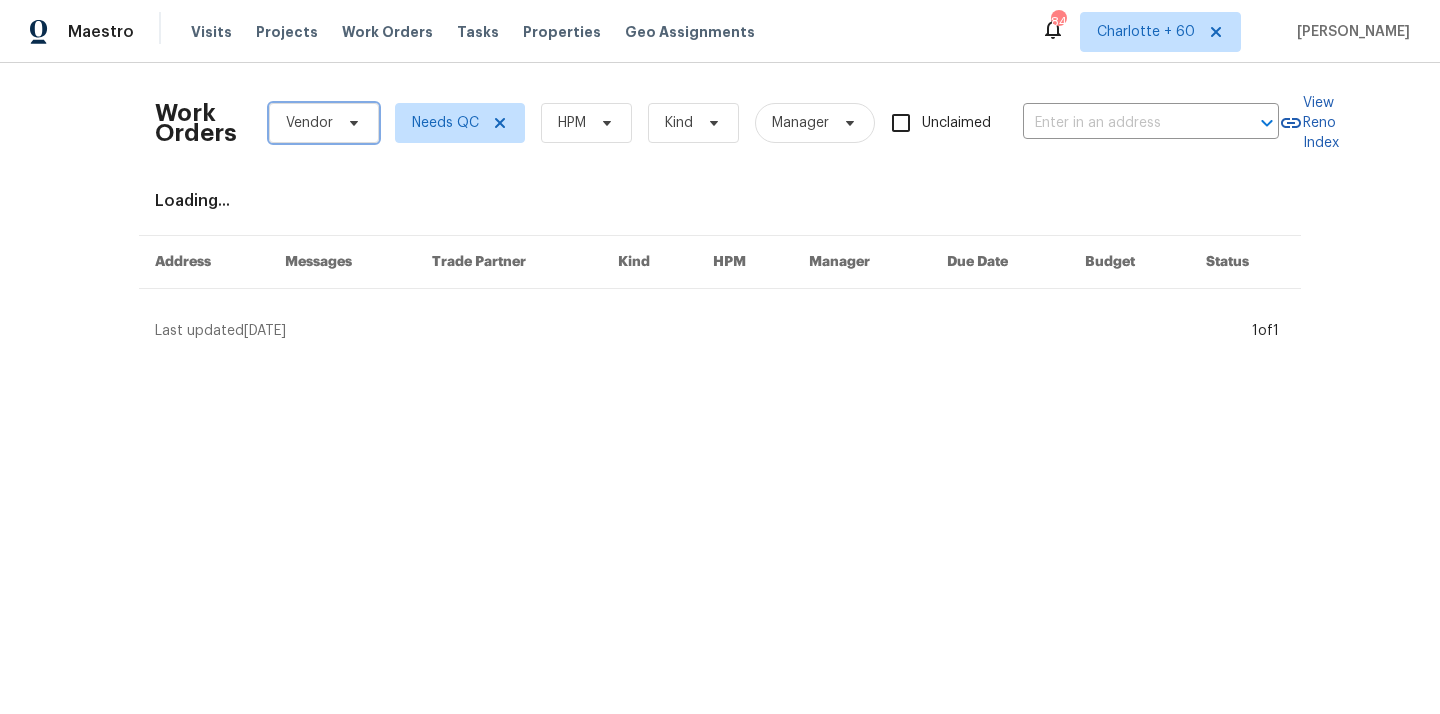 click at bounding box center [351, 123] 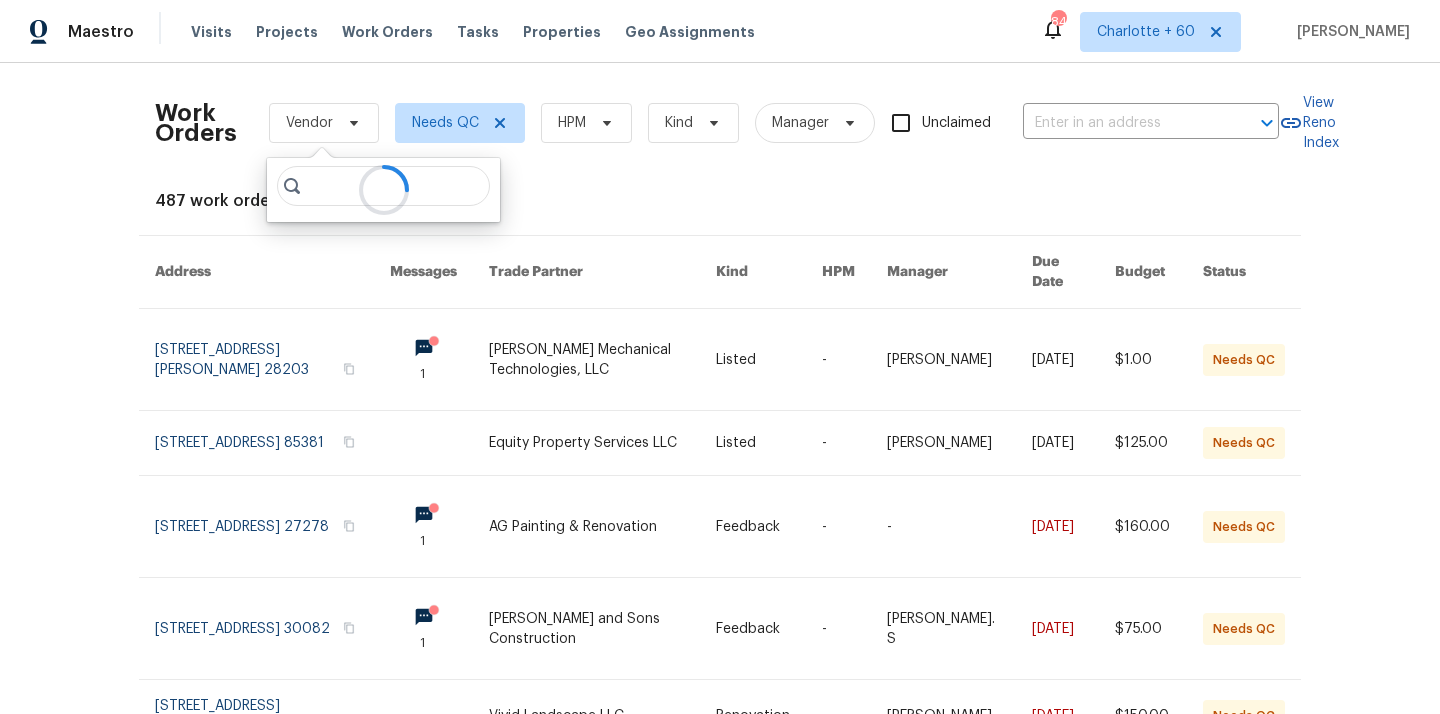 type on "x" 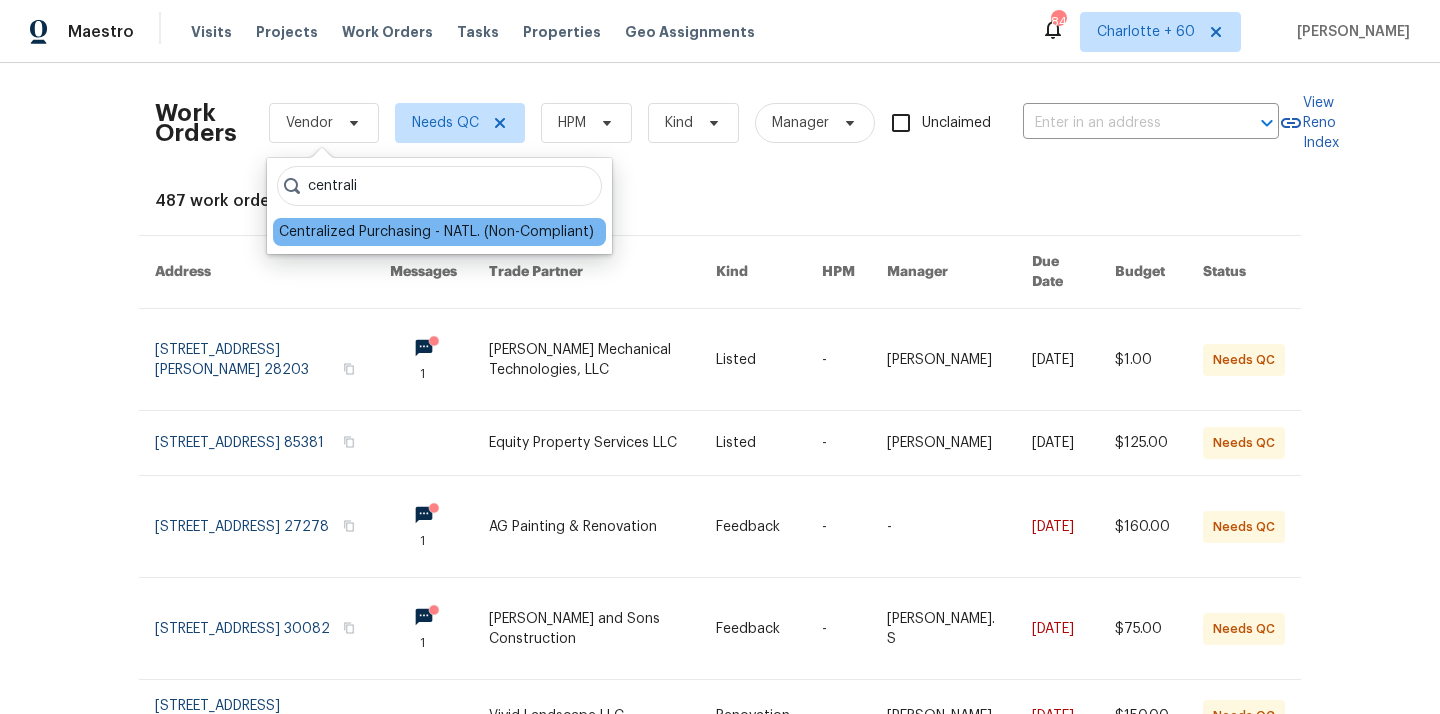 type on "centrali" 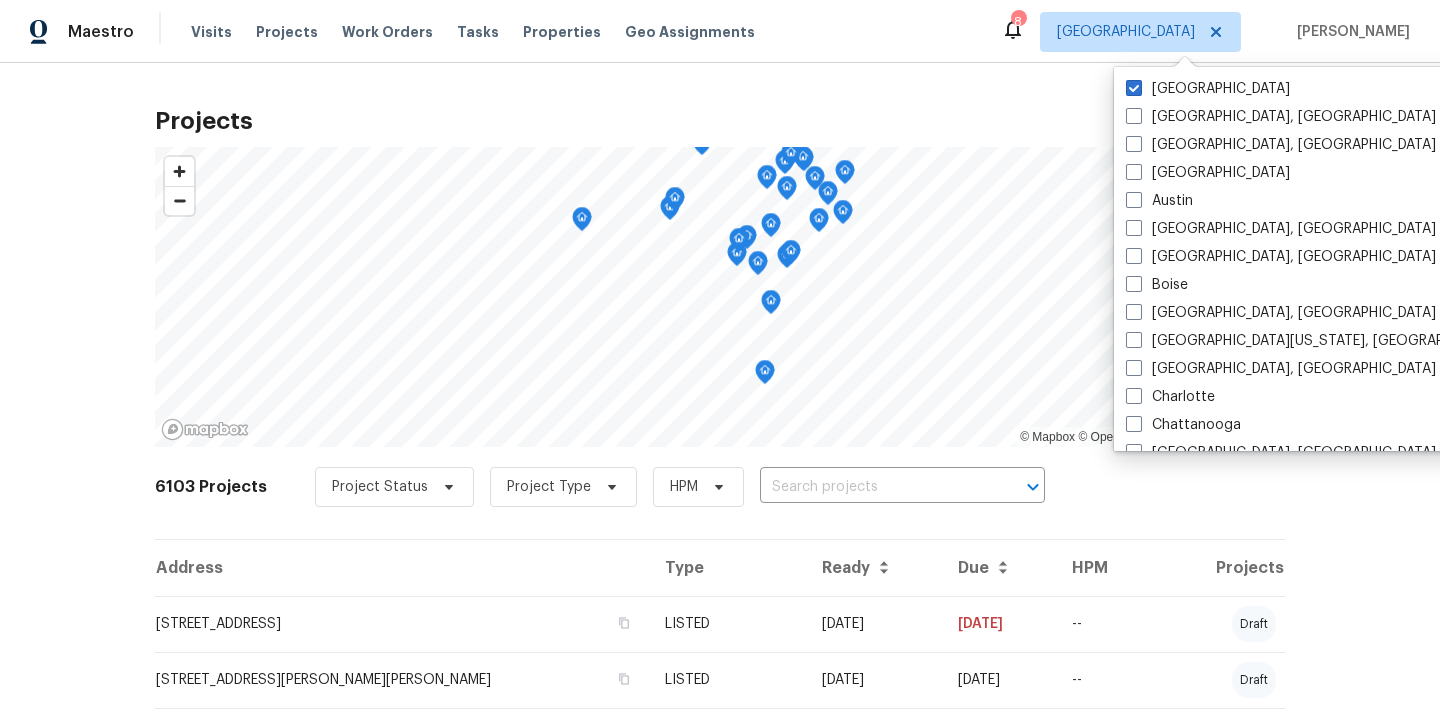 scroll, scrollTop: 0, scrollLeft: 0, axis: both 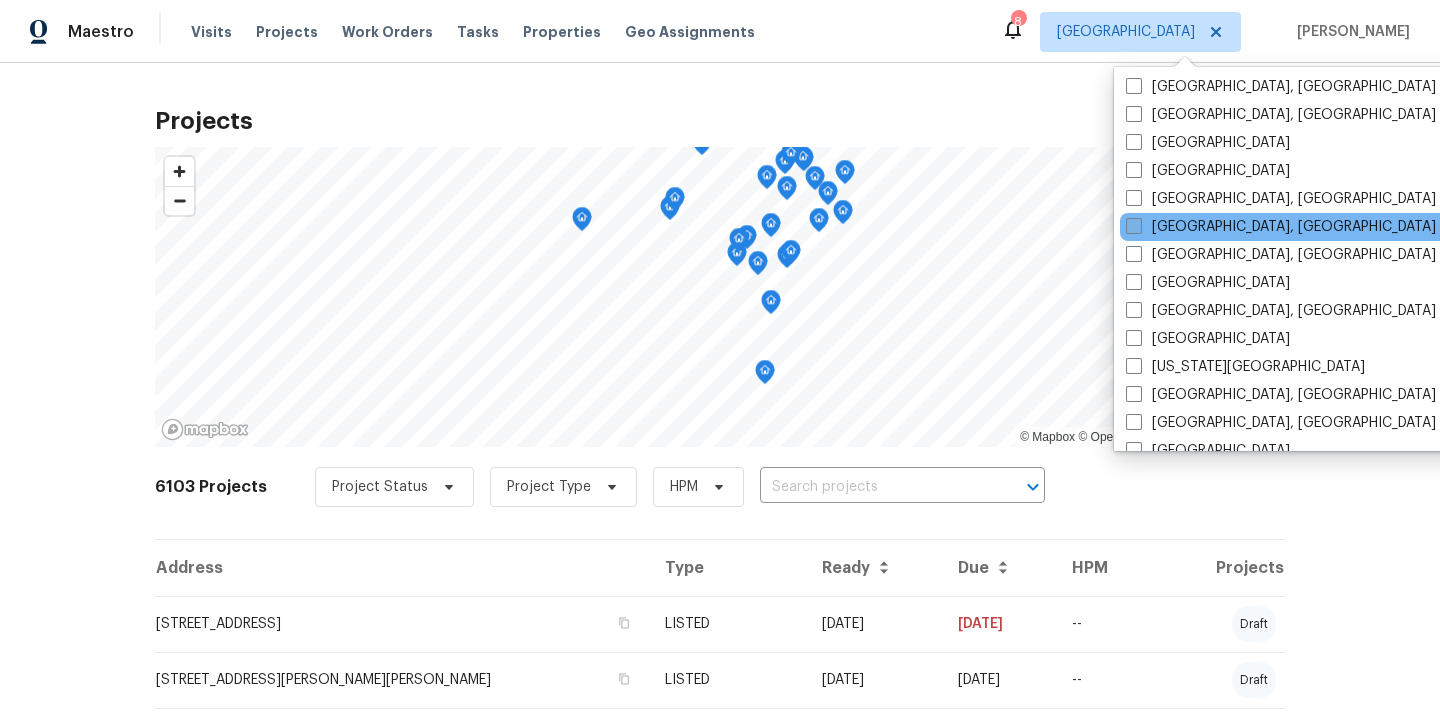click on "[GEOGRAPHIC_DATA], [GEOGRAPHIC_DATA]" at bounding box center (1281, 227) 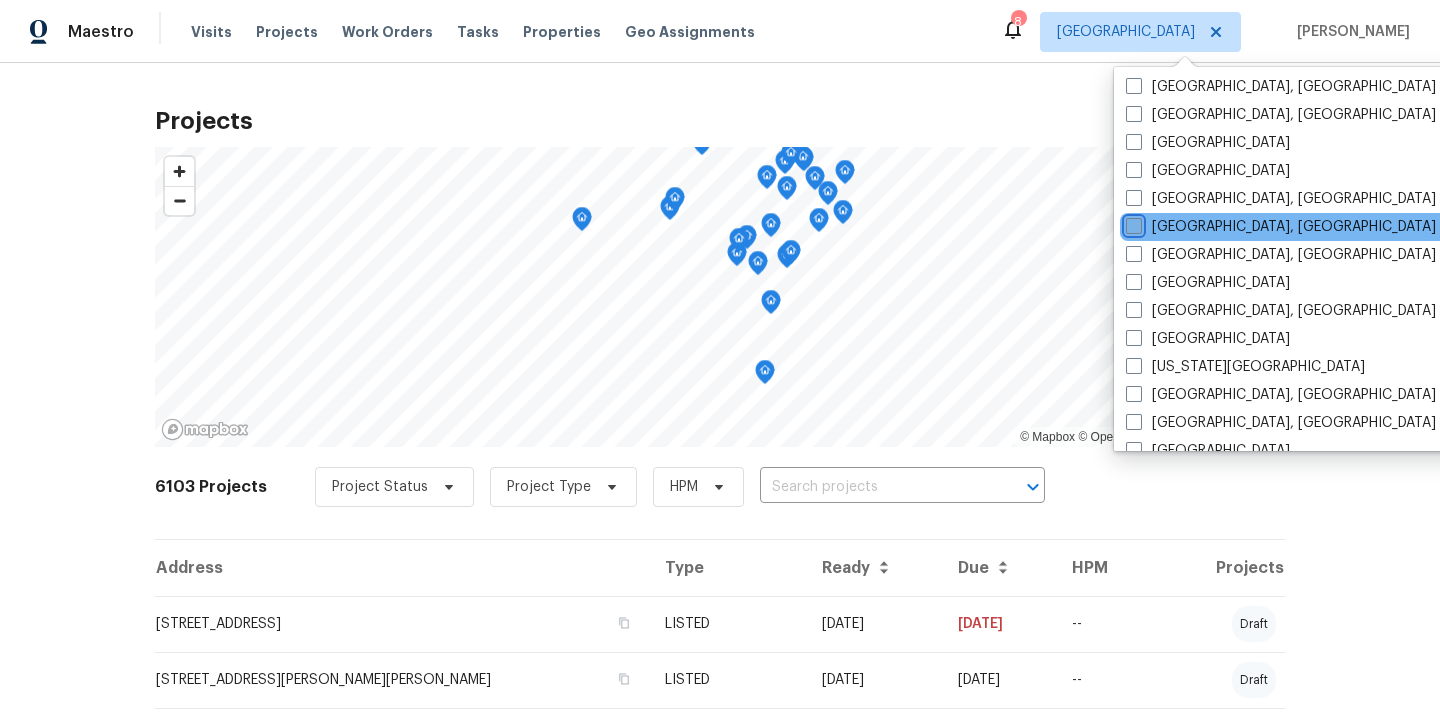 click on "[GEOGRAPHIC_DATA], [GEOGRAPHIC_DATA]" at bounding box center [1132, 223] 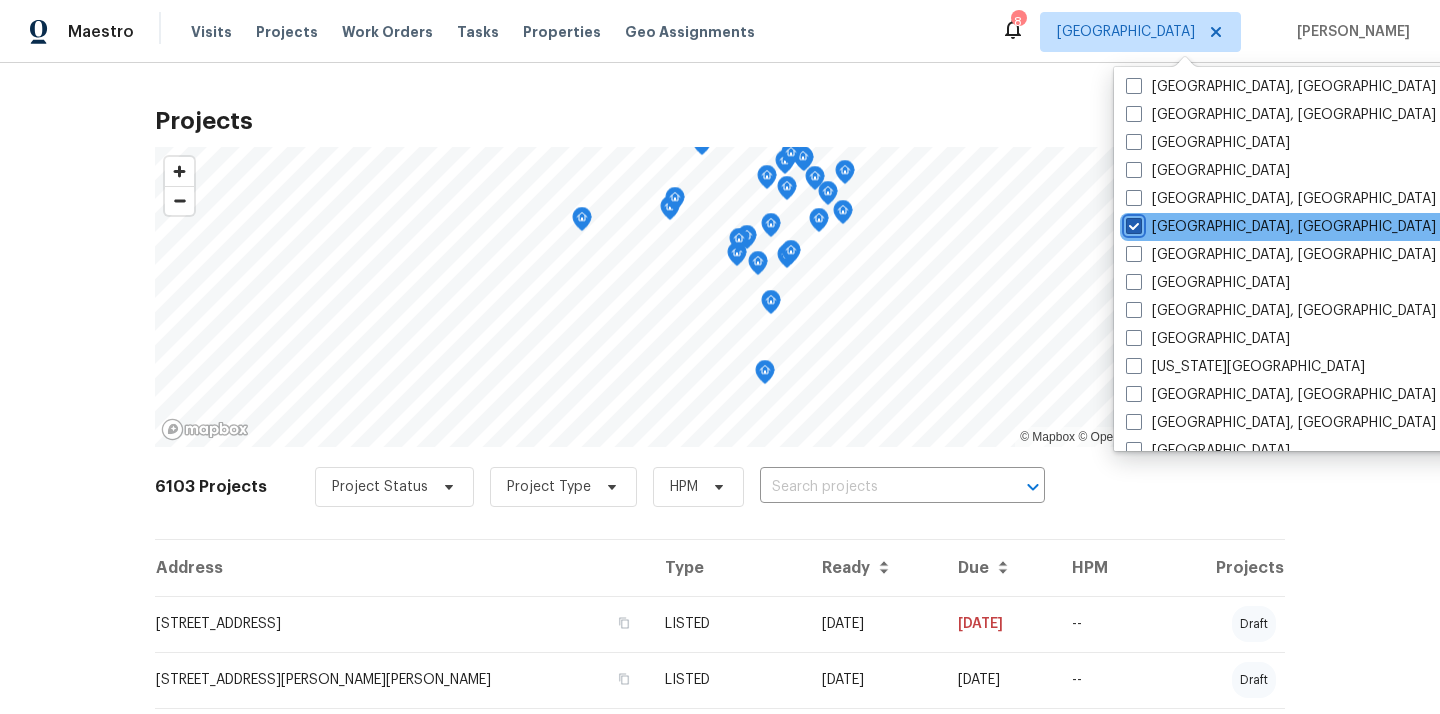 checkbox on "true" 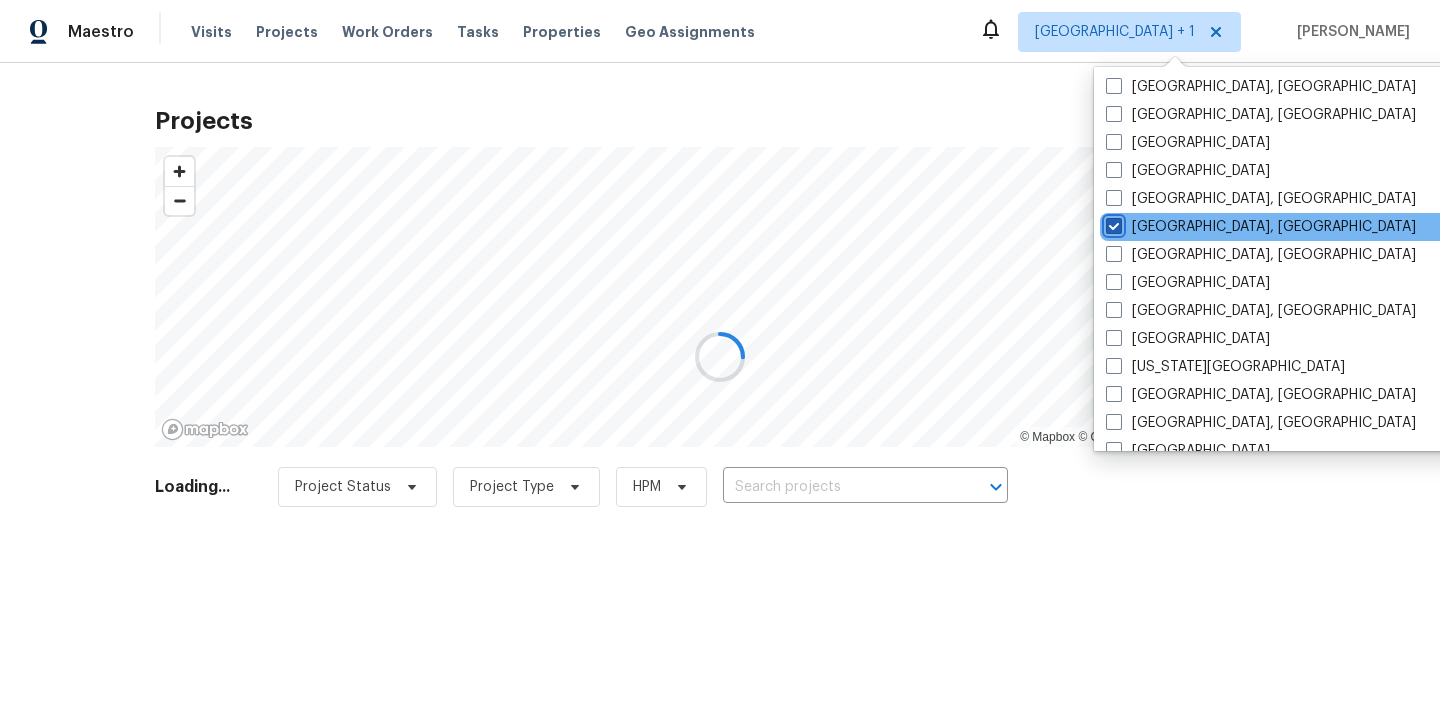 scroll, scrollTop: 0, scrollLeft: 0, axis: both 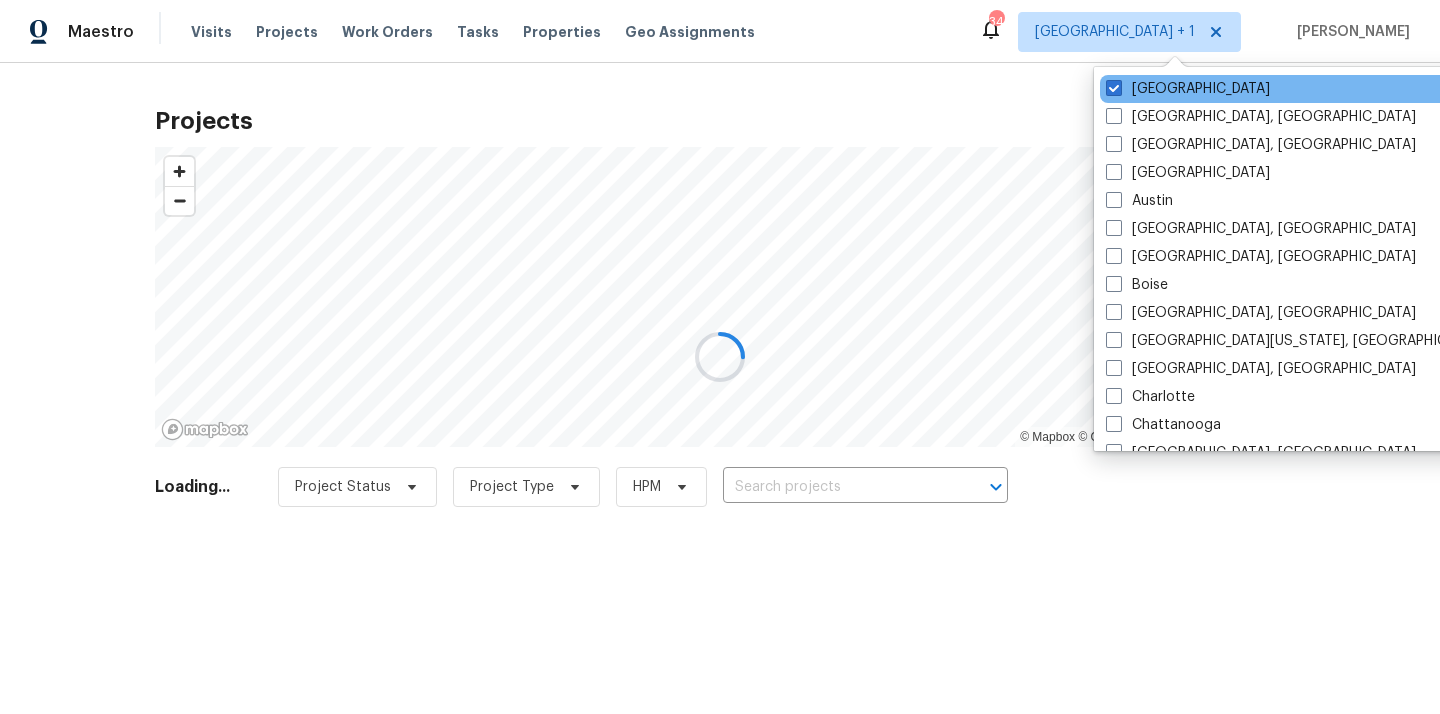 click on "[GEOGRAPHIC_DATA]" at bounding box center [1301, 89] 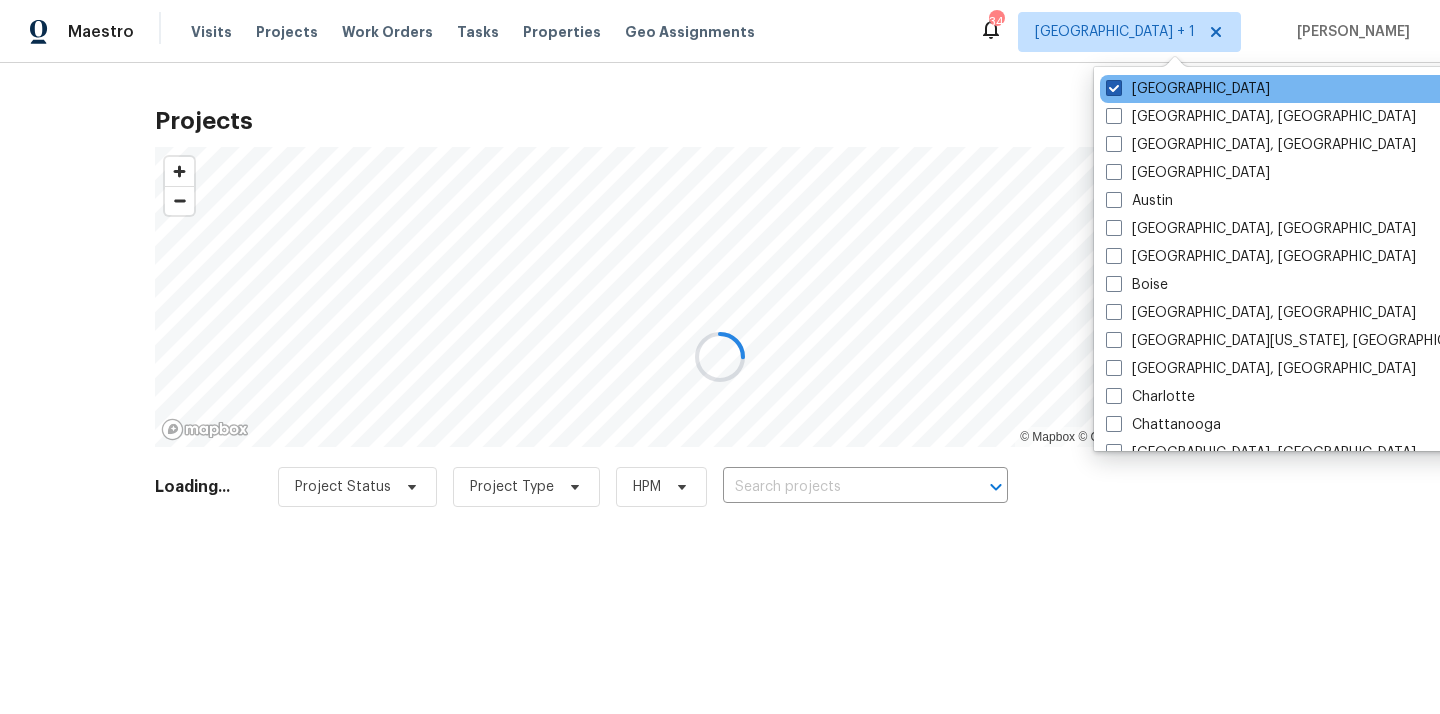 click on "[GEOGRAPHIC_DATA]" at bounding box center (1188, 89) 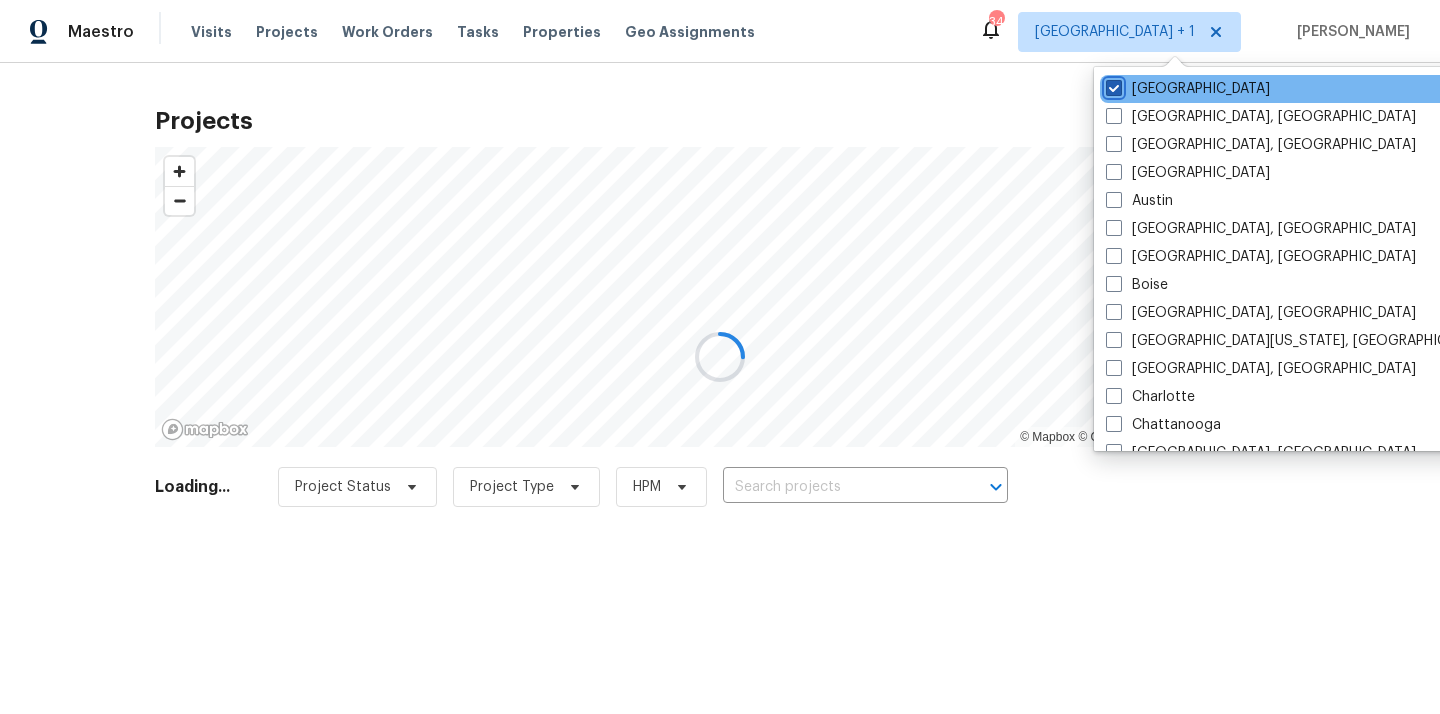 click on "[GEOGRAPHIC_DATA]" at bounding box center (1112, 85) 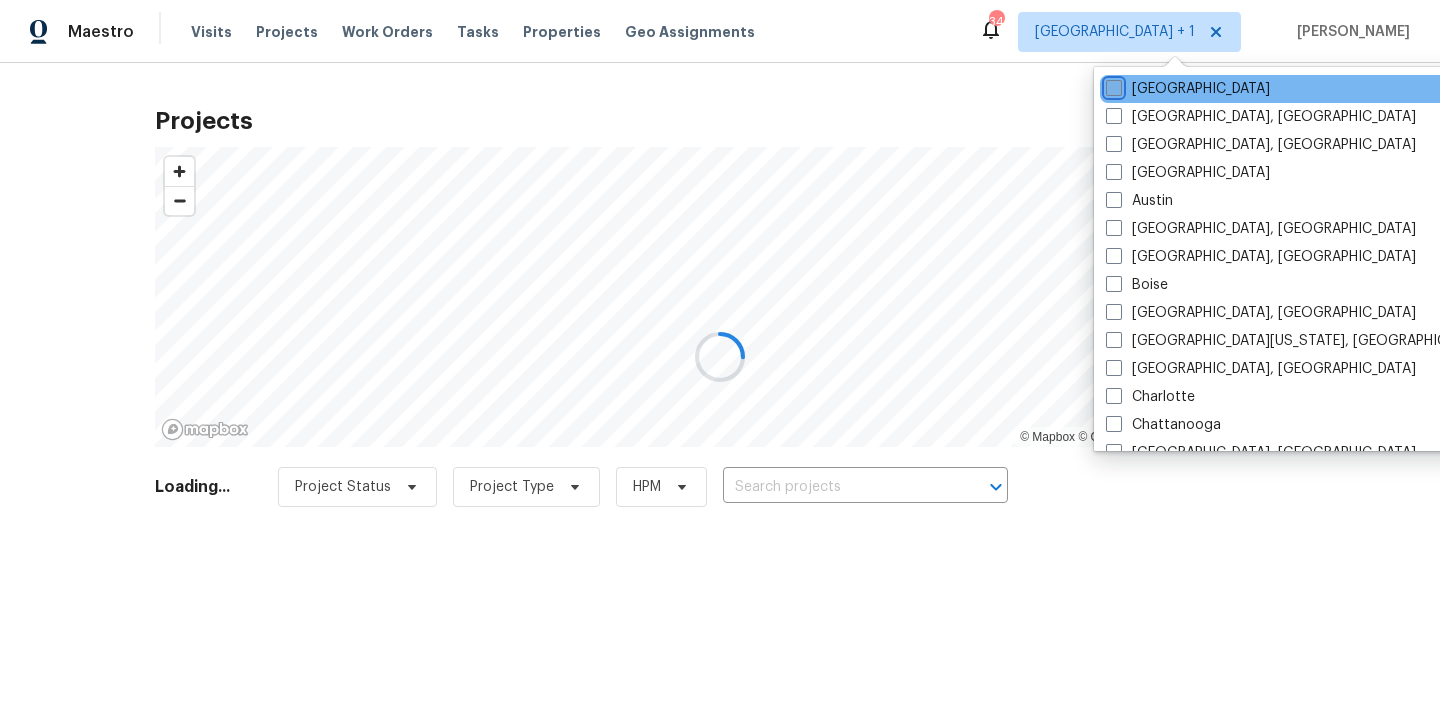 checkbox on "false" 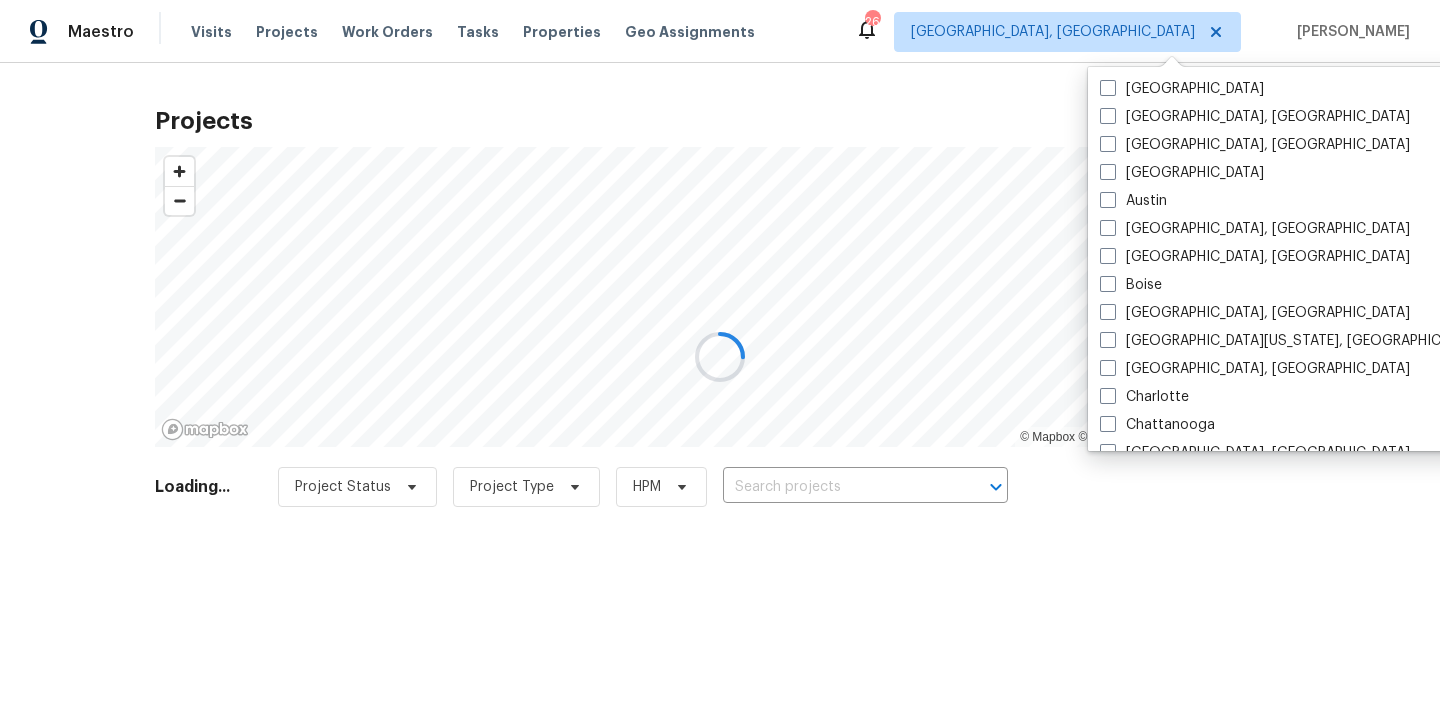 click at bounding box center [720, 357] 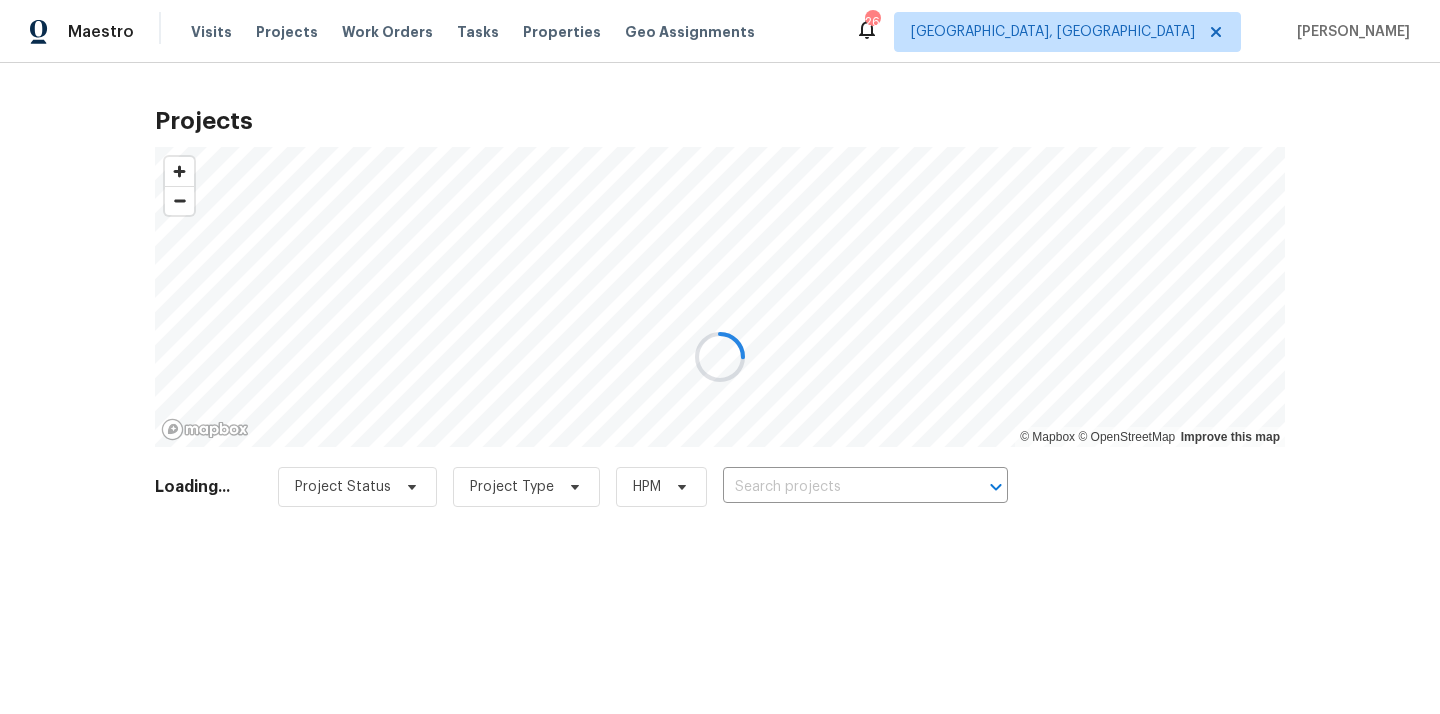 click at bounding box center [720, 357] 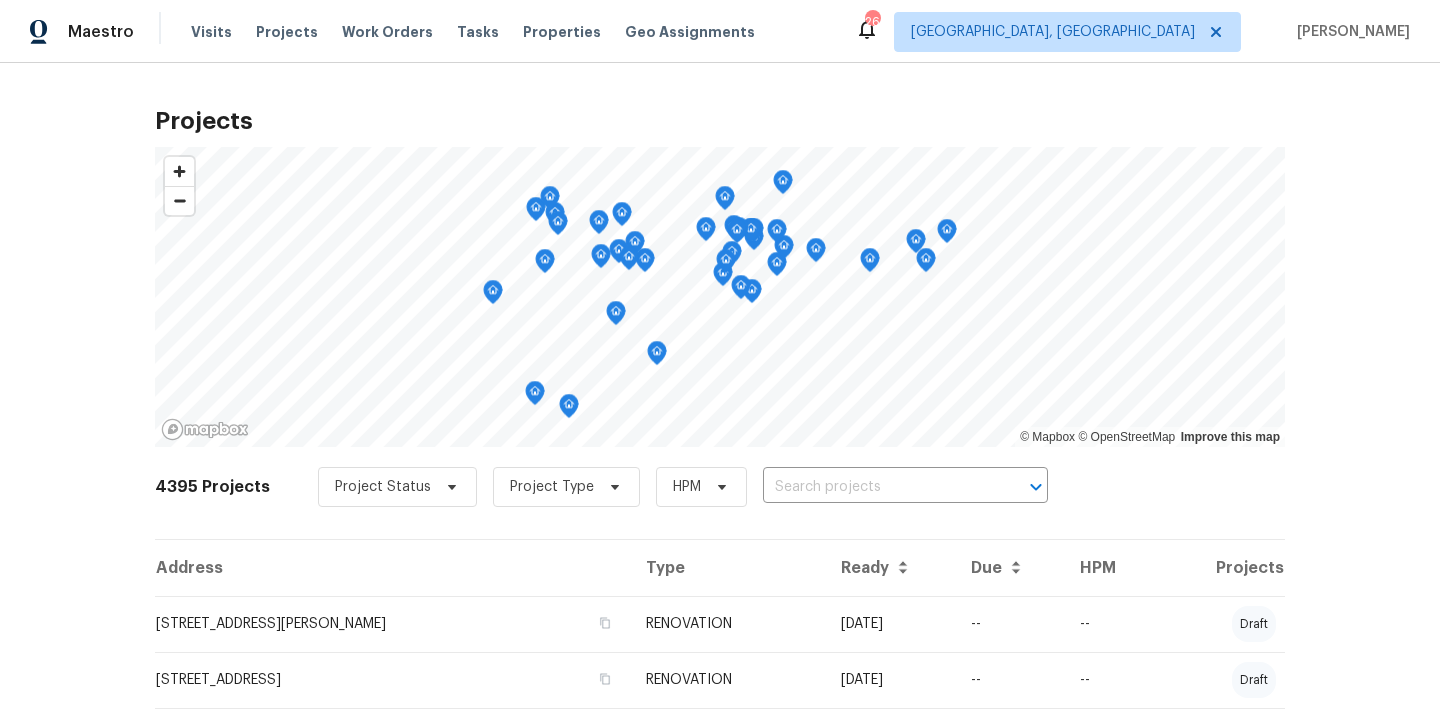 click on "Projects" at bounding box center (287, 32) 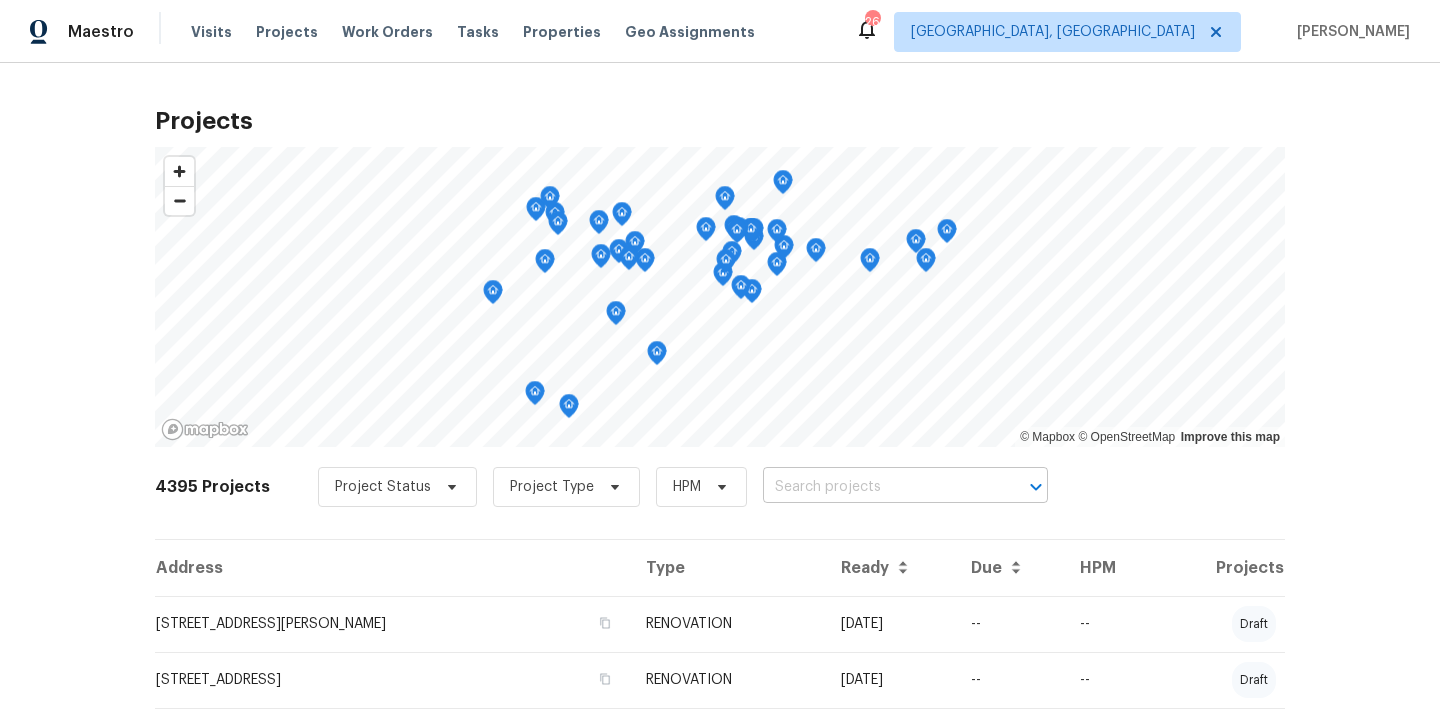 click at bounding box center [877, 487] 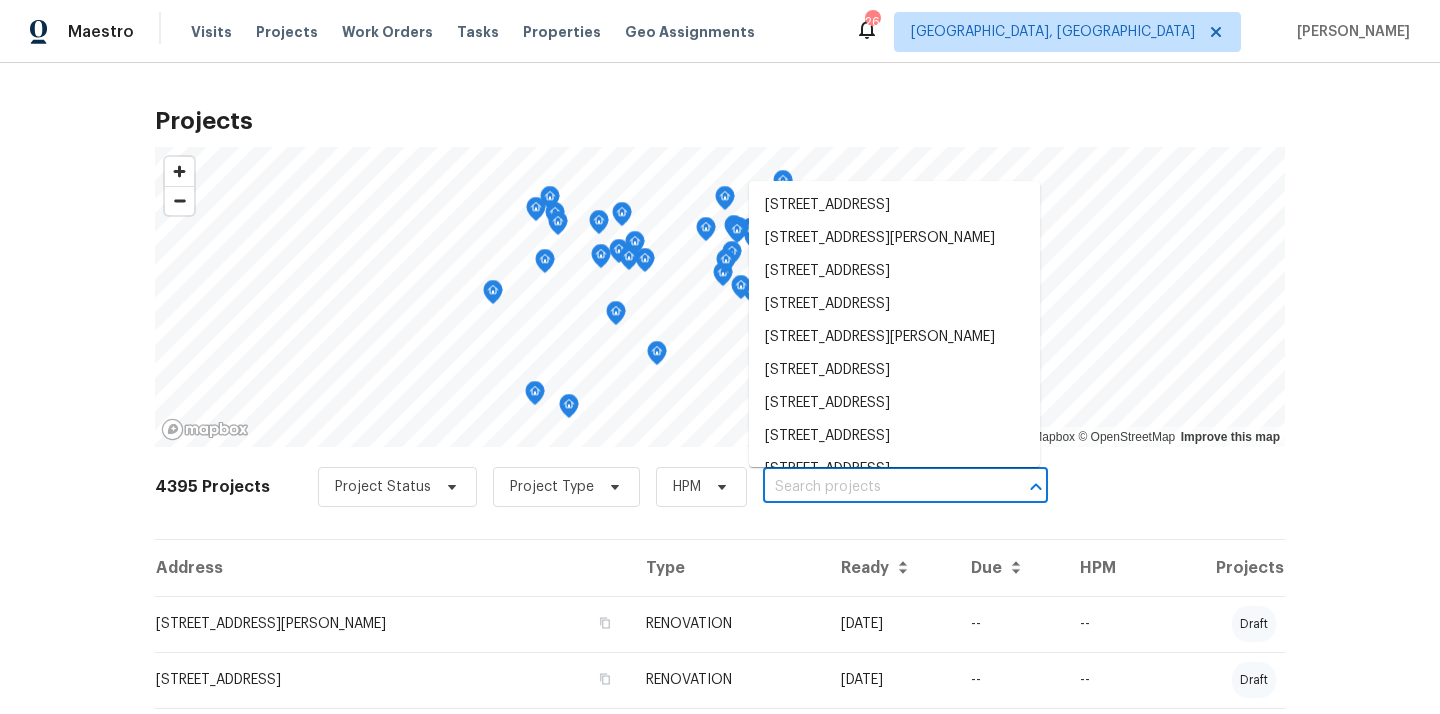 paste on "[STREET_ADDRESS][PERSON_NAME]" 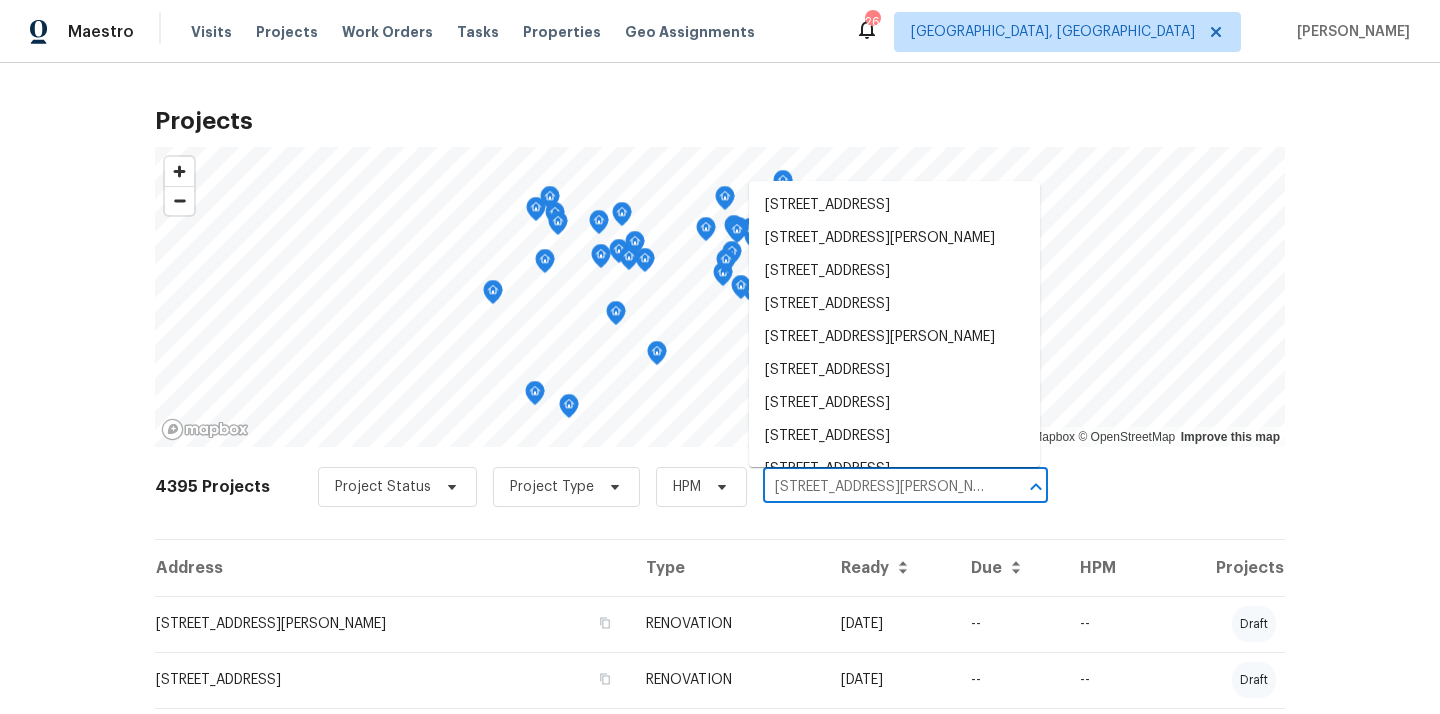 scroll, scrollTop: 0, scrollLeft: 20, axis: horizontal 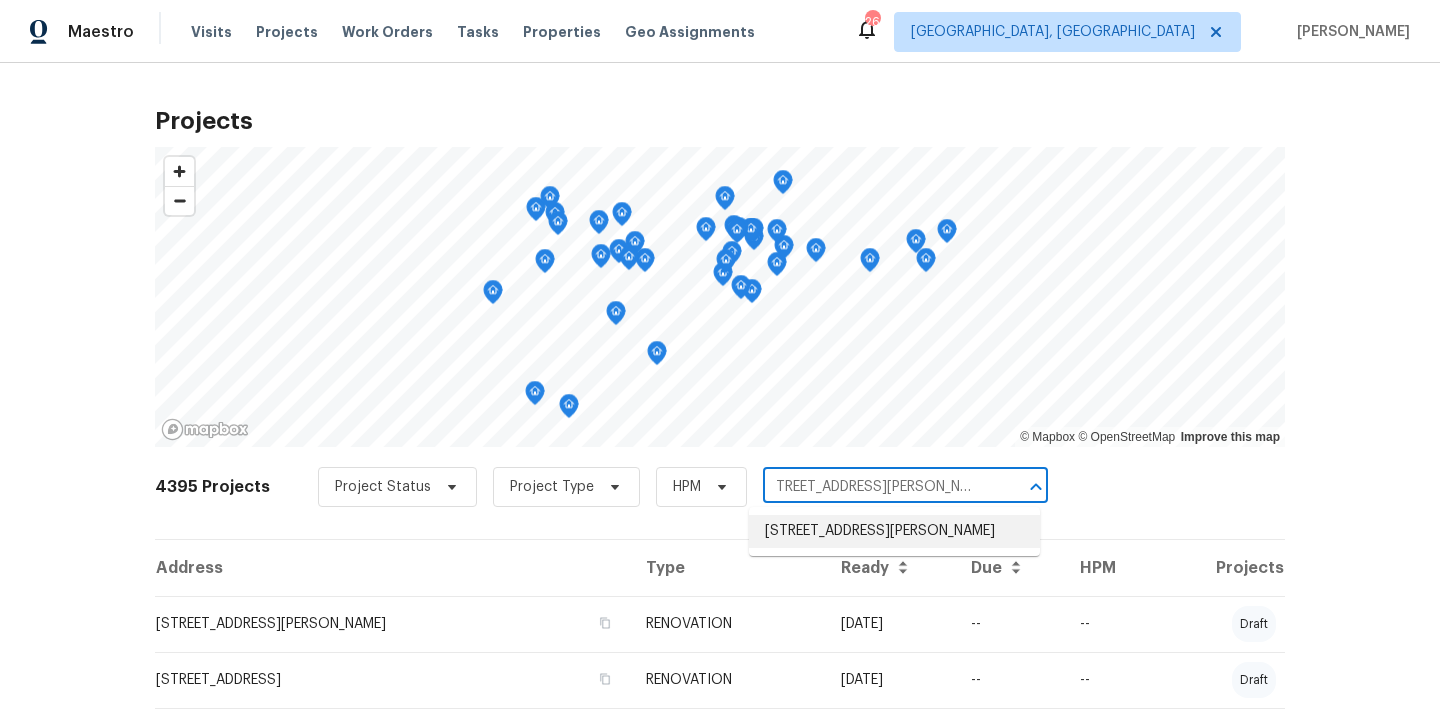 click on "[STREET_ADDRESS][PERSON_NAME]" at bounding box center [894, 531] 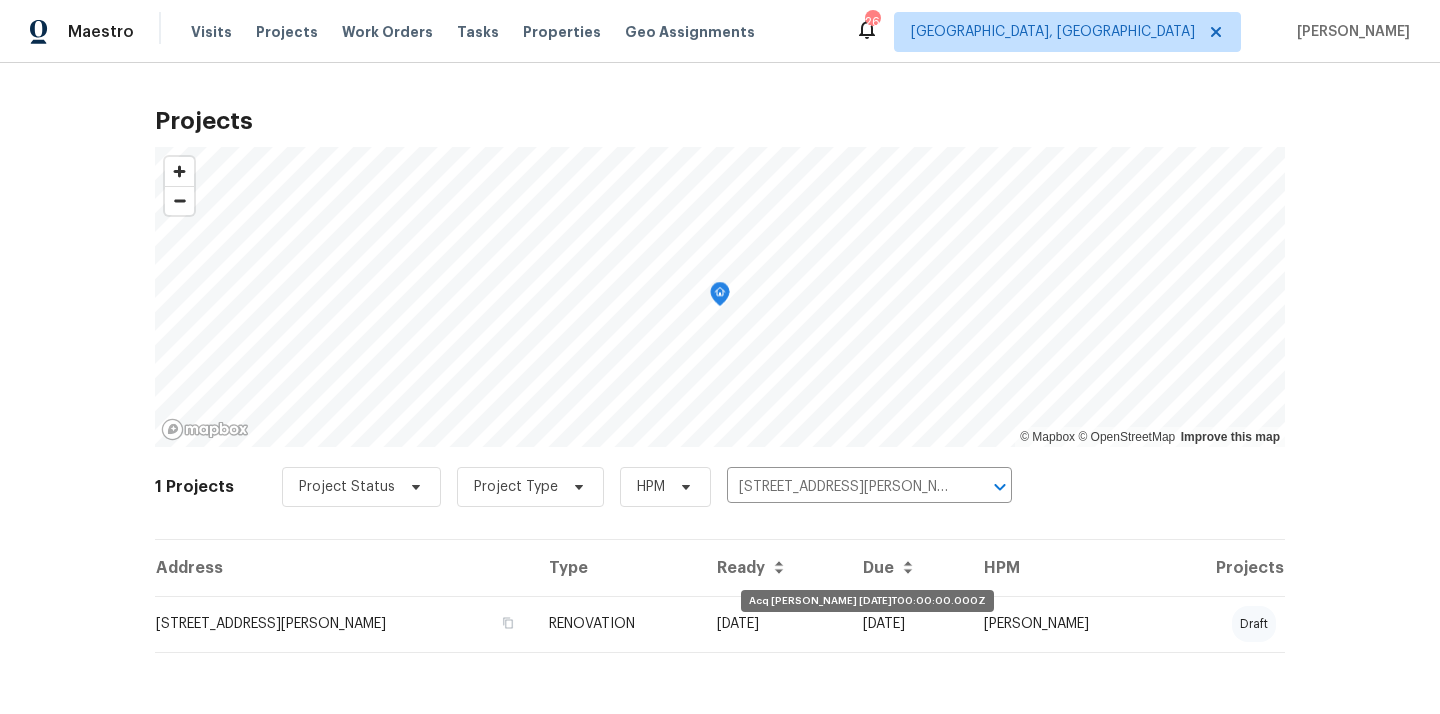 click on "[DATE]" at bounding box center (774, 624) 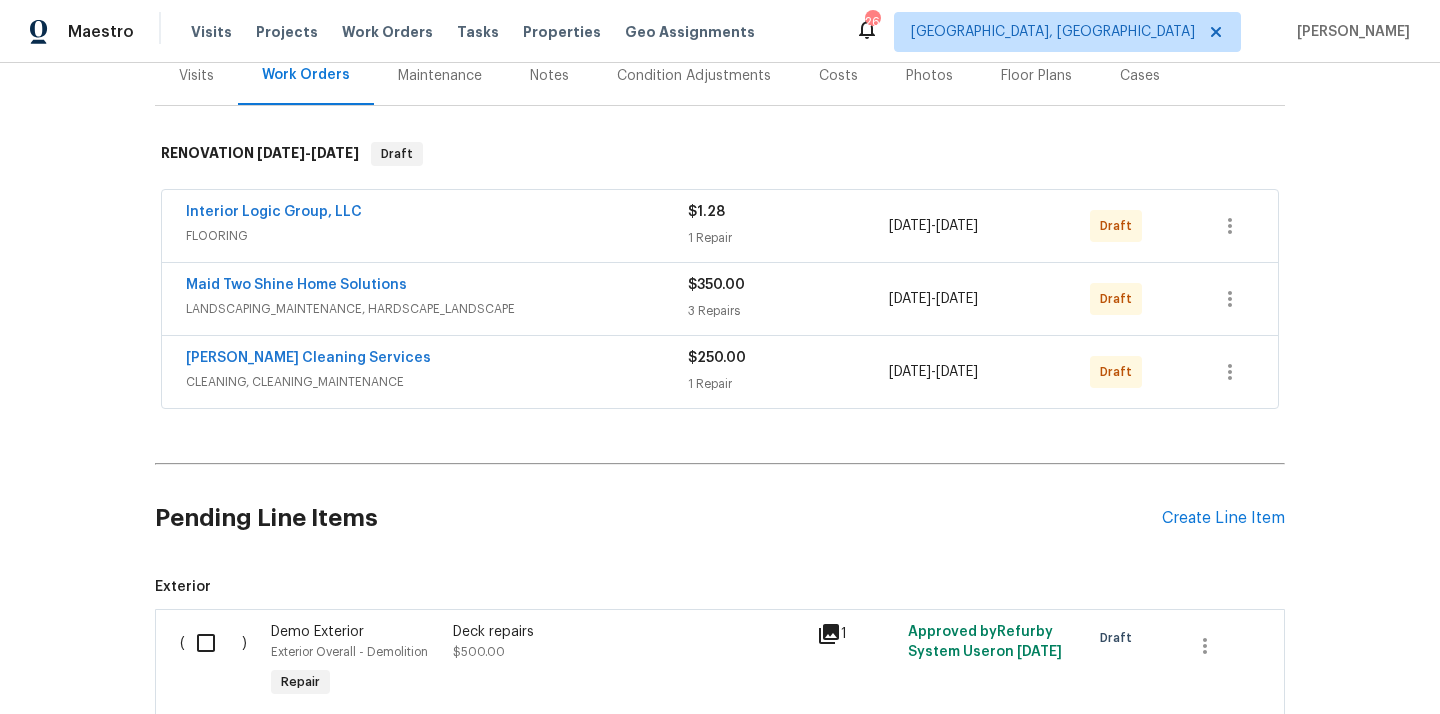 scroll, scrollTop: 276, scrollLeft: 0, axis: vertical 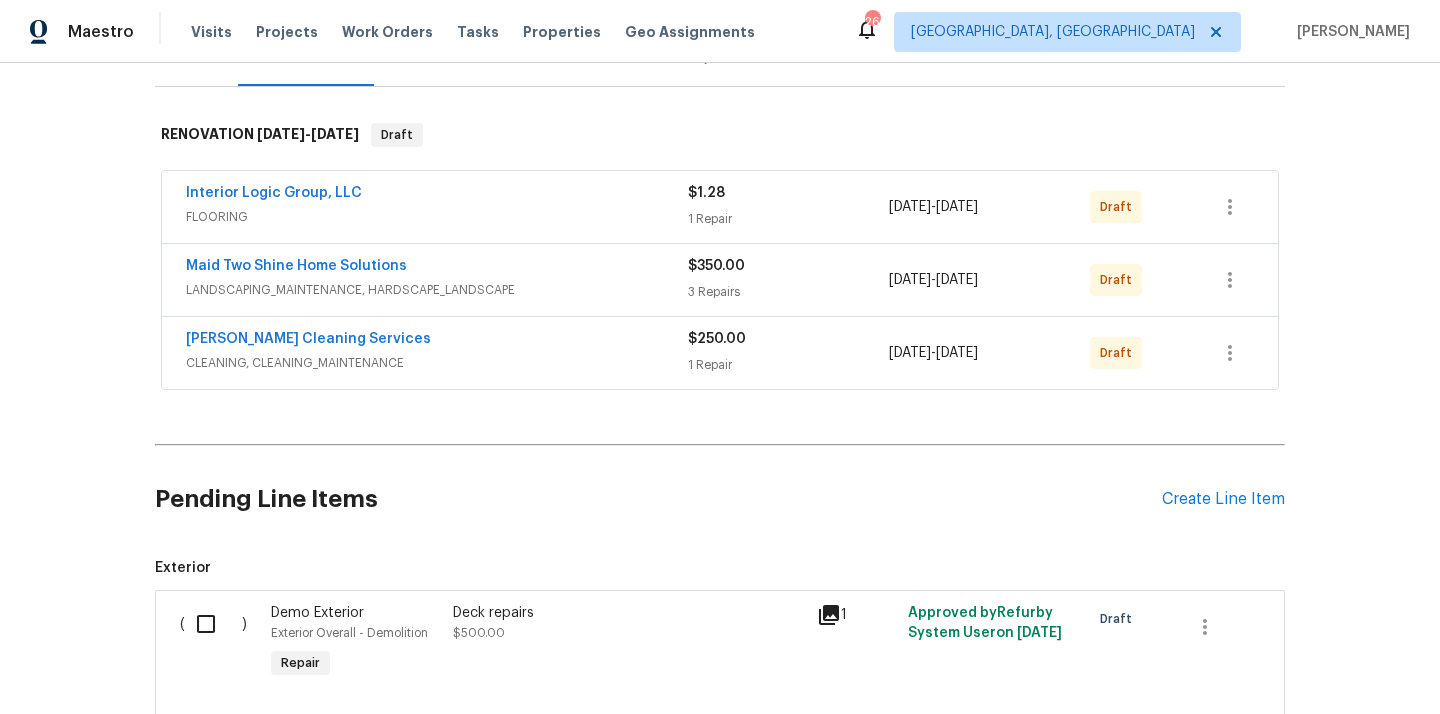 click on "Pending Line Items" at bounding box center (658, 499) 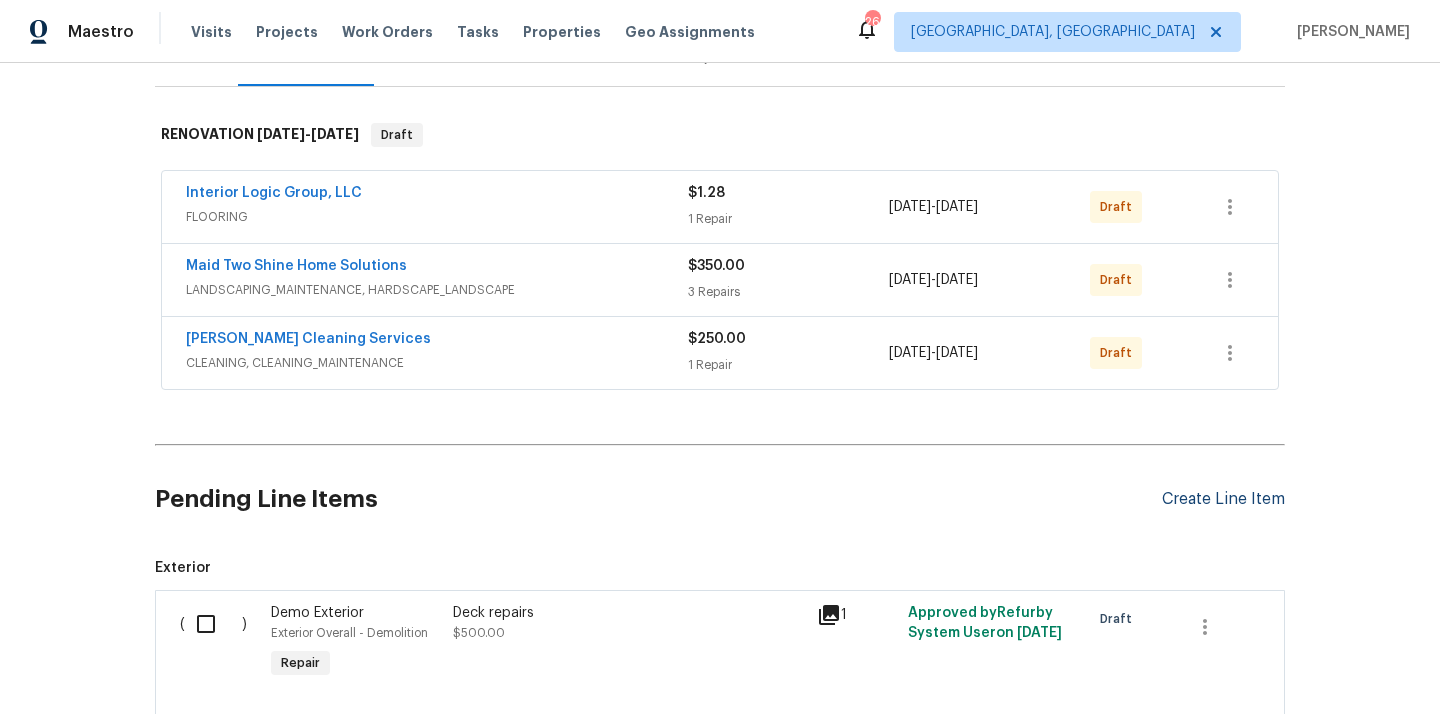click on "Create Line Item" at bounding box center [1223, 499] 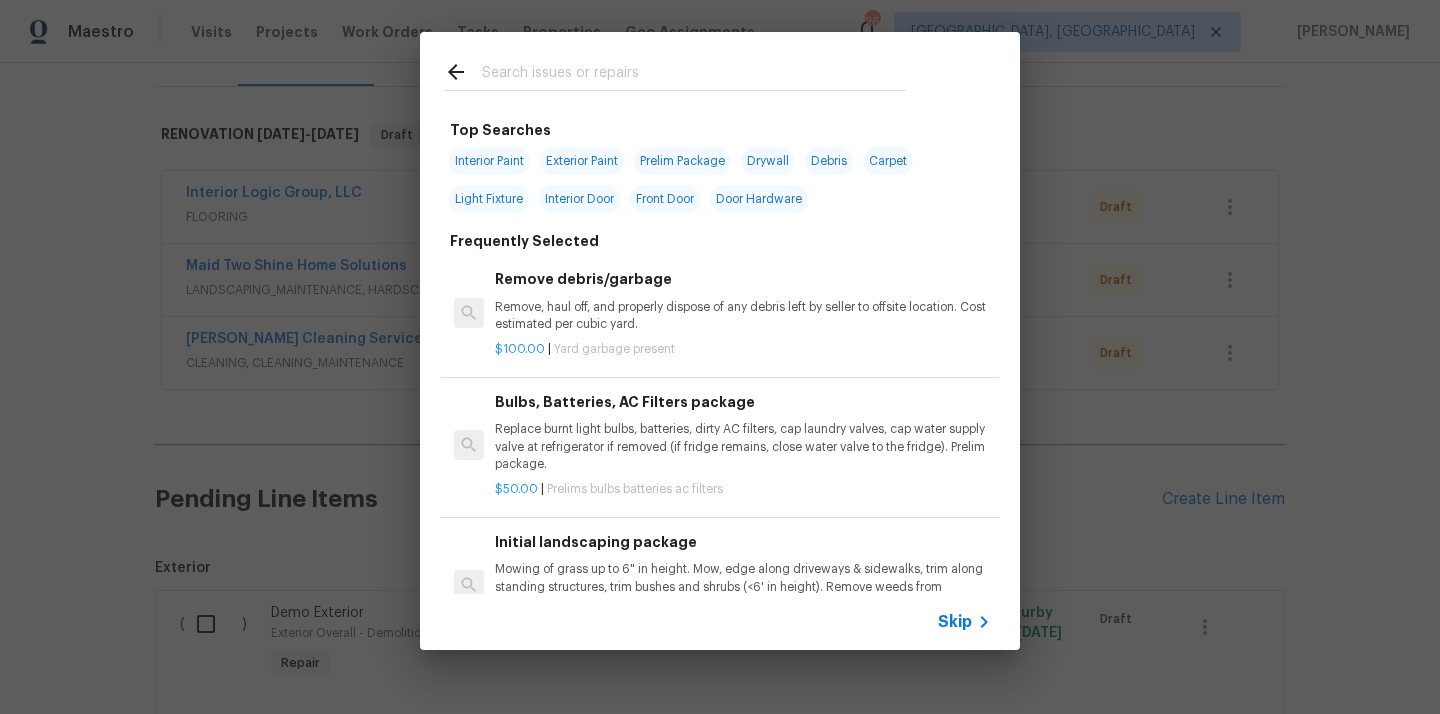 click at bounding box center [694, 75] 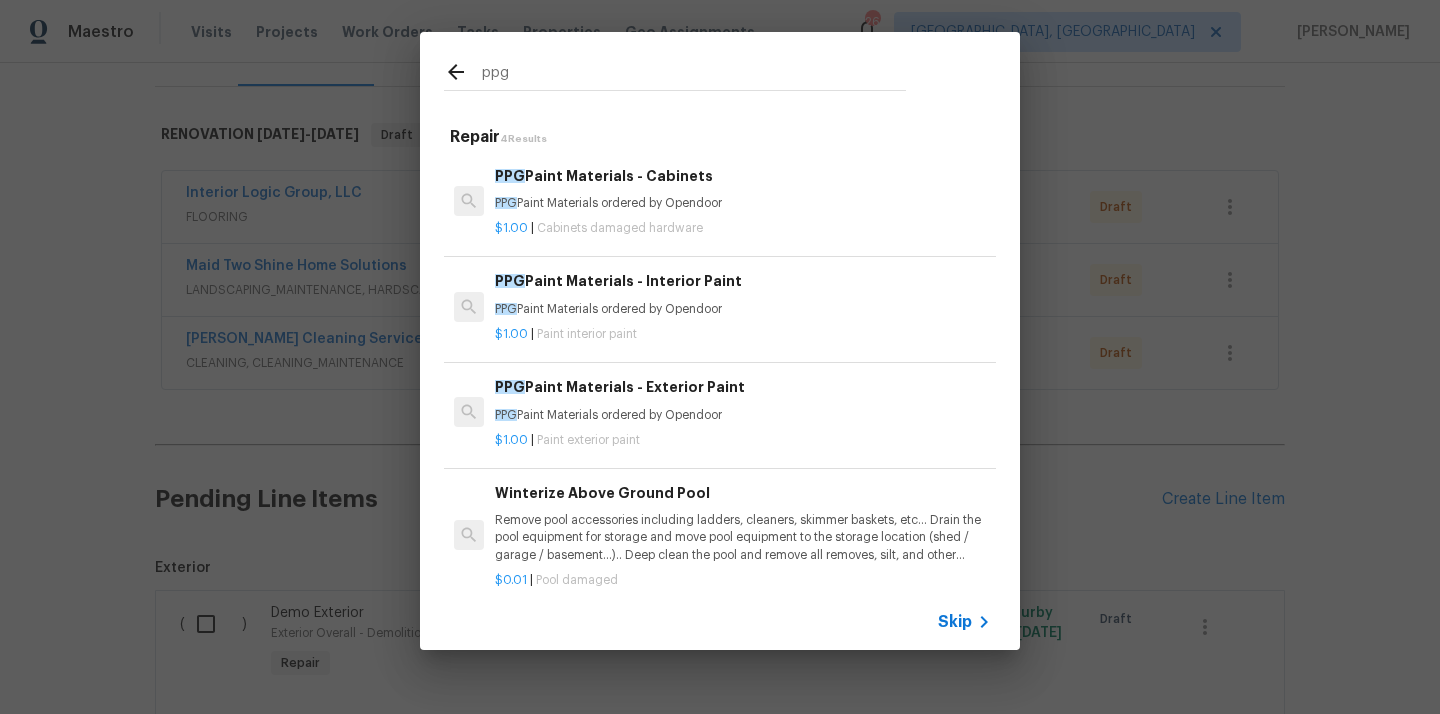 type on "ppg" 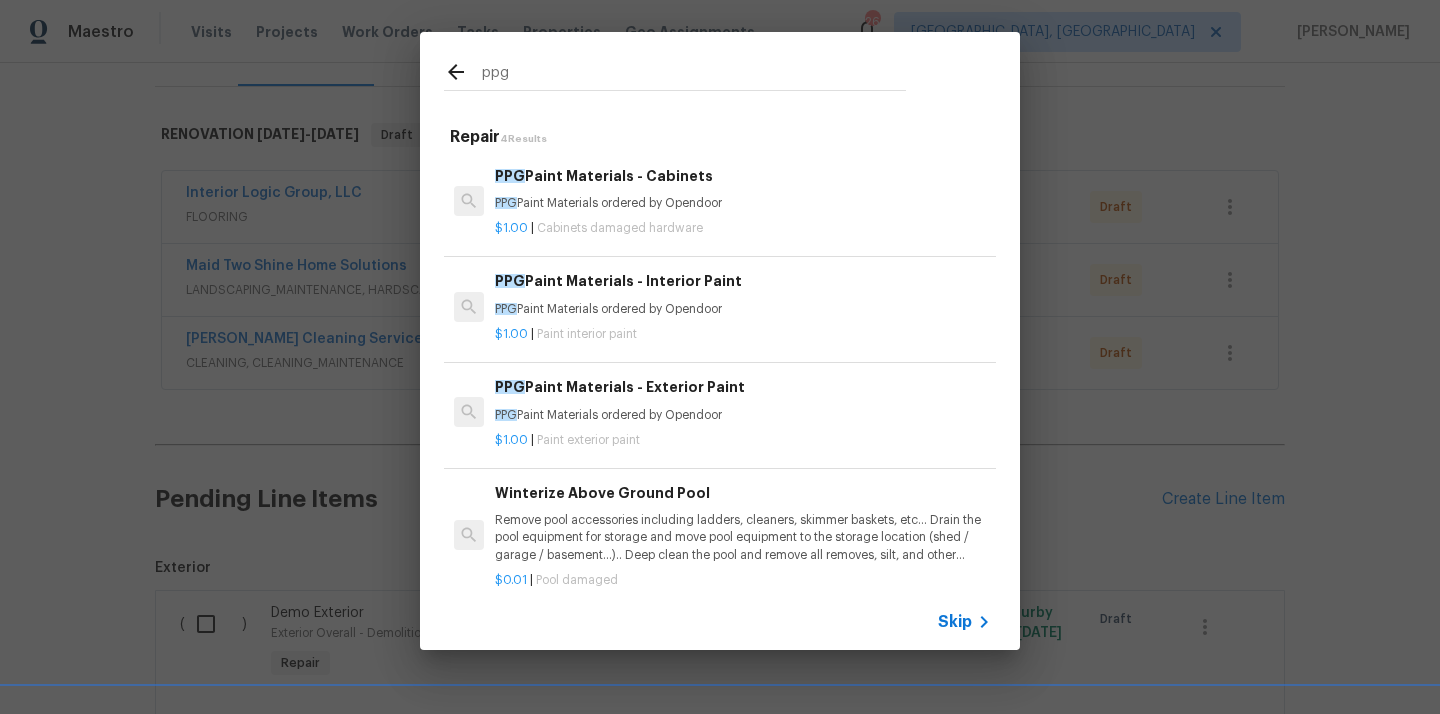 click on "PPG  Paint Materials - Interior Paint PPG  Paint Materials ordered by Opendoor" at bounding box center (743, 294) 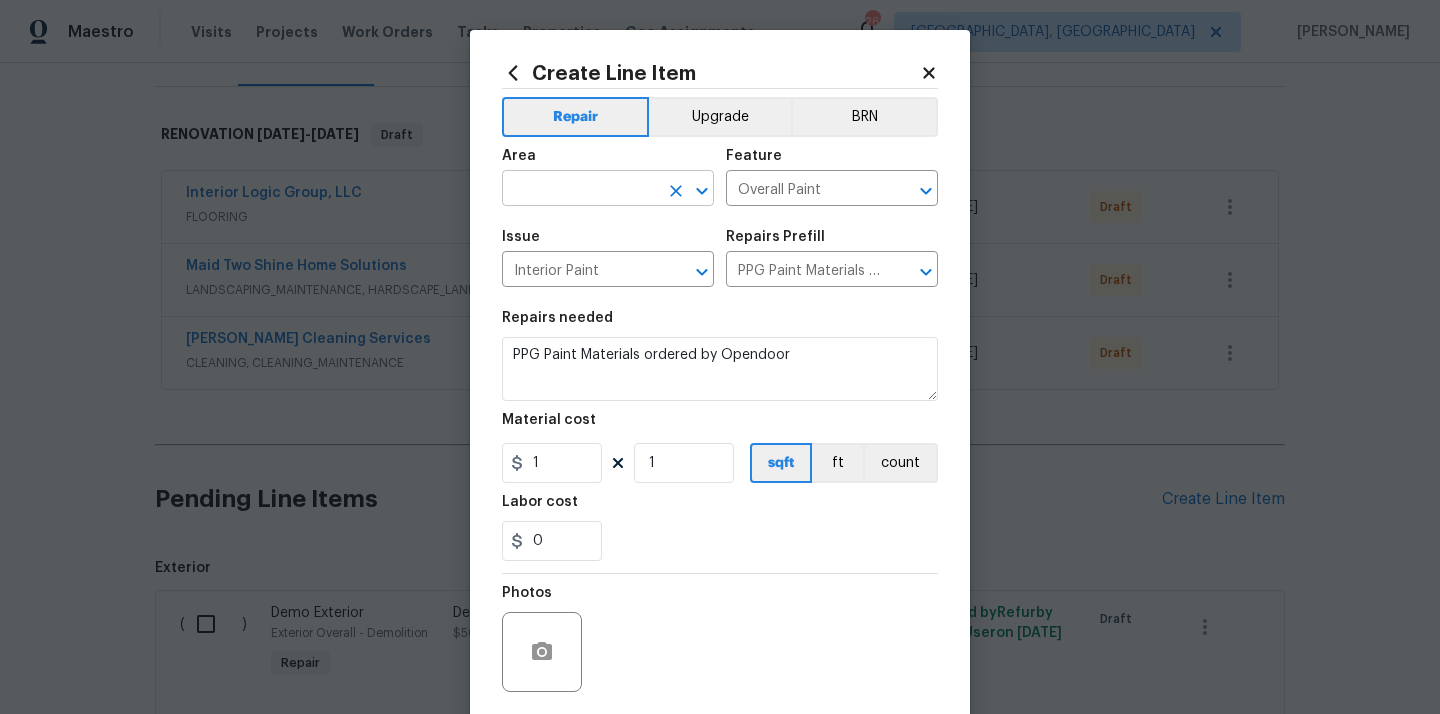 click at bounding box center (580, 190) 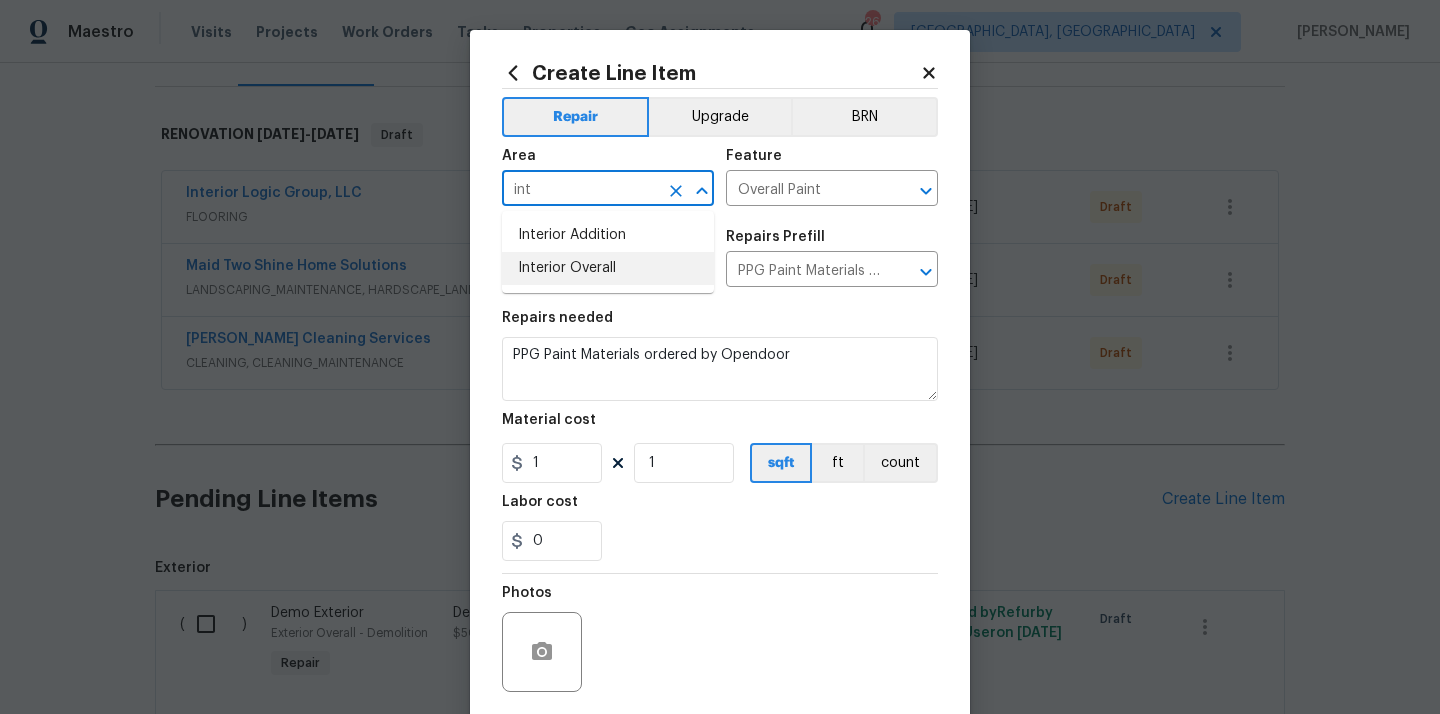 click on "Interior Overall" at bounding box center (608, 268) 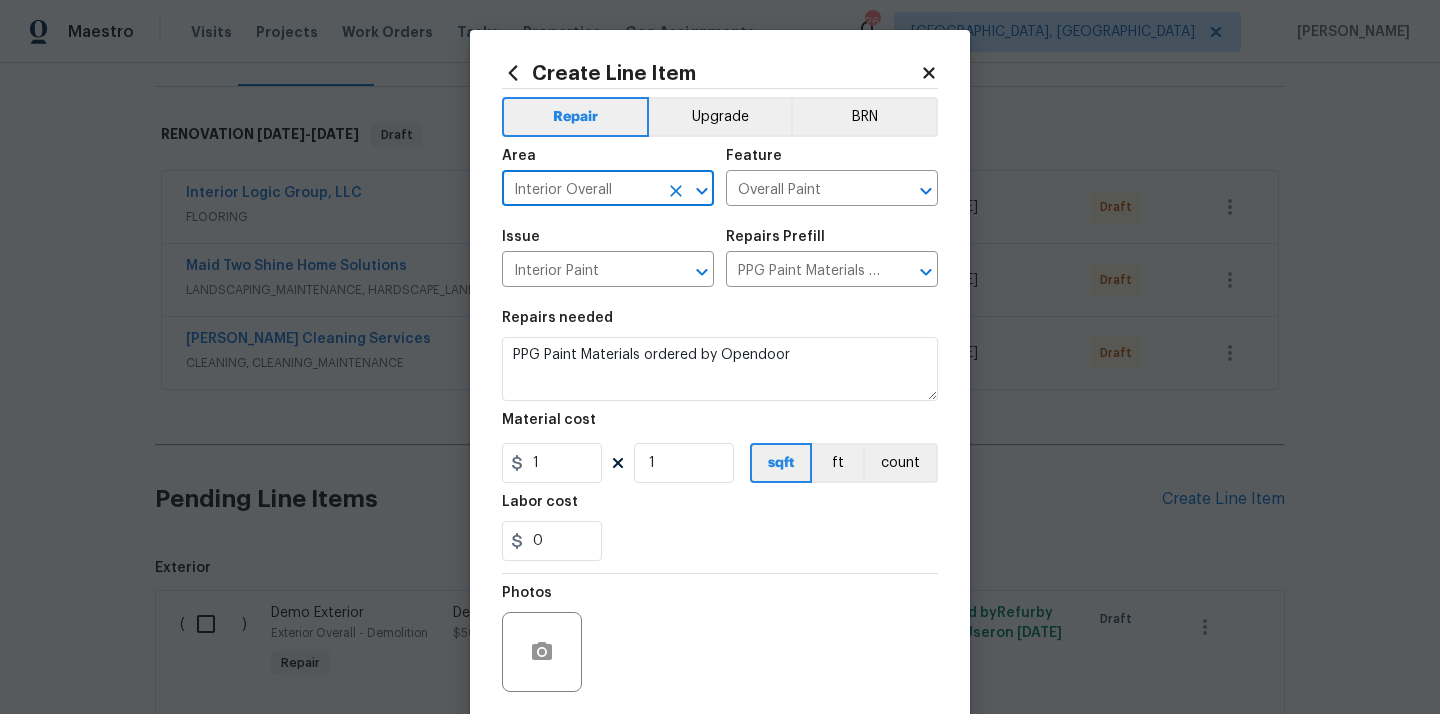 type on "Interior Overall" 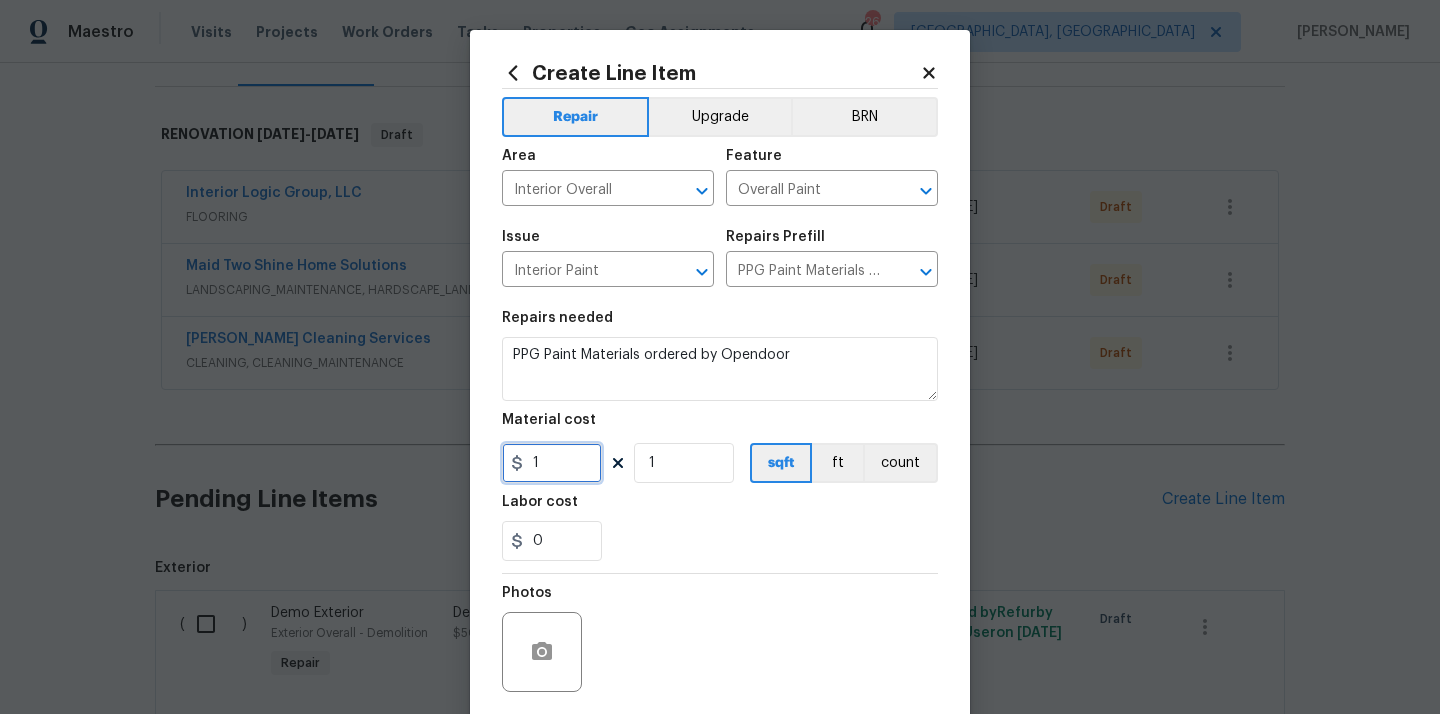 drag, startPoint x: 558, startPoint y: 451, endPoint x: 480, endPoint y: 445, distance: 78.23043 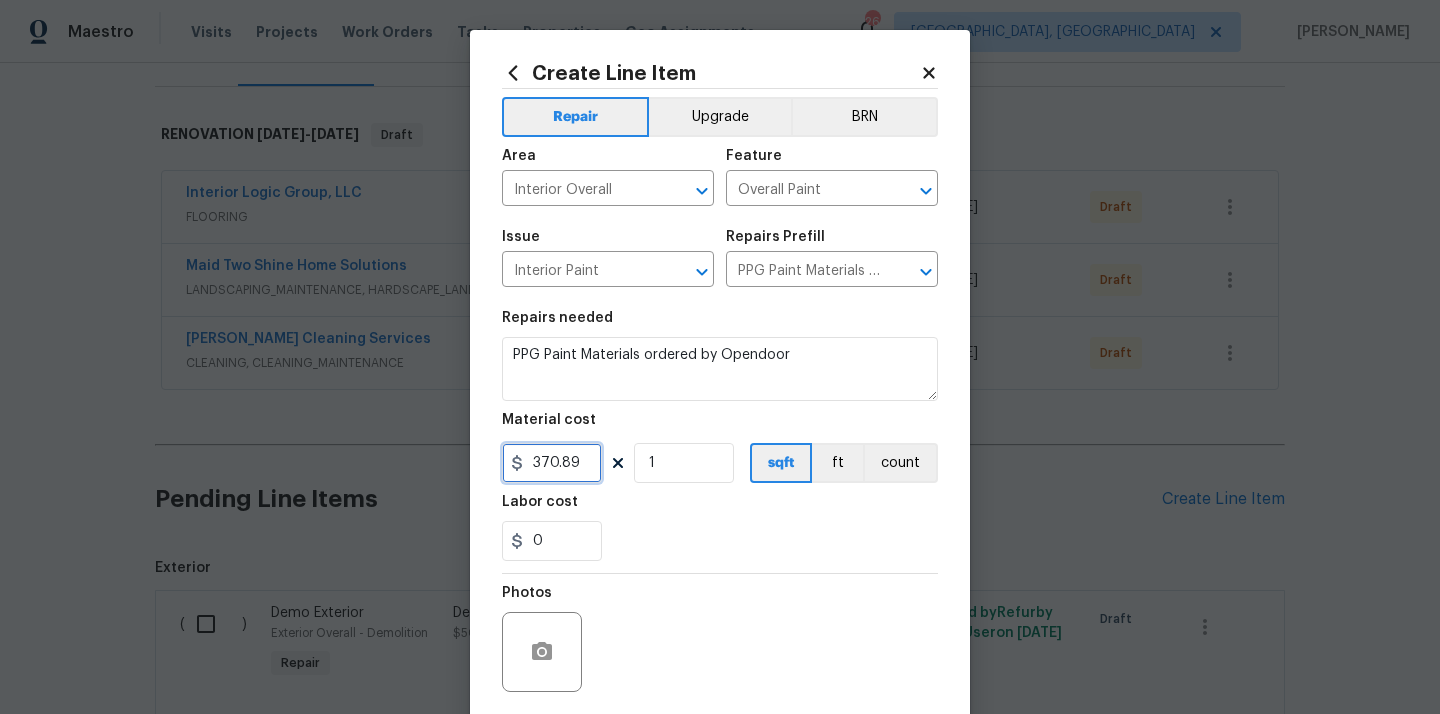 type on "370.89" 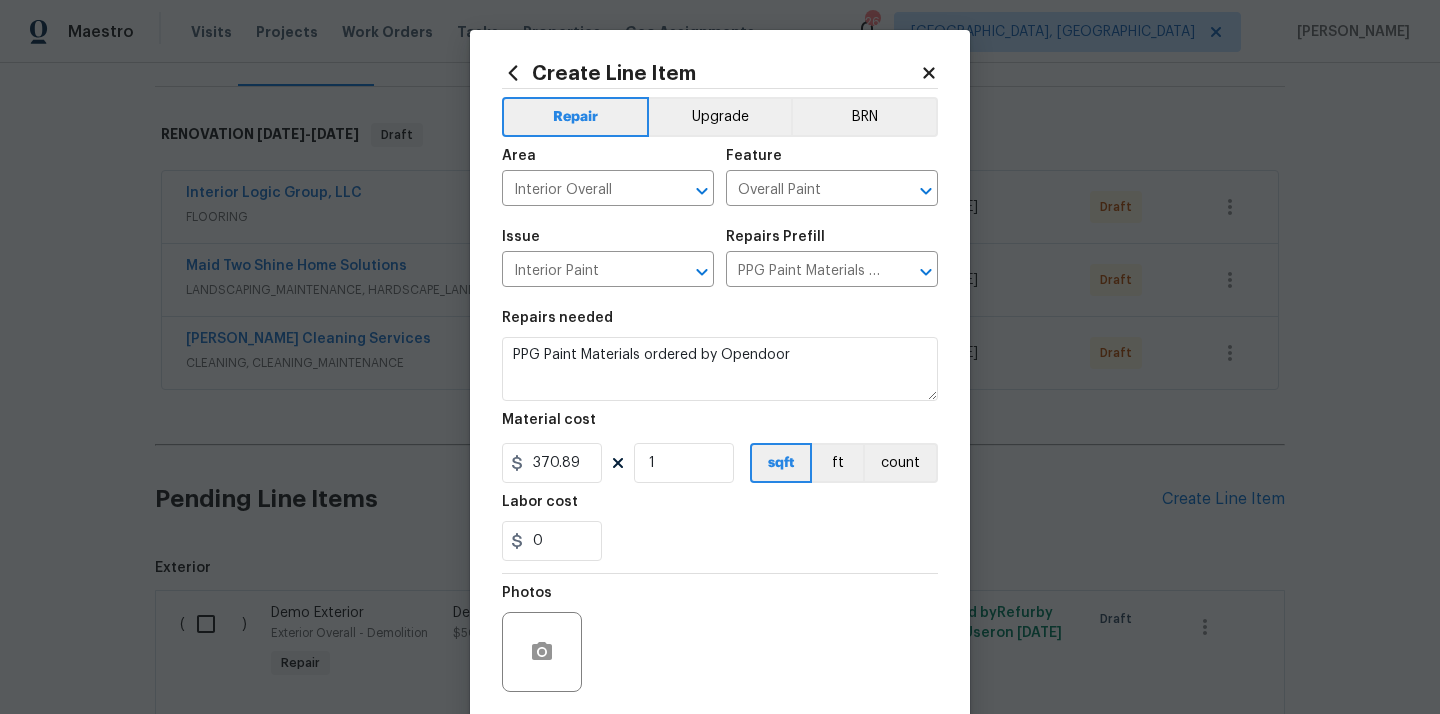 click on "0" at bounding box center [720, 541] 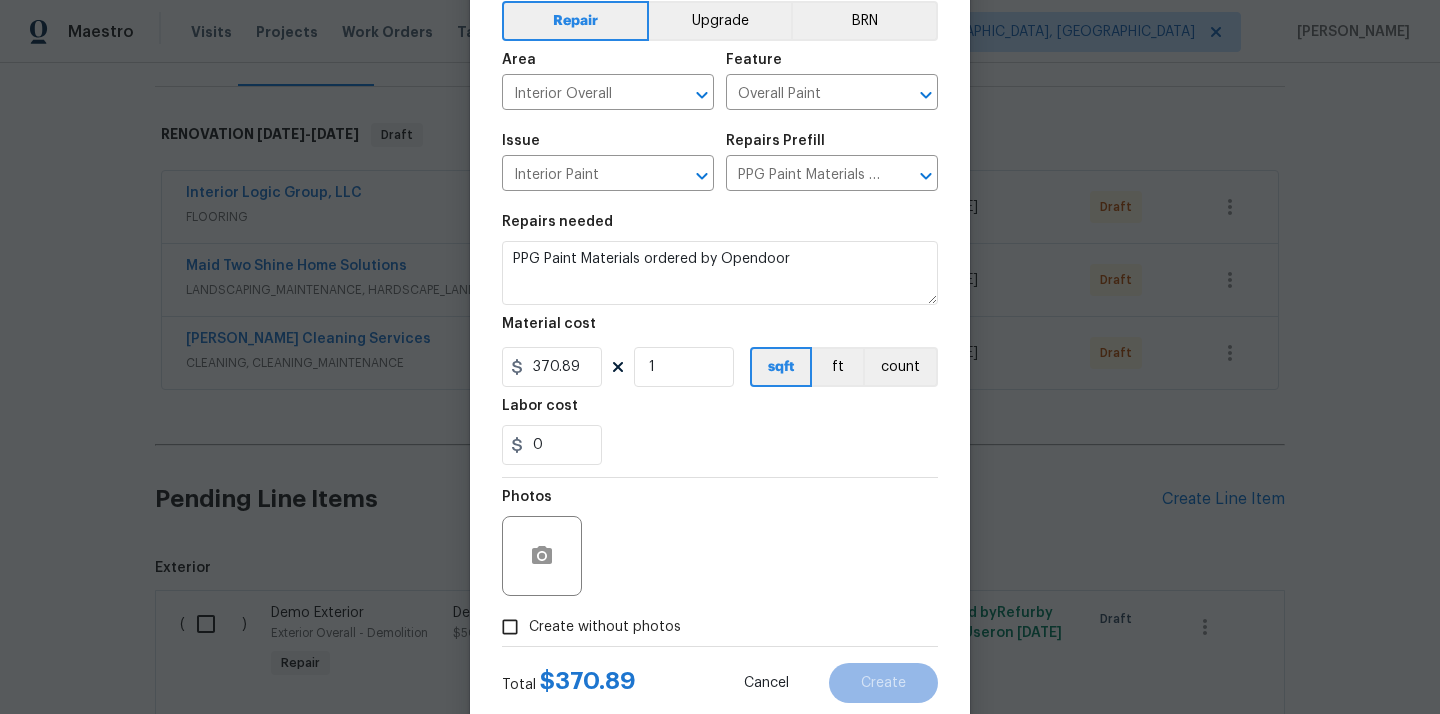 scroll, scrollTop: 148, scrollLeft: 0, axis: vertical 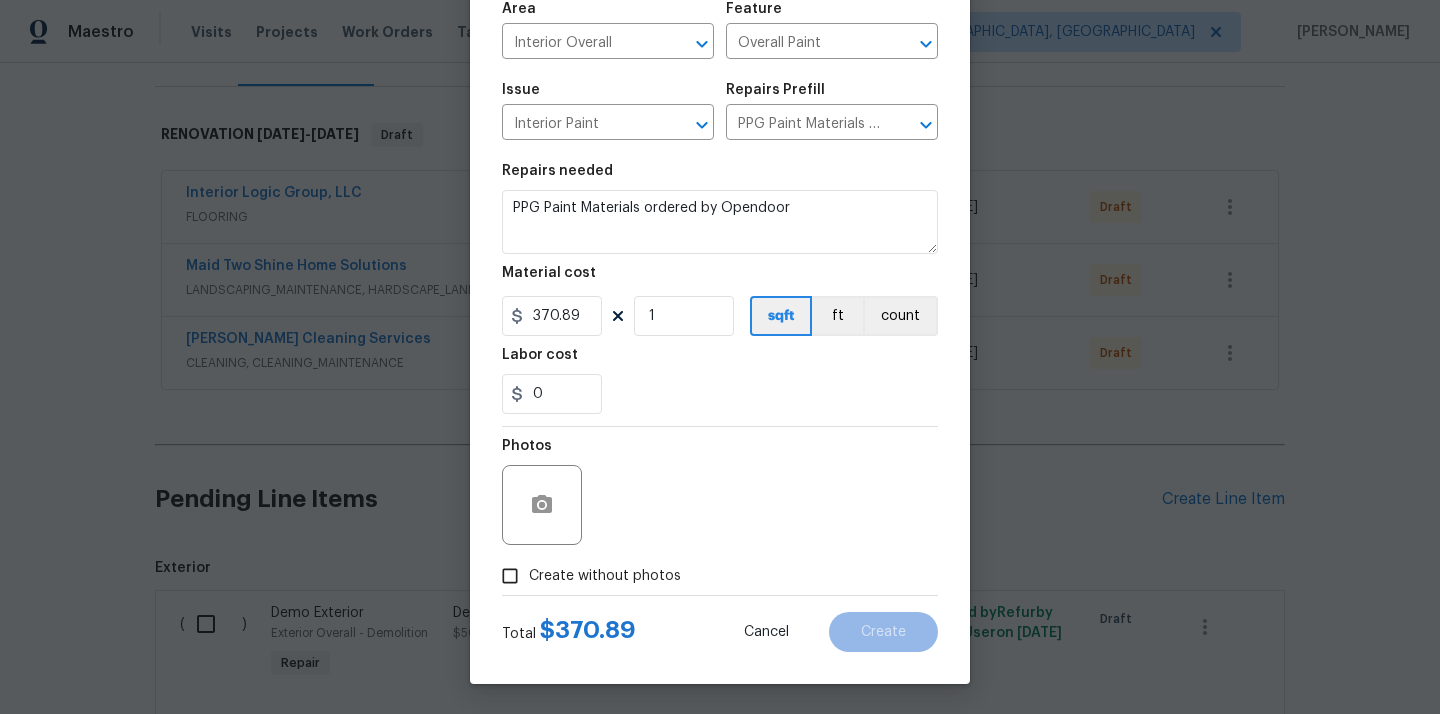 click on "Create without photos" at bounding box center [605, 576] 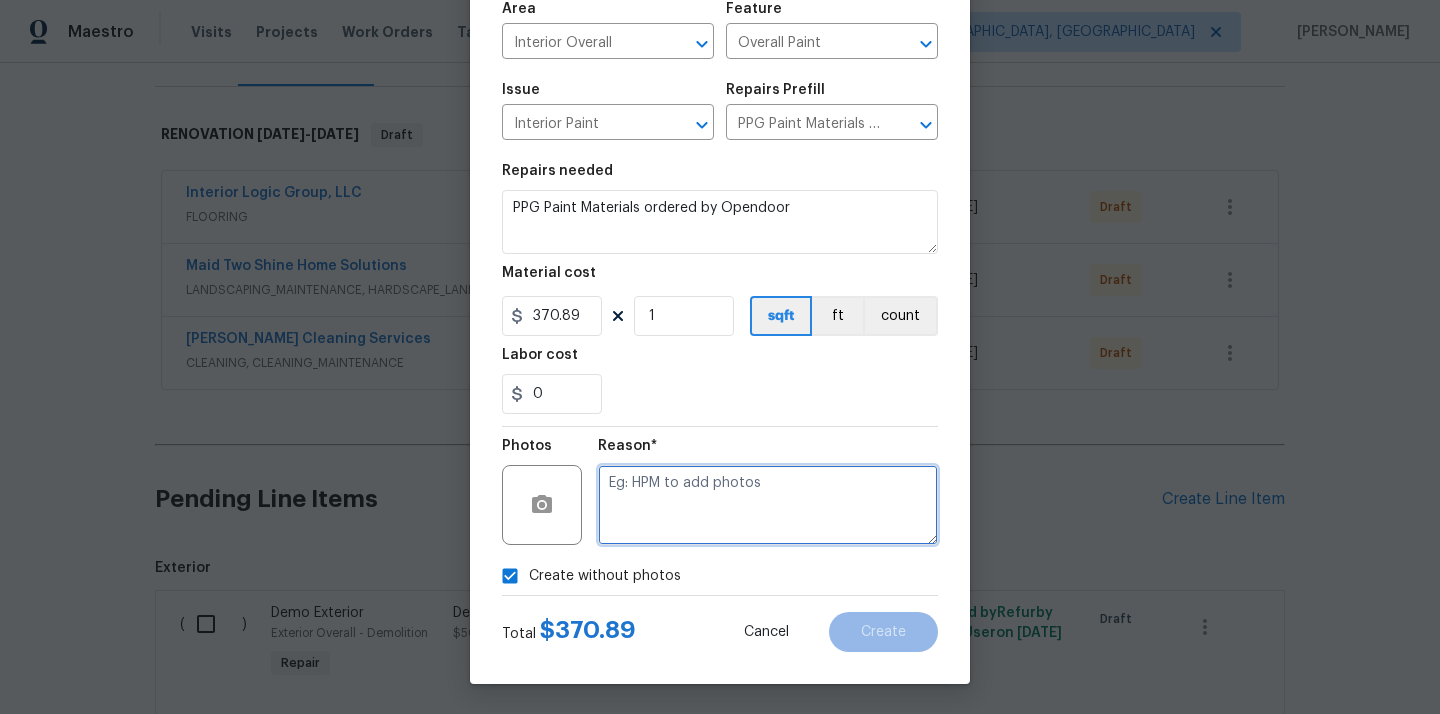 click at bounding box center (768, 505) 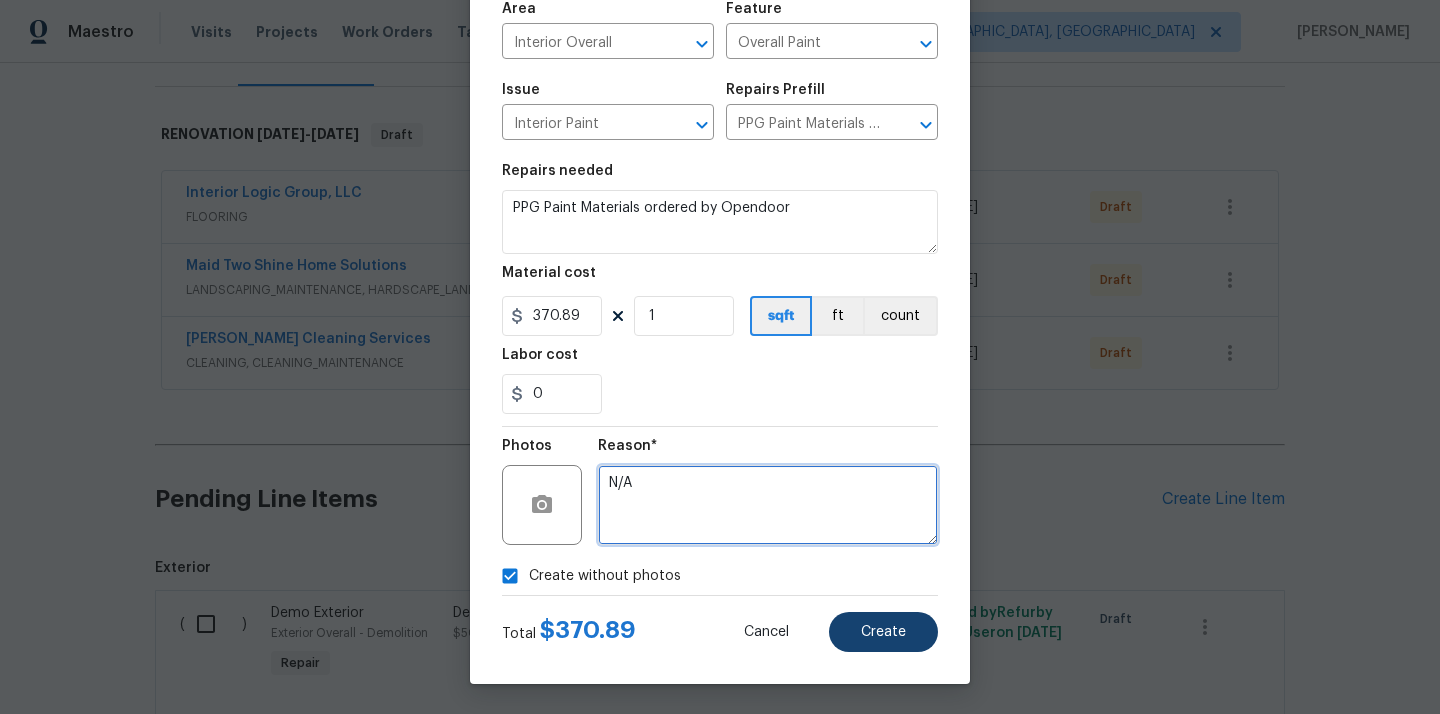 type on "N/A" 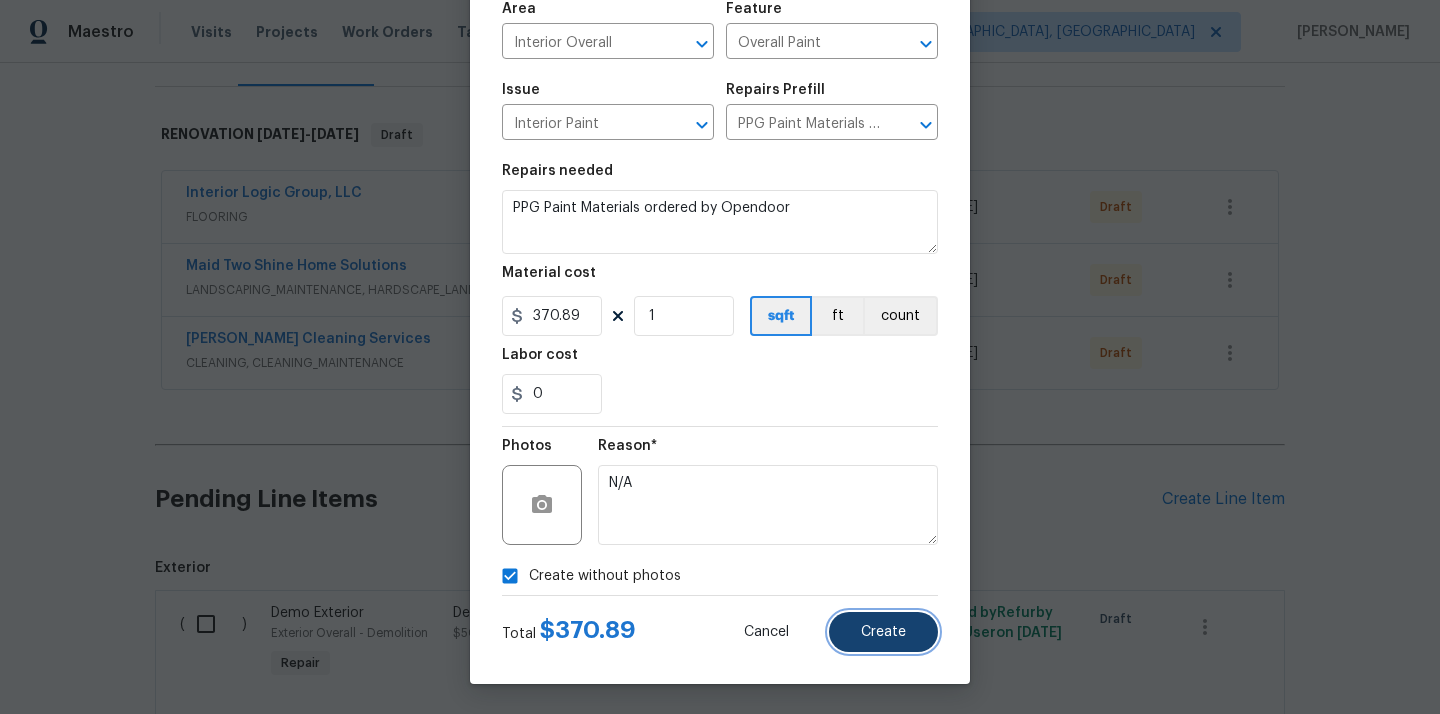 click on "Create" at bounding box center [883, 632] 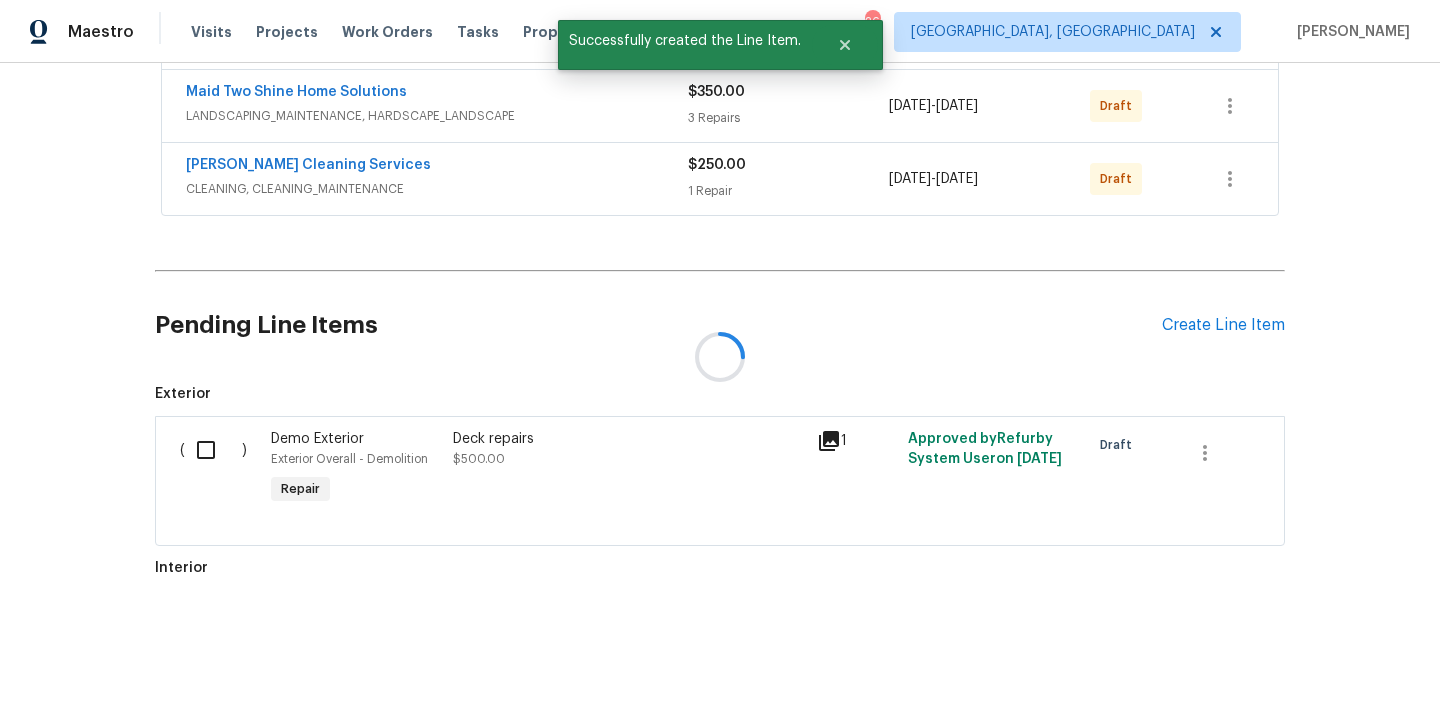 scroll, scrollTop: 474, scrollLeft: 0, axis: vertical 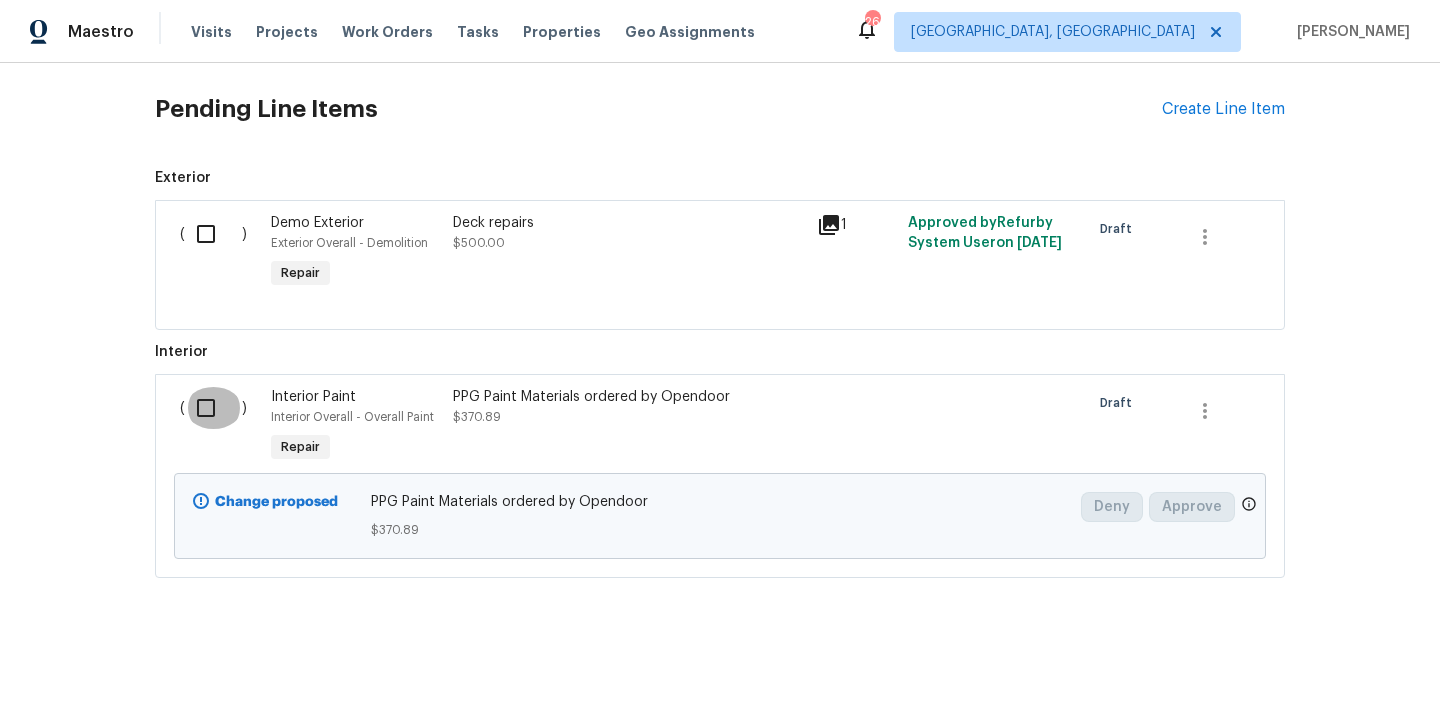 click at bounding box center [213, 408] 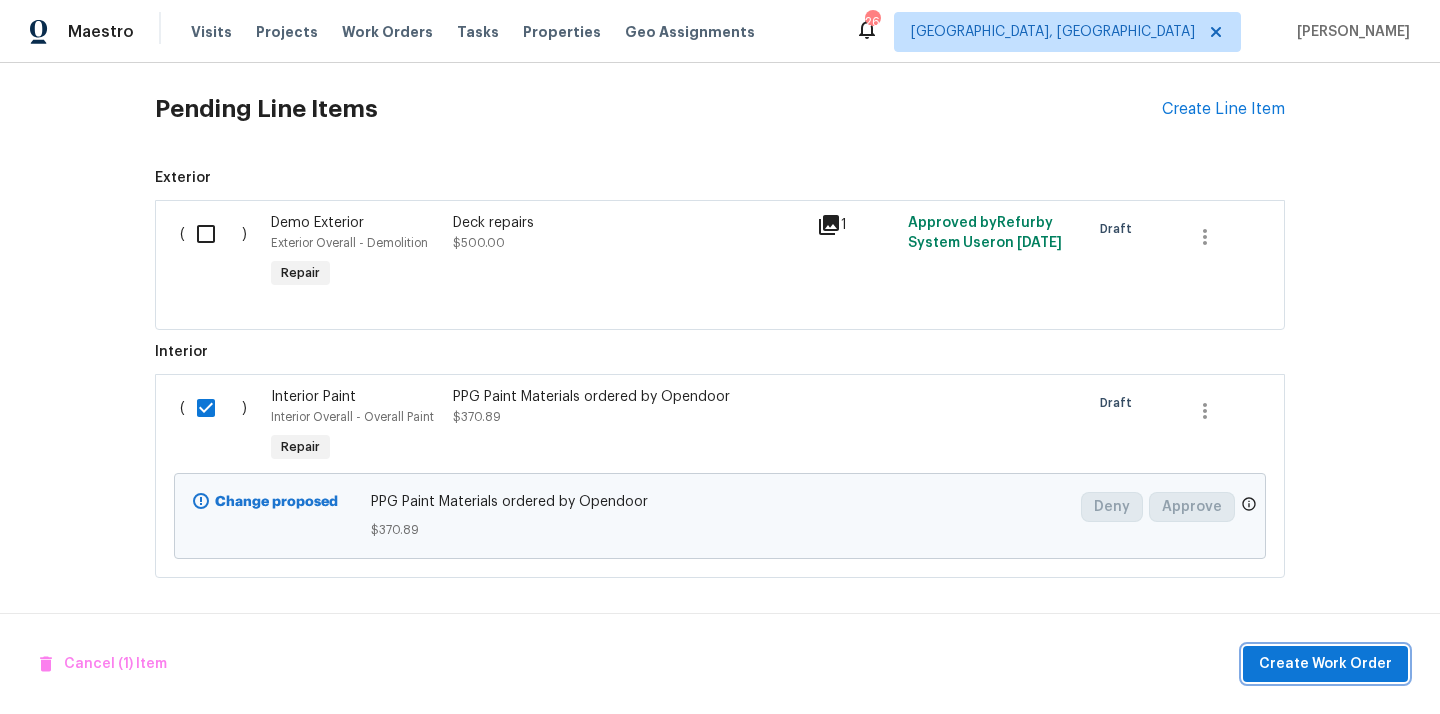 click on "Create Work Order" at bounding box center [1325, 664] 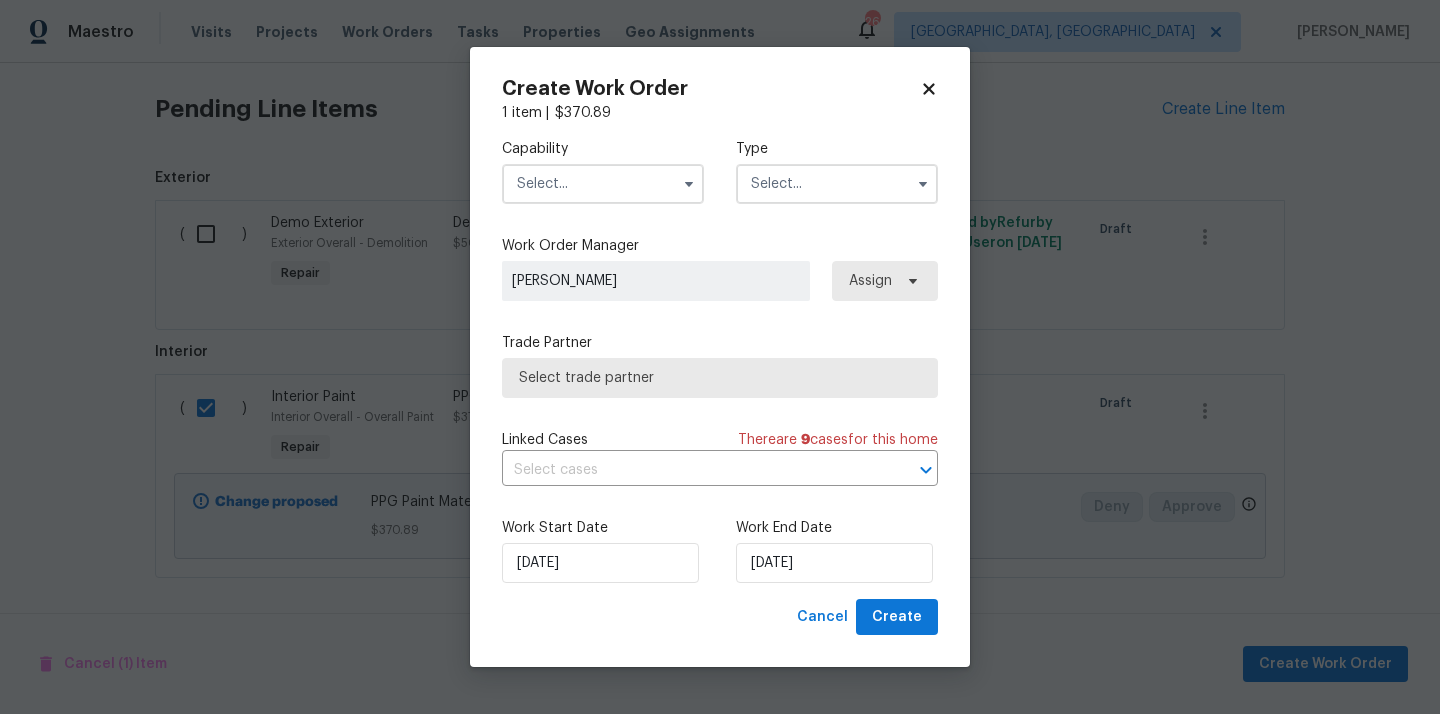 click at bounding box center [603, 184] 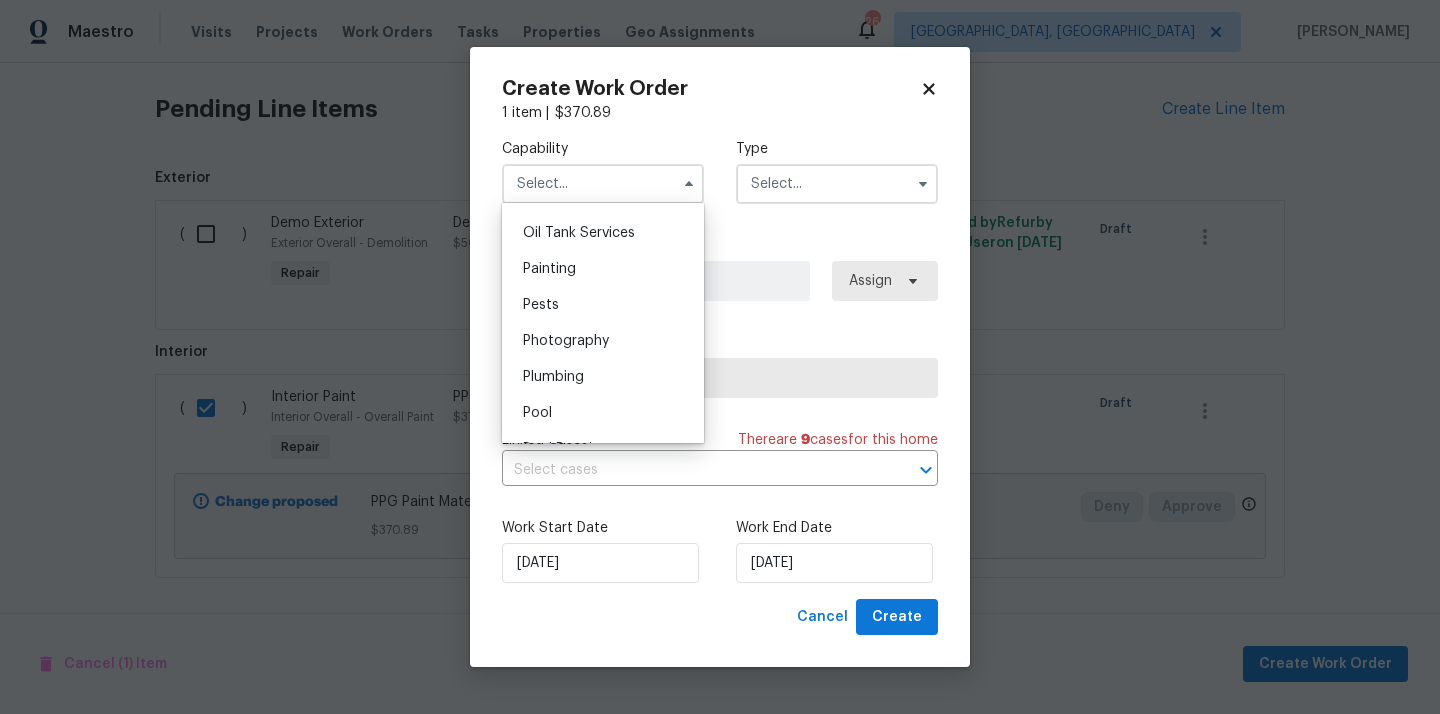 scroll, scrollTop: 1634, scrollLeft: 0, axis: vertical 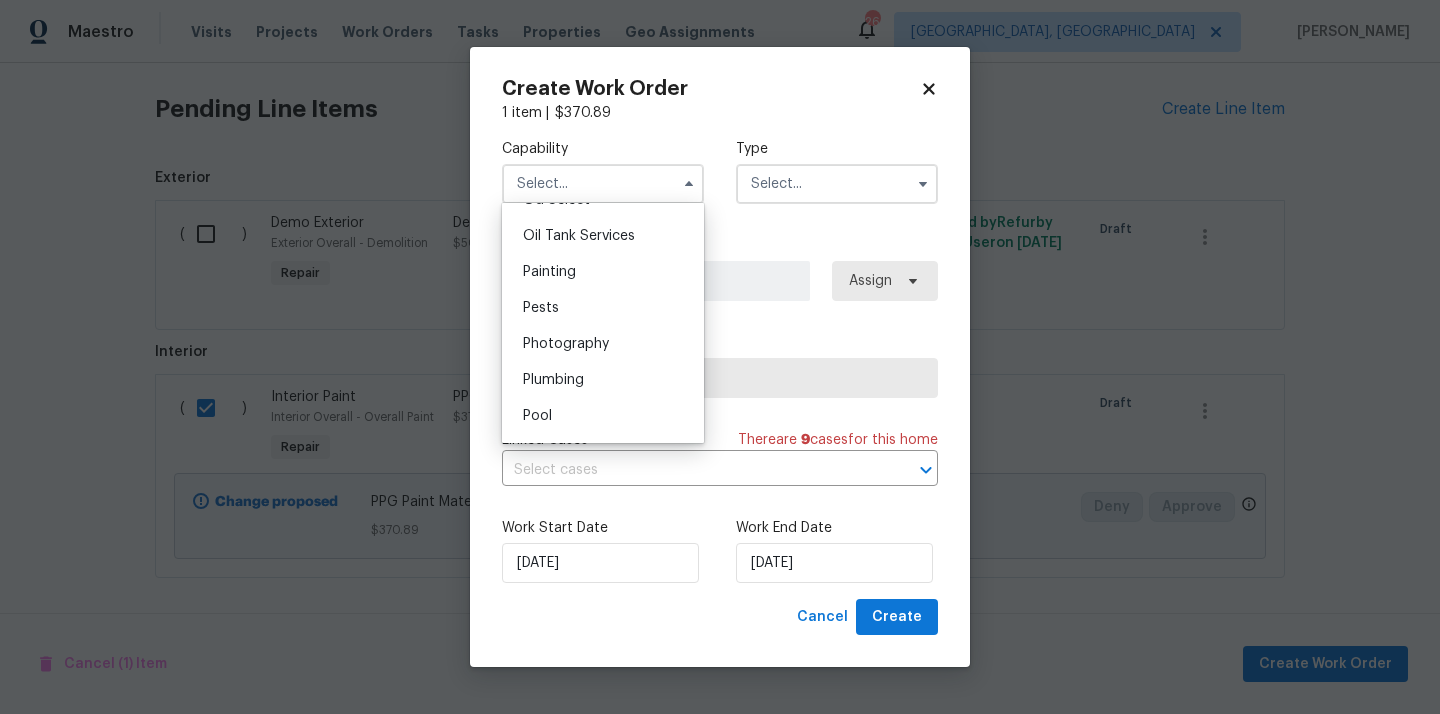 click on "Painting" at bounding box center [603, 272] 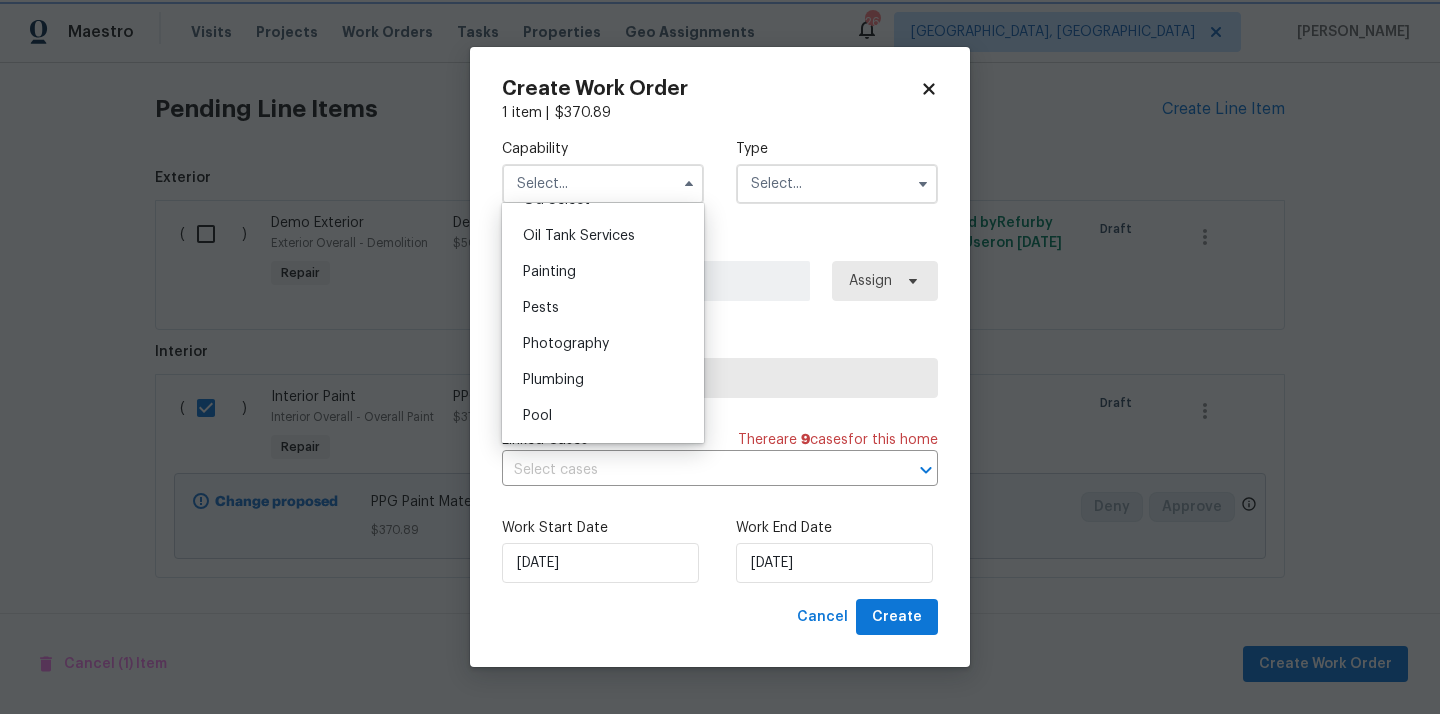 type on "Painting" 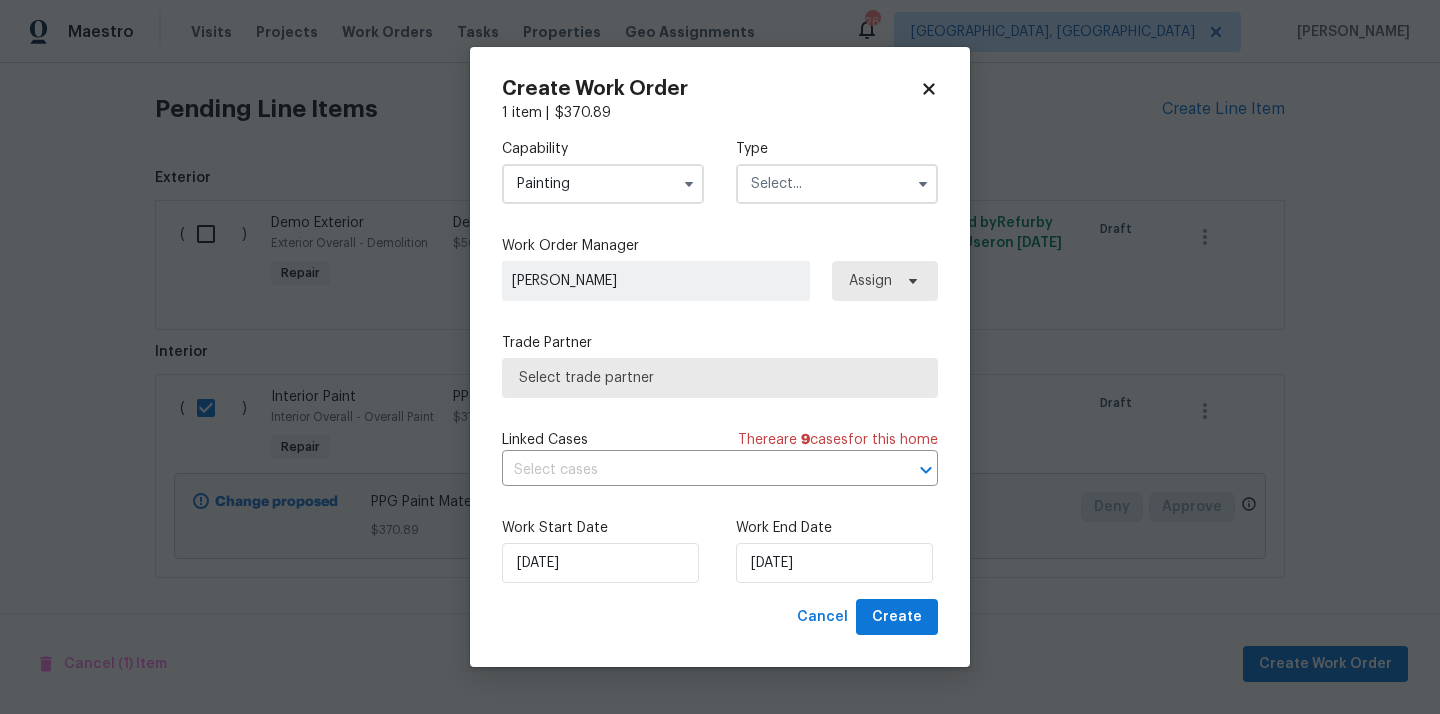 click at bounding box center (837, 184) 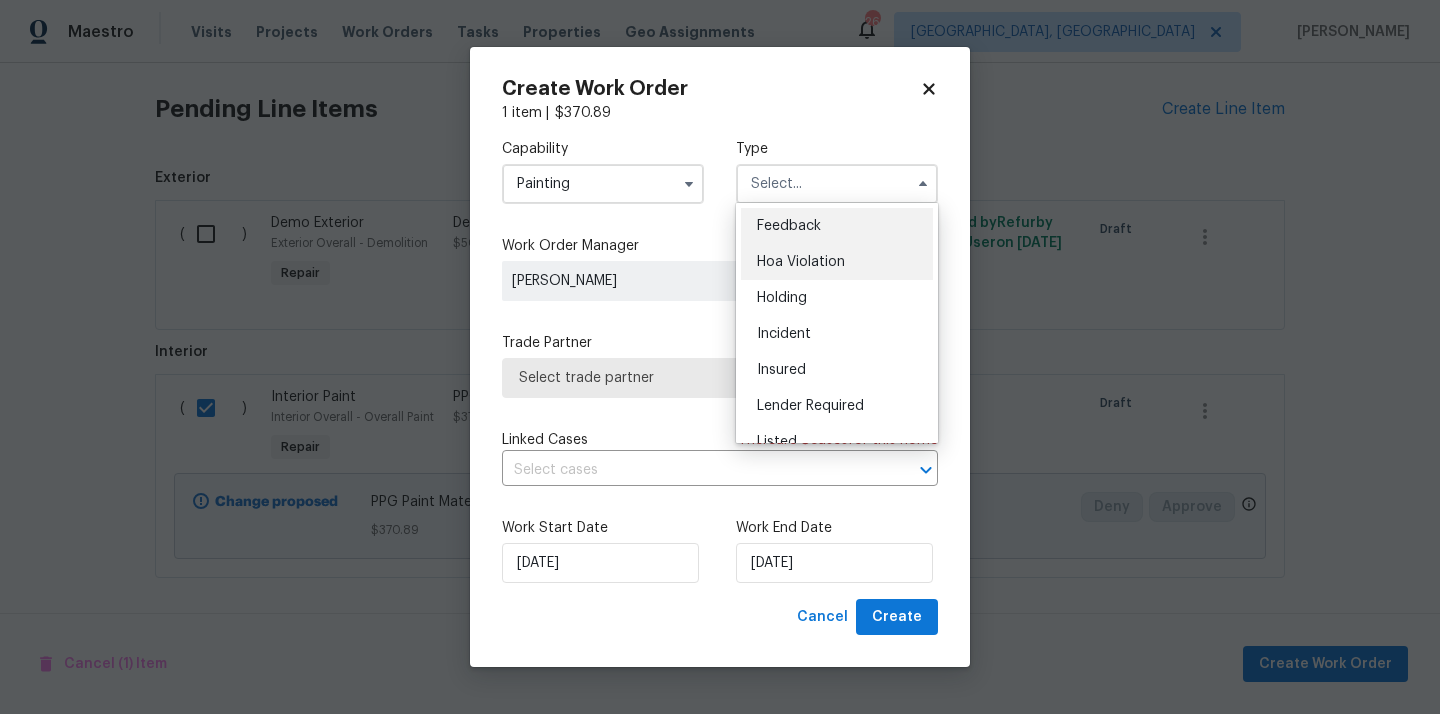 scroll, scrollTop: 454, scrollLeft: 0, axis: vertical 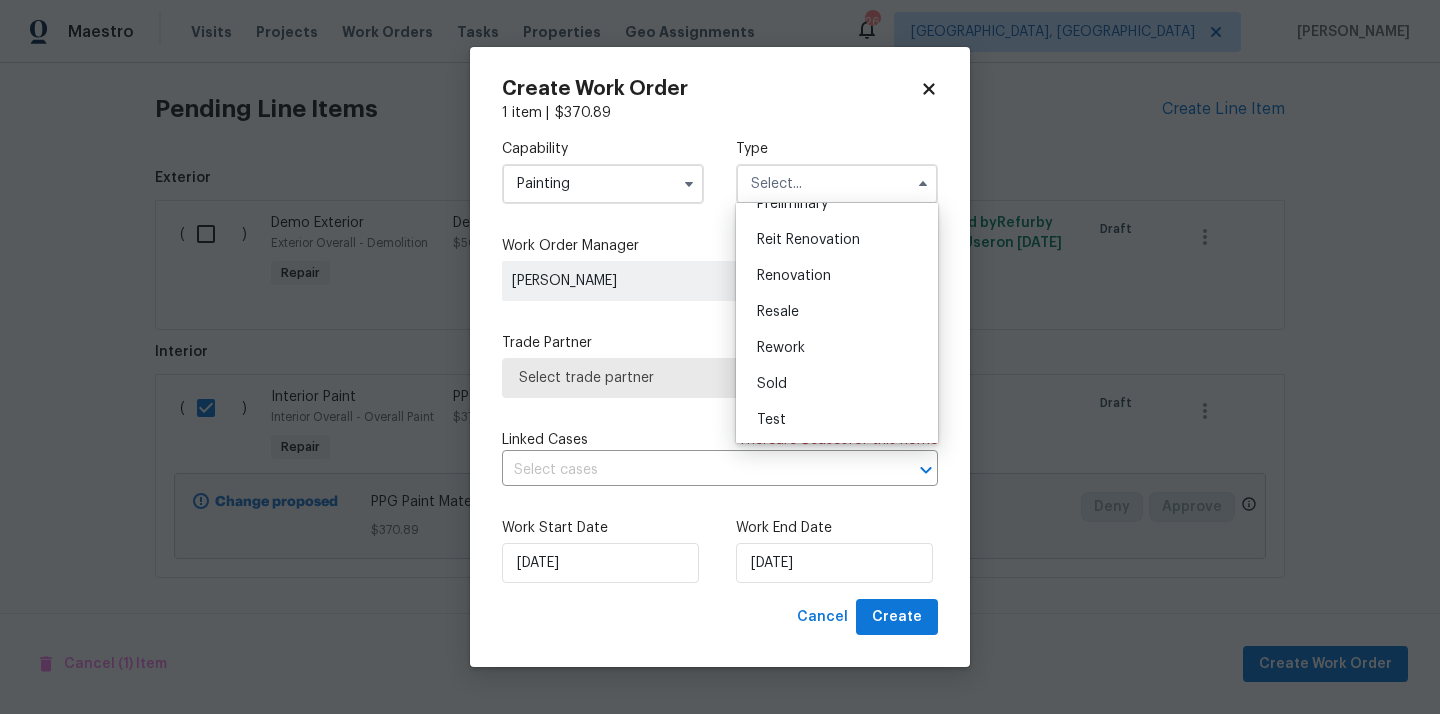 click on "Renovation" at bounding box center [837, 276] 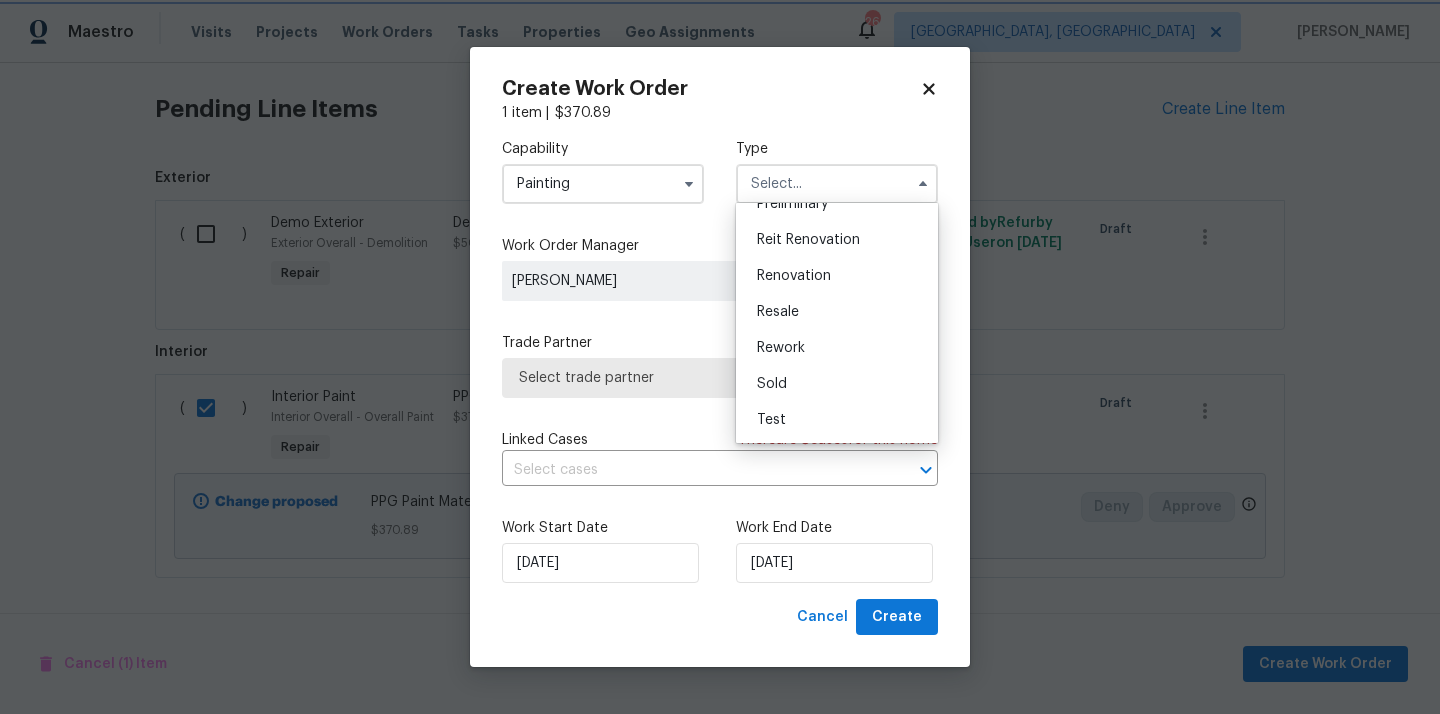 type on "Renovation" 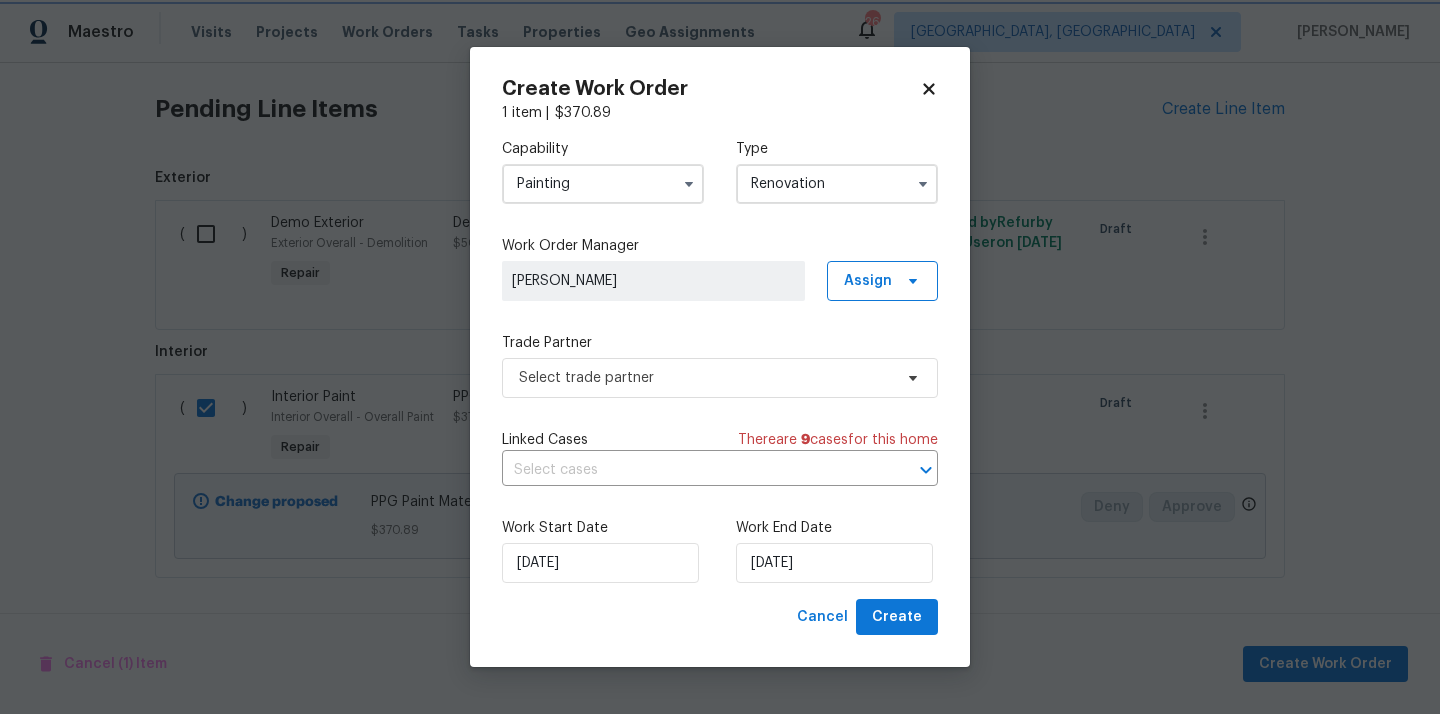 scroll, scrollTop: 0, scrollLeft: 0, axis: both 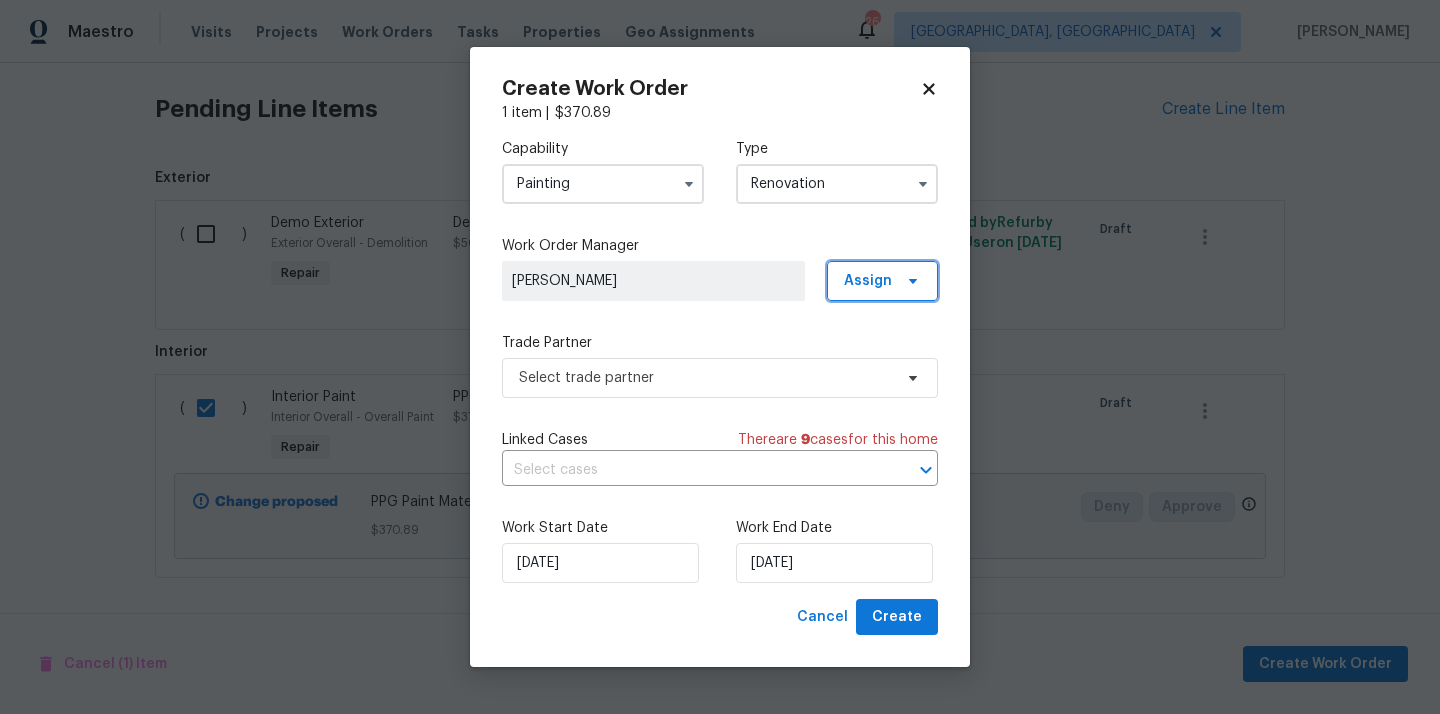 click on "Assign" at bounding box center [868, 281] 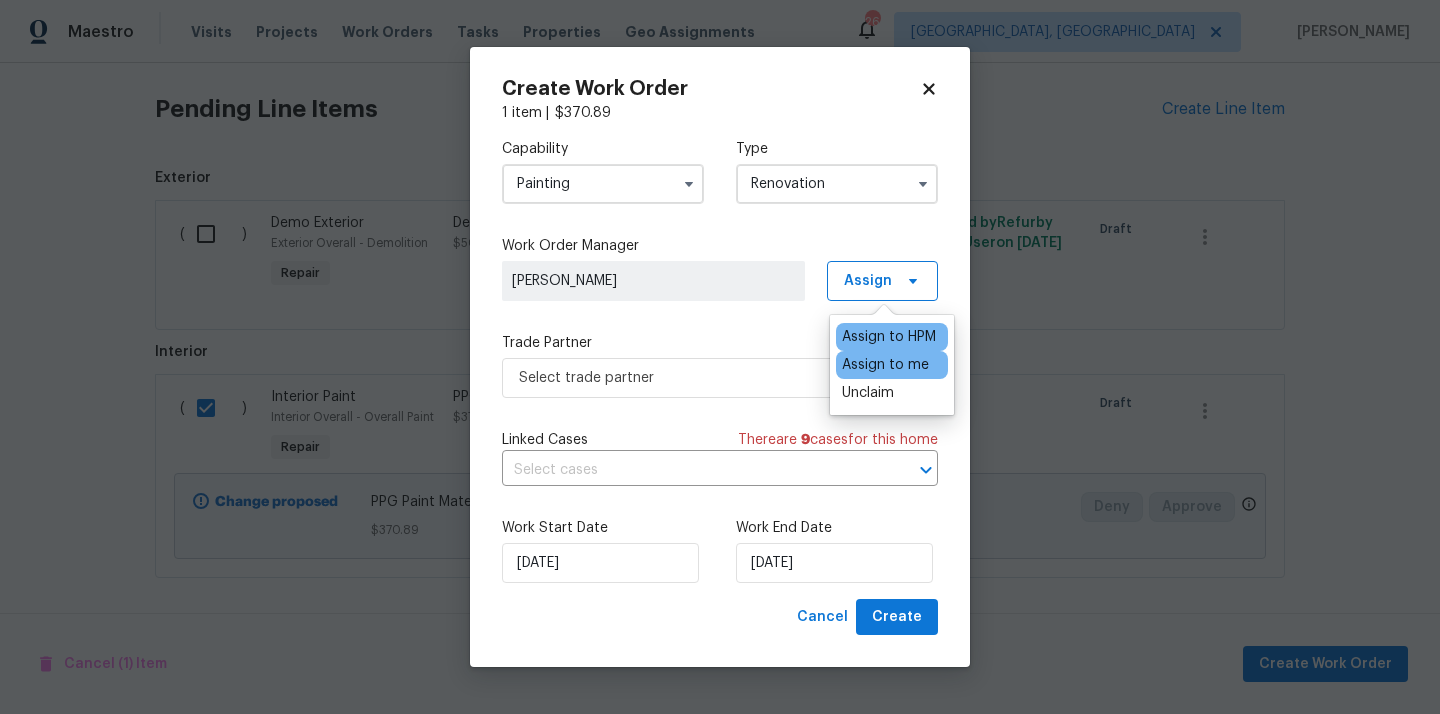 click on "Assign to me" at bounding box center (885, 365) 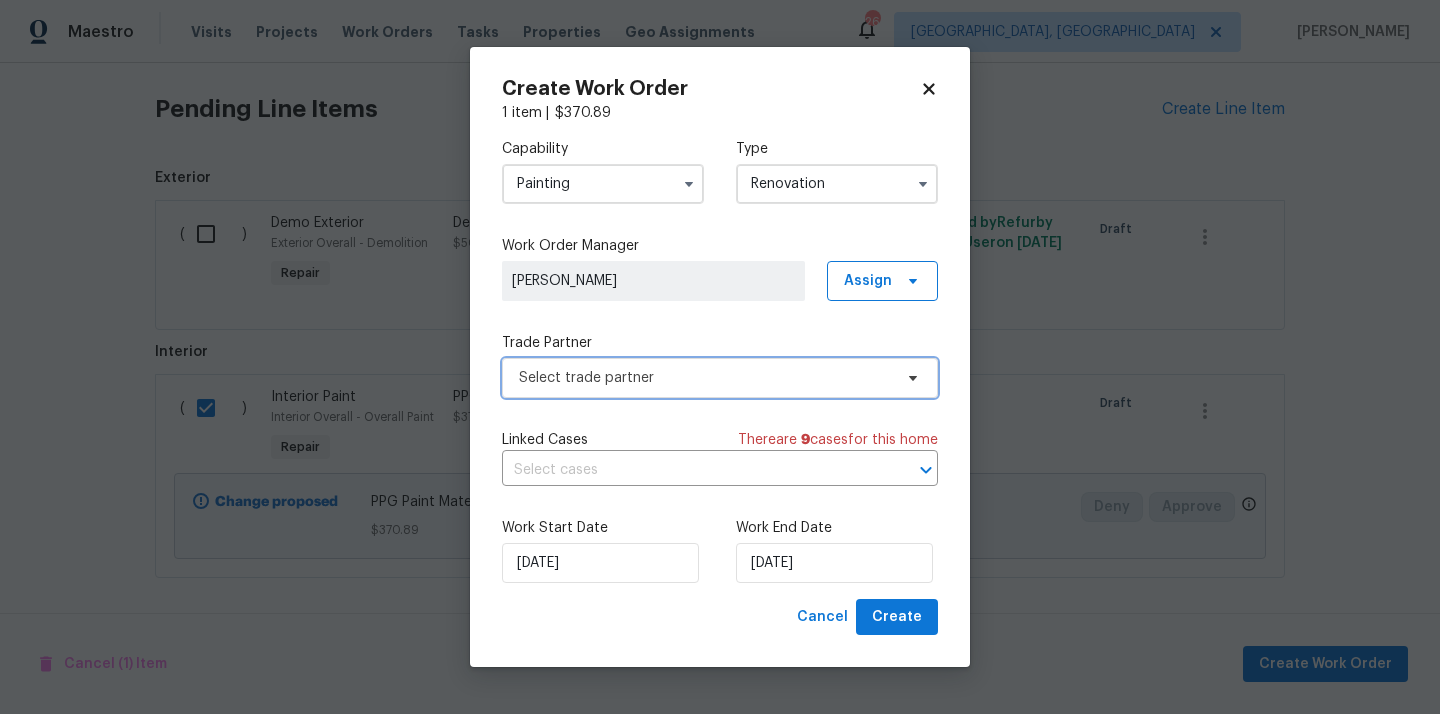 click on "Select trade partner" at bounding box center [705, 378] 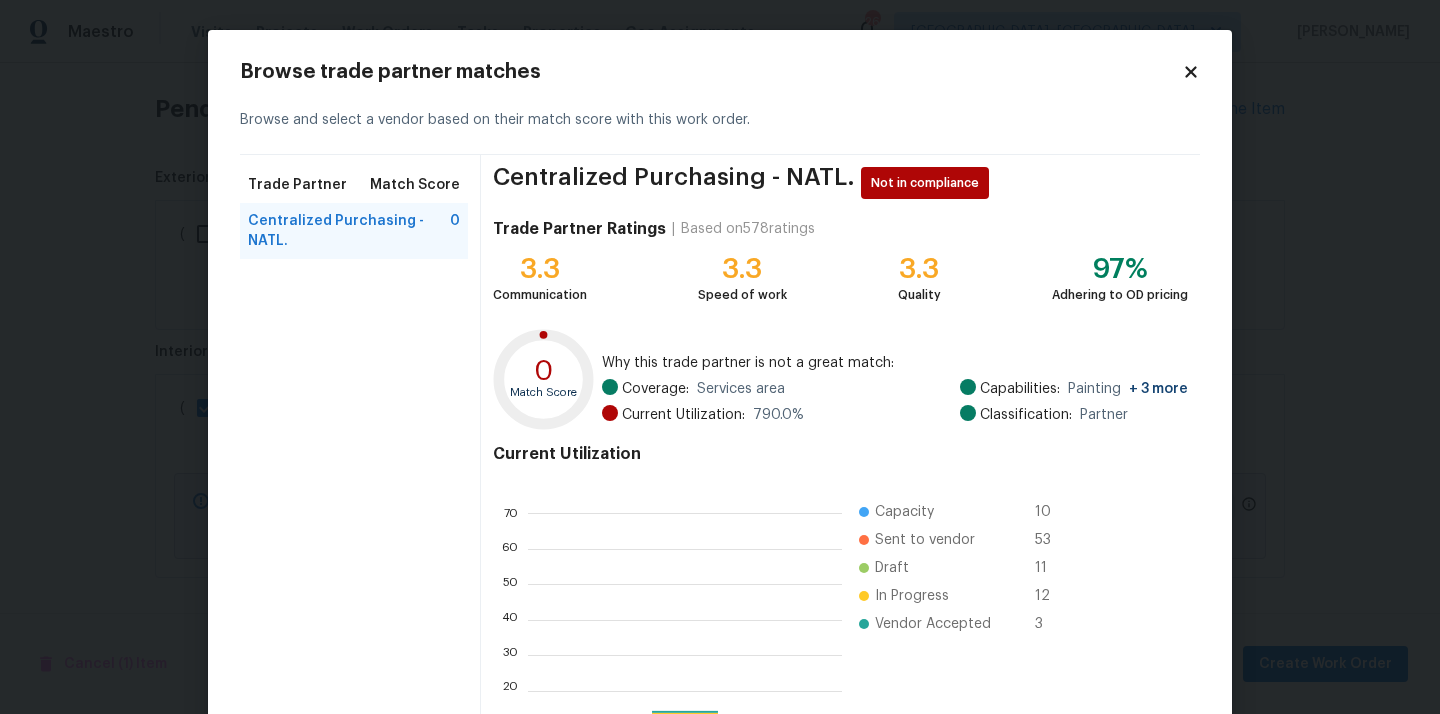 scroll, scrollTop: 2, scrollLeft: 1, axis: both 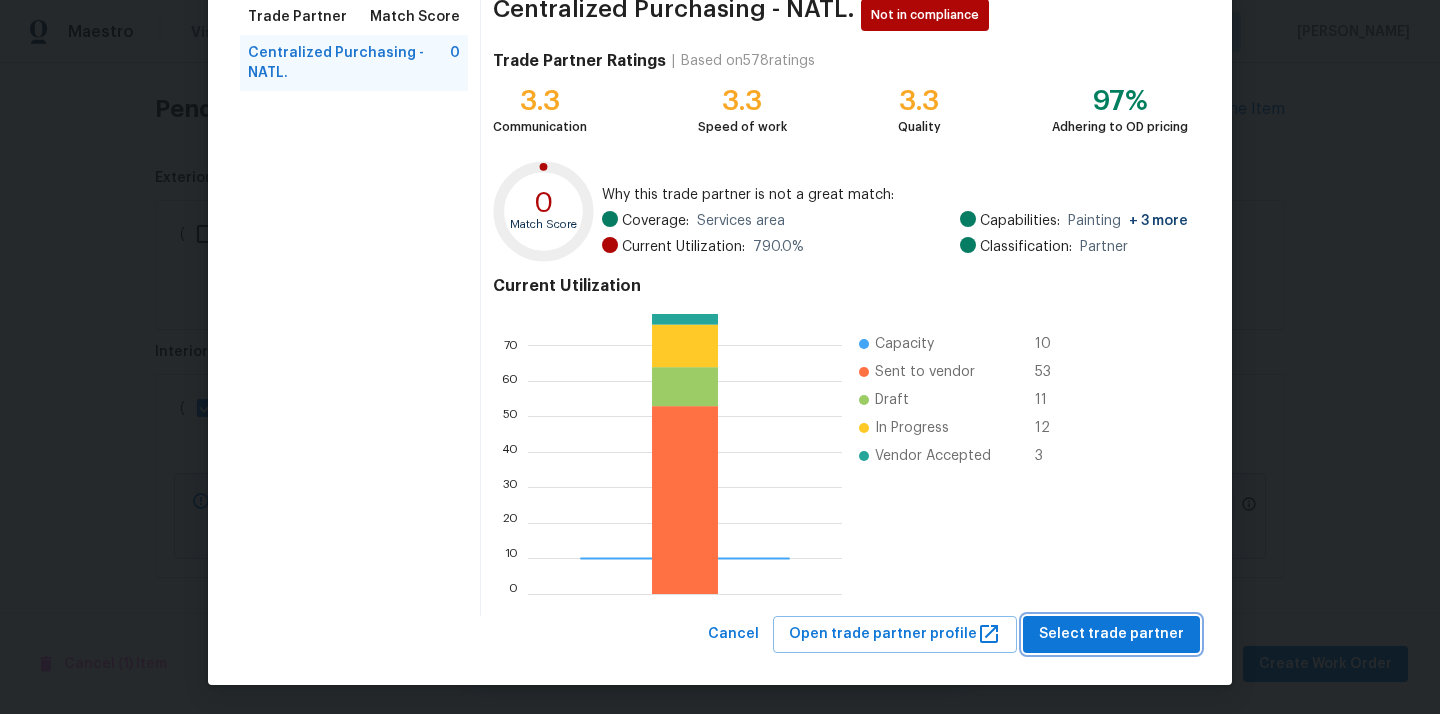 click on "Select trade partner" at bounding box center [1111, 634] 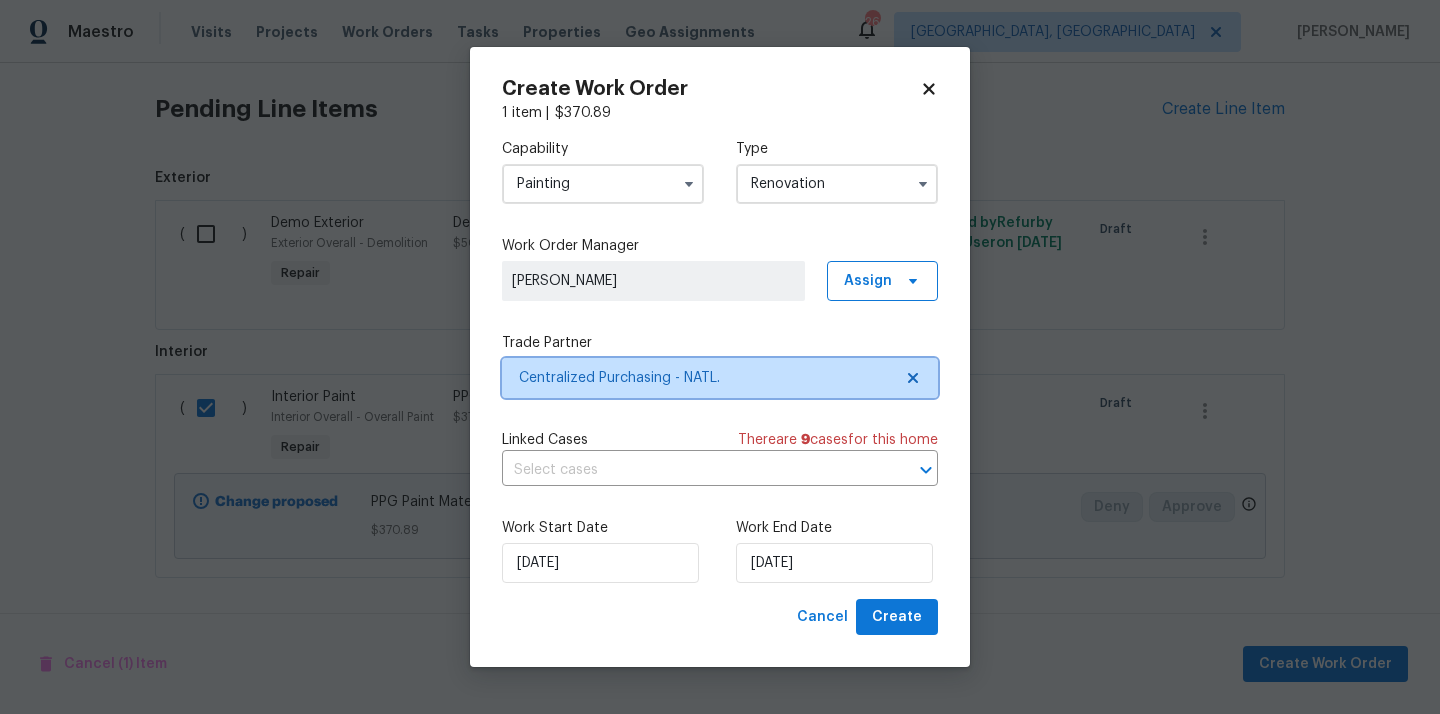 scroll, scrollTop: 0, scrollLeft: 0, axis: both 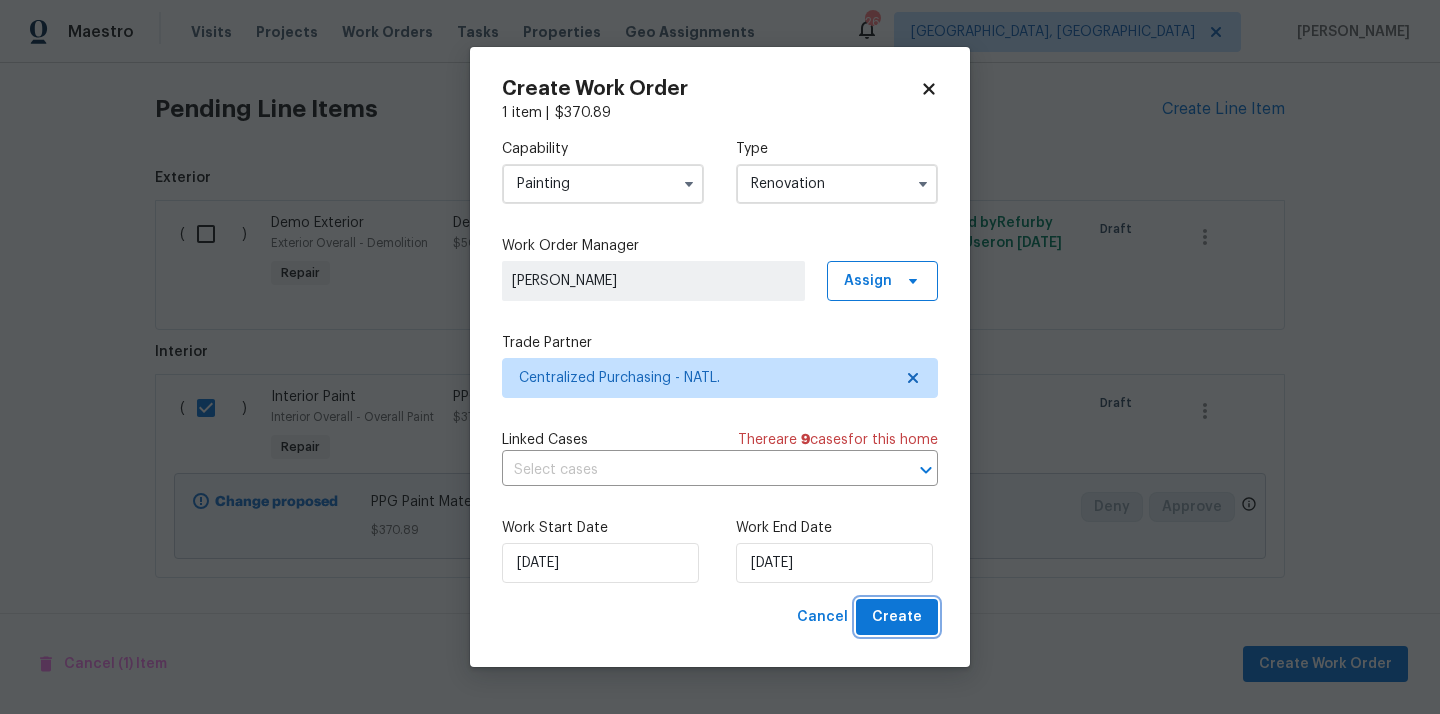 click on "Create" at bounding box center [897, 617] 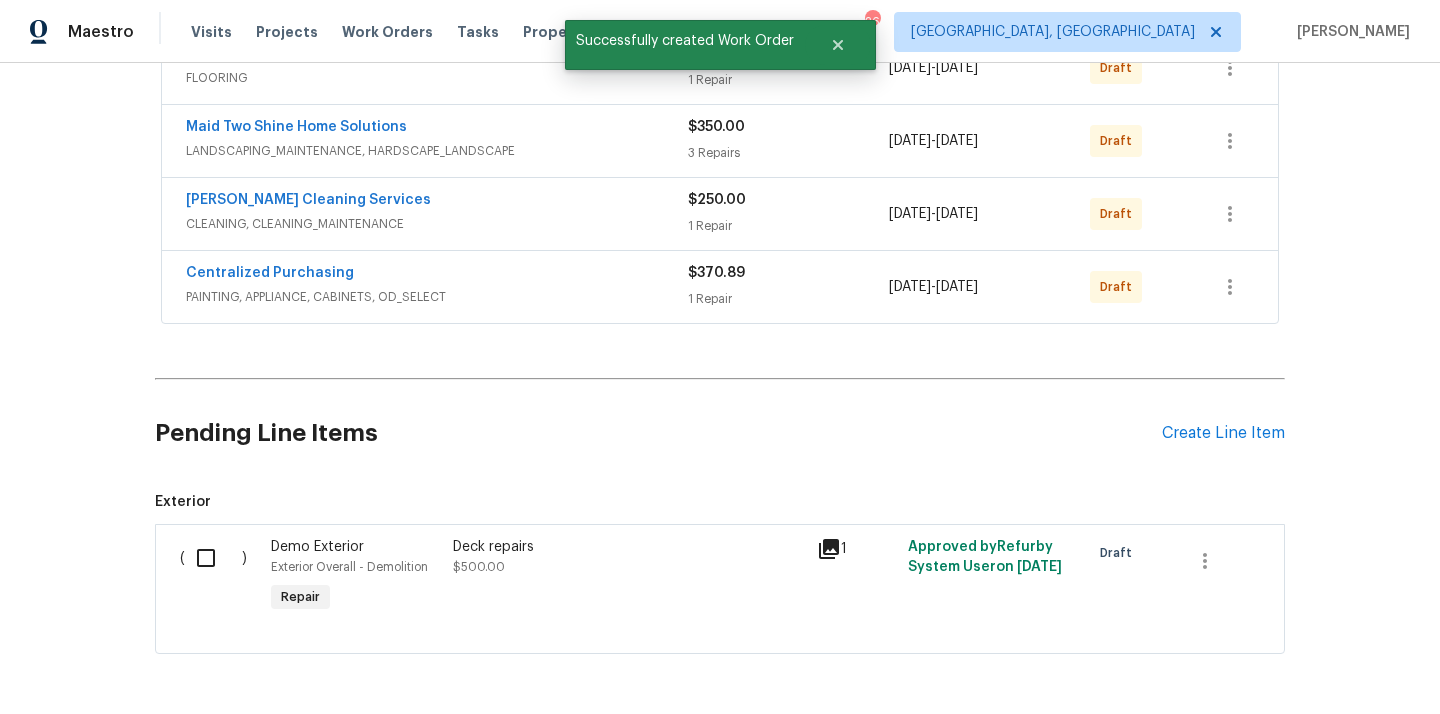 scroll, scrollTop: 408, scrollLeft: 0, axis: vertical 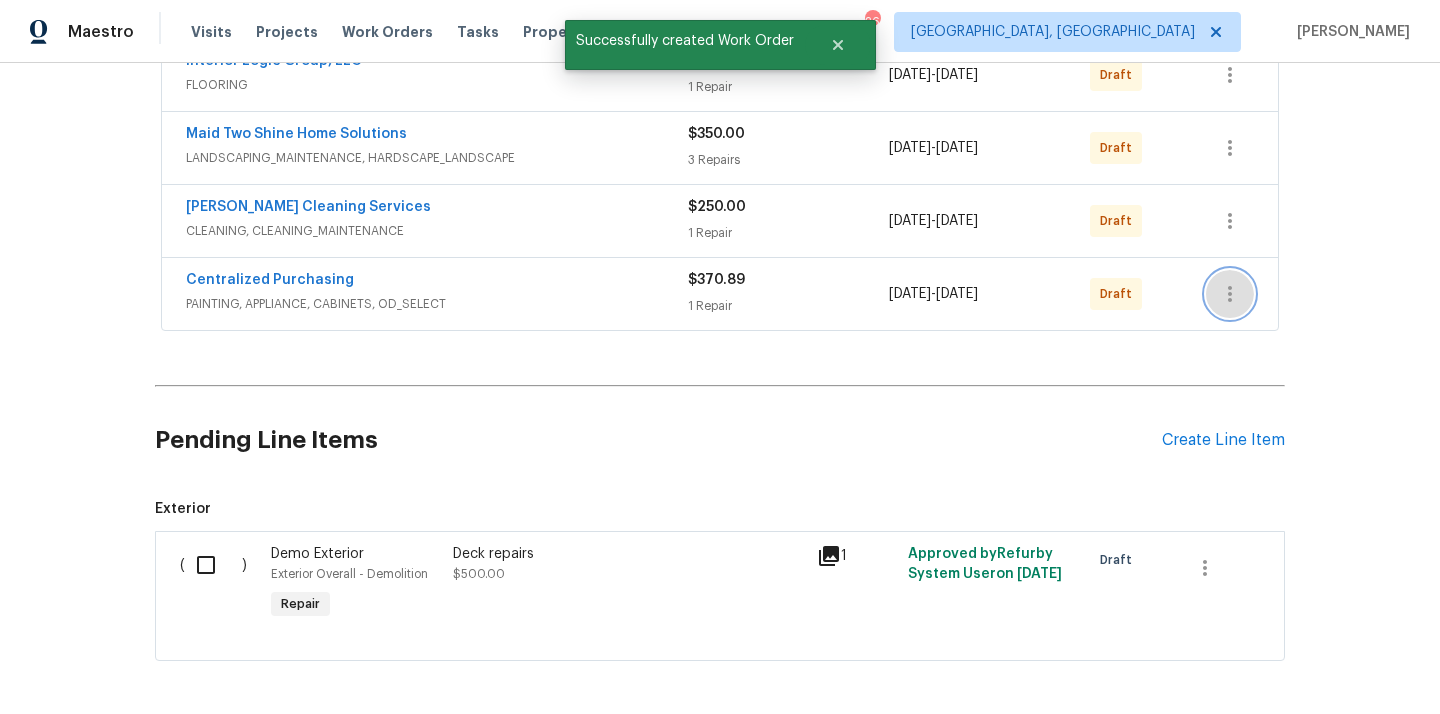 click at bounding box center (1230, 294) 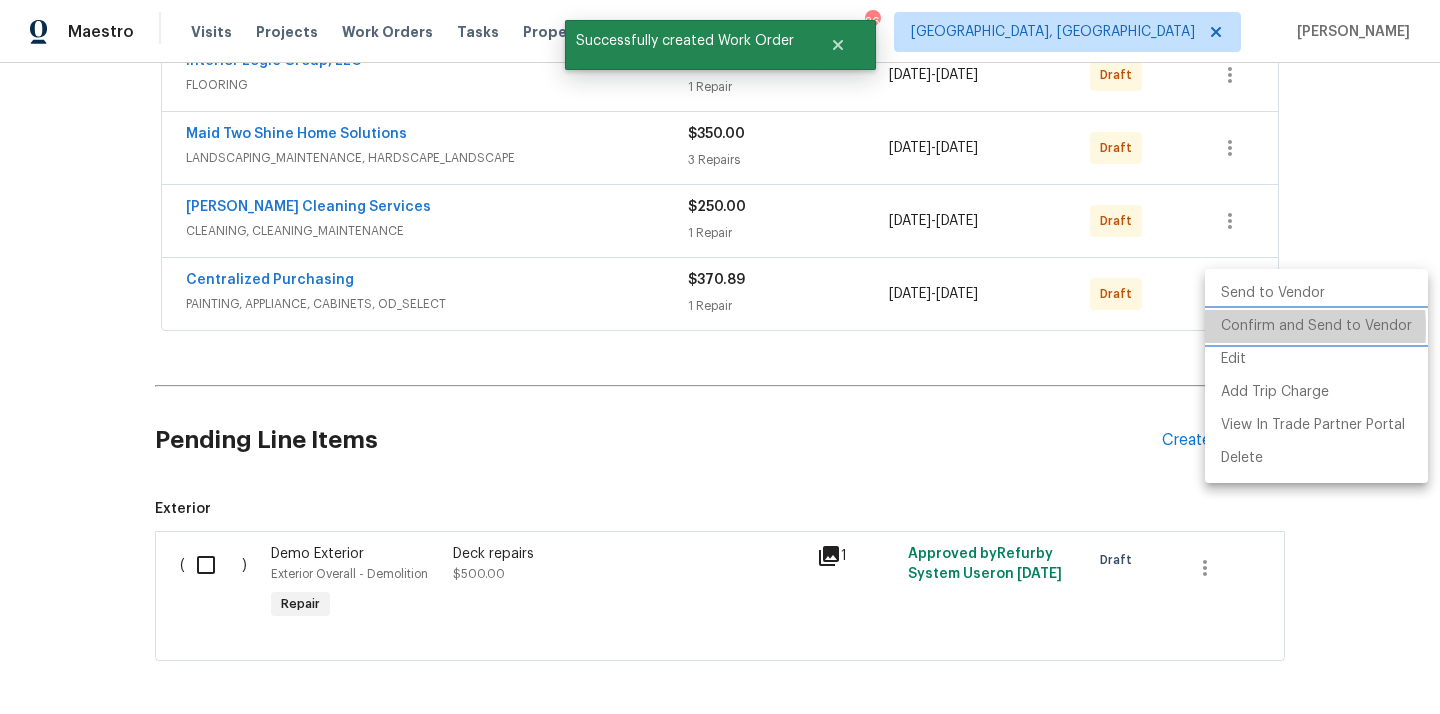 click on "Confirm and Send to Vendor" at bounding box center [1316, 326] 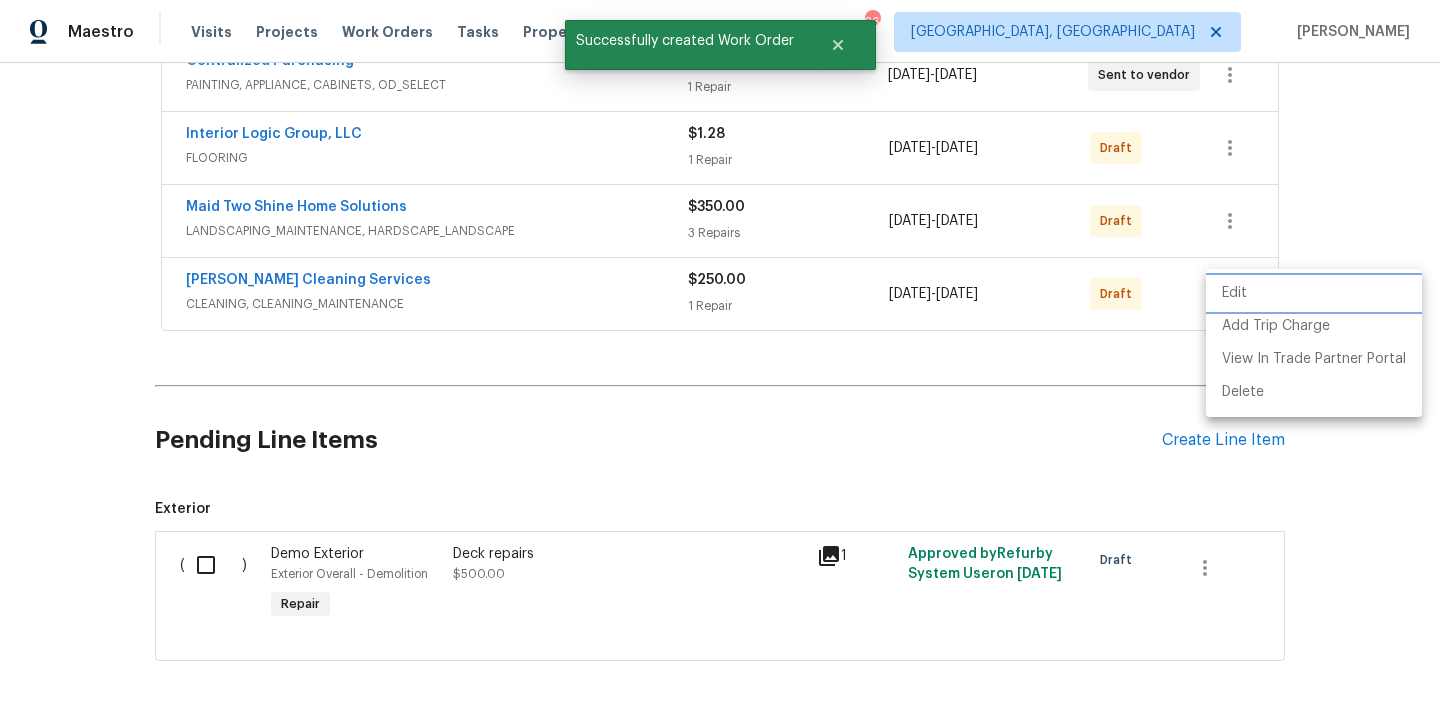 scroll, scrollTop: 189, scrollLeft: 0, axis: vertical 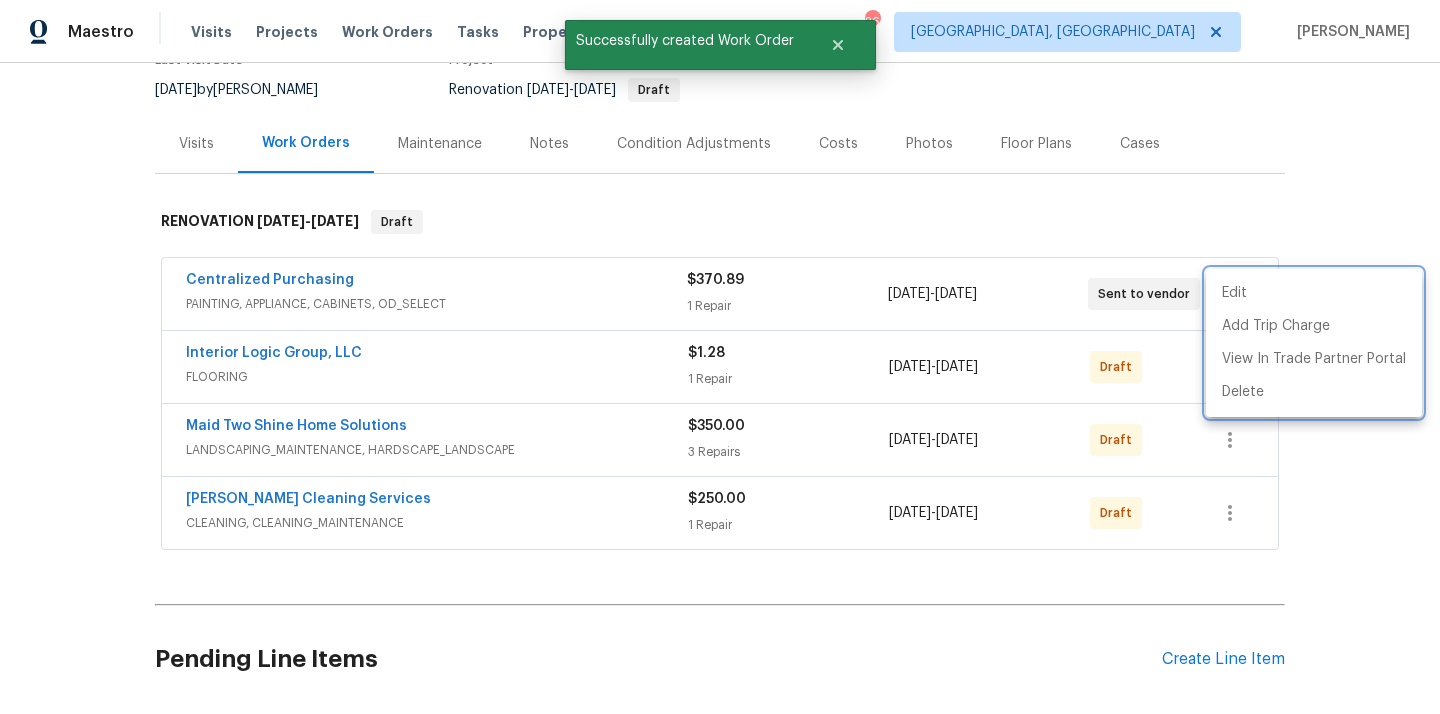 click at bounding box center (720, 357) 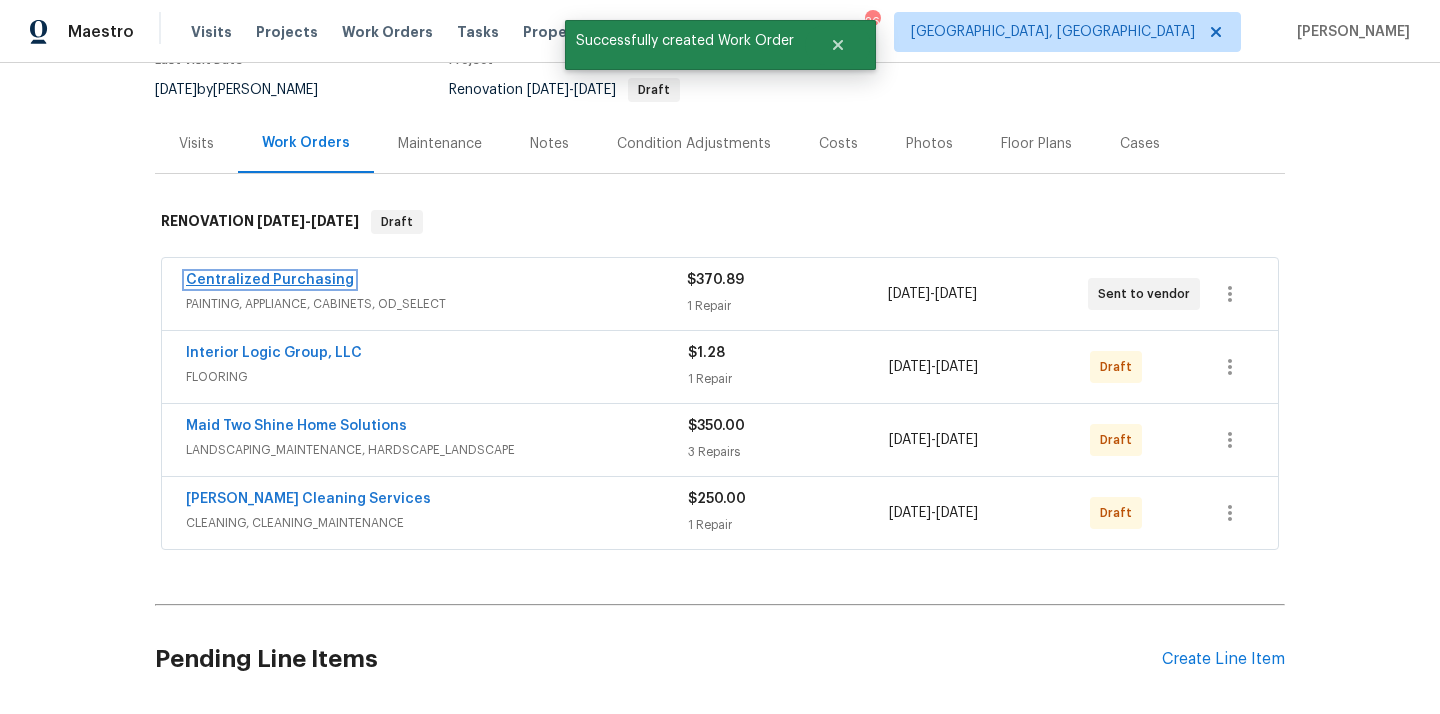 click on "Centralized Purchasing" at bounding box center (270, 280) 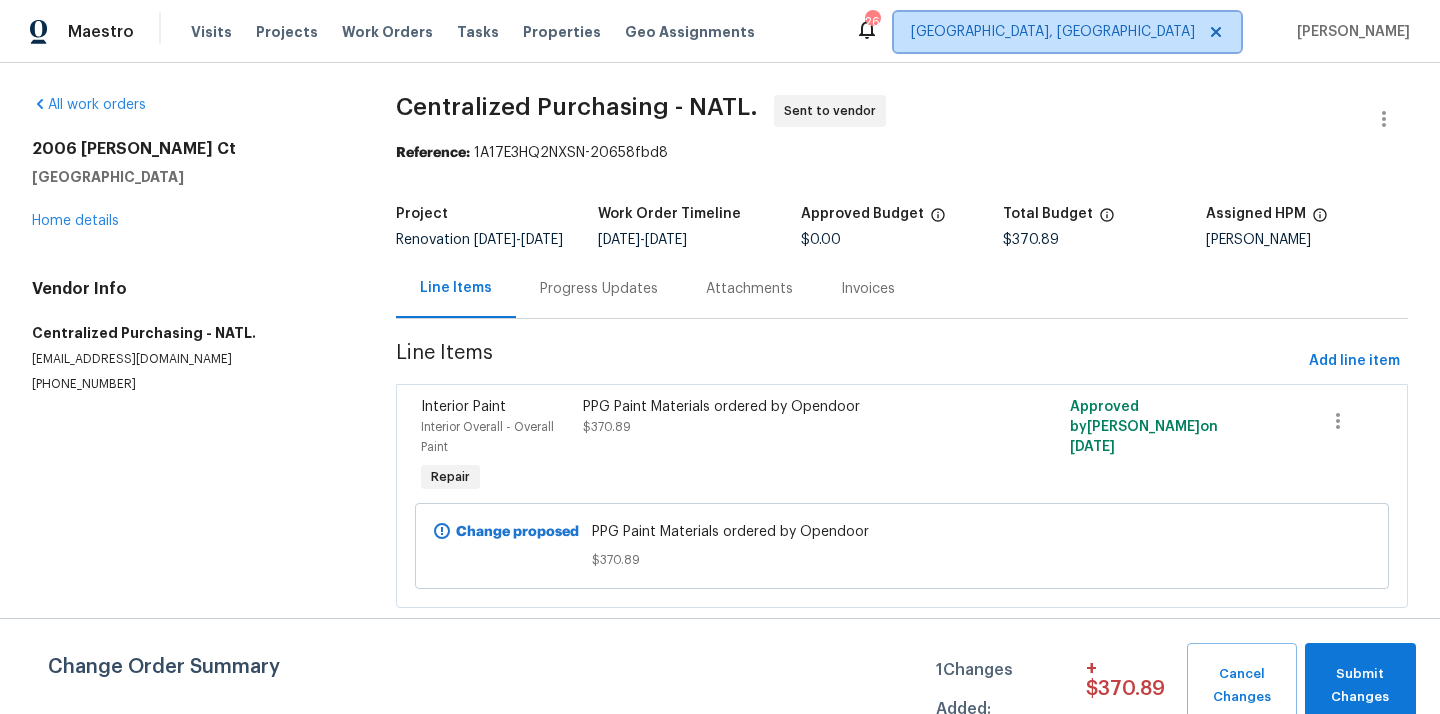 click on "[GEOGRAPHIC_DATA], [GEOGRAPHIC_DATA]" at bounding box center [1067, 32] 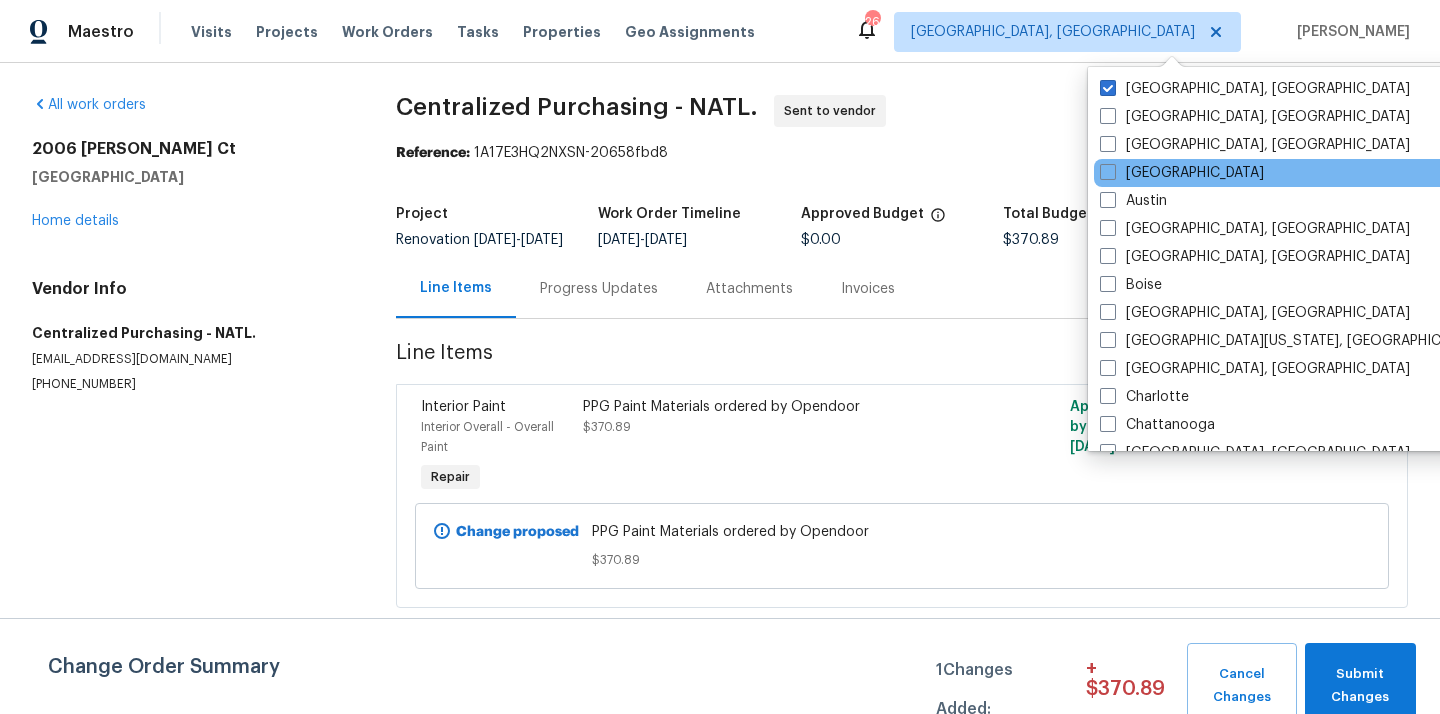 click on "[GEOGRAPHIC_DATA]" at bounding box center (1295, 173) 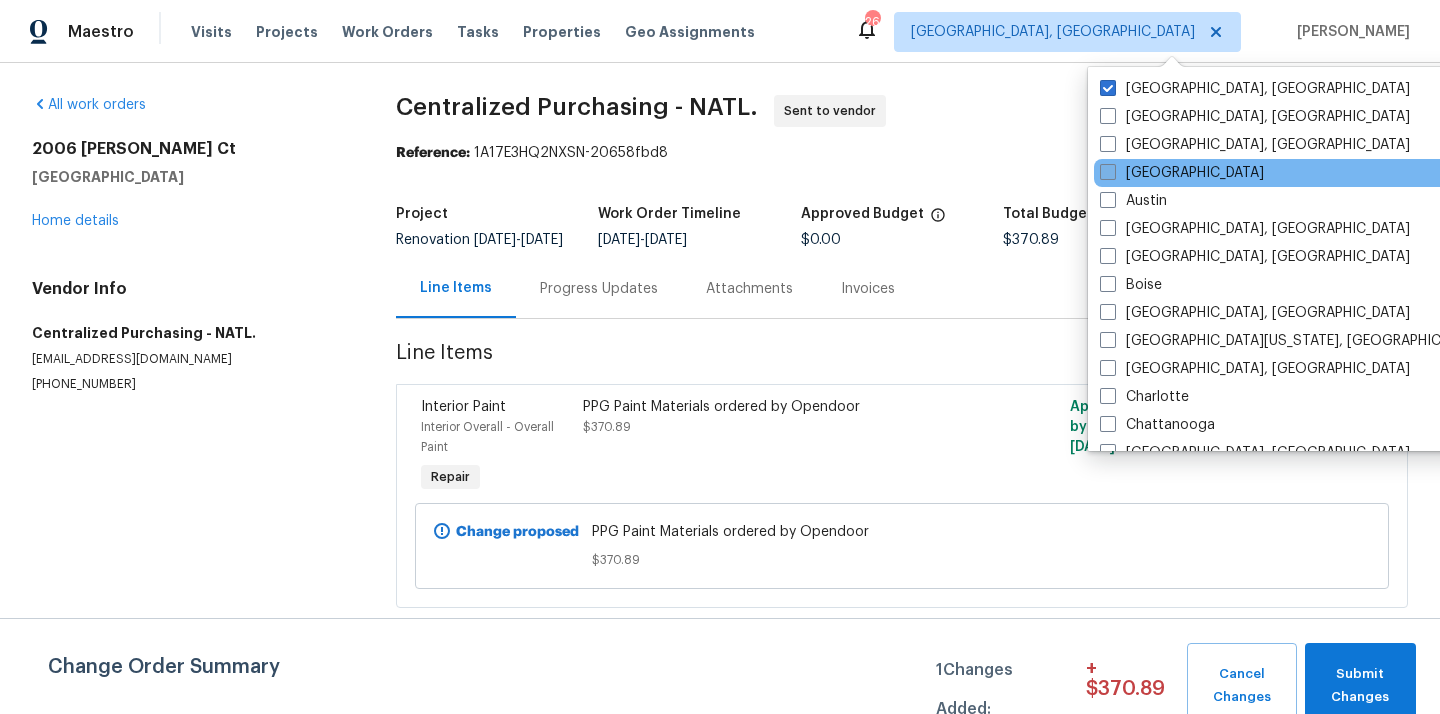 click on "[GEOGRAPHIC_DATA]" at bounding box center (1182, 173) 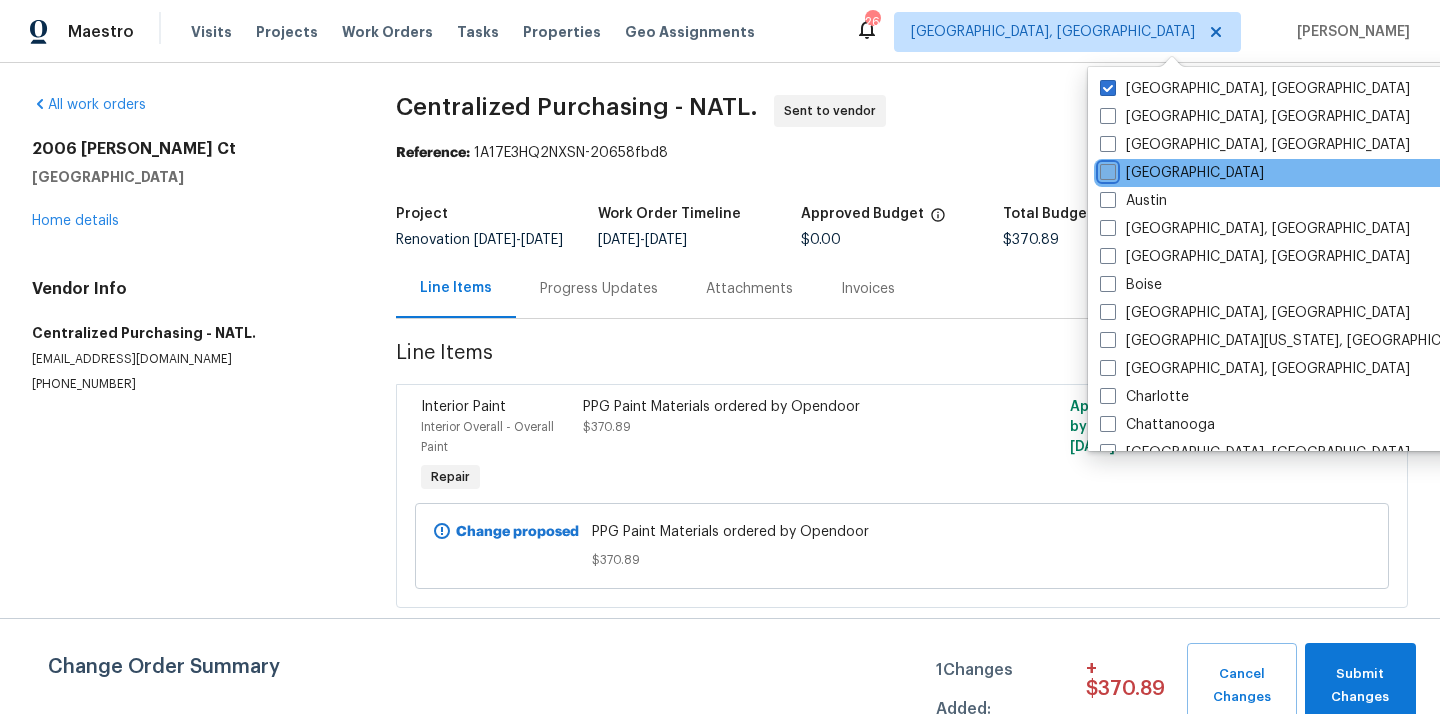click on "[GEOGRAPHIC_DATA]" at bounding box center [1106, 169] 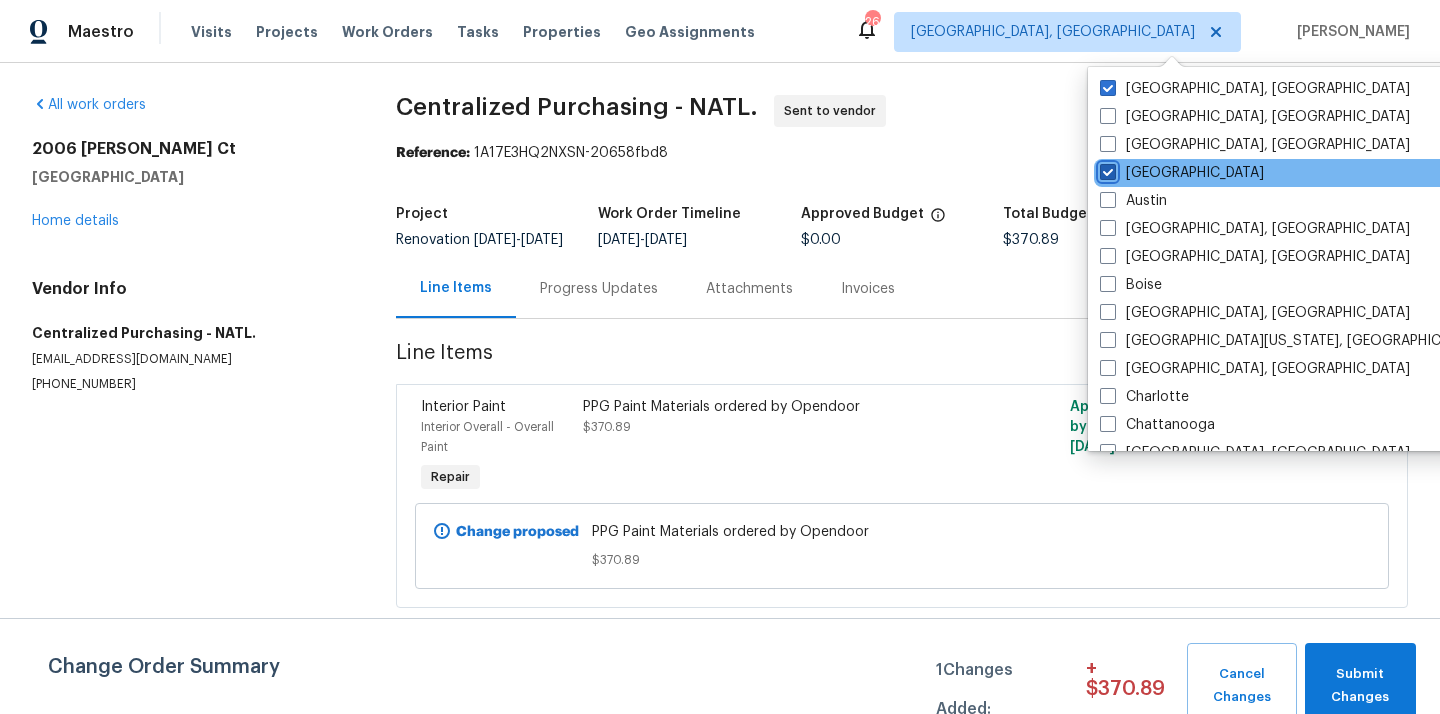checkbox on "true" 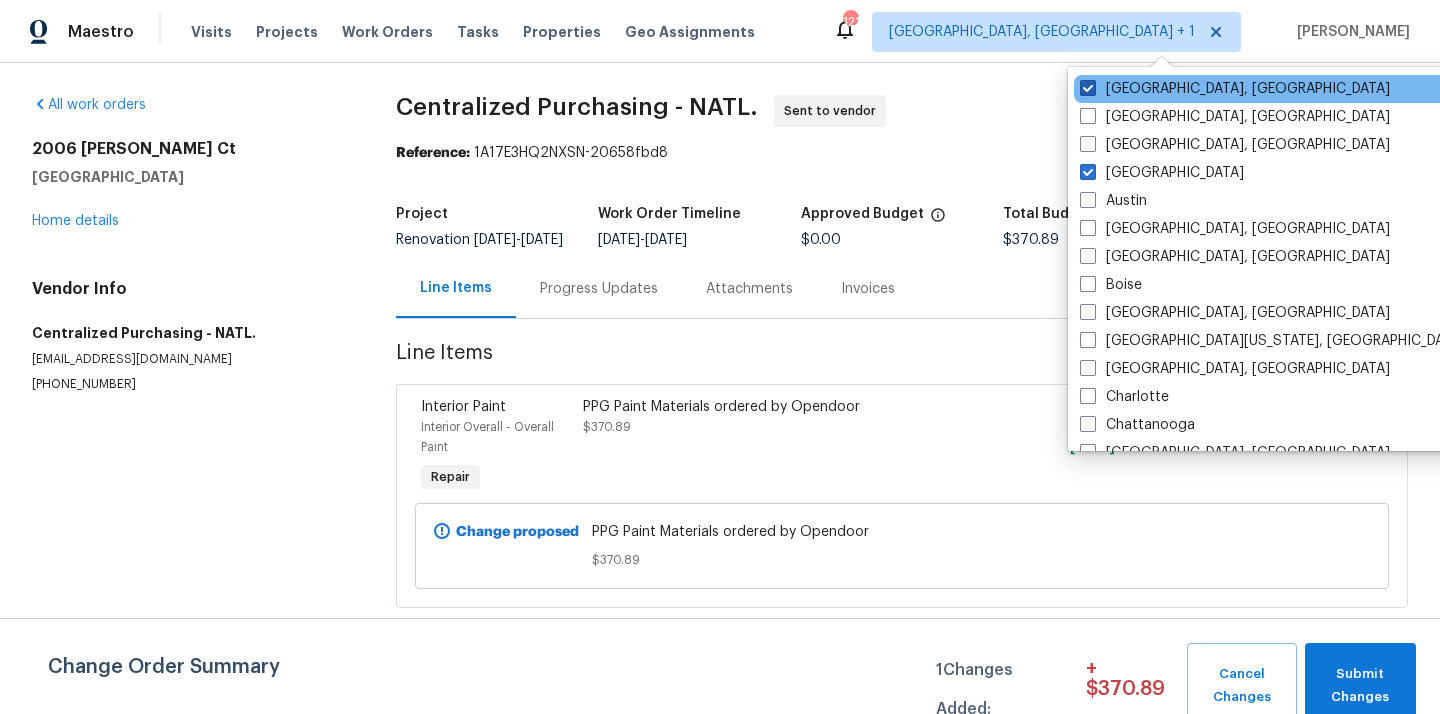 click on "[GEOGRAPHIC_DATA], [GEOGRAPHIC_DATA]" at bounding box center [1235, 89] 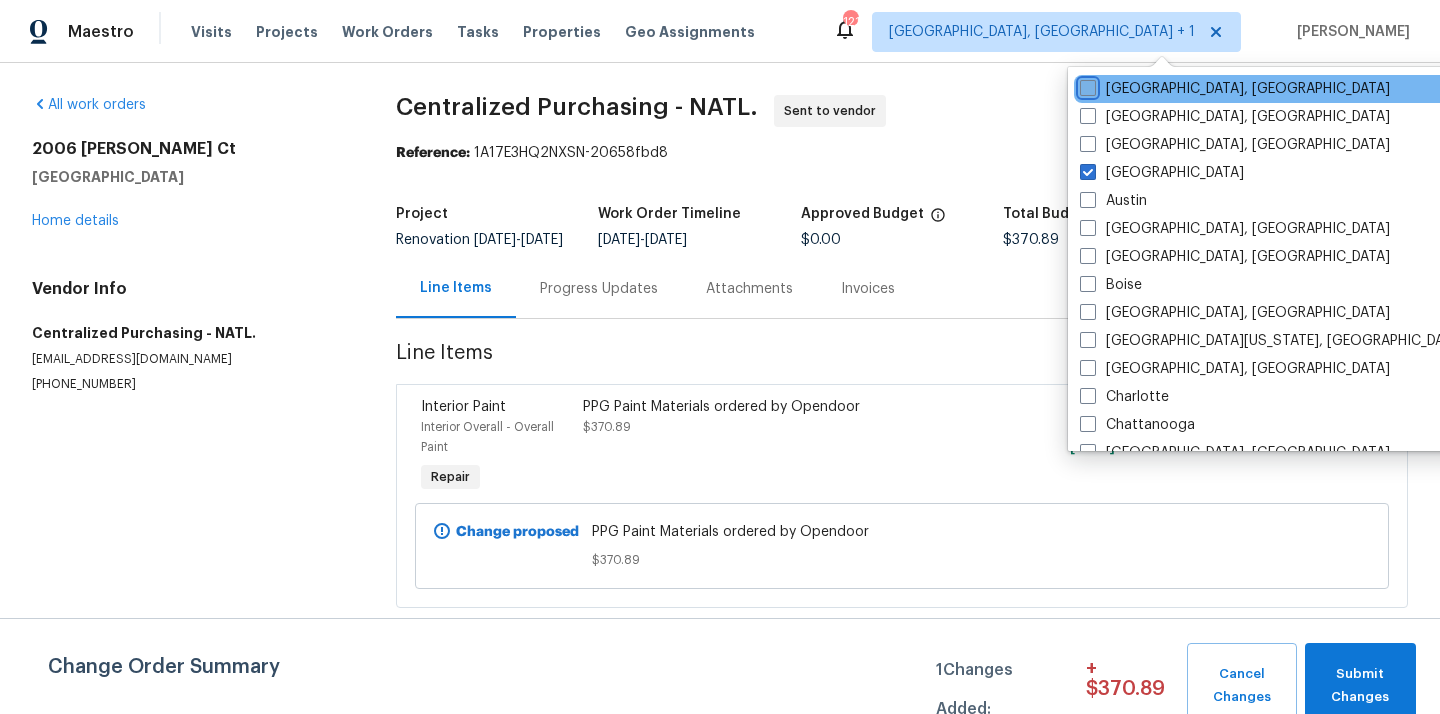 checkbox on "false" 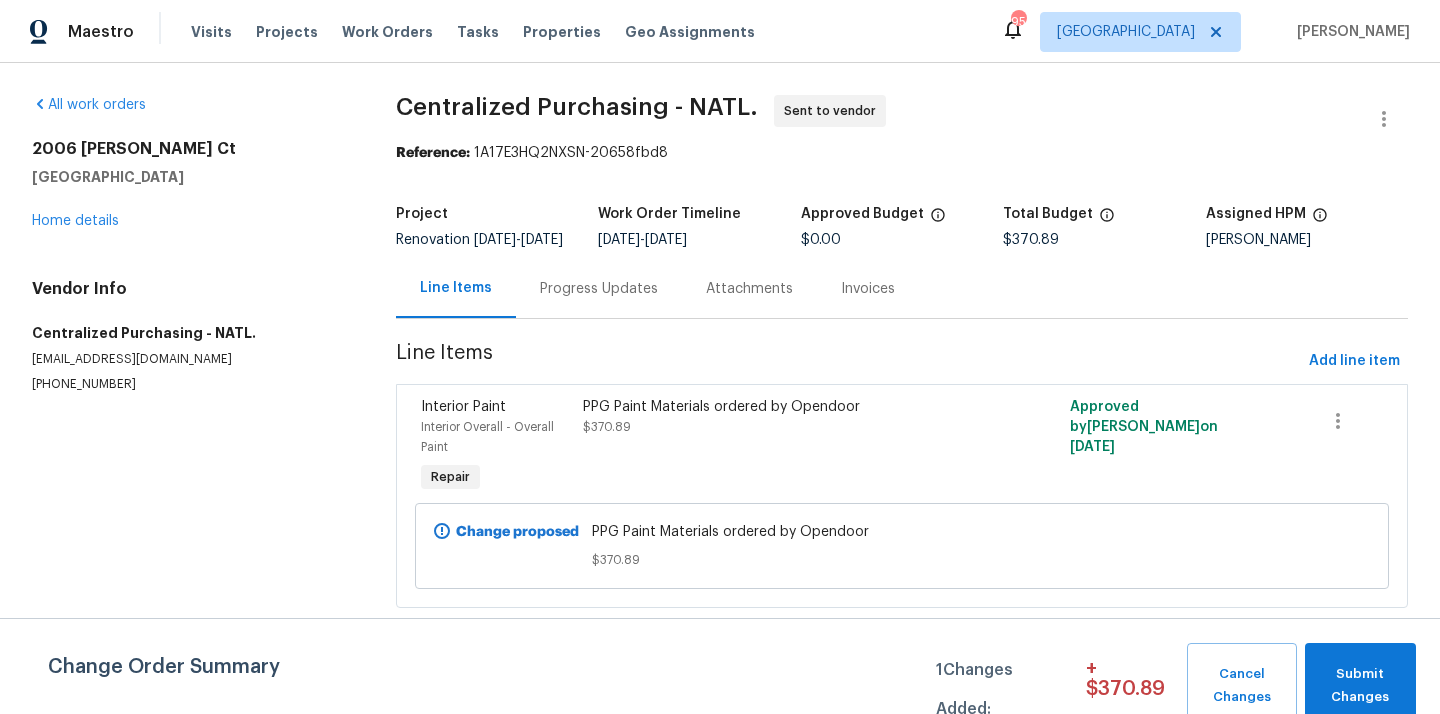 click on "Visits Projects Work Orders Tasks Properties Geo Assignments" at bounding box center (485, 32) 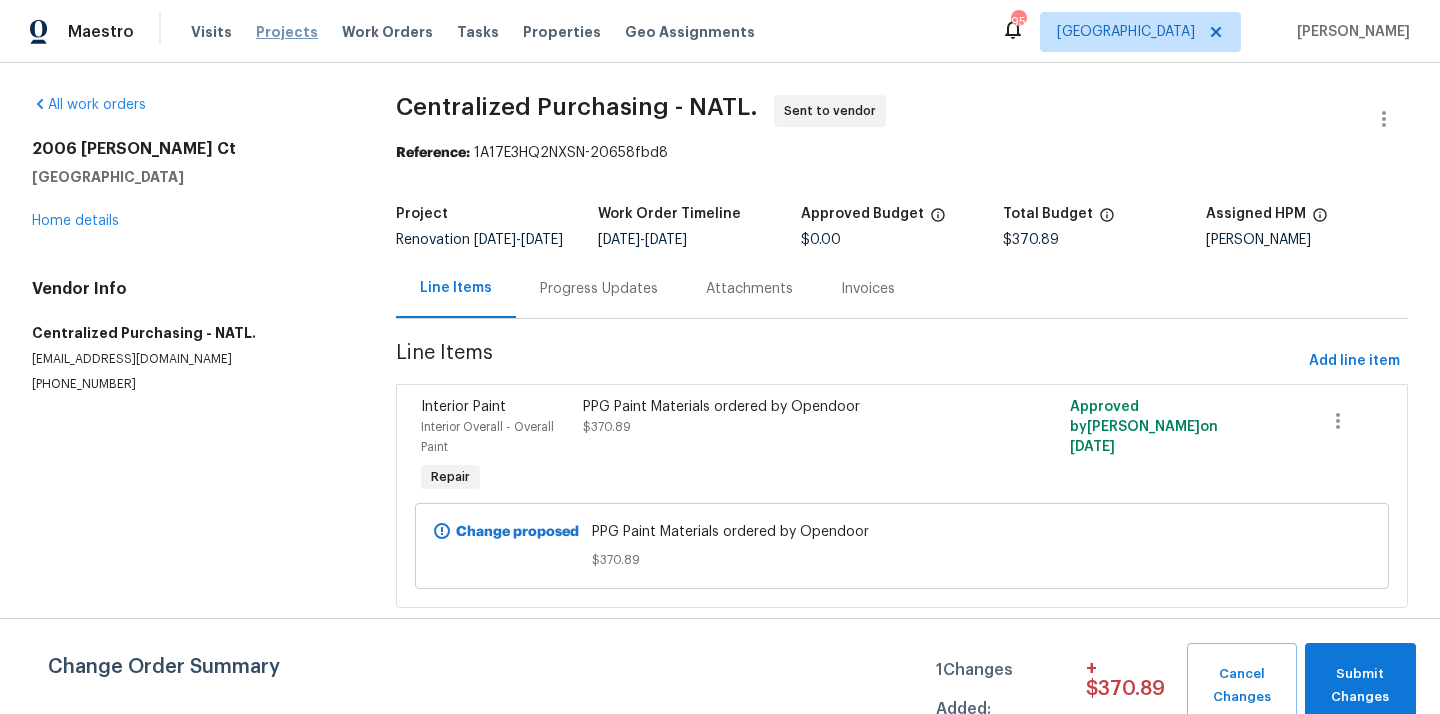 click on "Projects" at bounding box center [287, 32] 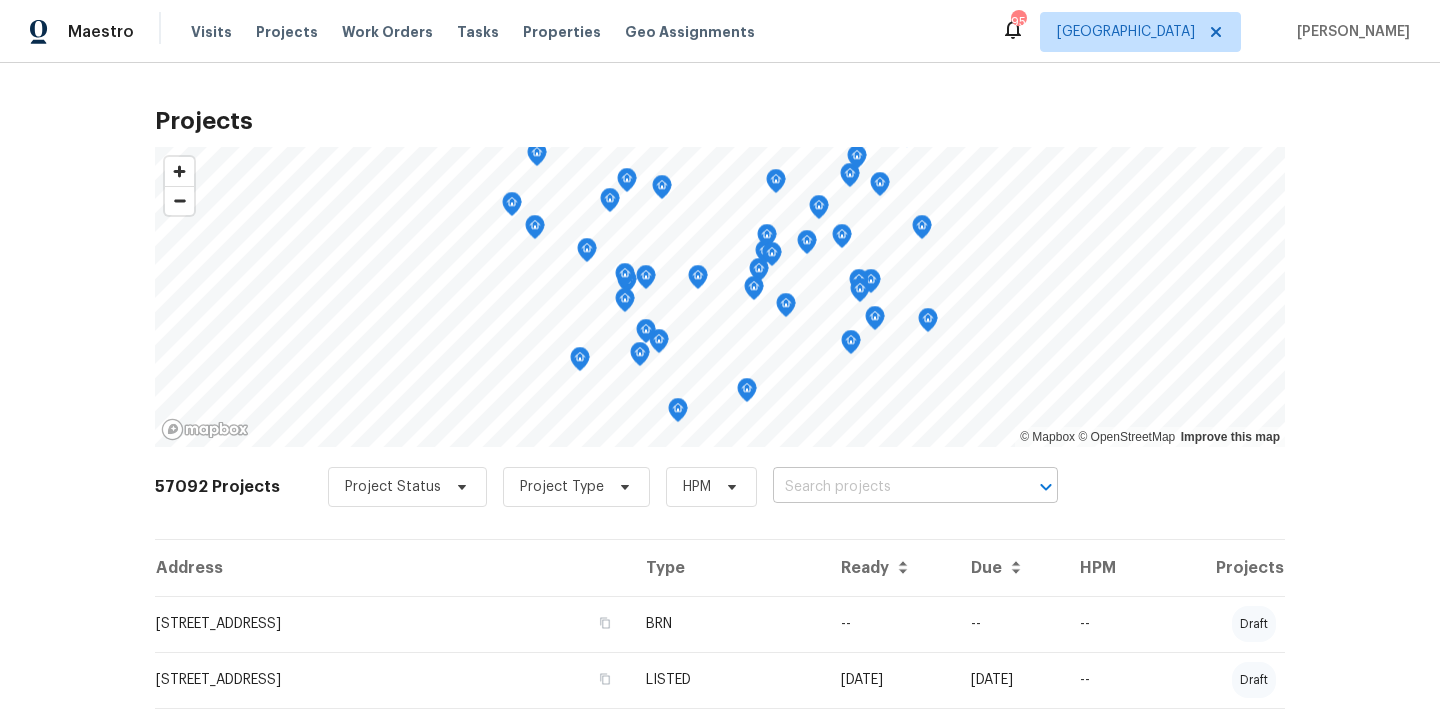 click at bounding box center (887, 487) 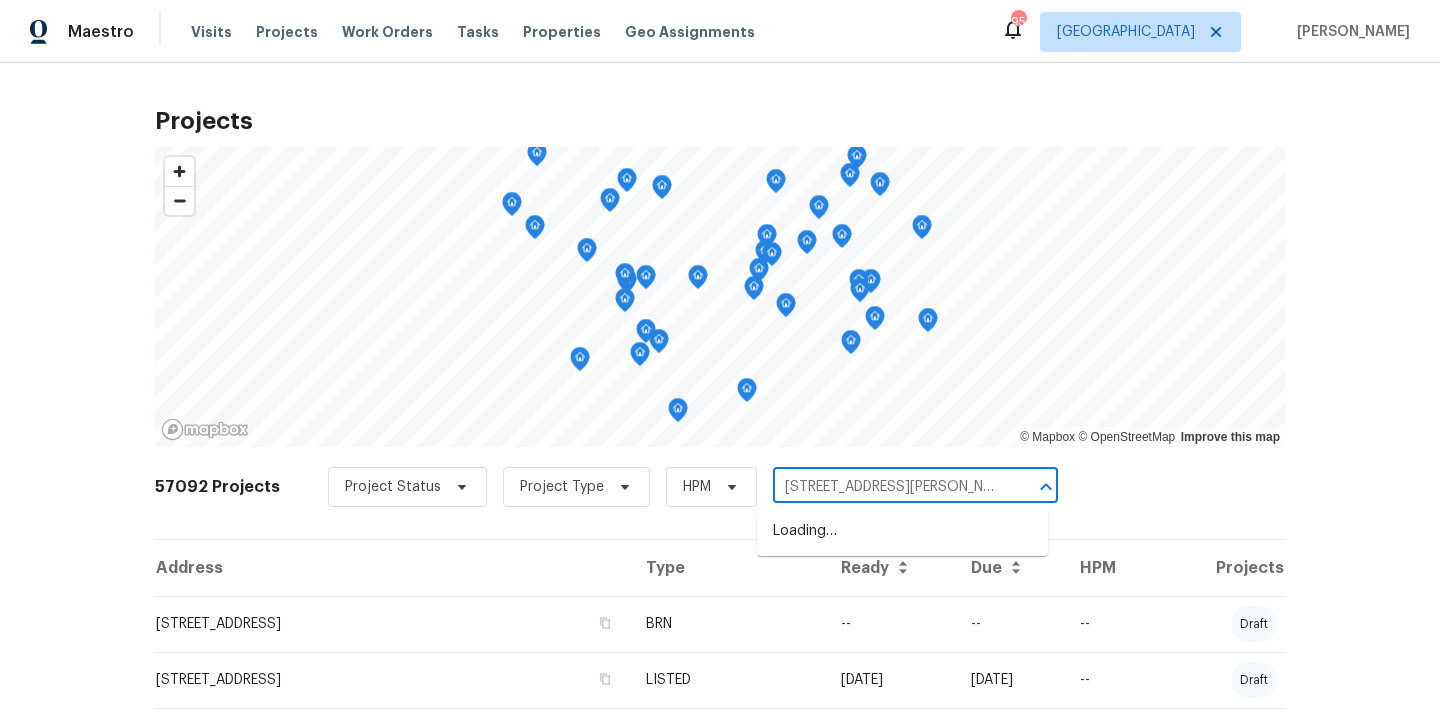 scroll, scrollTop: 0, scrollLeft: 44, axis: horizontal 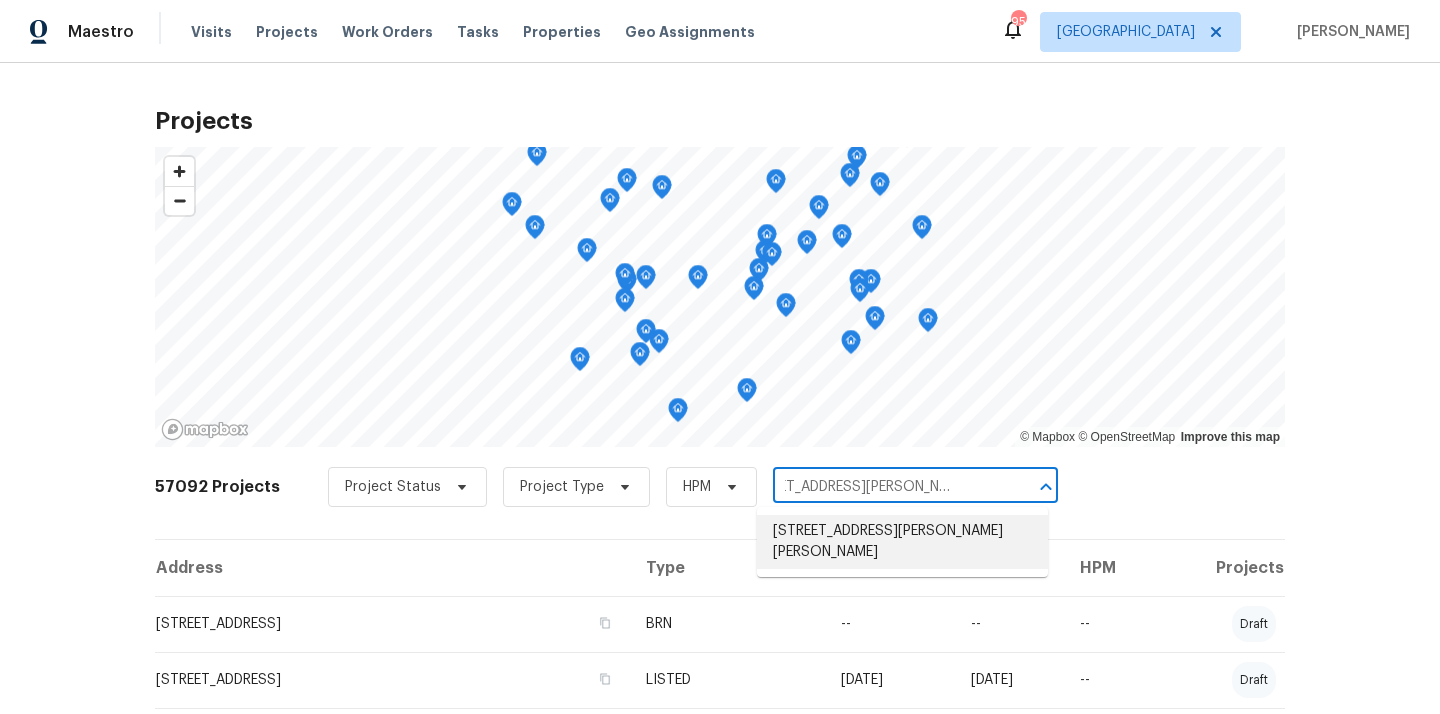 click on "410 Hamilton Park Dr, Roswell, GA 30075" at bounding box center (902, 542) 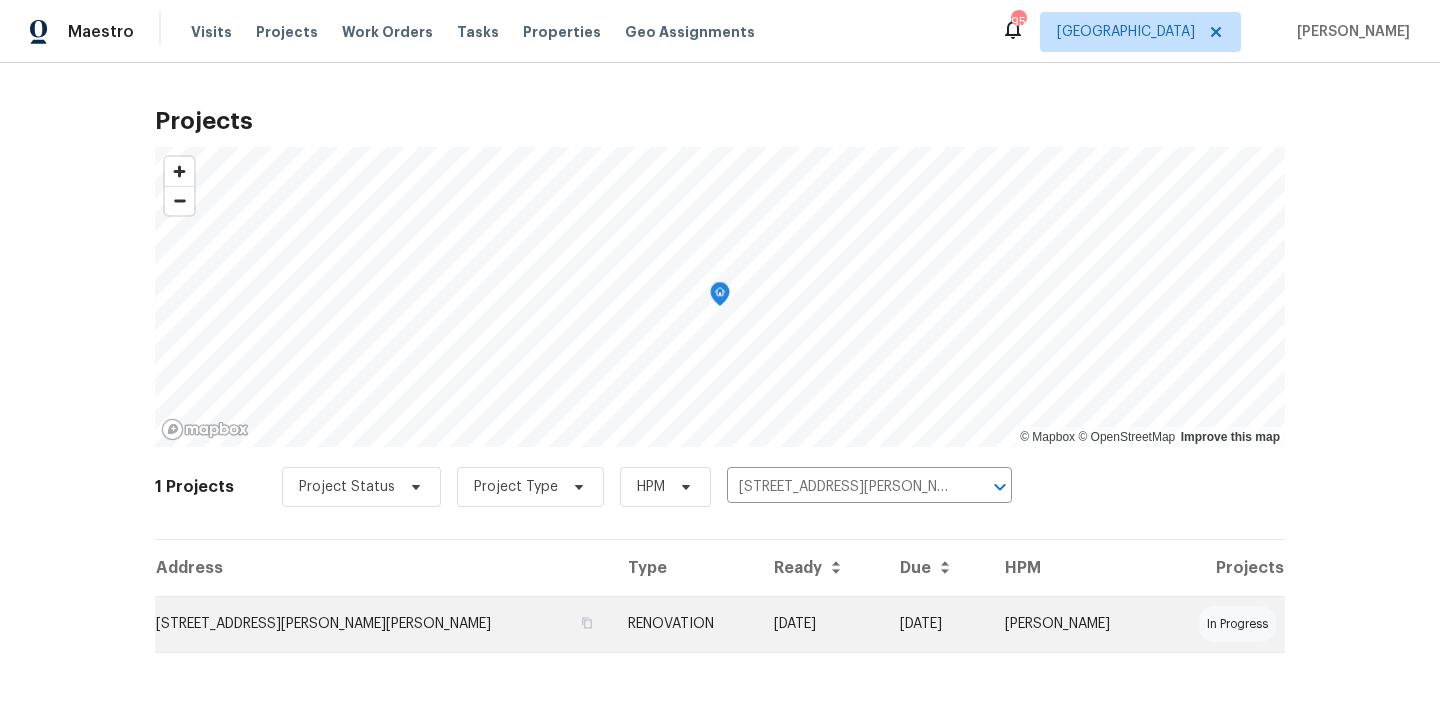click on "RENOVATION" at bounding box center [685, 624] 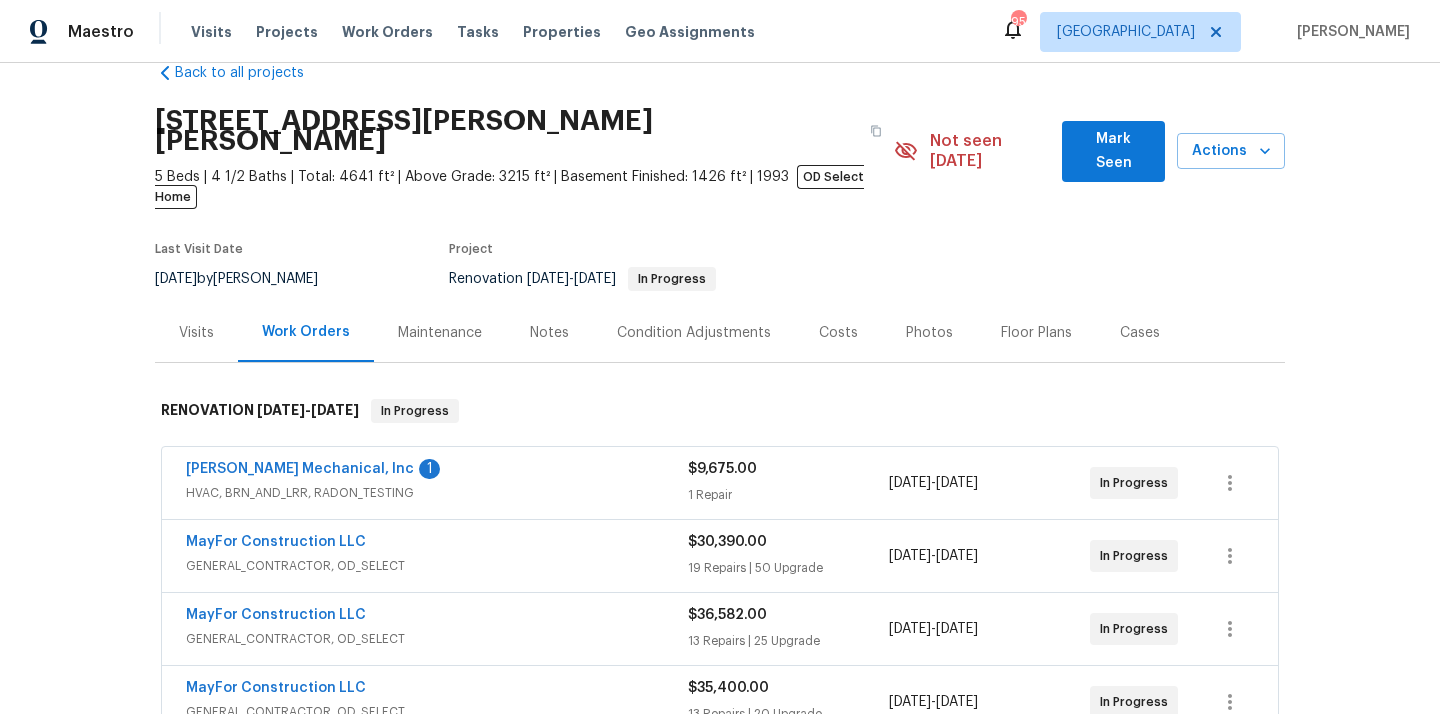 scroll, scrollTop: 0, scrollLeft: 0, axis: both 